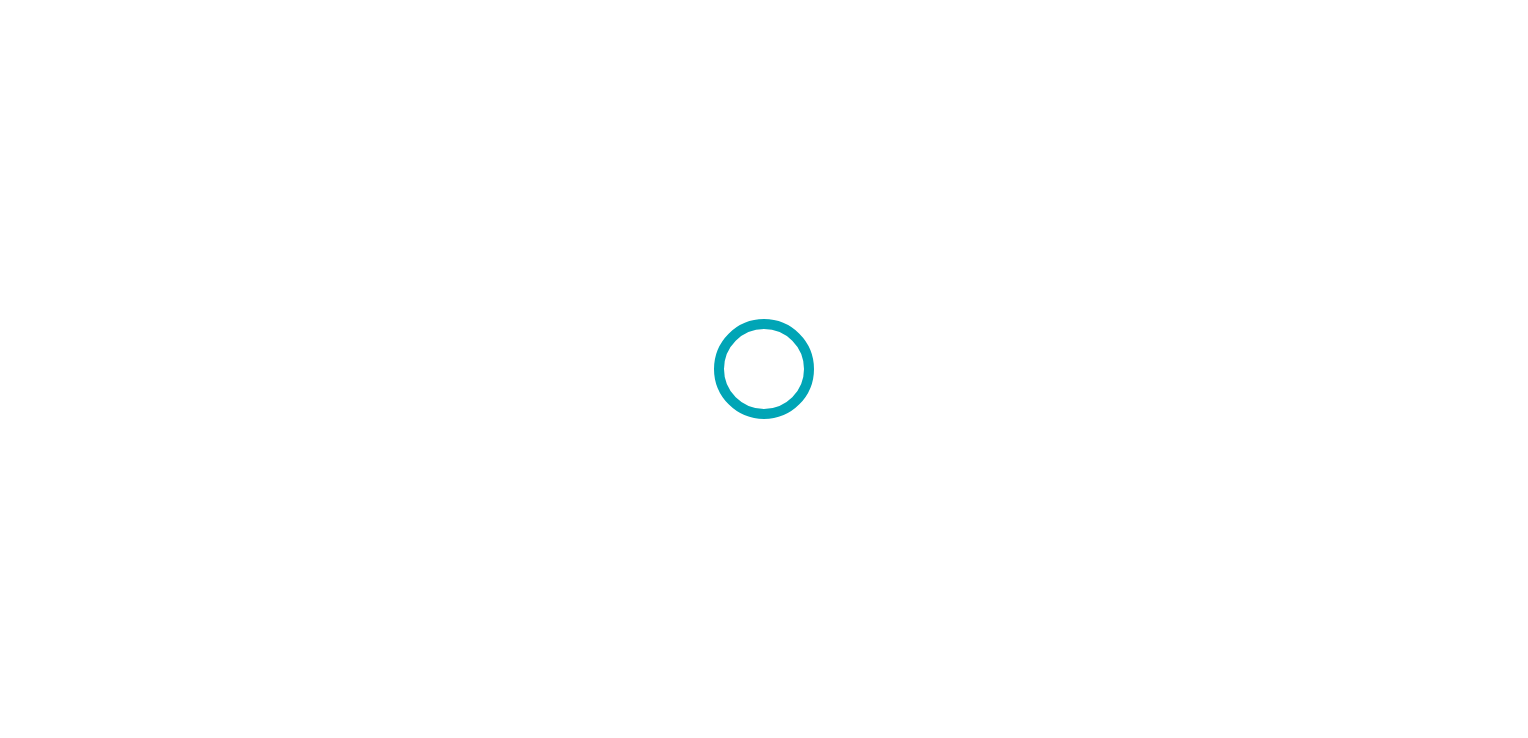 scroll, scrollTop: 0, scrollLeft: 0, axis: both 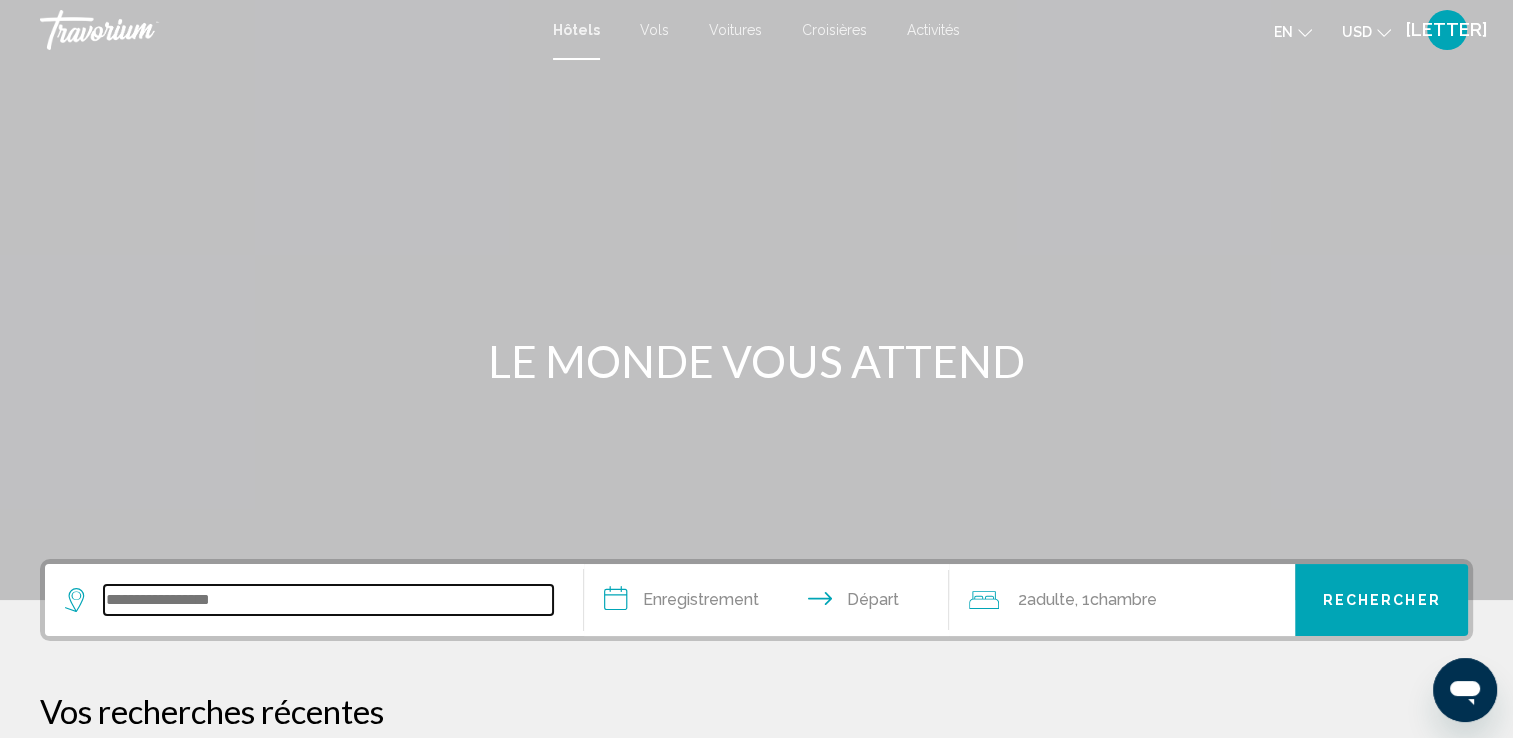 click at bounding box center [328, 600] 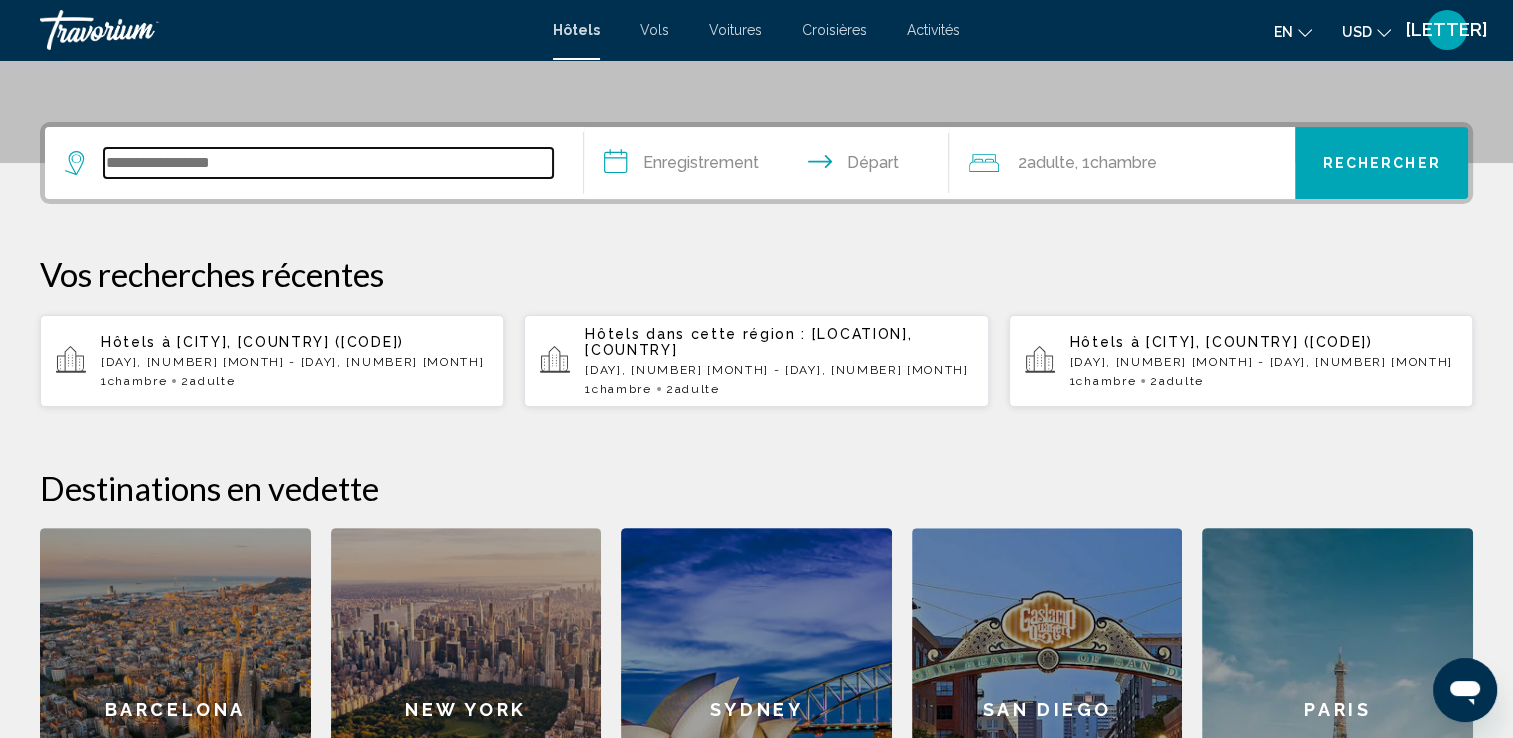 scroll, scrollTop: 493, scrollLeft: 0, axis: vertical 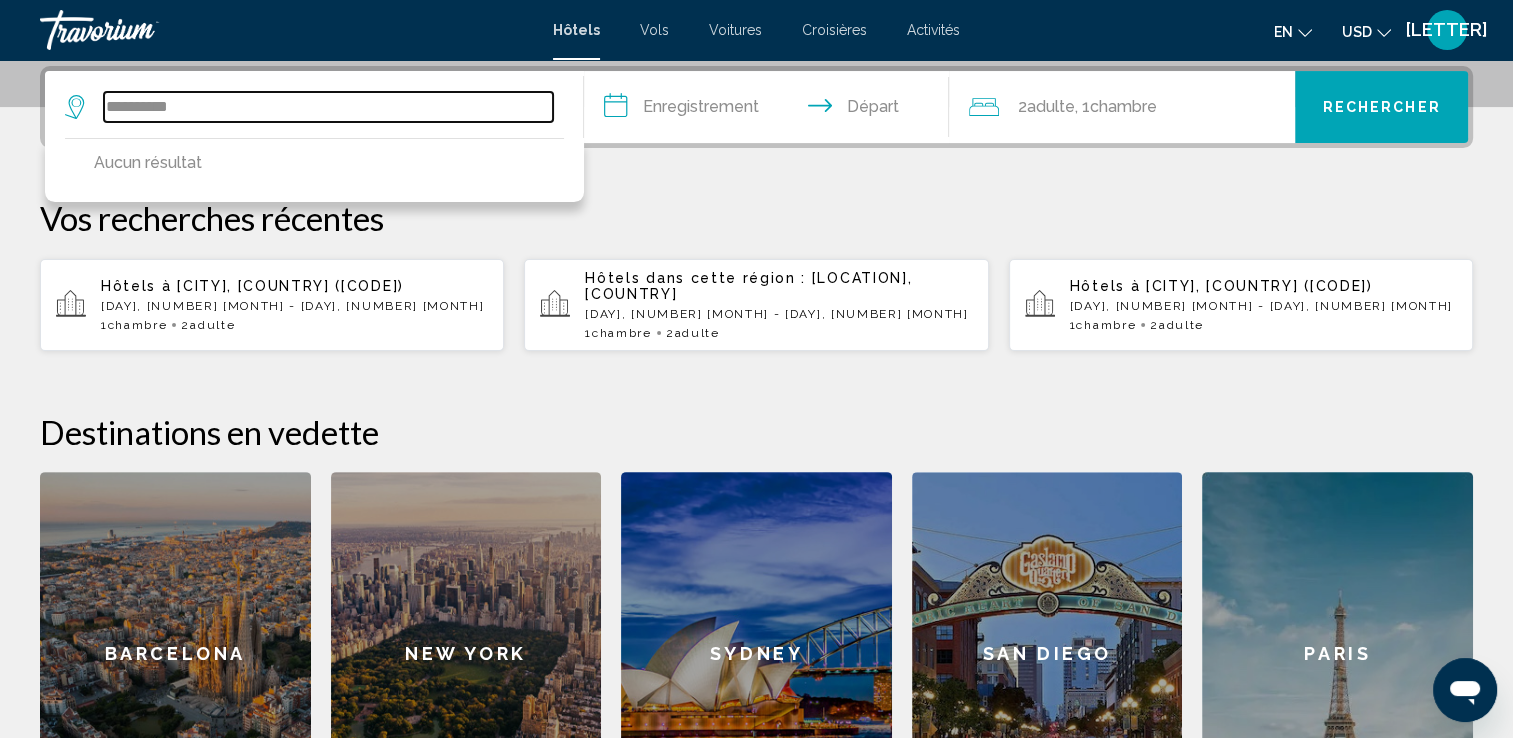 click on "**********" at bounding box center (328, 107) 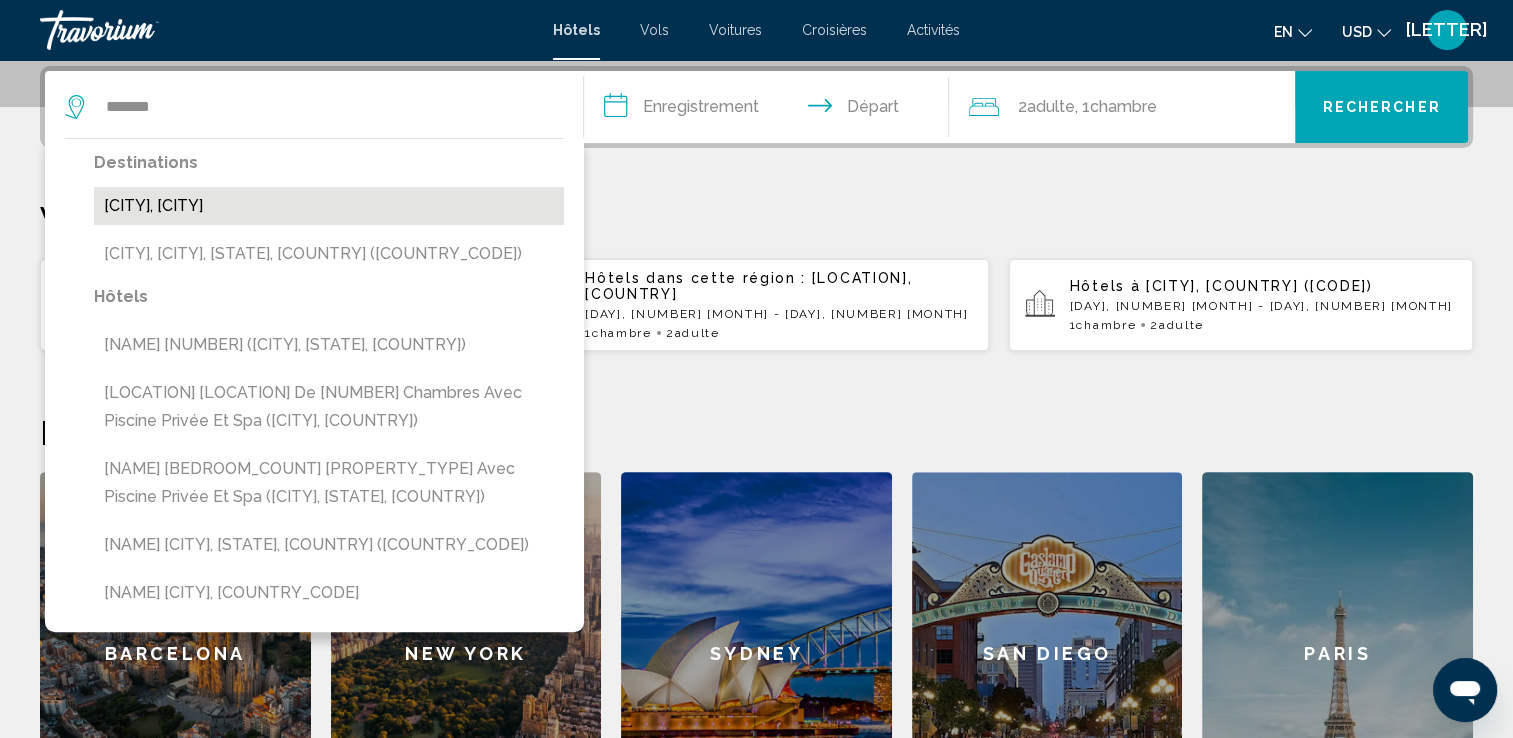 click on "[CITY], [CITY]" at bounding box center (329, 206) 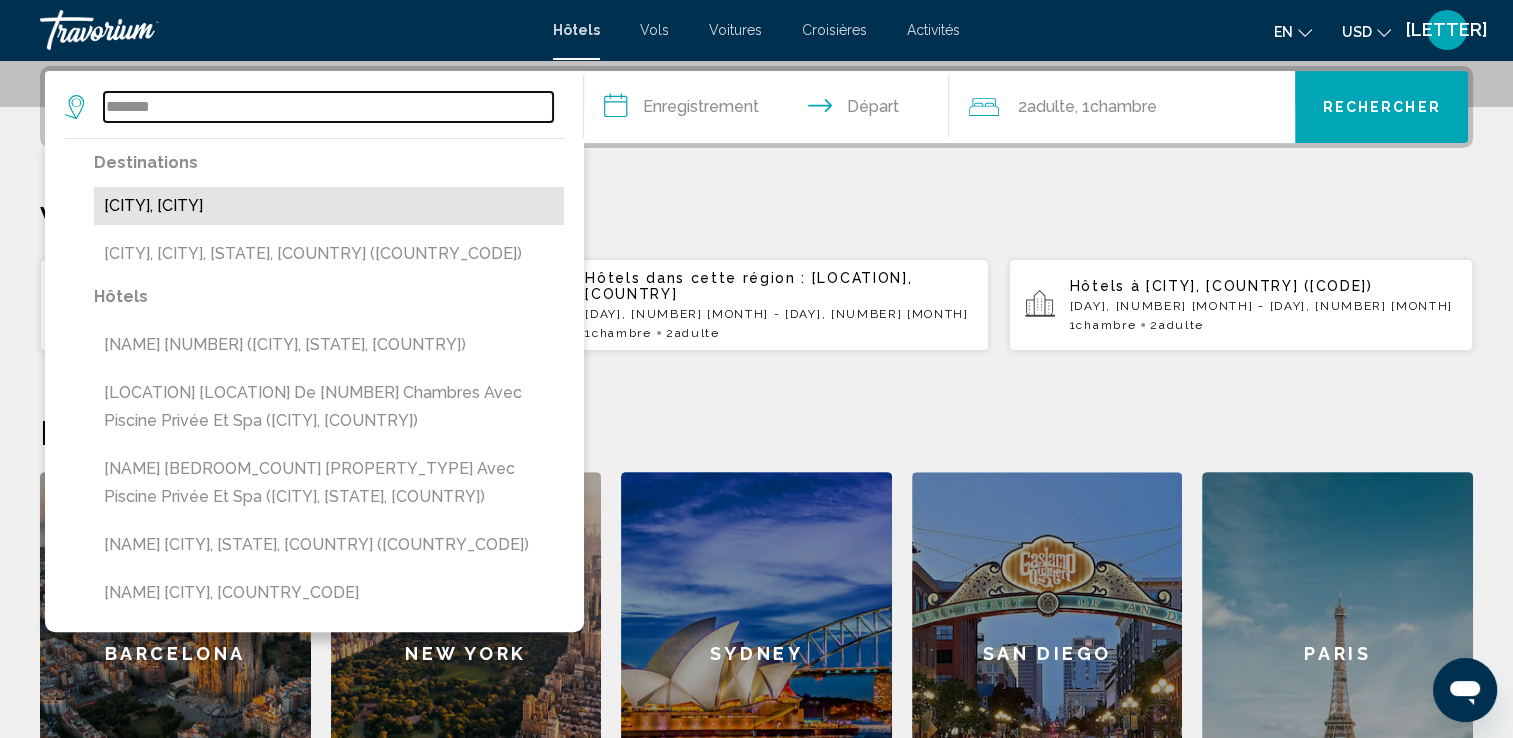 type on "**********" 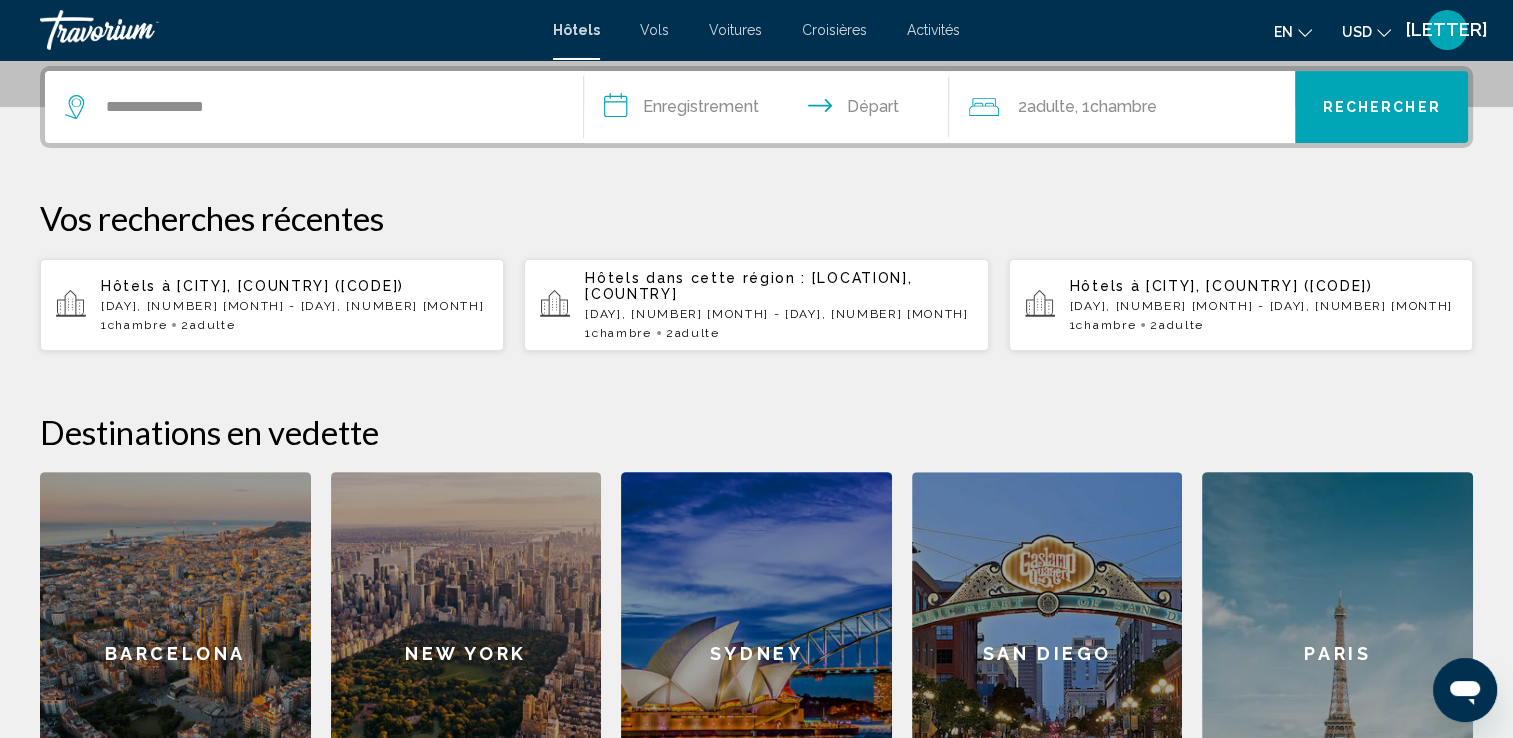 click on "**********" at bounding box center [771, 110] 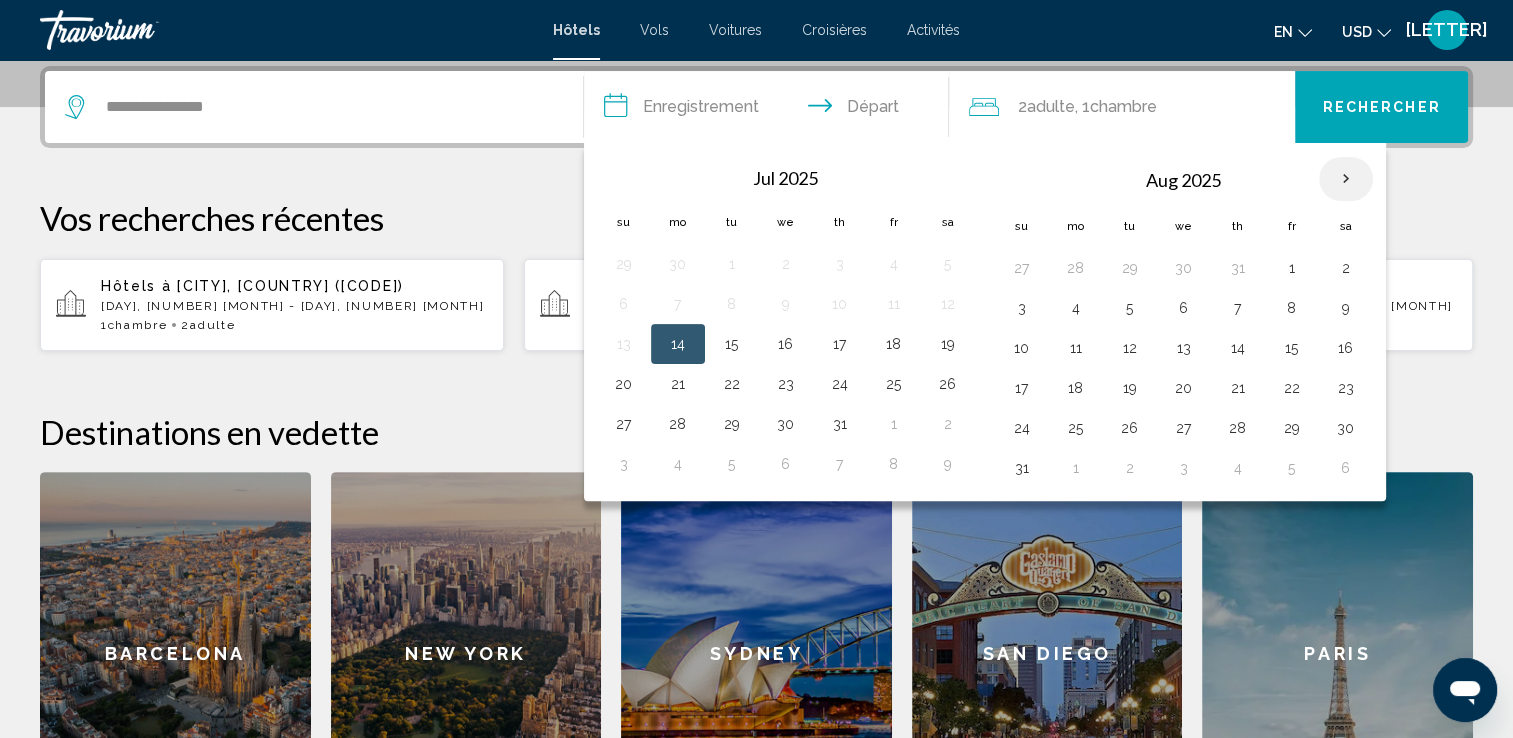click at bounding box center [1346, 179] 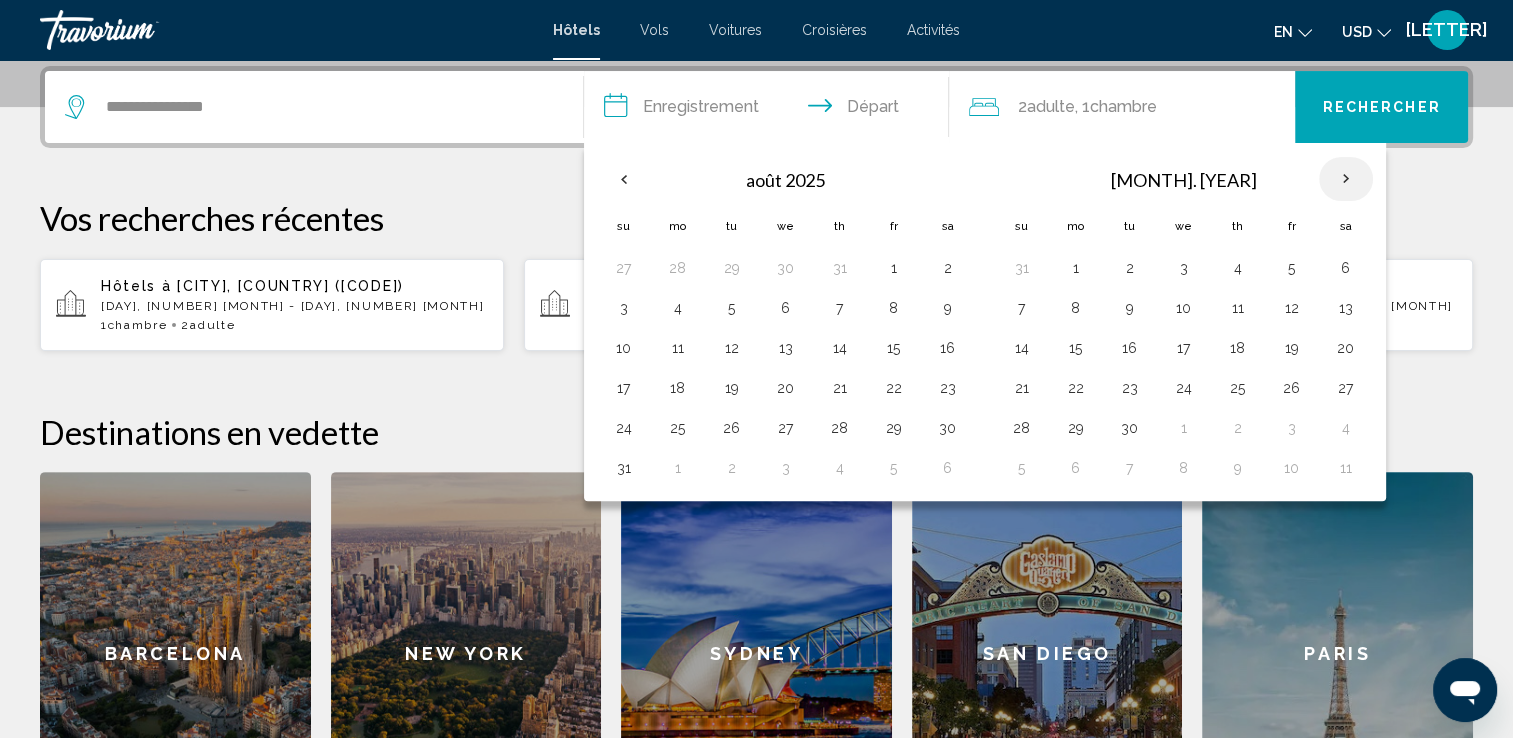click at bounding box center [1346, 179] 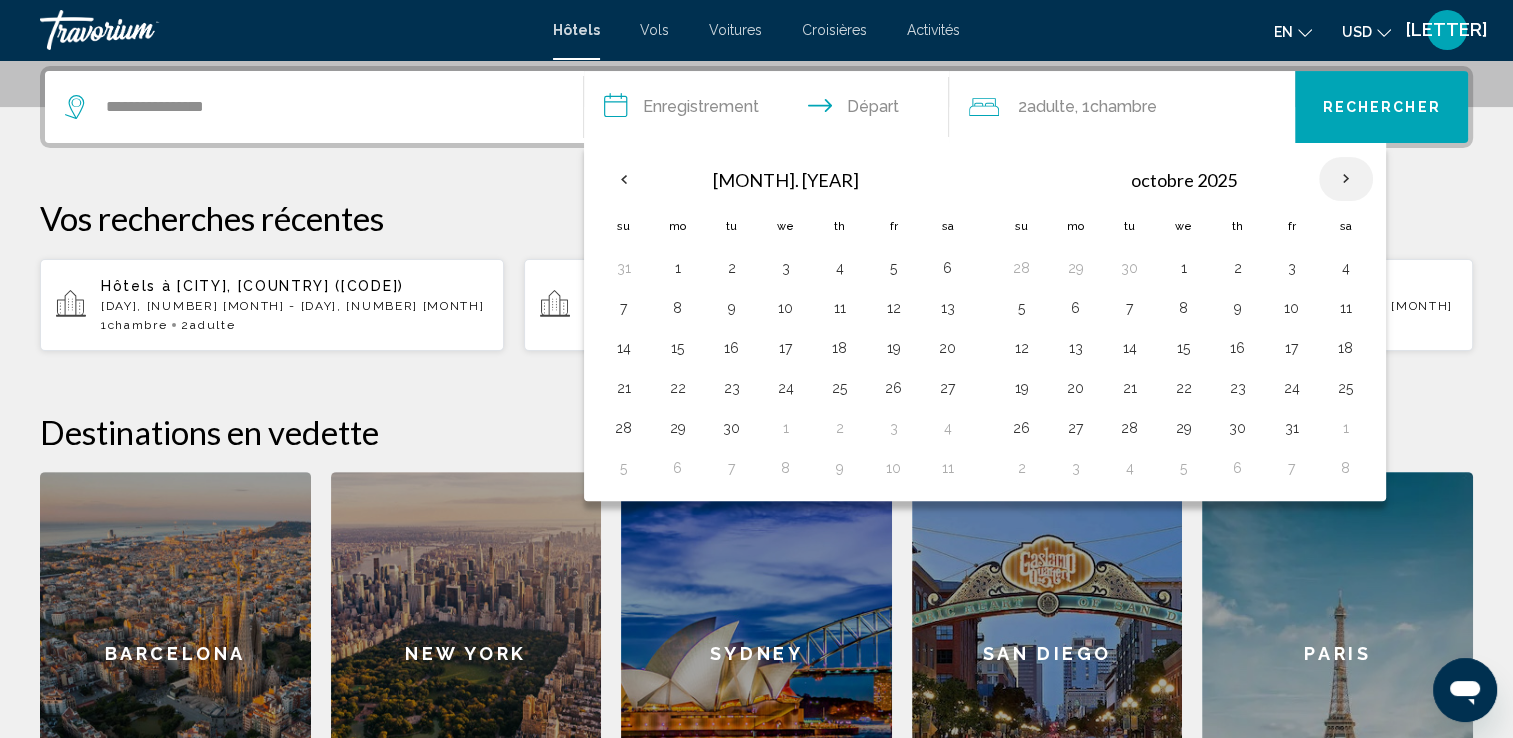click at bounding box center [1346, 179] 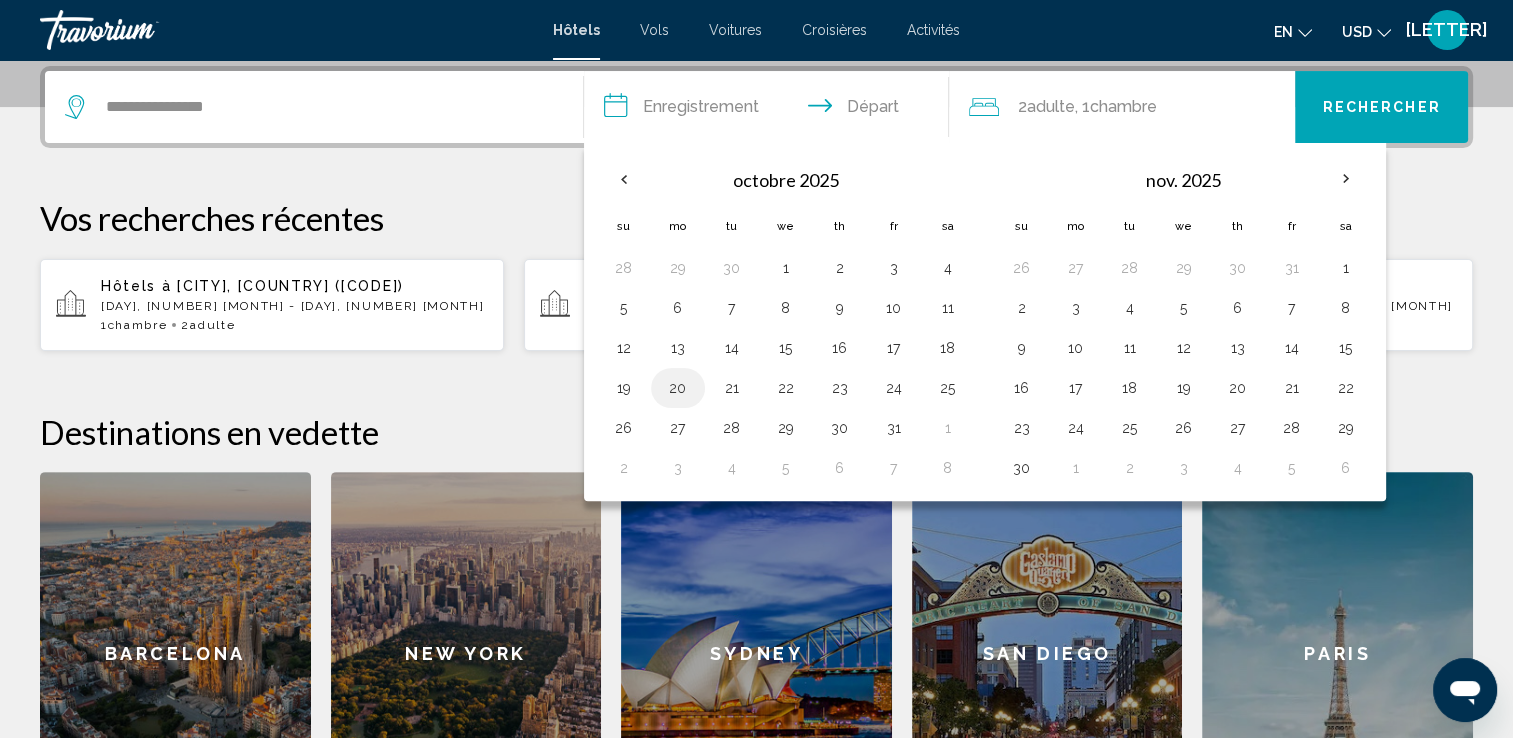 click on "20" at bounding box center [678, 388] 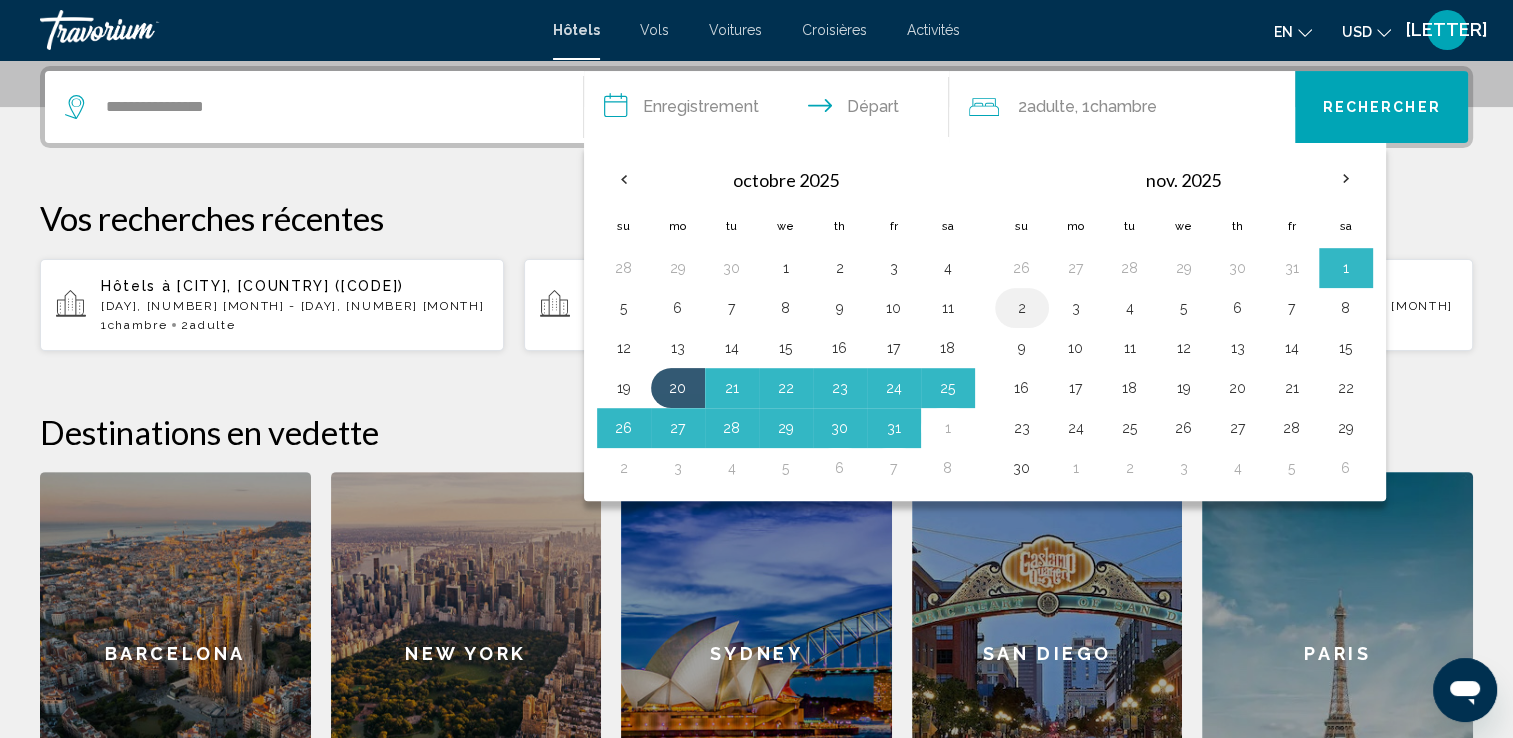 click on "2" at bounding box center [1022, 308] 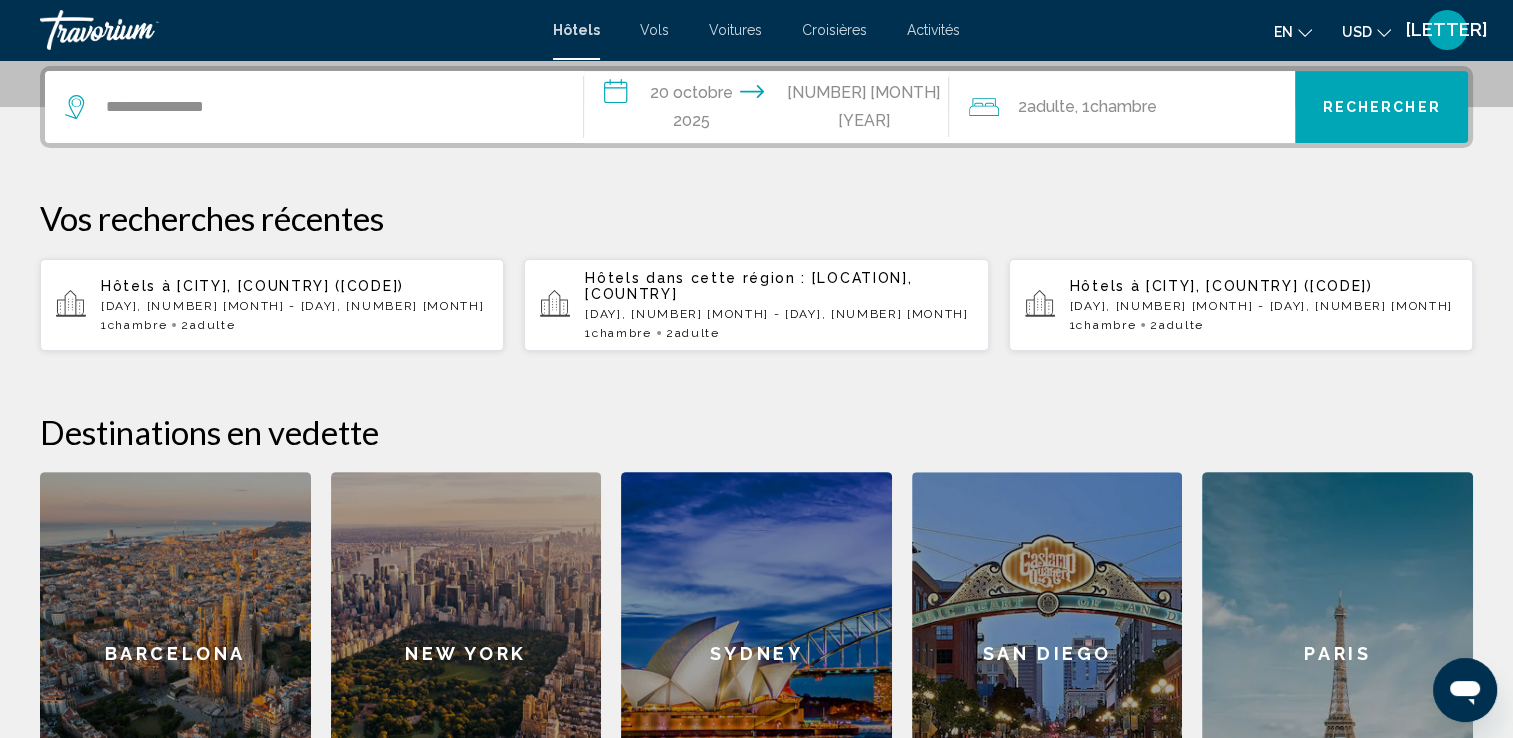 click on "Rechercher" at bounding box center [1382, 108] 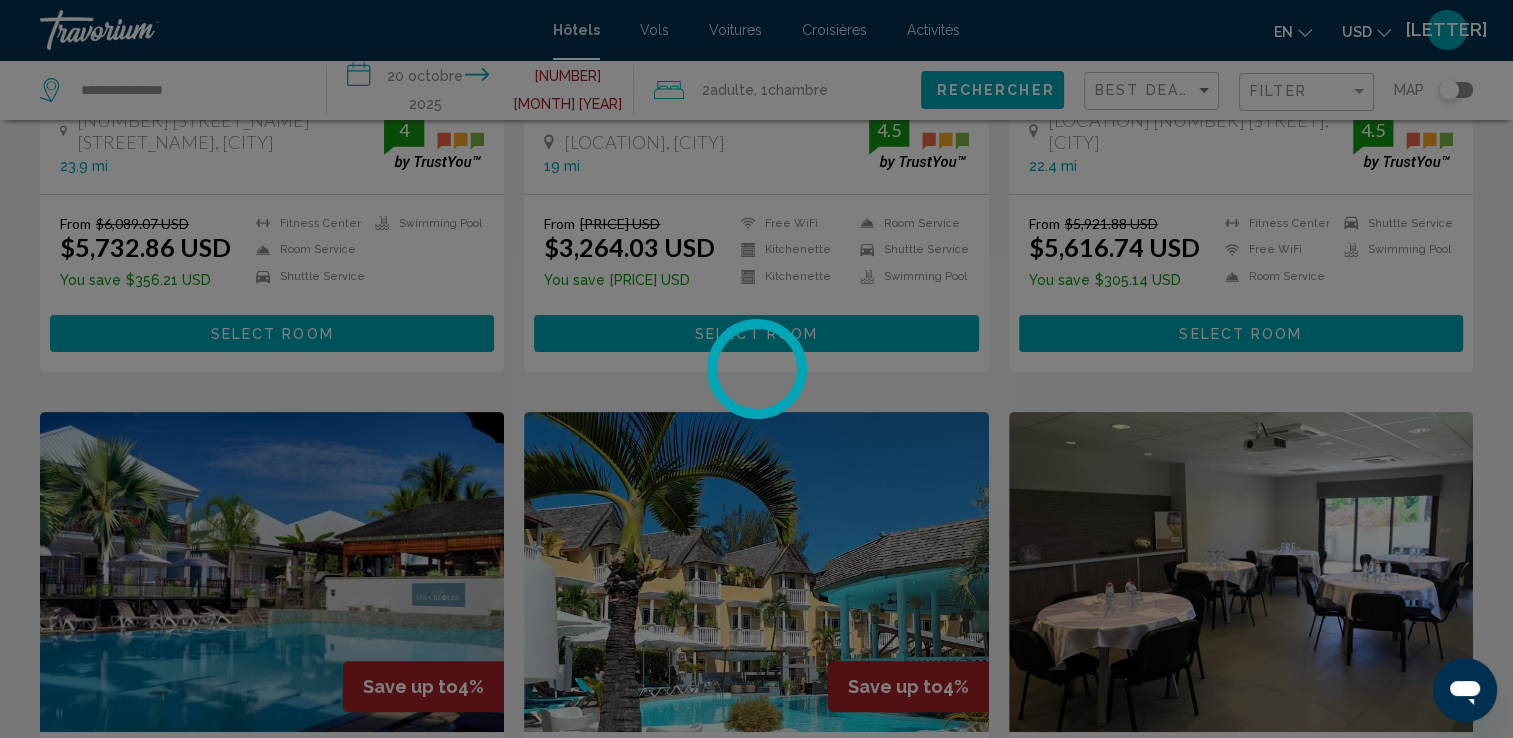 scroll, scrollTop: 0, scrollLeft: 0, axis: both 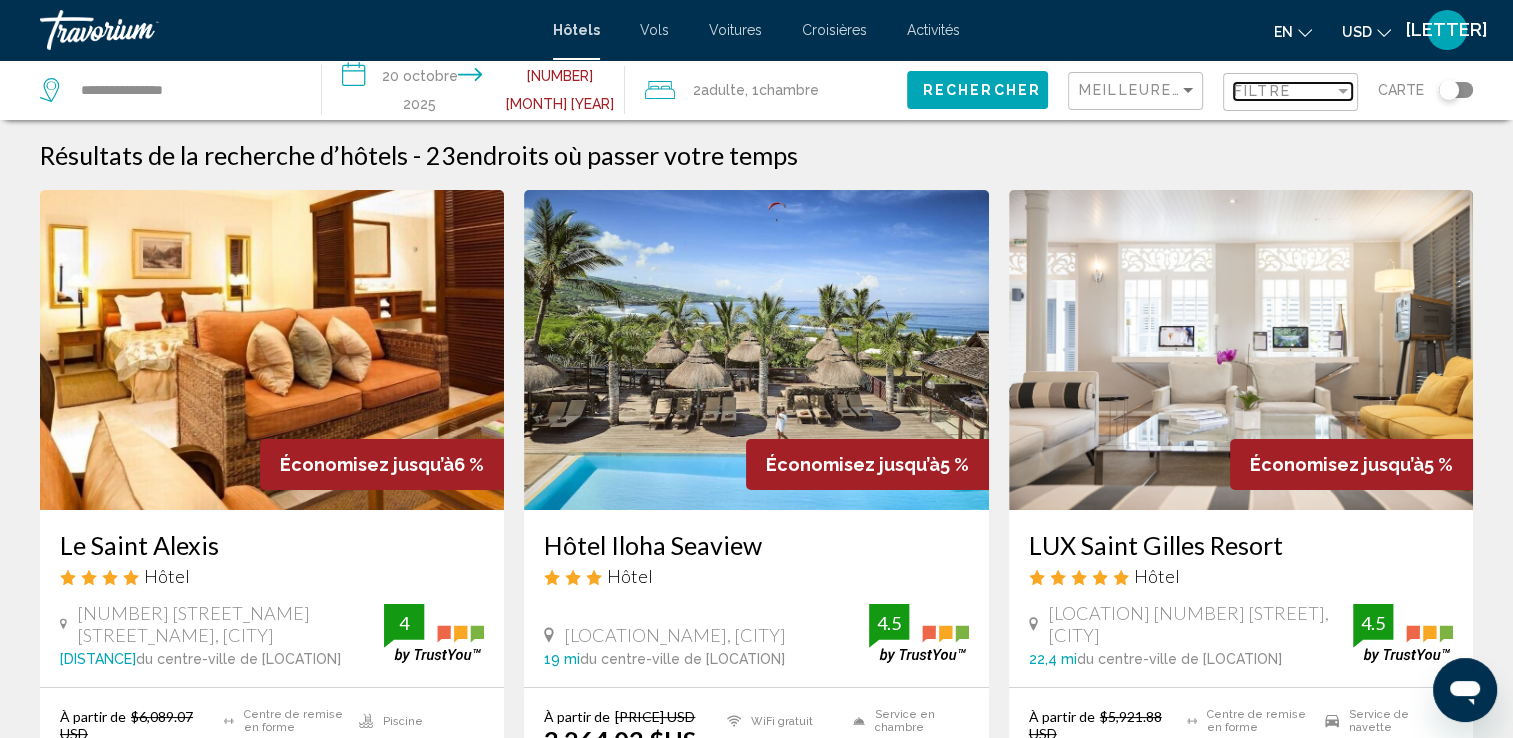 click at bounding box center [1343, 91] 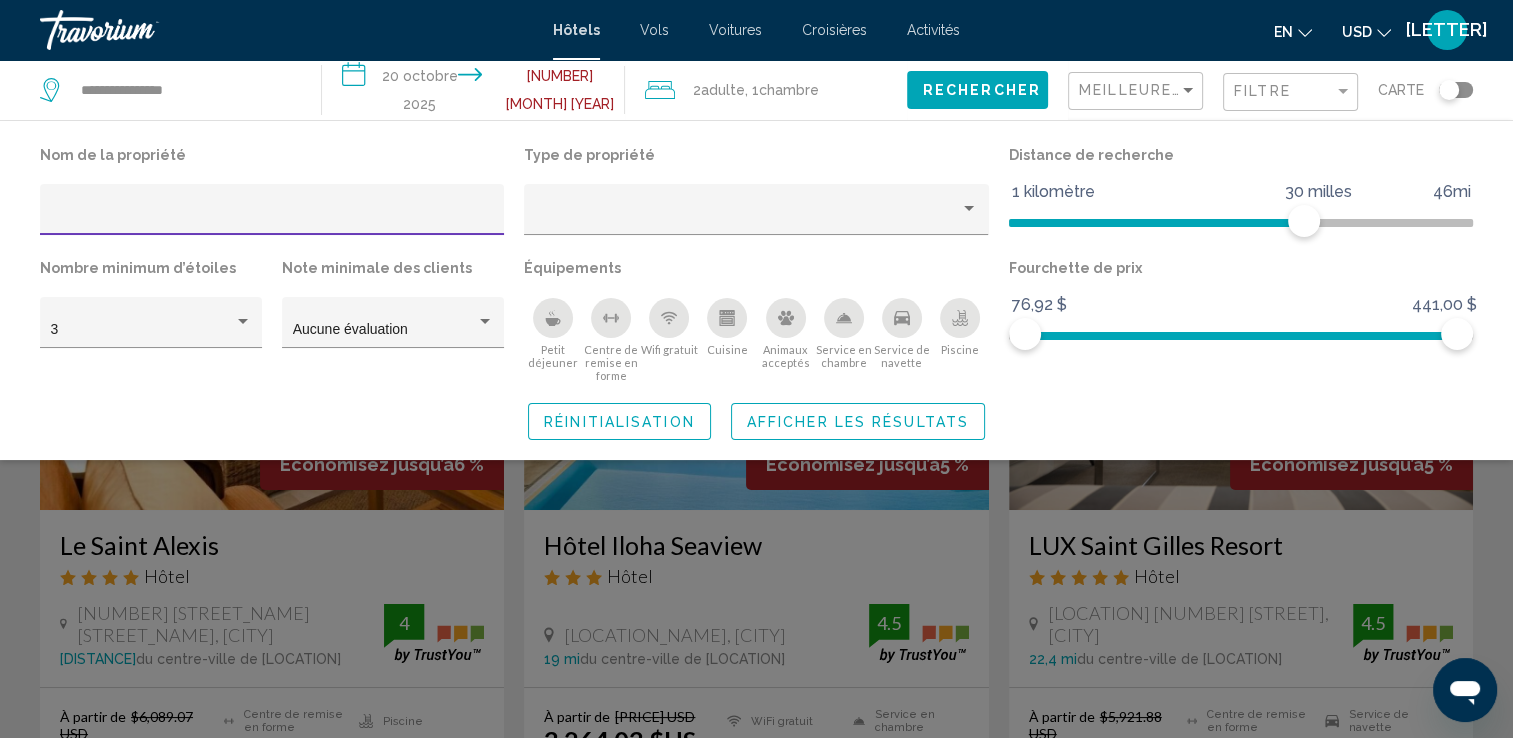 click on "Nom de la propriété Type de propriété Distance de recherche 1 kilomètre 46mi 30 milles Nombre minimum d’étoiles 3 Note minimale des clients Aucune évaluation Équipements
Petit déjeuner
Centre de remise en forme
Wifi gratuit
Cuisine
Animaux acceptés
Service en chambre
Service de navette
Piscine Fourchette de prix 76,92 $ 441,00 $ 76,92 $ 441,00 $ Réinitialisation Afficher les résultats" 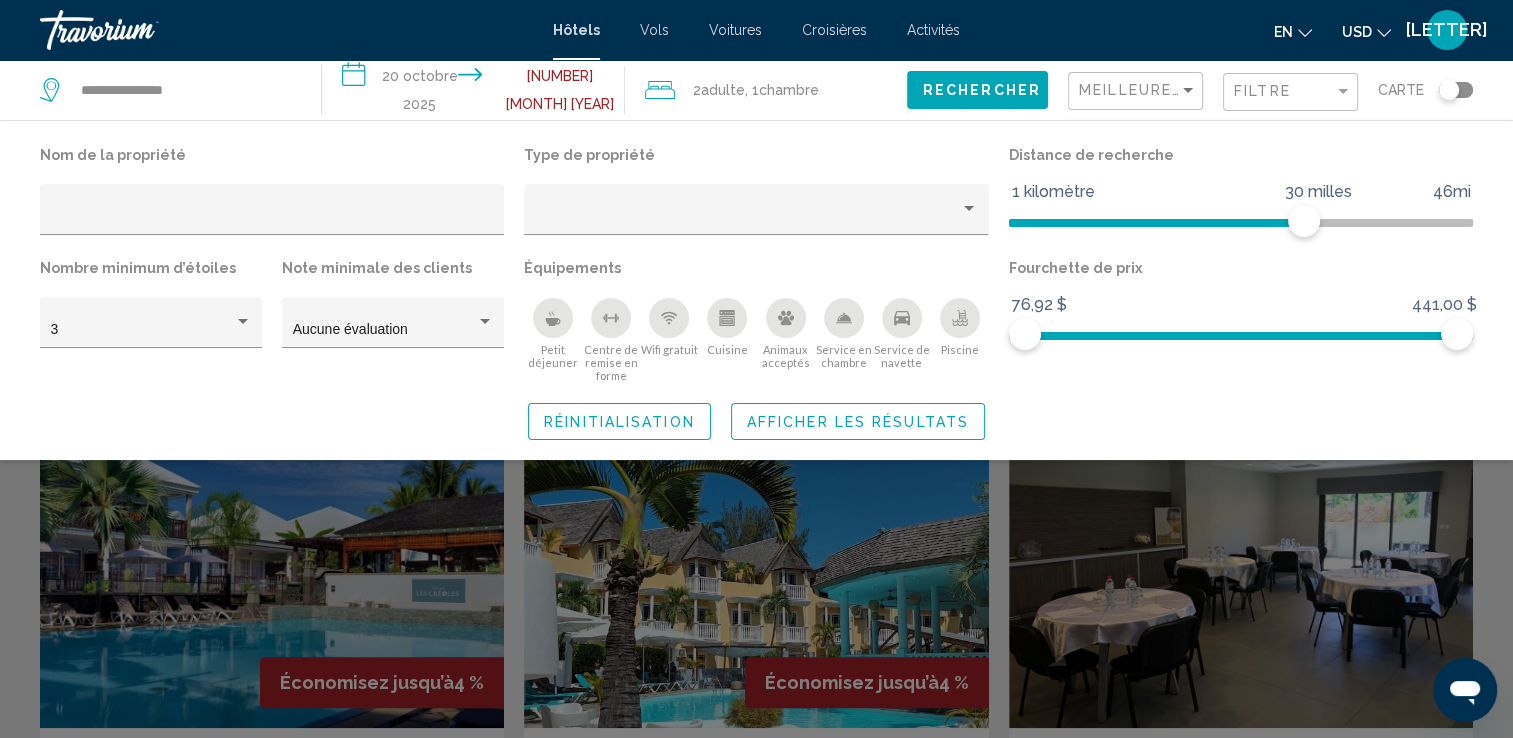 scroll, scrollTop: 0, scrollLeft: 0, axis: both 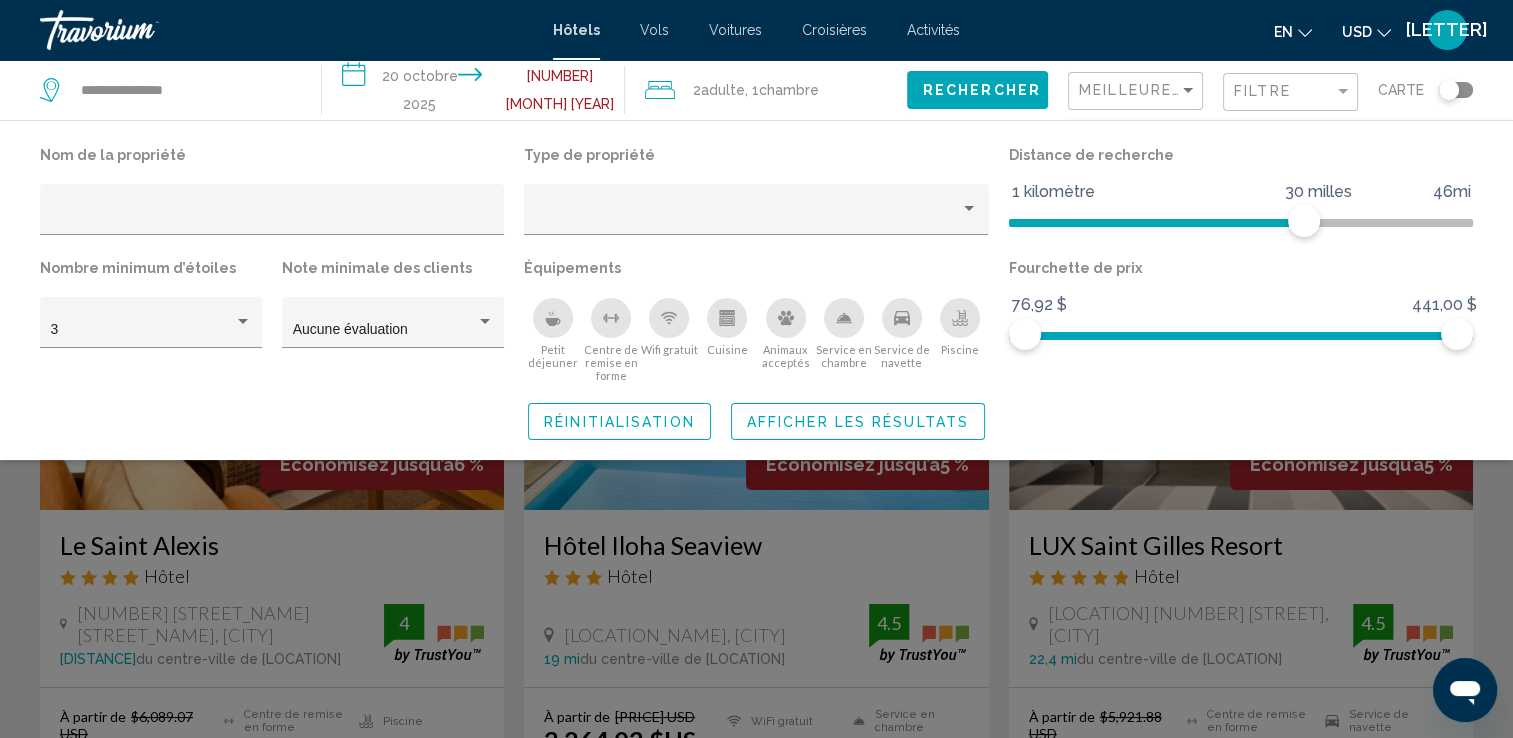 click on "Filtre" 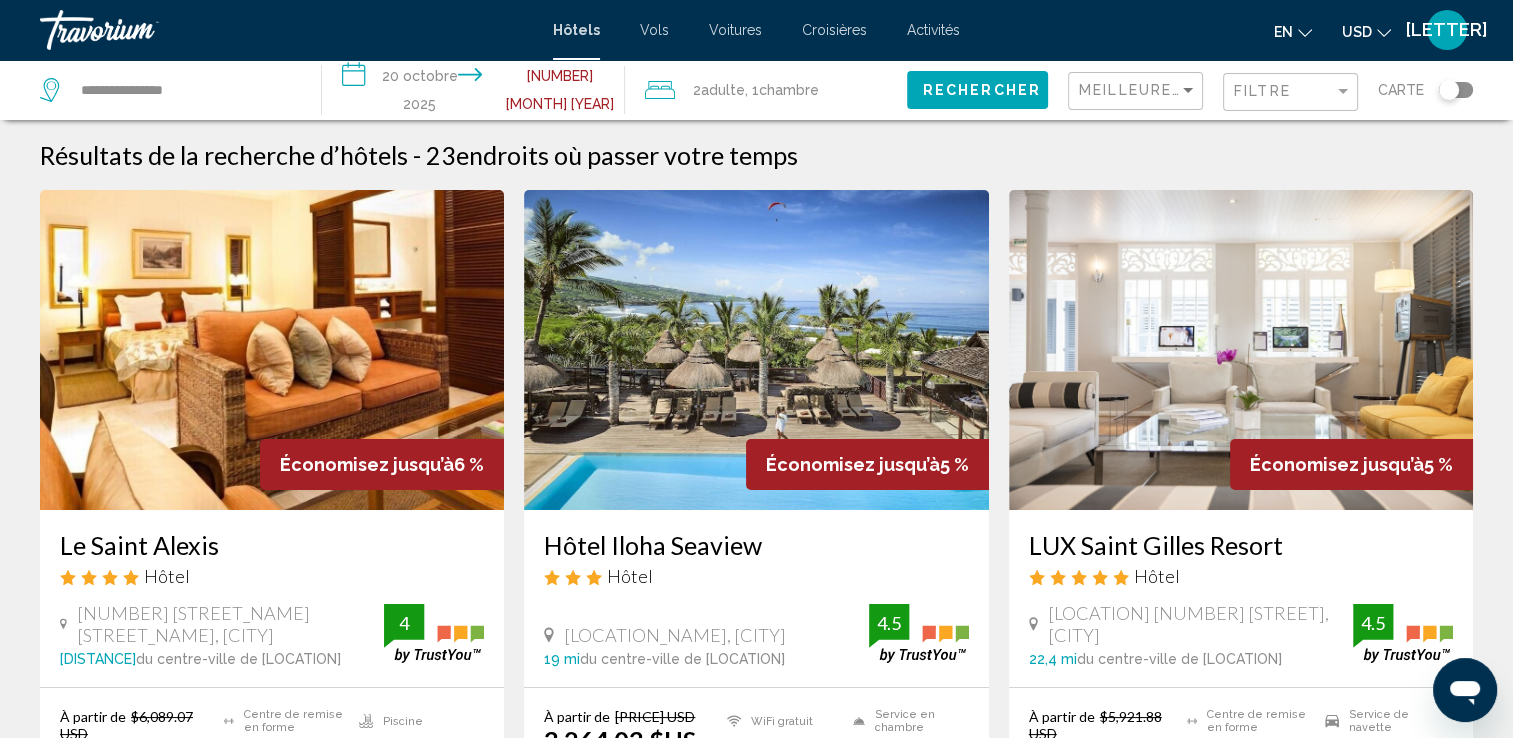 click on "Filtre" 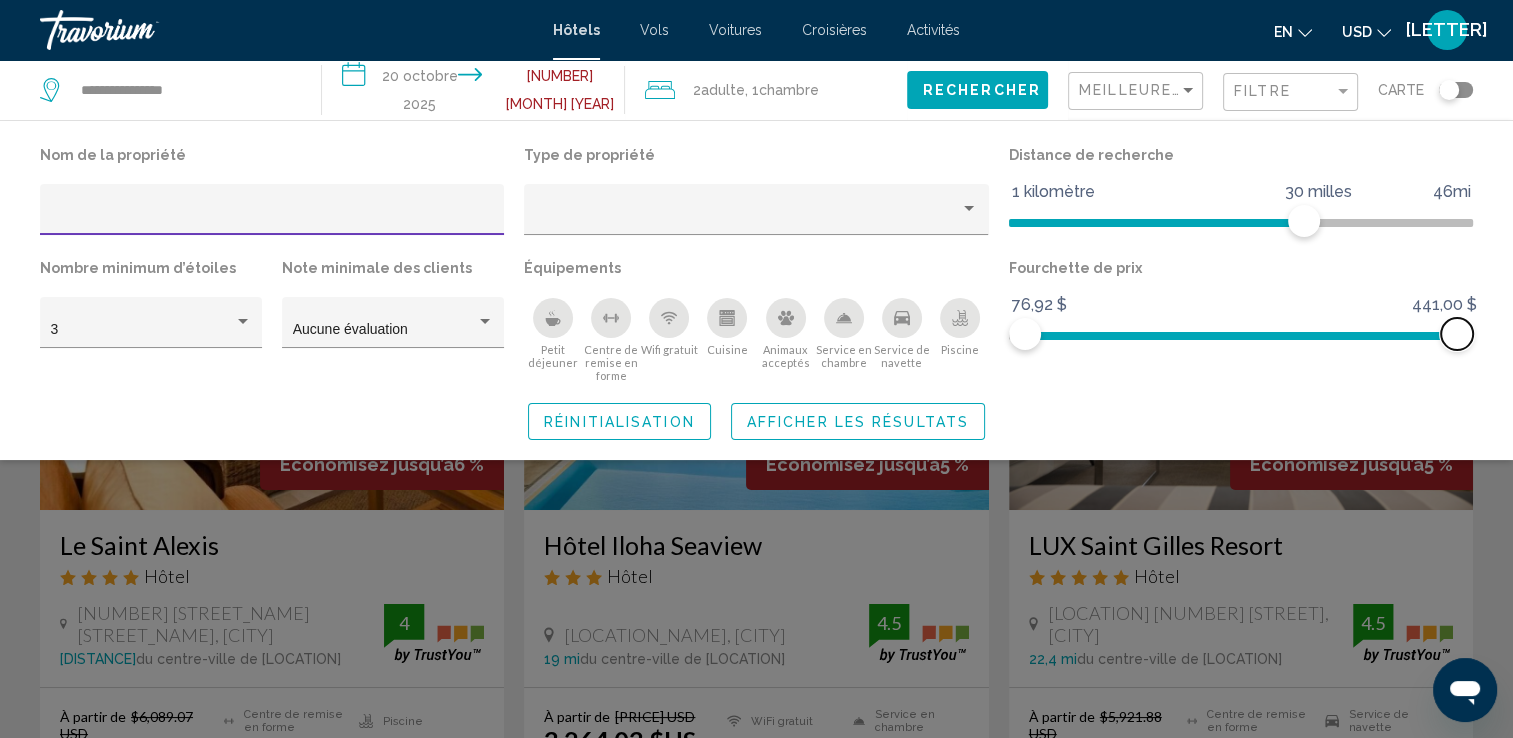click 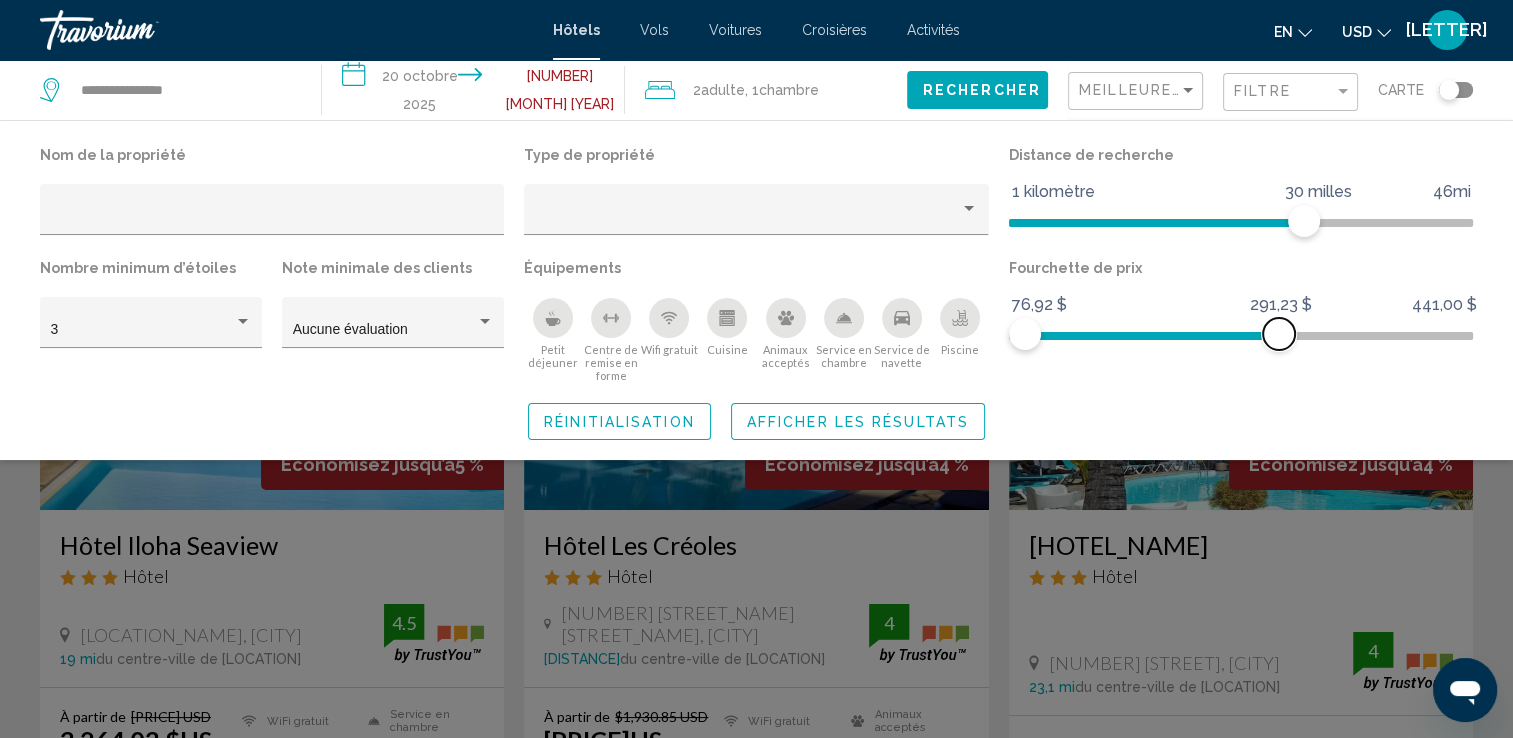 click 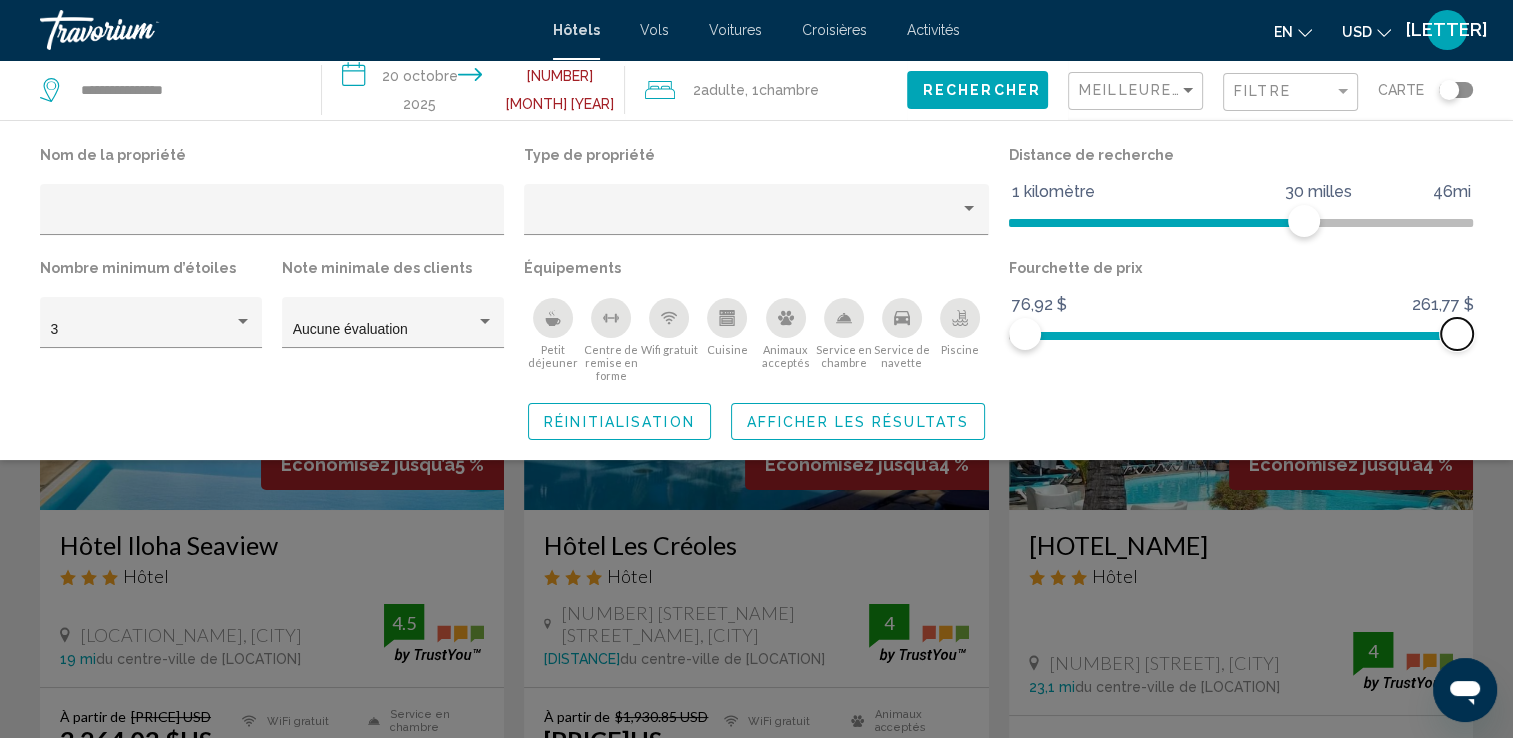 drag, startPoint x: 1241, startPoint y: 338, endPoint x: 1479, endPoint y: 322, distance: 238.53722 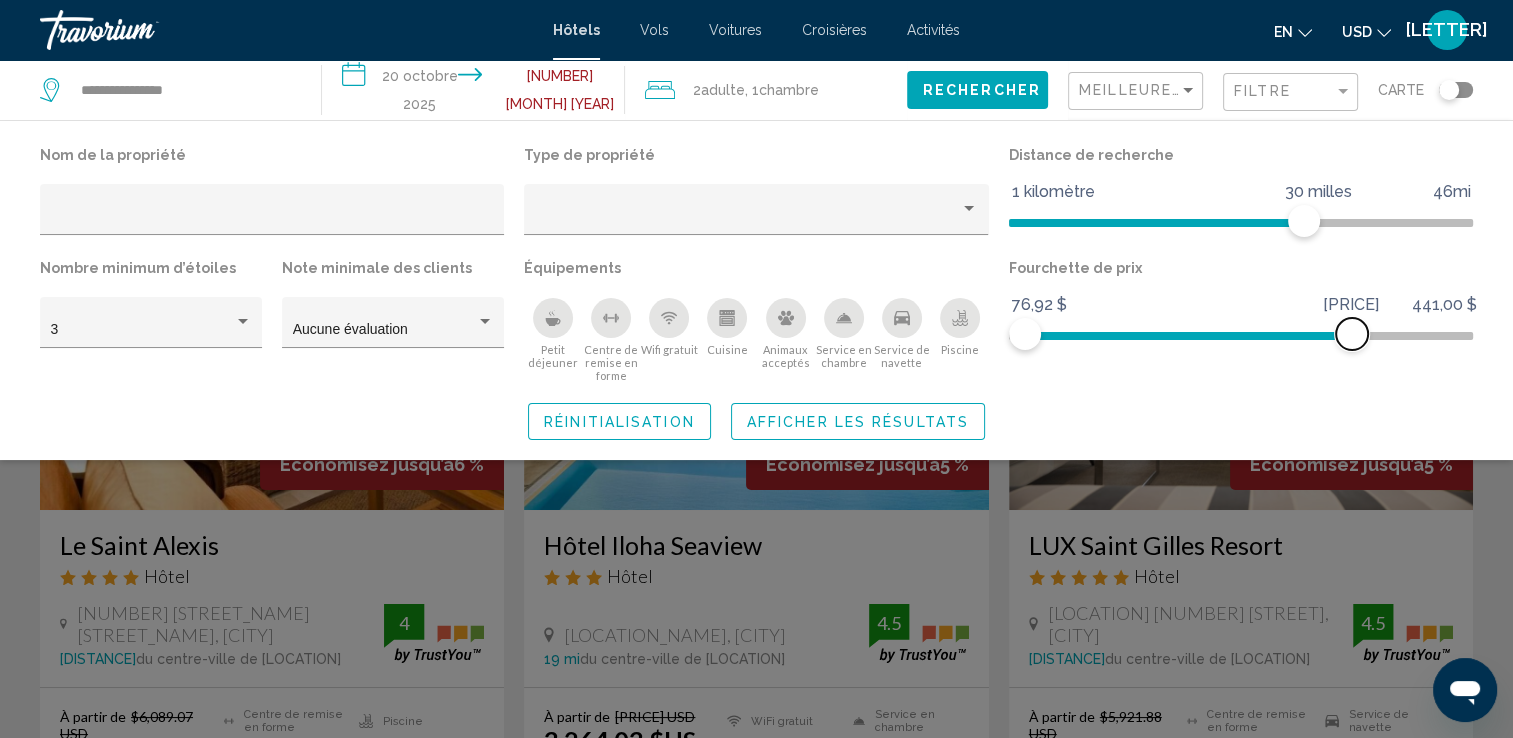 click 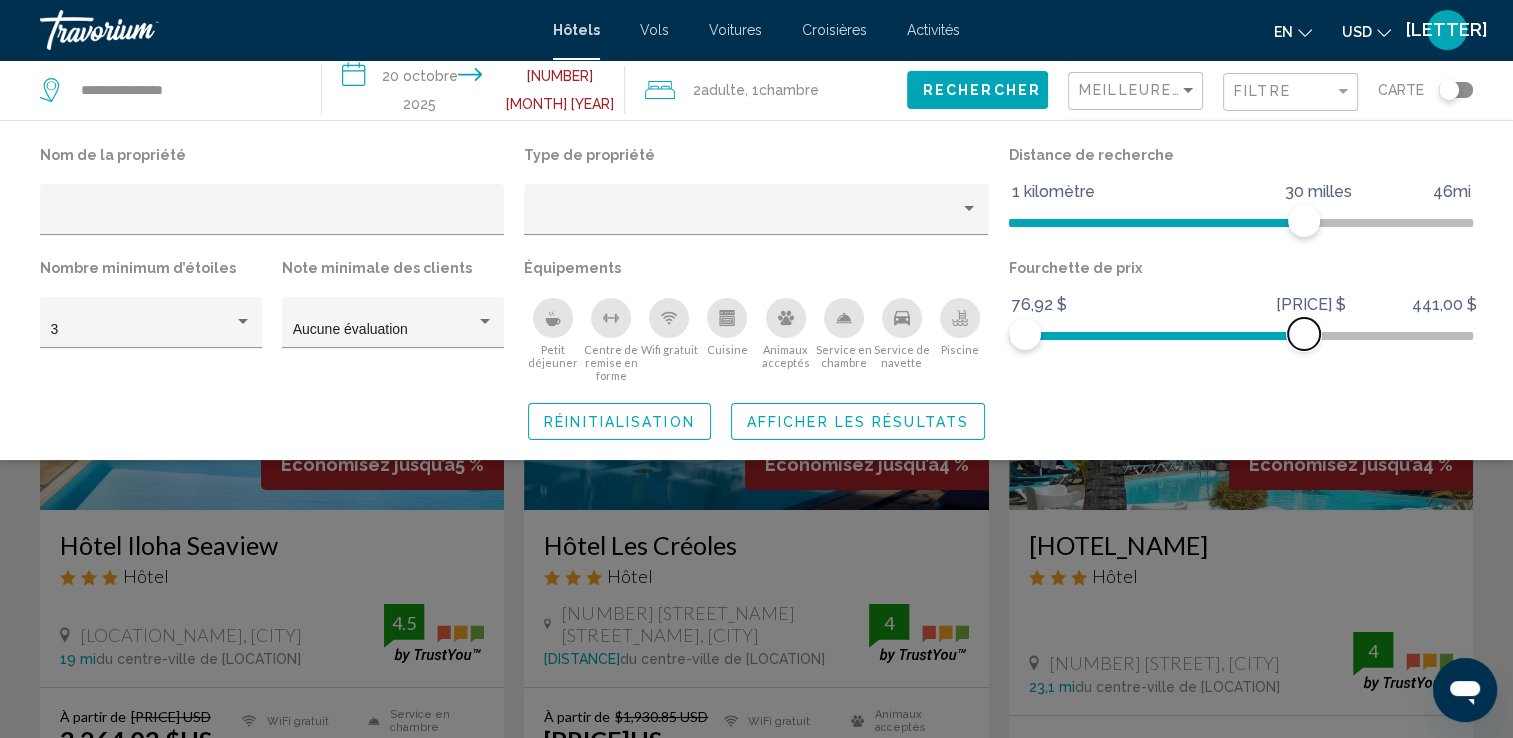 click 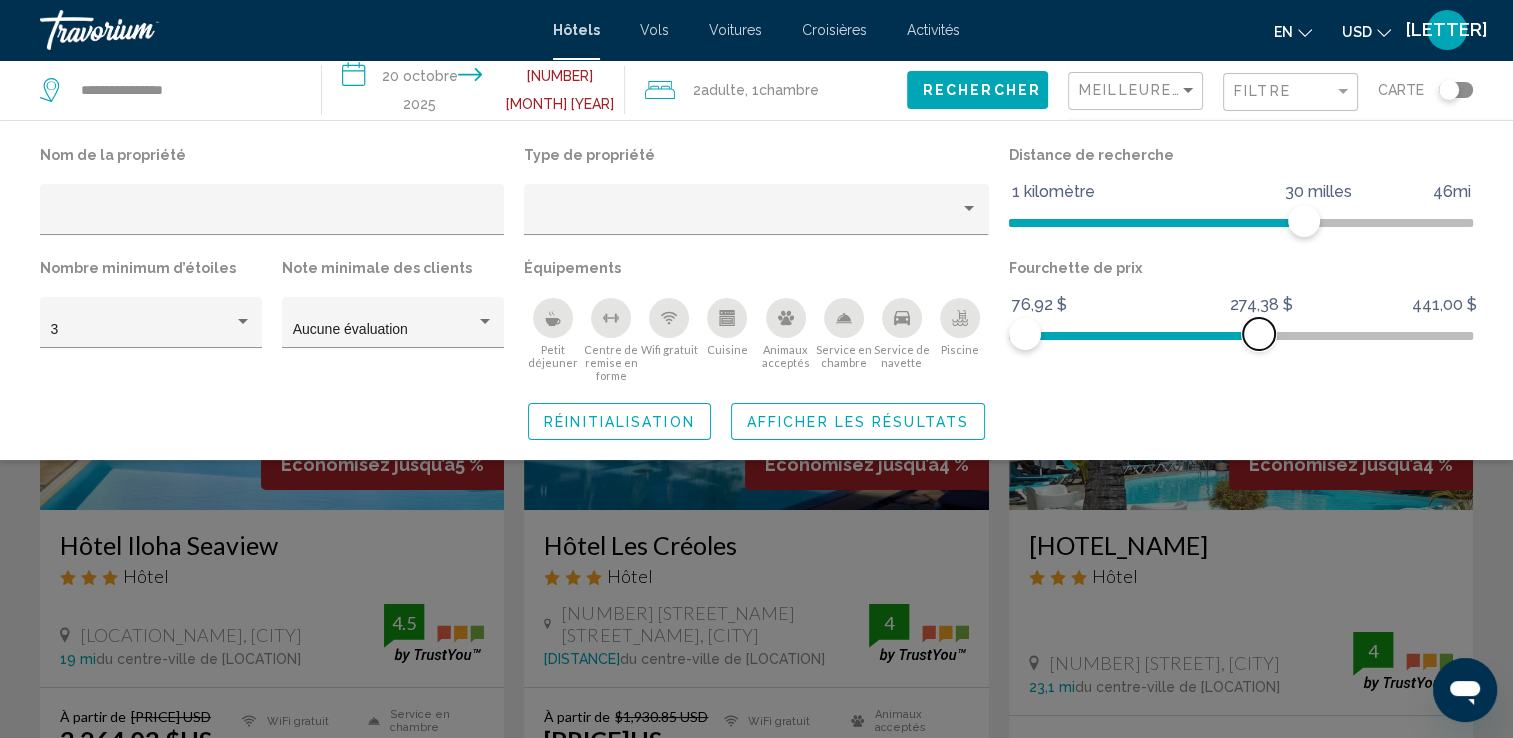 click on "76,92 $ 441,00 $ 76,92 $ 274,38 $" 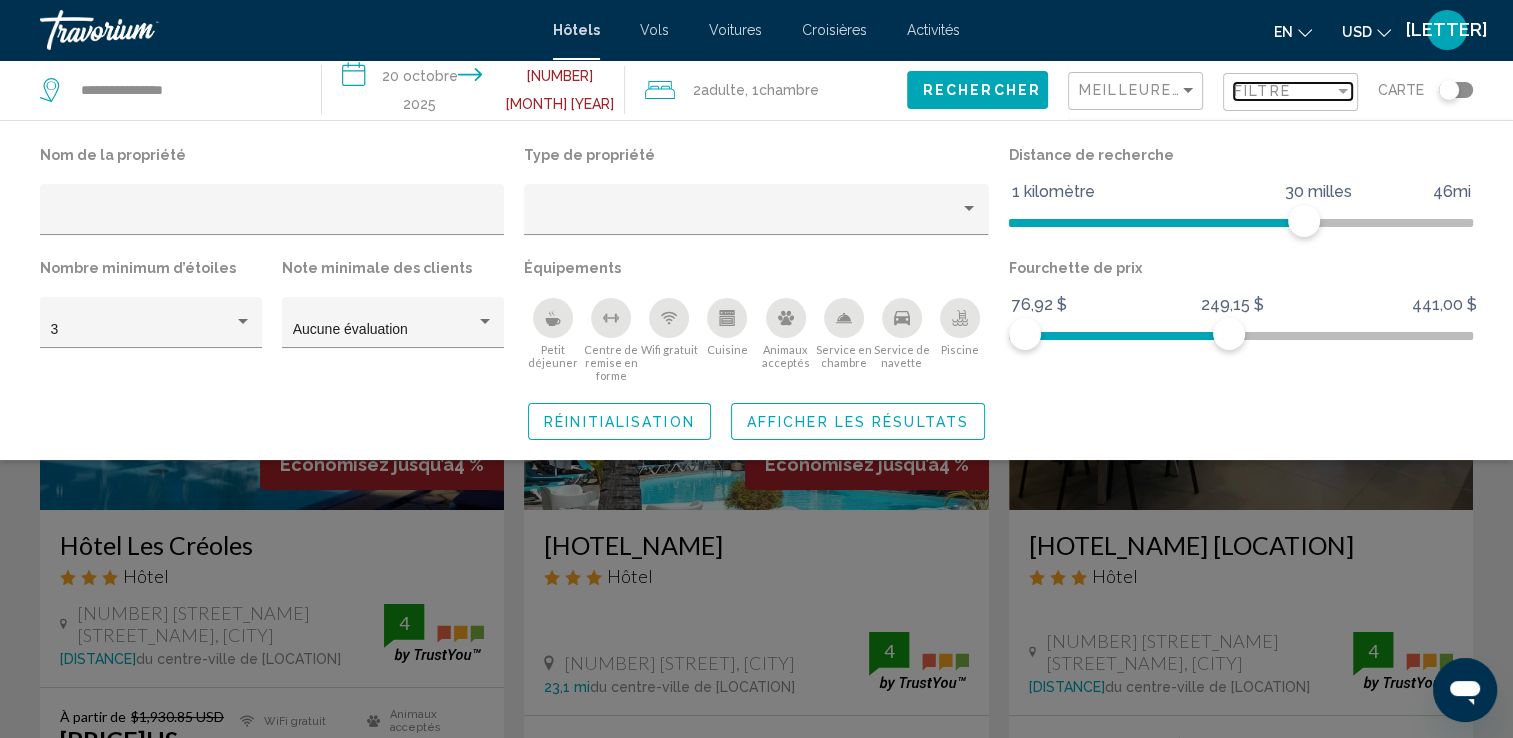click at bounding box center (1343, 91) 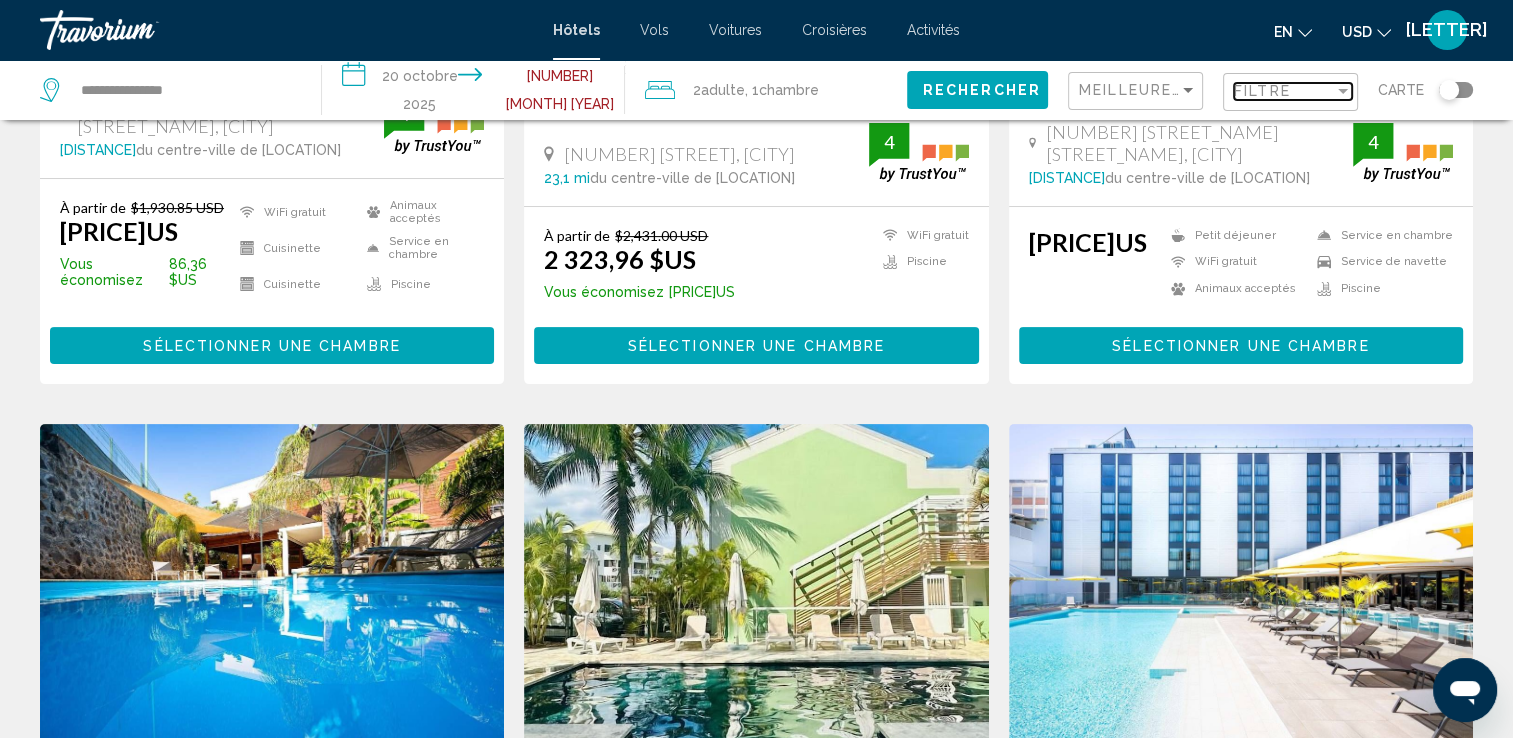 scroll, scrollTop: 452, scrollLeft: 0, axis: vertical 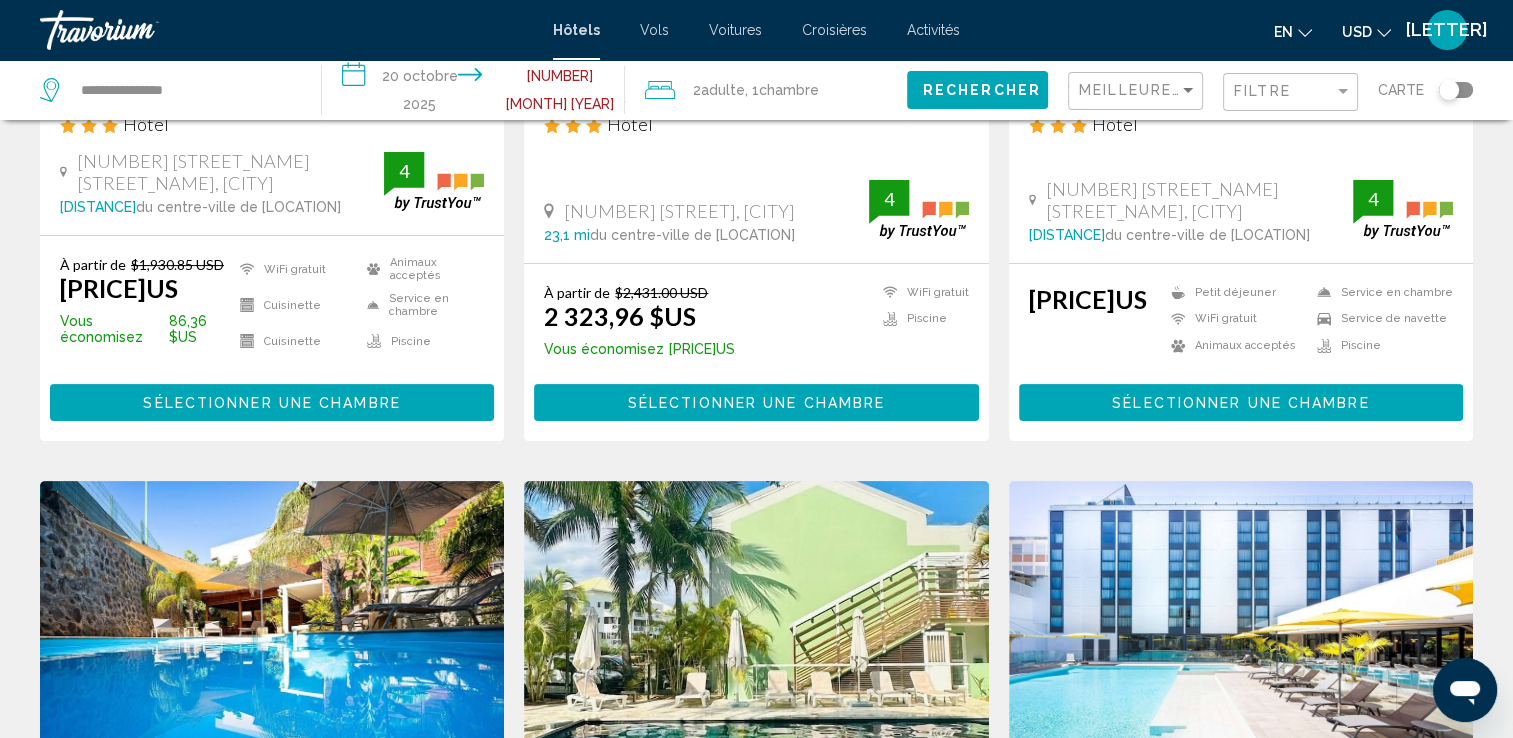 click on "USD
USD ($) MXN (Mex$) CAD (Can$) GBP (£) EUR (€) AUD (A$) NZD (NZ$) CNY (CN¥)" 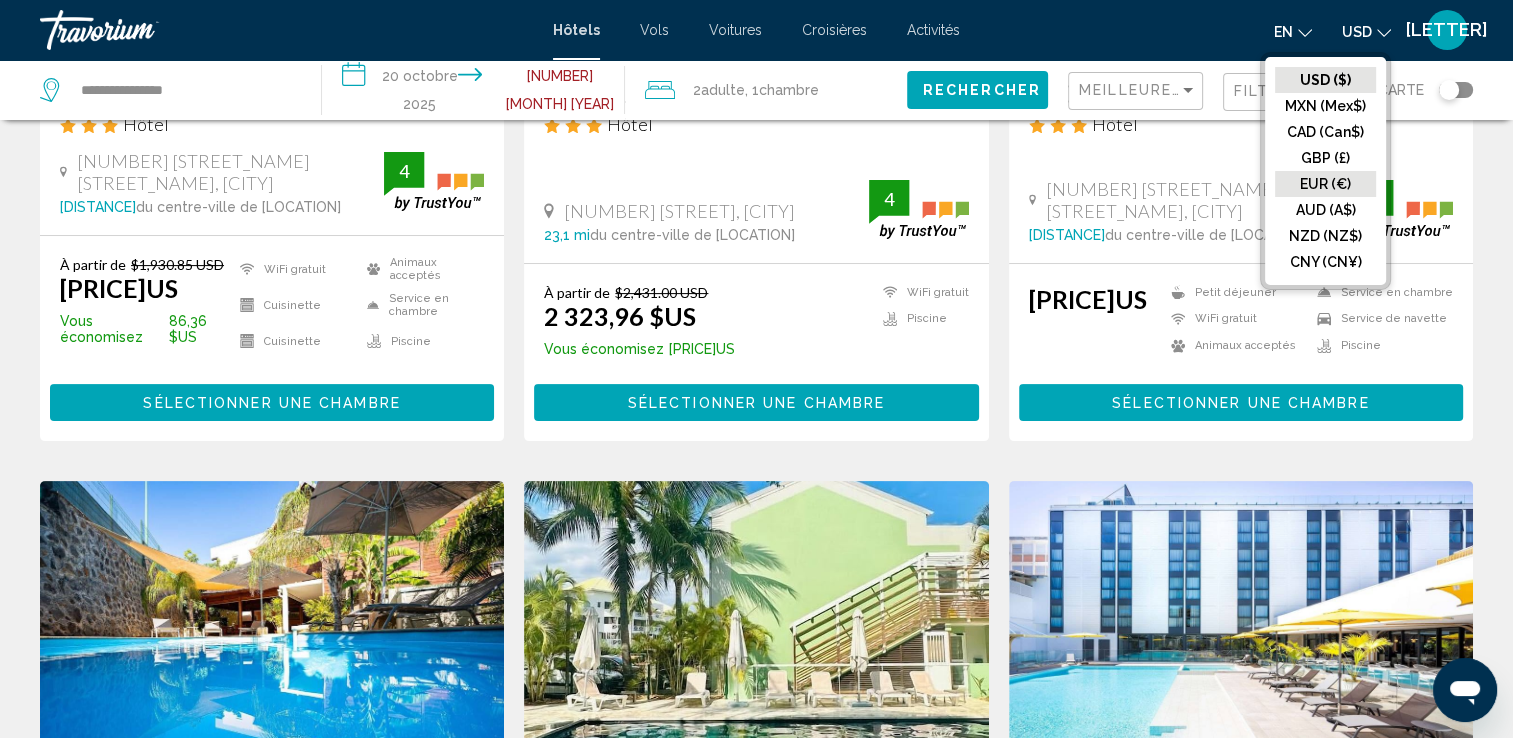 click on "EUR (€)" 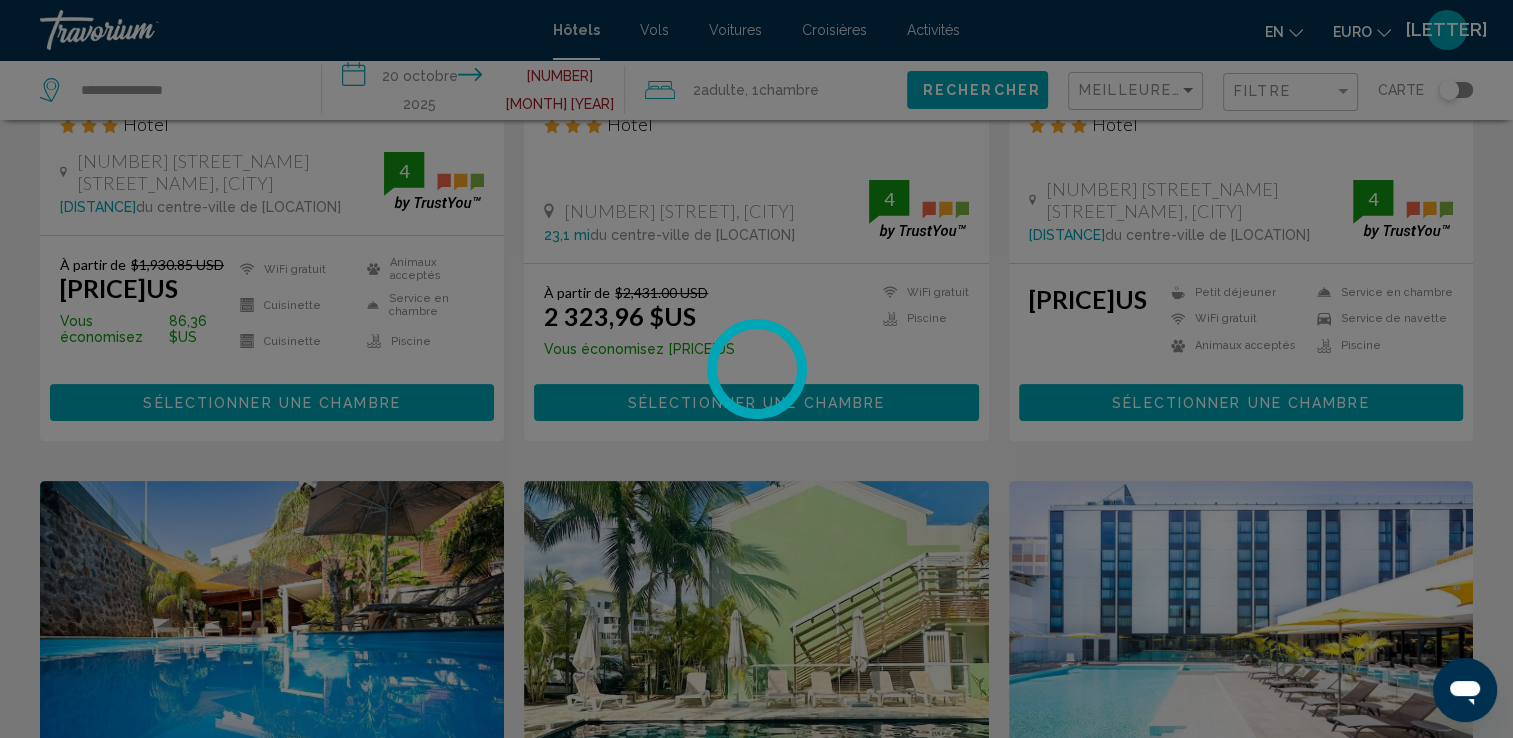 scroll, scrollTop: 0, scrollLeft: 0, axis: both 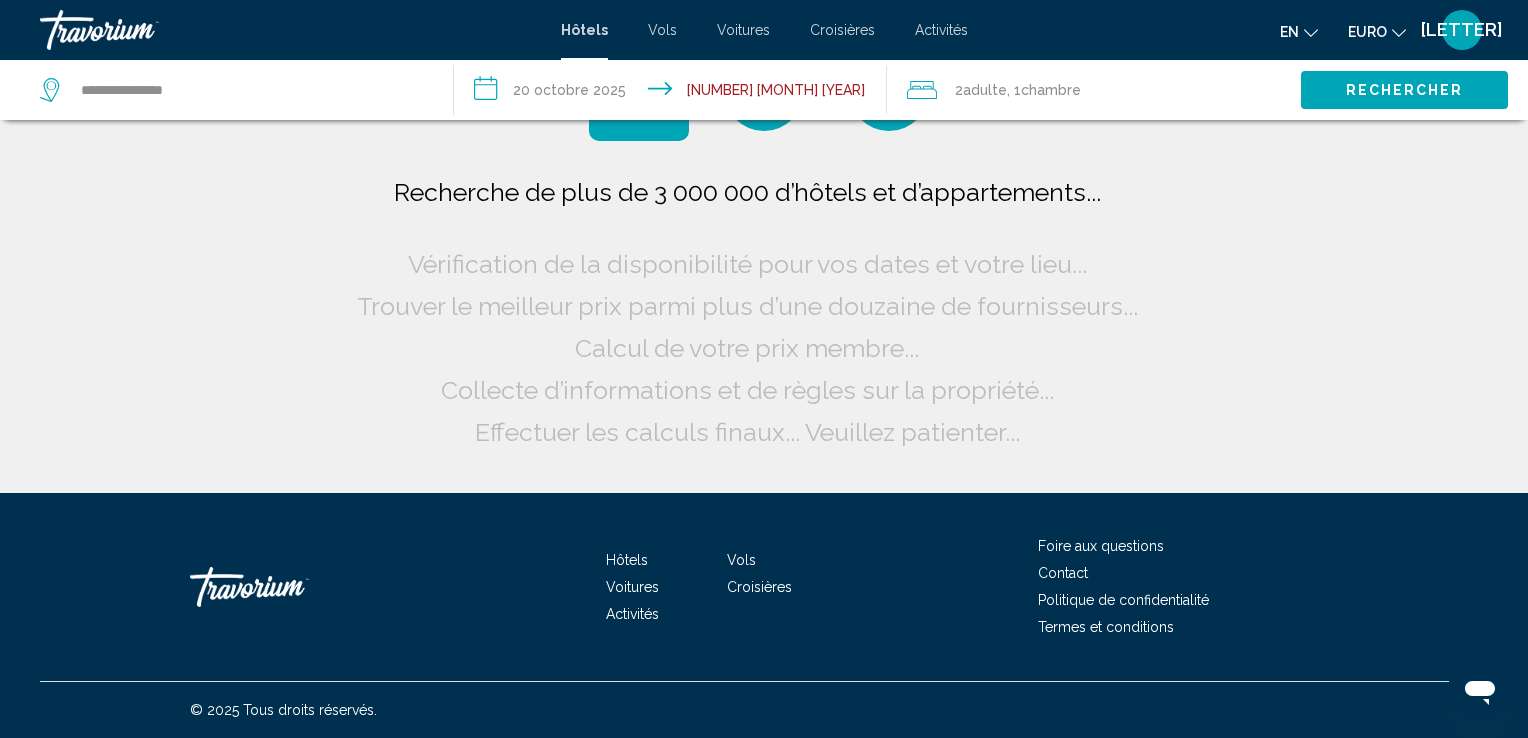 click on "en" 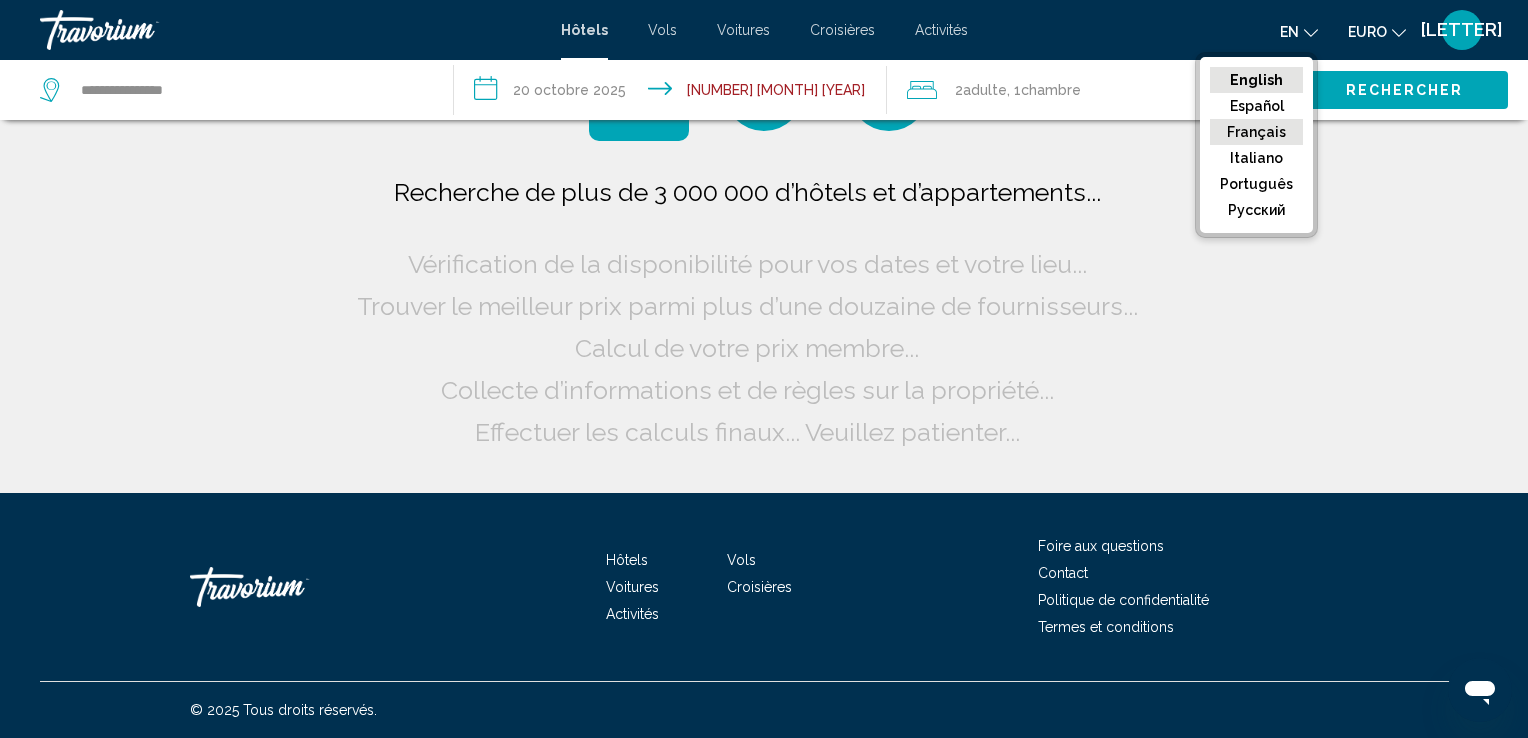 click on "Français" 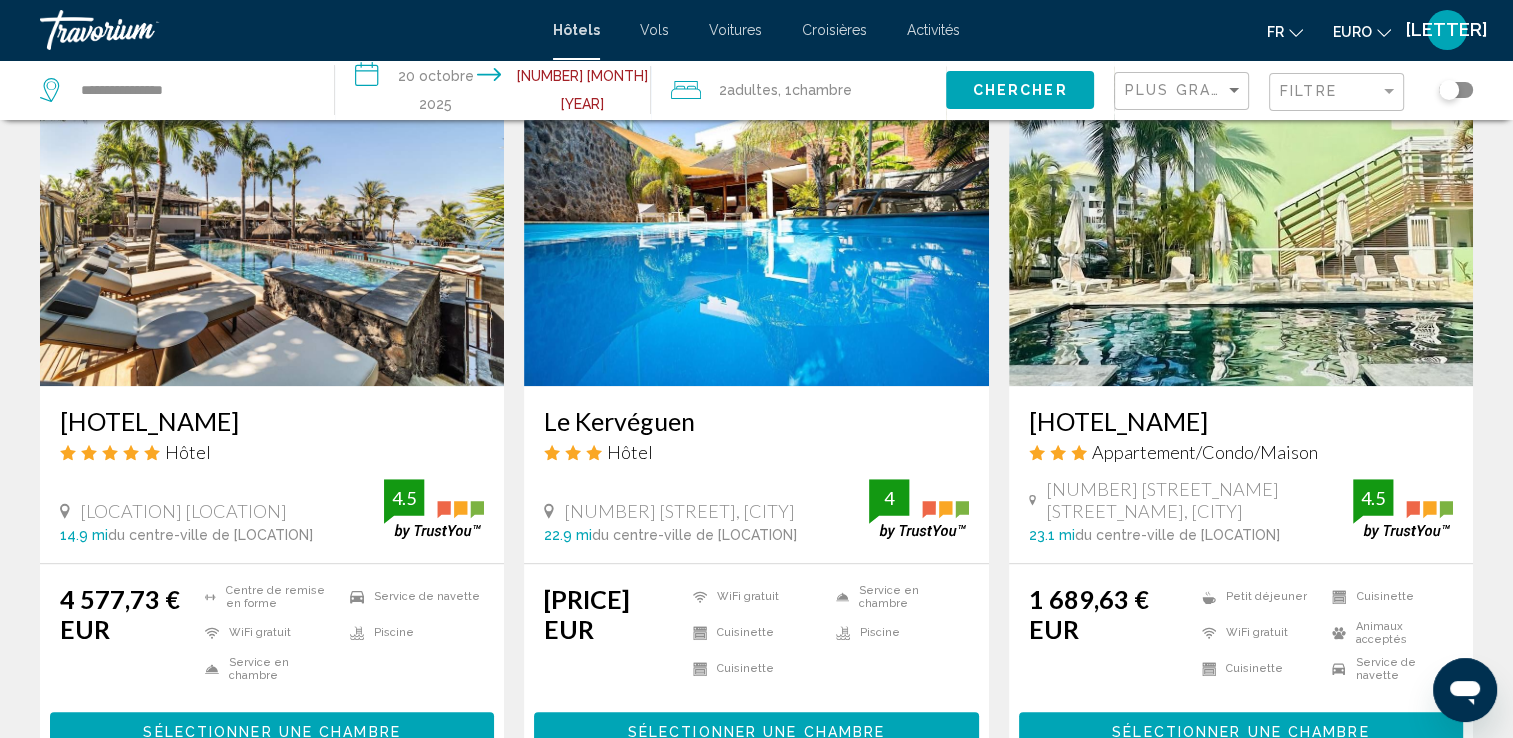 scroll, scrollTop: 1626, scrollLeft: 0, axis: vertical 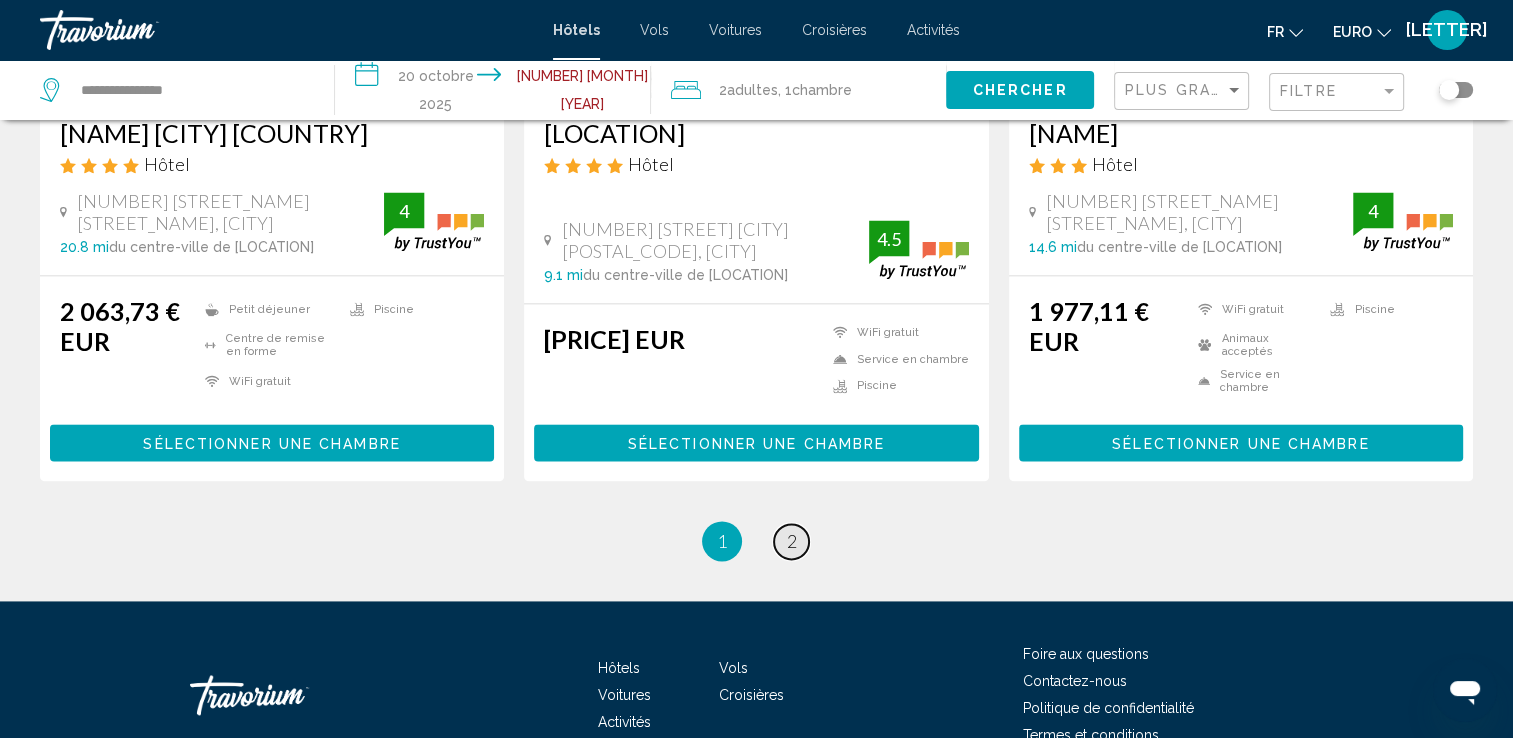 click on "page  2" at bounding box center (791, 541) 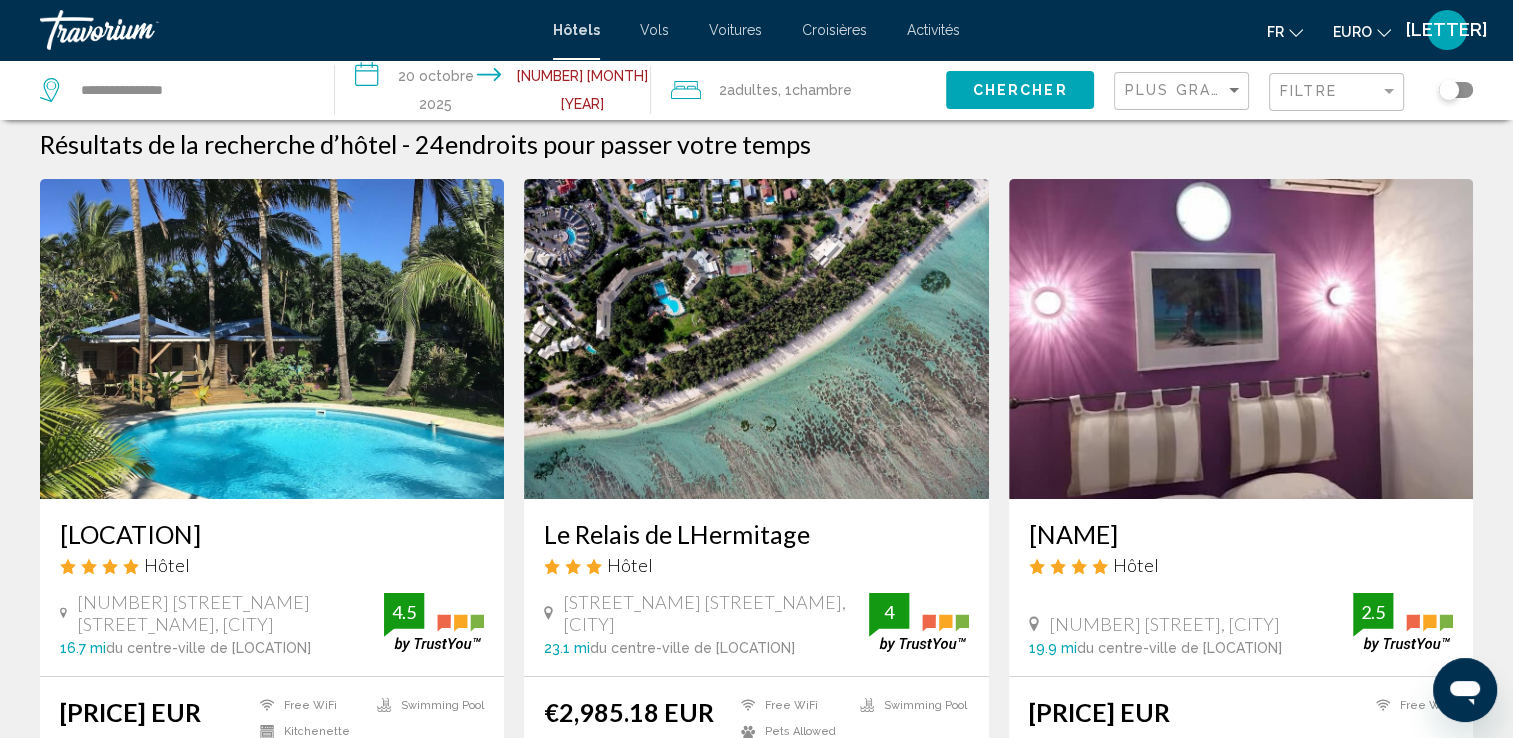 scroll, scrollTop: 0, scrollLeft: 0, axis: both 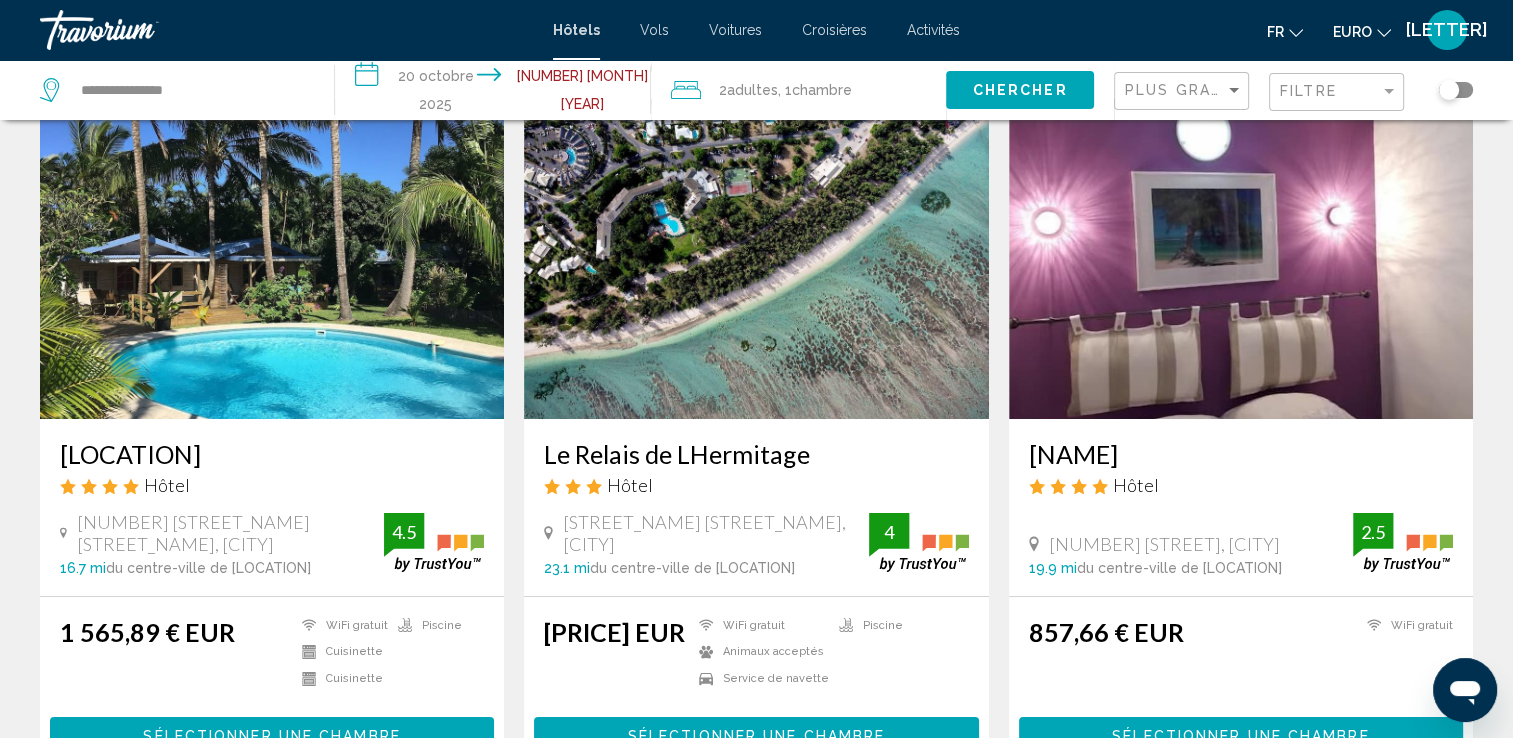 click at bounding box center (272, 259) 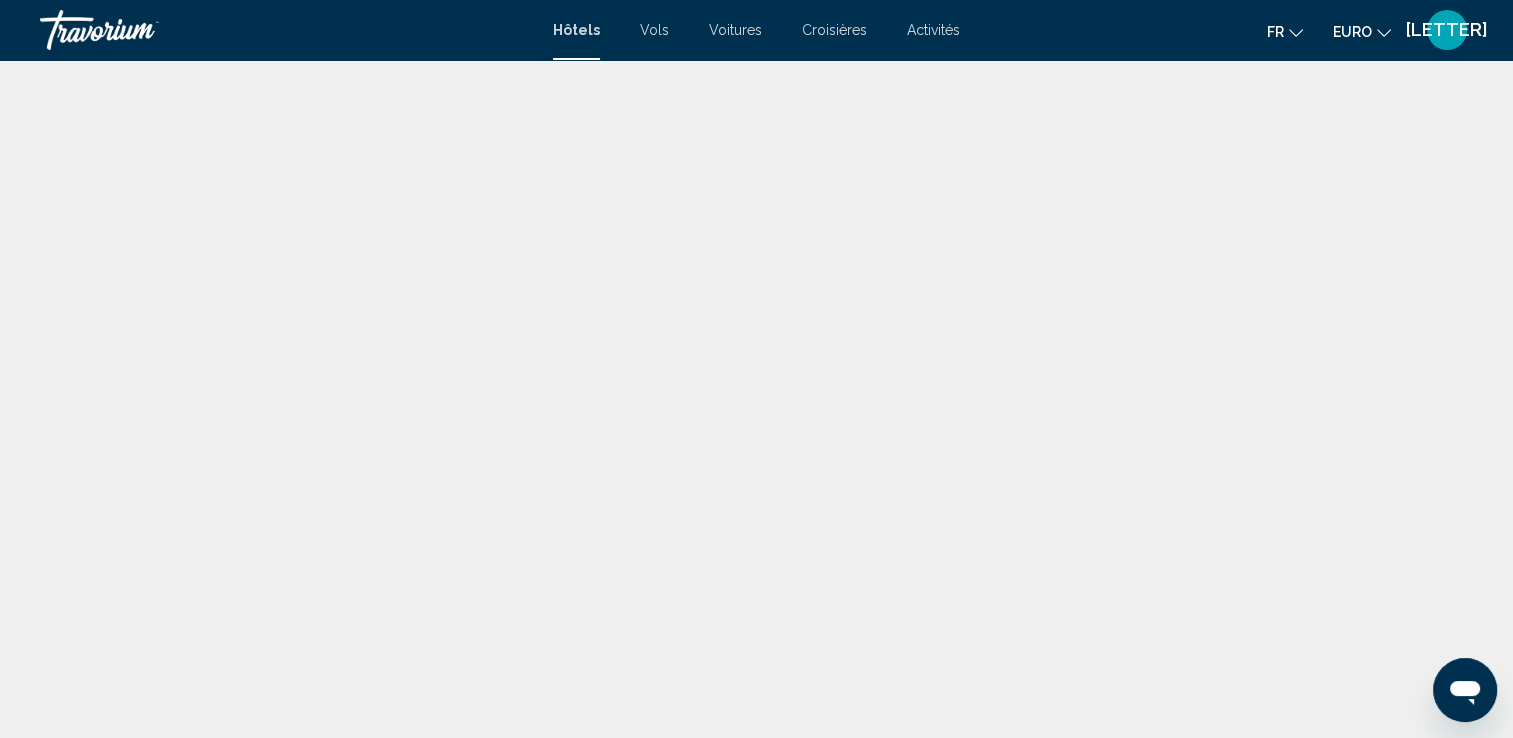 scroll, scrollTop: 0, scrollLeft: 0, axis: both 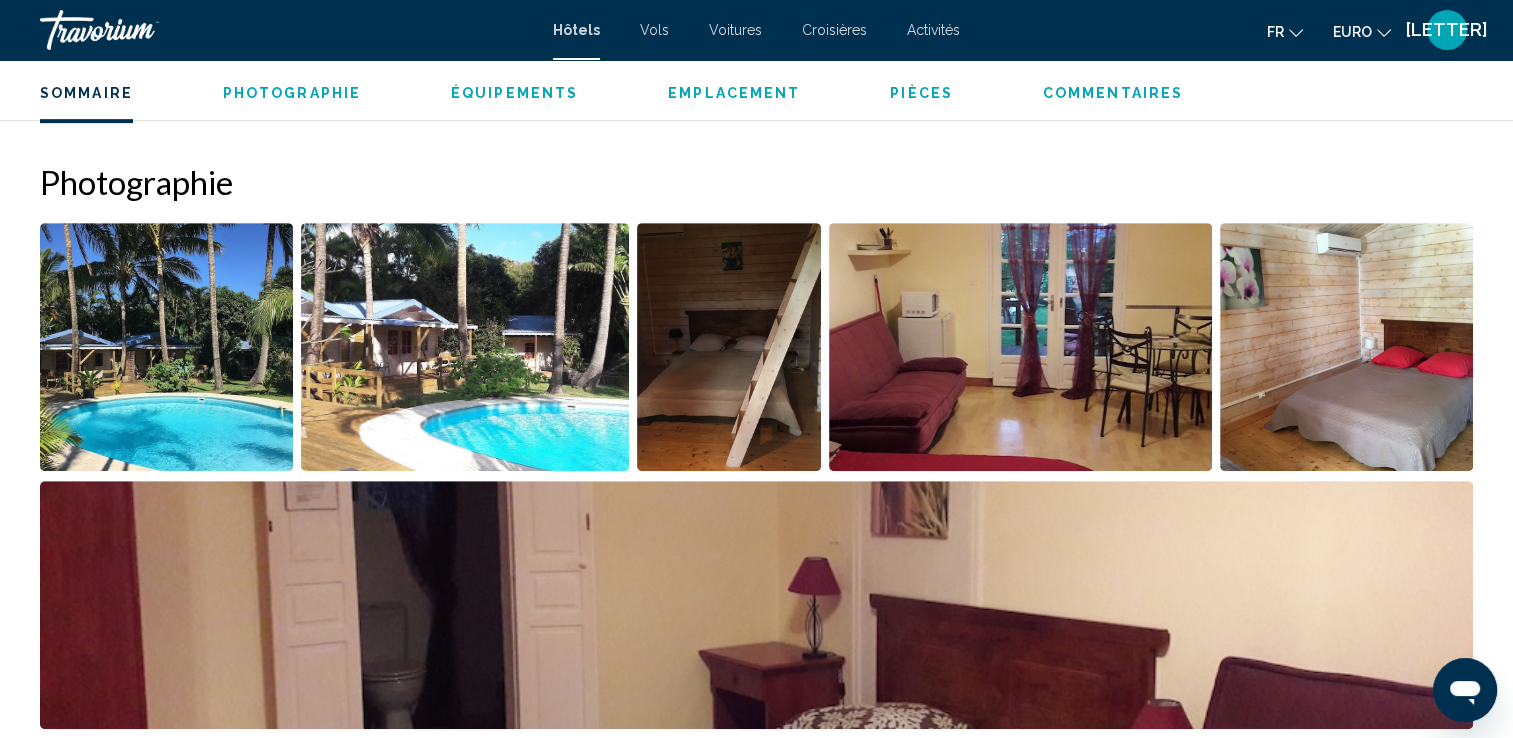 click at bounding box center (728, 347) 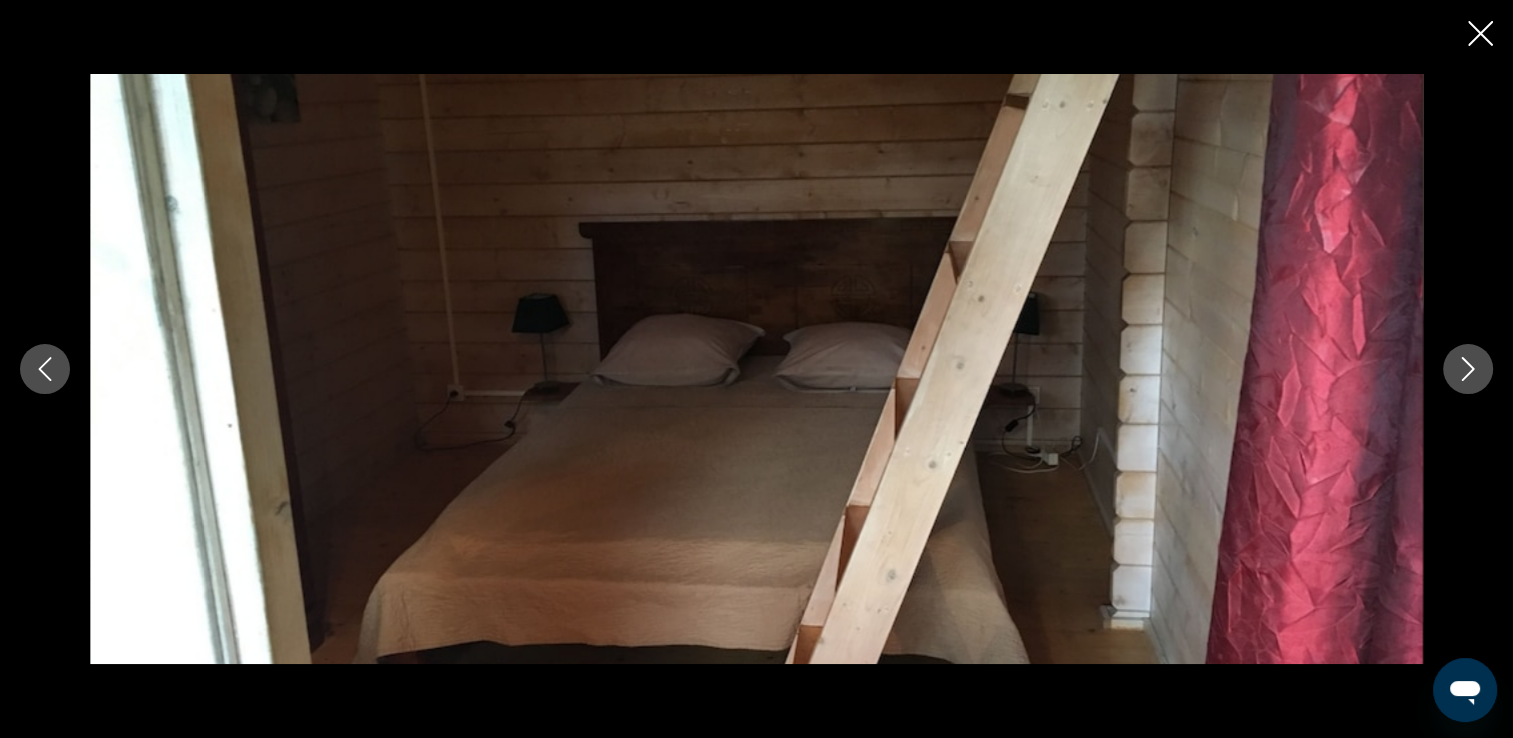 click at bounding box center (1468, 369) 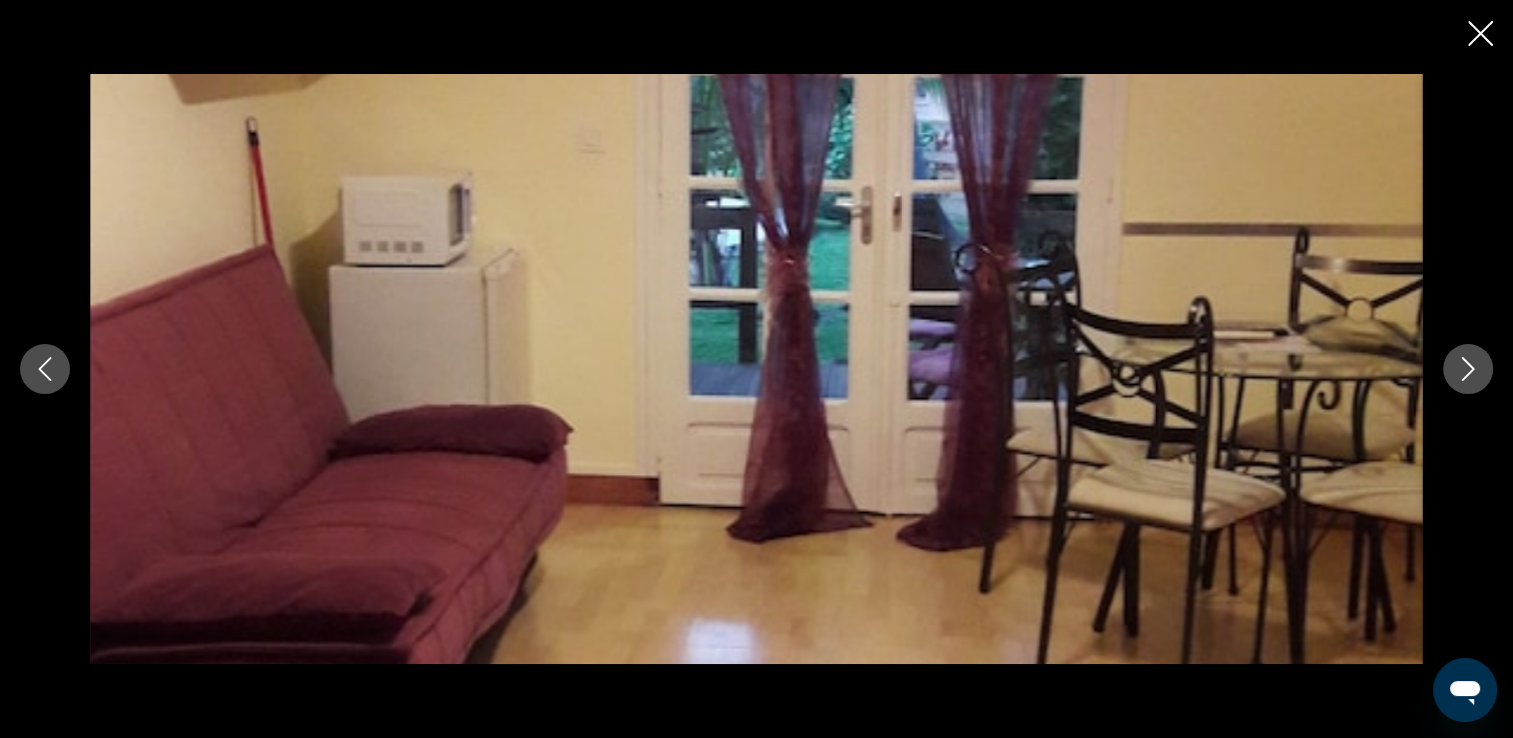 click at bounding box center [1468, 369] 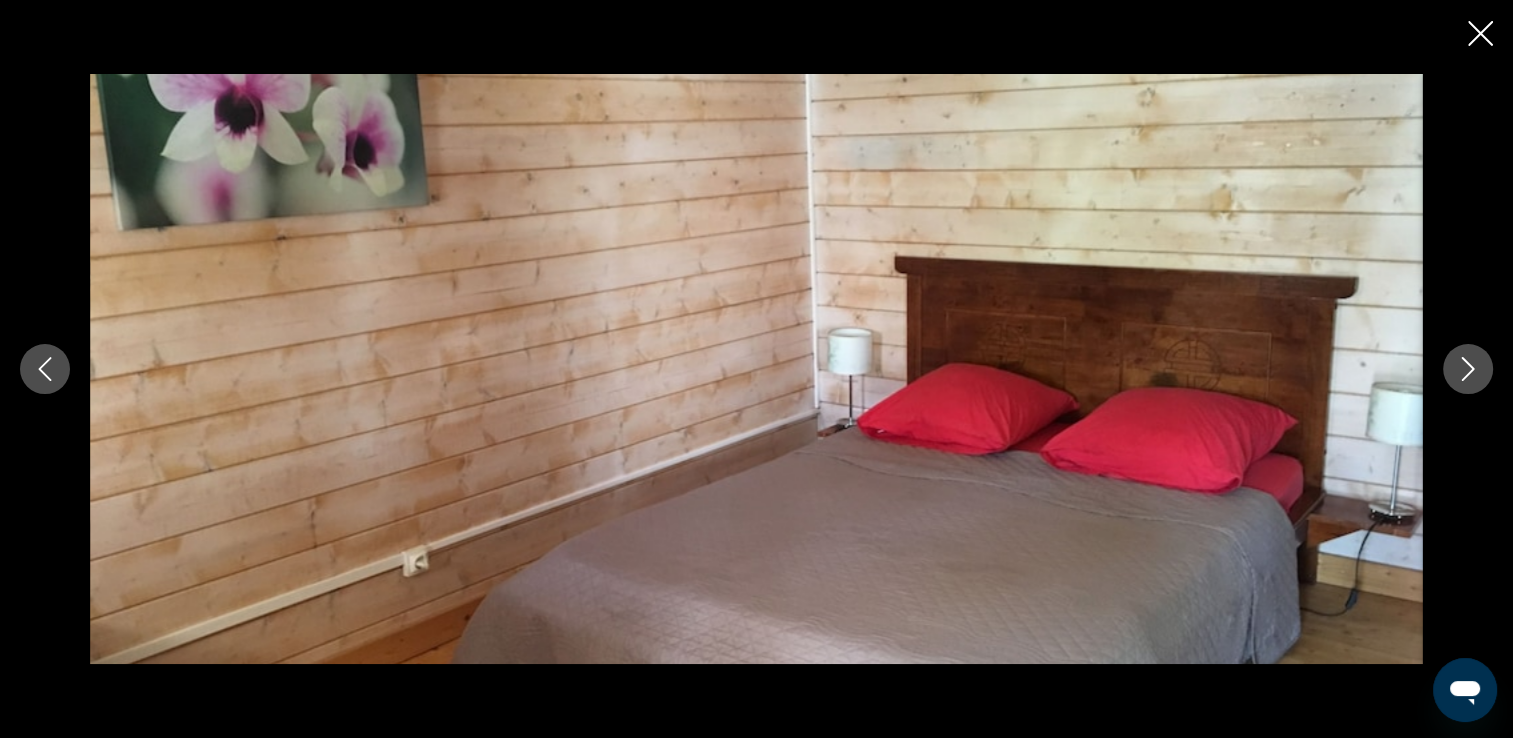 click at bounding box center [1468, 369] 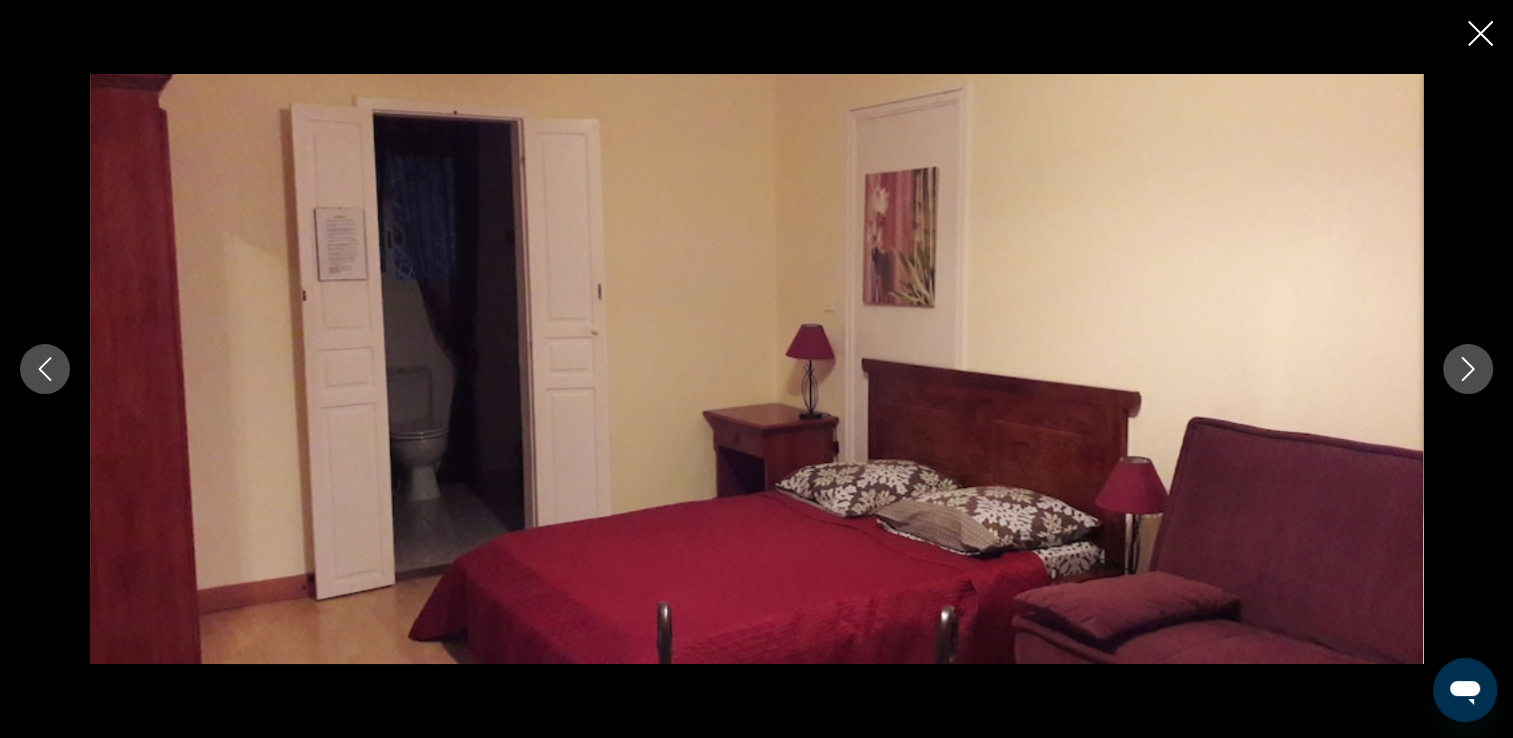 click at bounding box center [1468, 369] 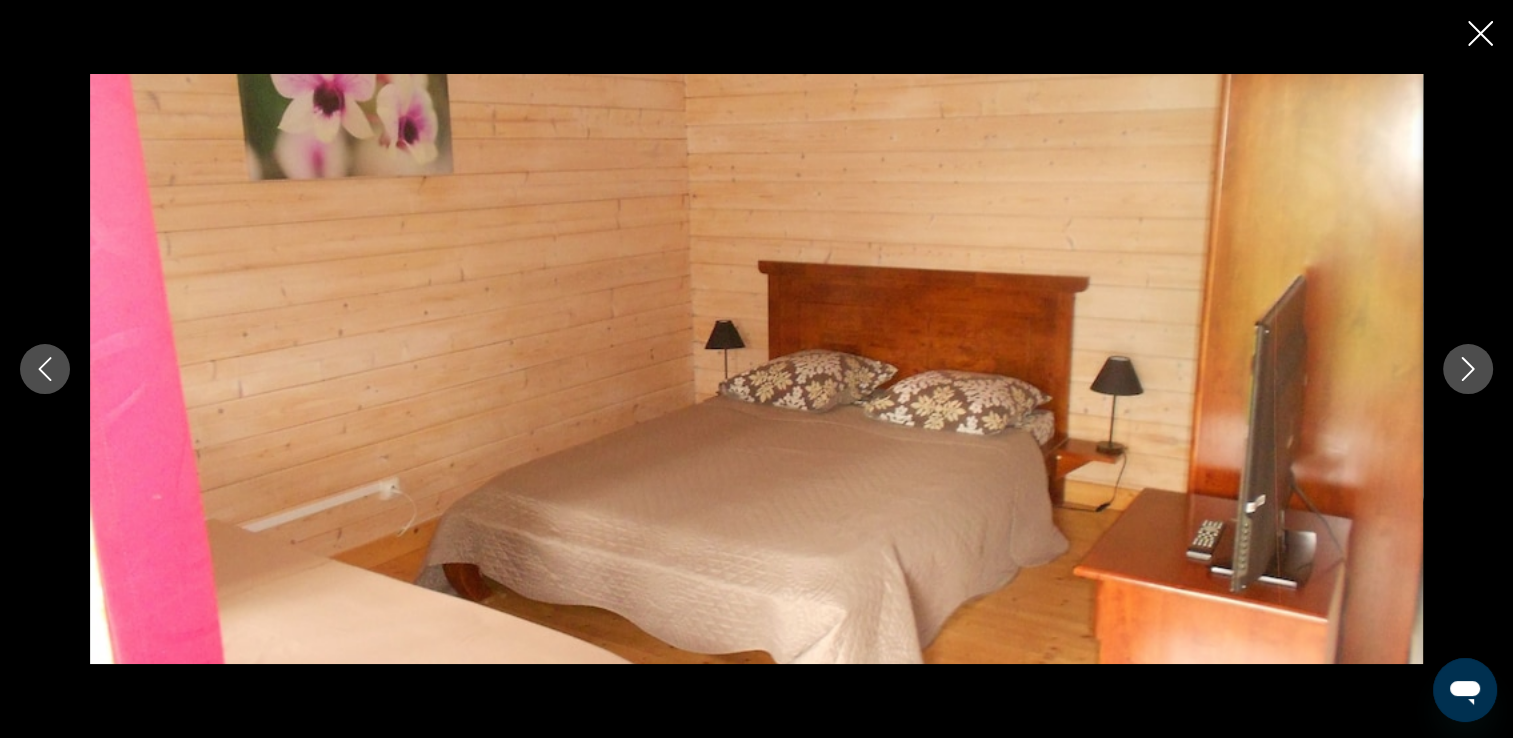 click at bounding box center [1468, 369] 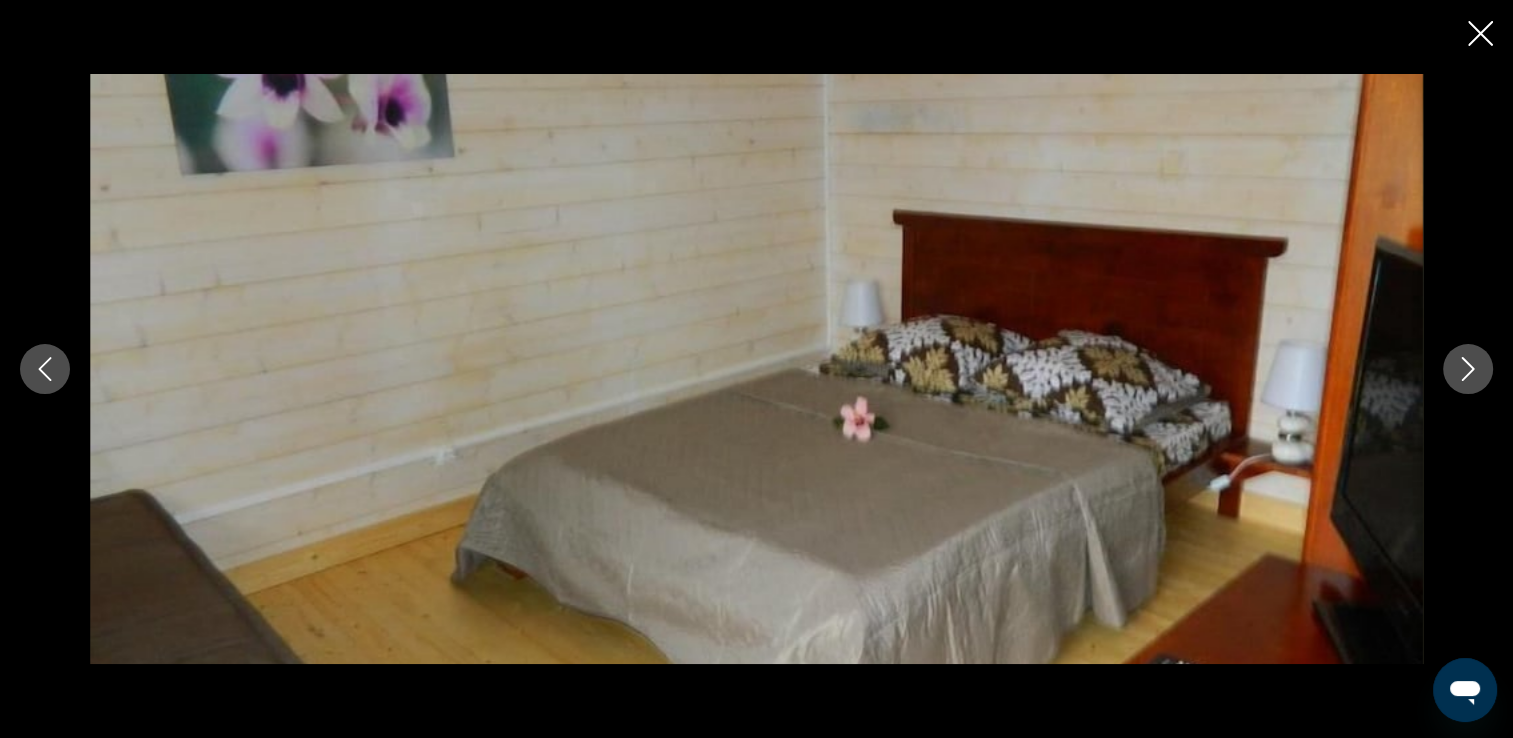 click at bounding box center [1468, 369] 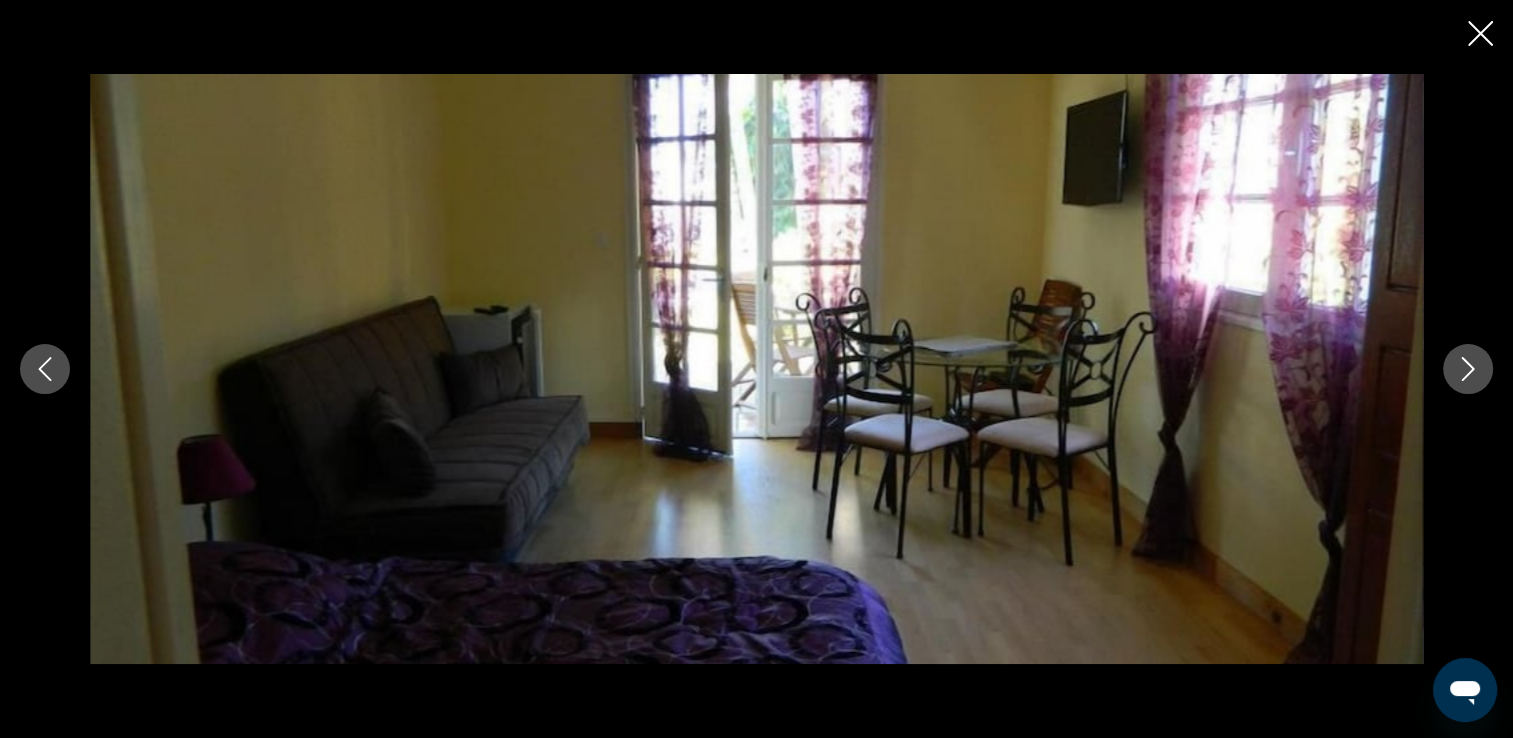 click at bounding box center (1468, 369) 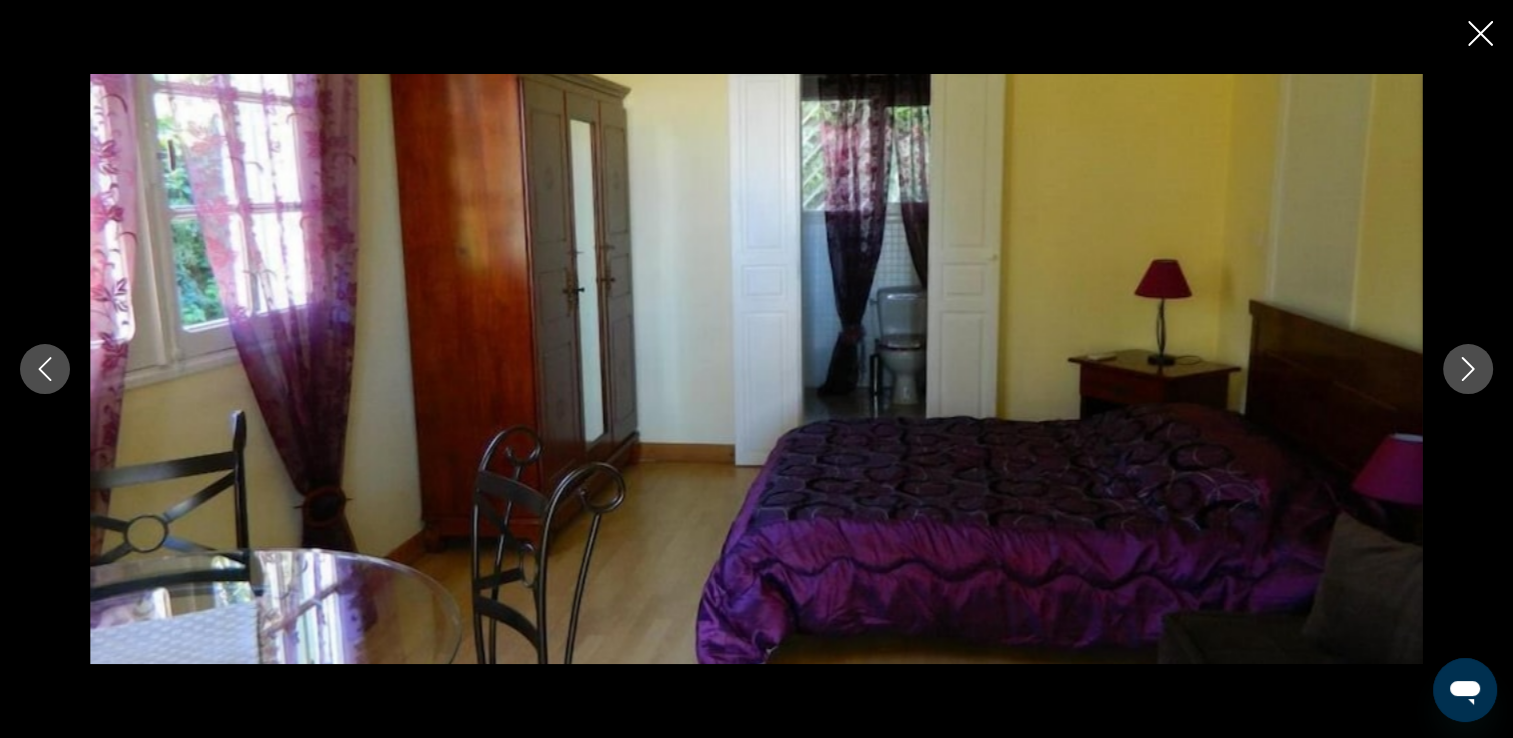 click at bounding box center (1468, 369) 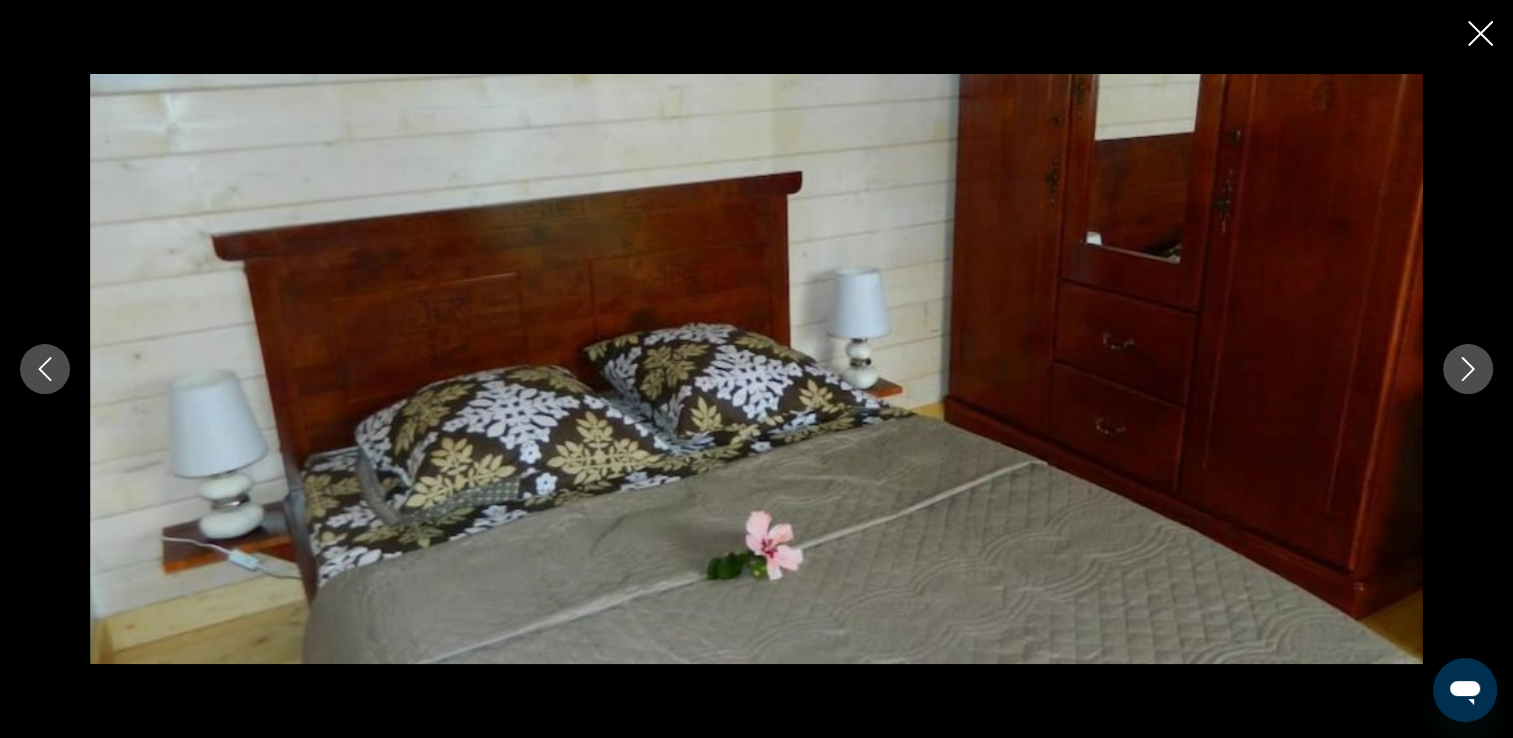 click at bounding box center (1468, 369) 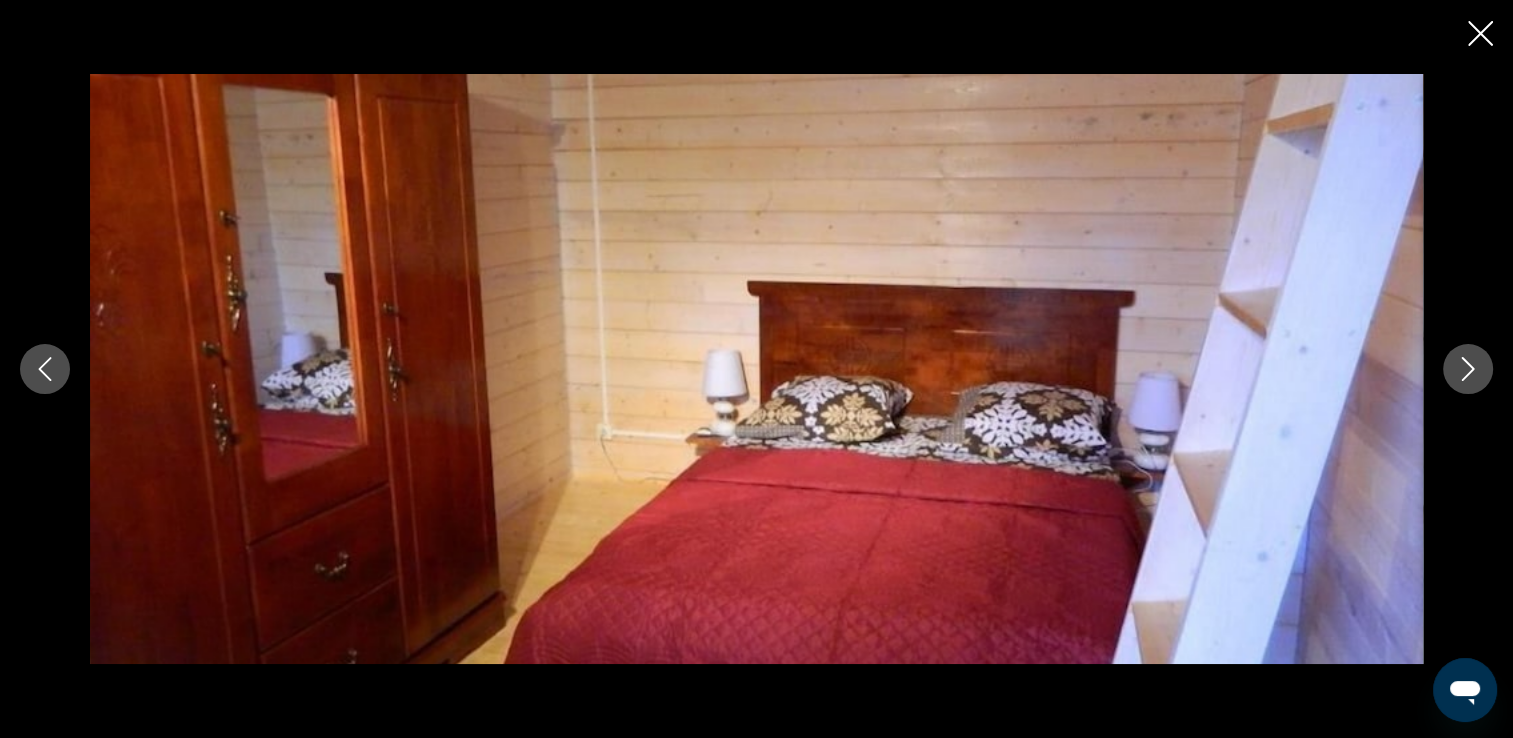 click at bounding box center (1468, 369) 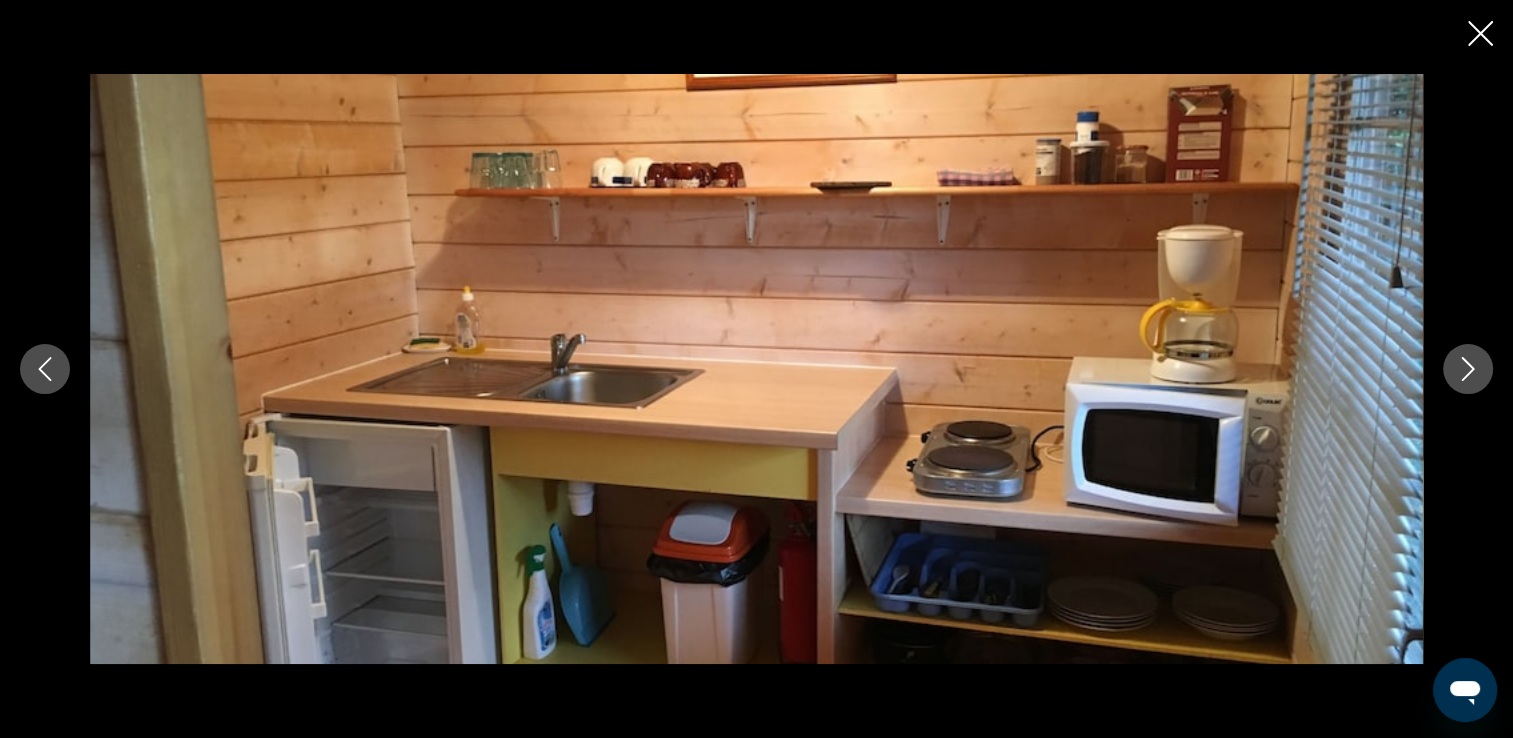 click at bounding box center [1468, 369] 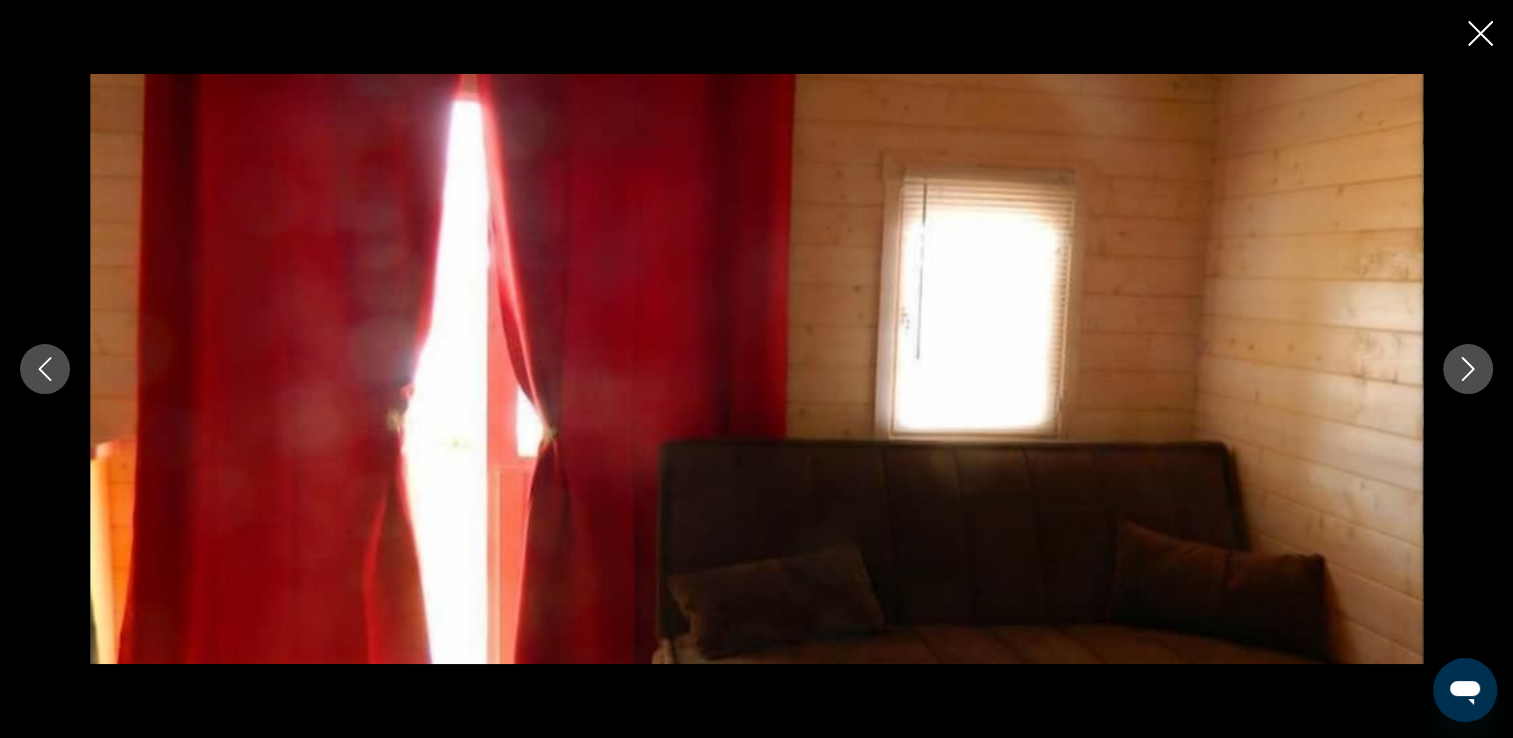 click at bounding box center [1468, 369] 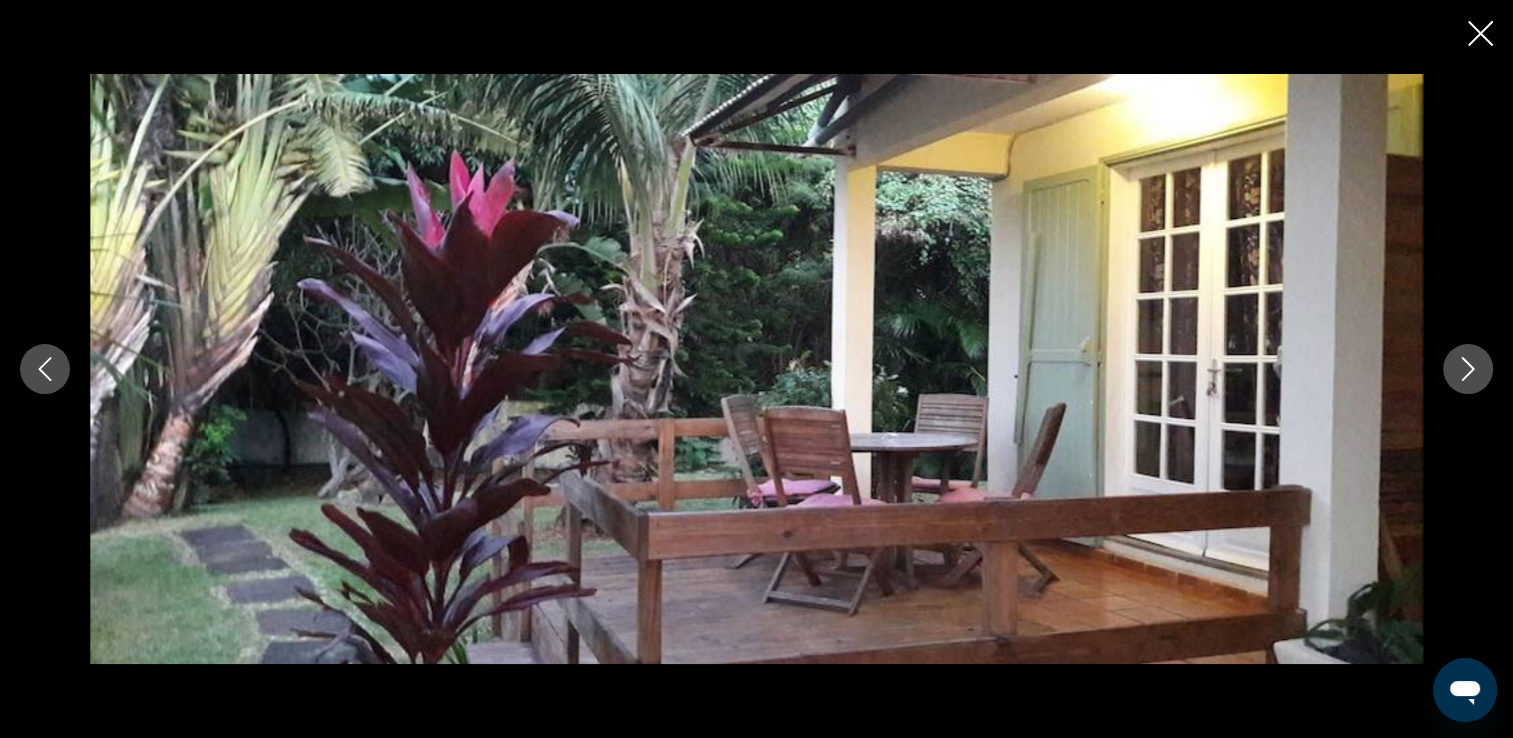 click 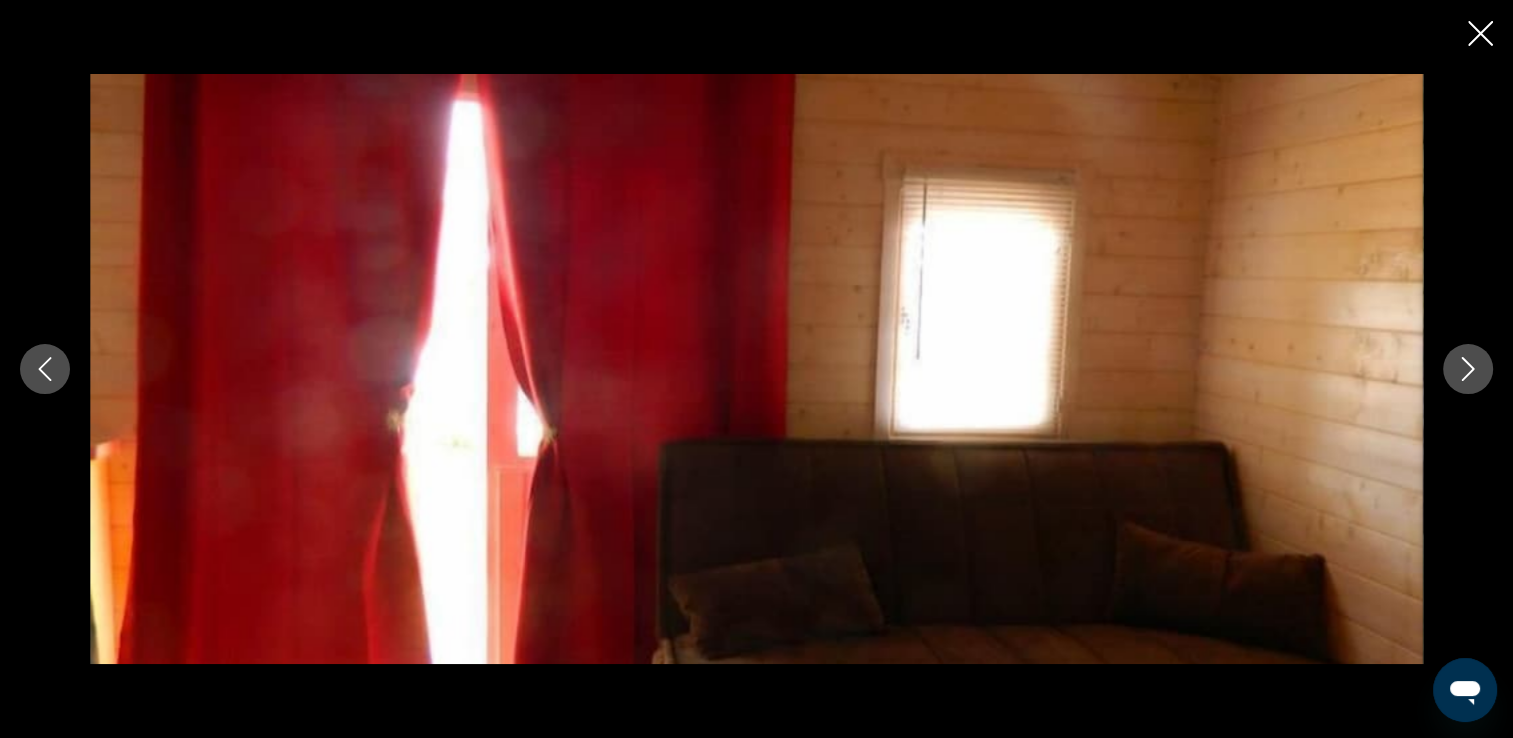 click 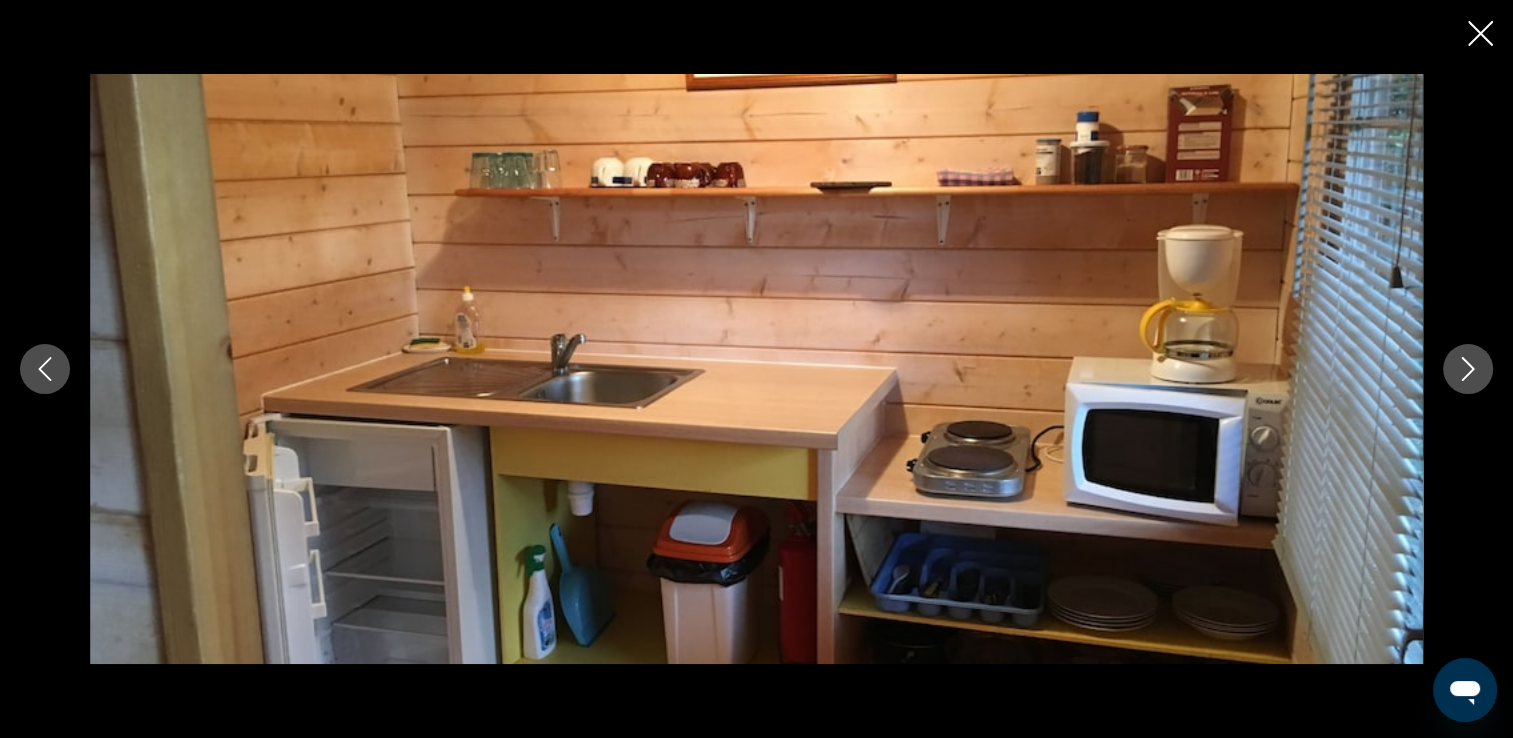 click 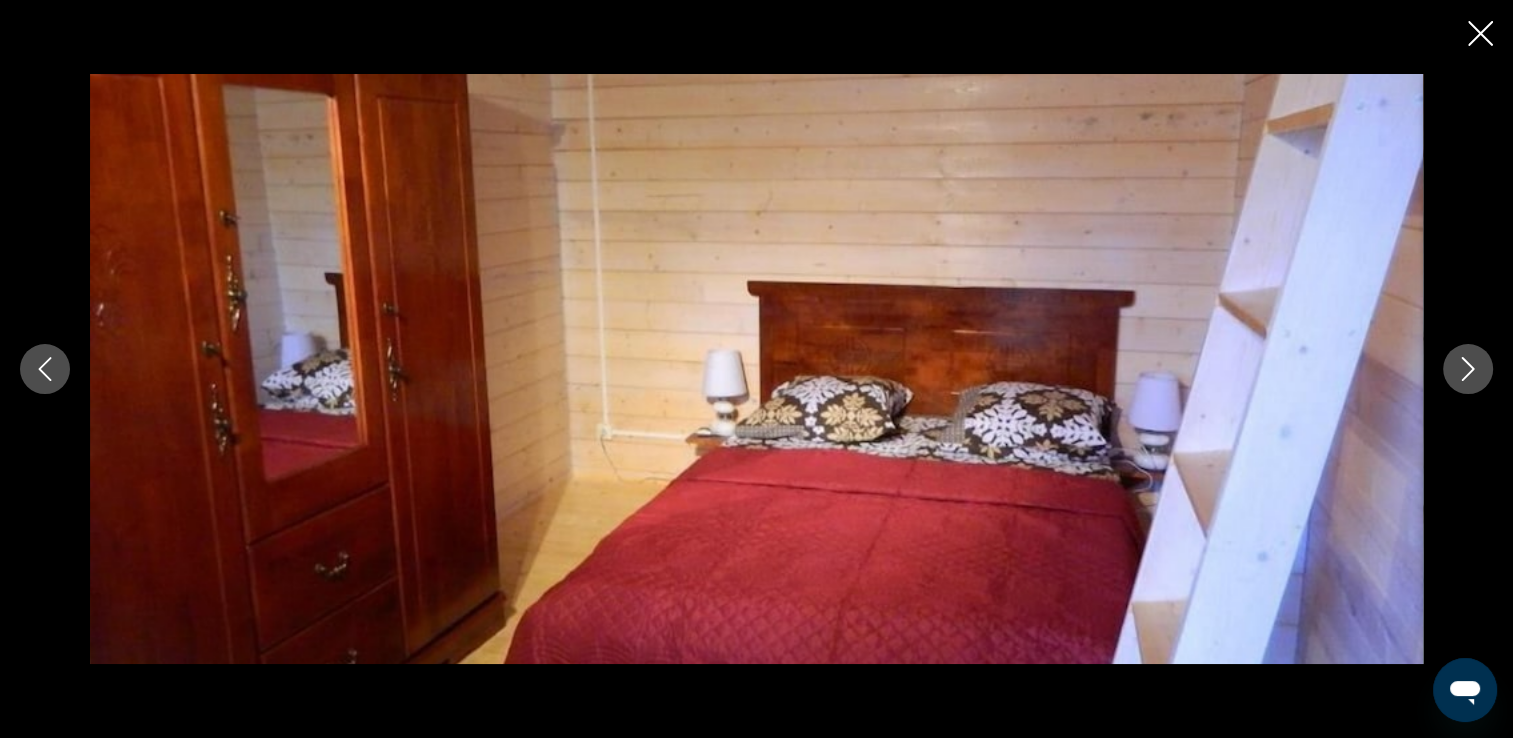 click 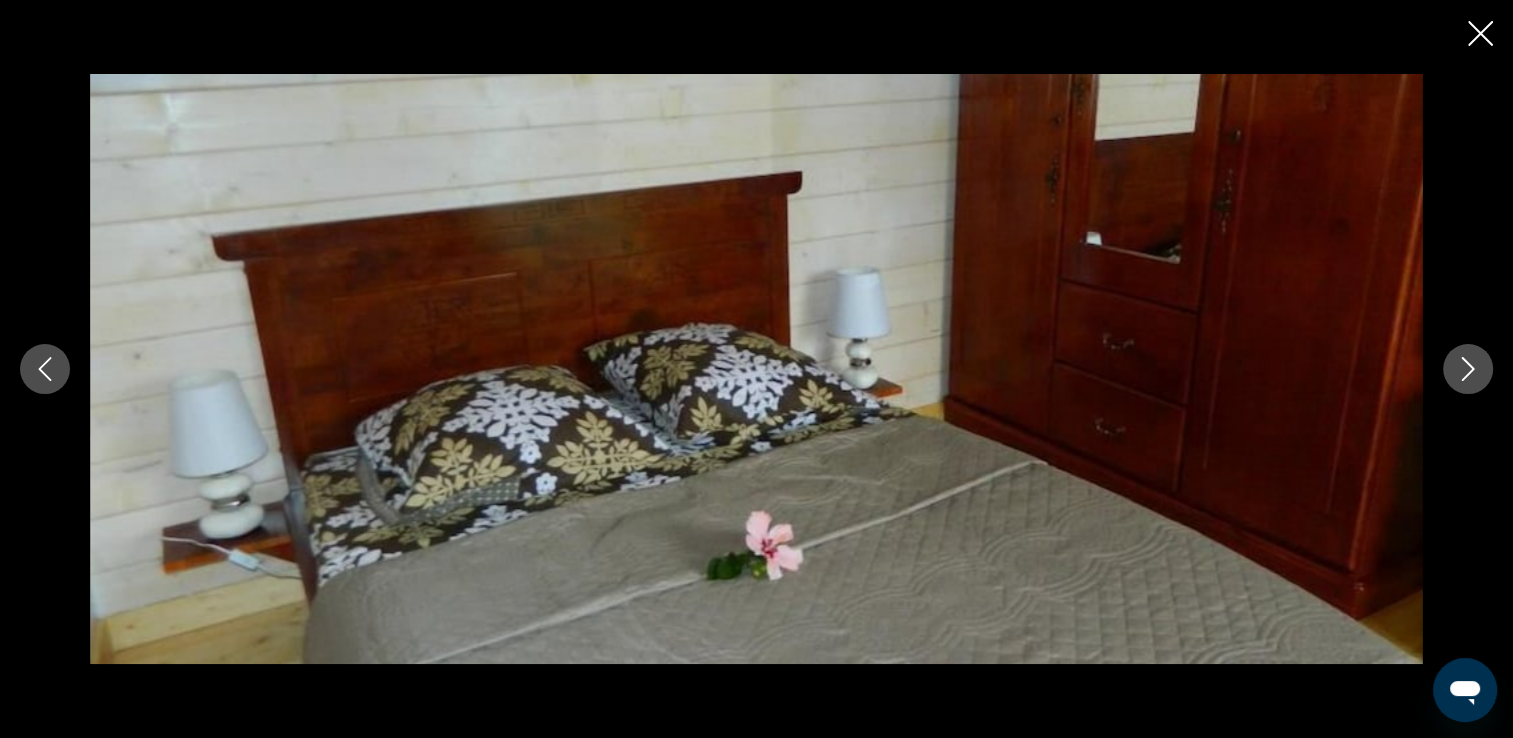 click 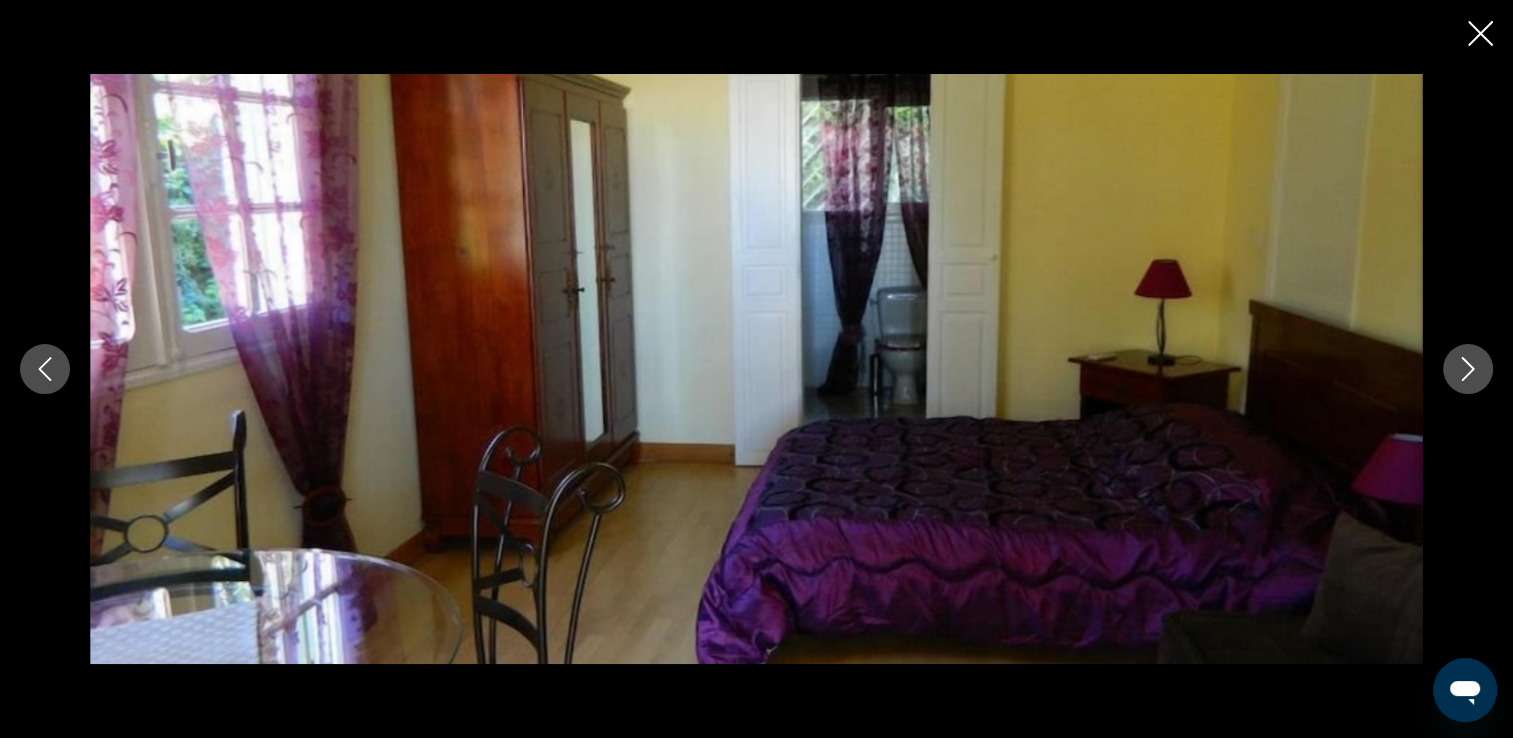 click 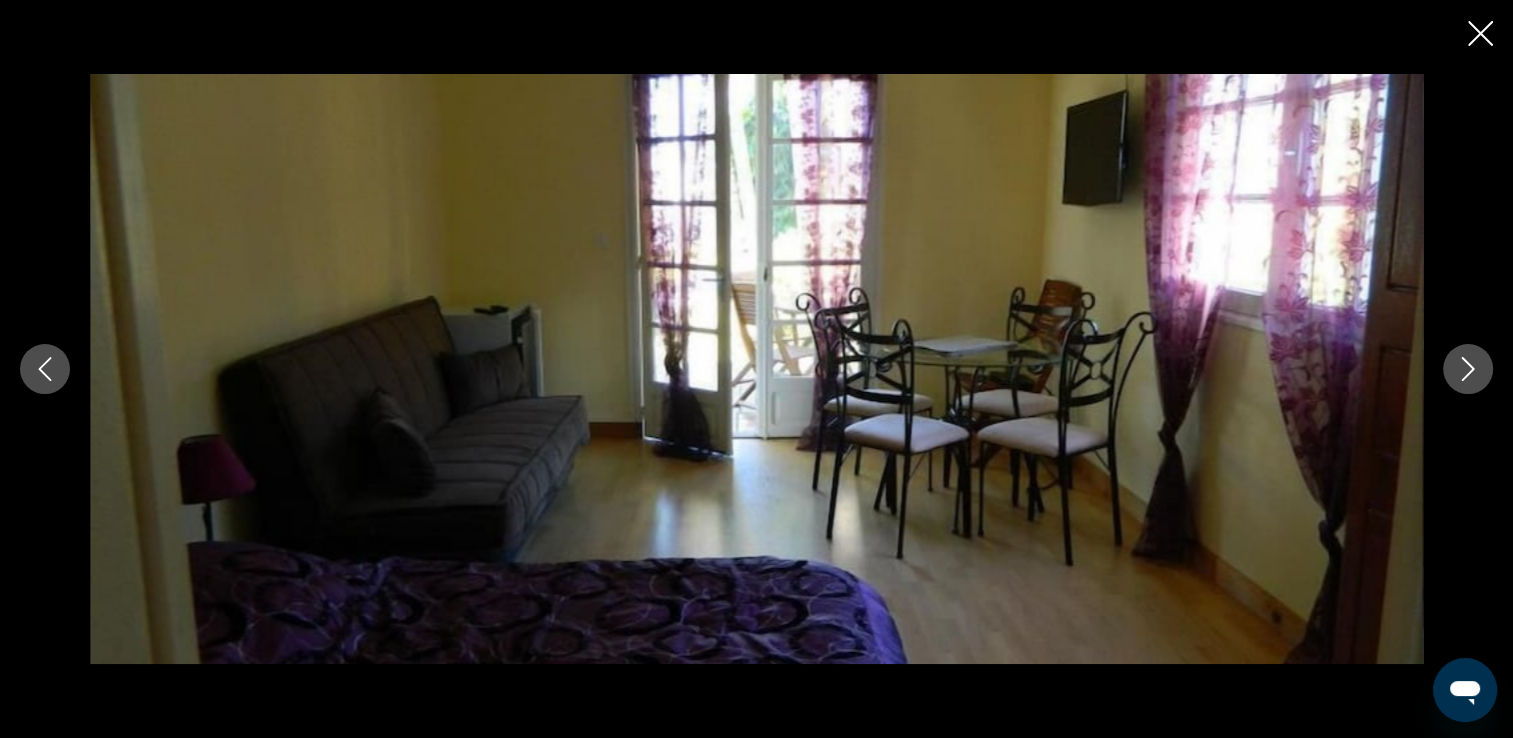 click 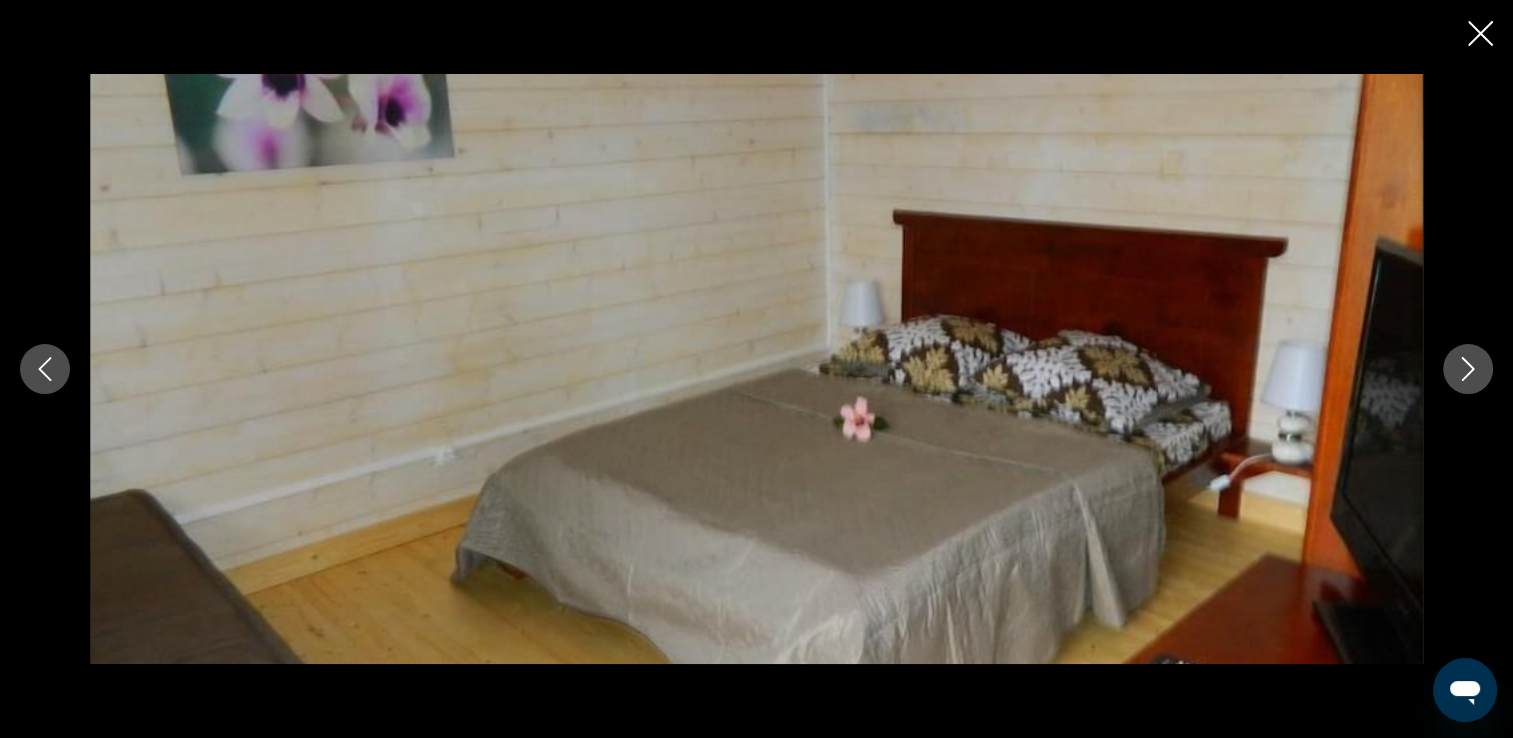 click 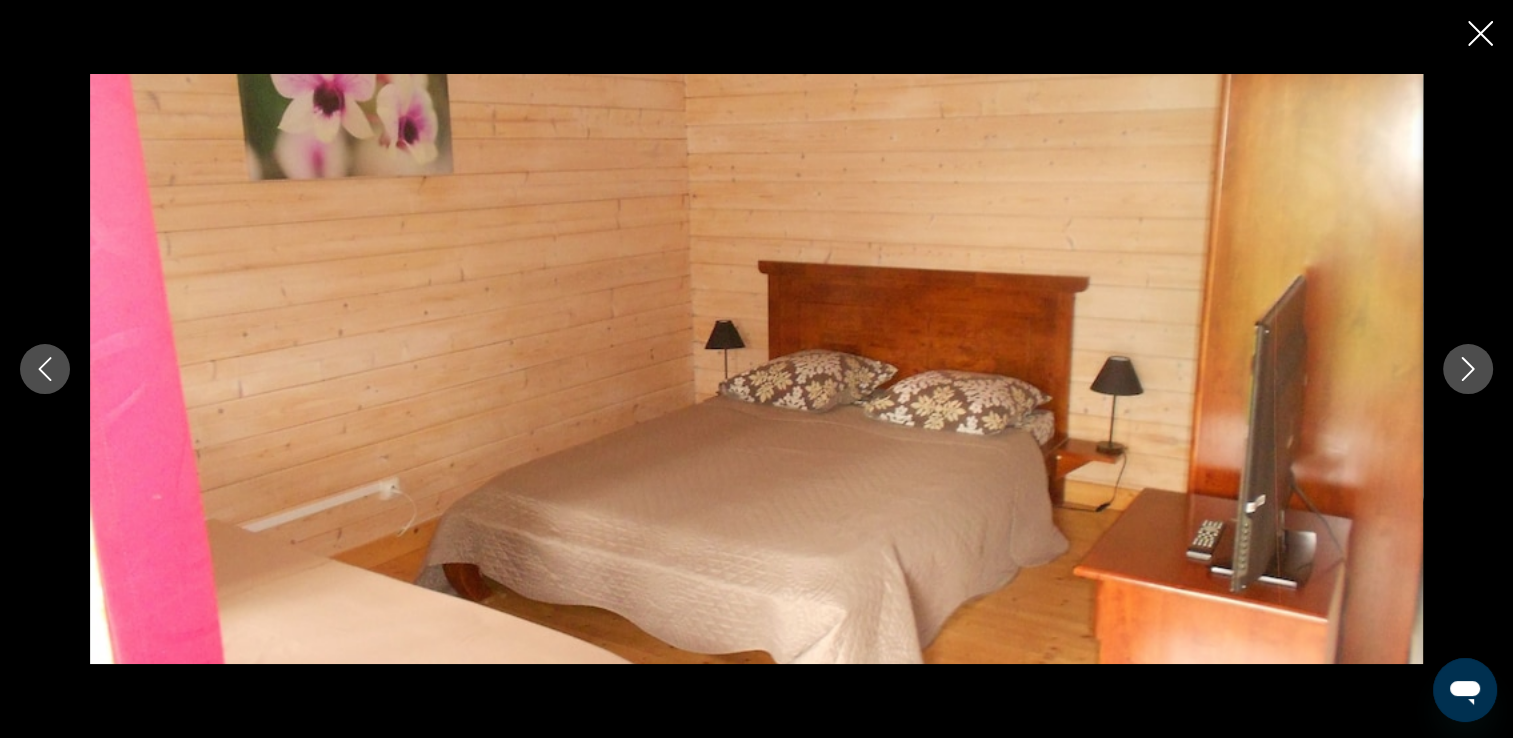 click 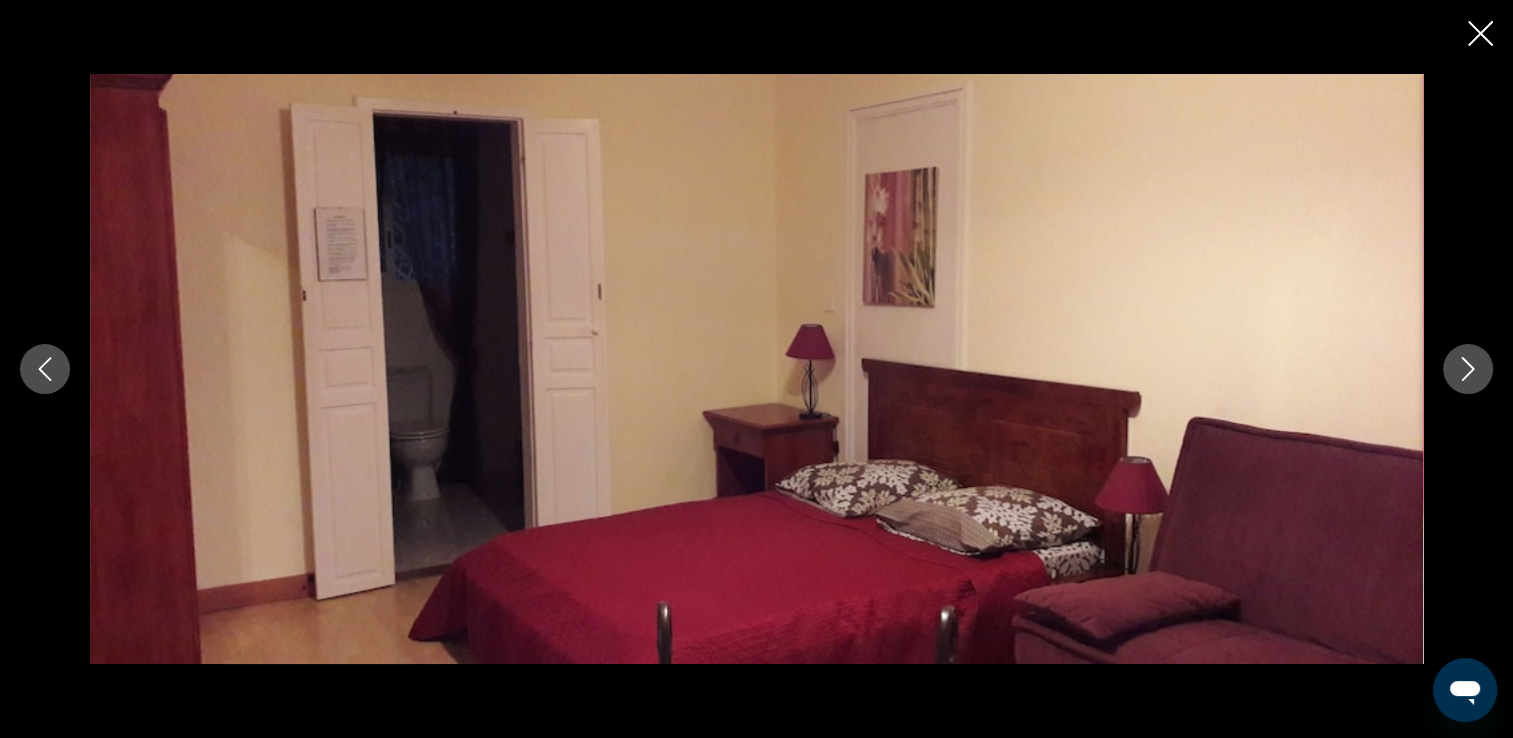 click 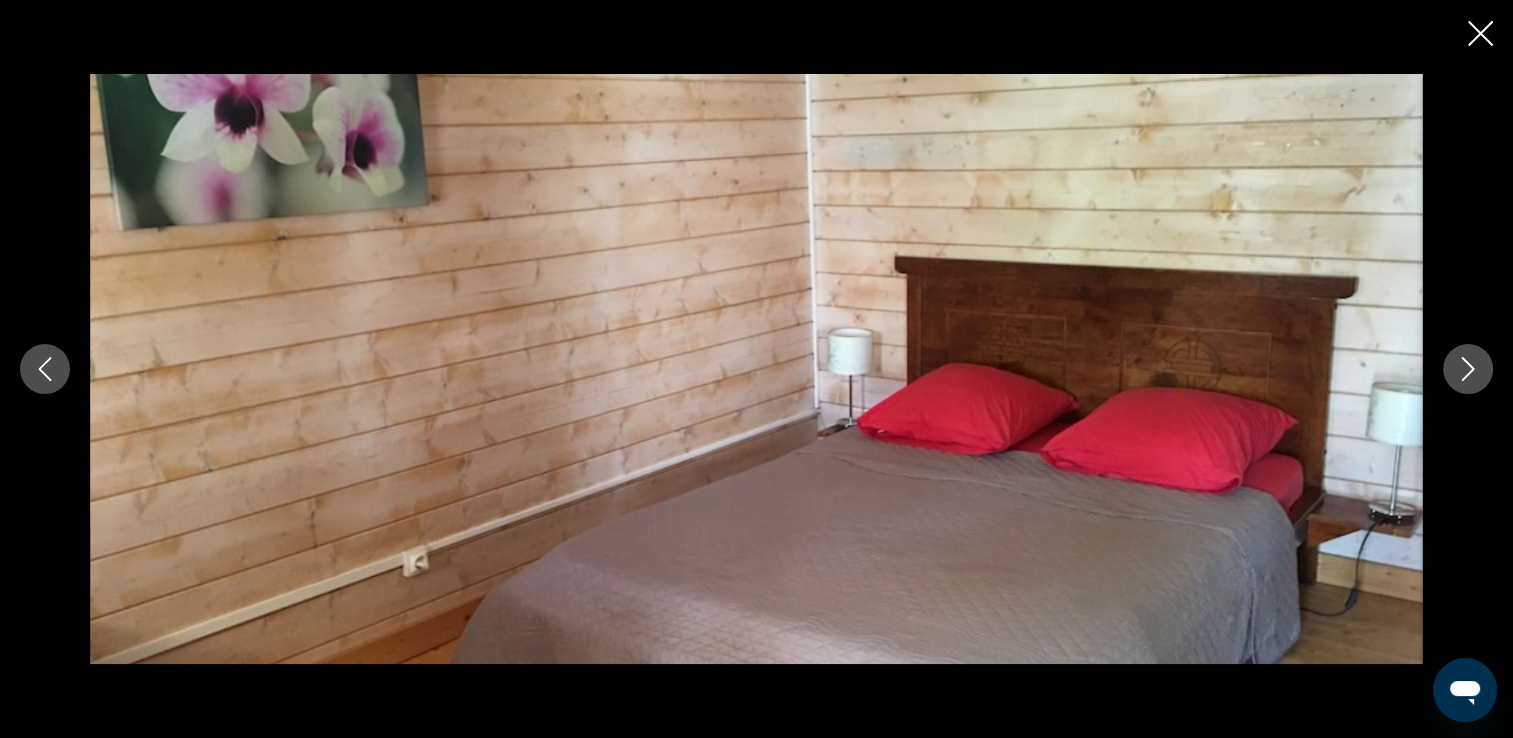 click 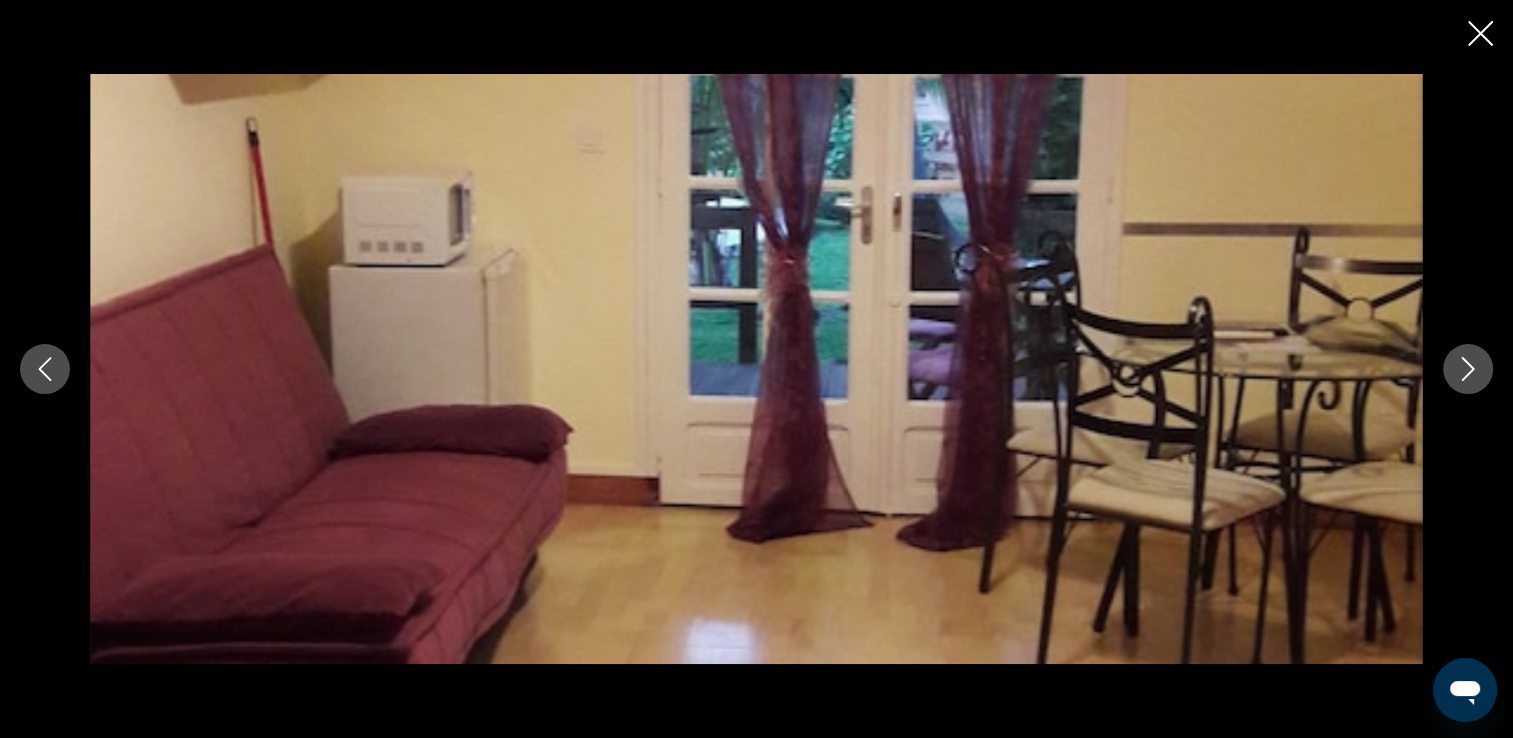 click 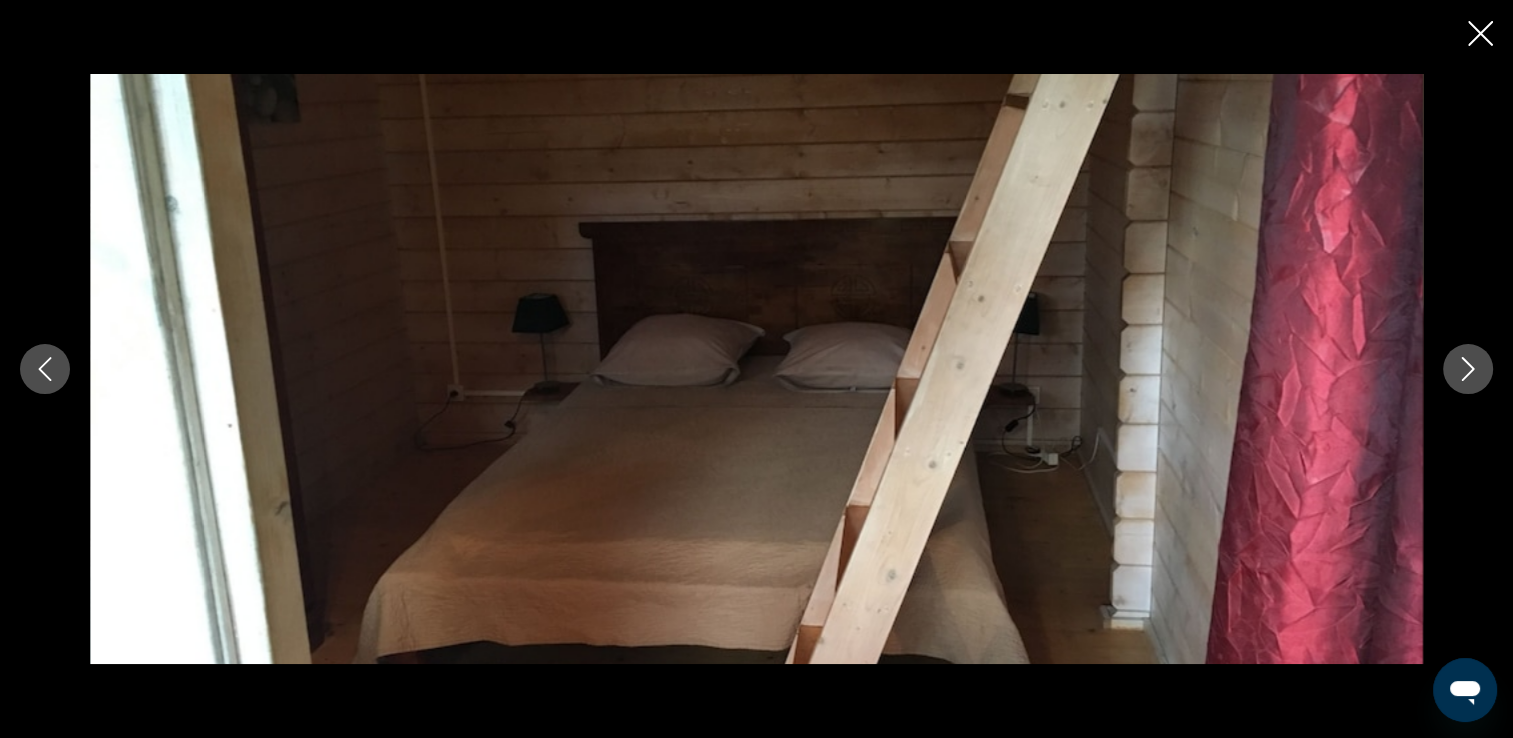 click 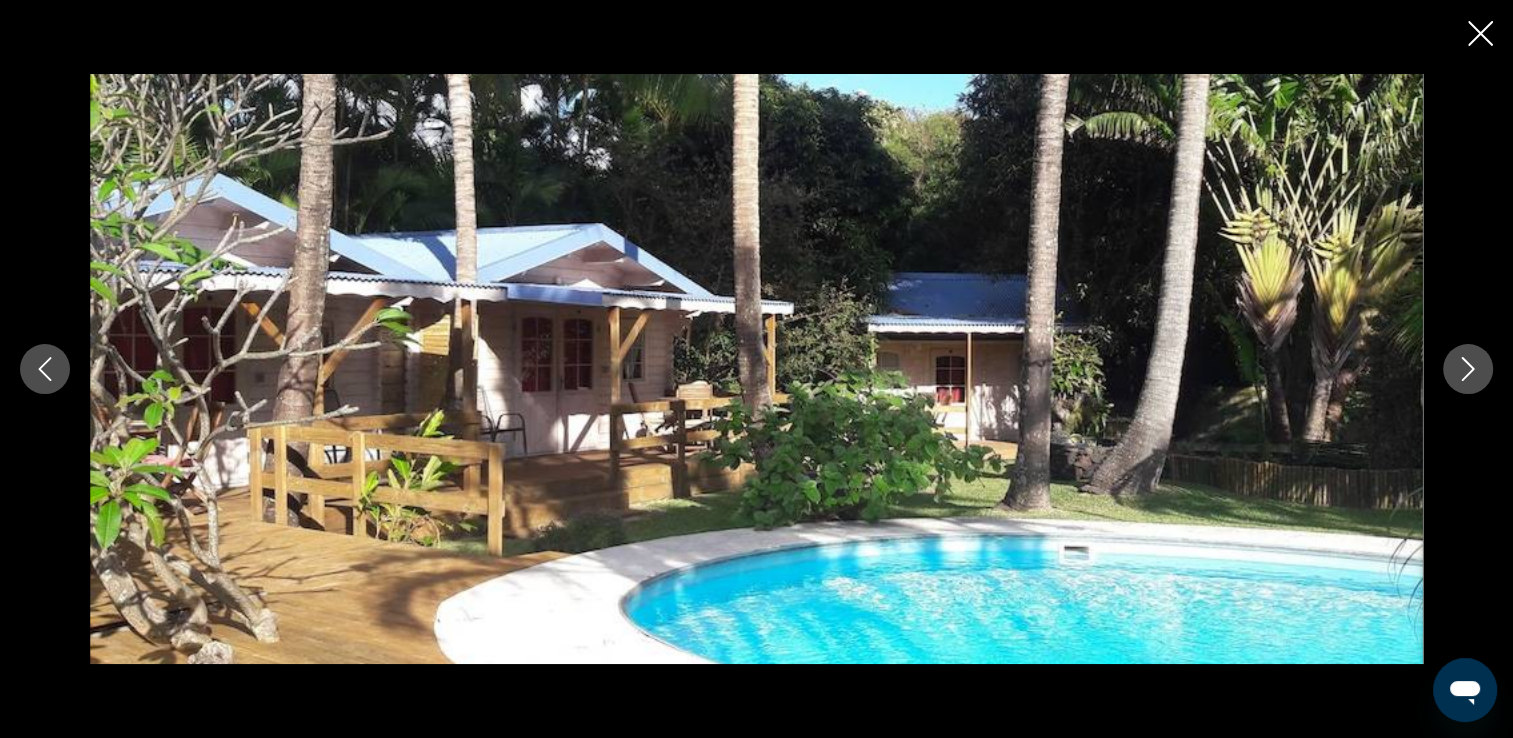 click 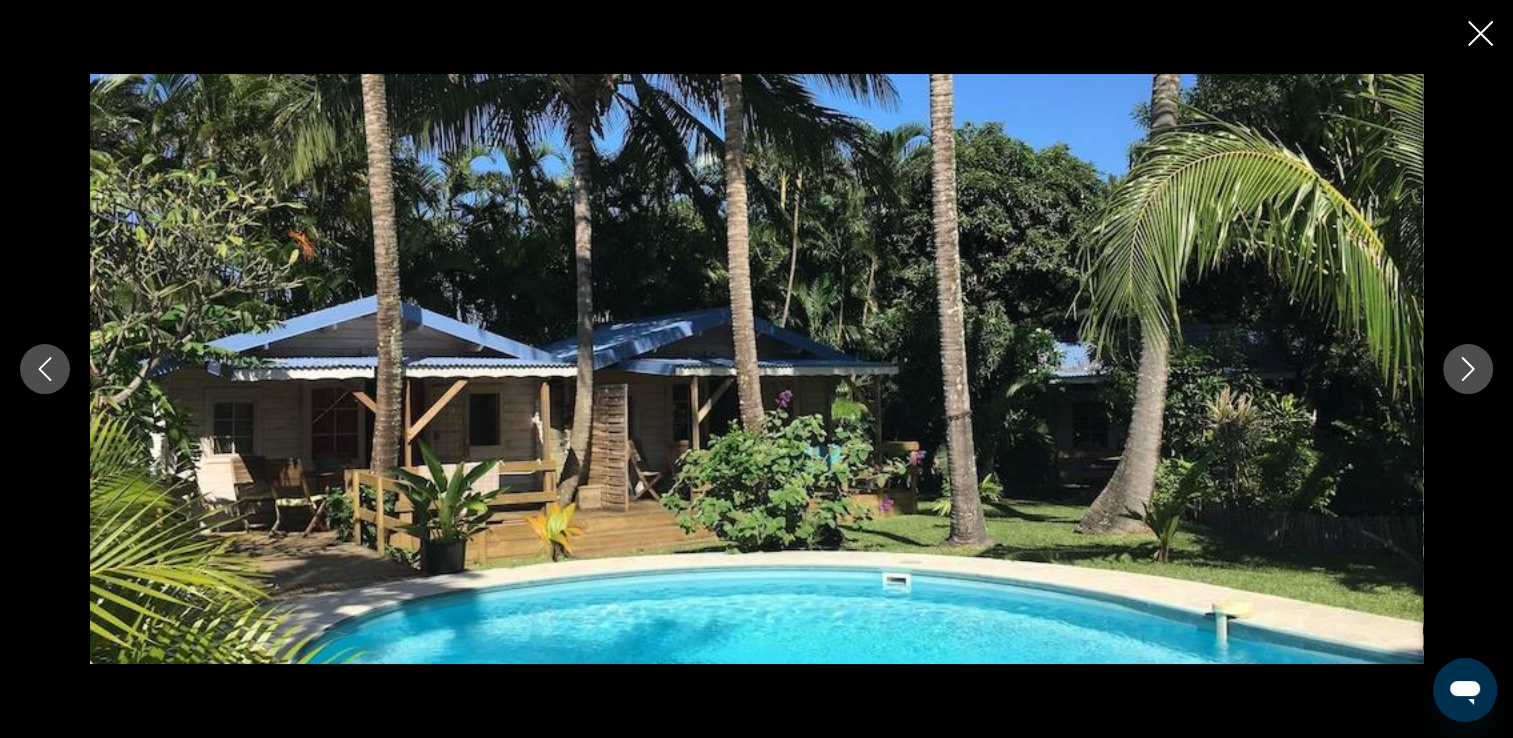 click 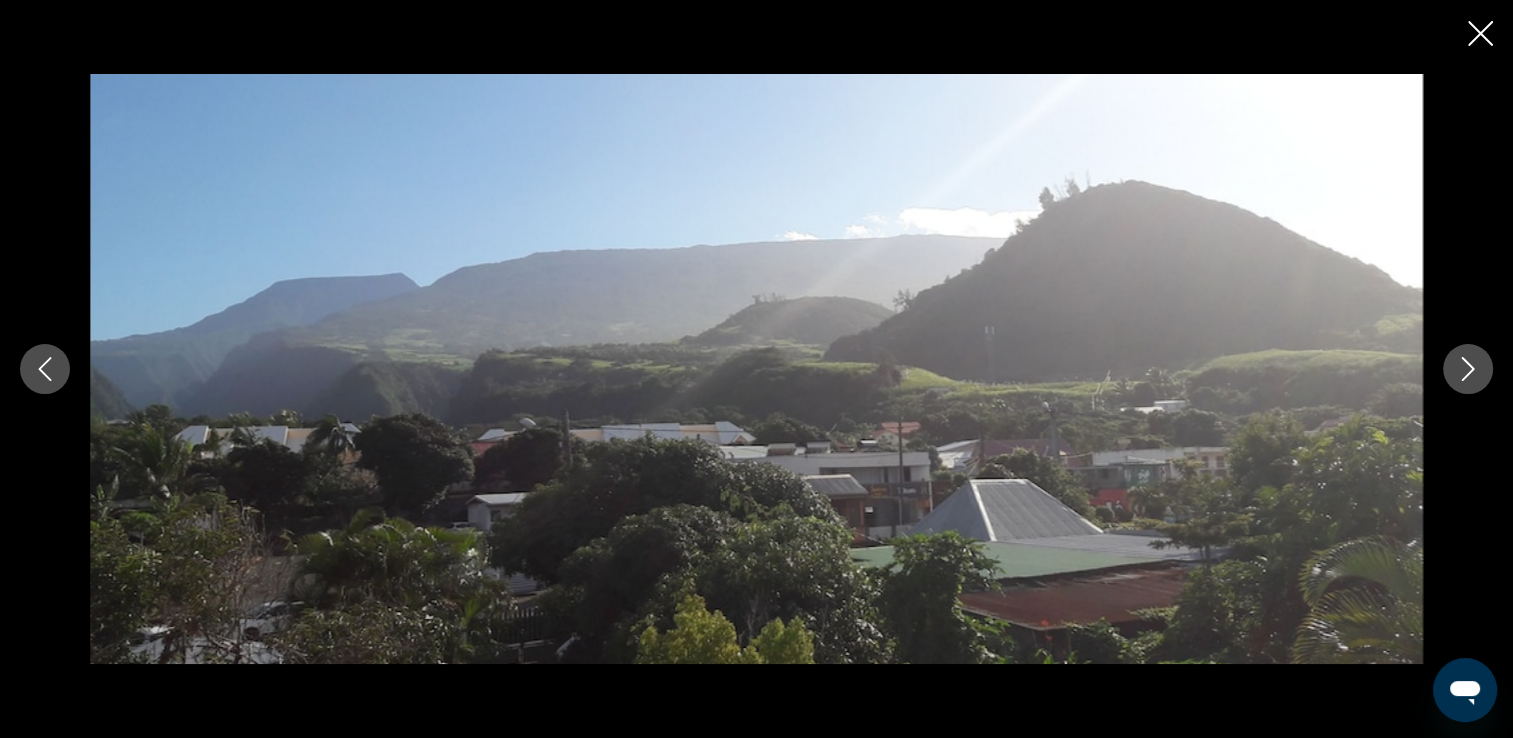 click 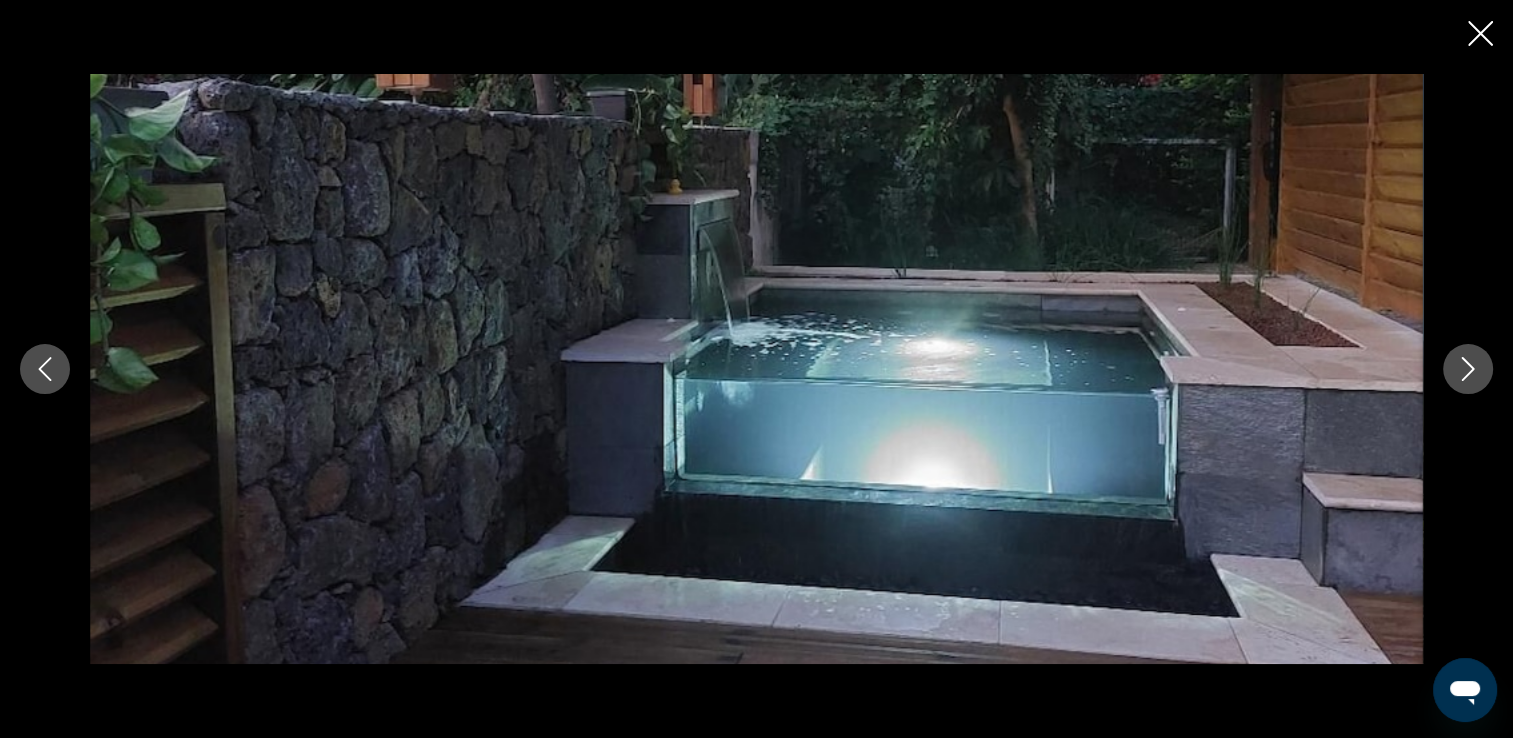 click 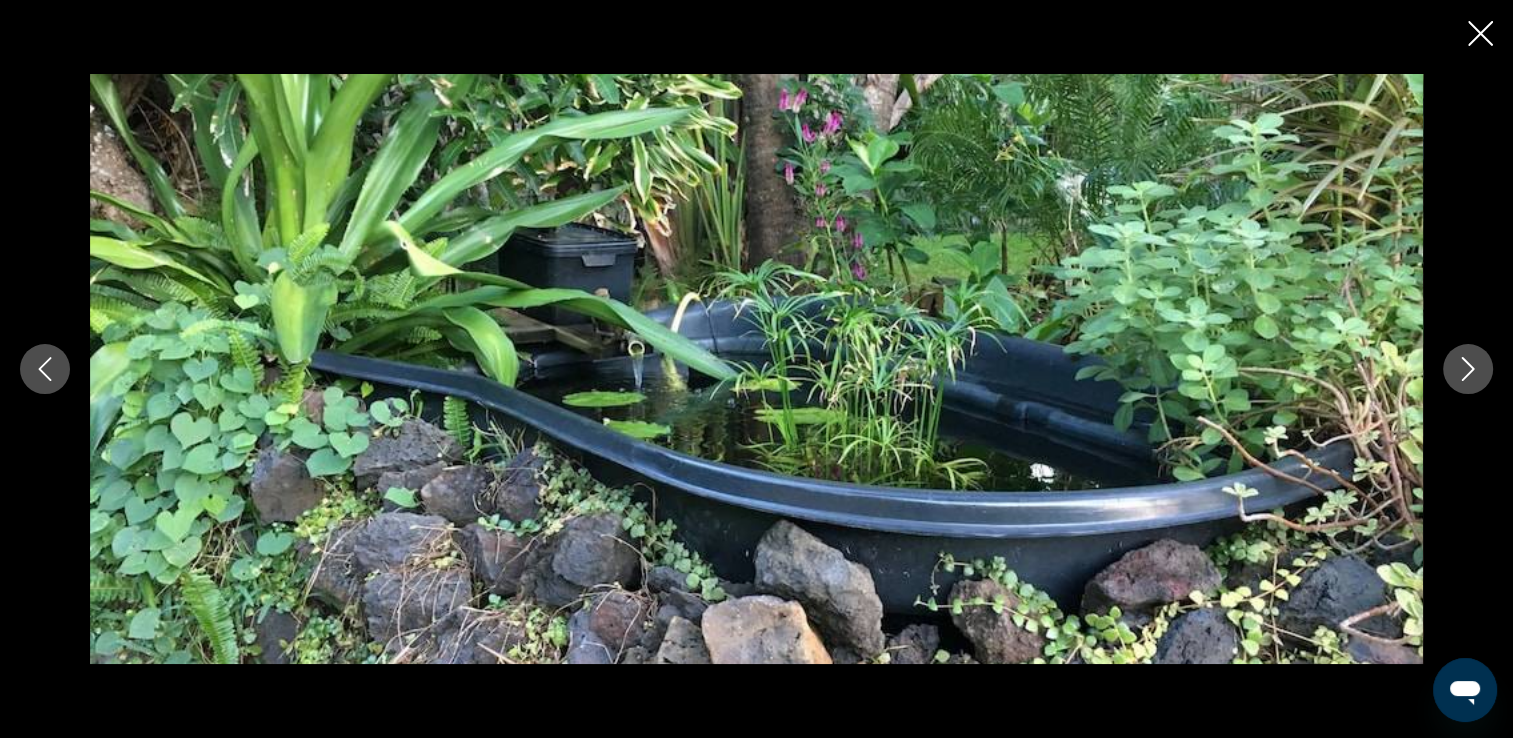 click 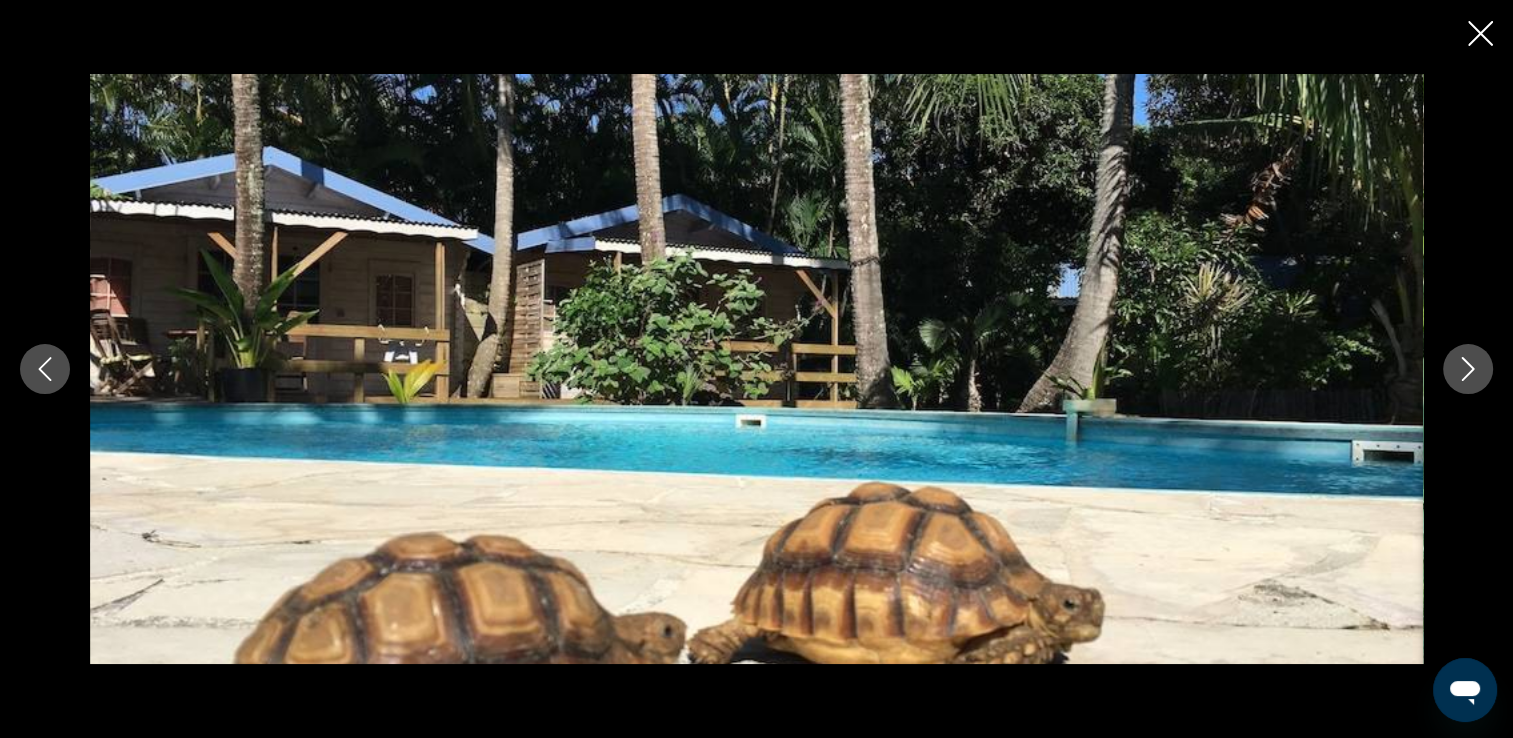 click 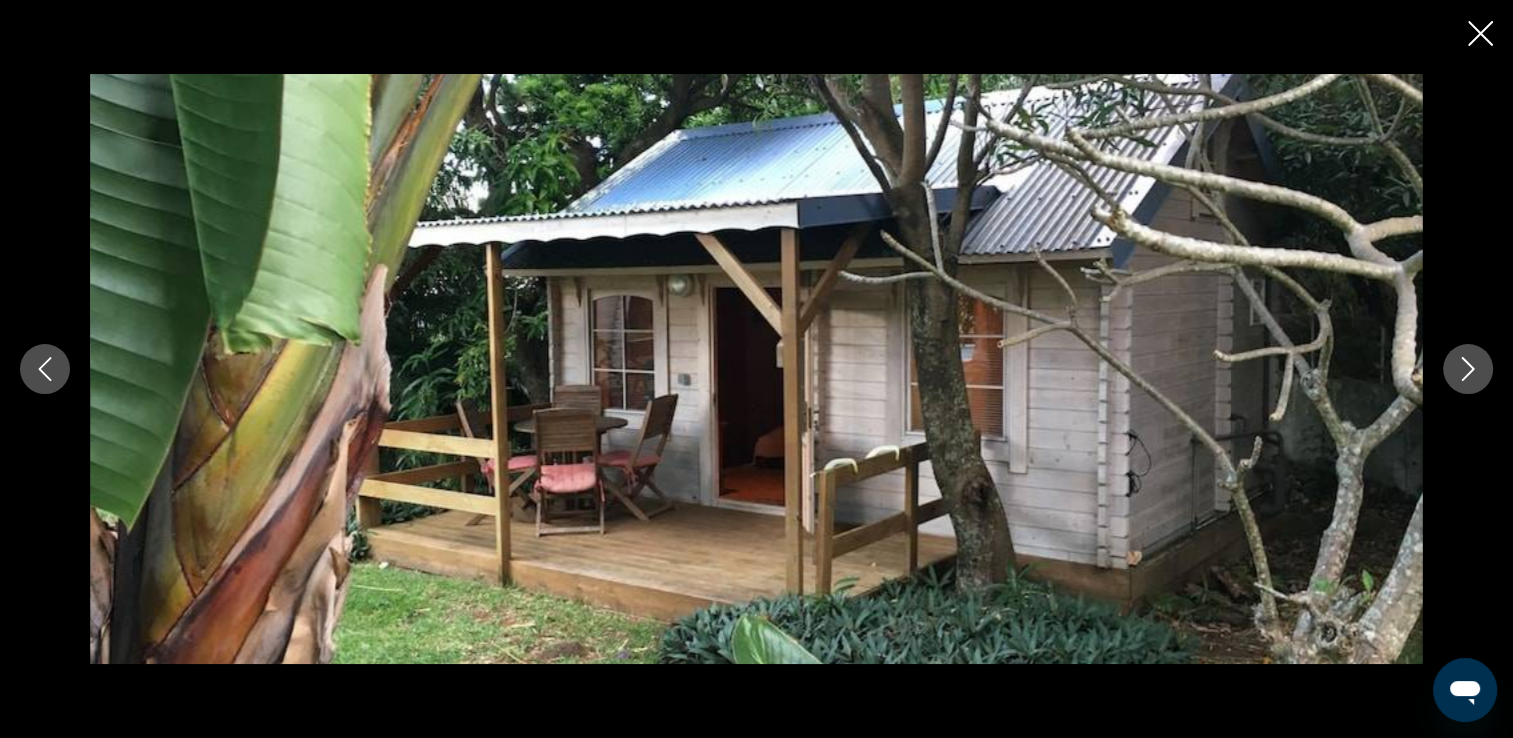 click 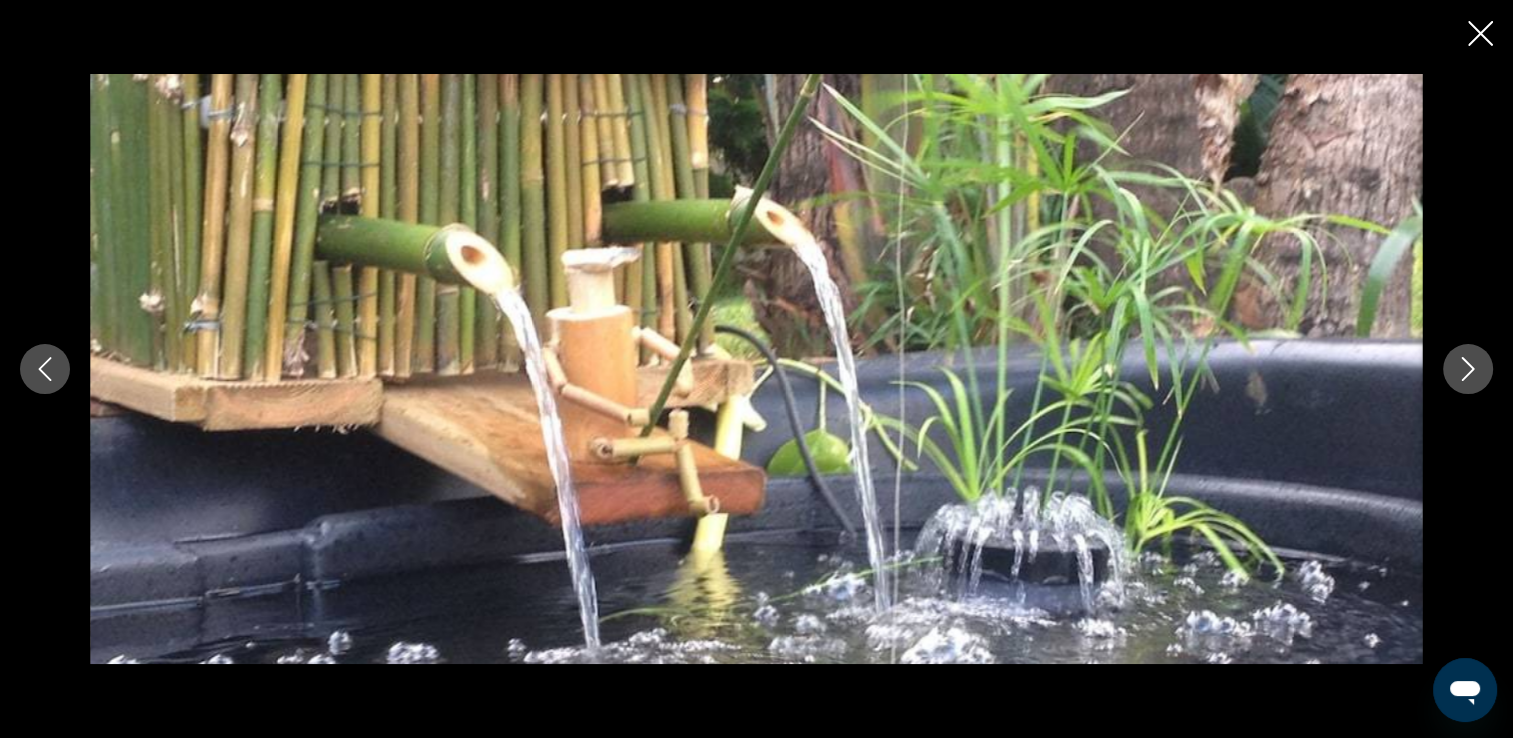 click 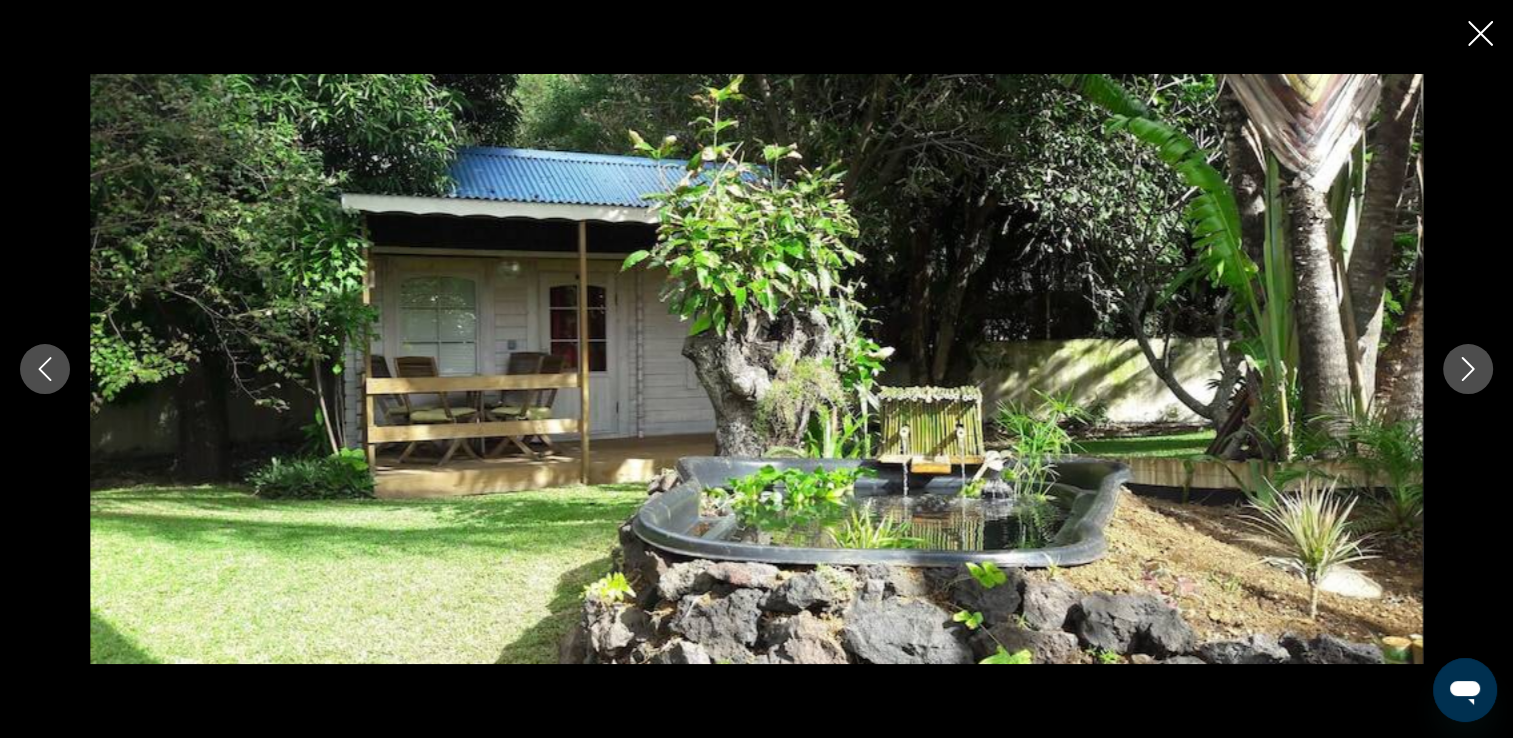 click 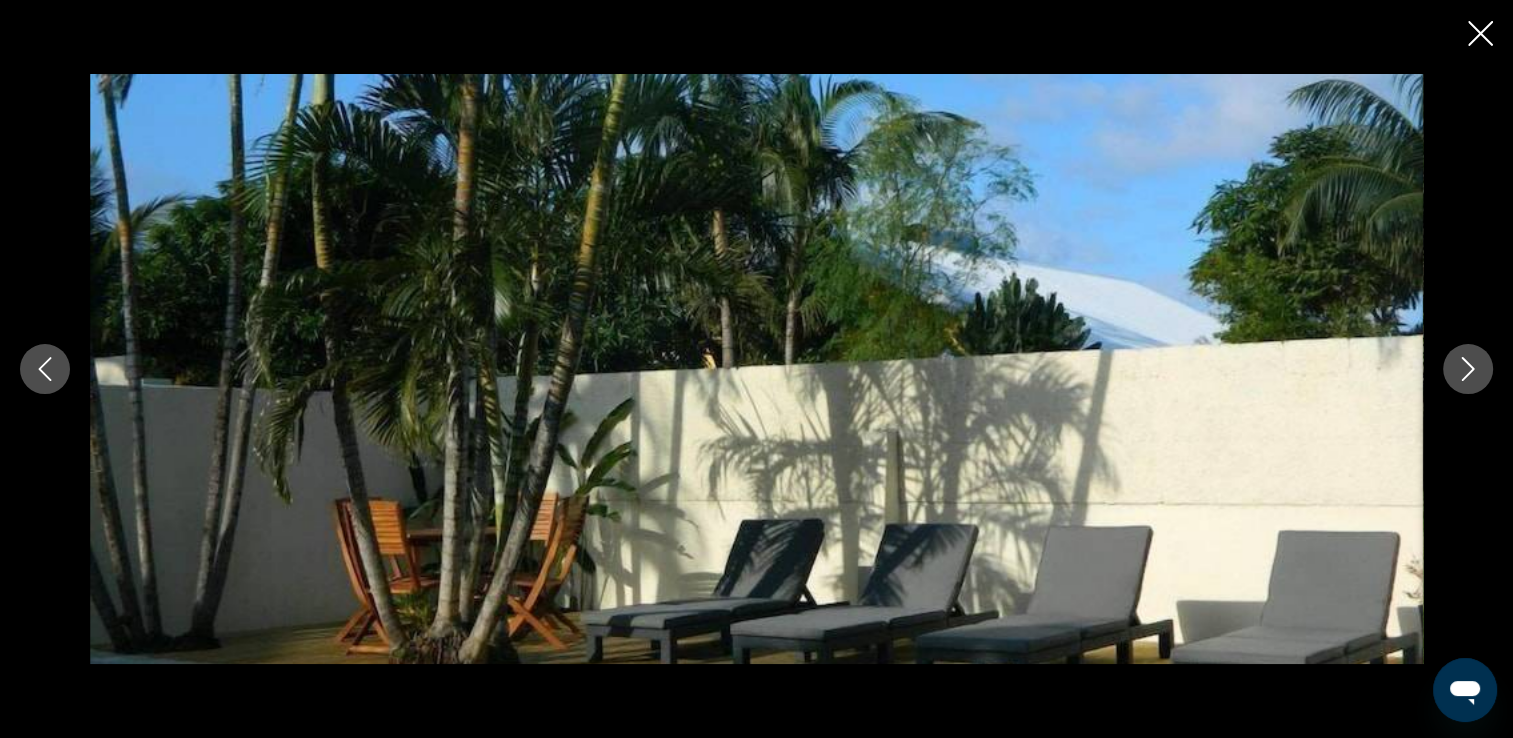 click 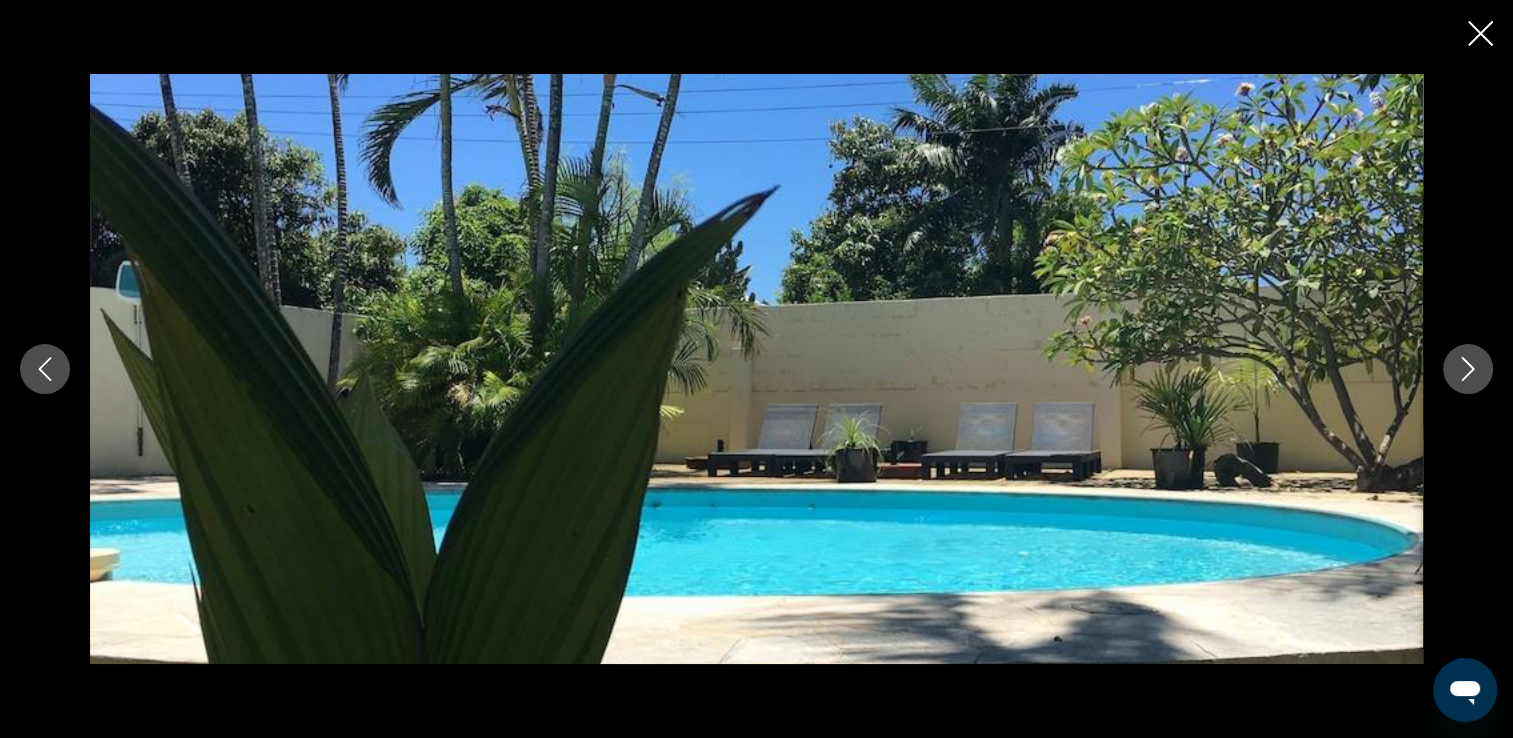 click 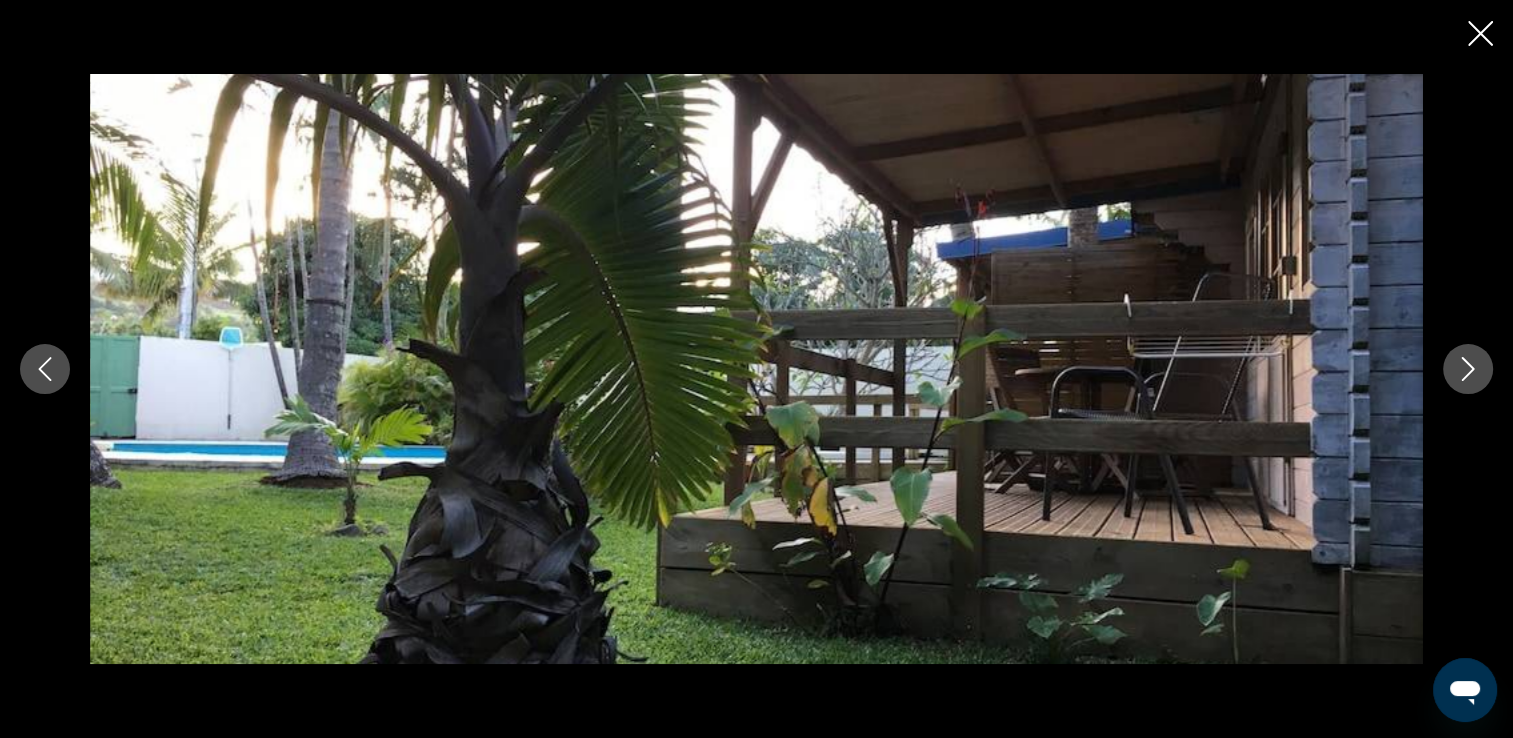 click 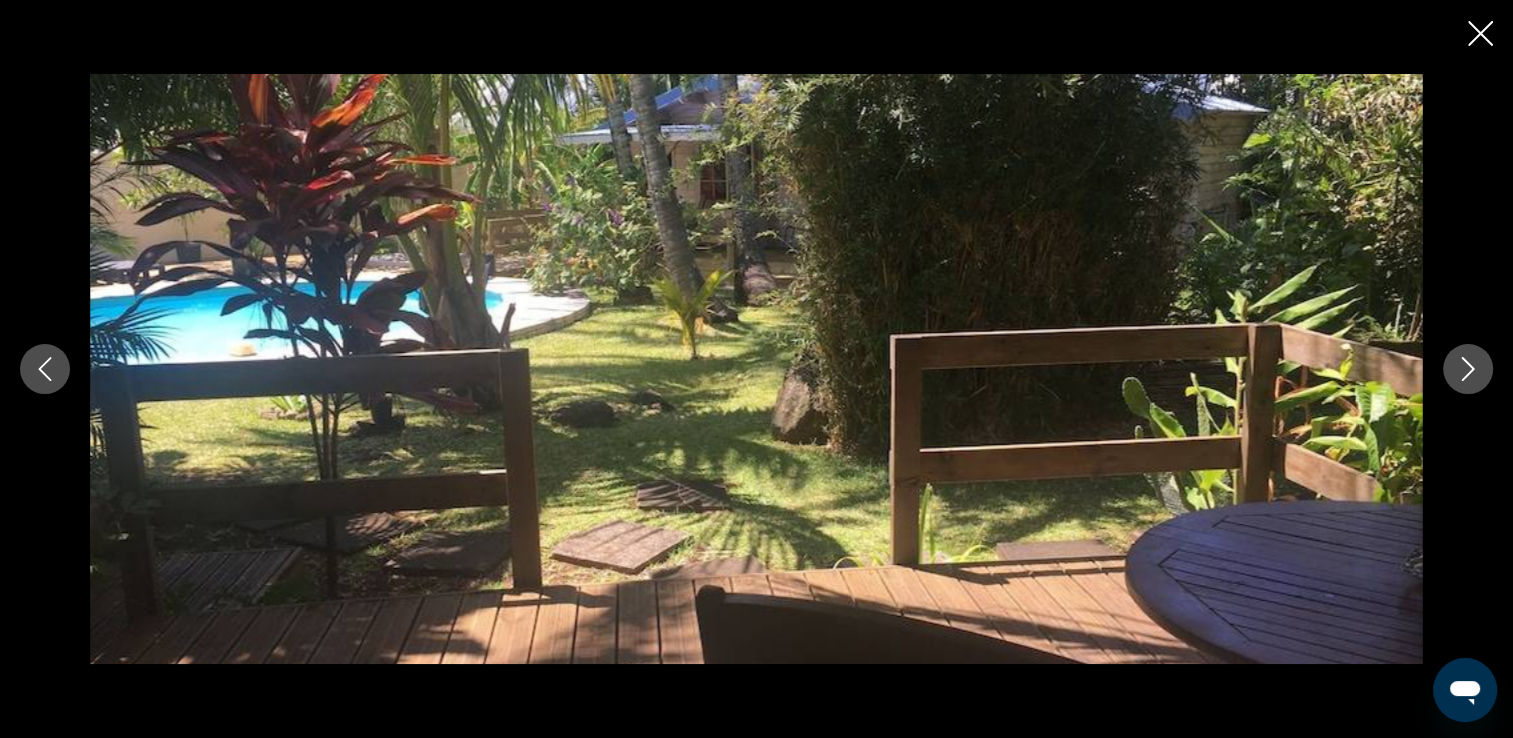 click 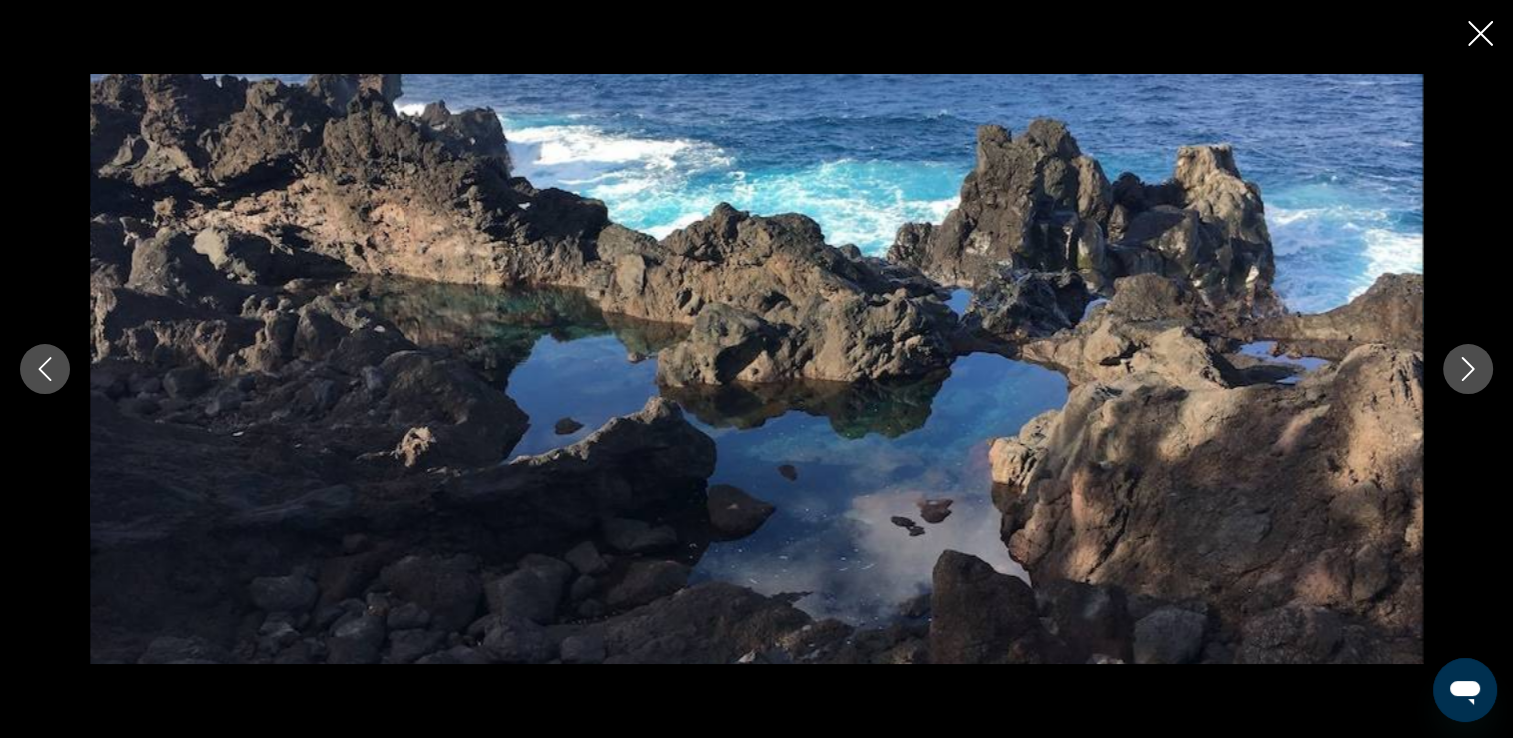 click 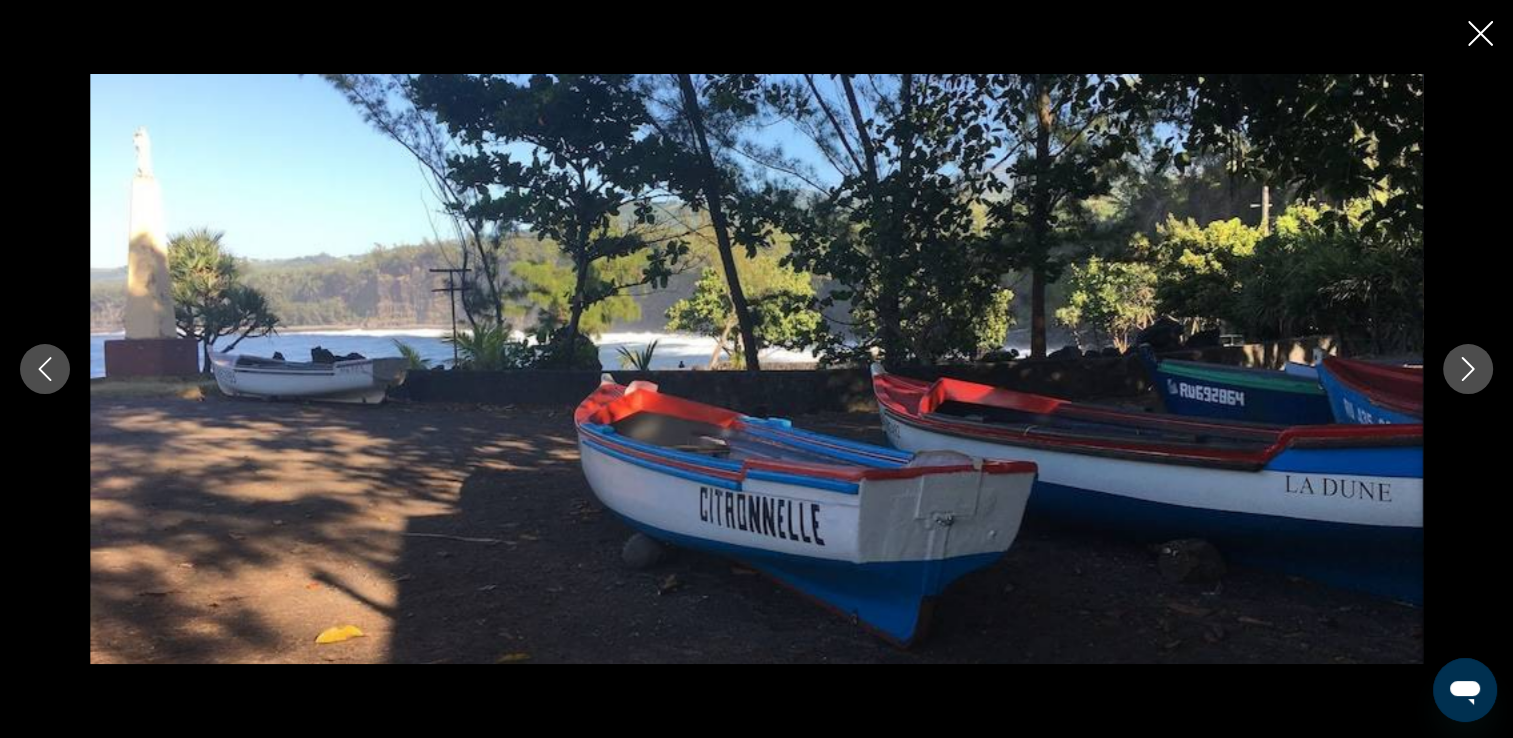 click 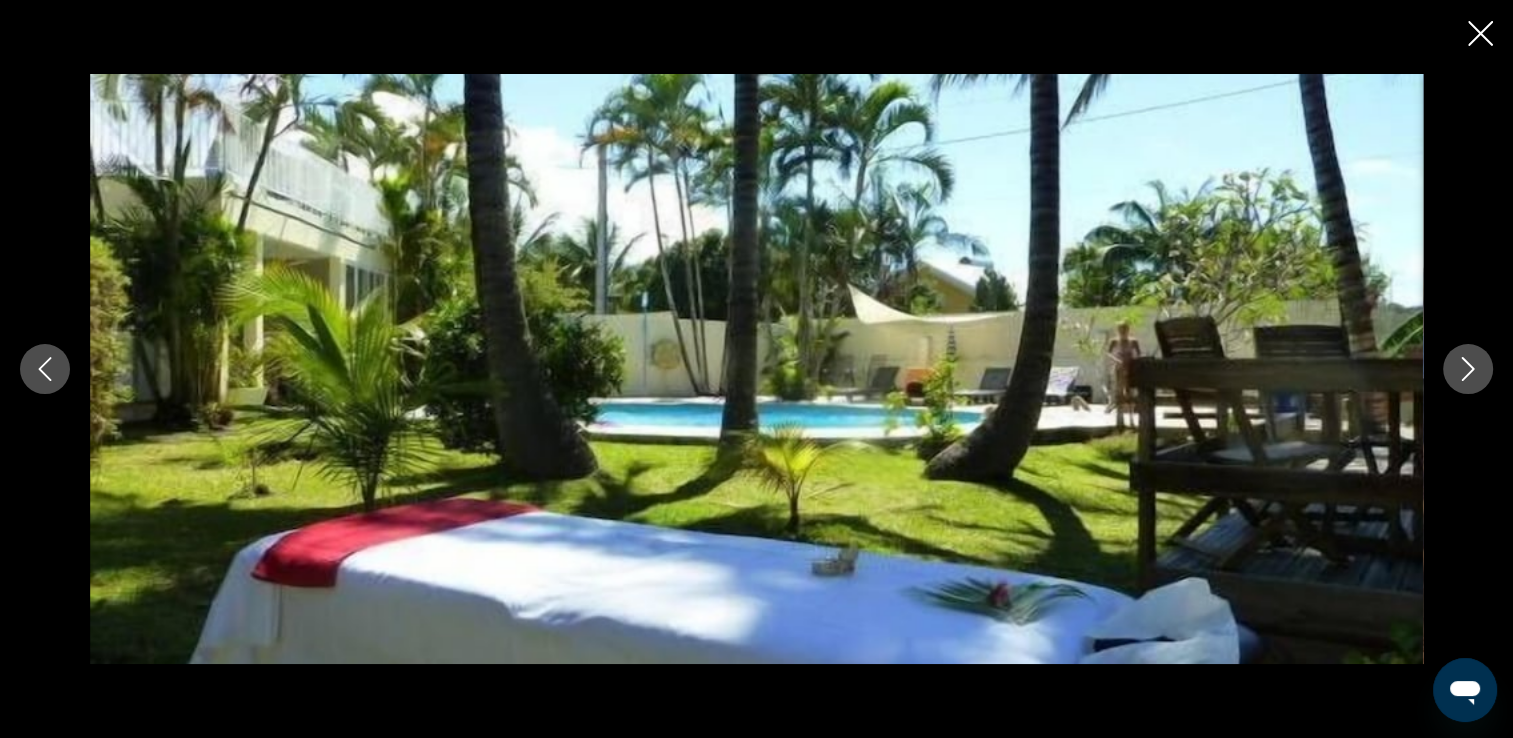 click 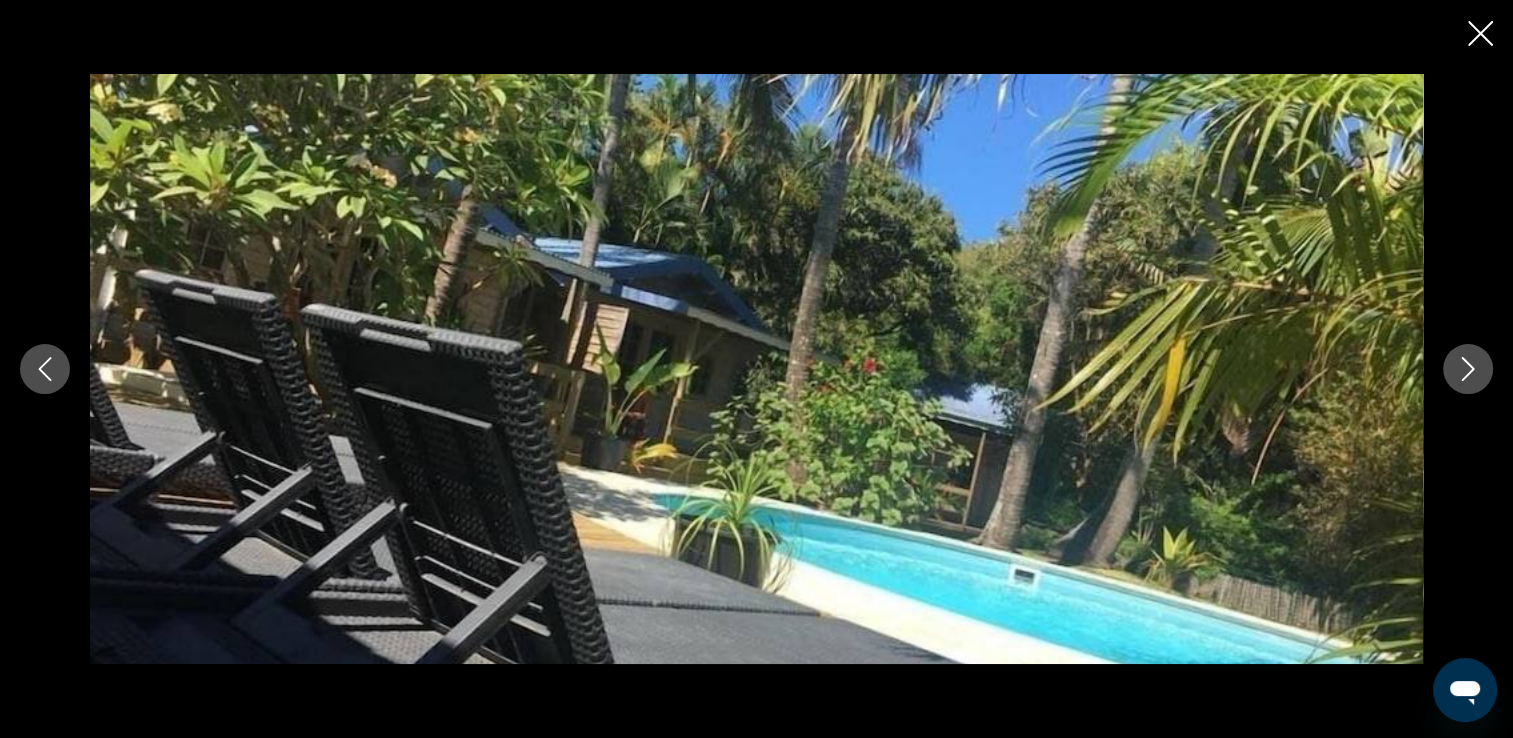 click 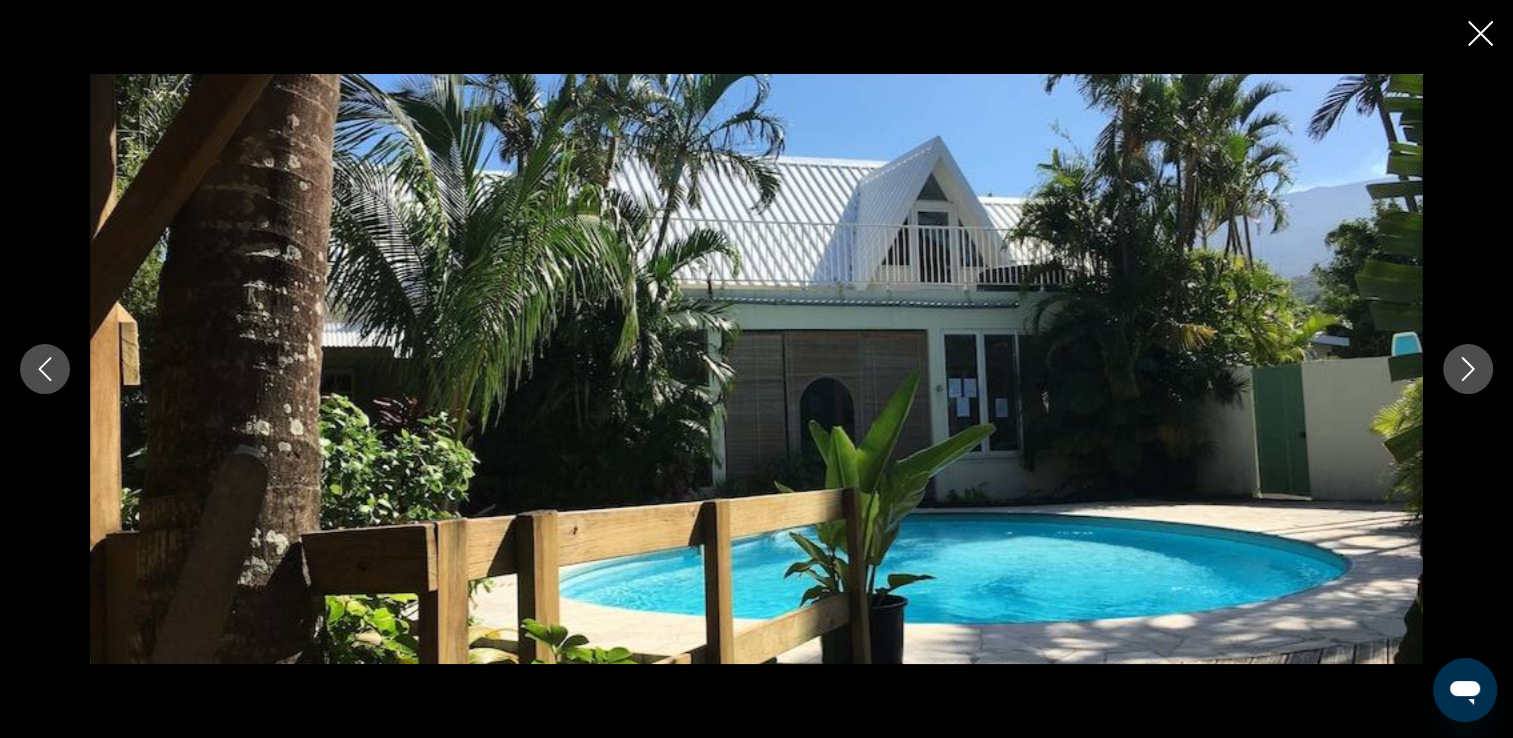 click 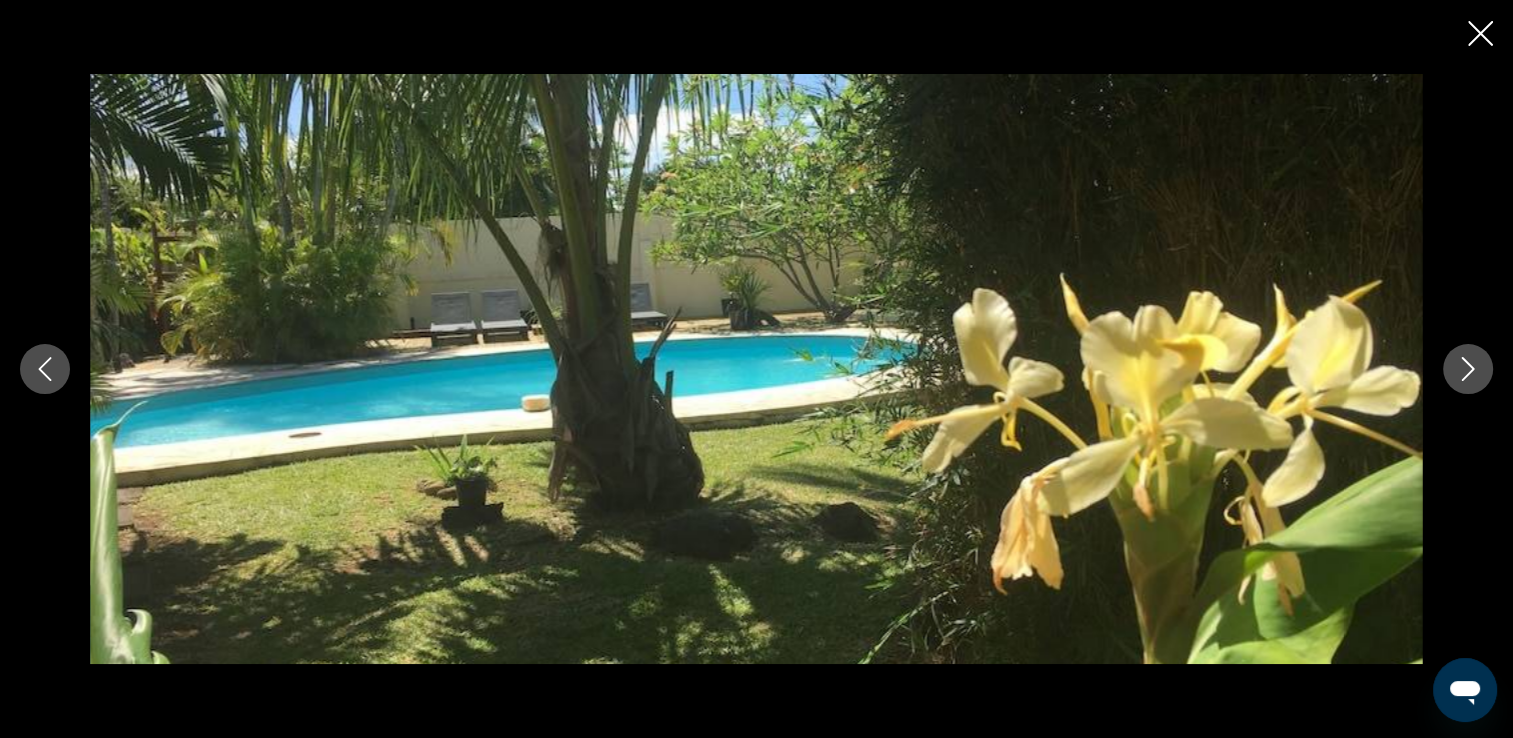click 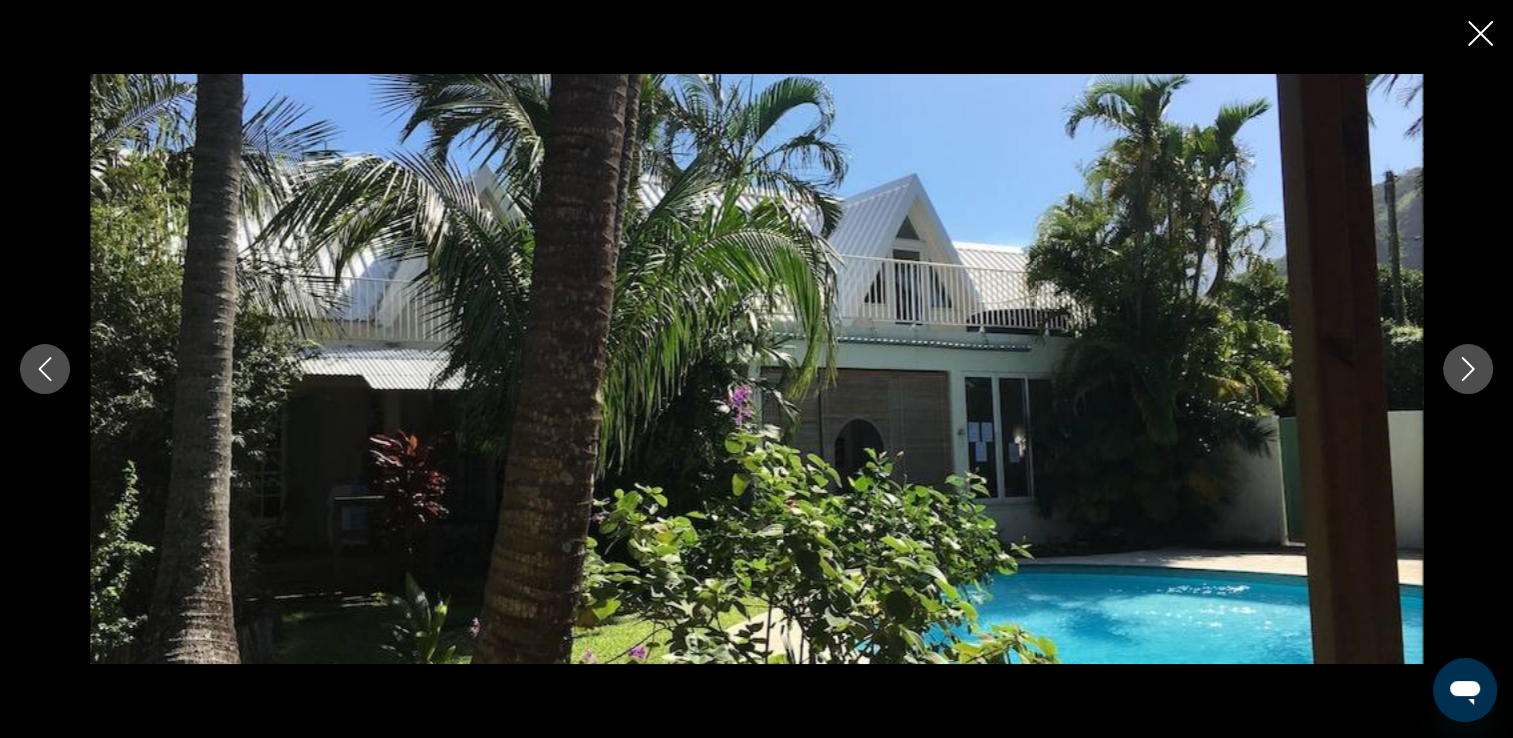 click 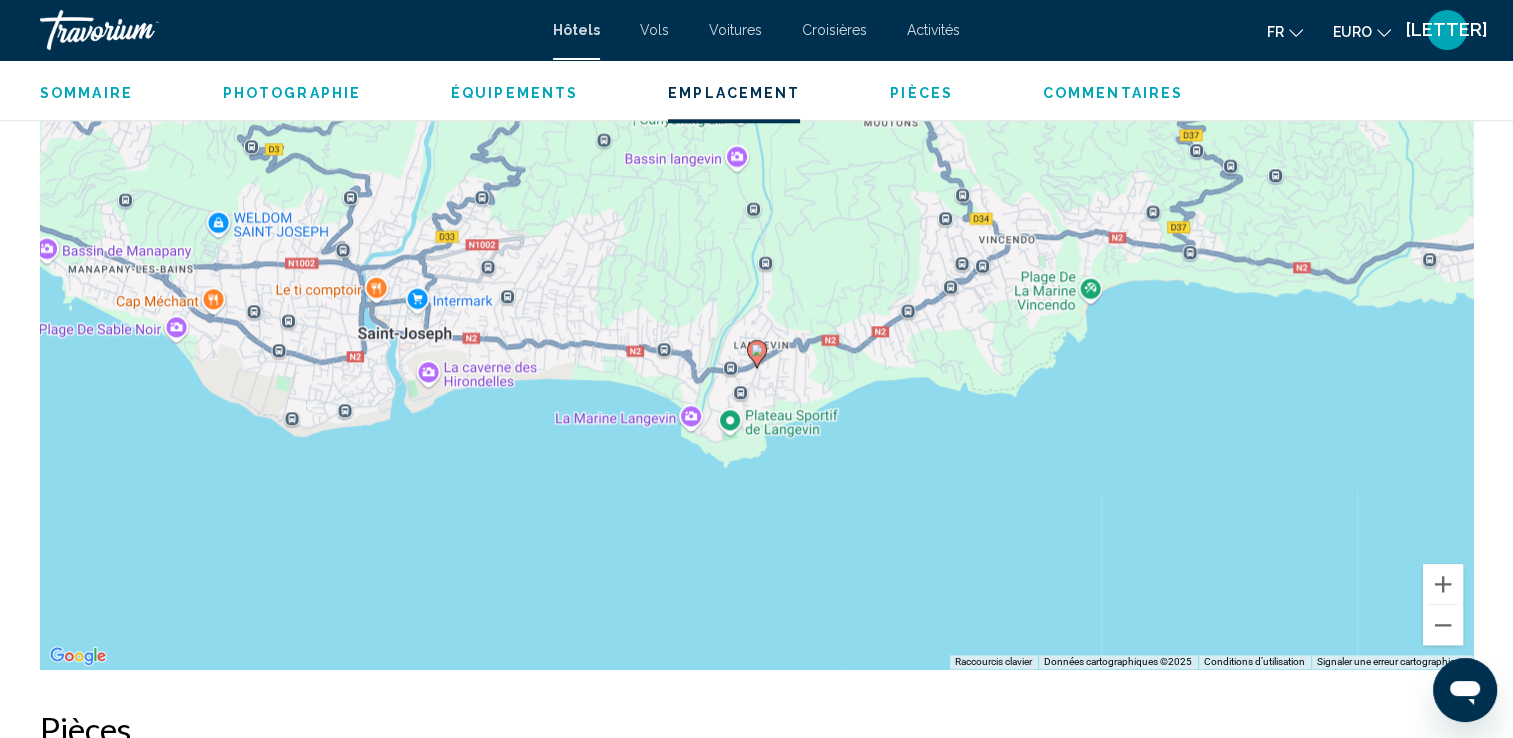 scroll, scrollTop: 1937, scrollLeft: 0, axis: vertical 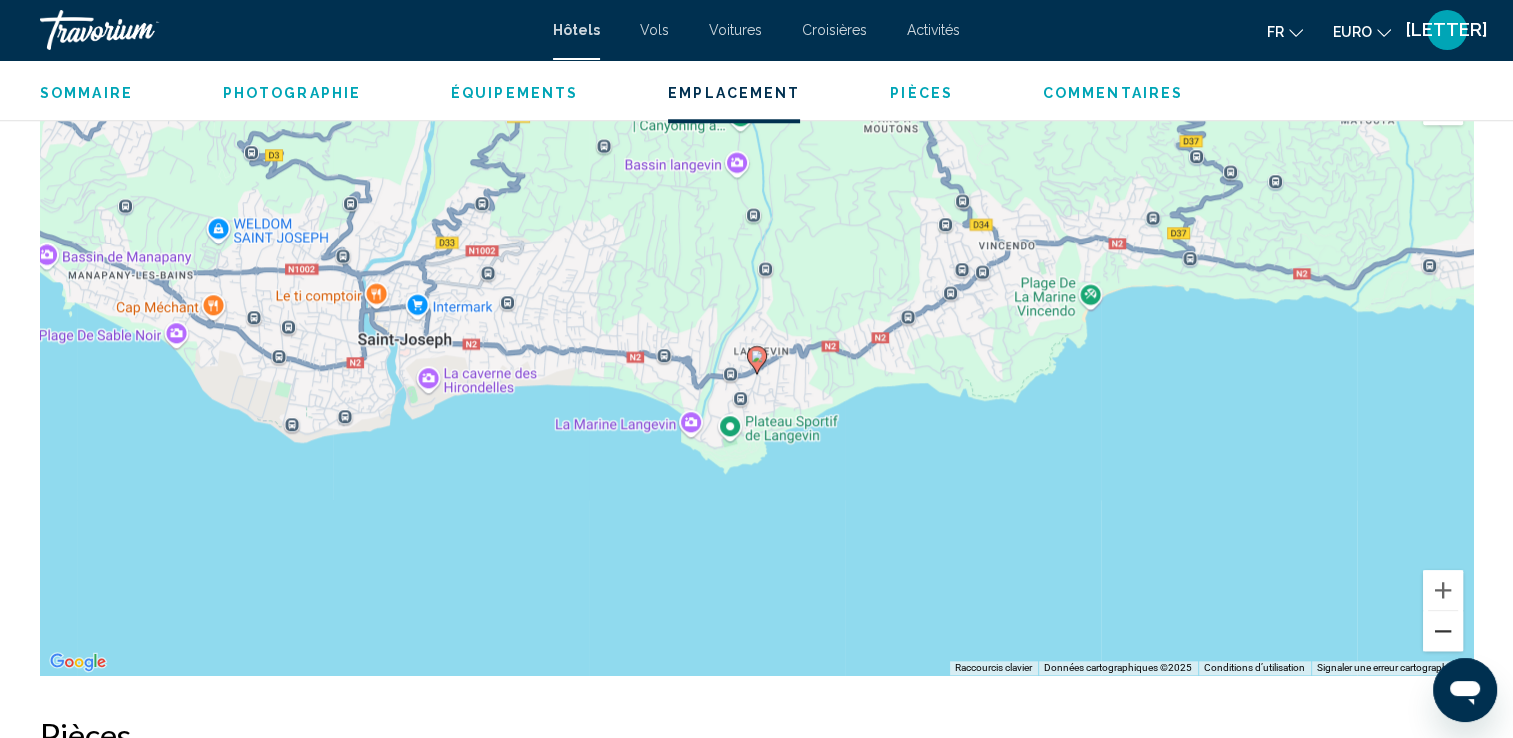 click at bounding box center [1443, 631] 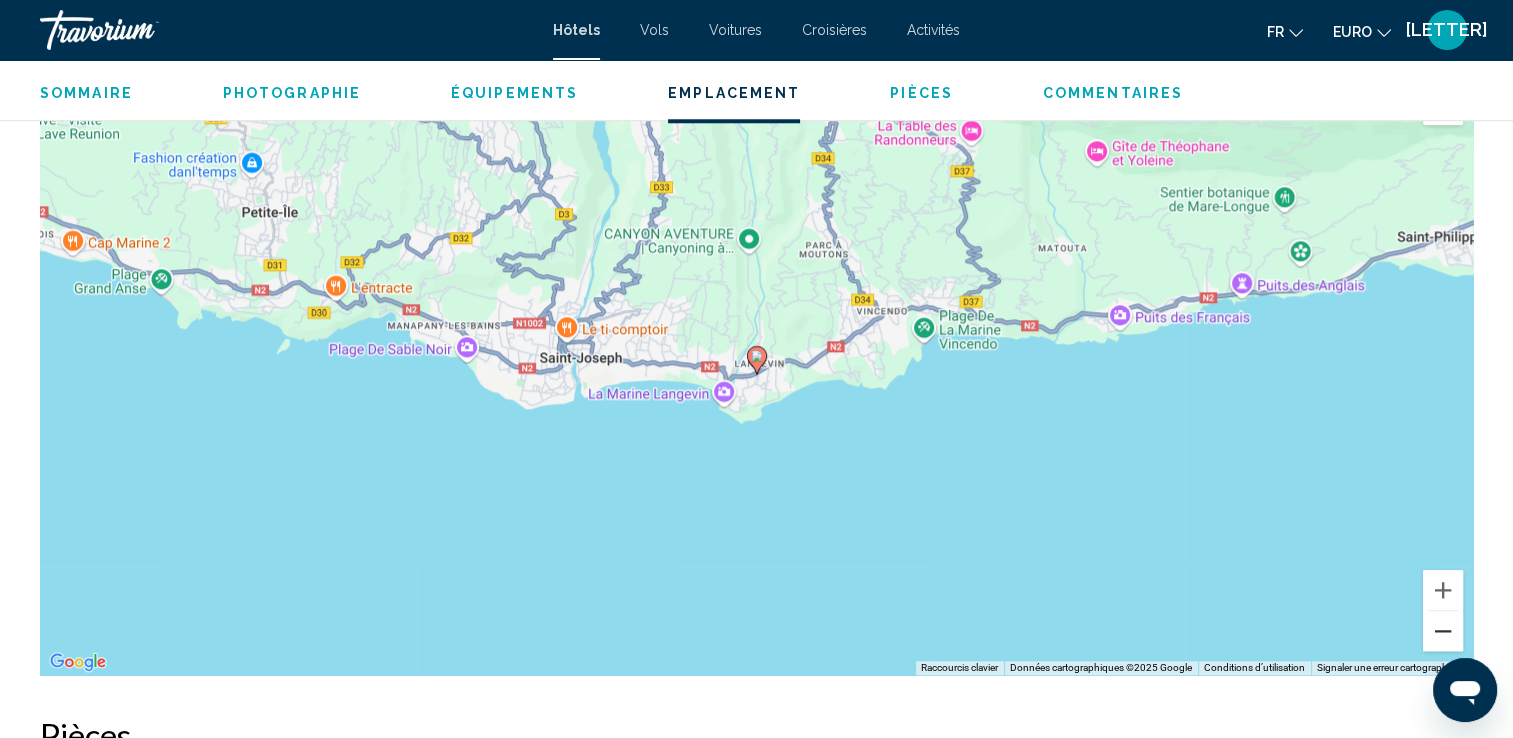 click at bounding box center [1443, 631] 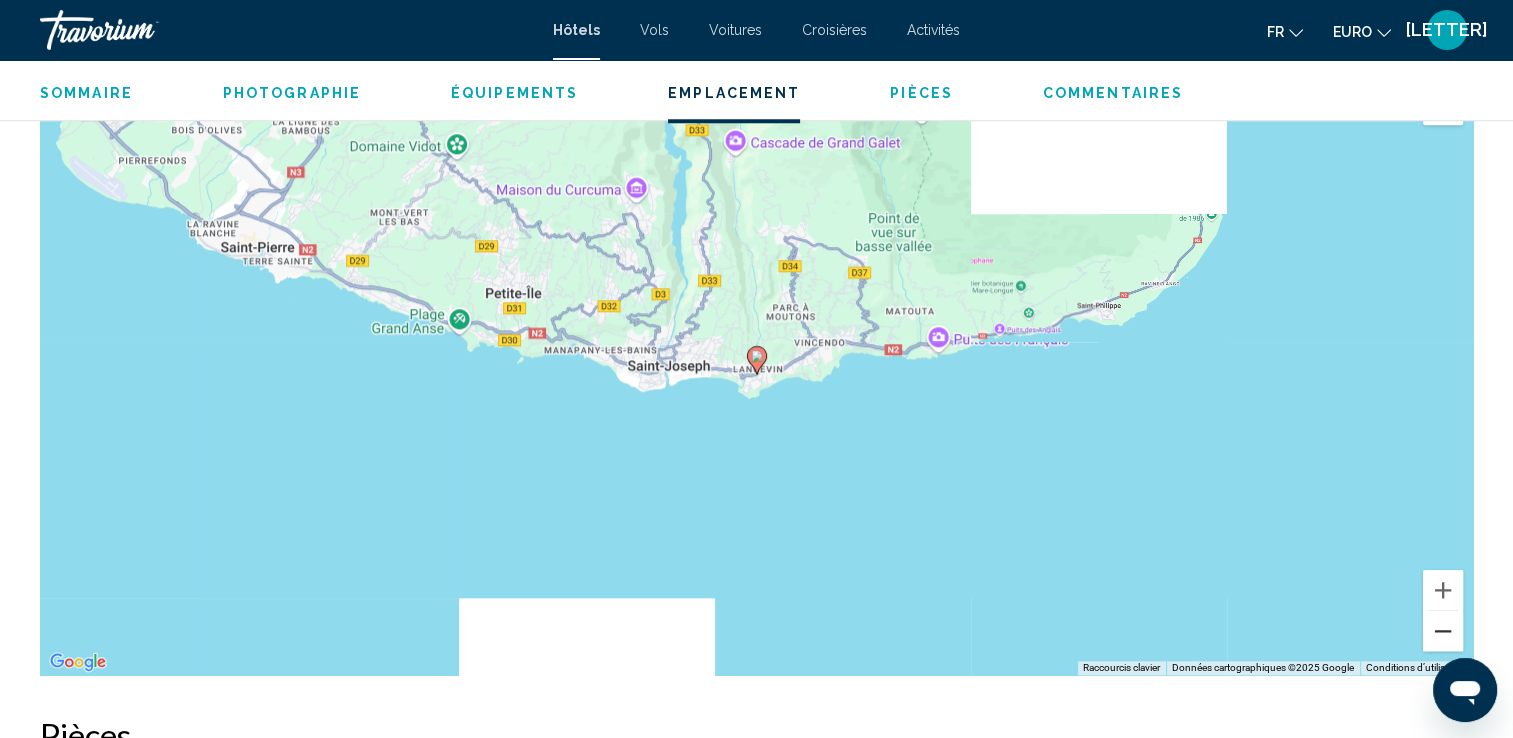 click at bounding box center [1443, 631] 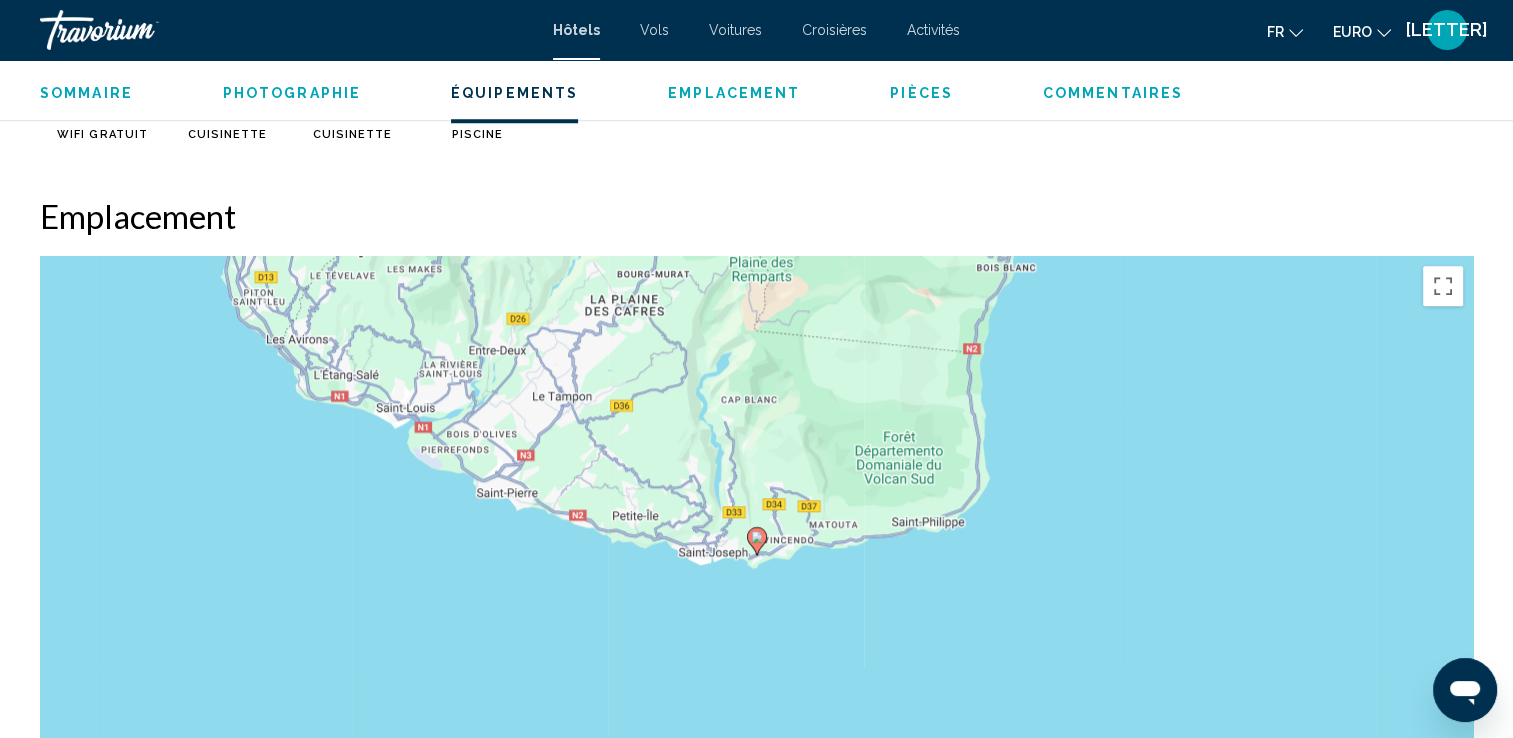 scroll, scrollTop: 1801, scrollLeft: 0, axis: vertical 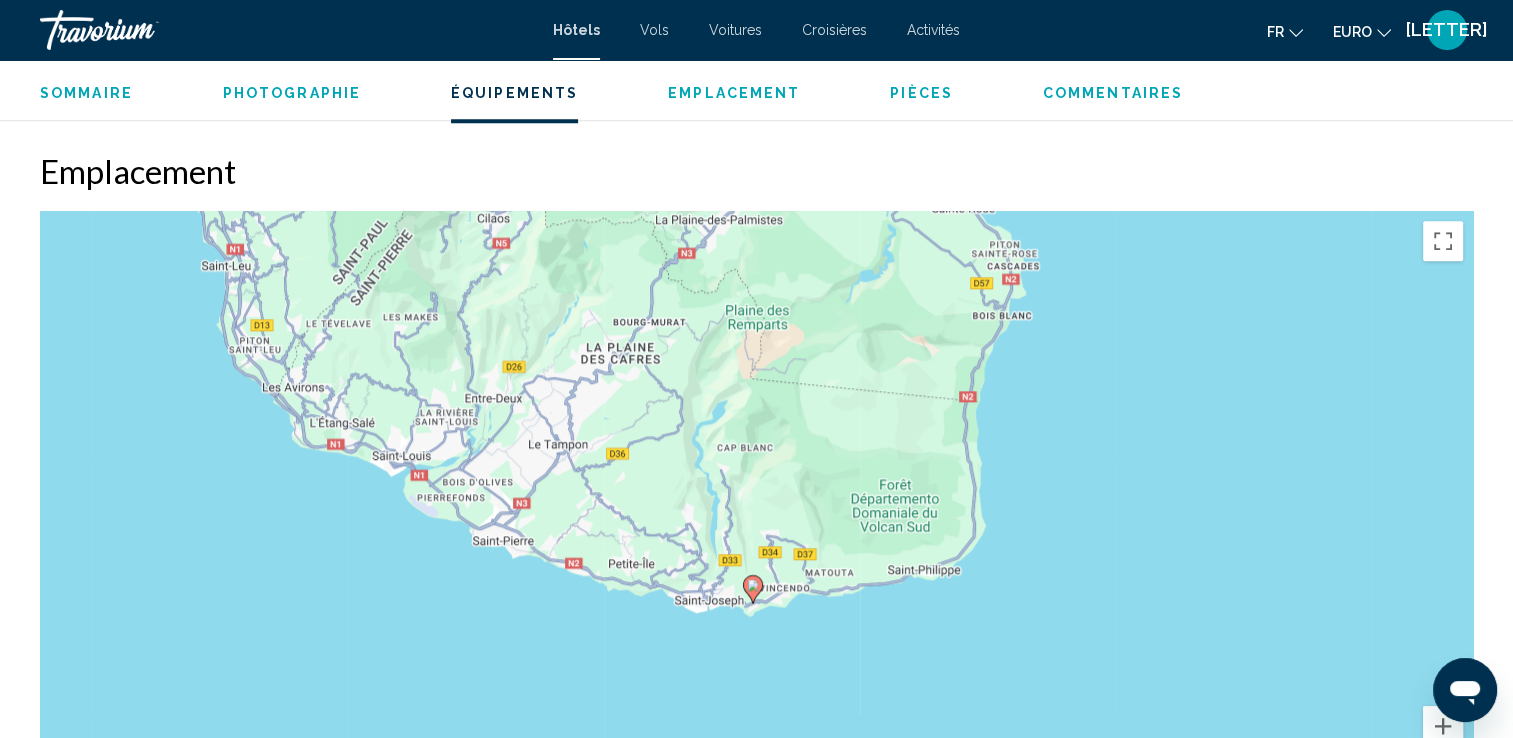 drag, startPoint x: 1200, startPoint y: 594, endPoint x: 1195, endPoint y: 693, distance: 99.12618 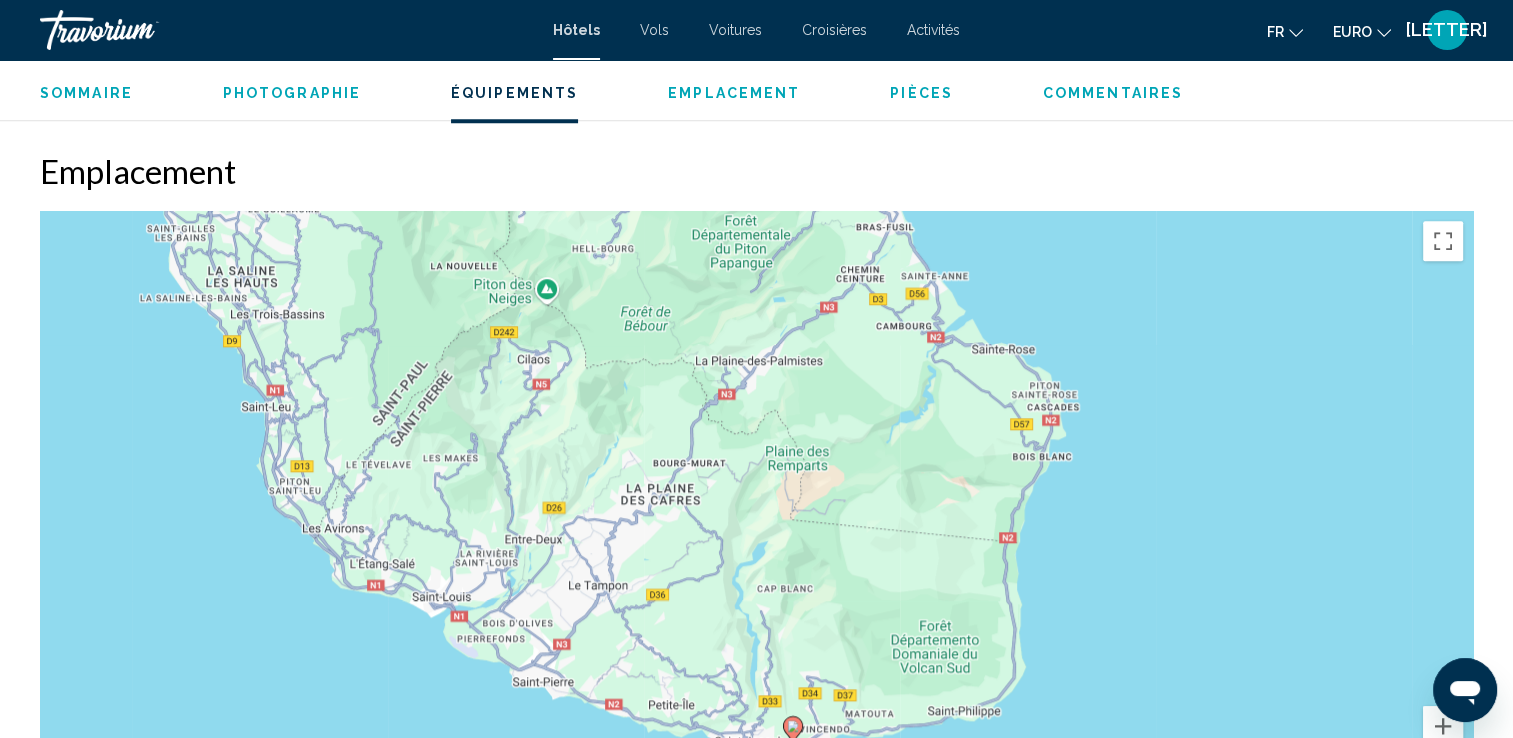 drag, startPoint x: 1155, startPoint y: 393, endPoint x: 1200, endPoint y: 530, distance: 144.20125 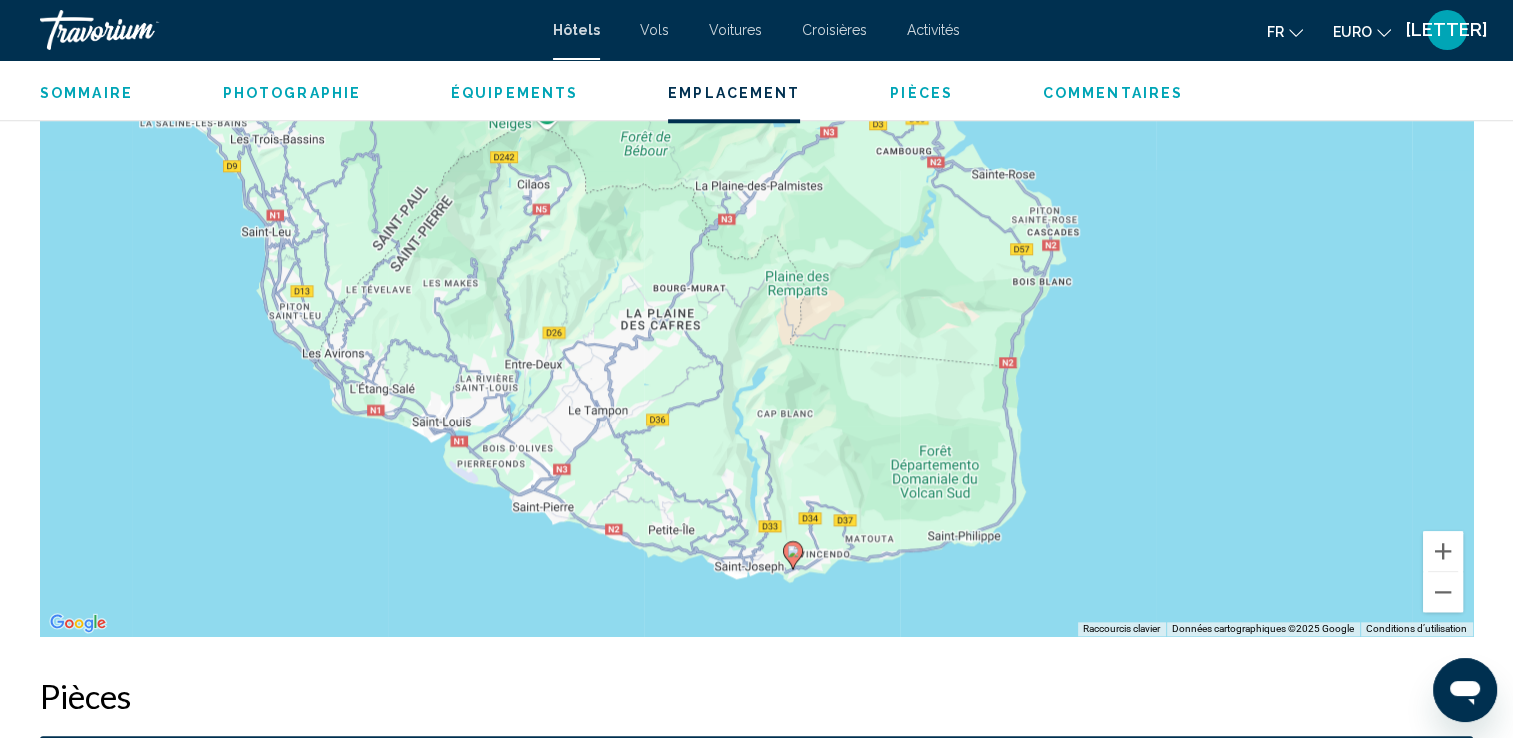scroll, scrollTop: 1971, scrollLeft: 0, axis: vertical 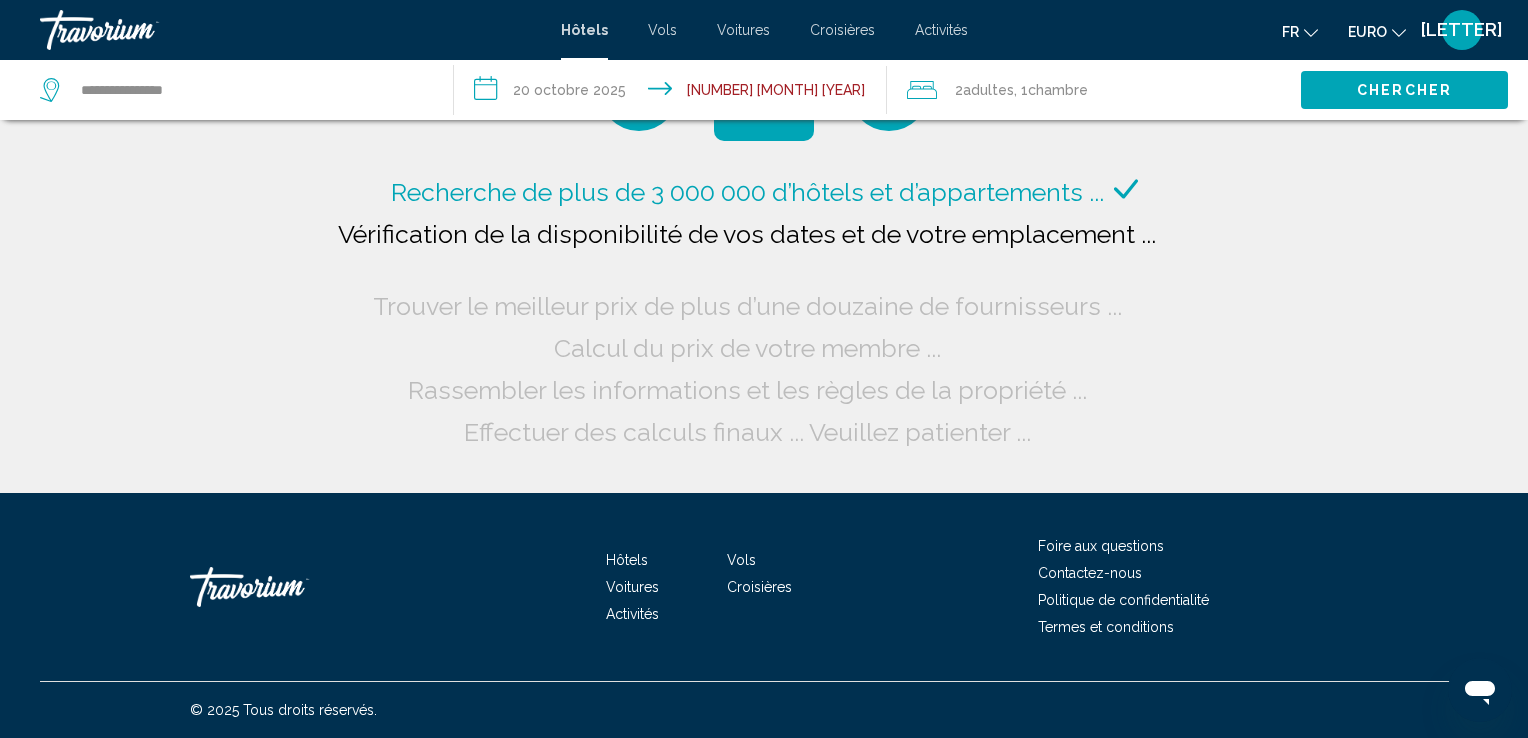 click on "Adultes" 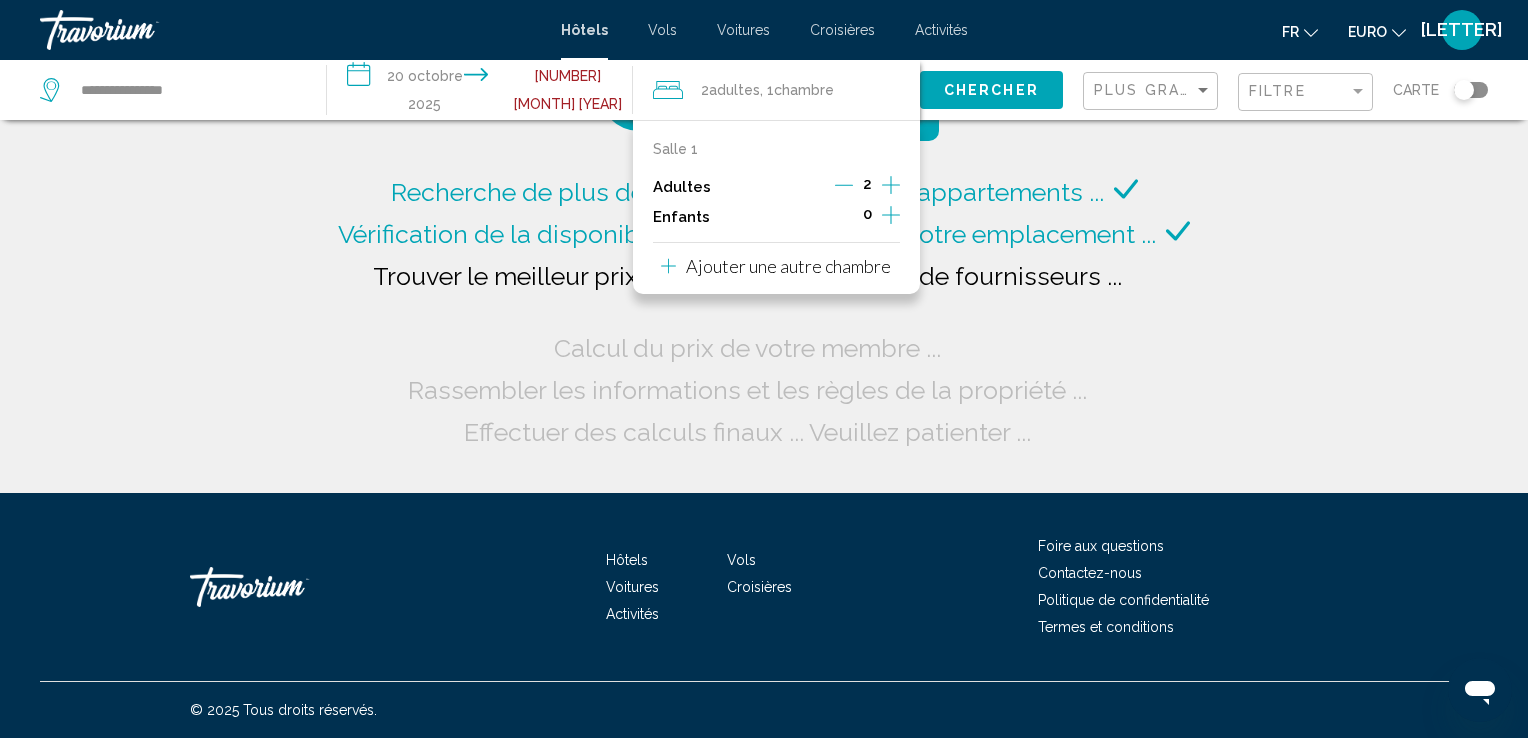 click on "**********" 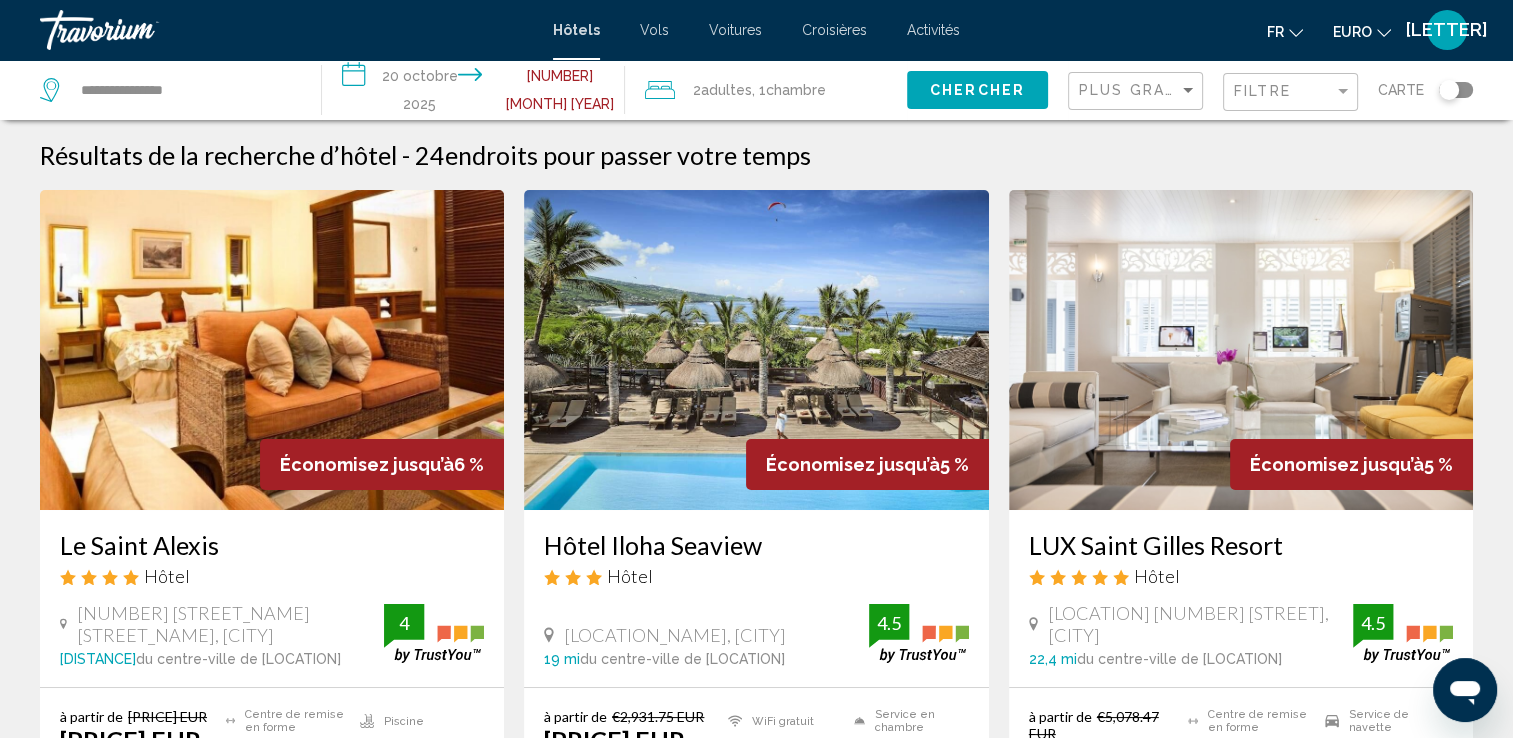 click on "2  Adulte Adultes" 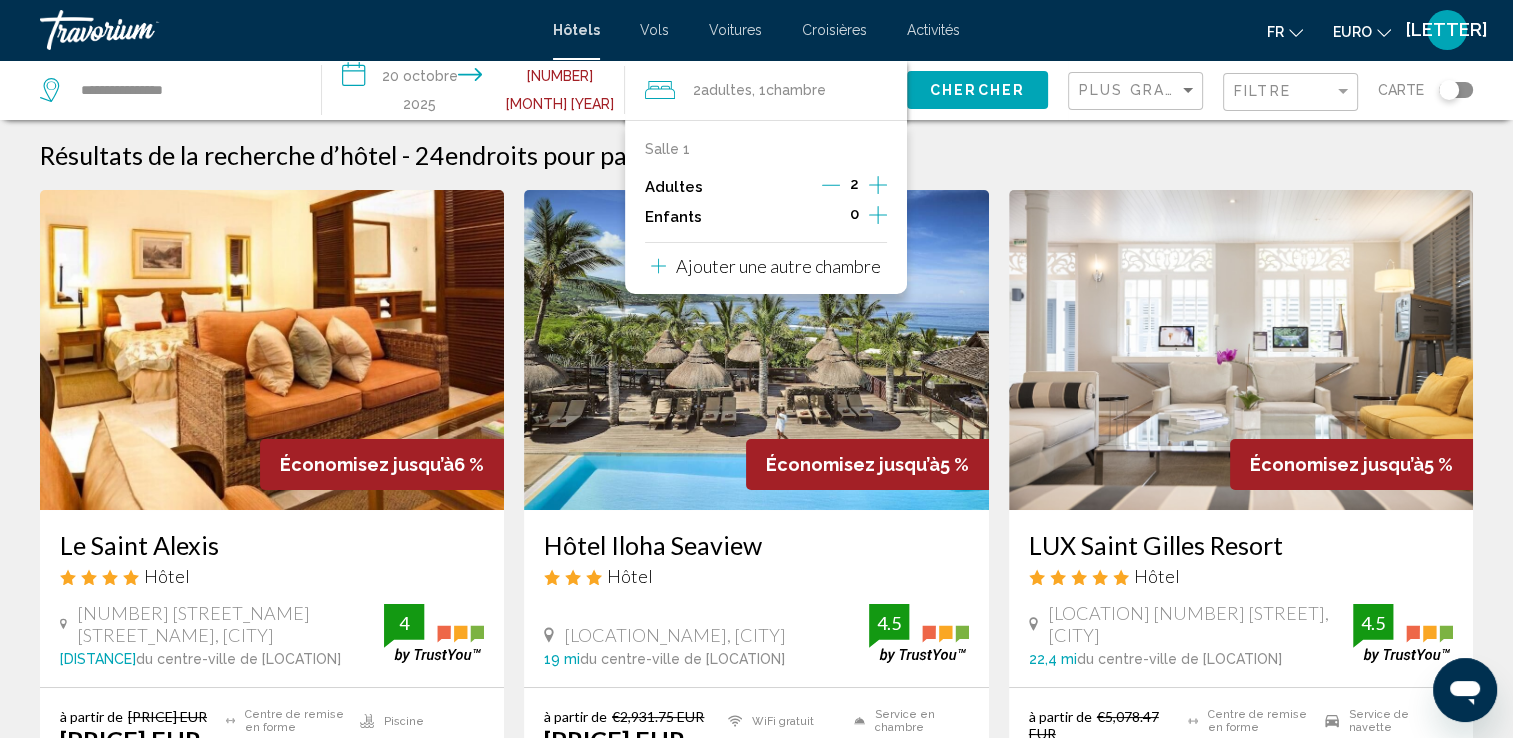 click 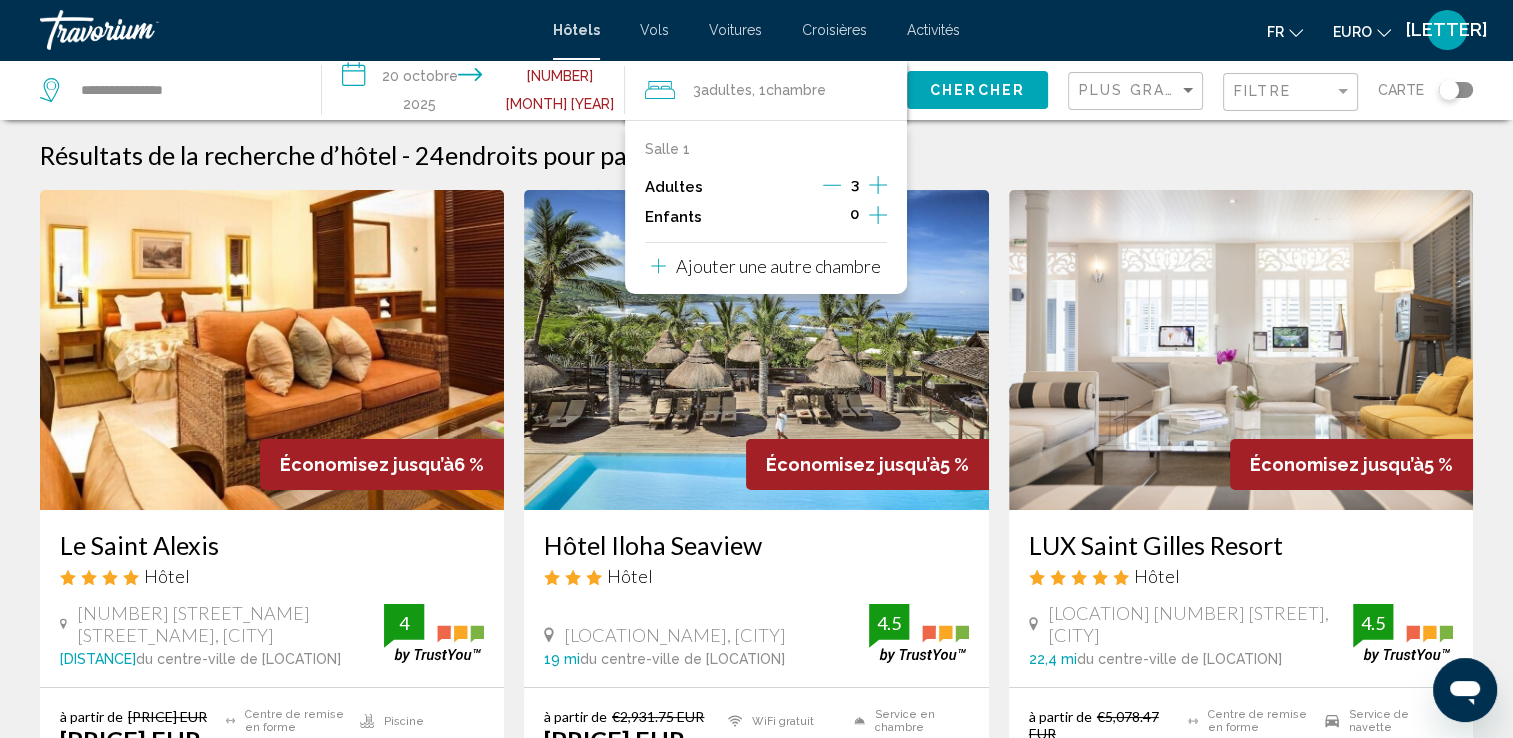 click 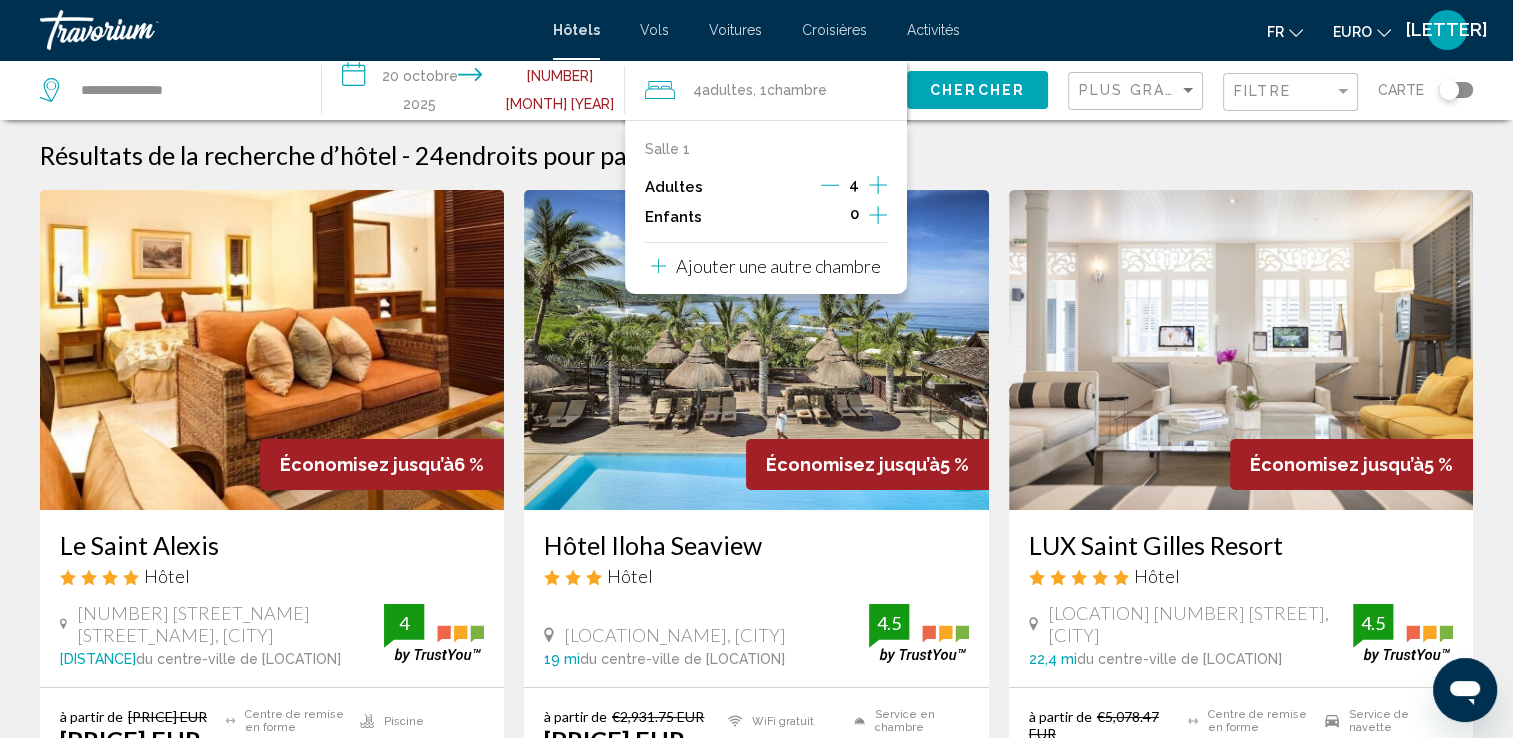 click on "Résultats de la recherche d’hôtel  -   24  endroits pour passer votre temps" at bounding box center (756, 155) 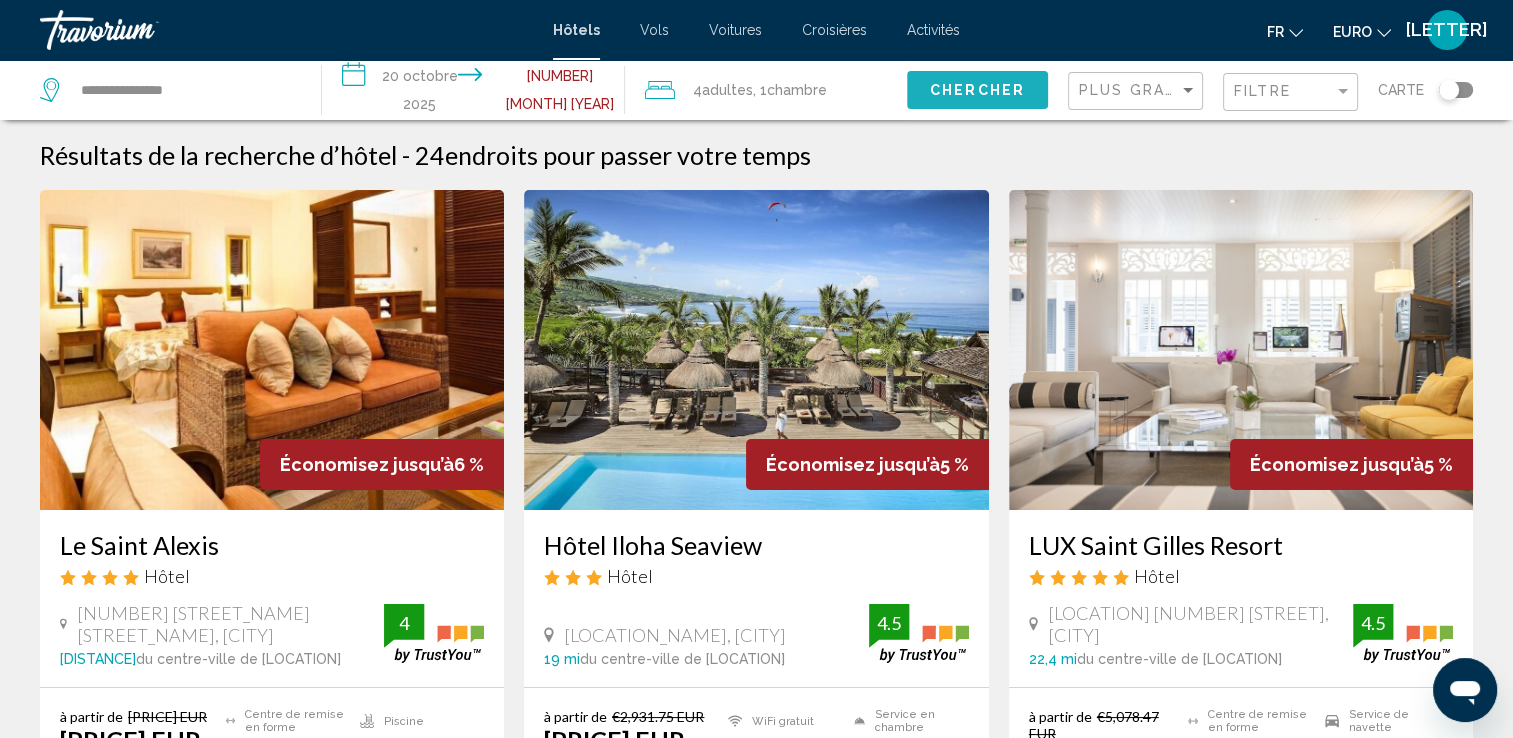 click on "Chercher" 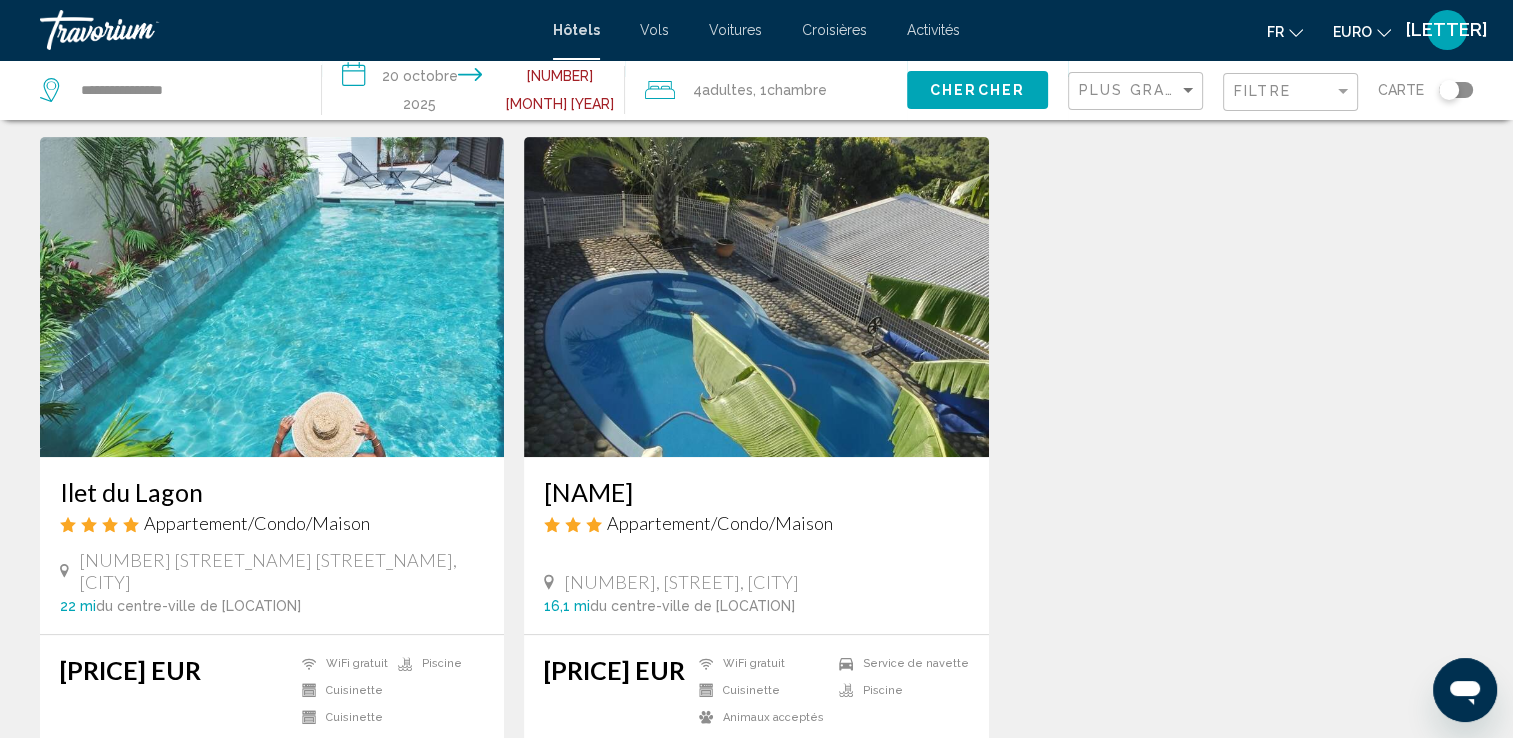 scroll, scrollTop: 835, scrollLeft: 0, axis: vertical 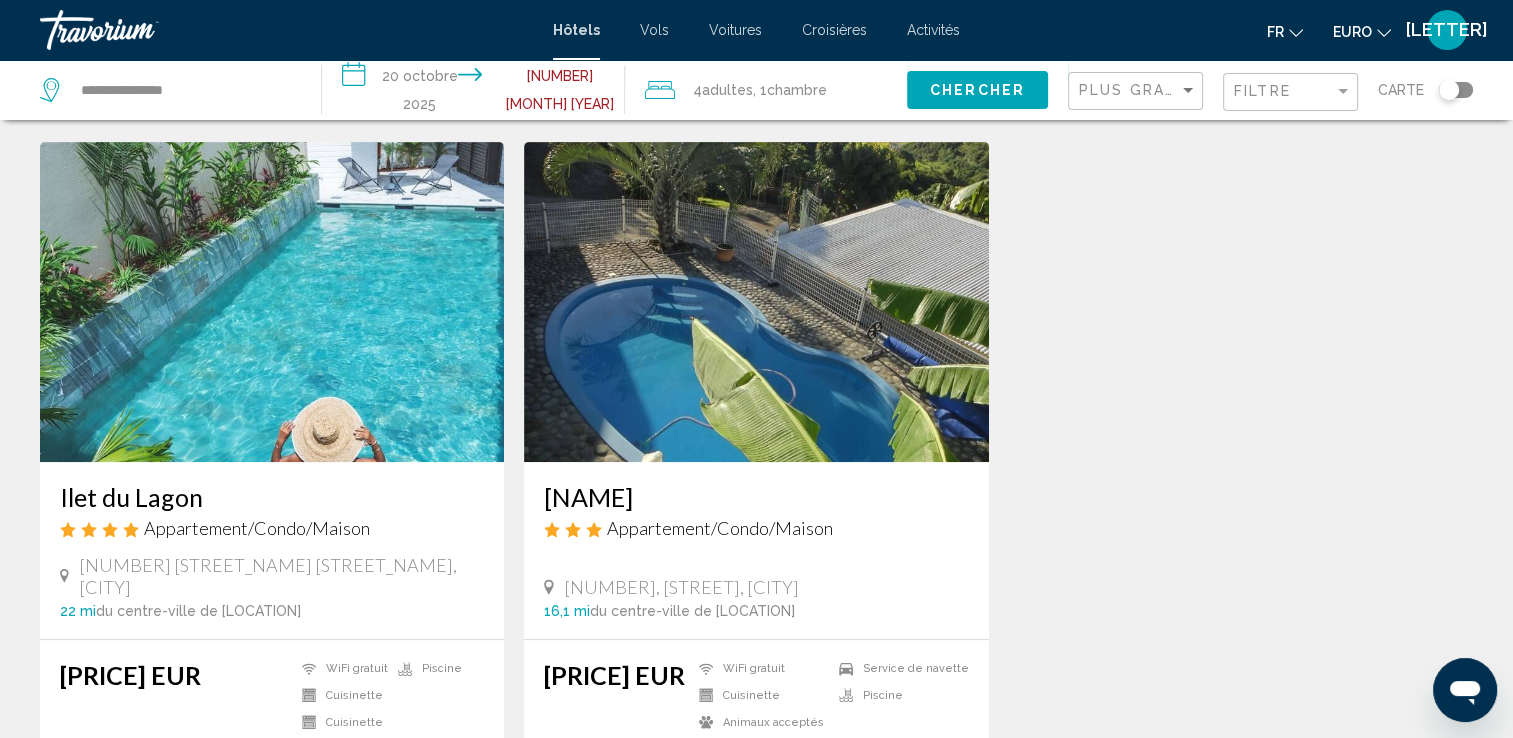 click at bounding box center (756, 302) 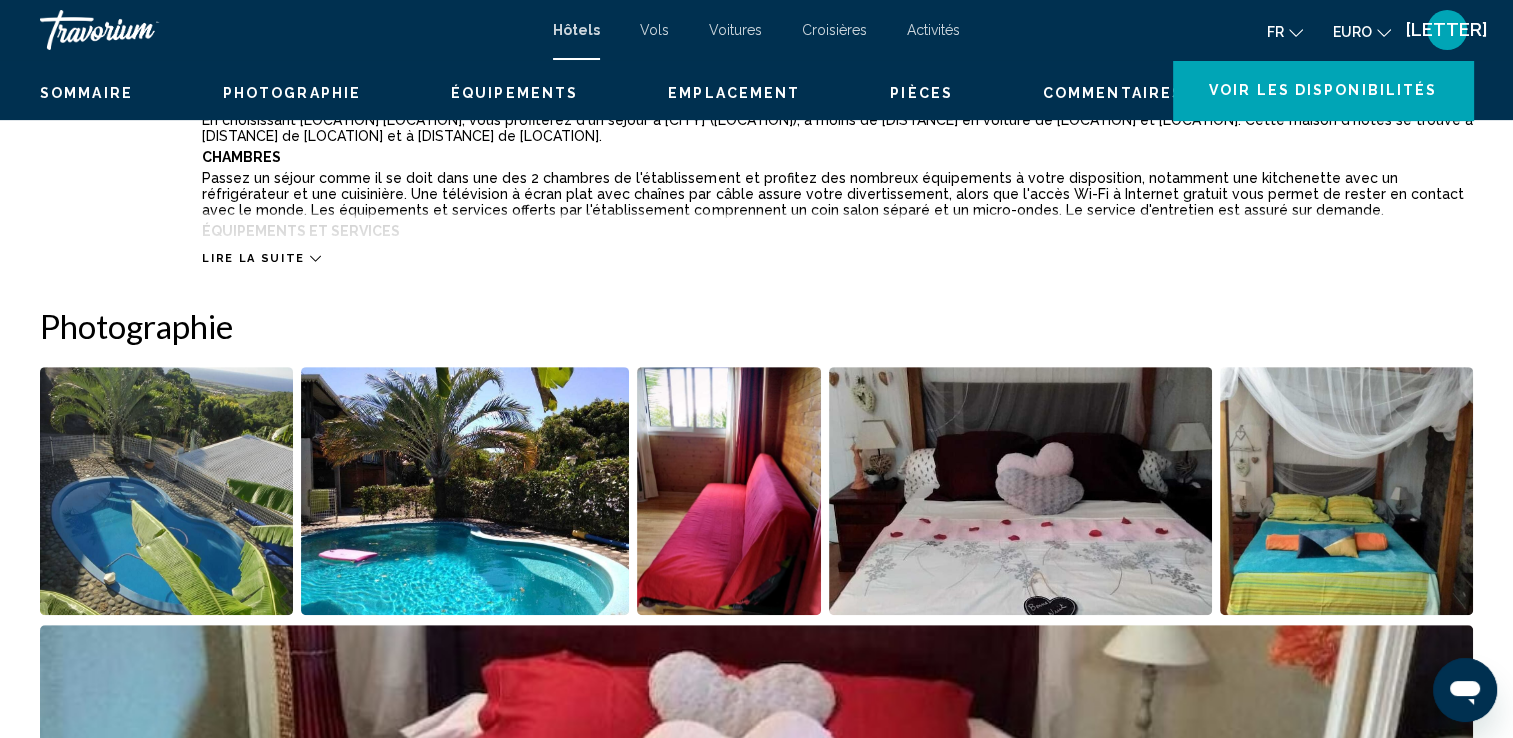 scroll, scrollTop: 0, scrollLeft: 0, axis: both 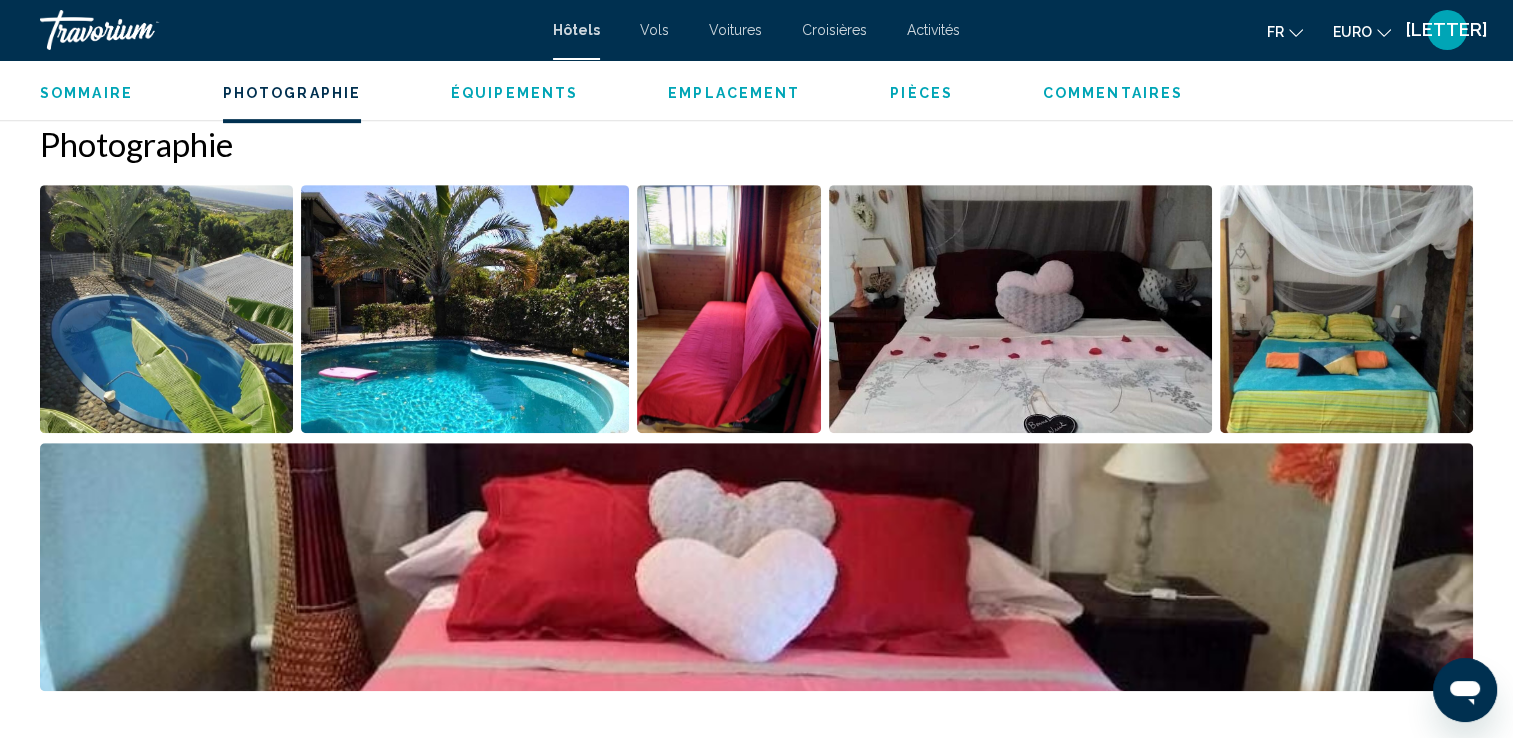 click at bounding box center (166, 309) 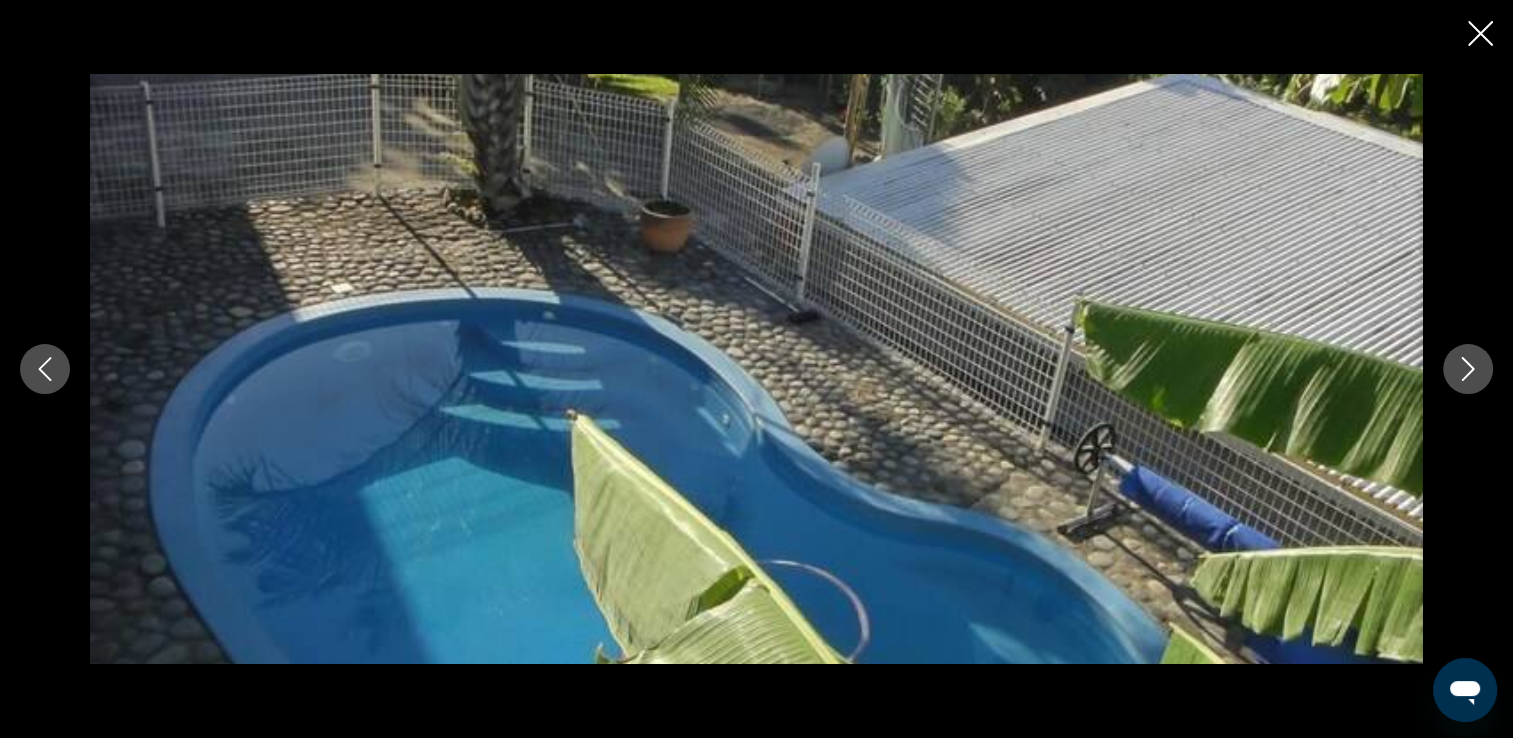 click 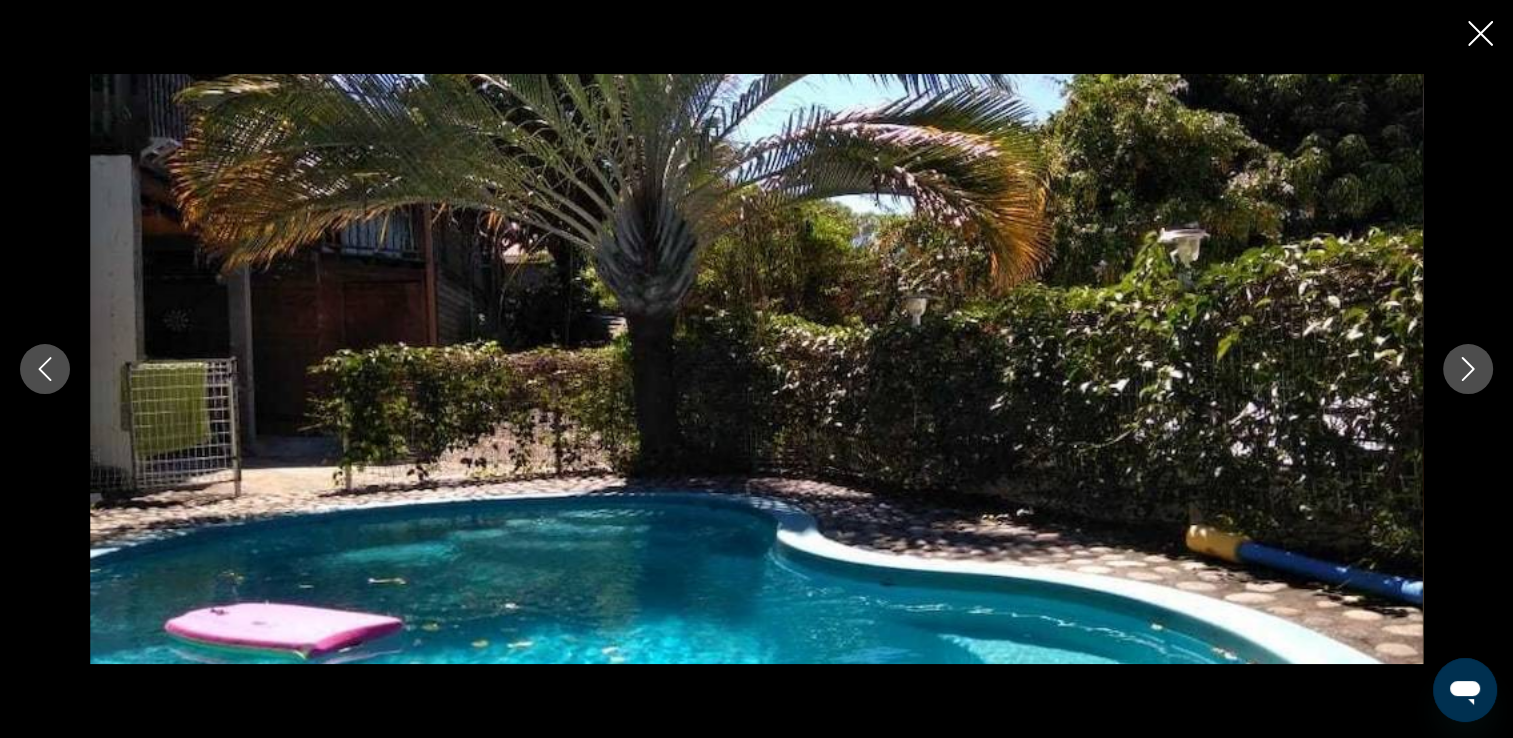 click 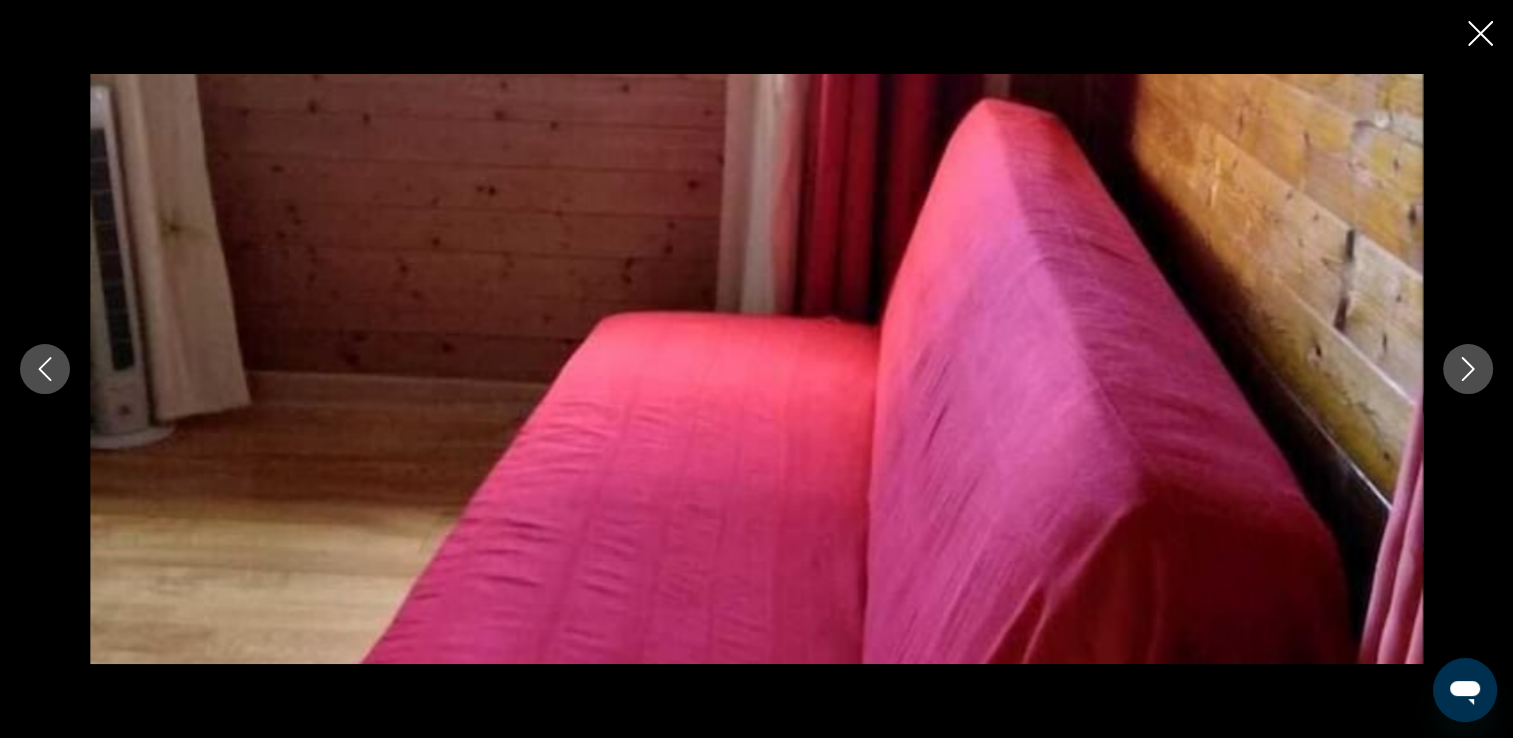 click 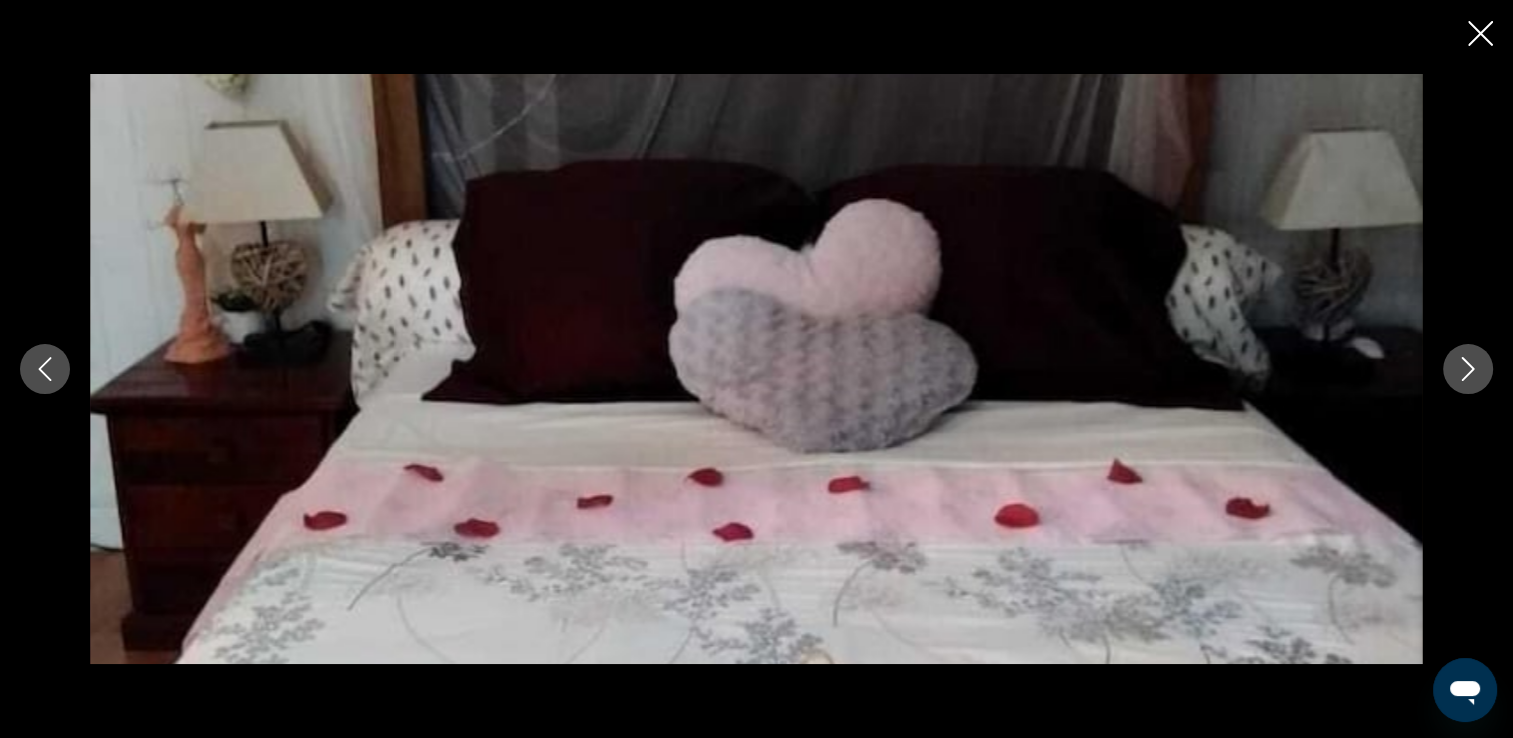 click 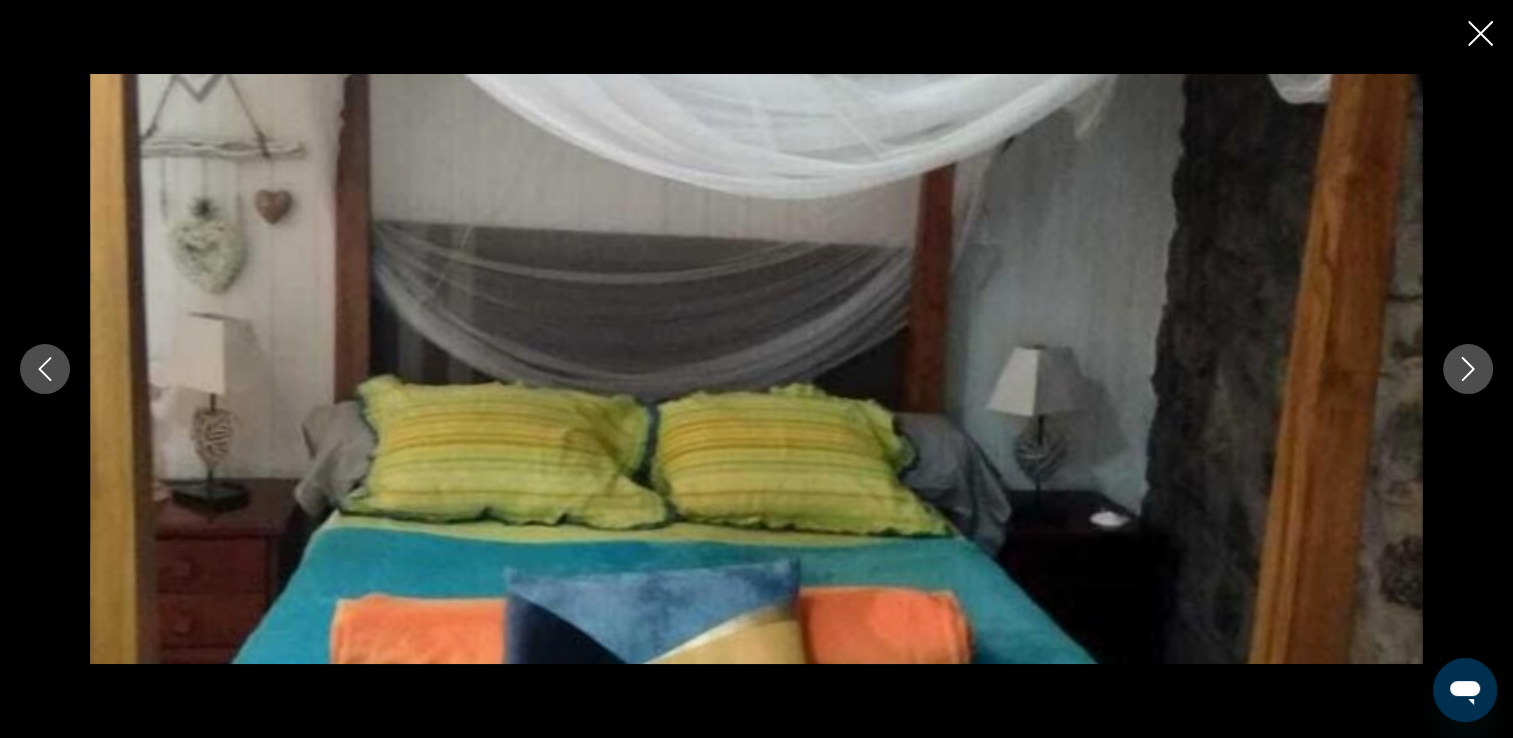 click 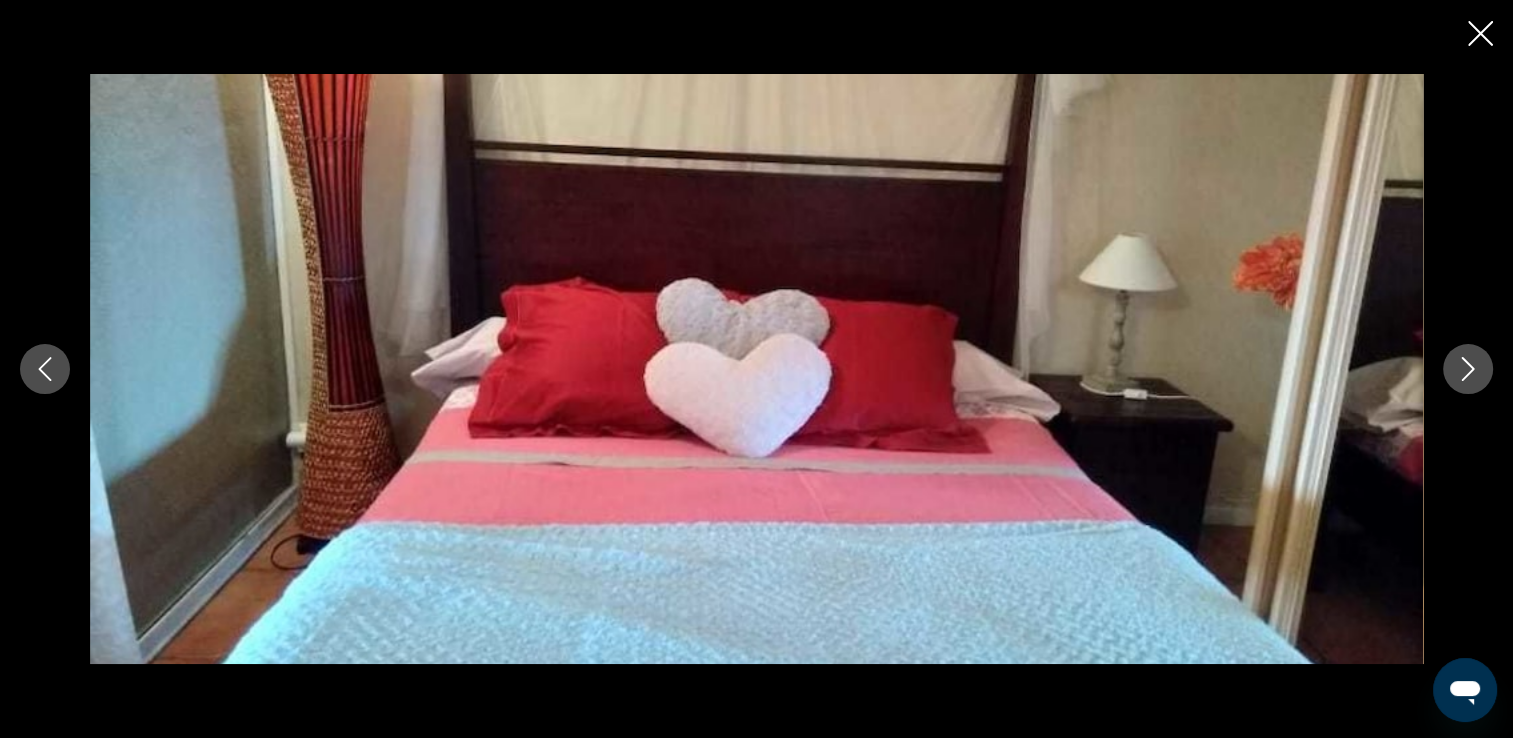 click 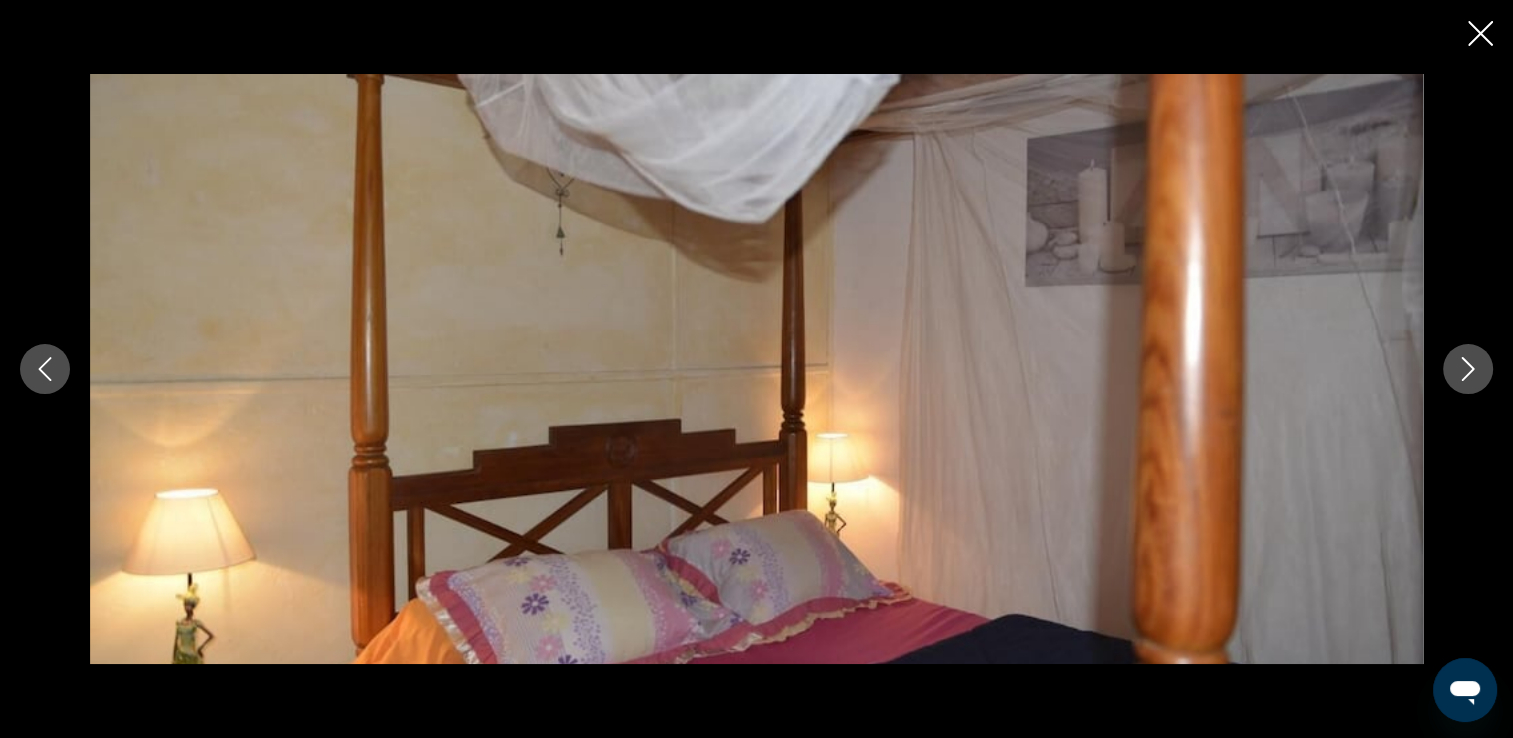 click 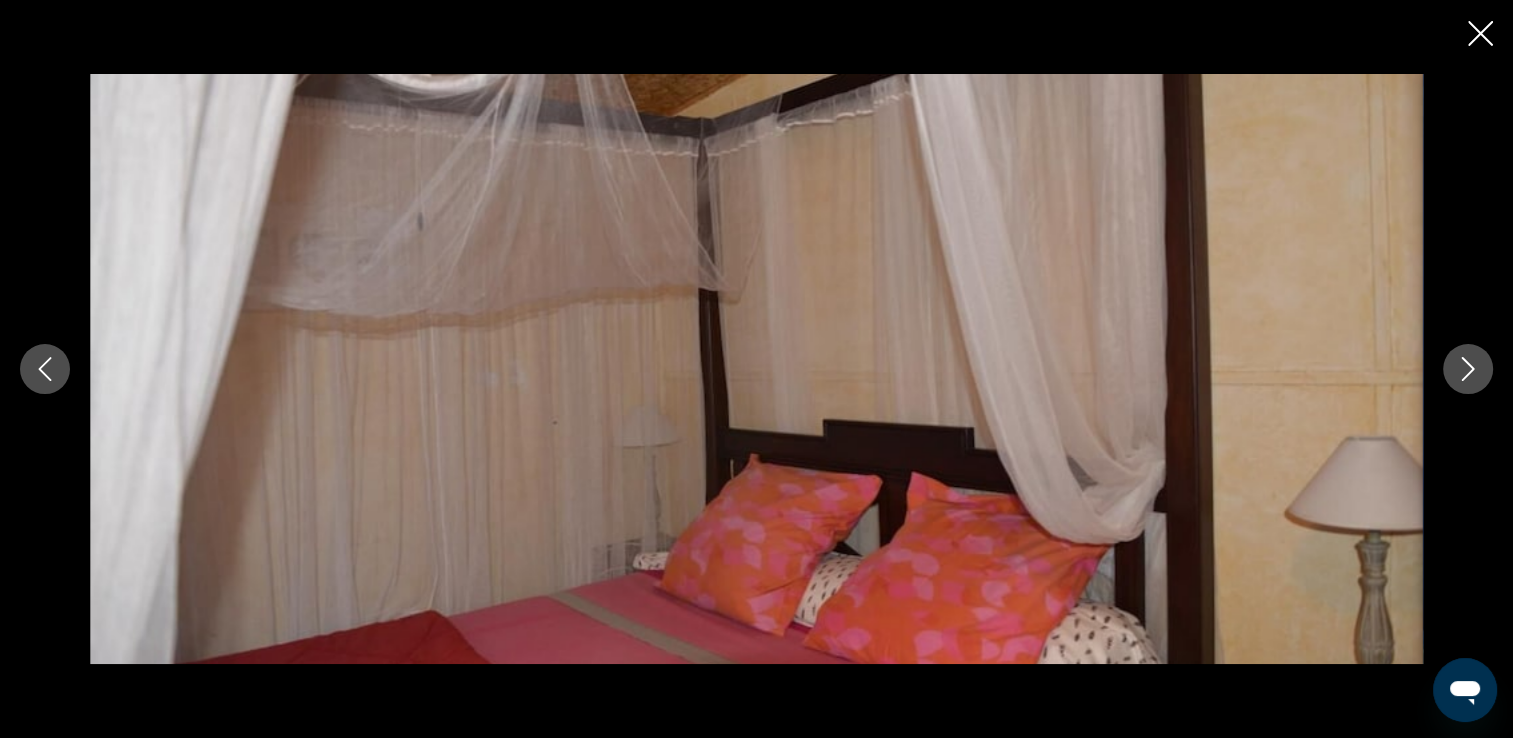 click 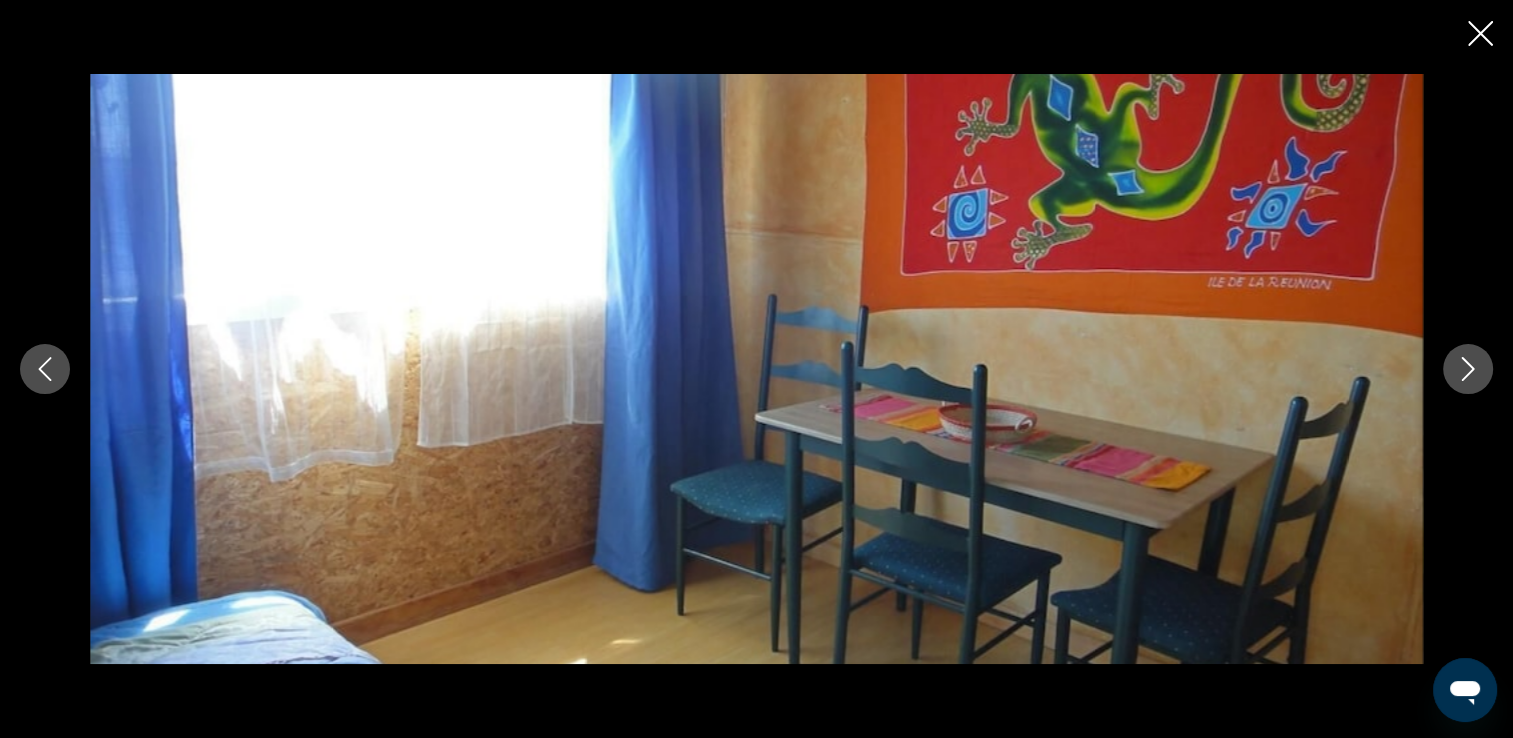 click 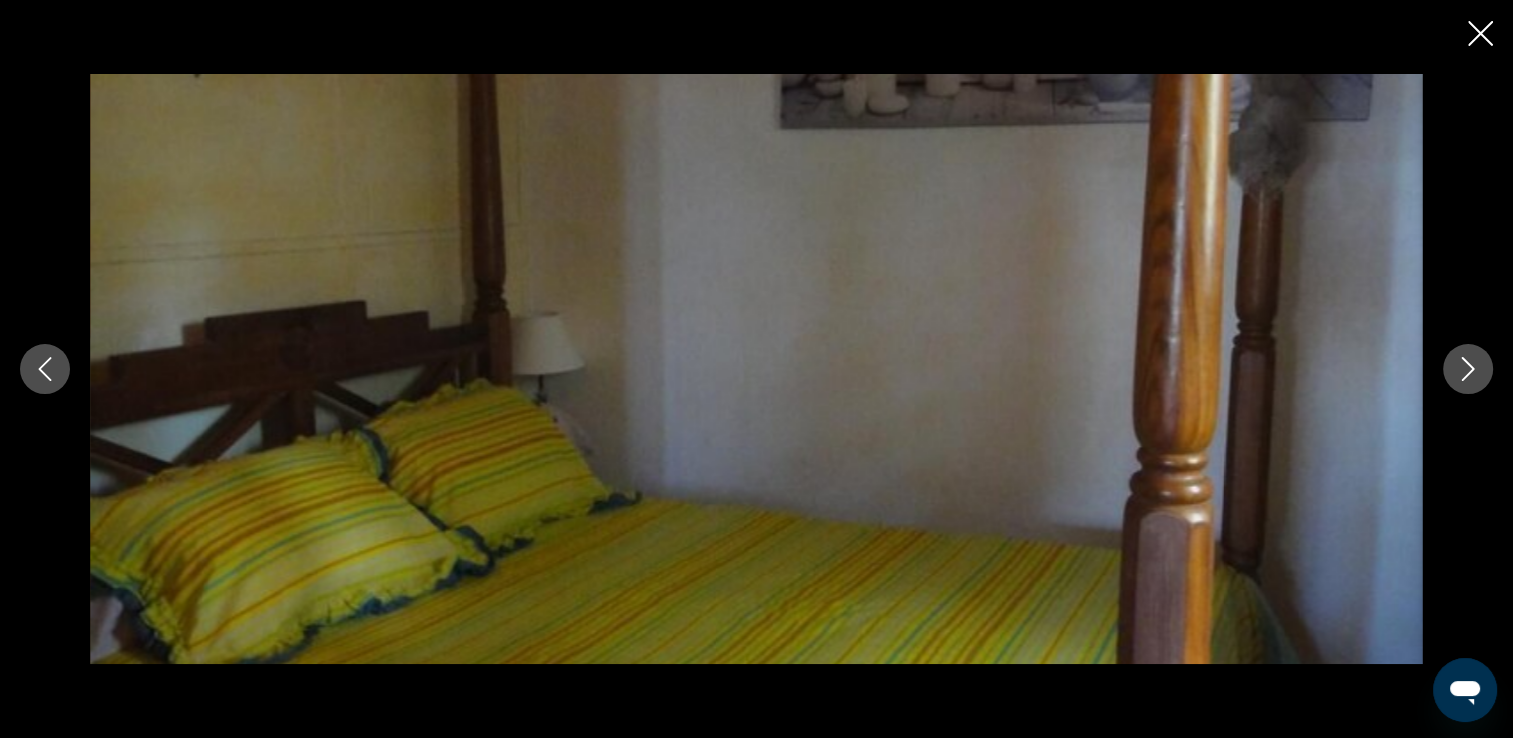 click 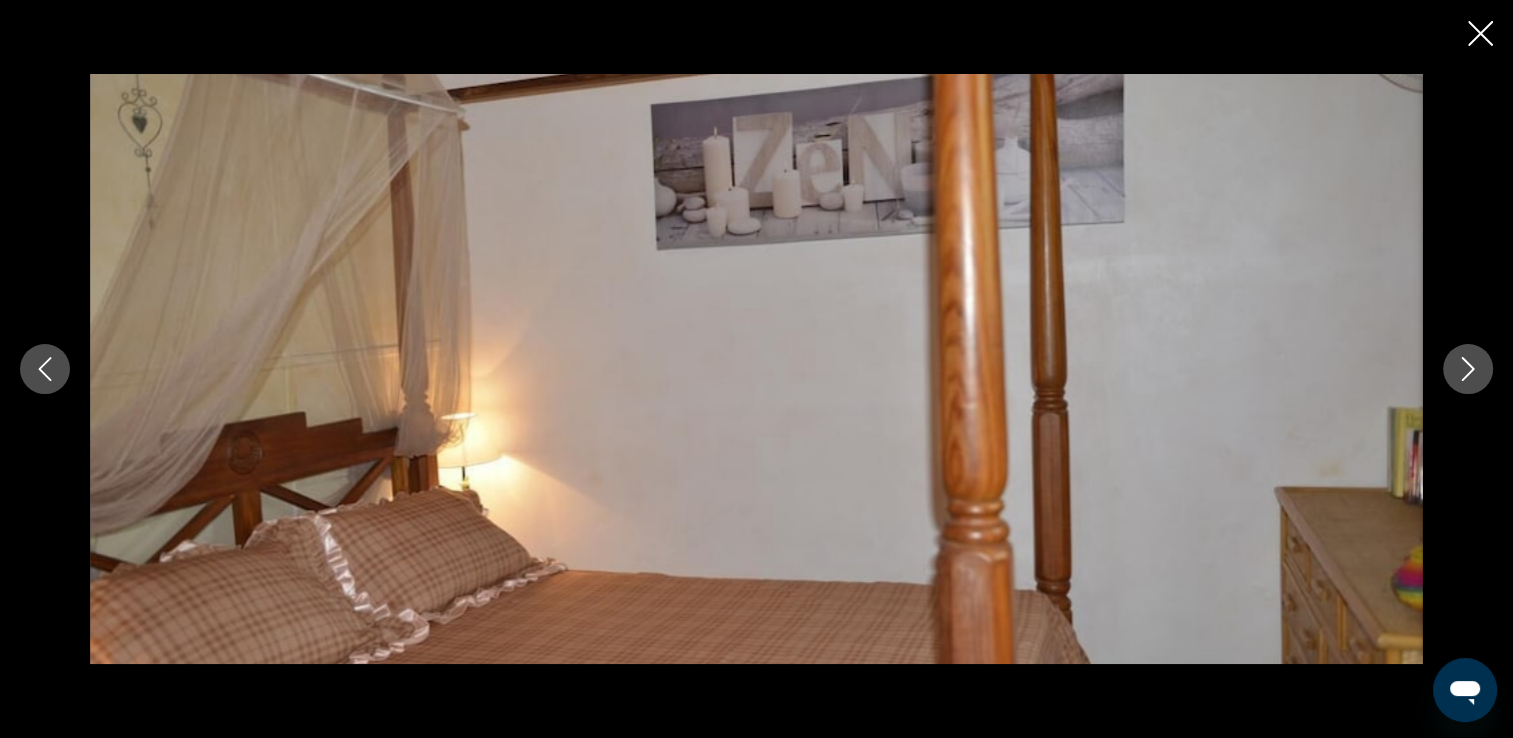 click 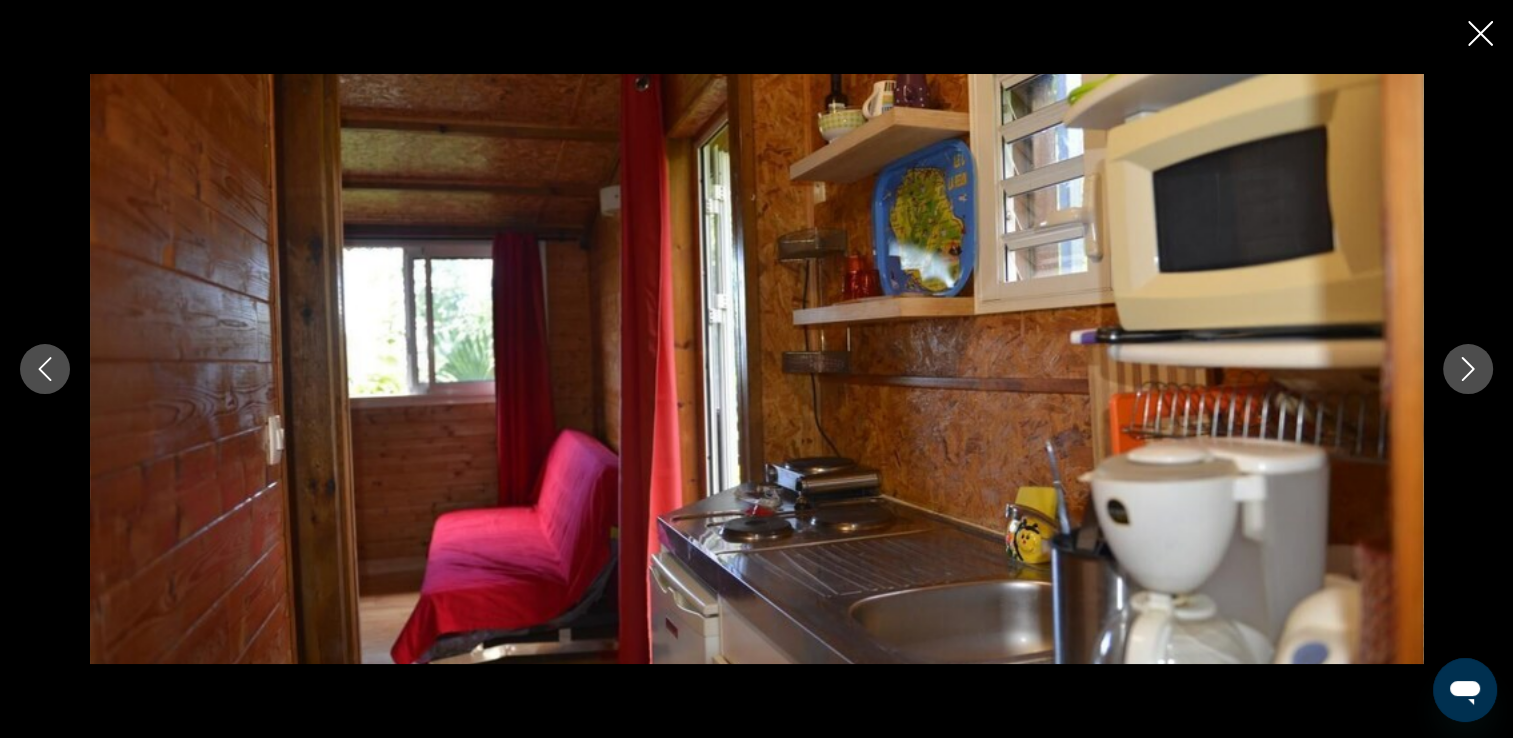 click 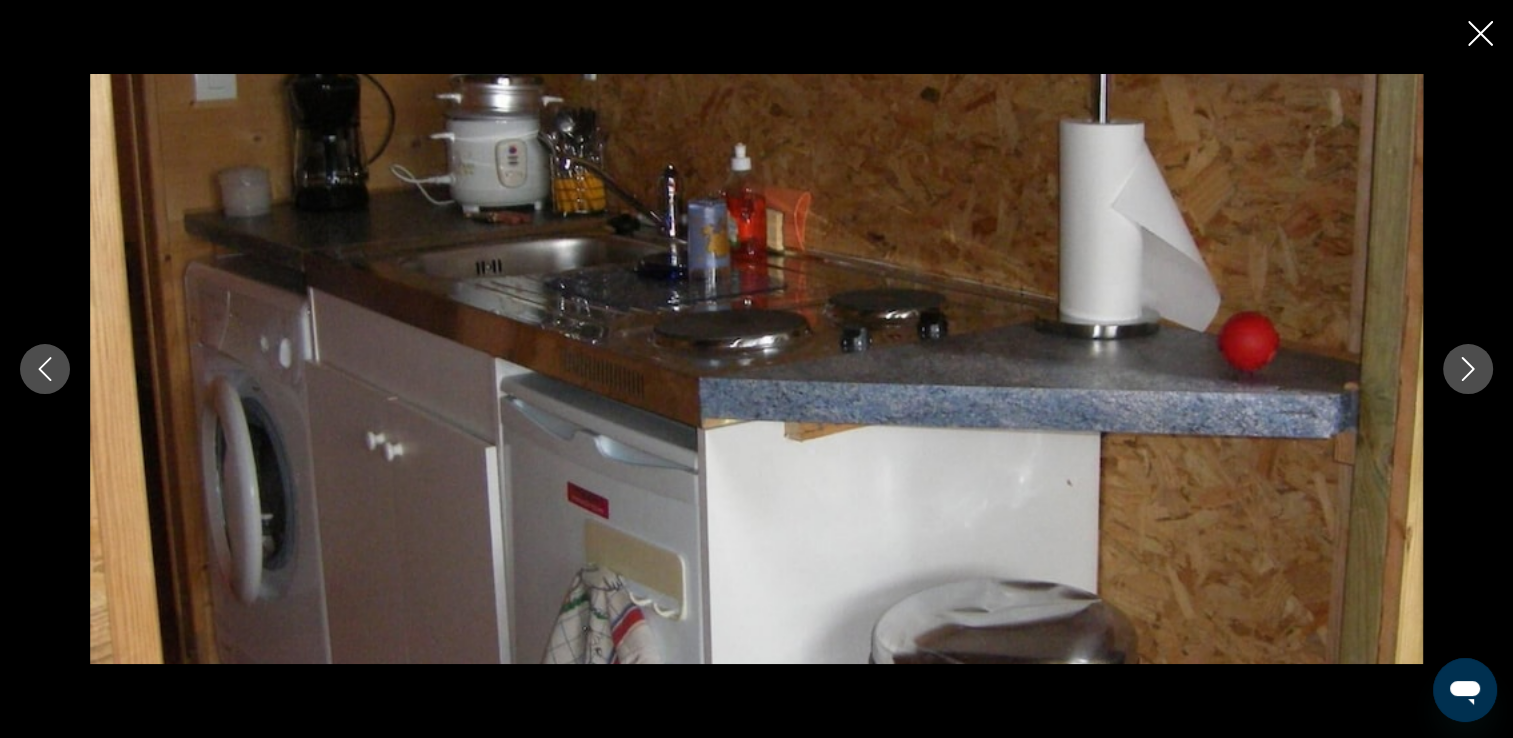 click 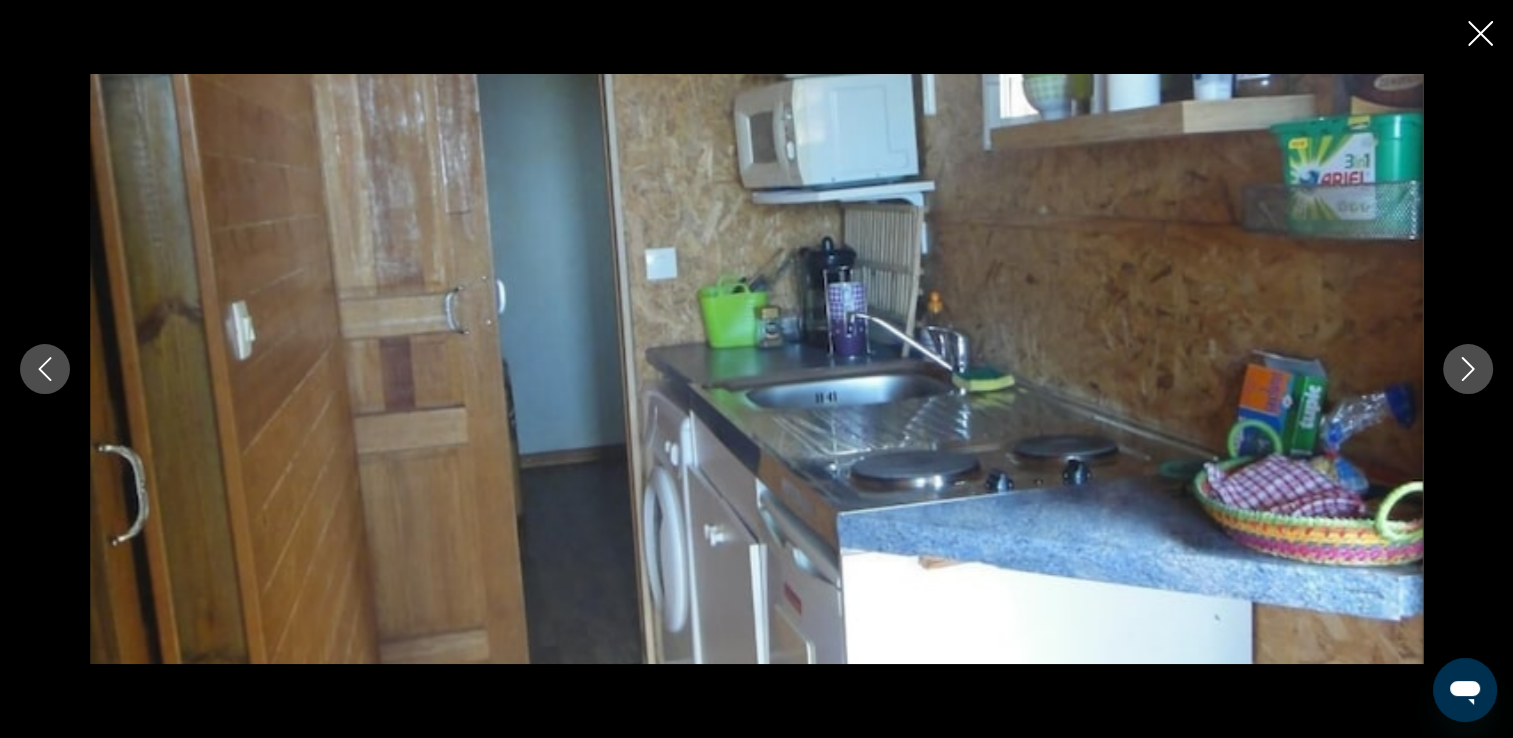 click 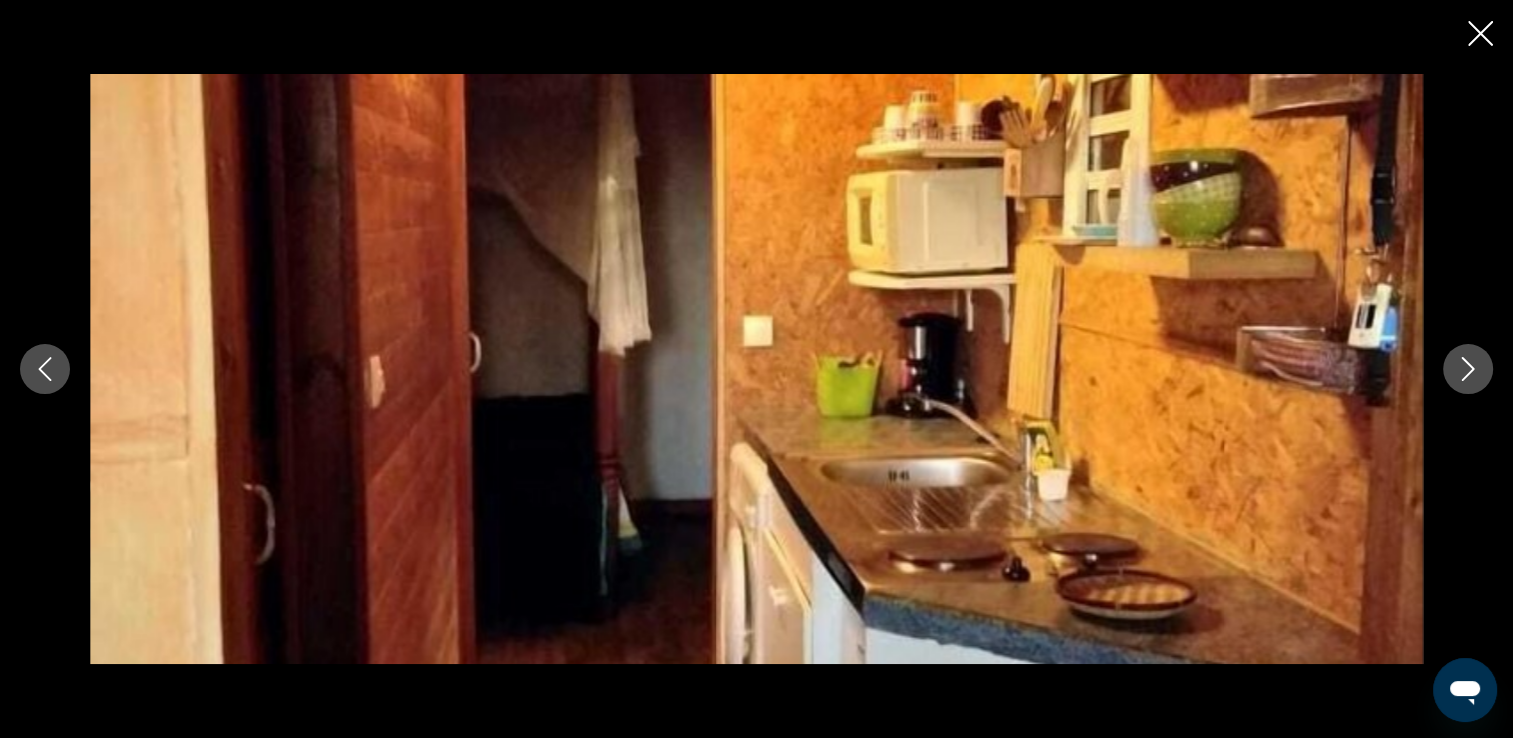 click 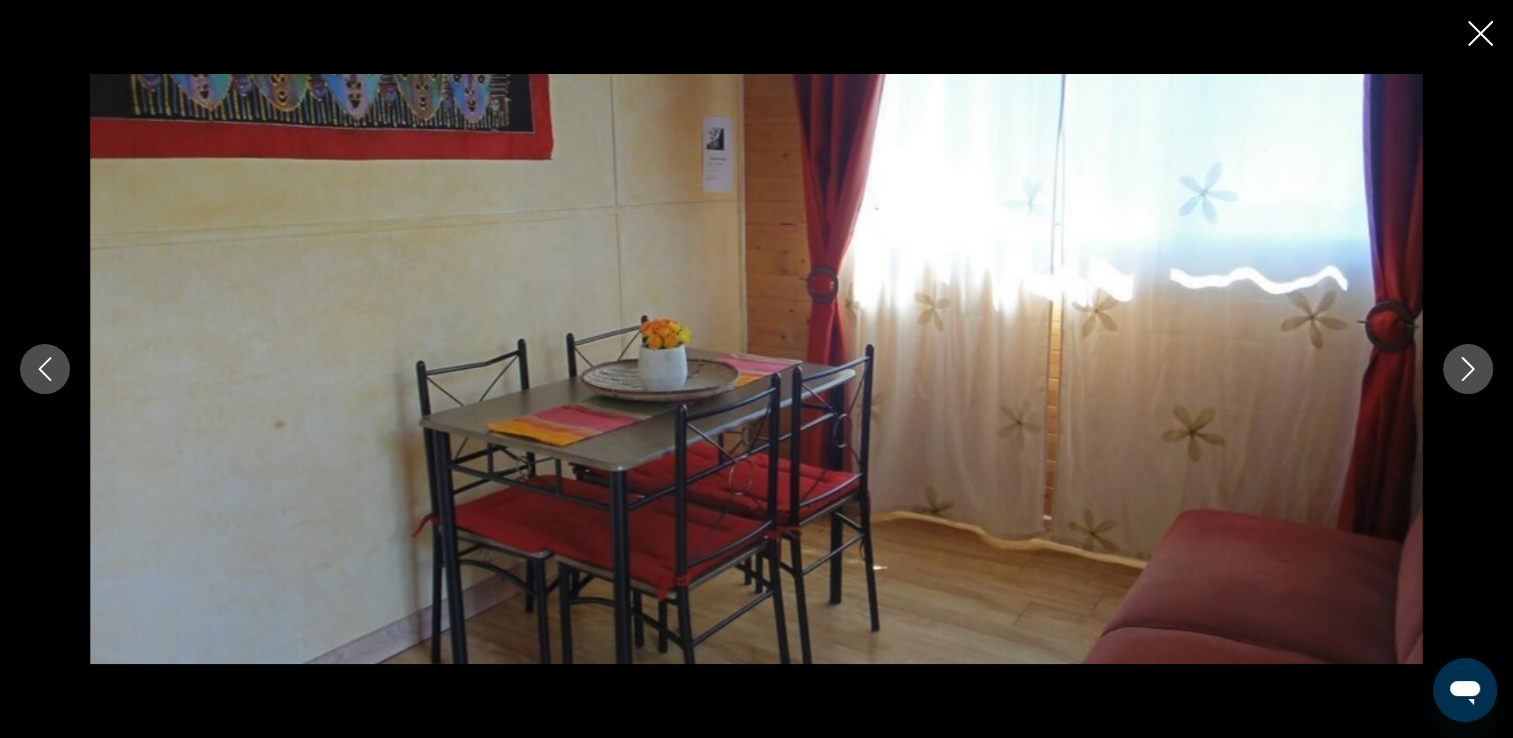 click 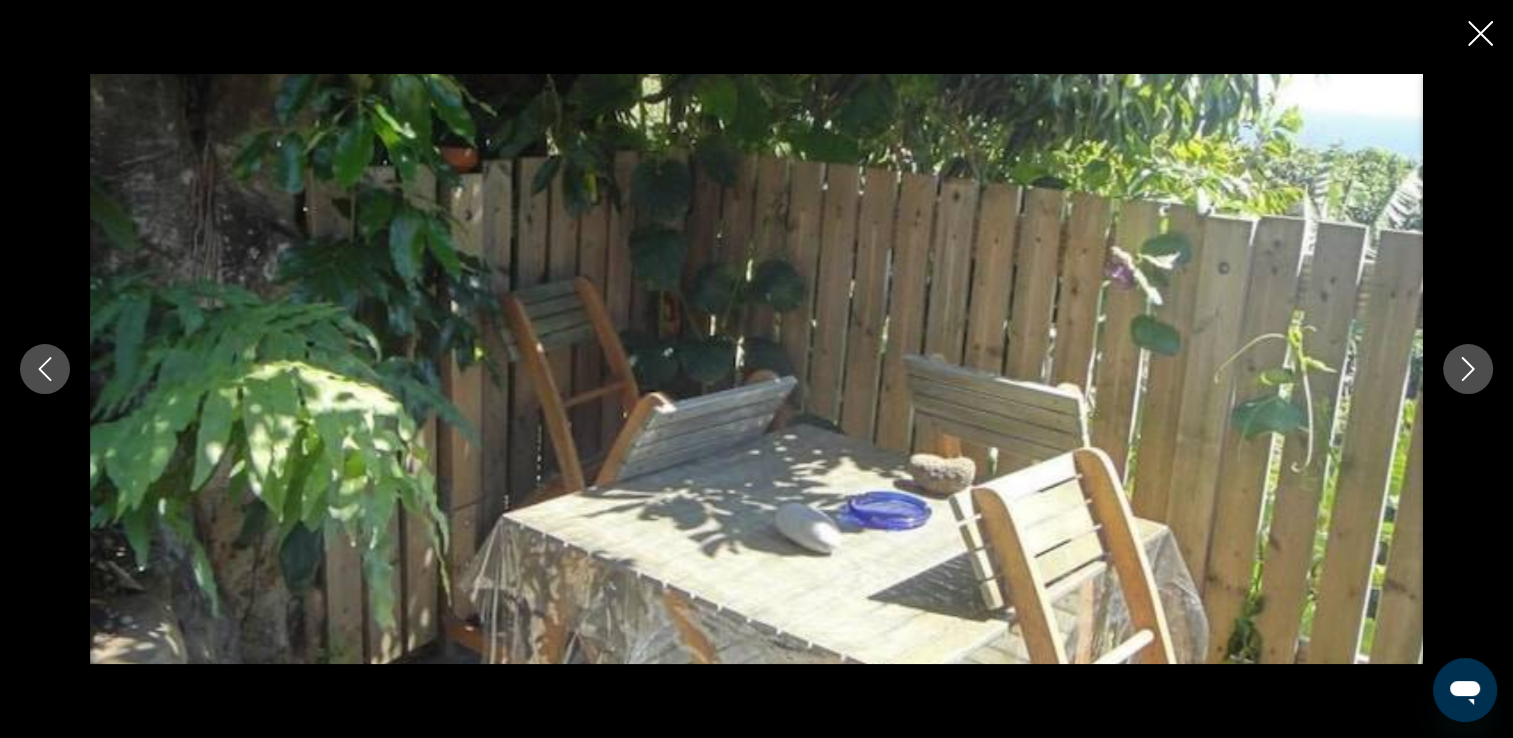 click 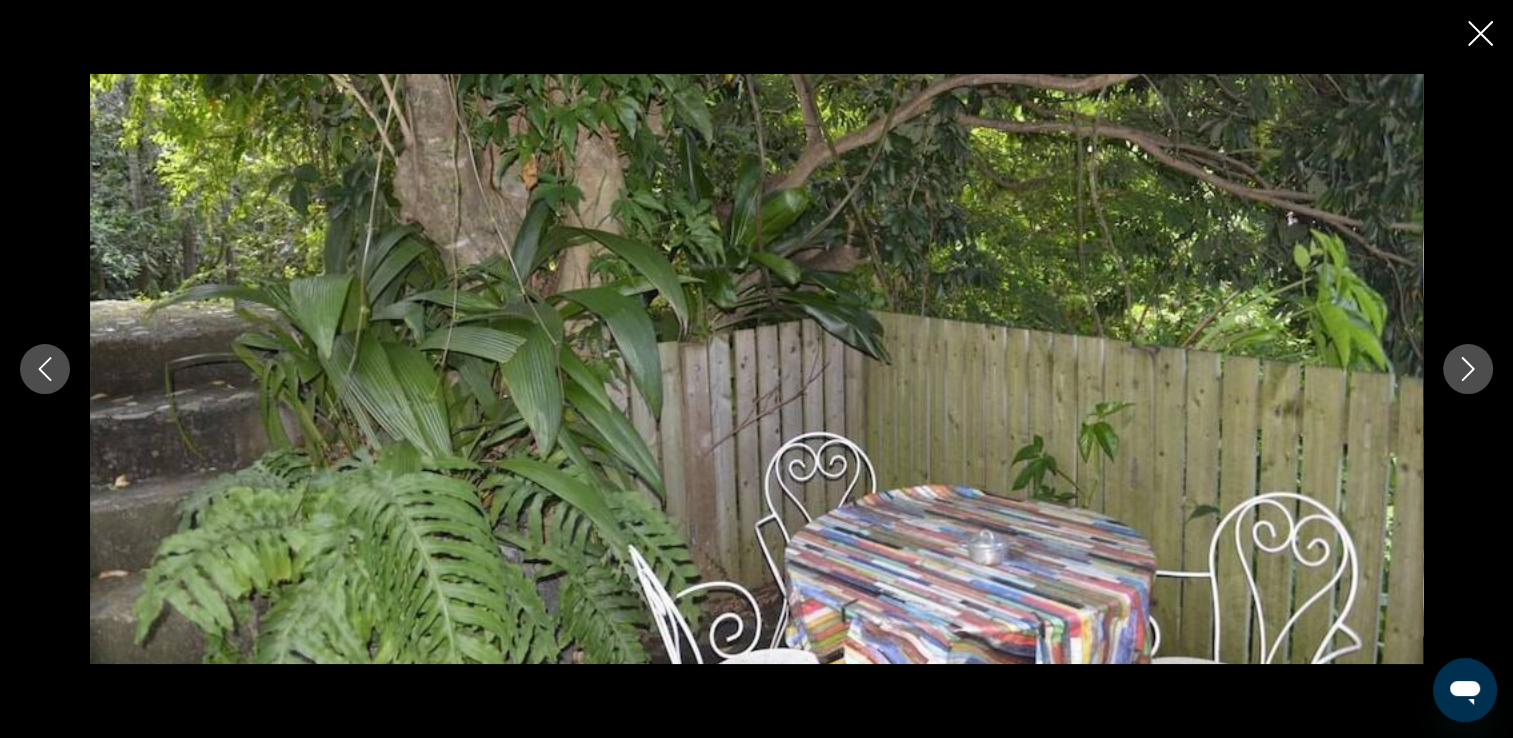 click 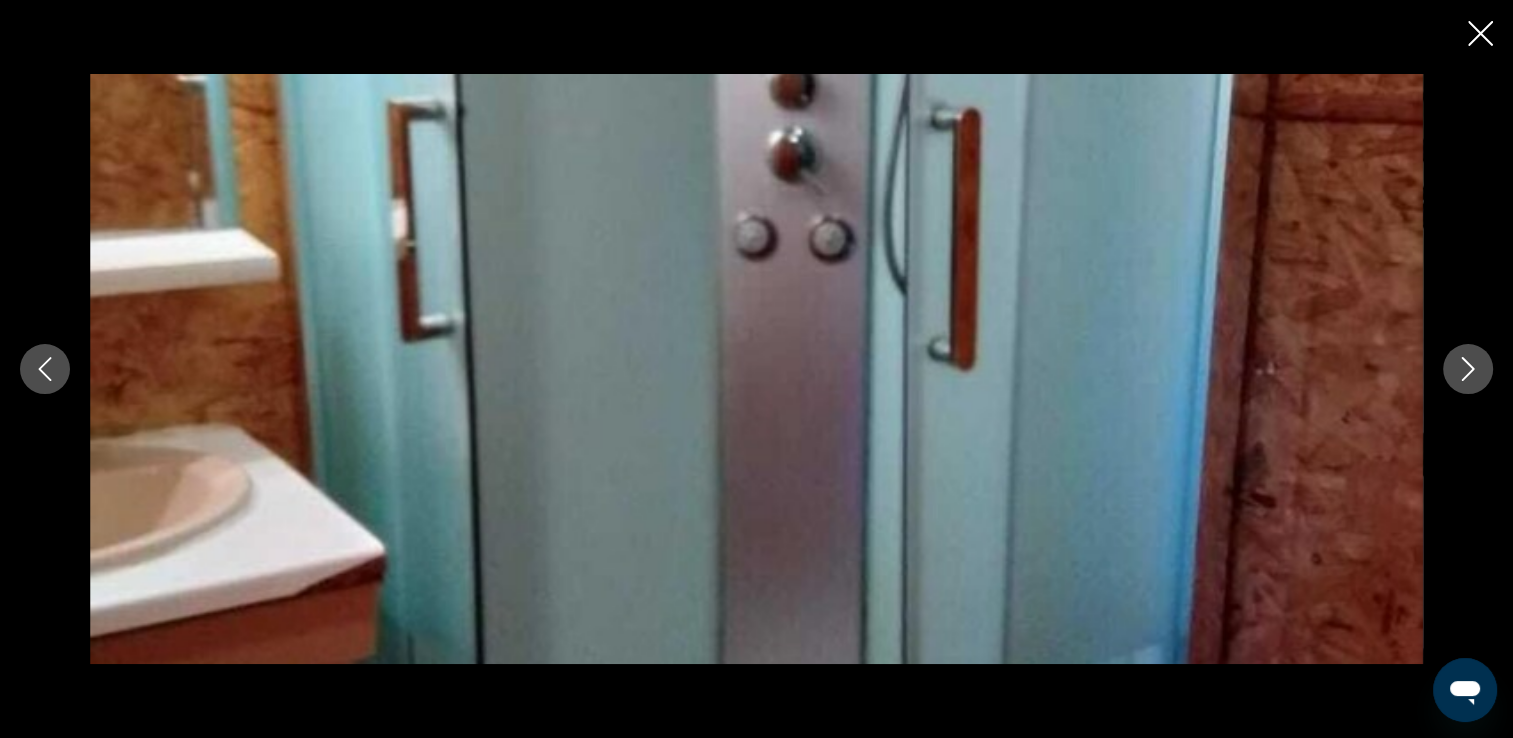 click 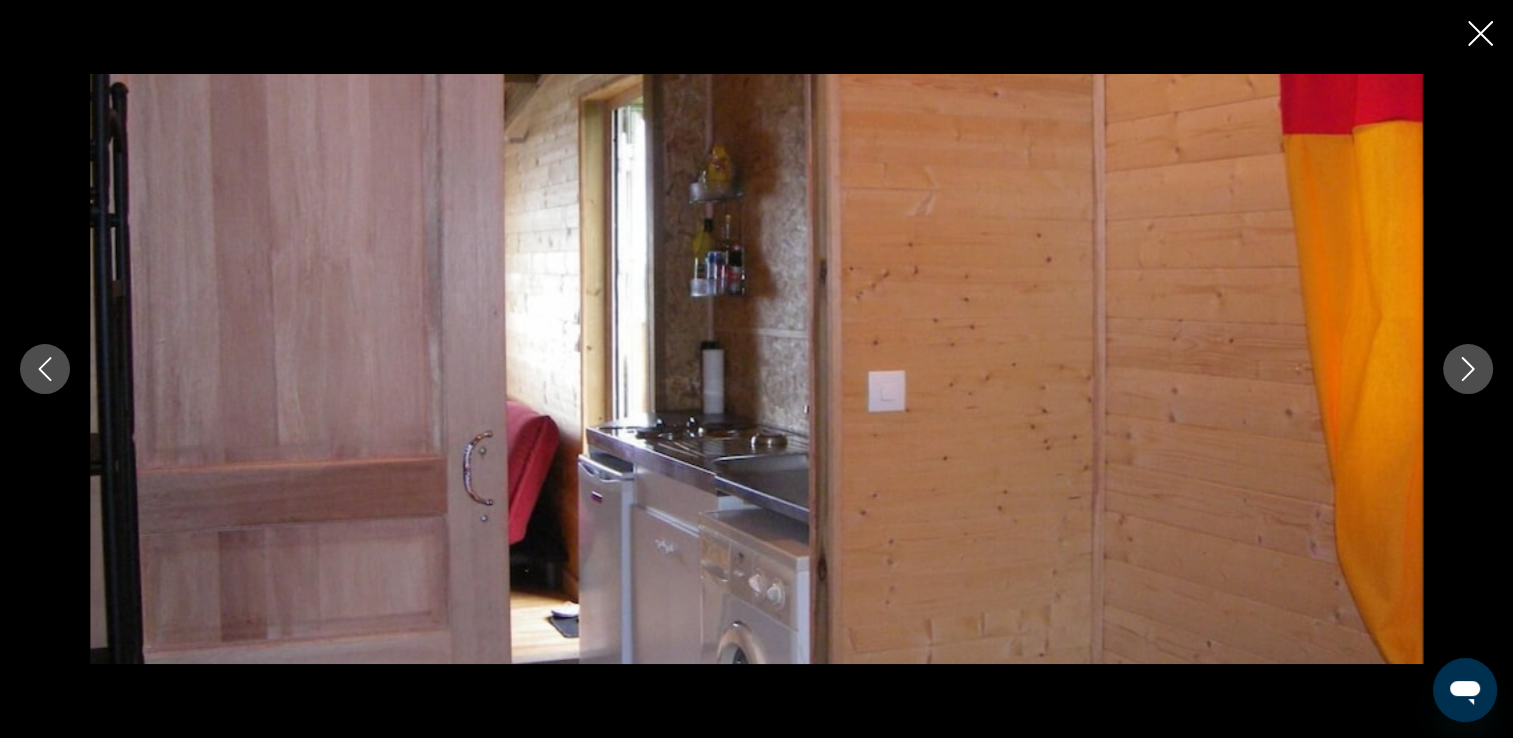 click 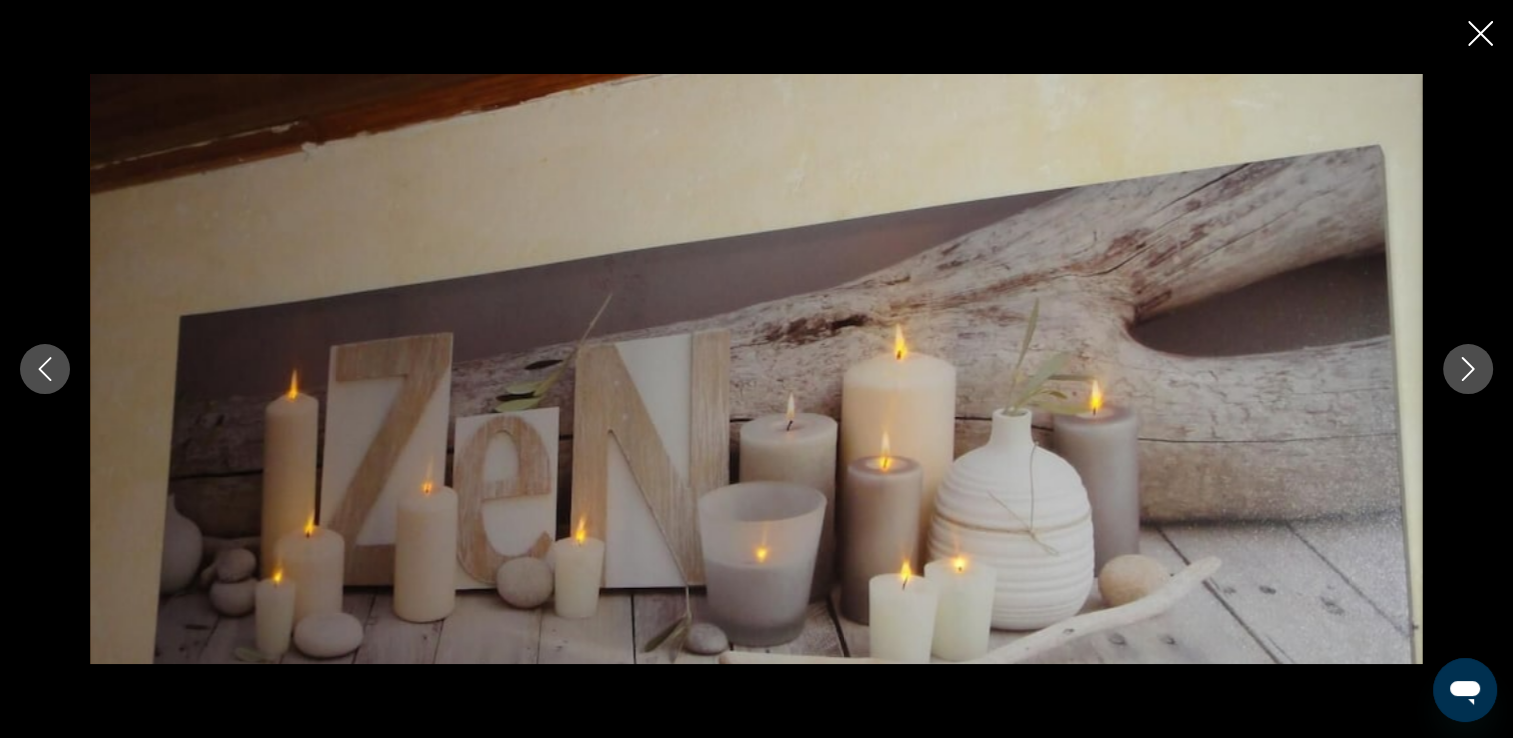 click 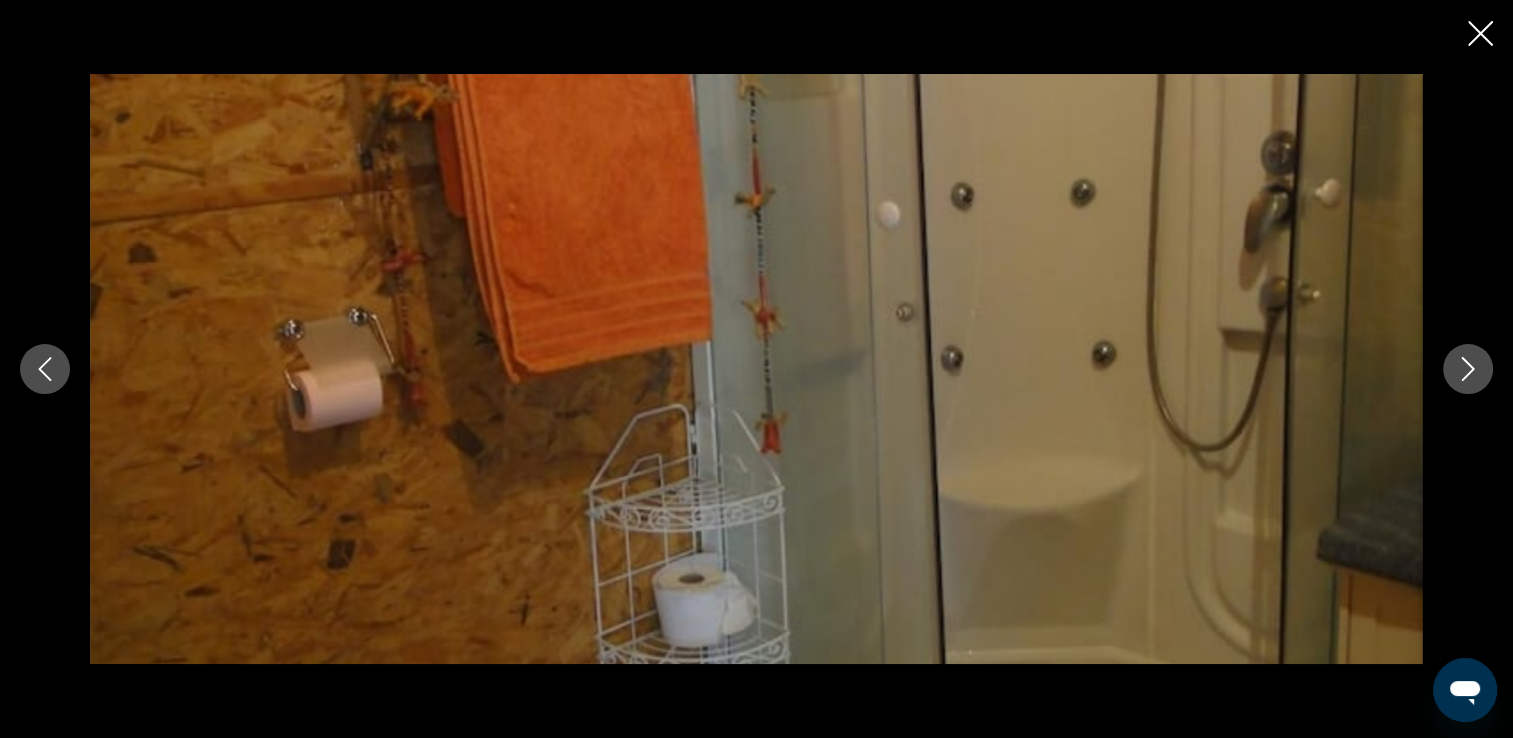 click 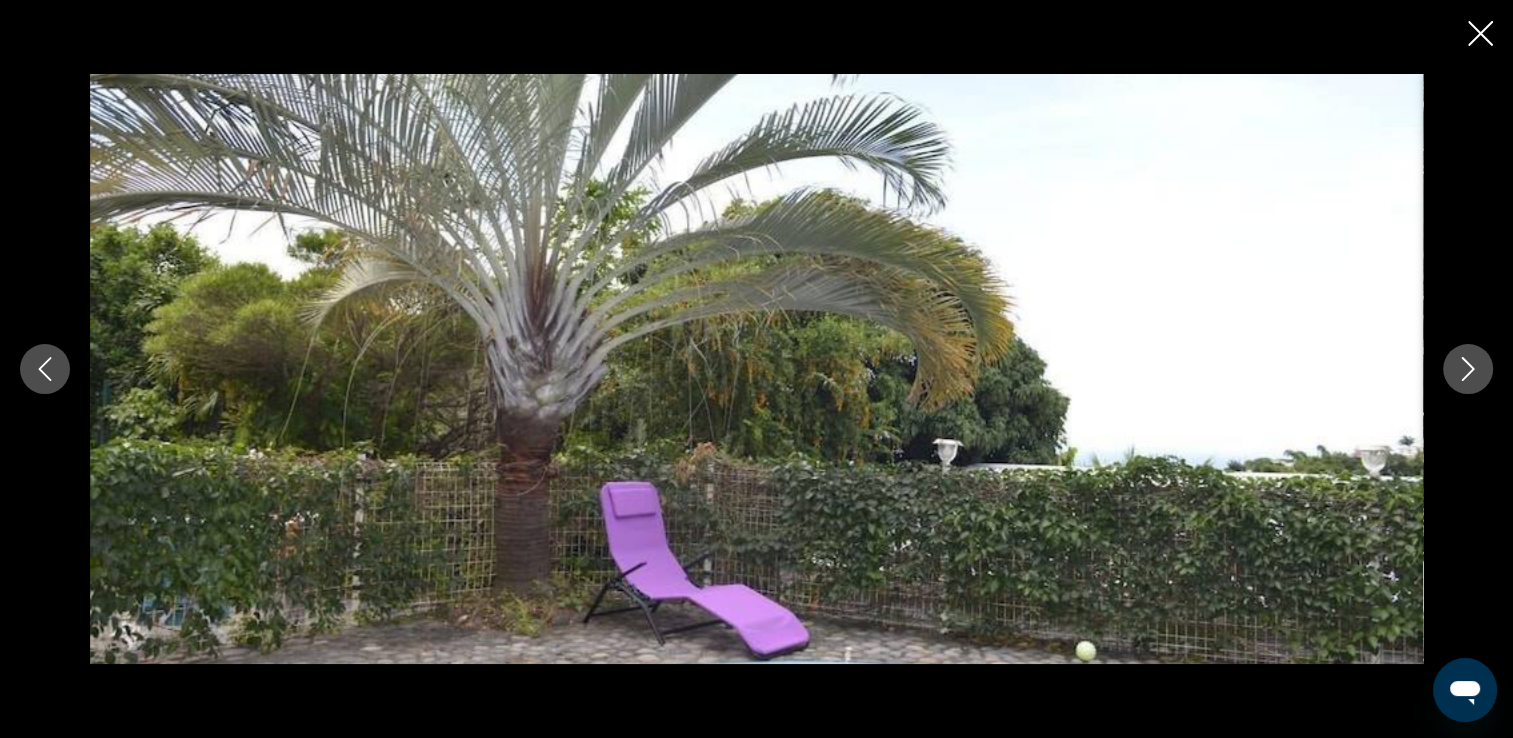 click 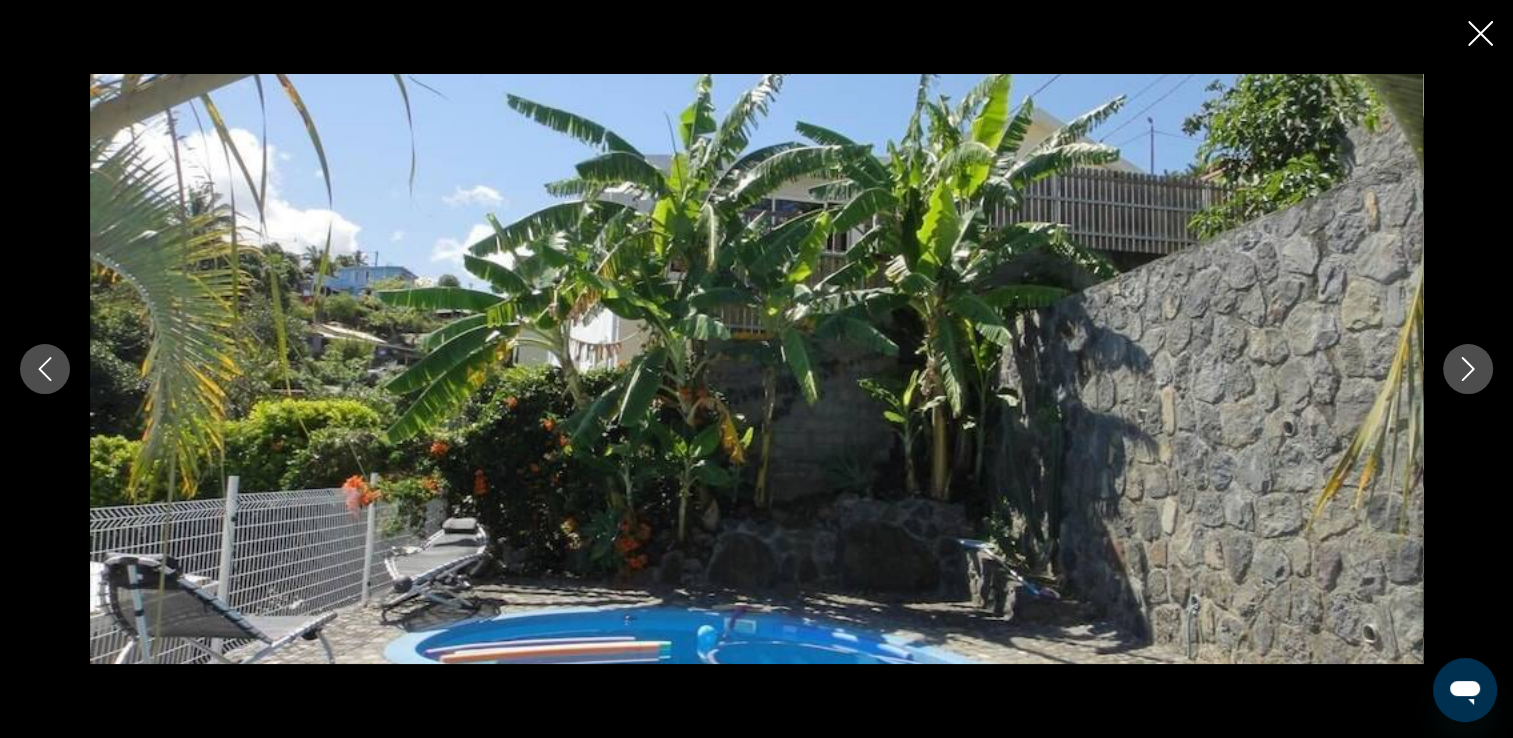 click 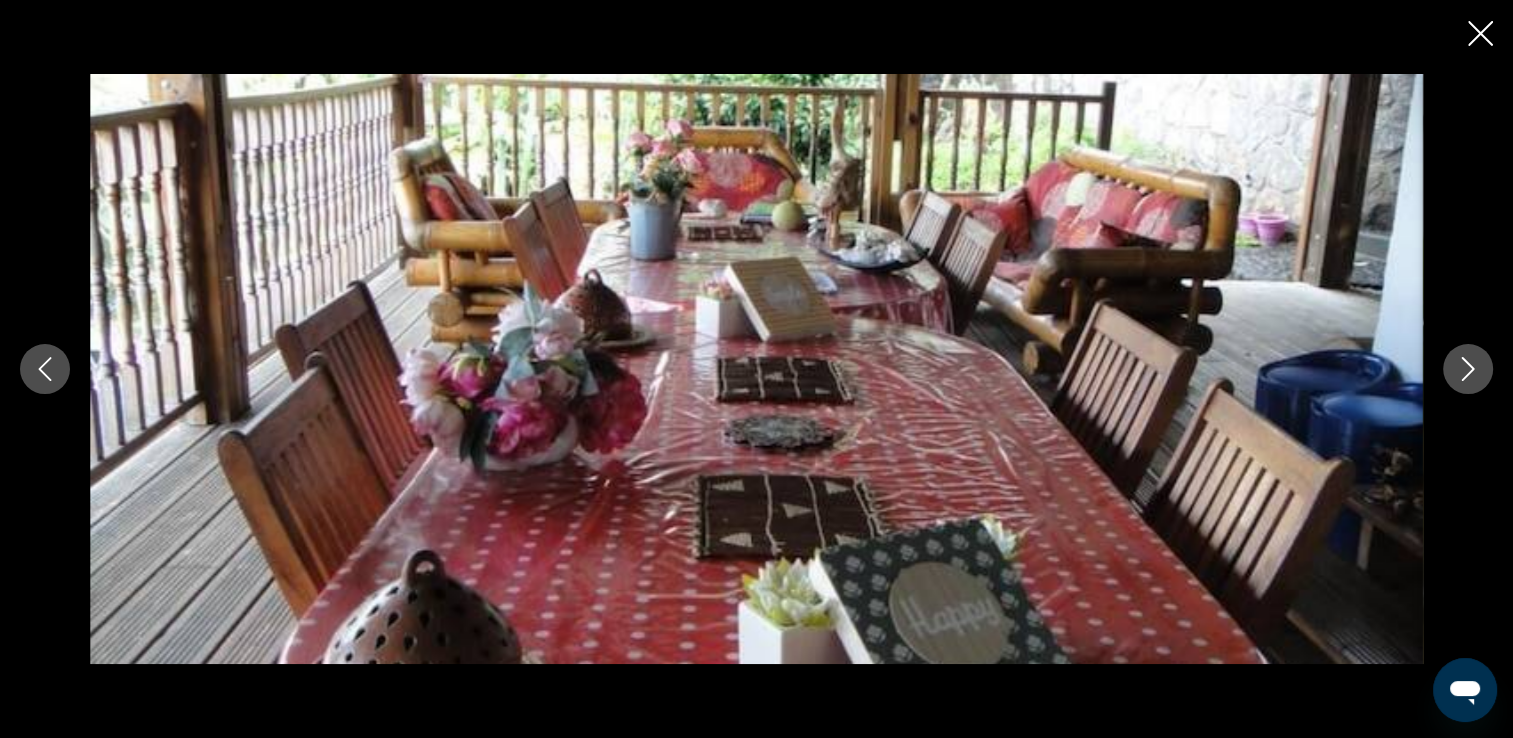 click 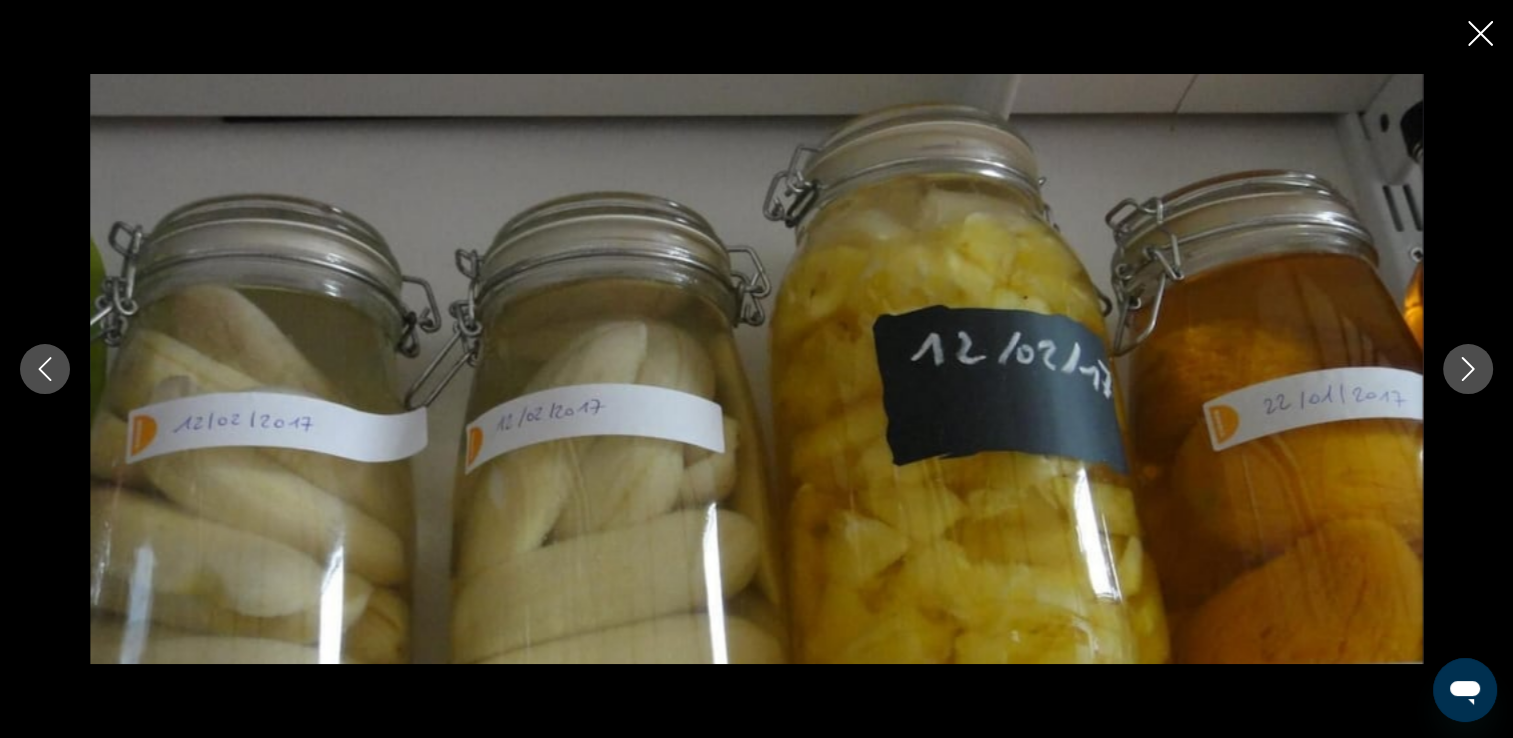 click 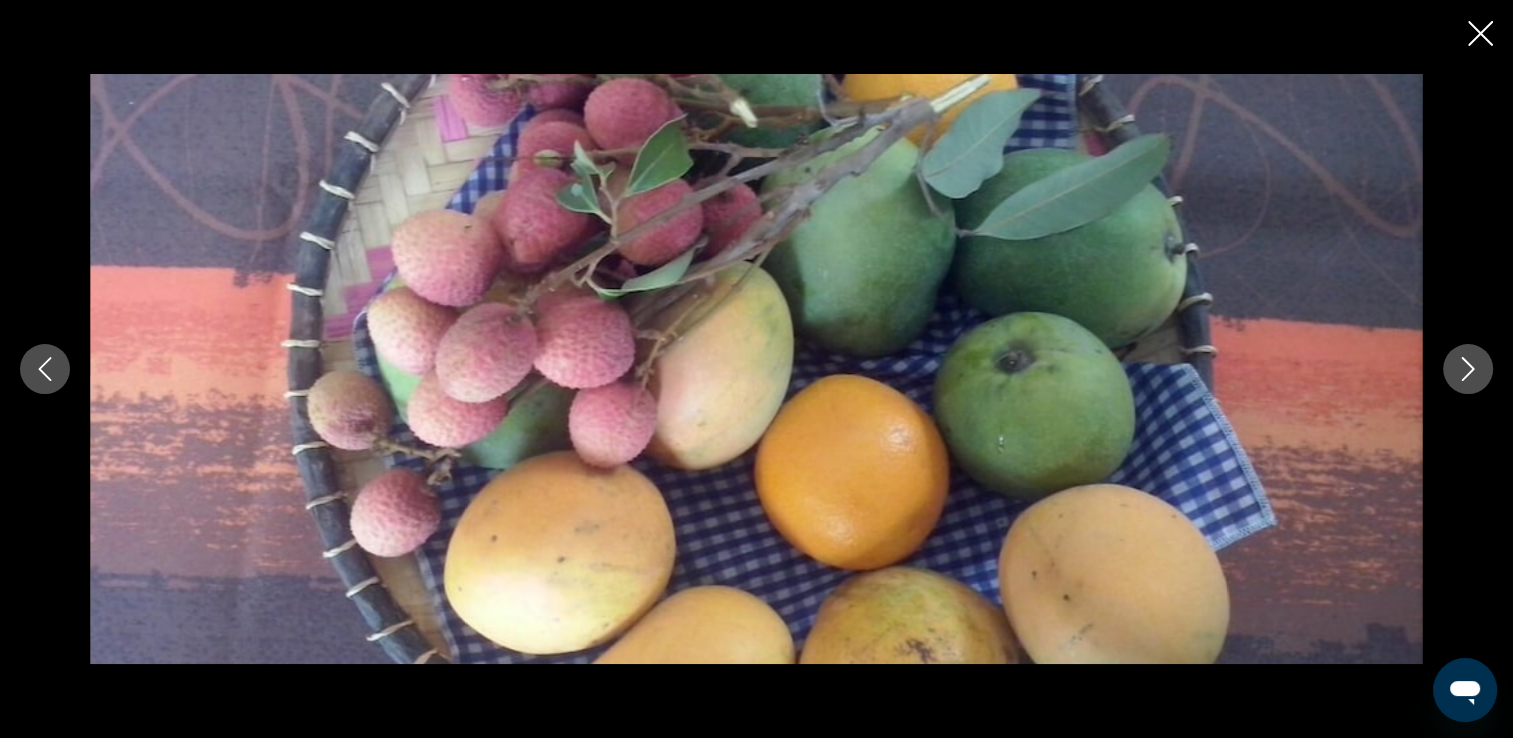 click 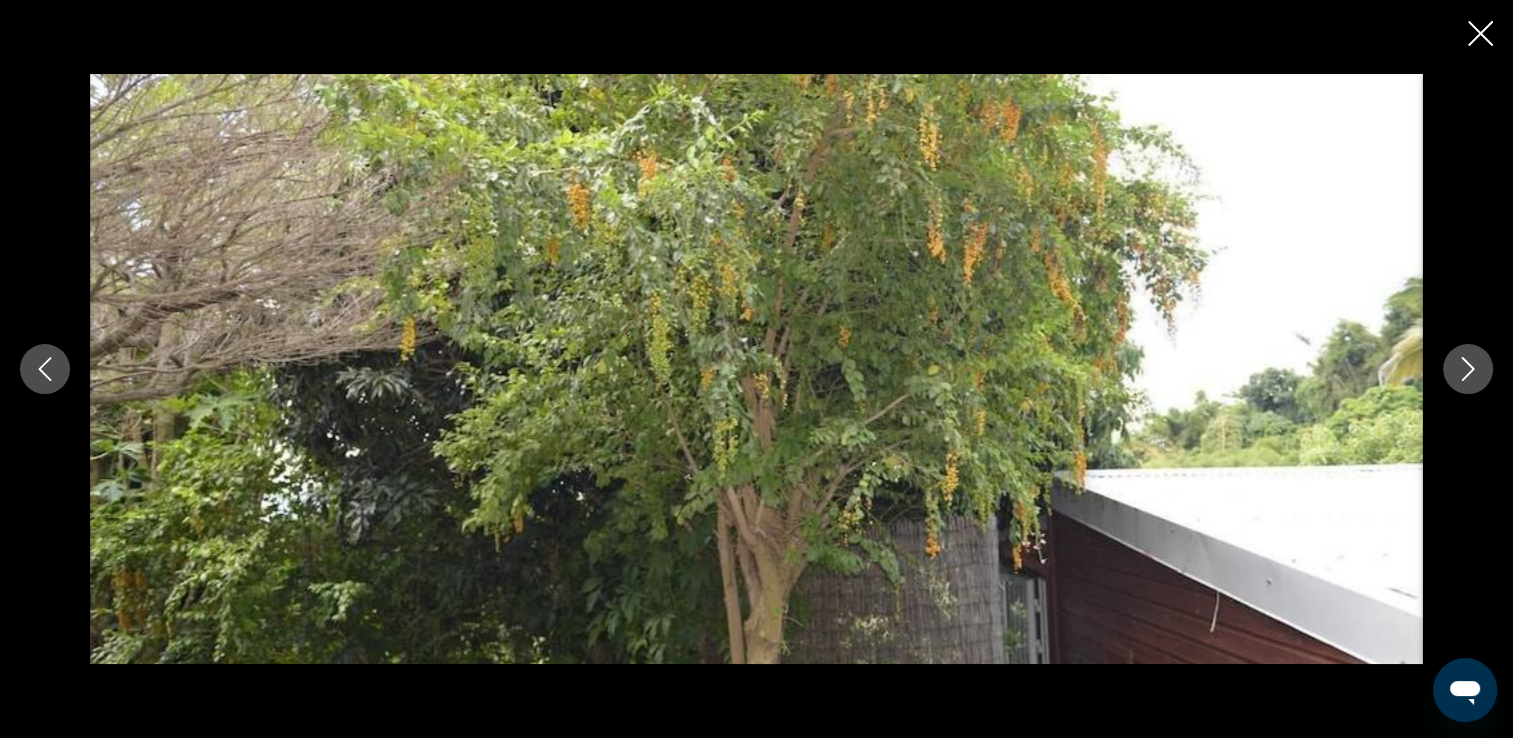click 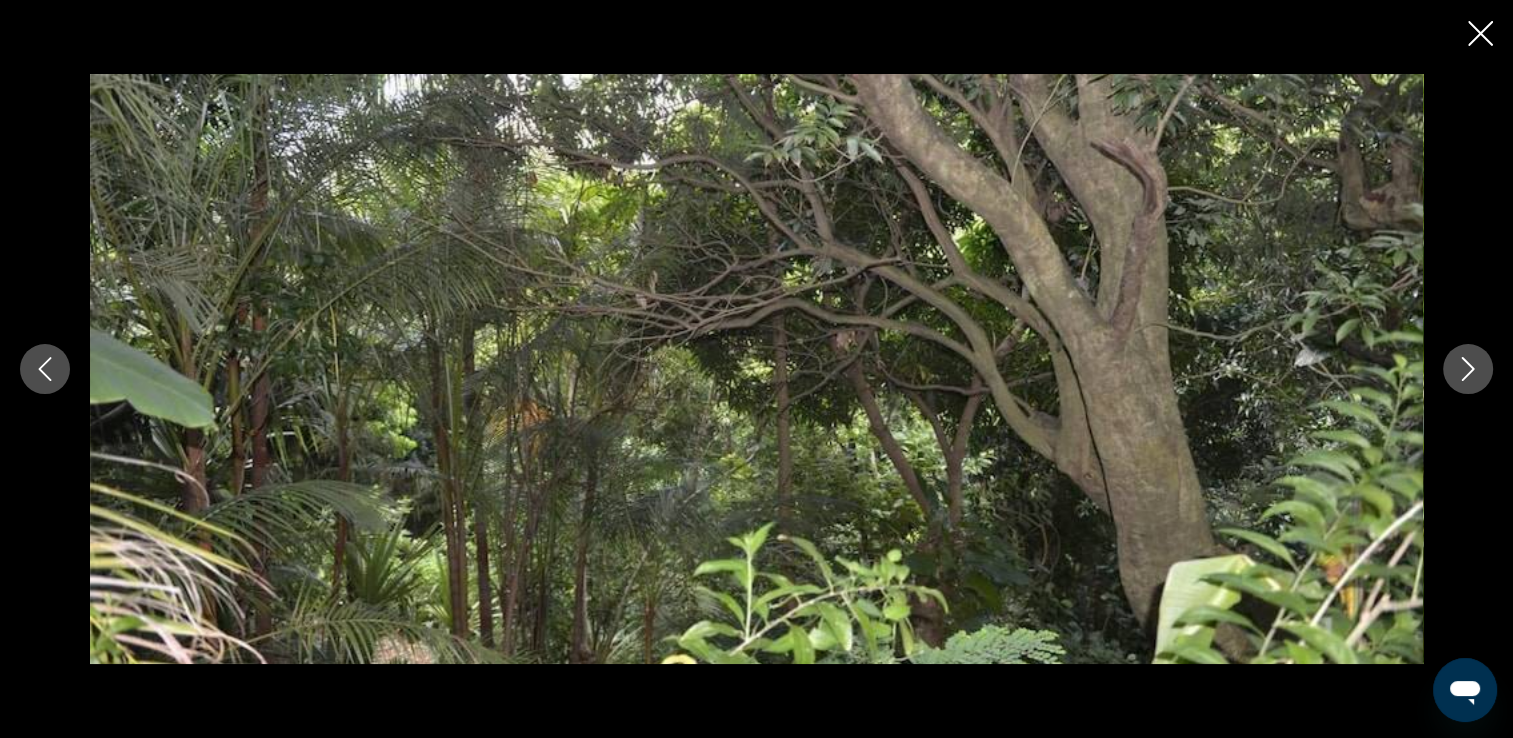 click 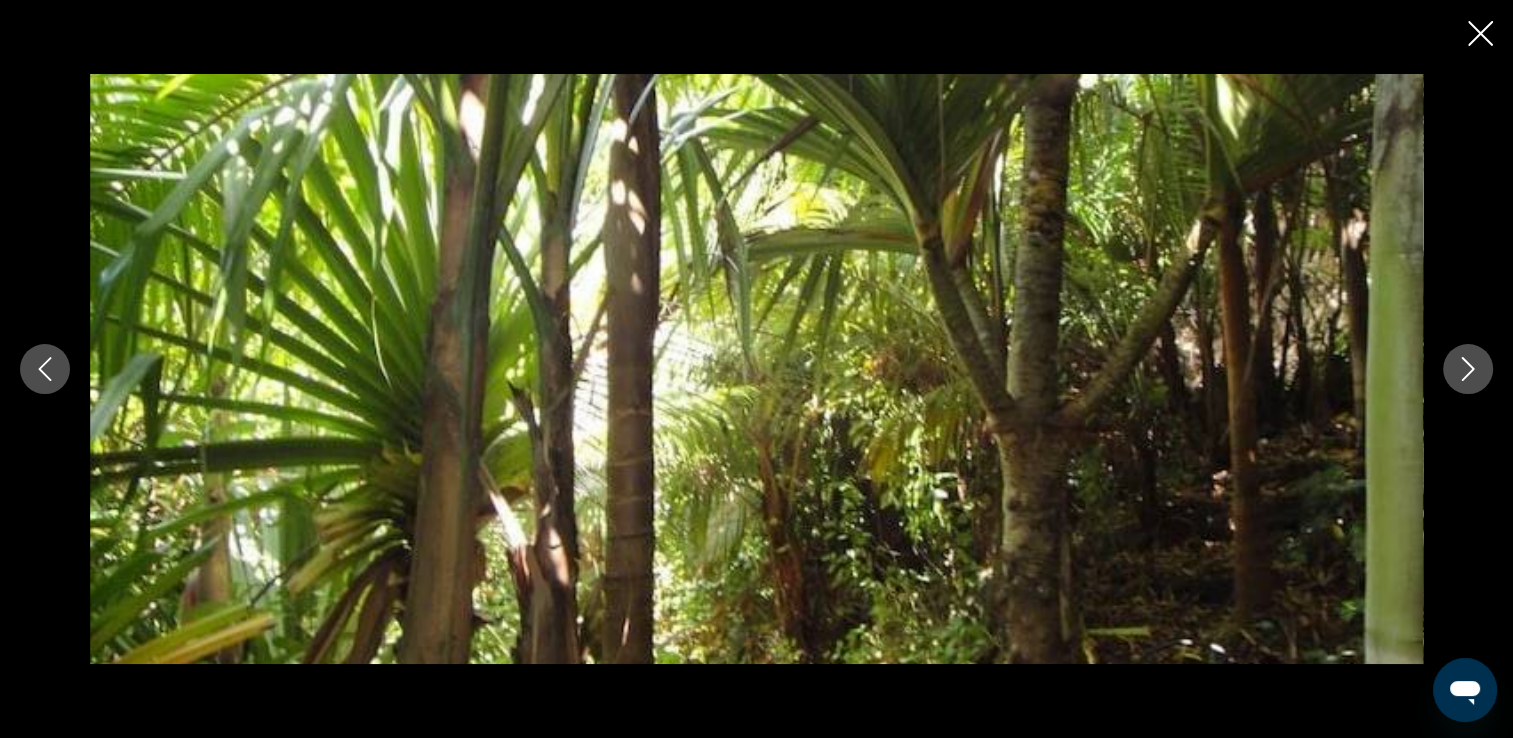 click 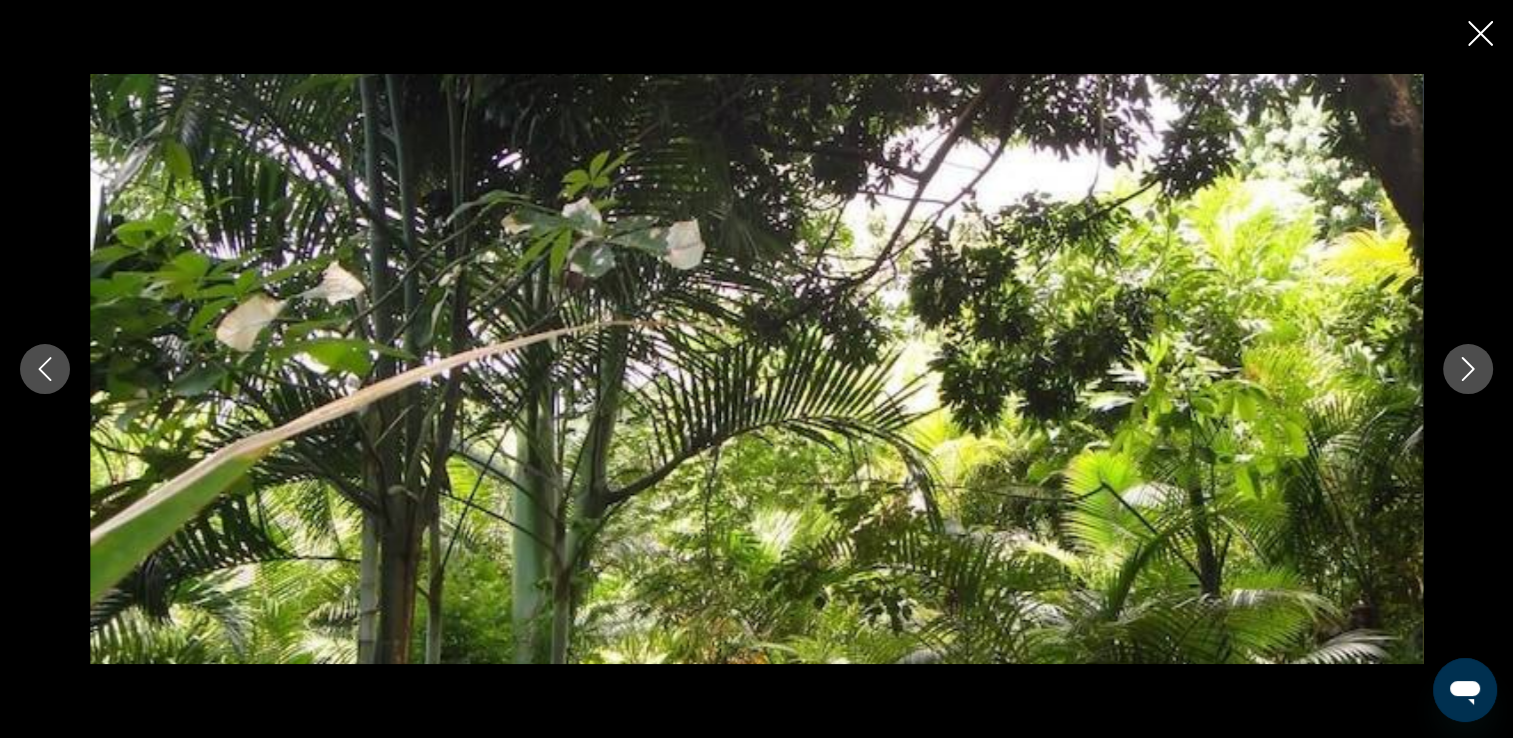 click 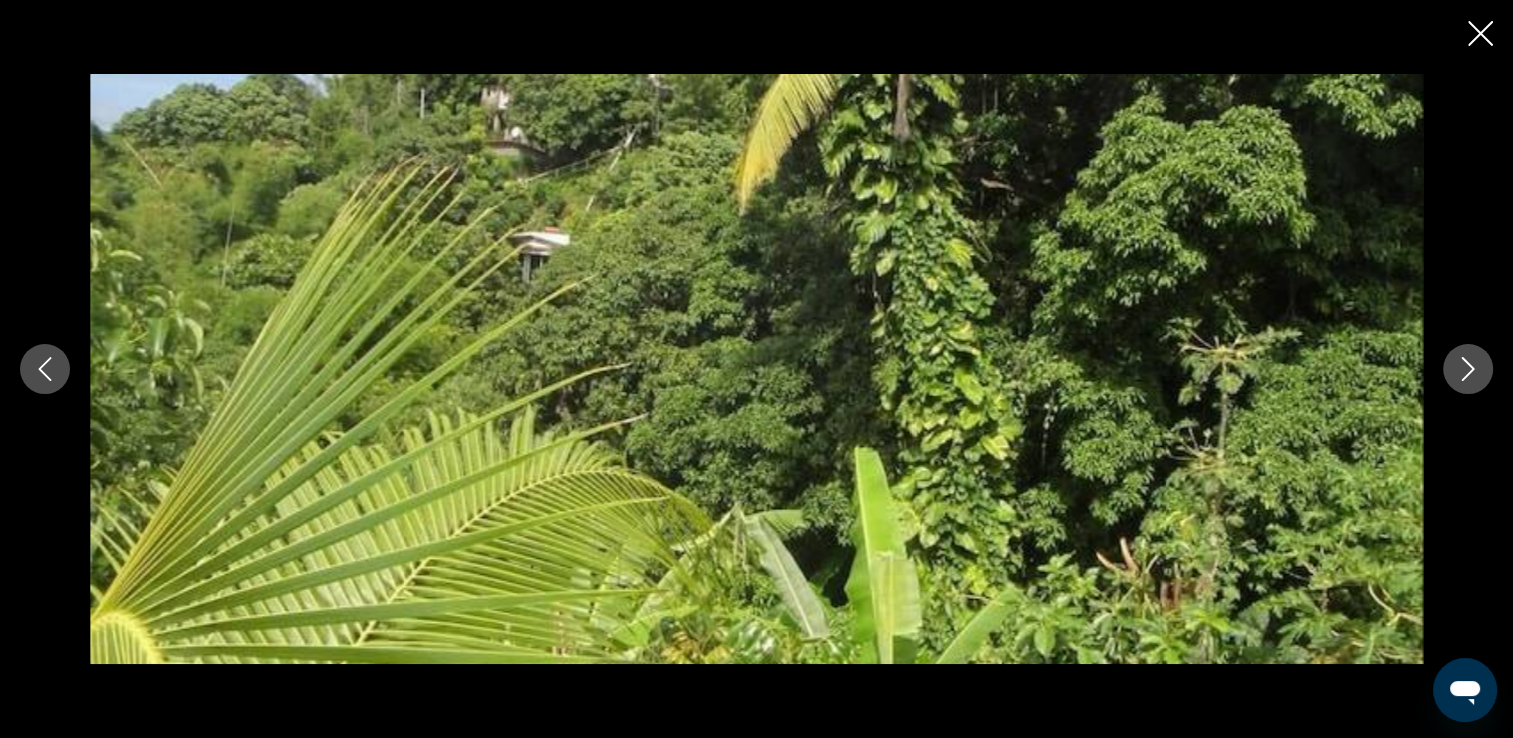 click 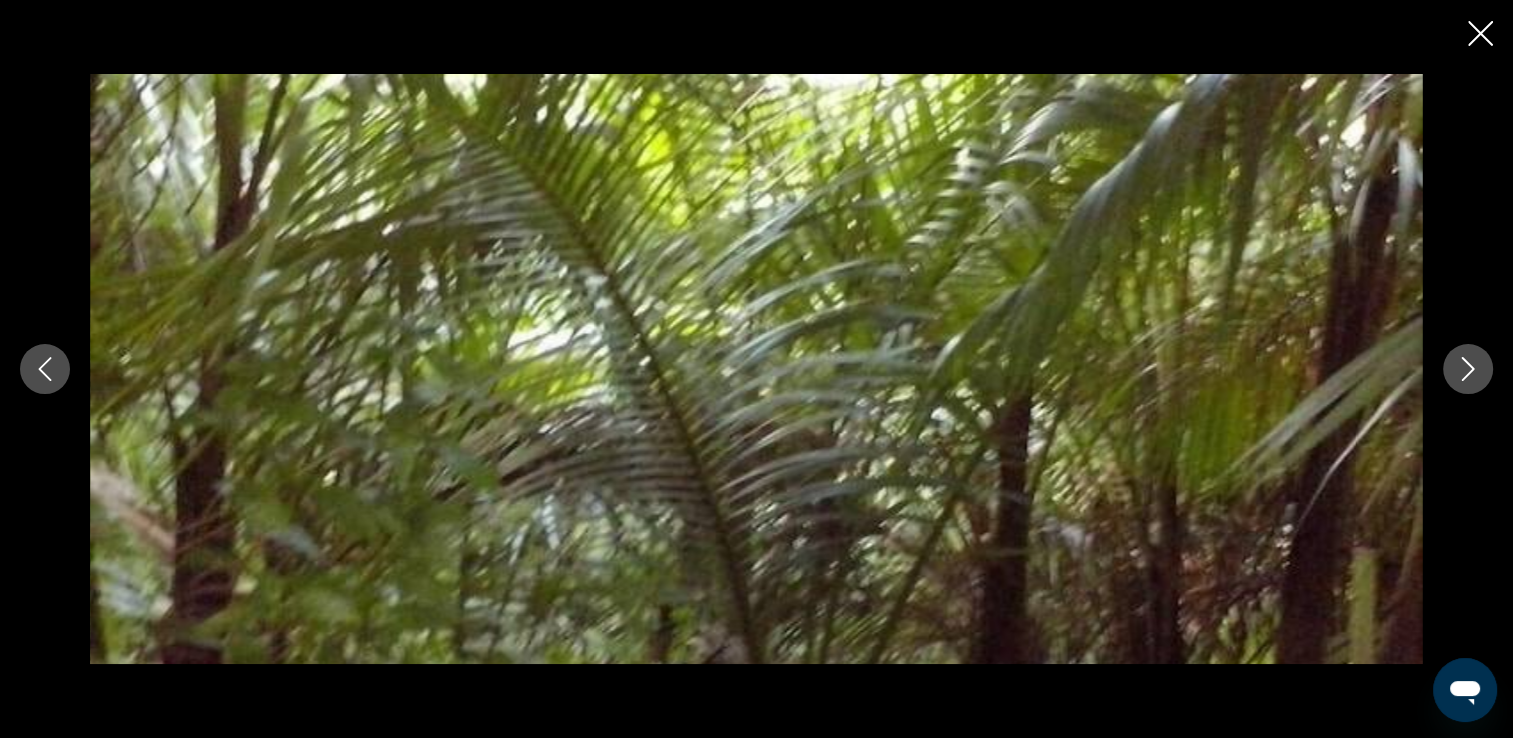 click 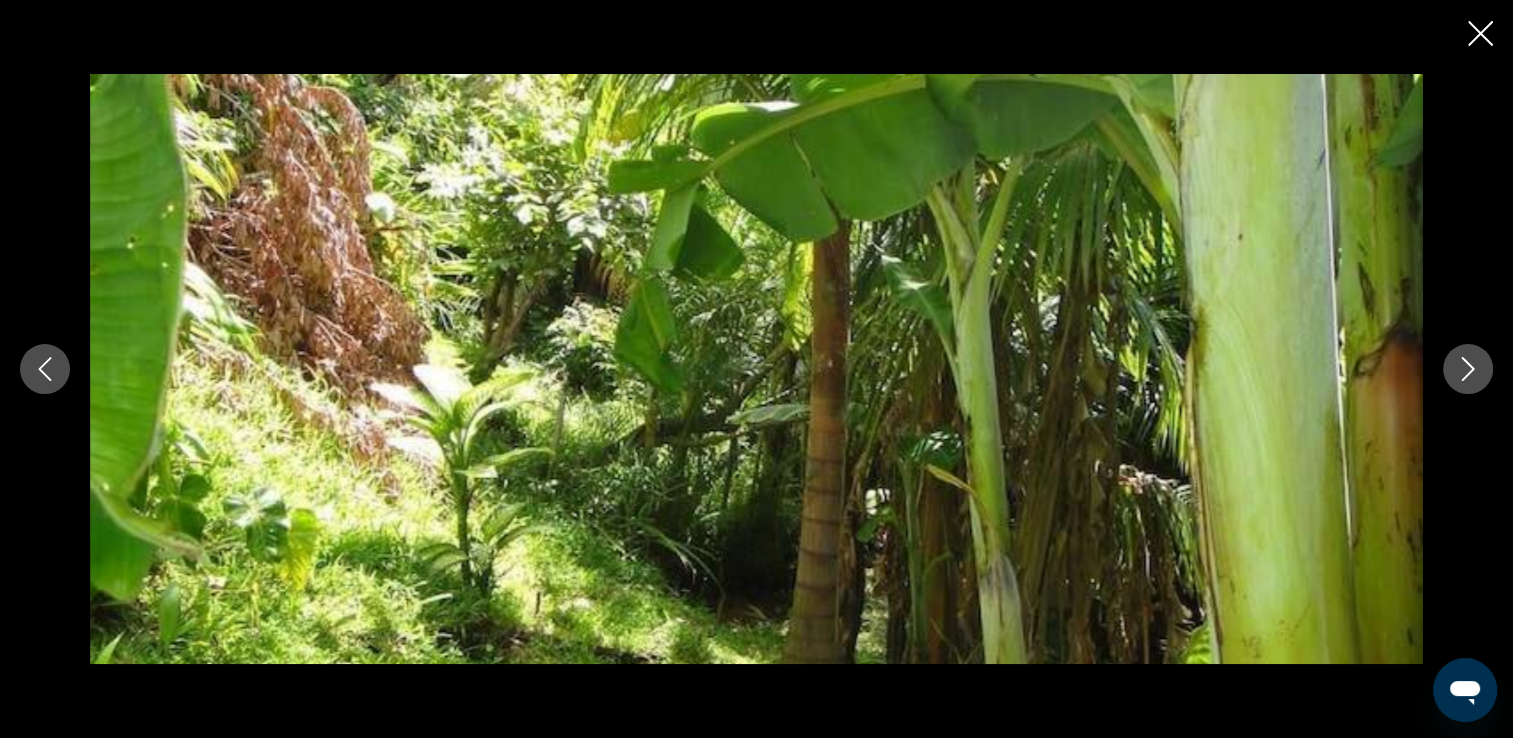 click 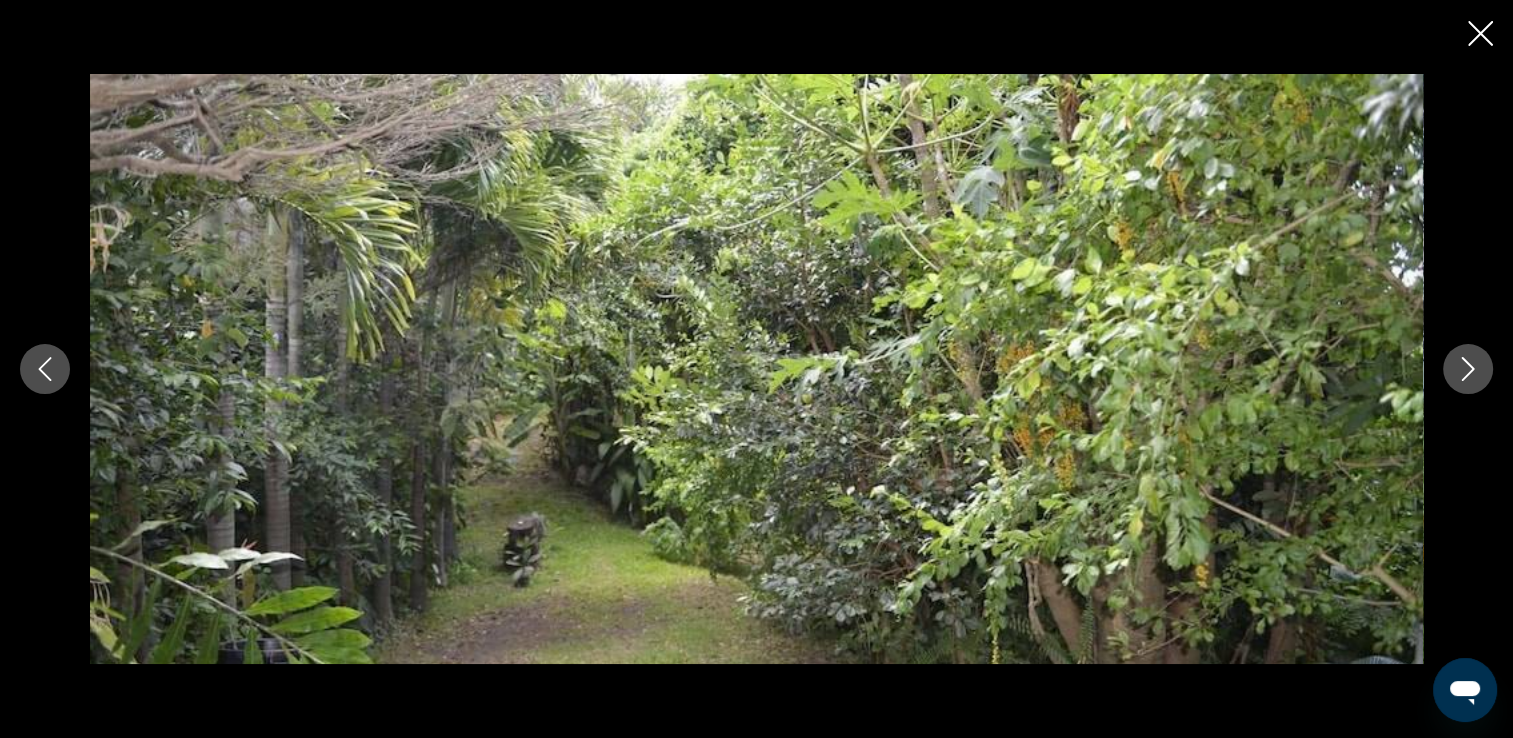 click 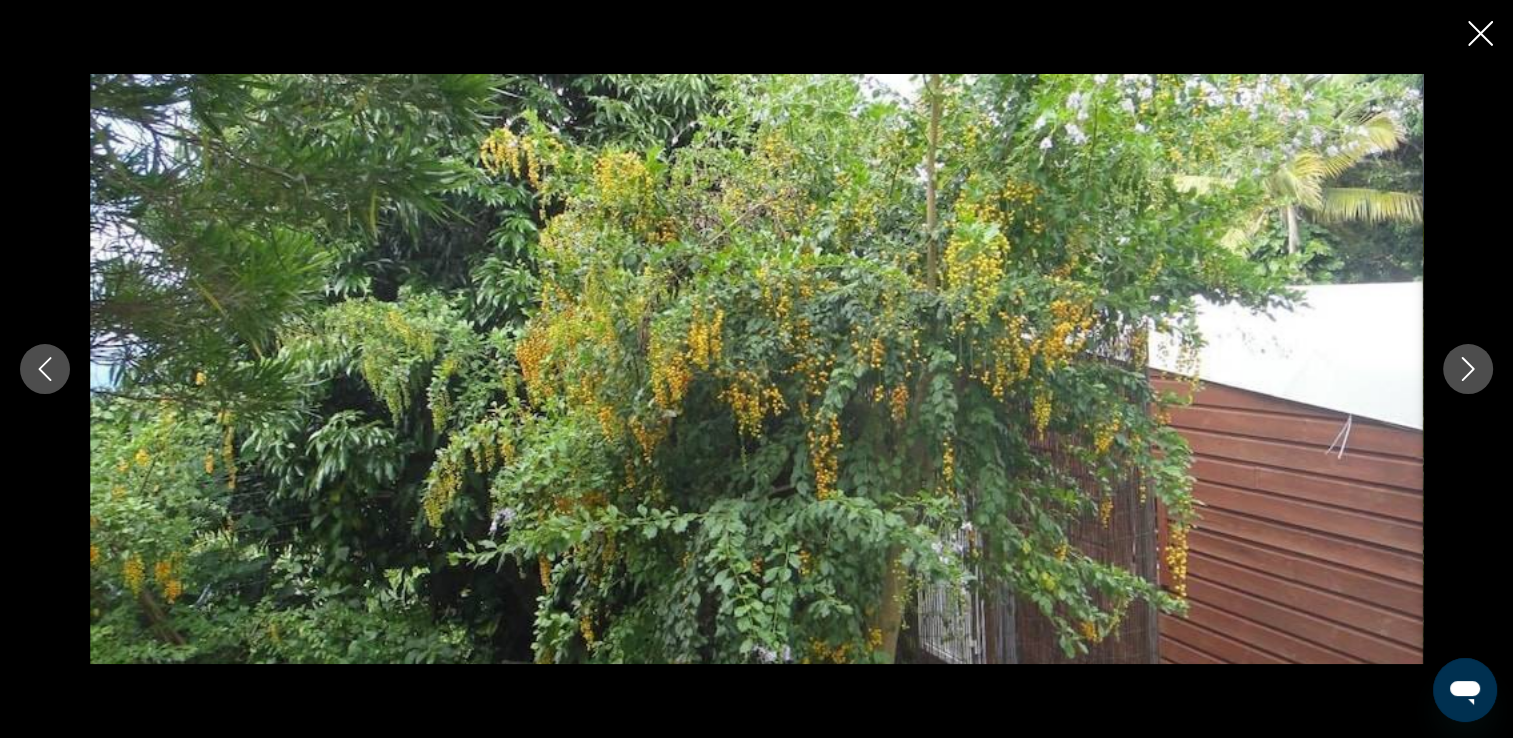click 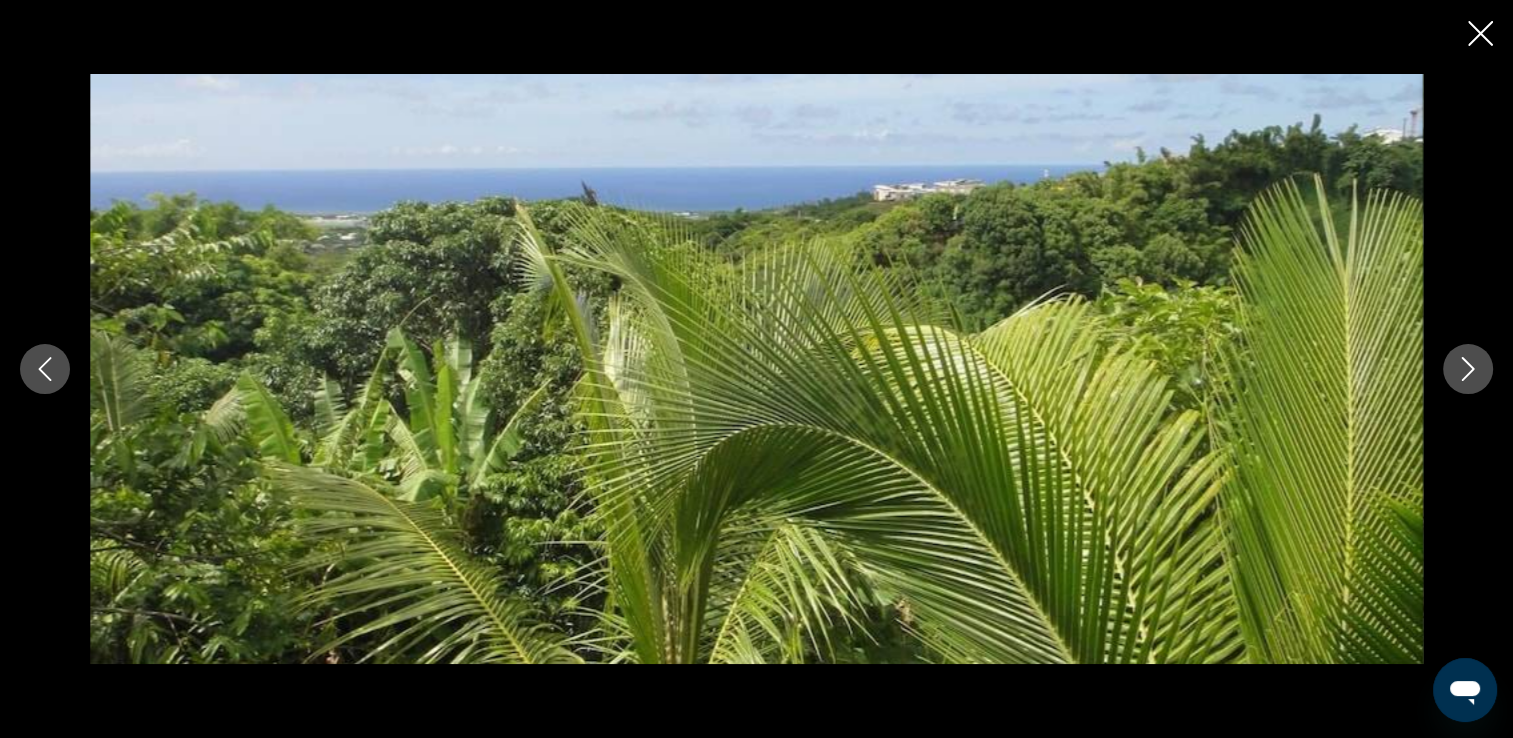 click 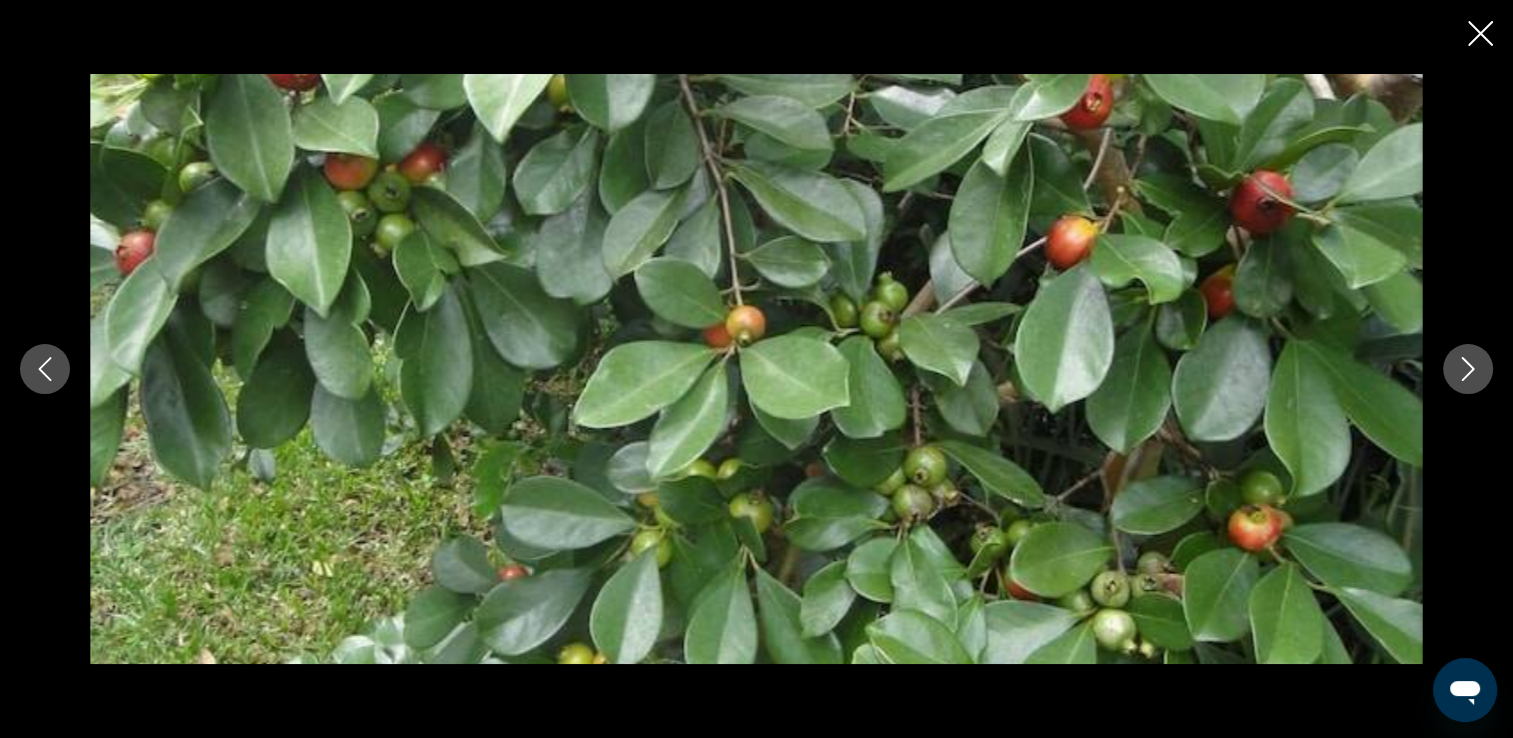 click 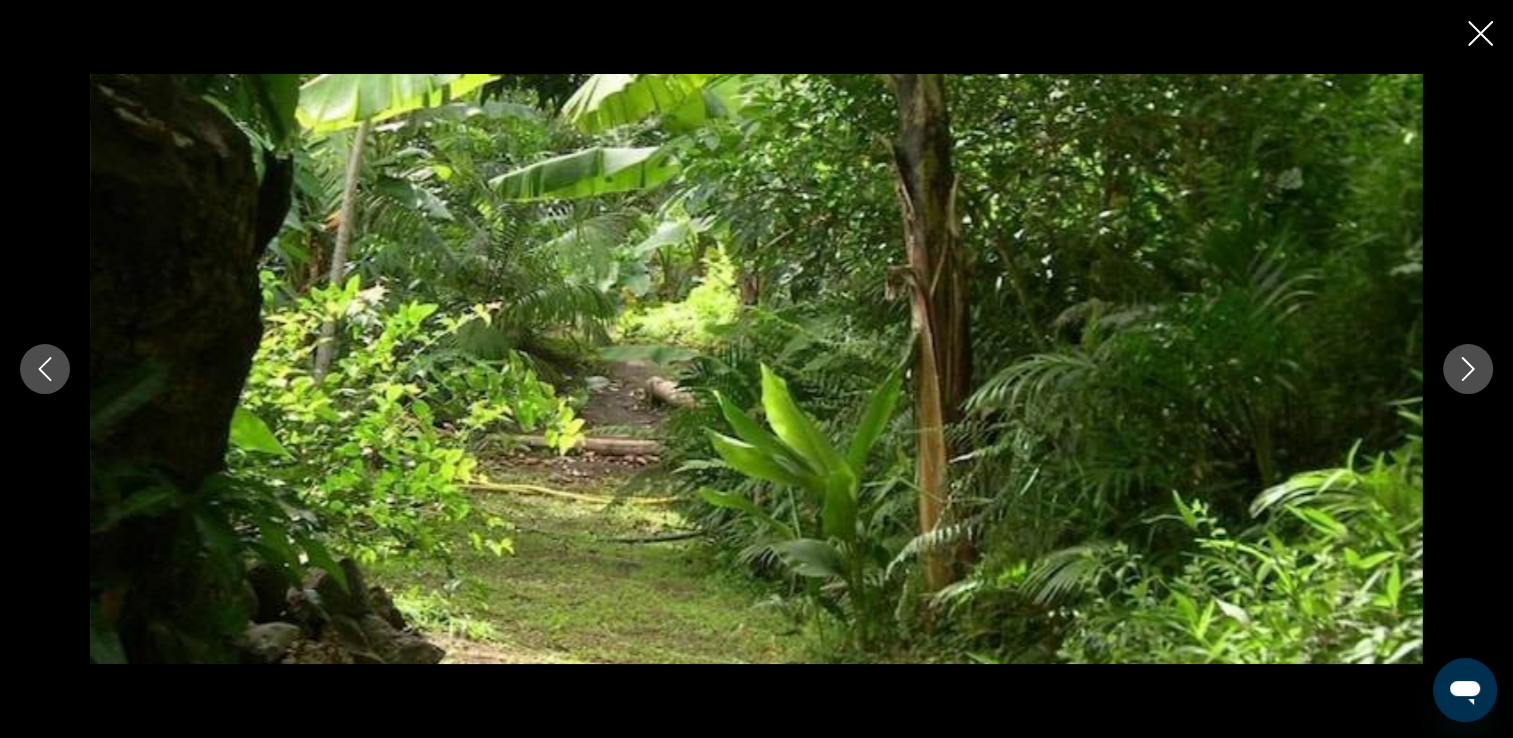 click 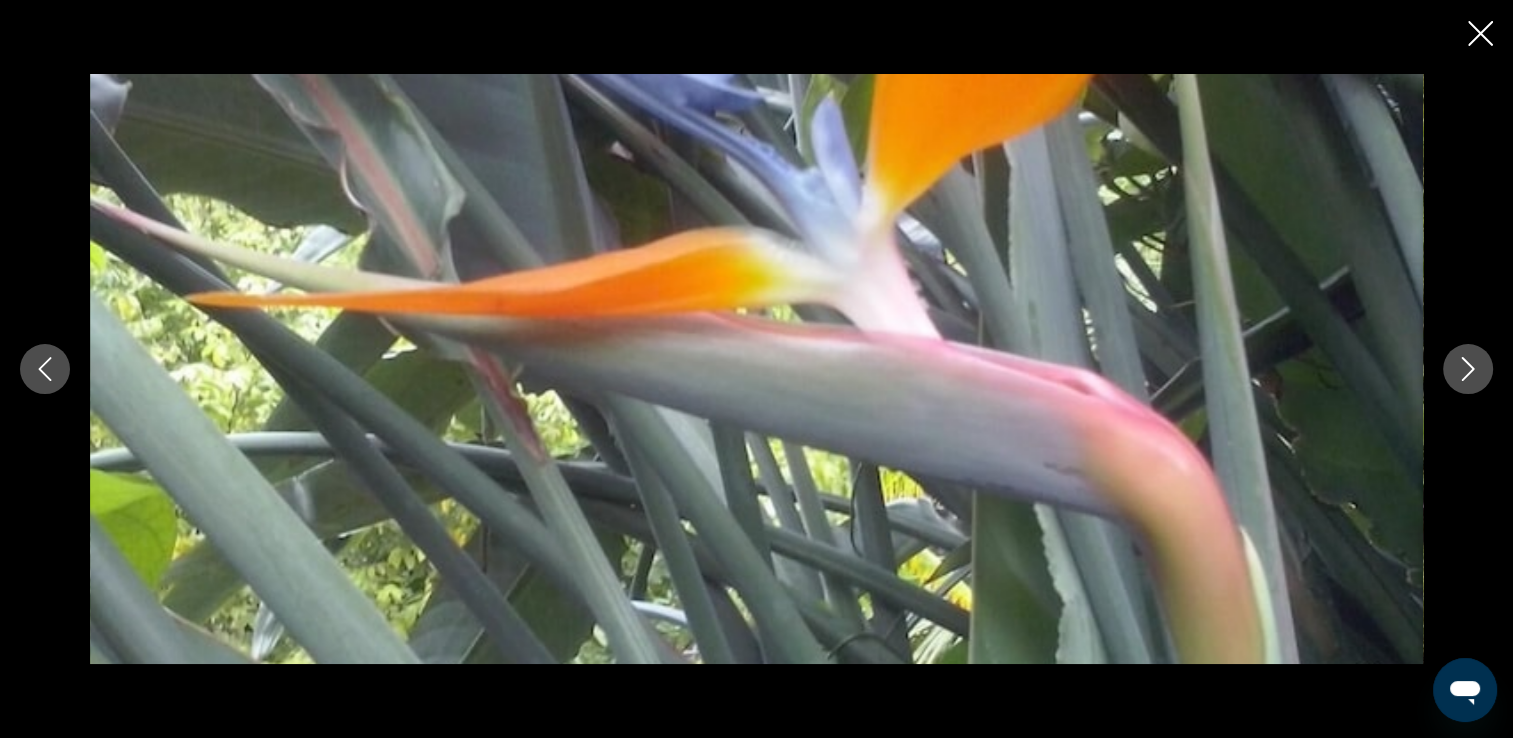 click 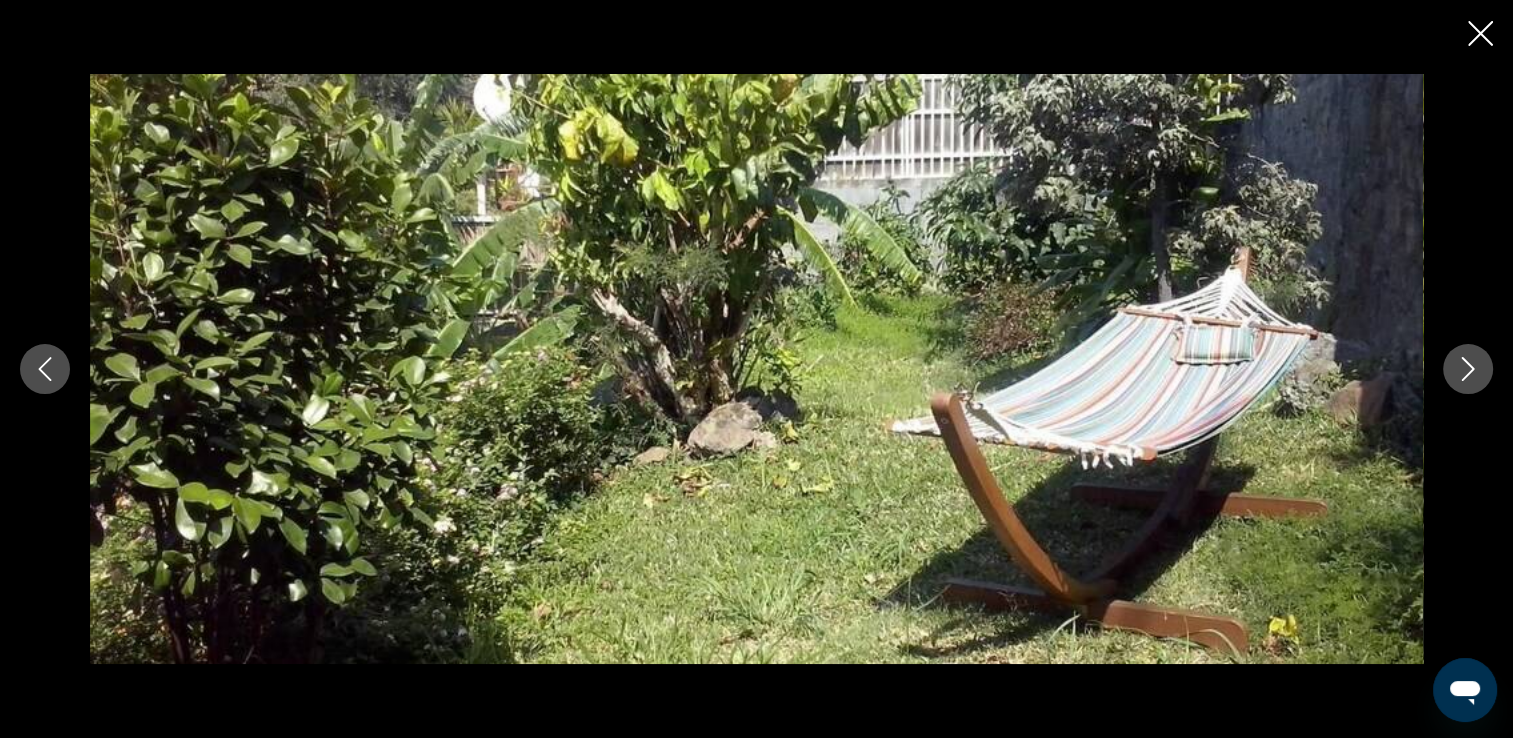 click 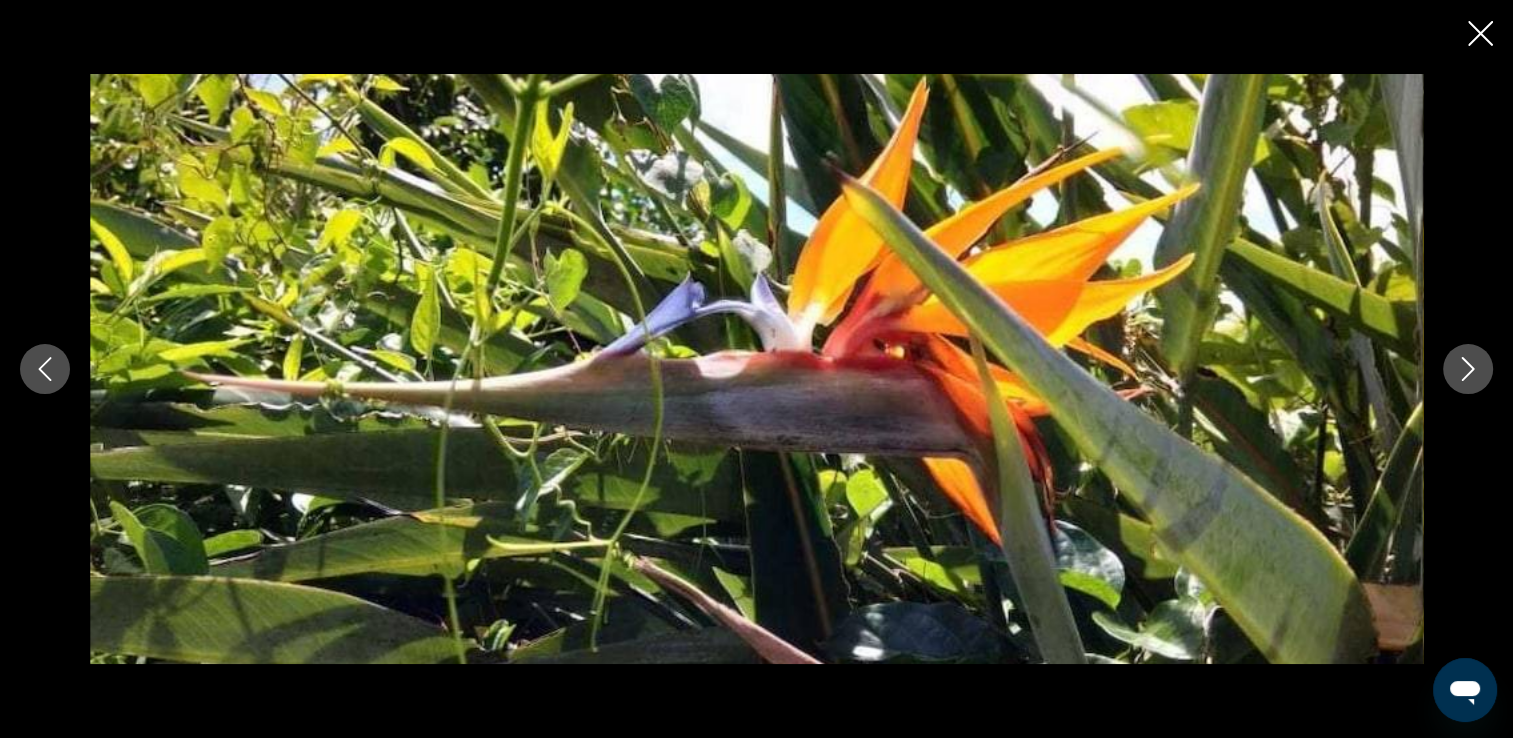 click 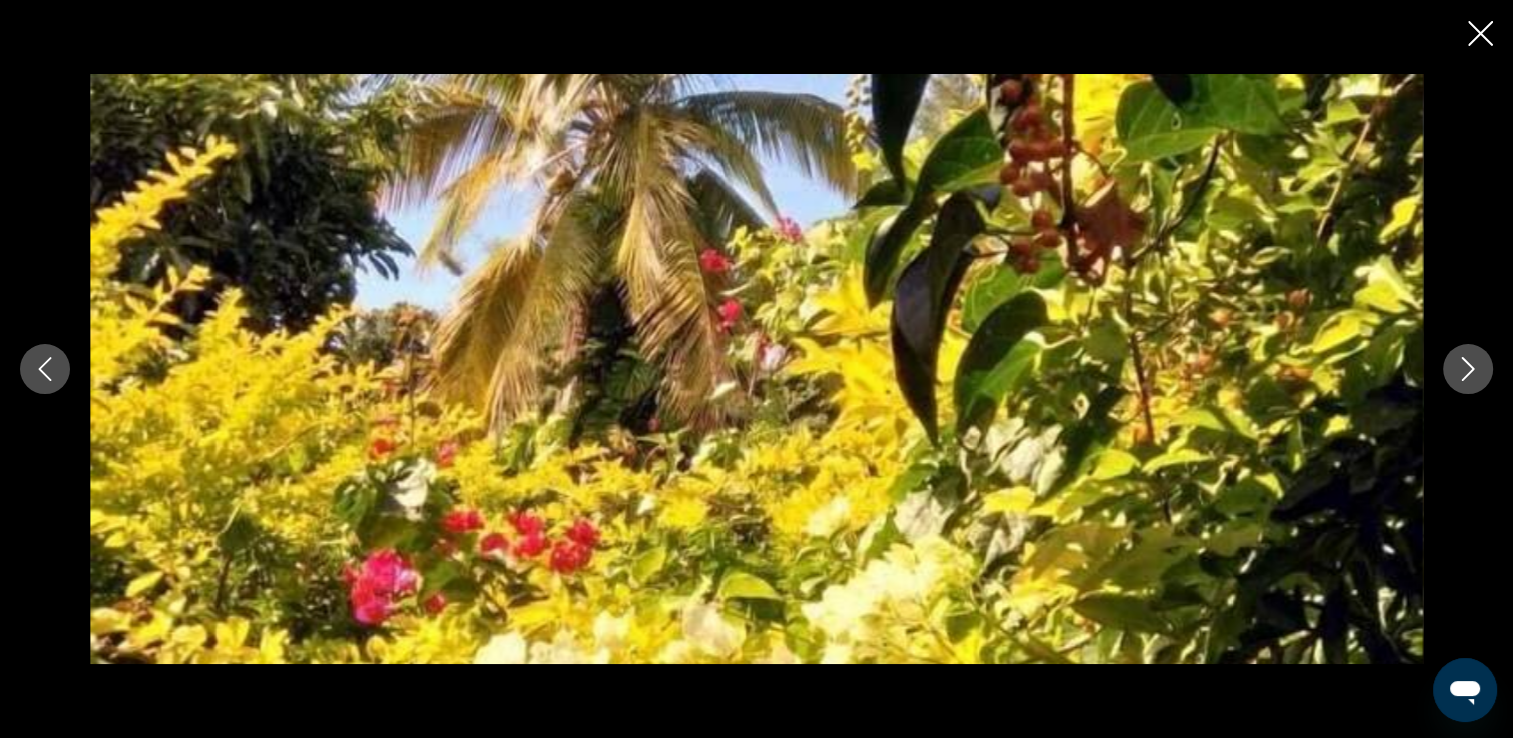 click 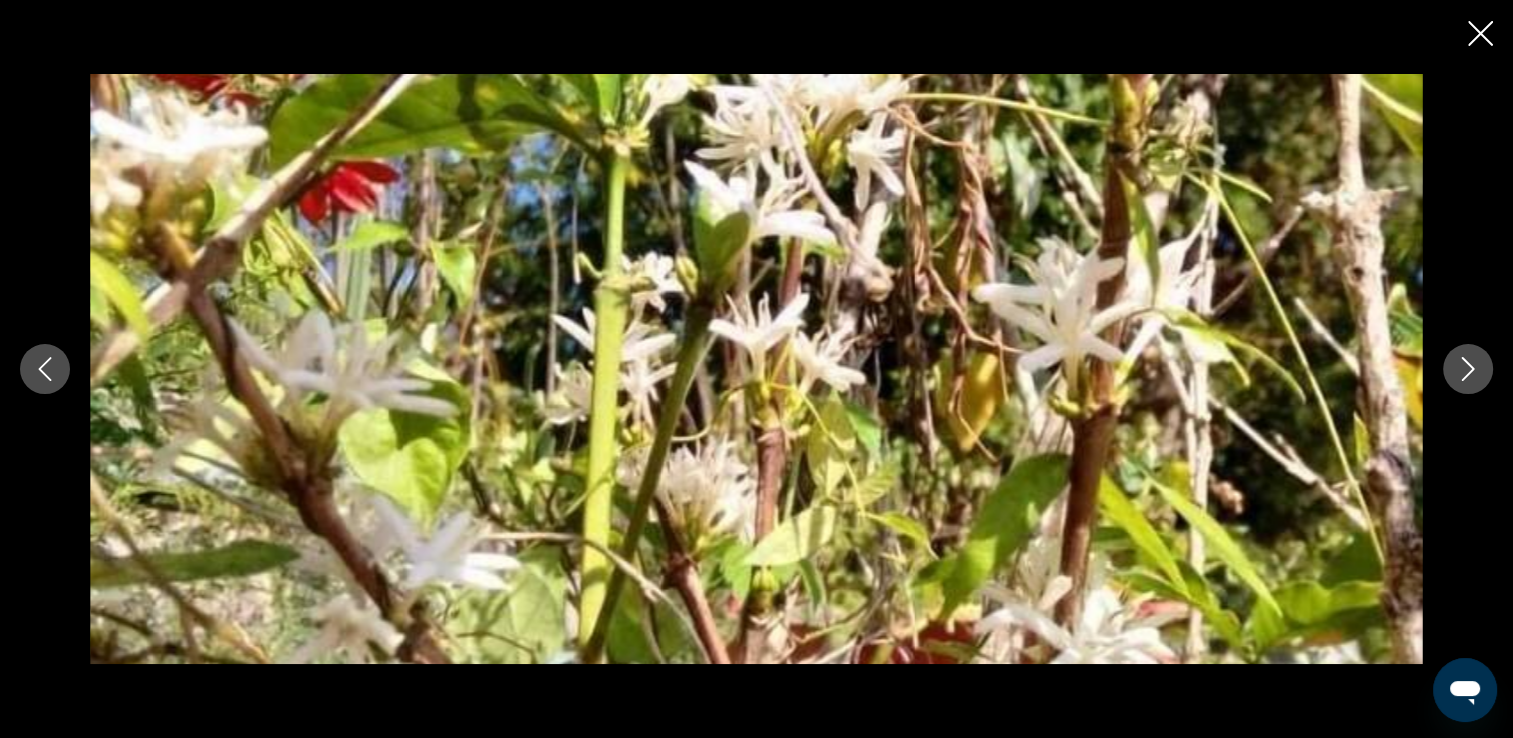click 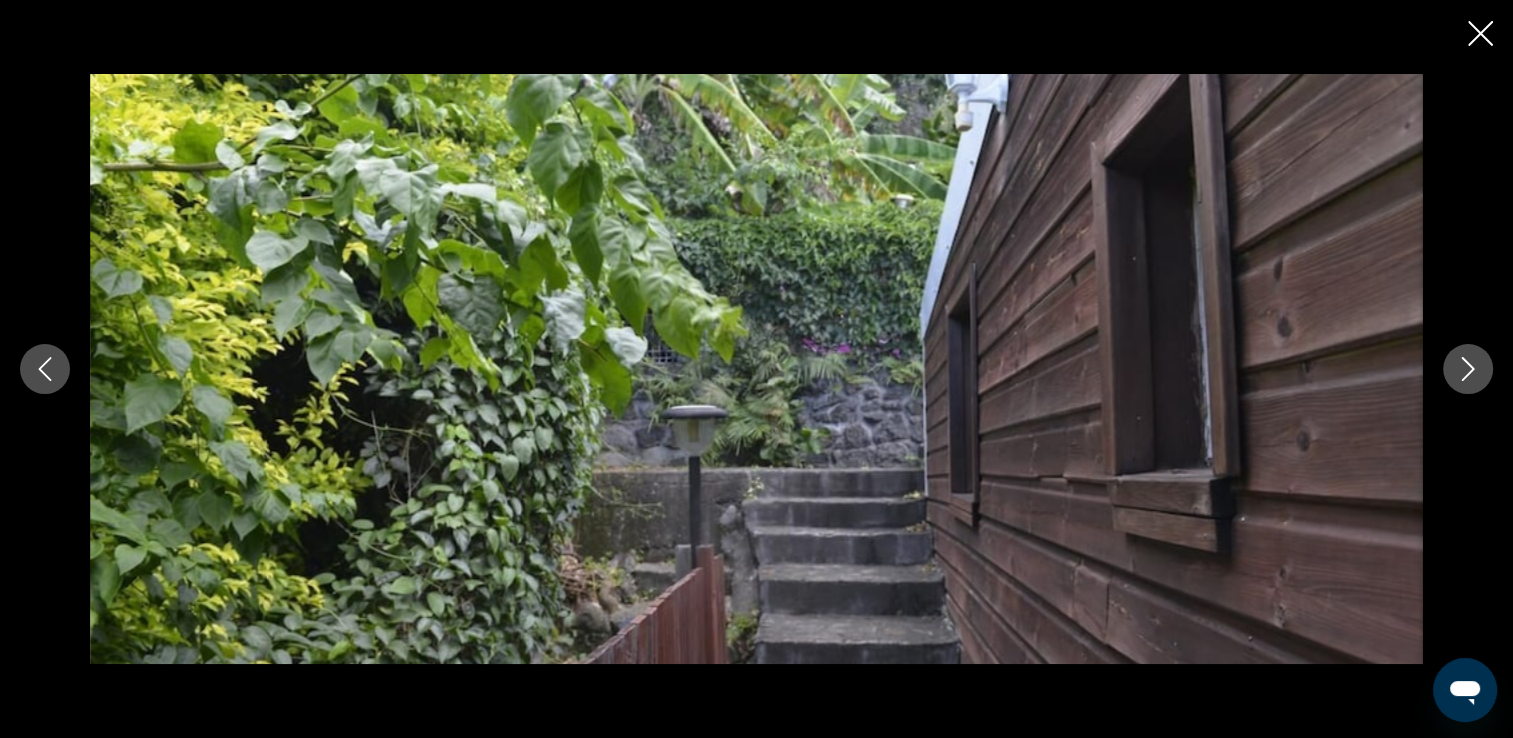 click 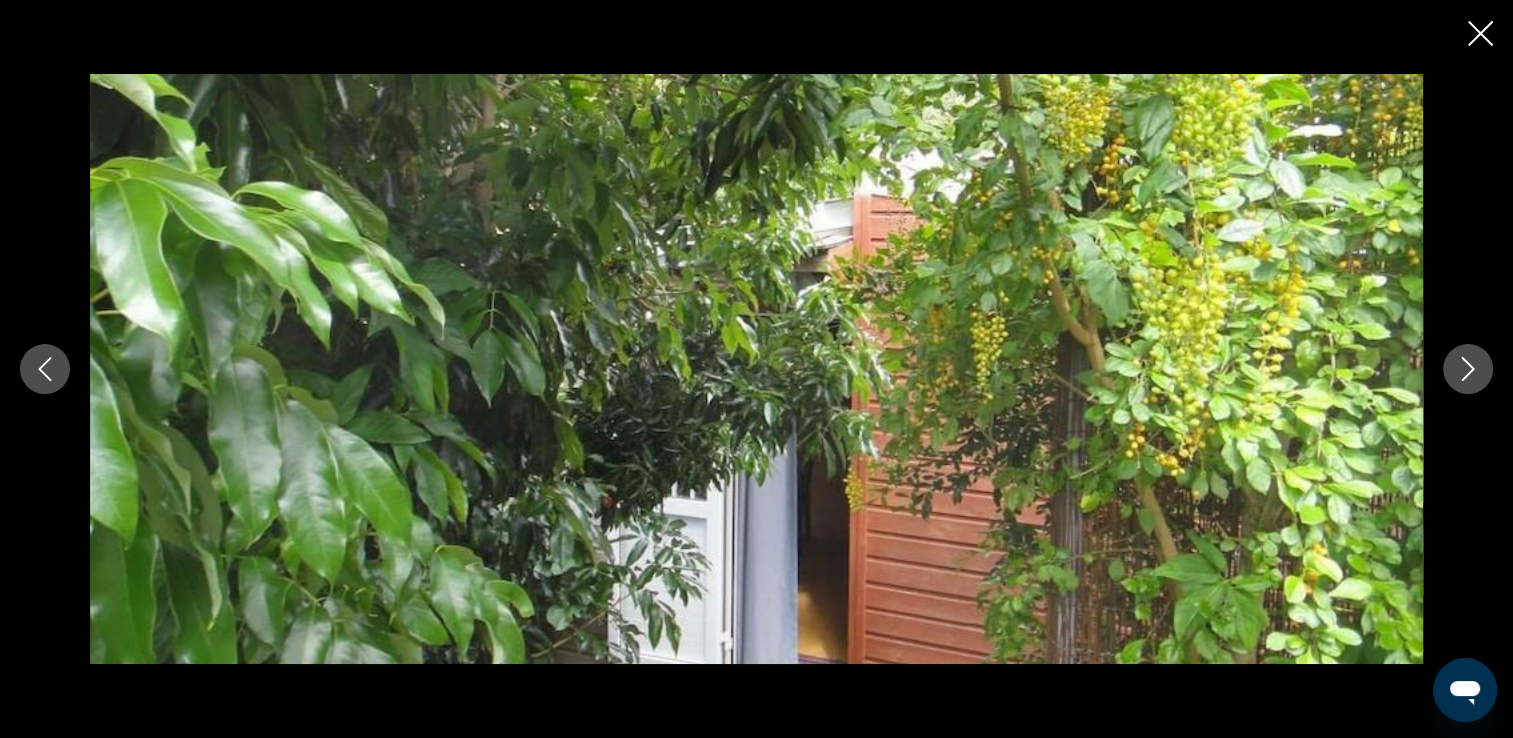 click 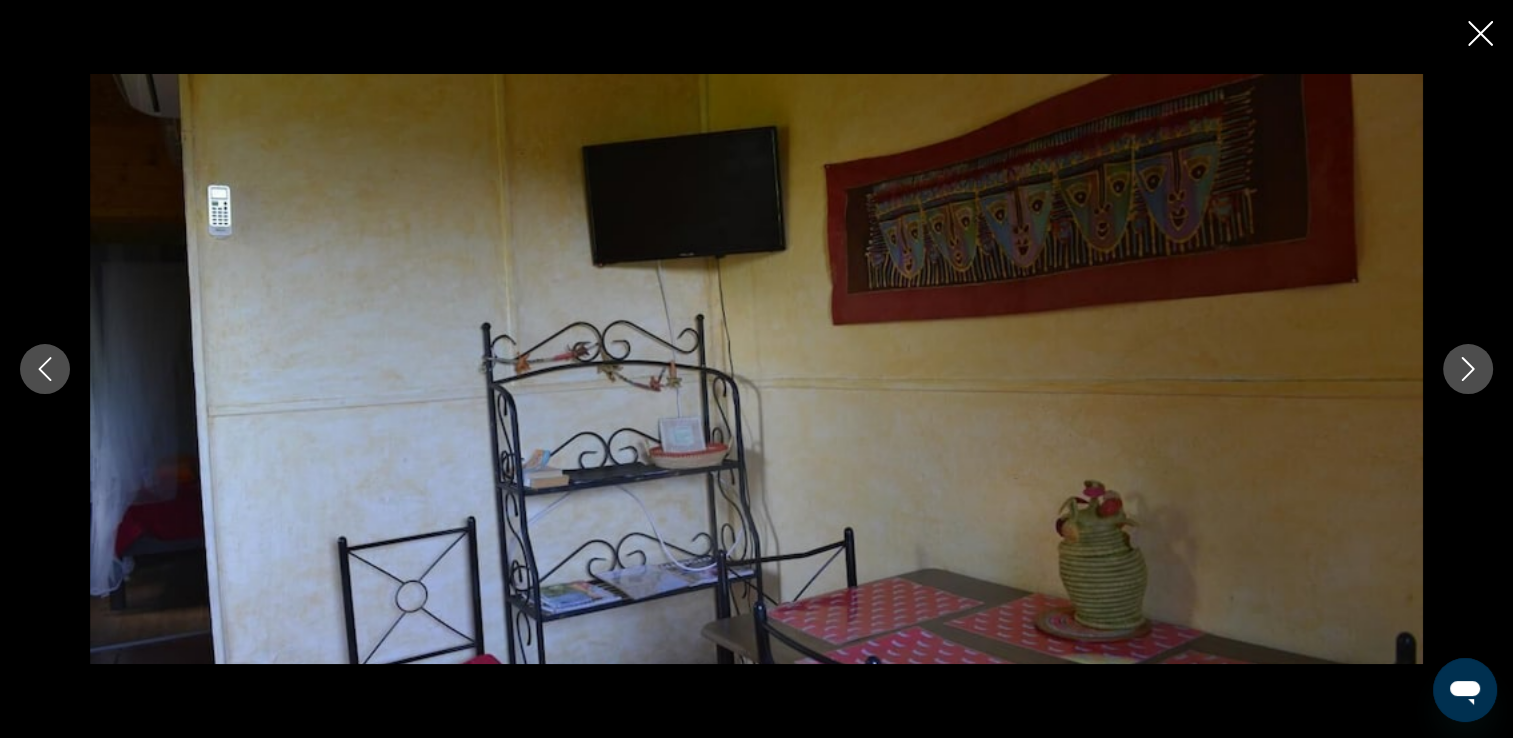 click 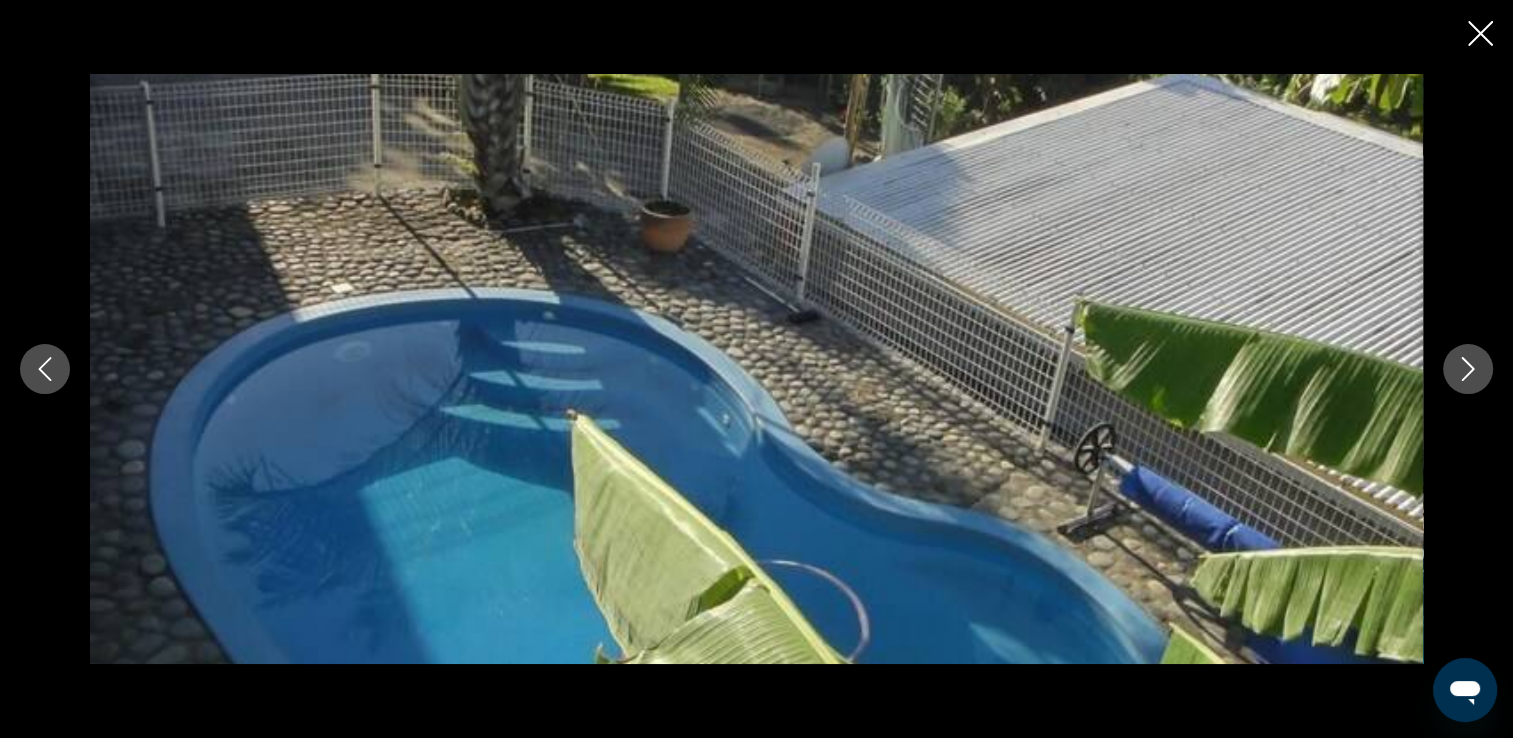 click 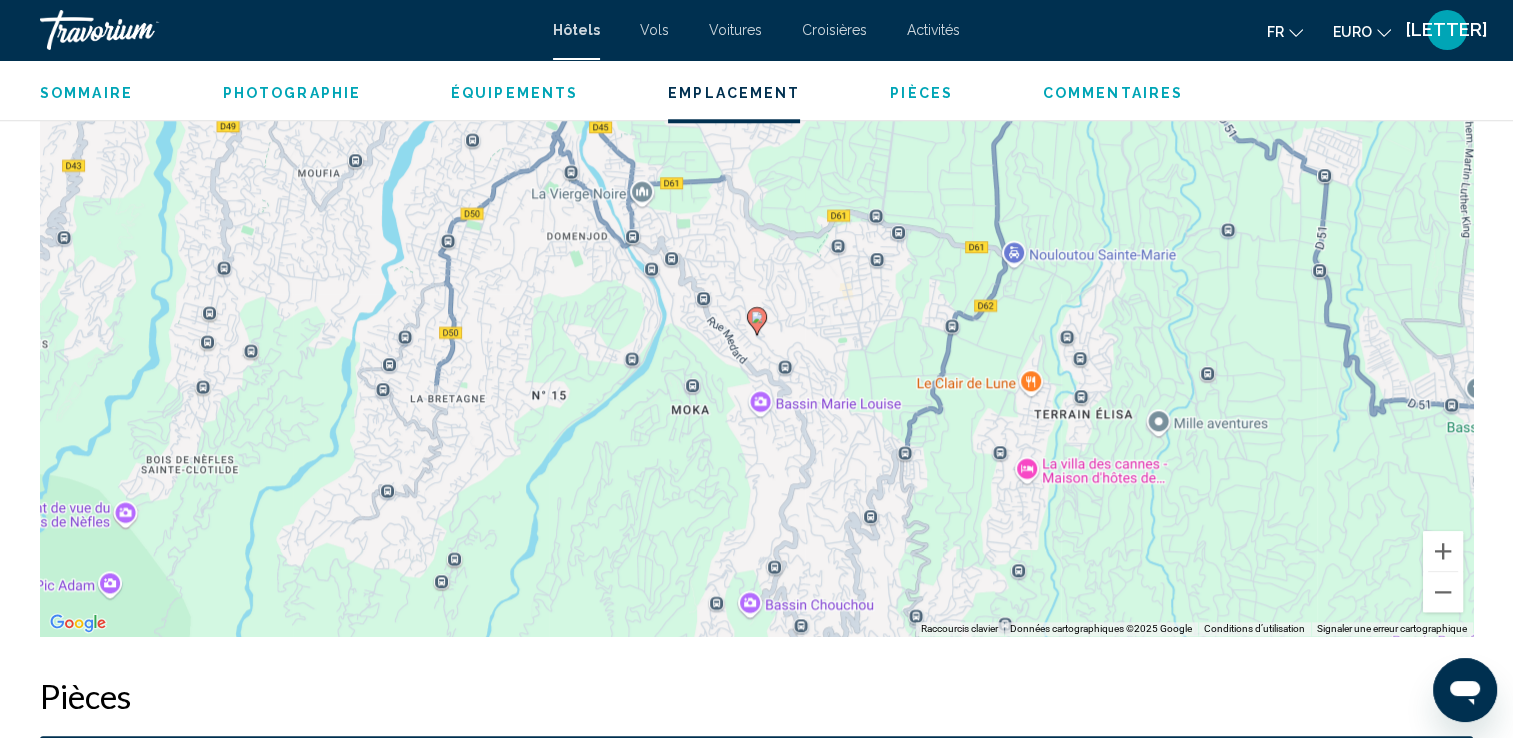 scroll, scrollTop: 1980, scrollLeft: 0, axis: vertical 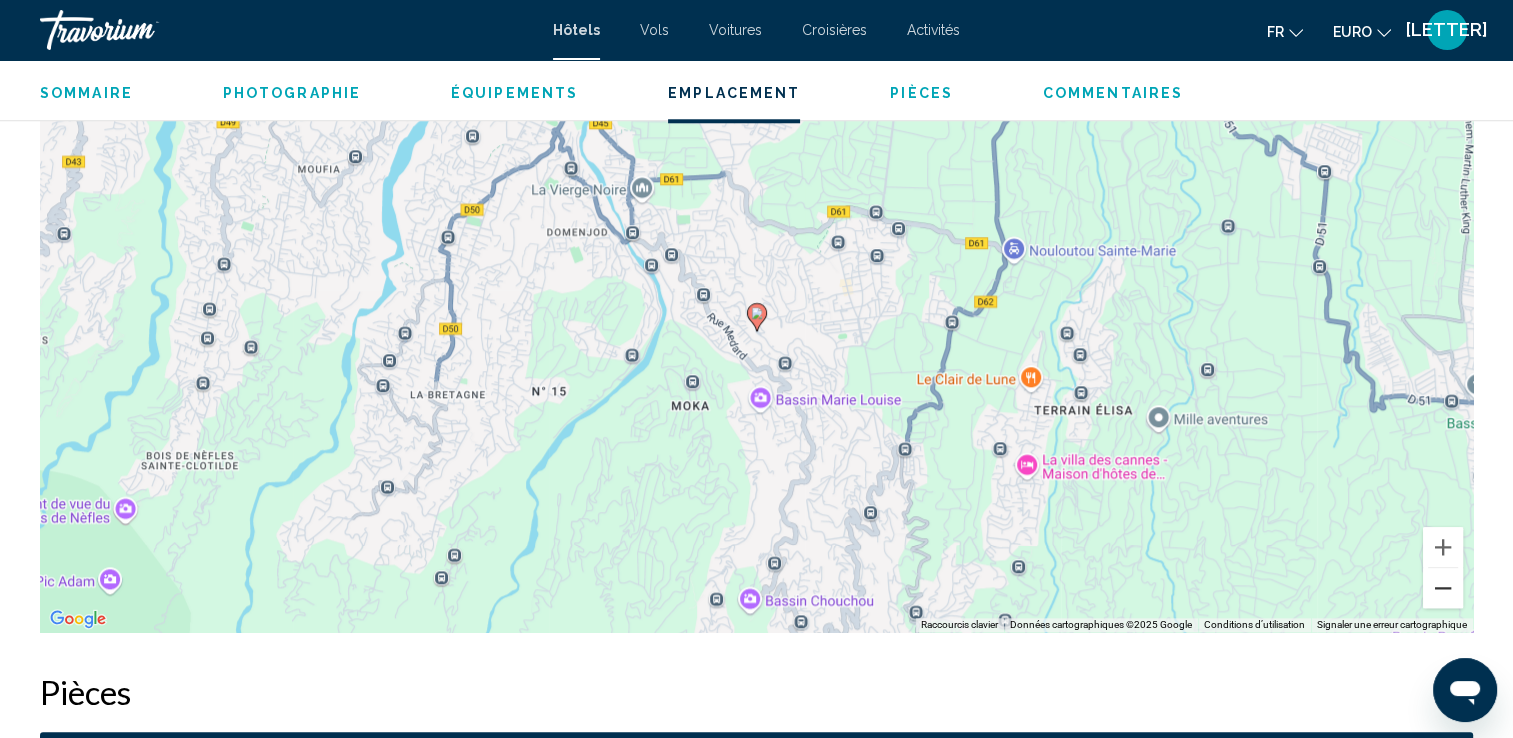 click at bounding box center (1443, 588) 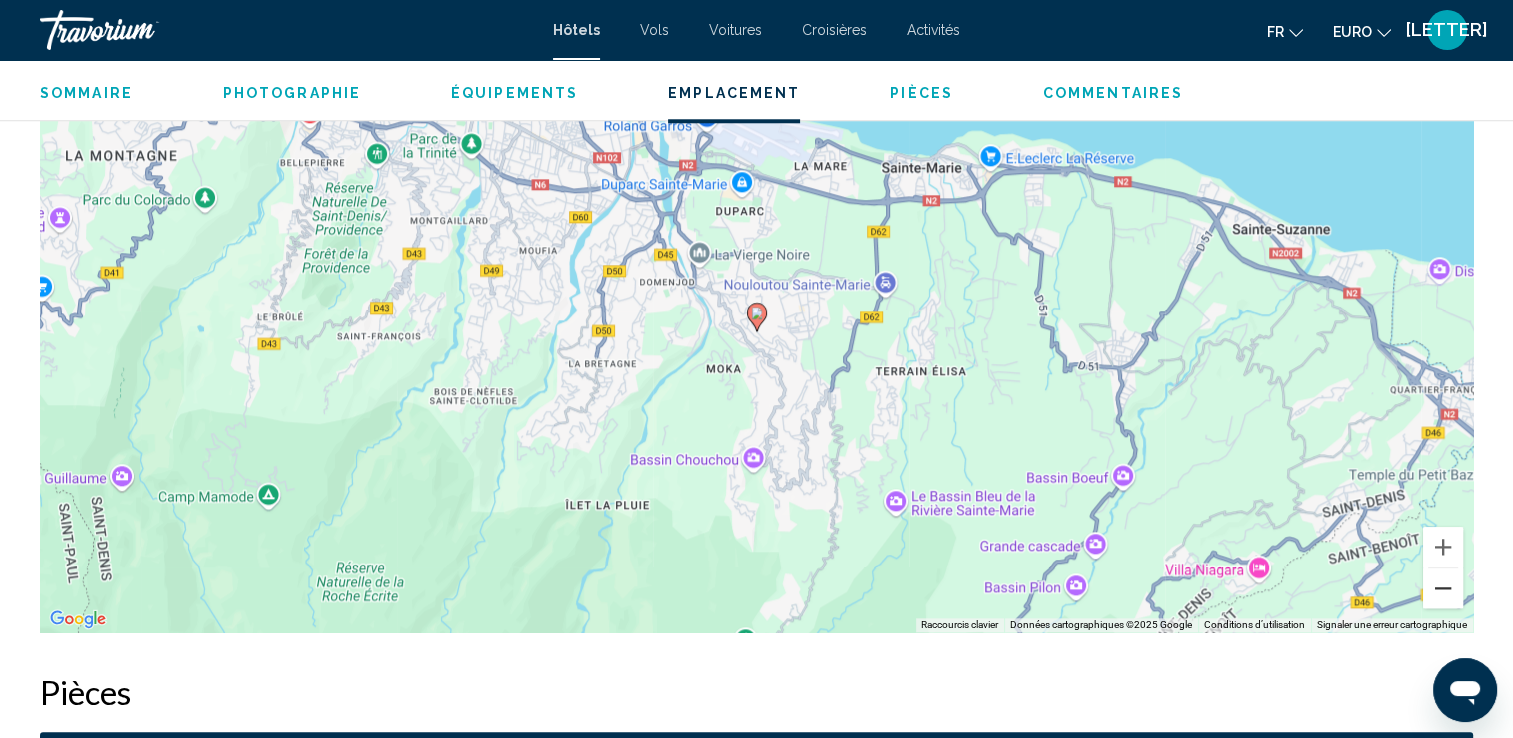 click at bounding box center [1443, 588] 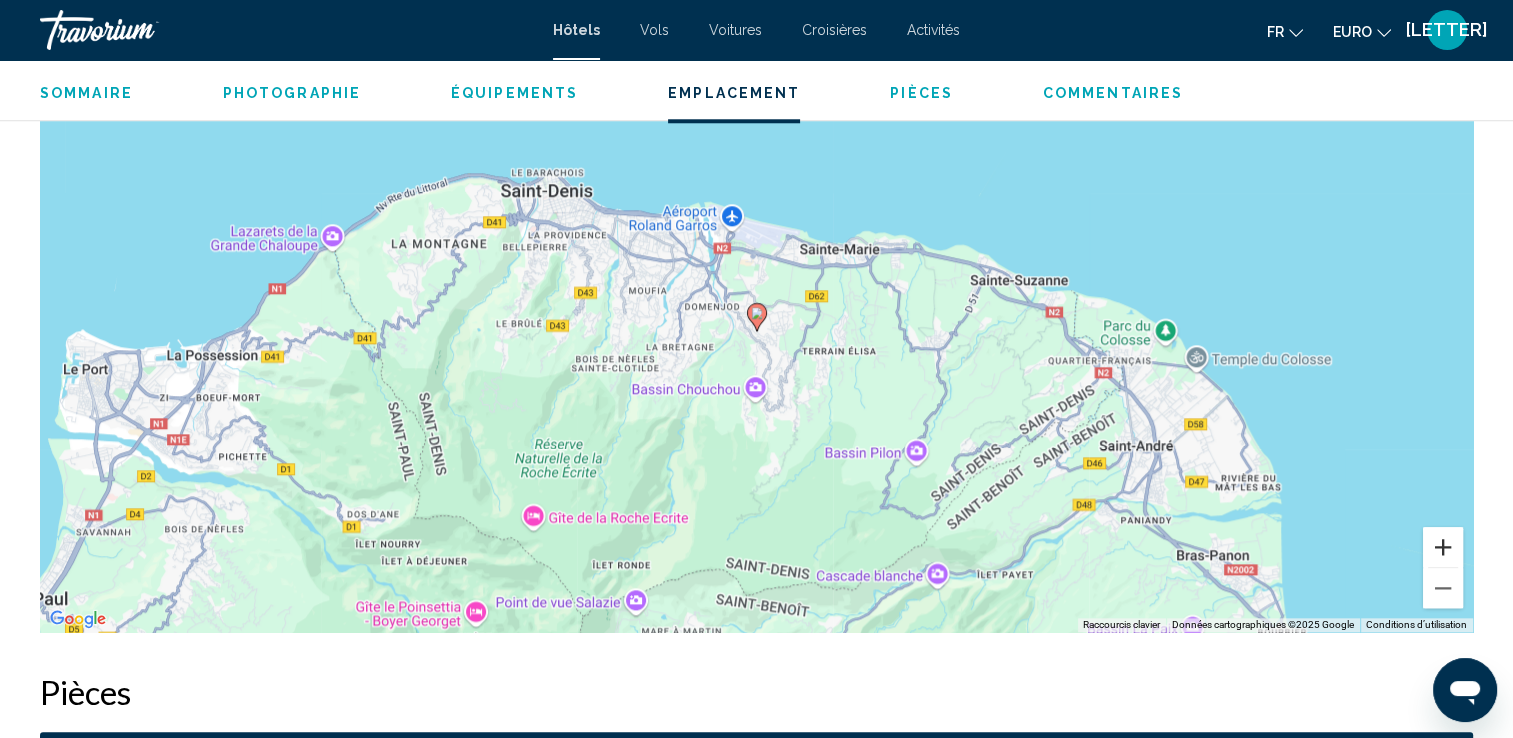click at bounding box center [1443, 547] 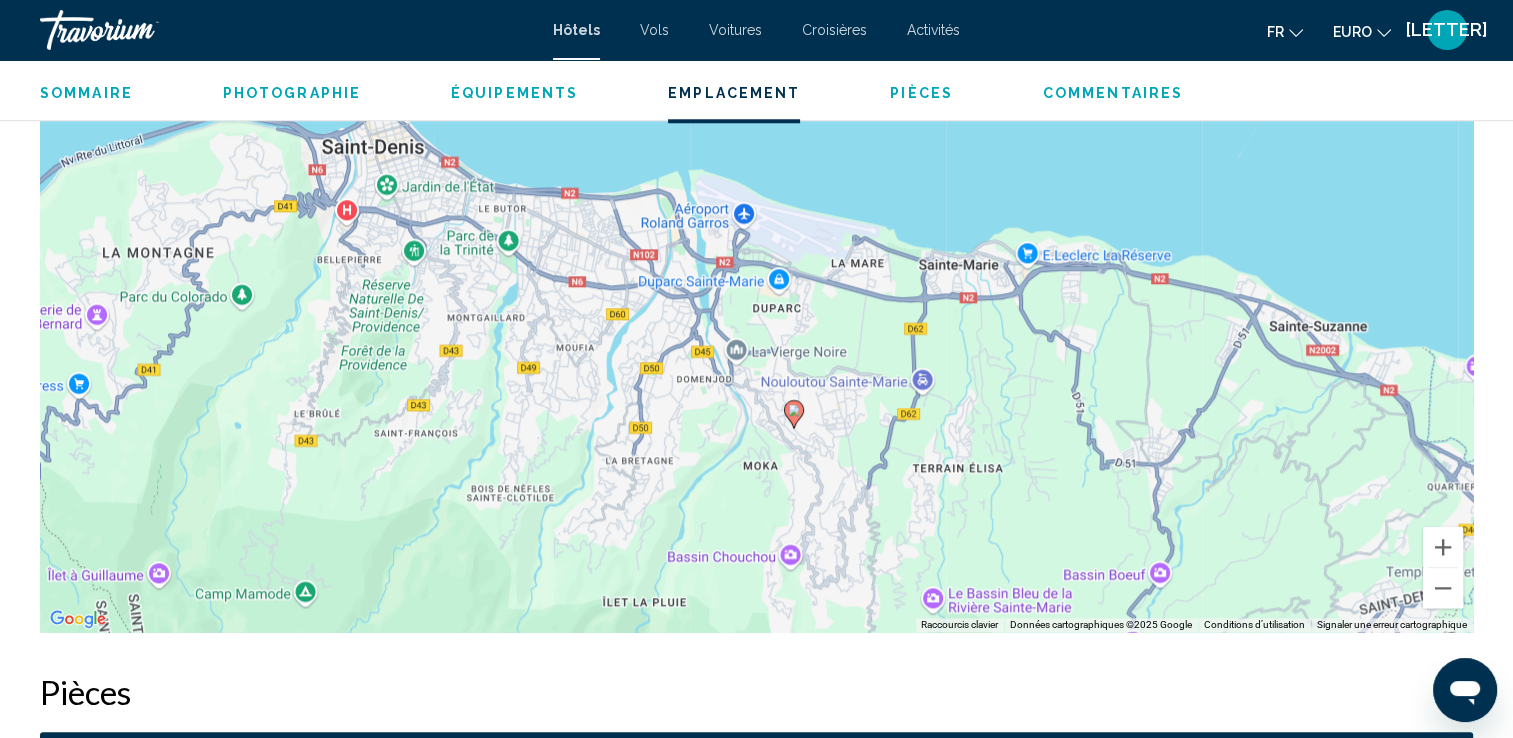 drag, startPoint x: 984, startPoint y: 305, endPoint x: 1022, endPoint y: 404, distance: 106.04244 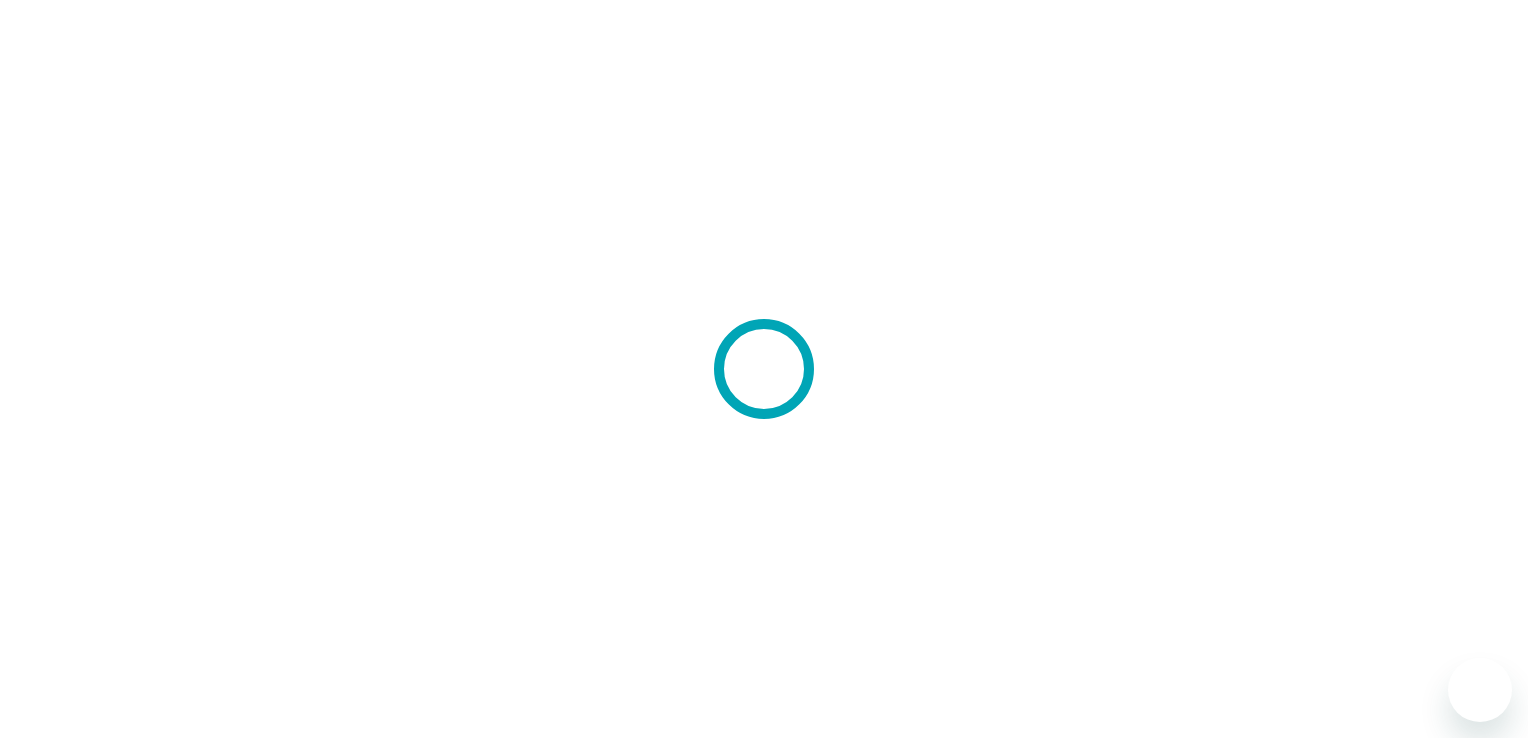 scroll, scrollTop: 0, scrollLeft: 0, axis: both 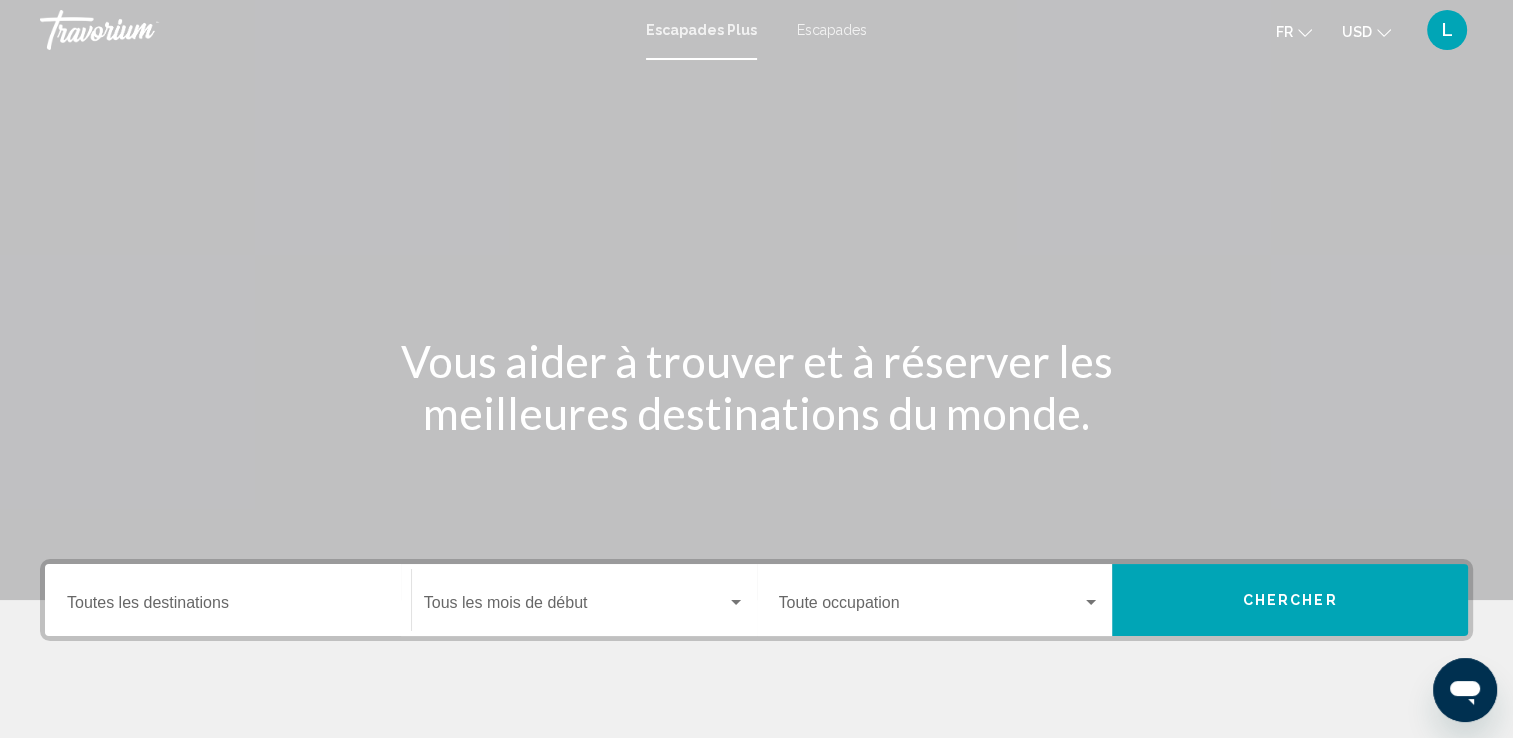 click on "Destination Toutes les destinations" at bounding box center (228, 607) 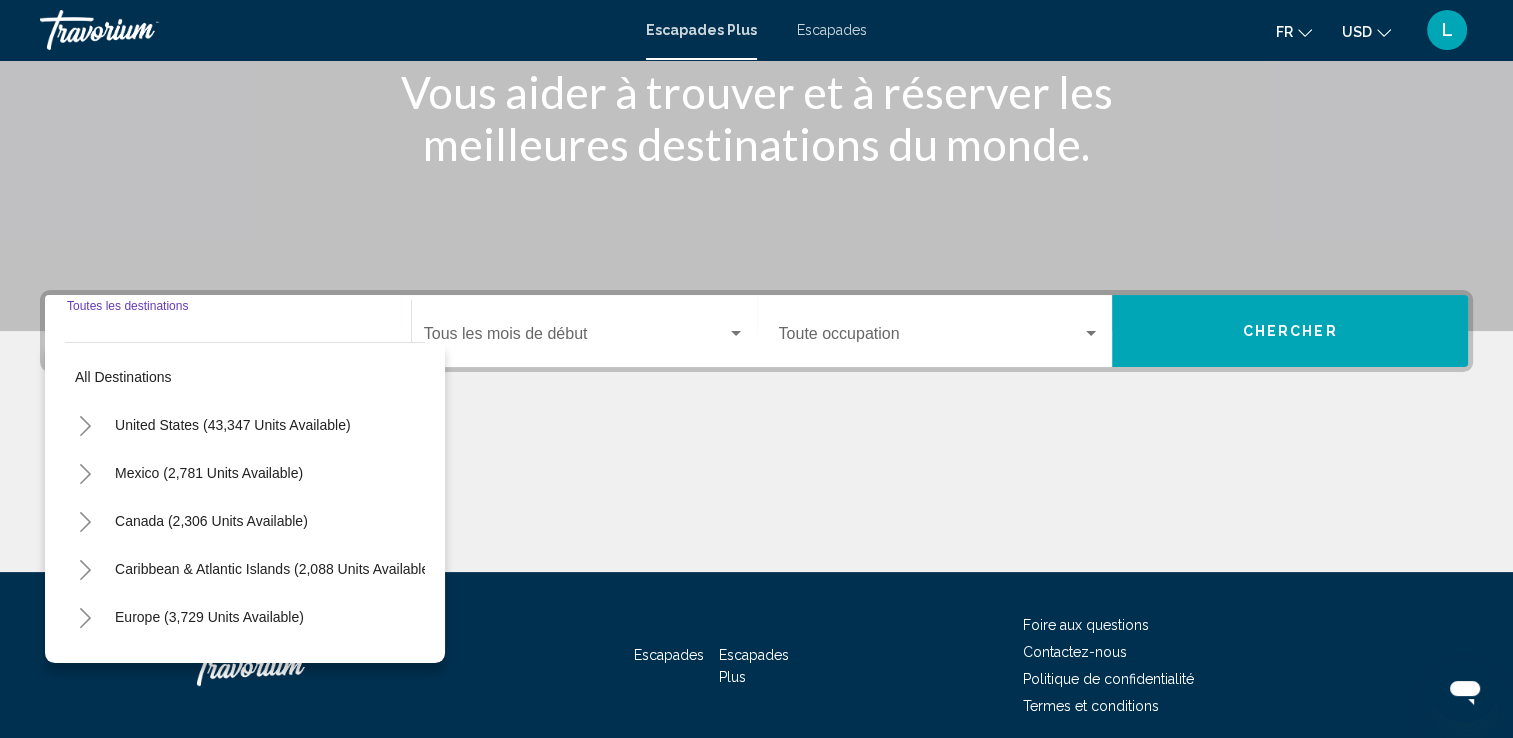 scroll, scrollTop: 347, scrollLeft: 0, axis: vertical 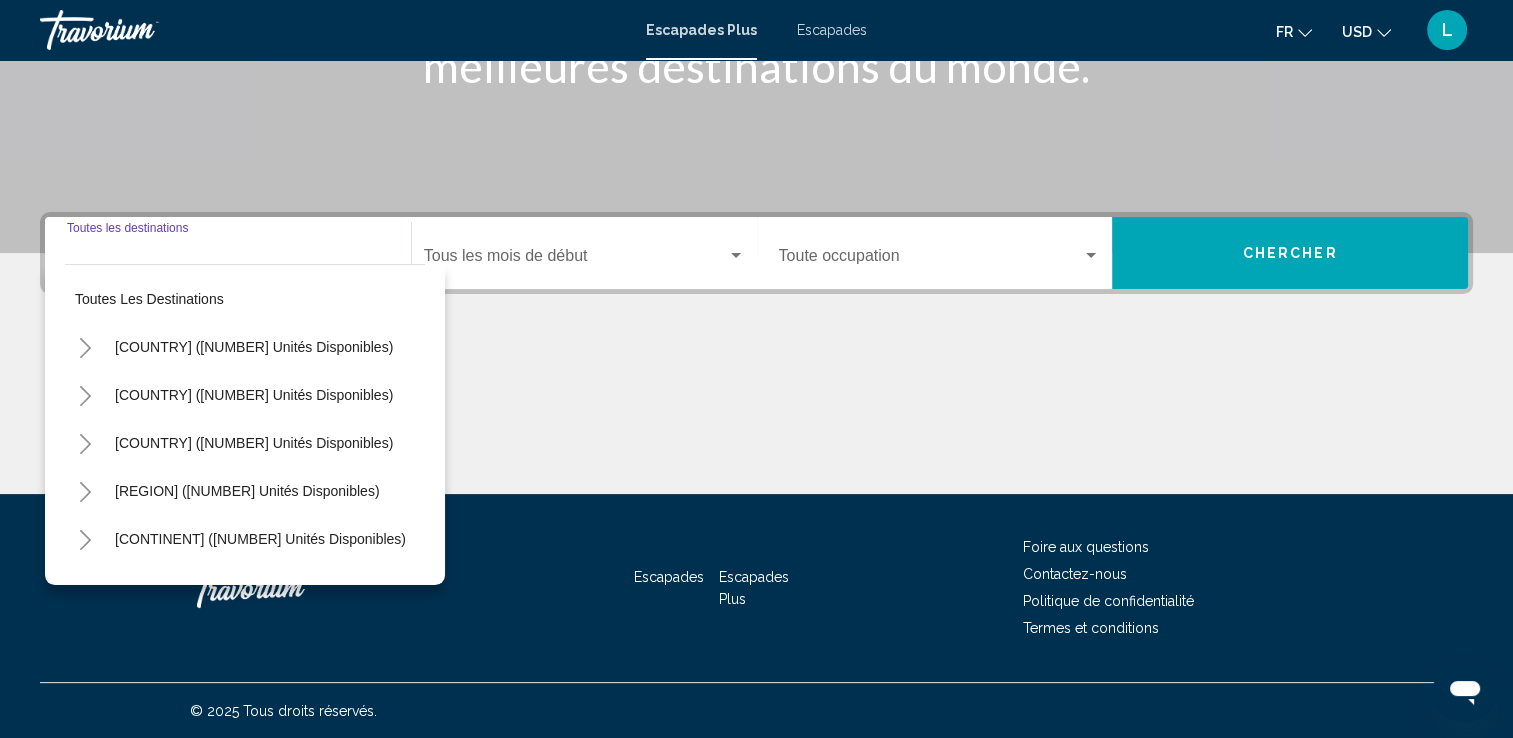 click on "Destination Toutes les destinations" at bounding box center (228, 253) 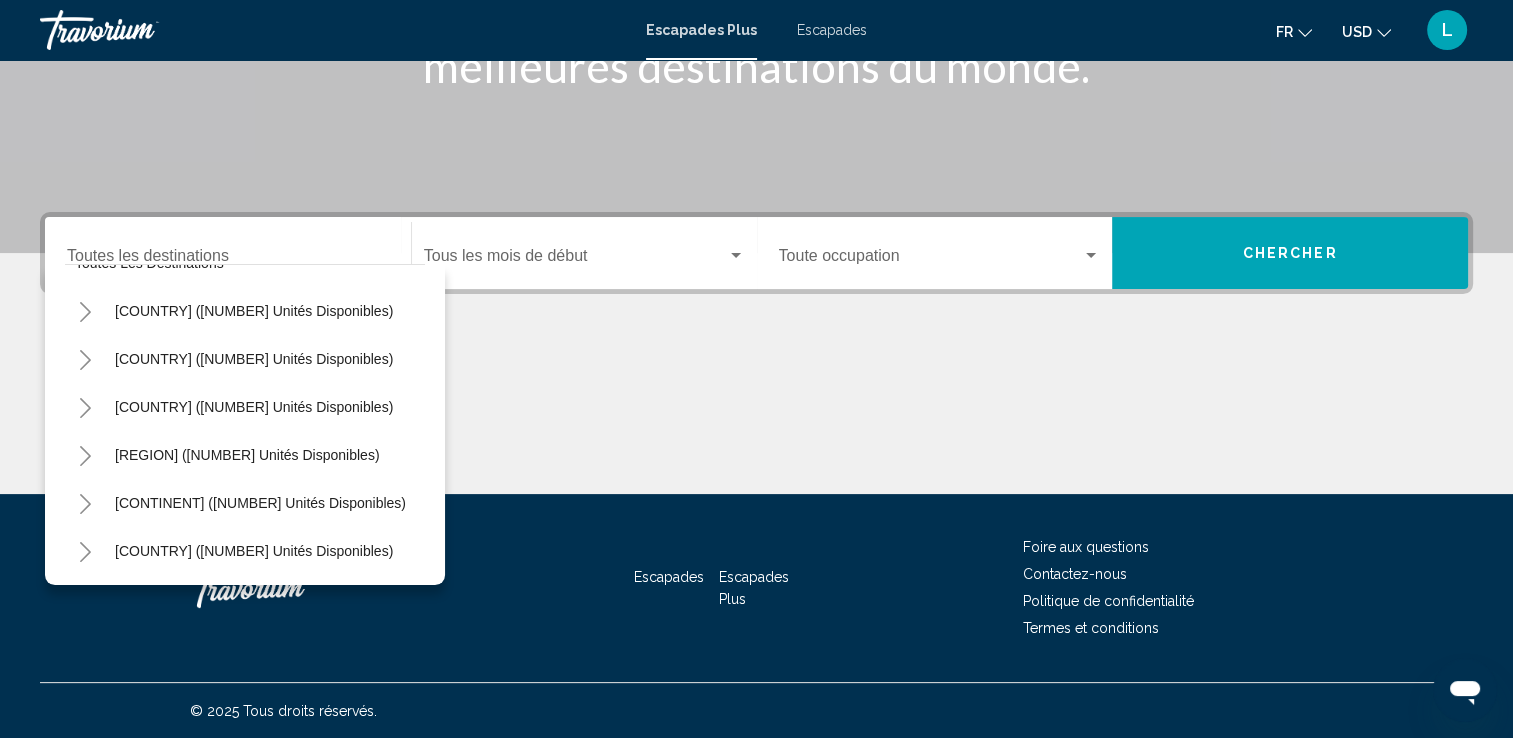 scroll, scrollTop: 0, scrollLeft: 0, axis: both 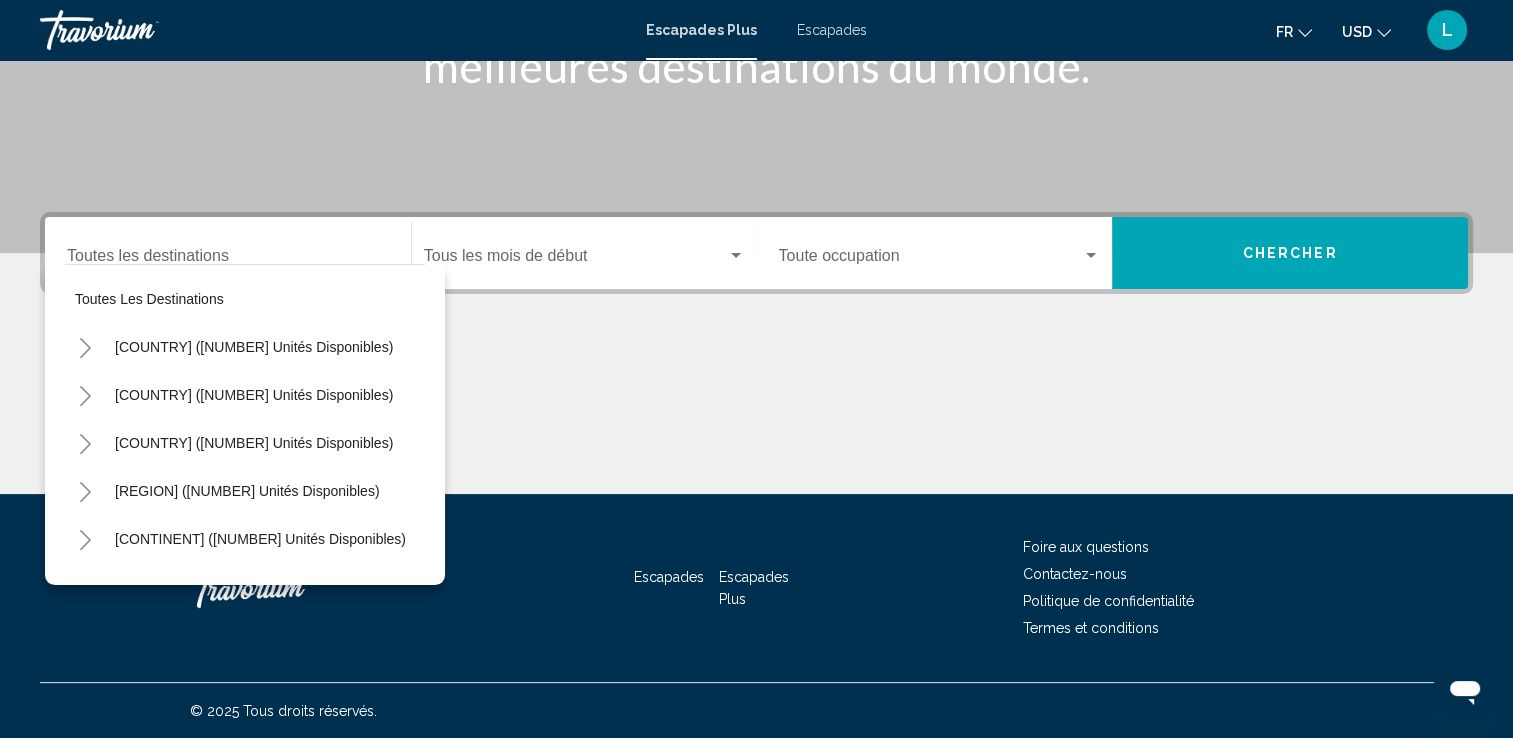 click on "Destination Toutes les destinations" at bounding box center [228, 253] 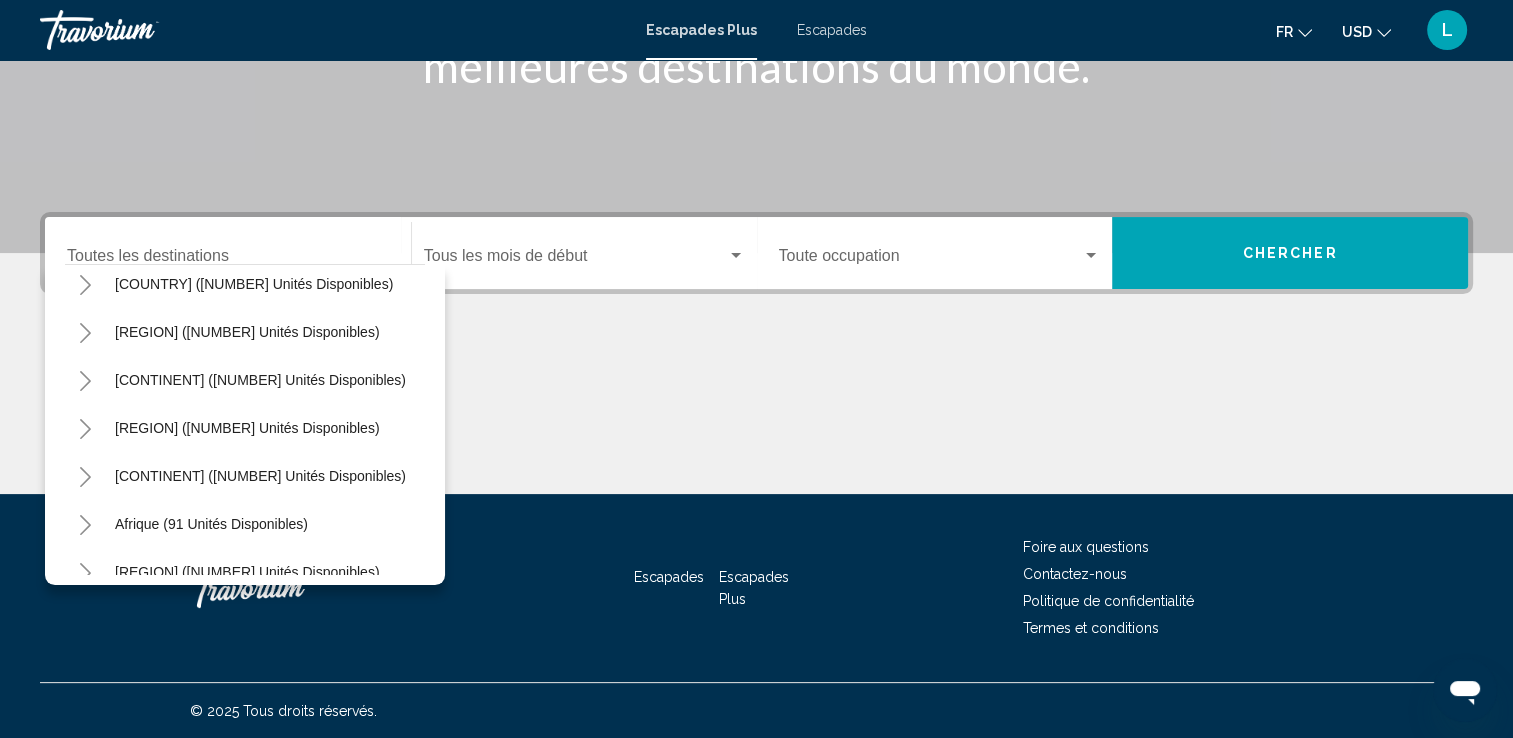 scroll, scrollTop: 339, scrollLeft: 0, axis: vertical 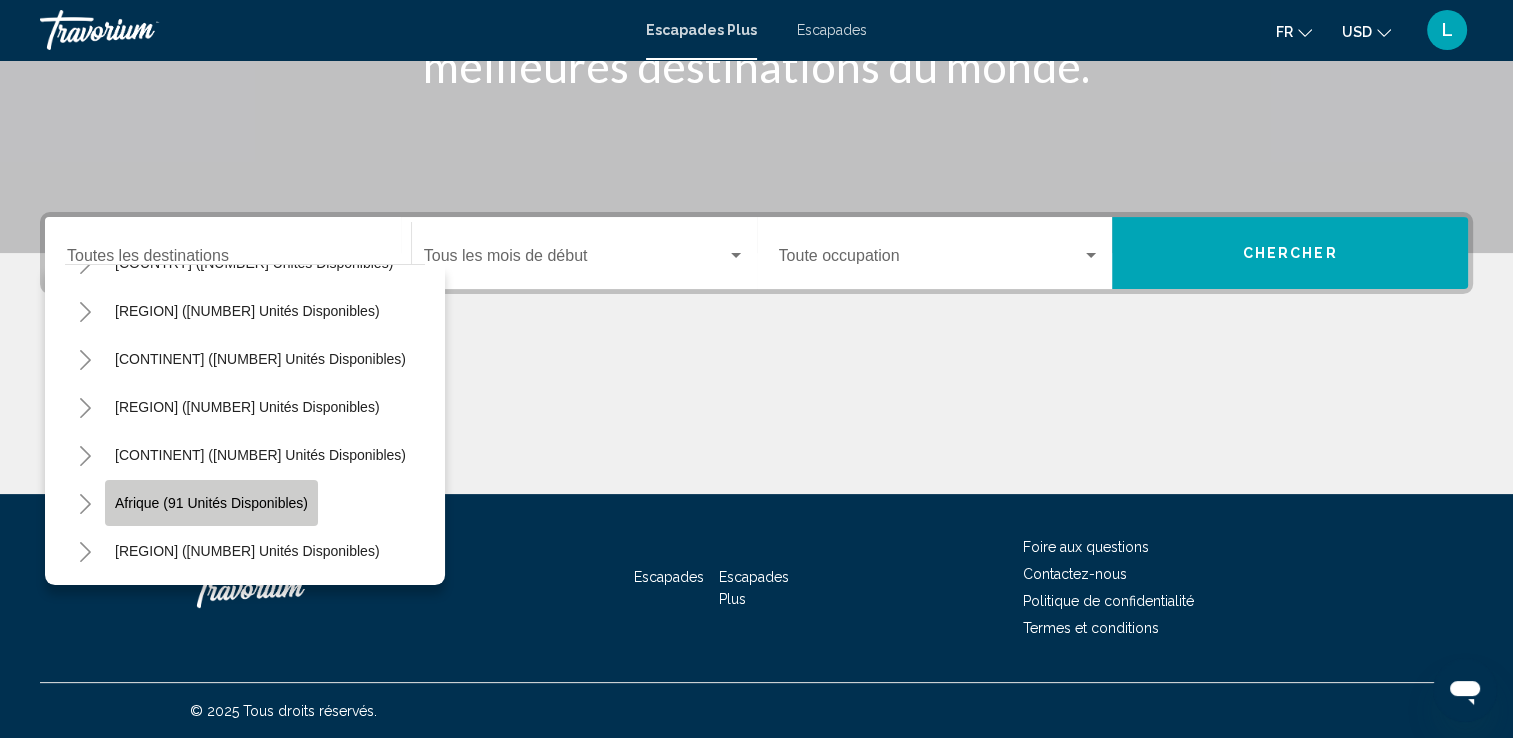 click on "Afrique (91 unités disponibles)" 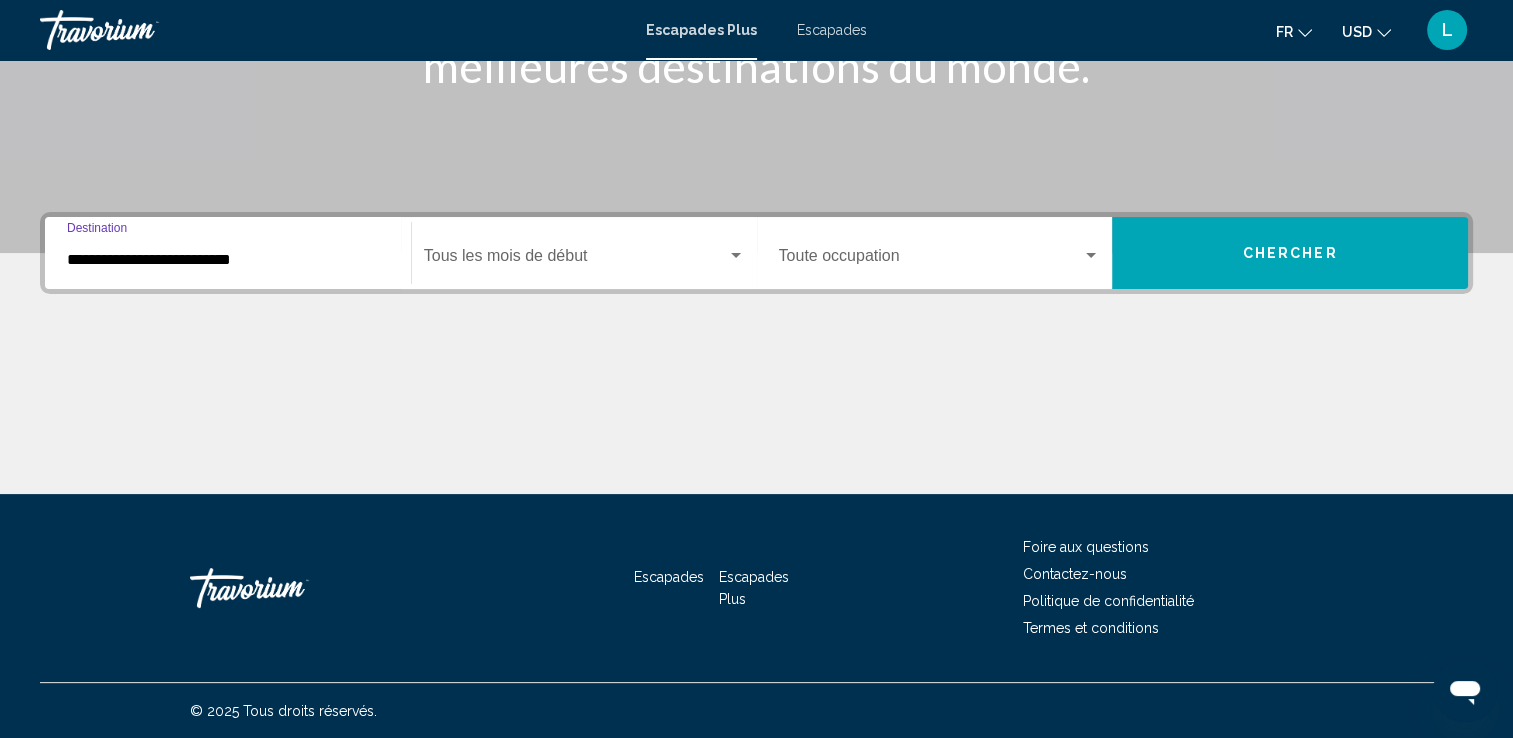 click on "**********" at bounding box center (228, 260) 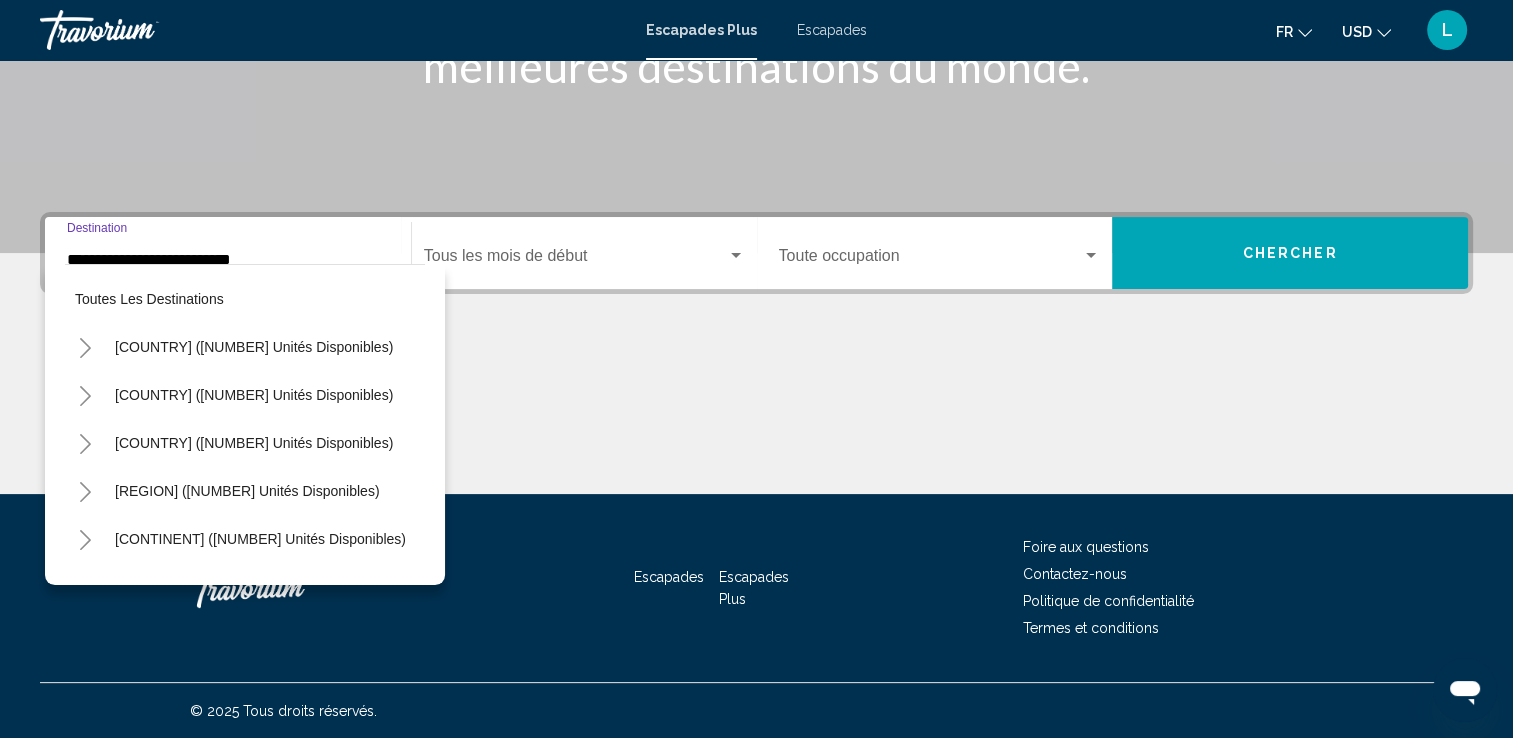 scroll, scrollTop: 414, scrollLeft: 0, axis: vertical 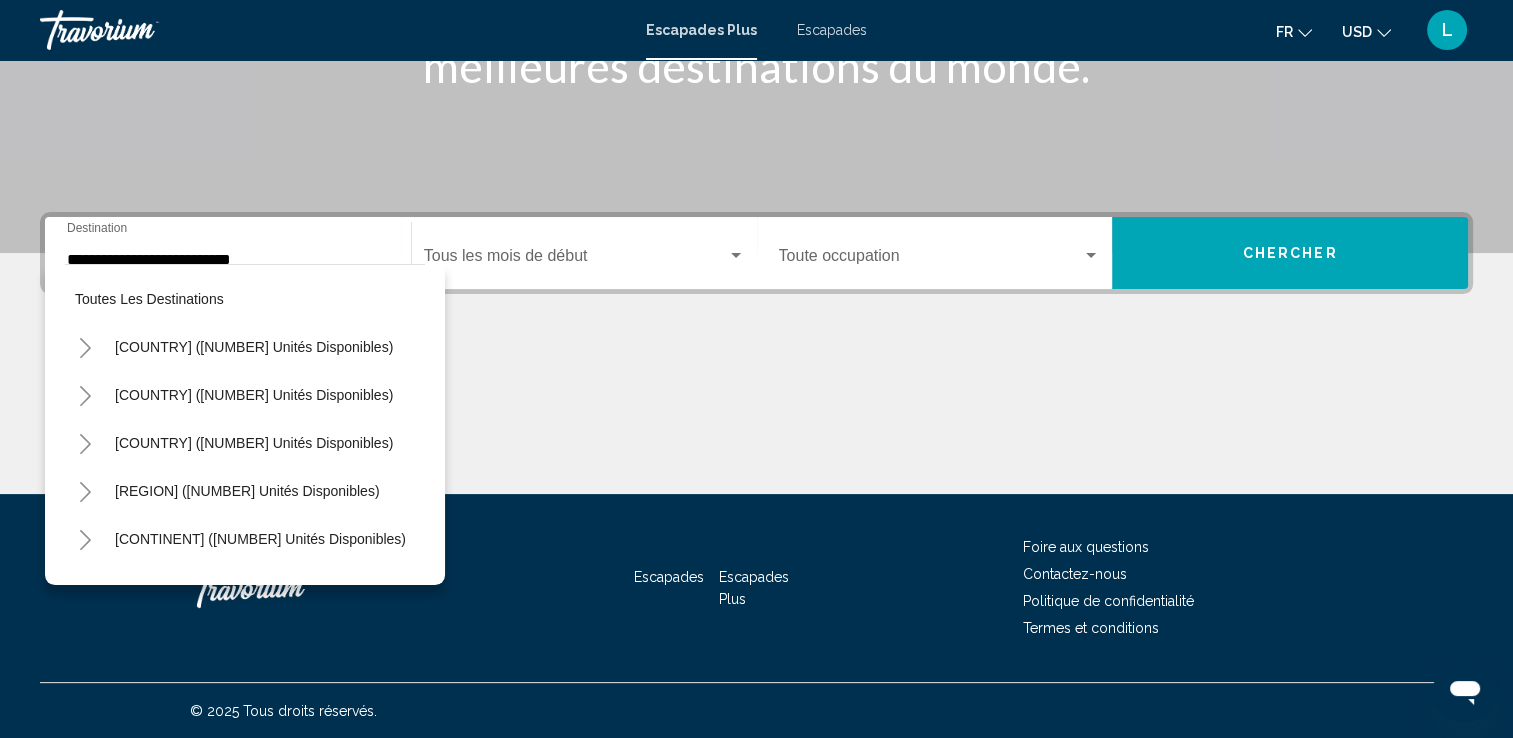 click at bounding box center (756, -47) 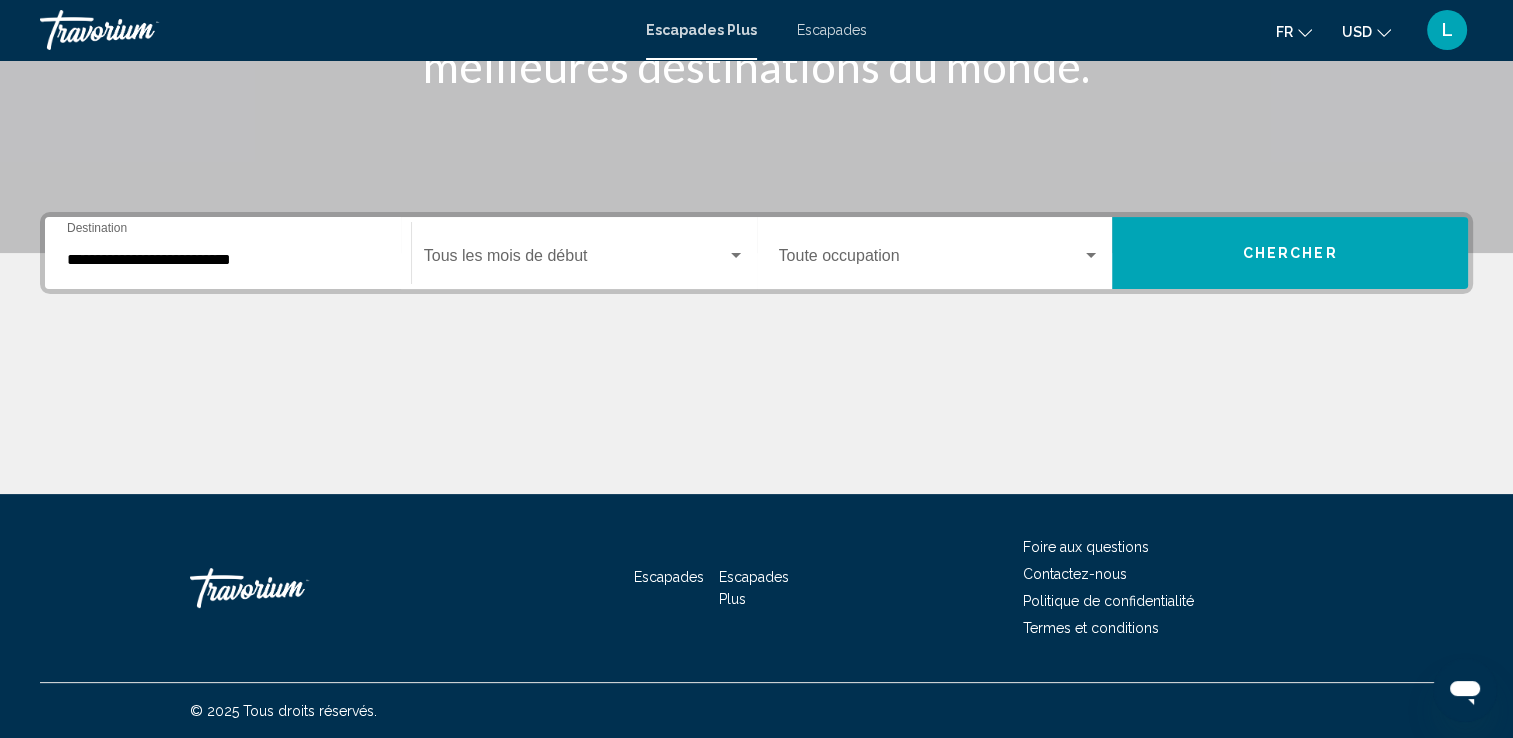 click on "**********" at bounding box center (228, 260) 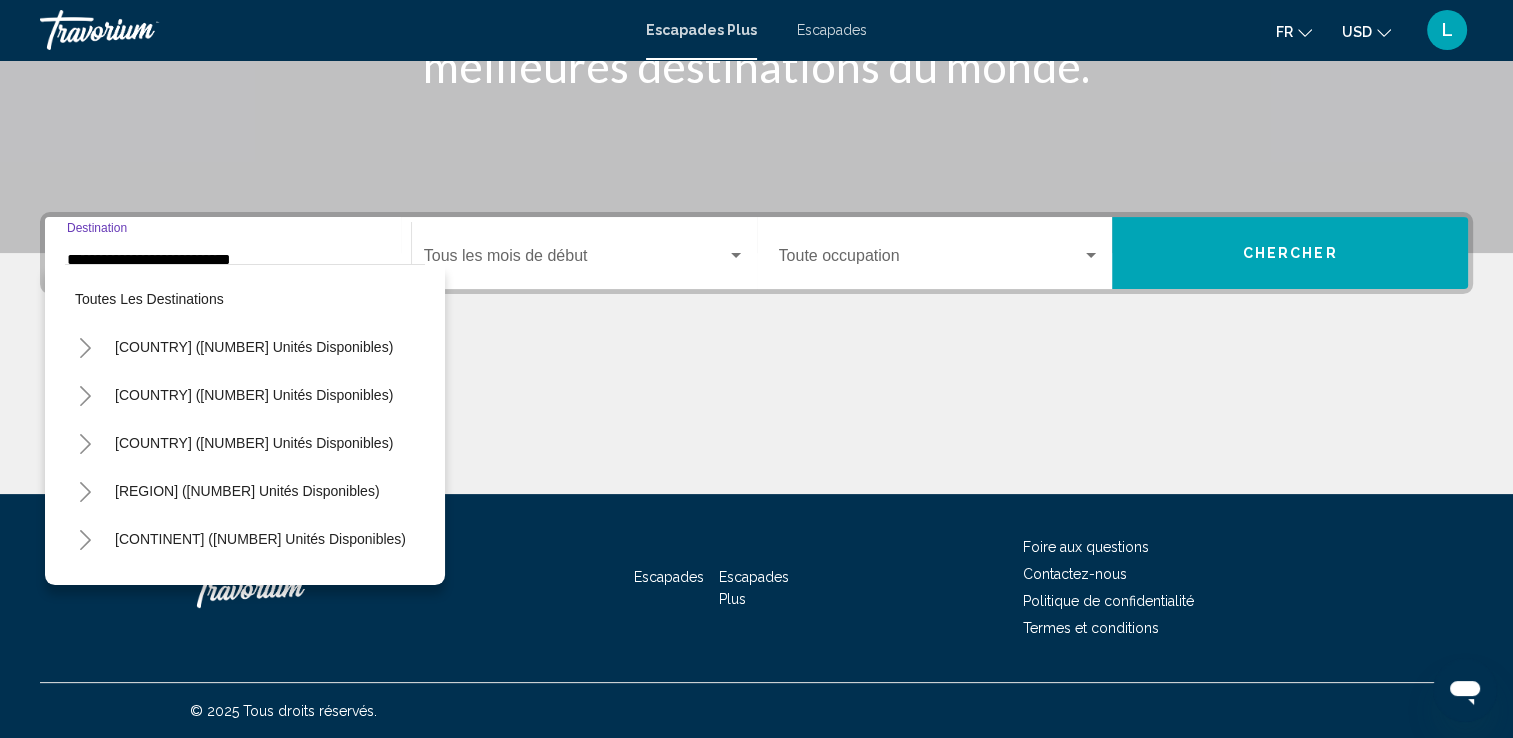 scroll, scrollTop: 414, scrollLeft: 0, axis: vertical 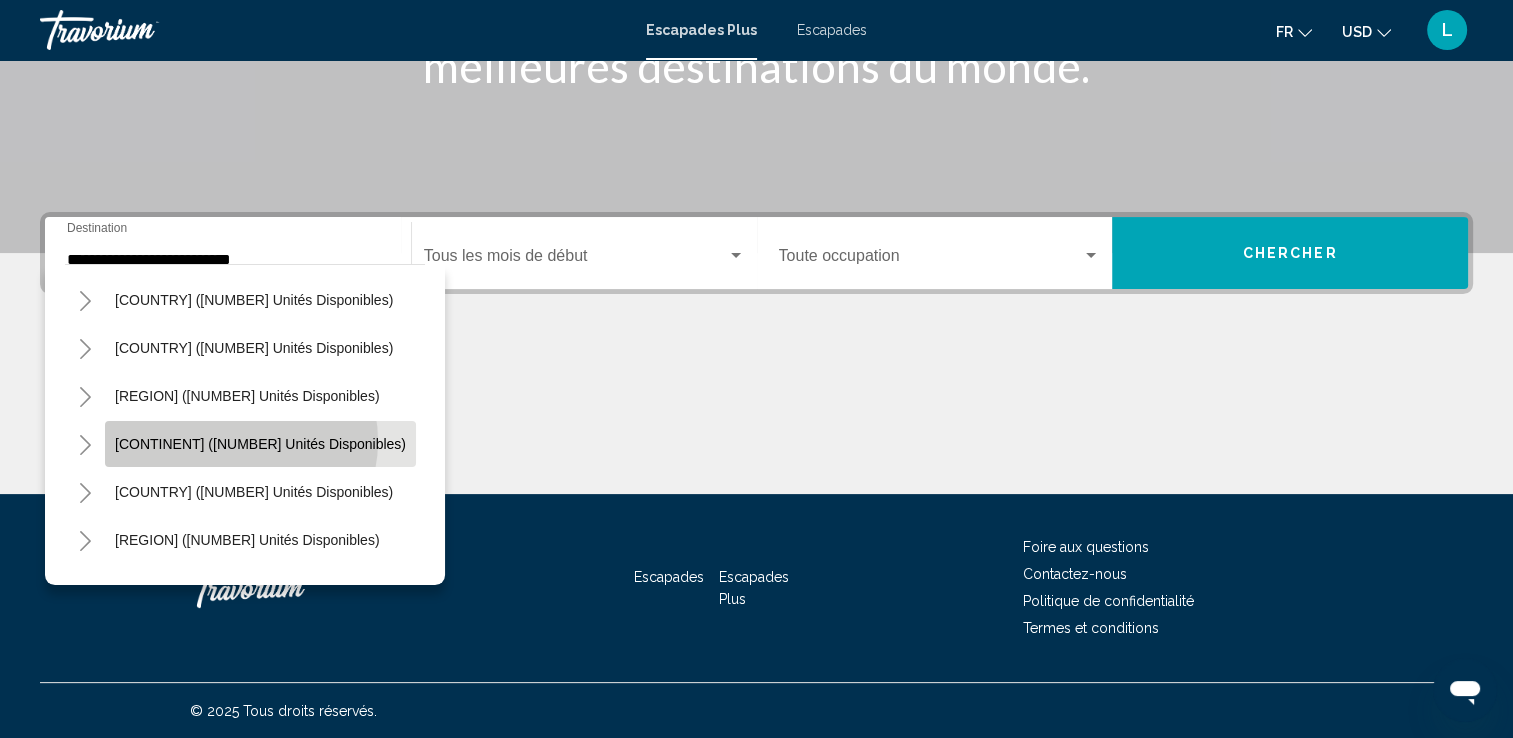 click on "Europe (3 729 unités disponibles)" 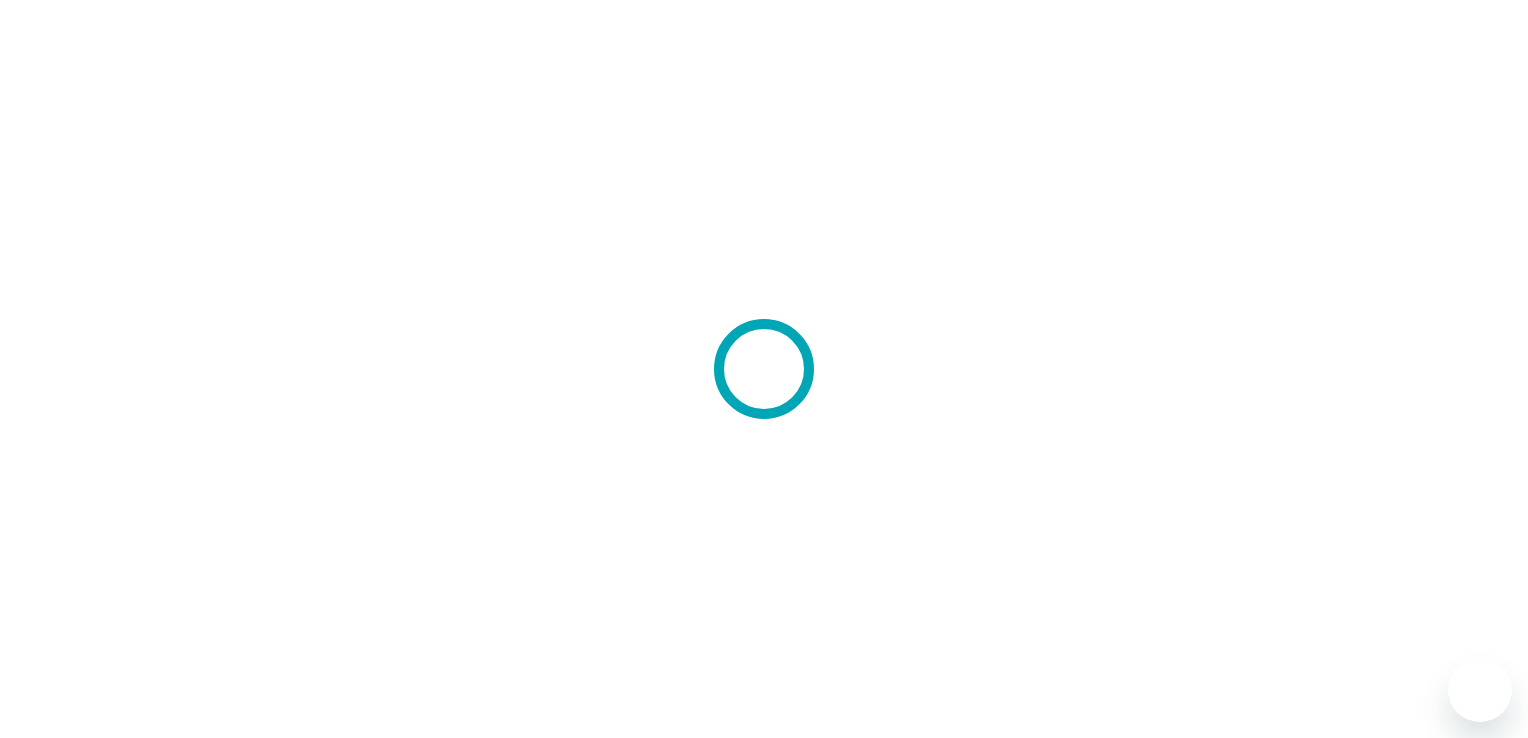scroll, scrollTop: 0, scrollLeft: 0, axis: both 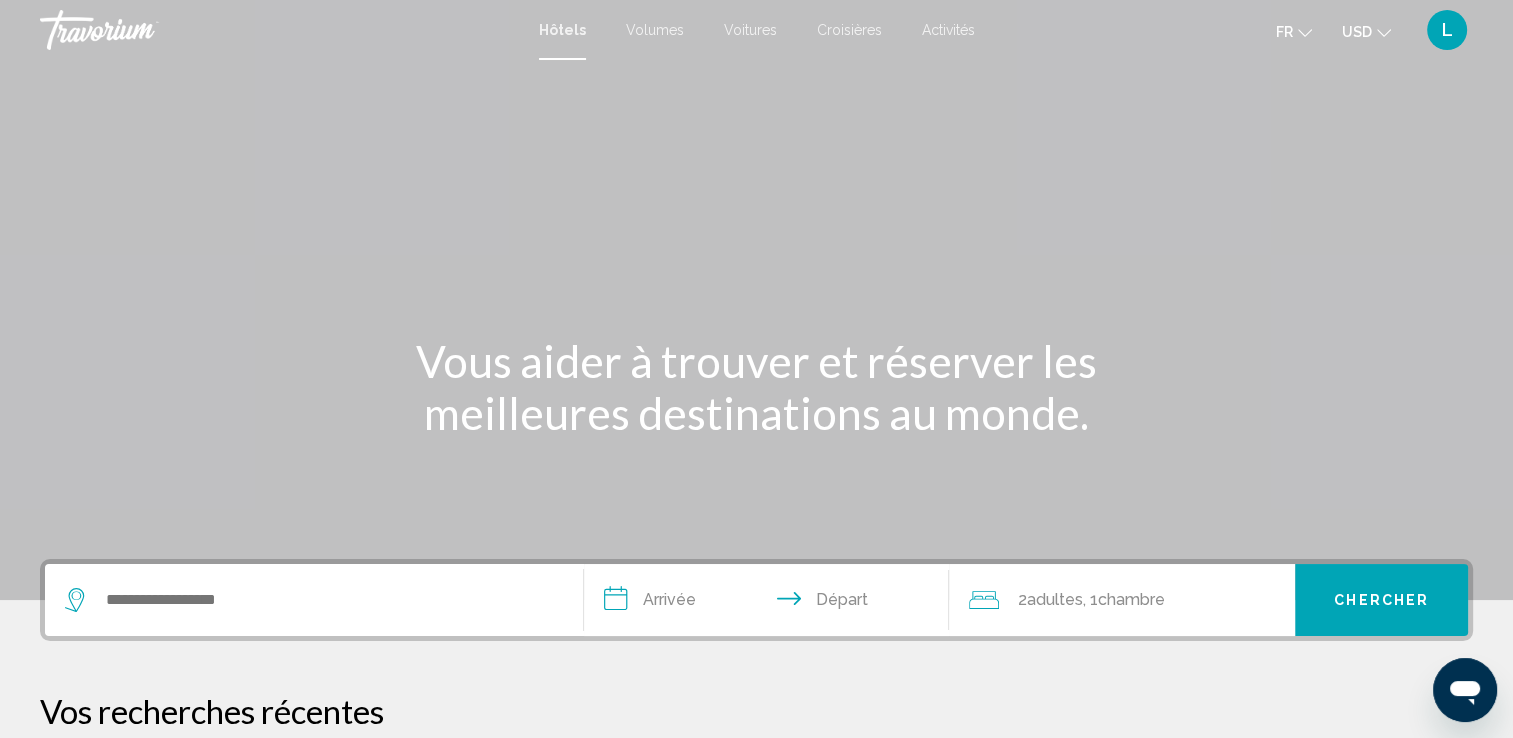 click on "Vous aider à trouver et réserver les meilleures destinations au monde." at bounding box center (756, 387) 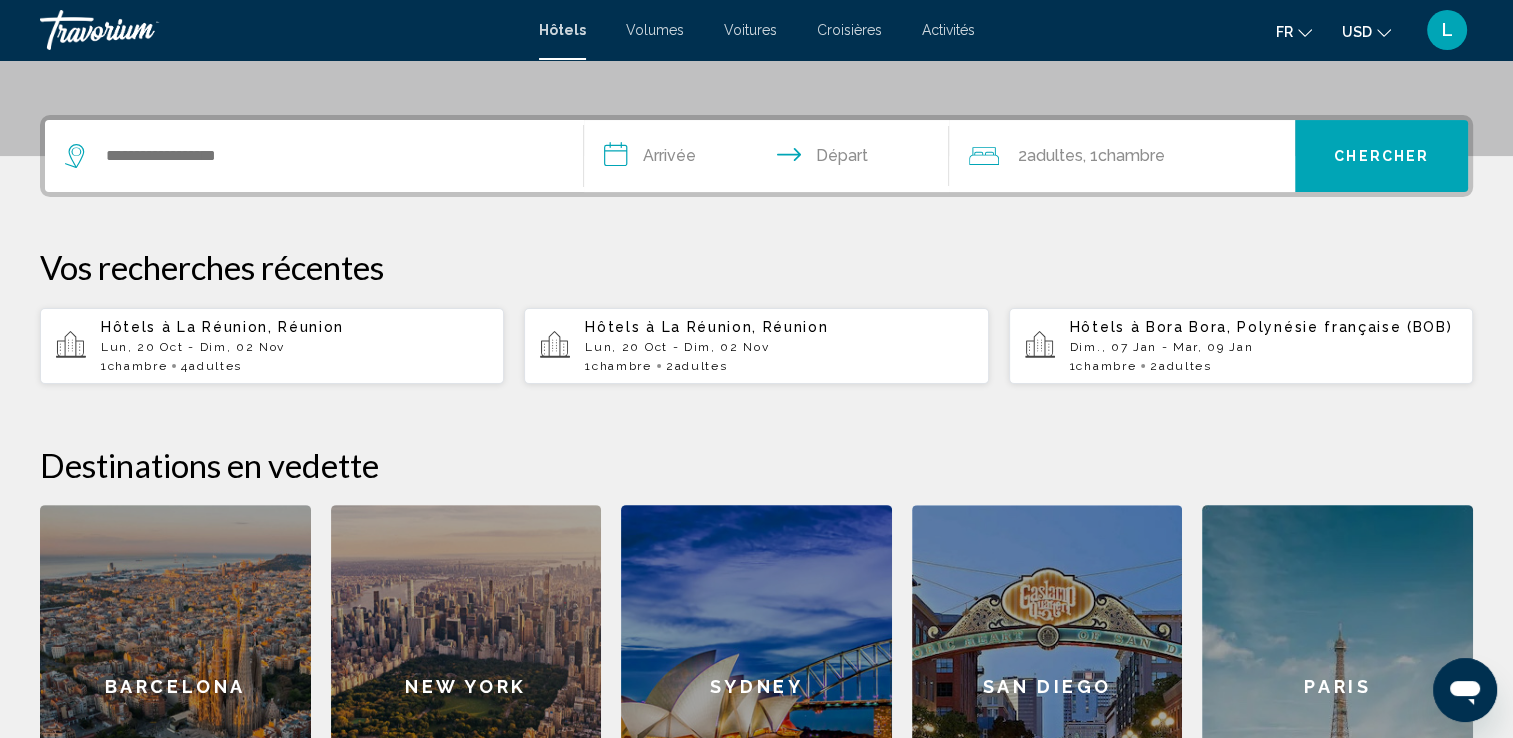 scroll, scrollTop: 446, scrollLeft: 0, axis: vertical 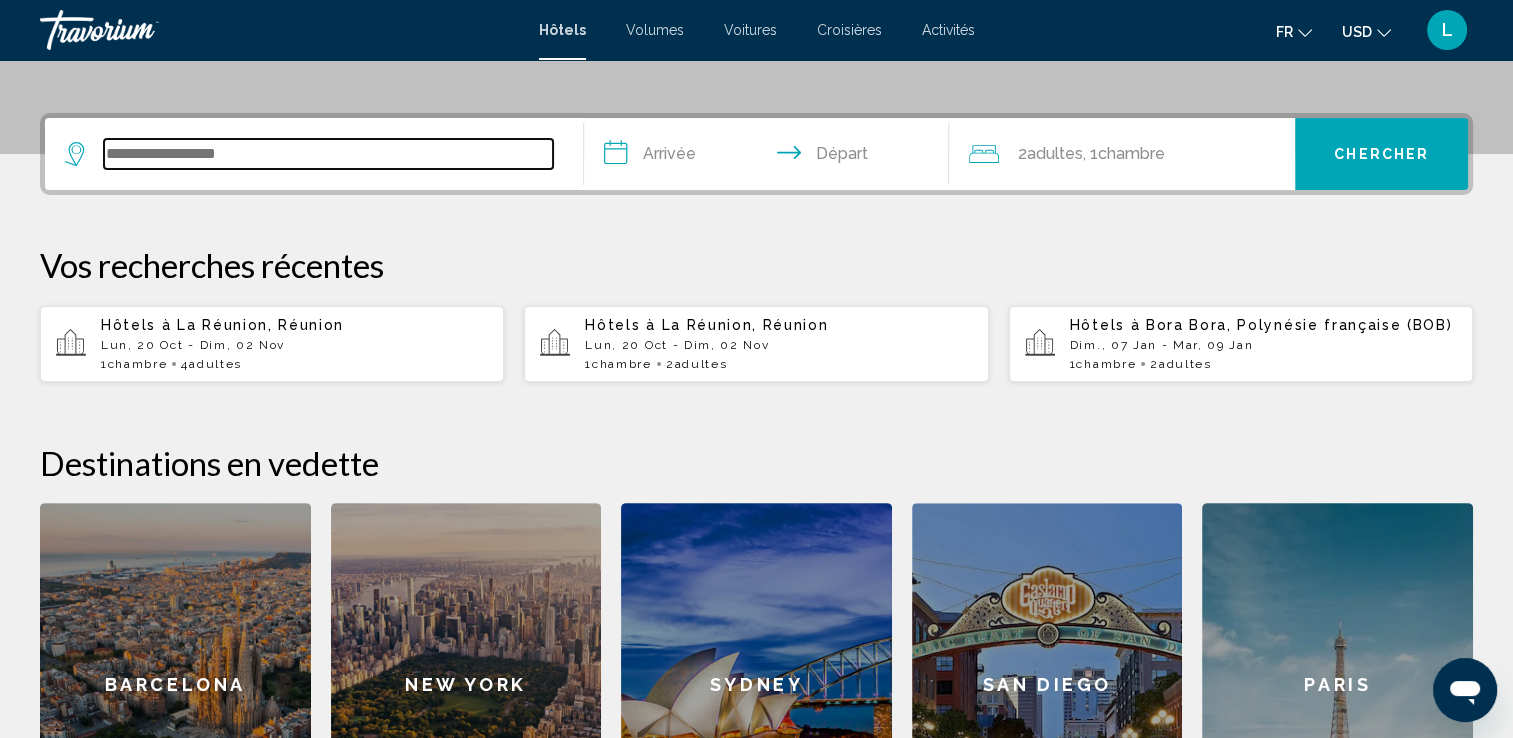 click at bounding box center [328, 154] 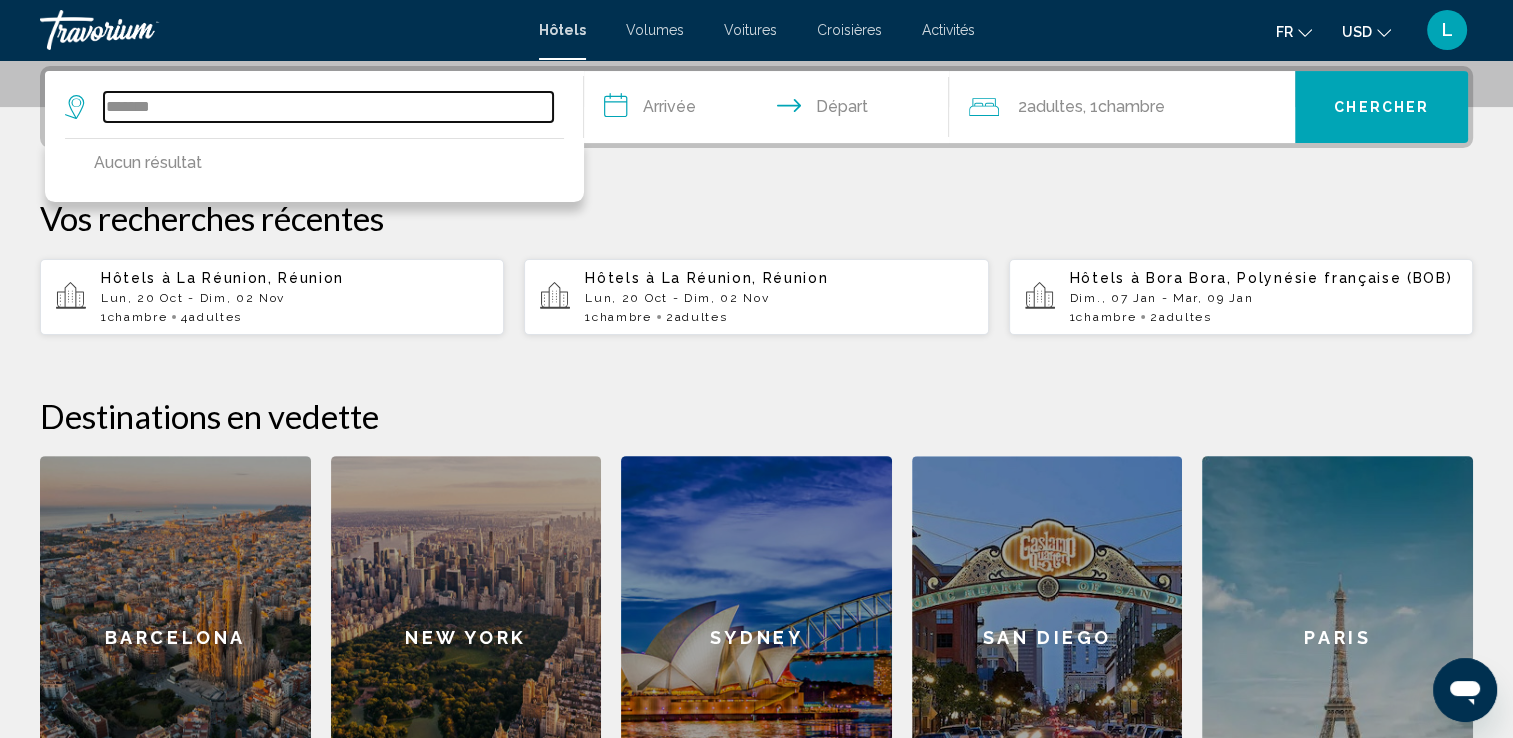 type on "*******" 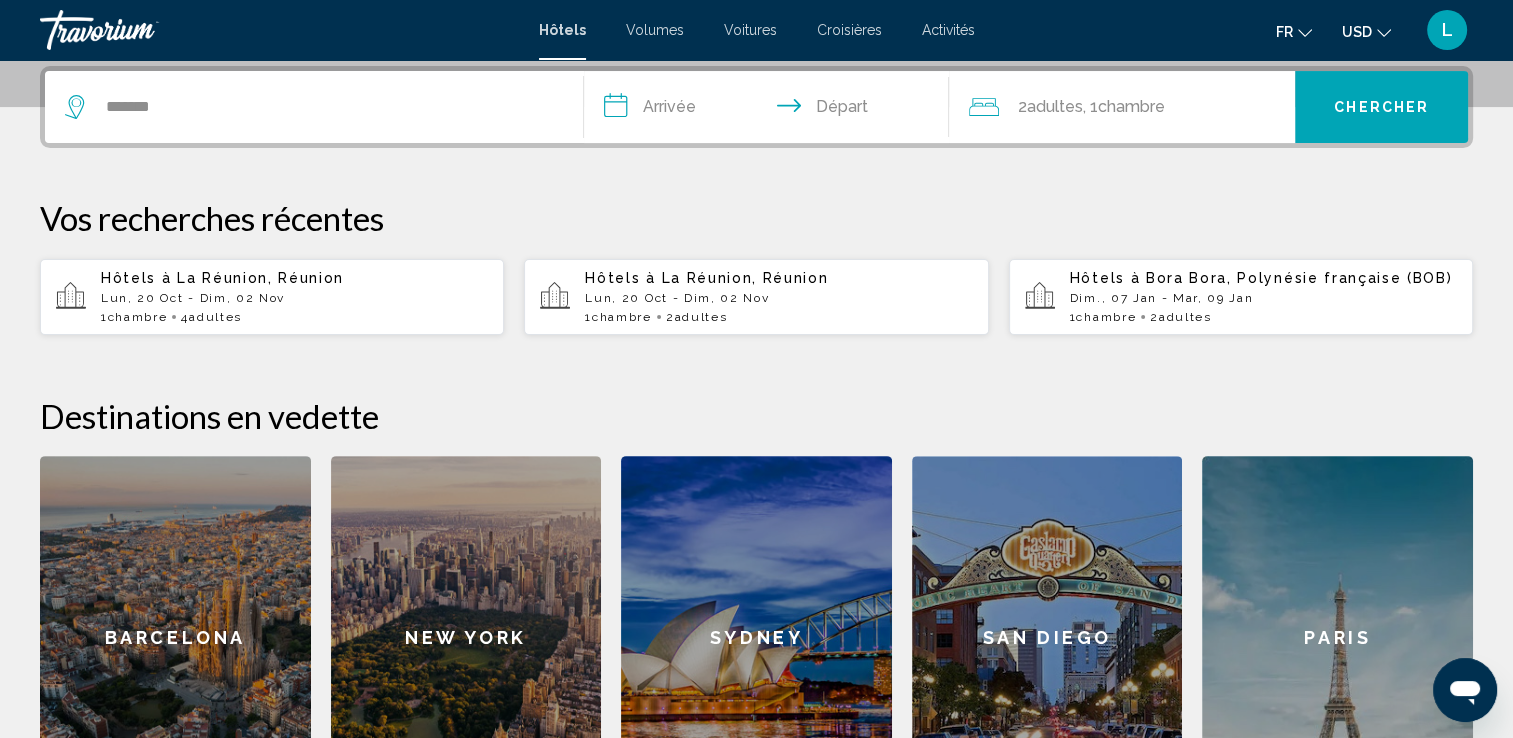 click on "**********" at bounding box center (771, 110) 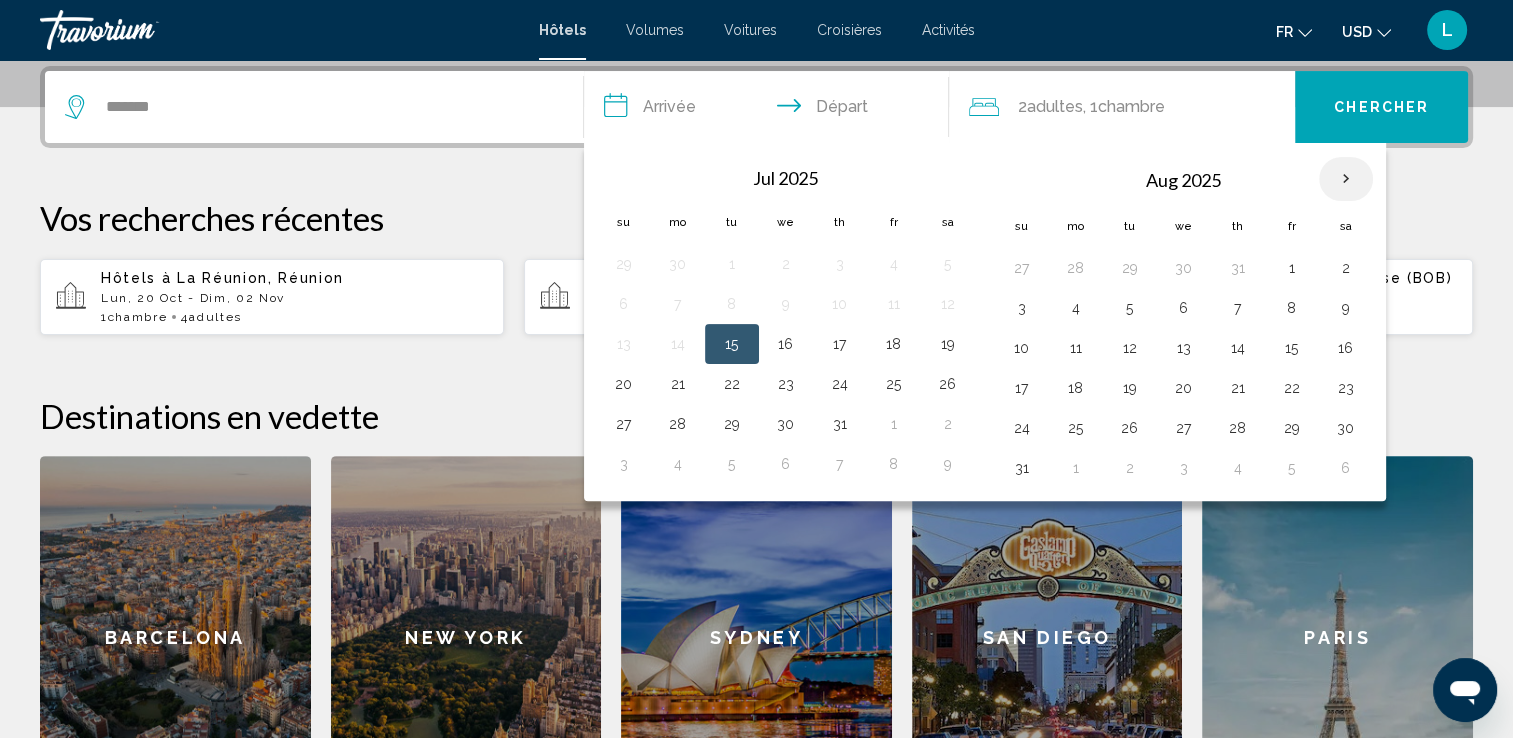 click at bounding box center [1346, 179] 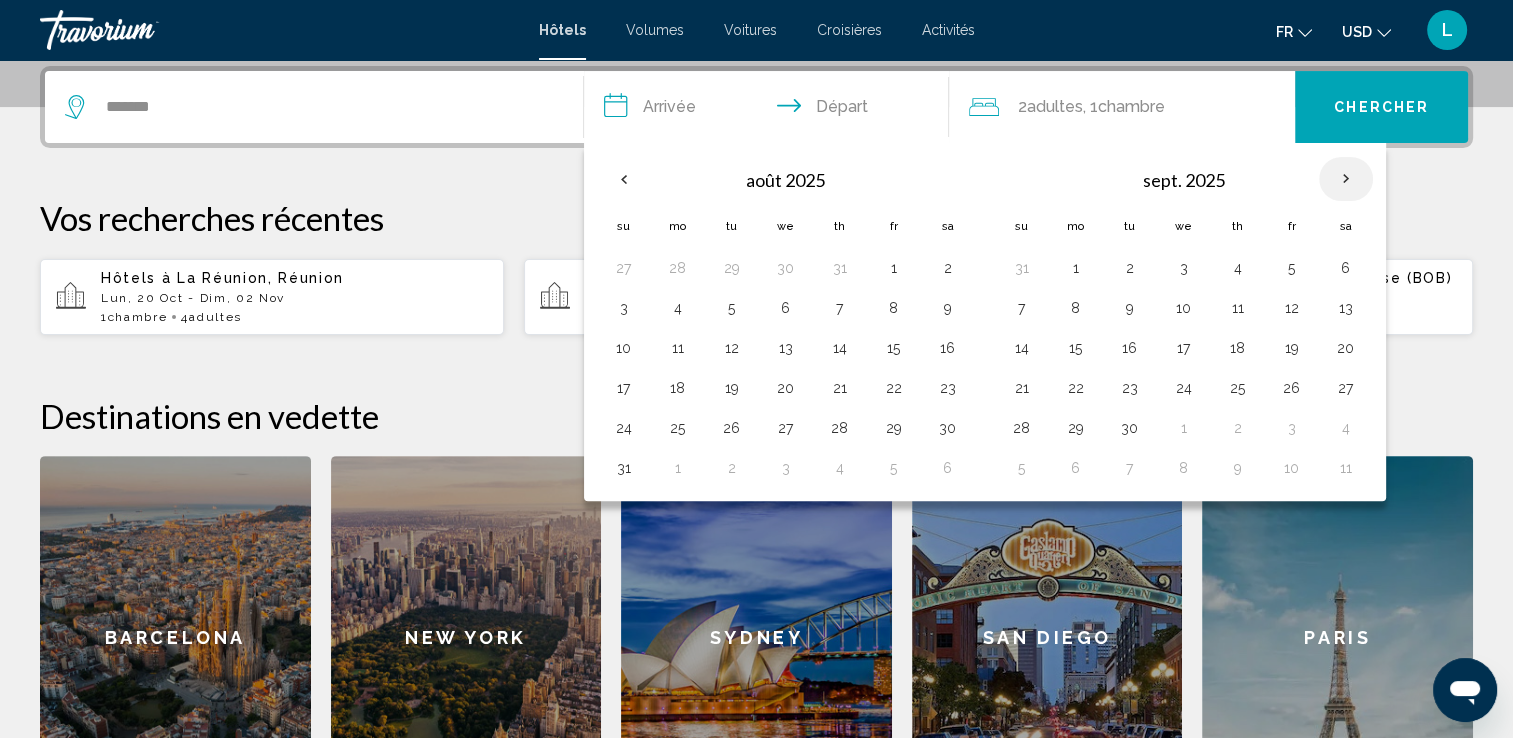 click at bounding box center (1346, 179) 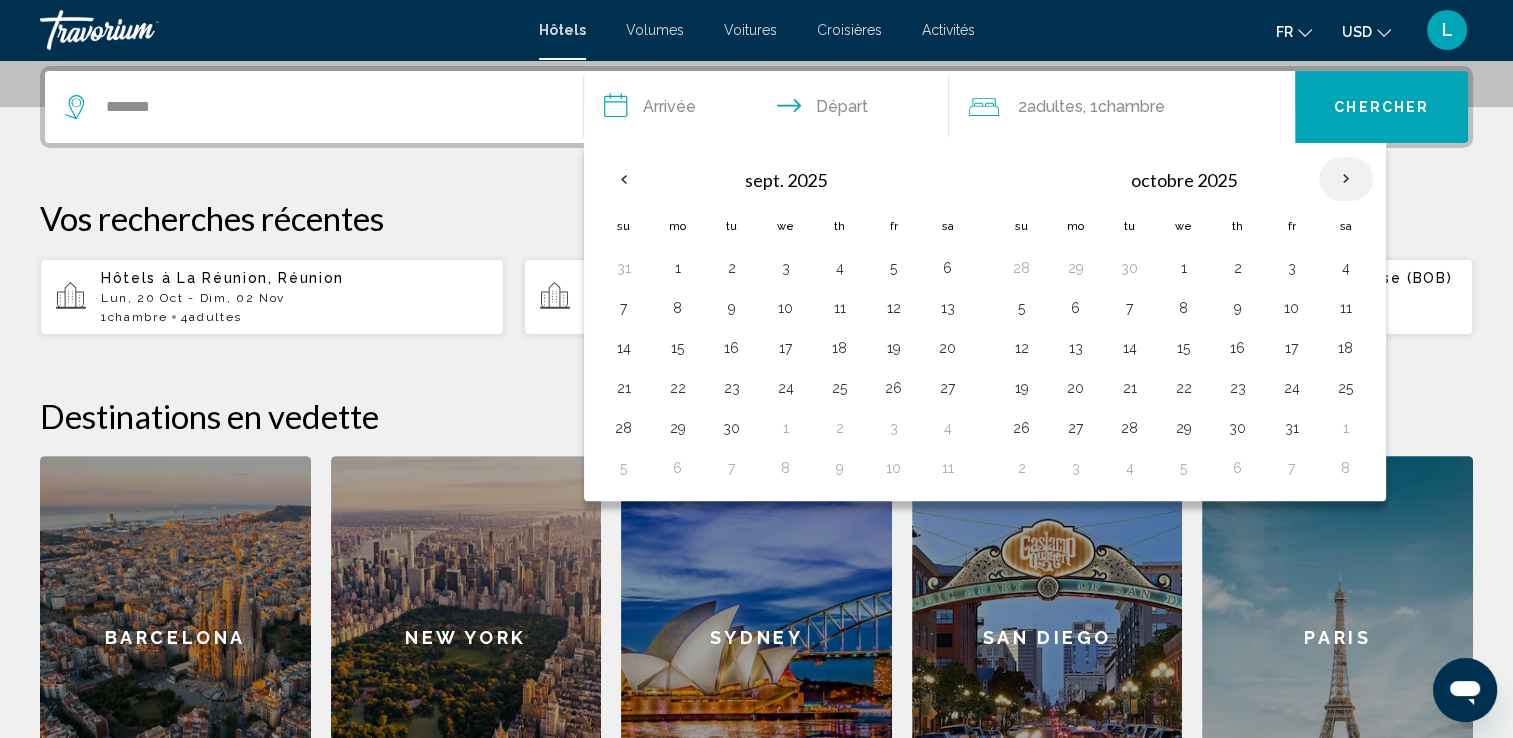 click at bounding box center (1346, 179) 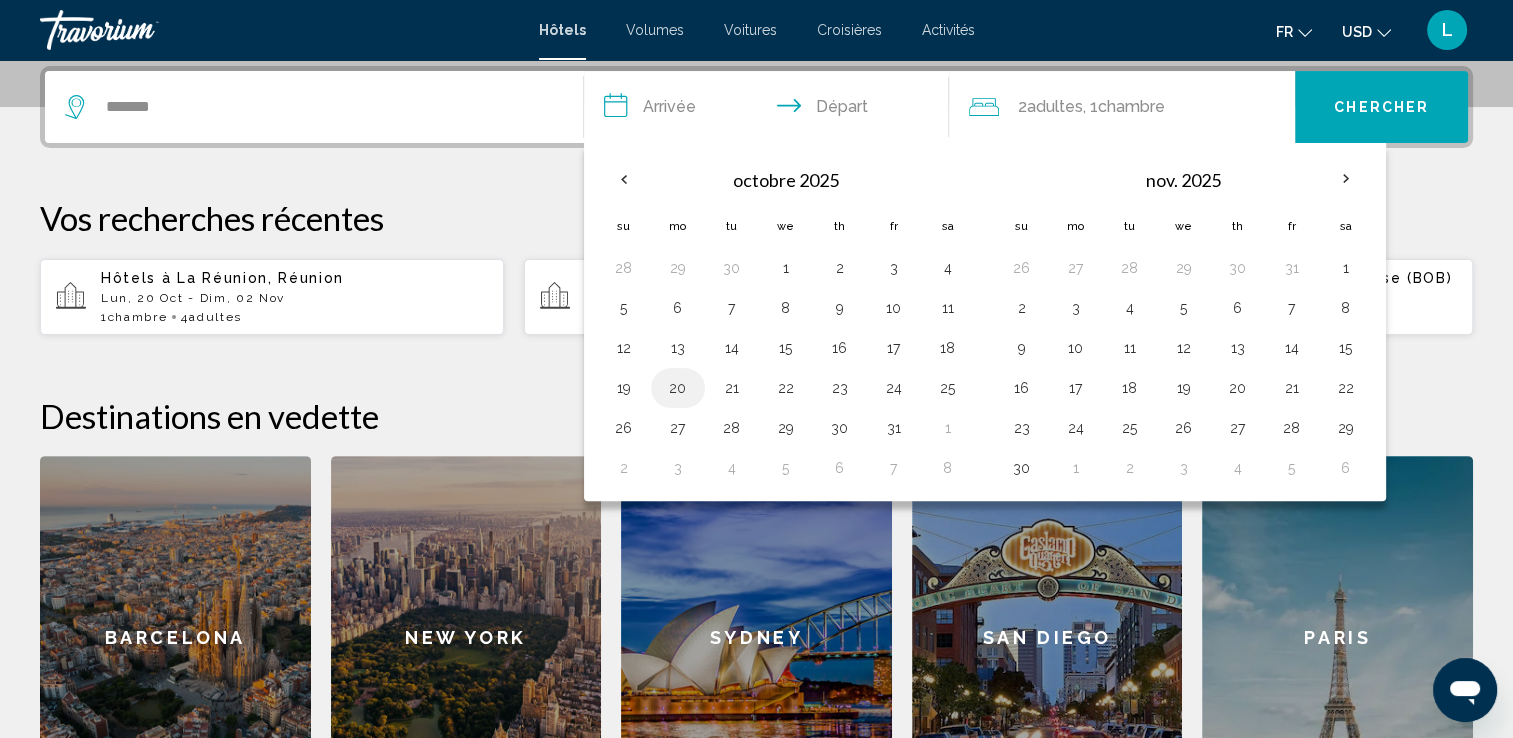 click on "20" at bounding box center [678, 388] 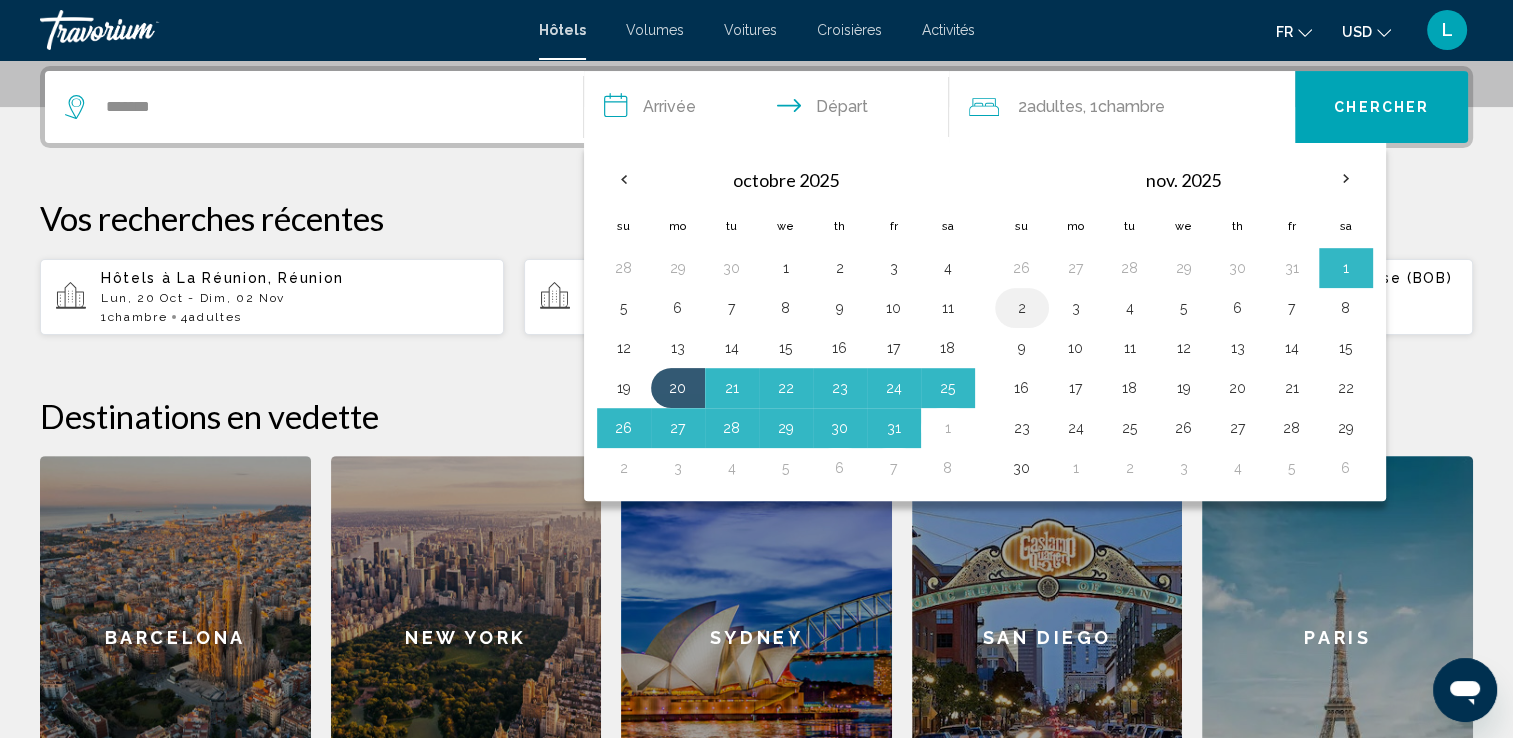 click on "2" at bounding box center (1022, 308) 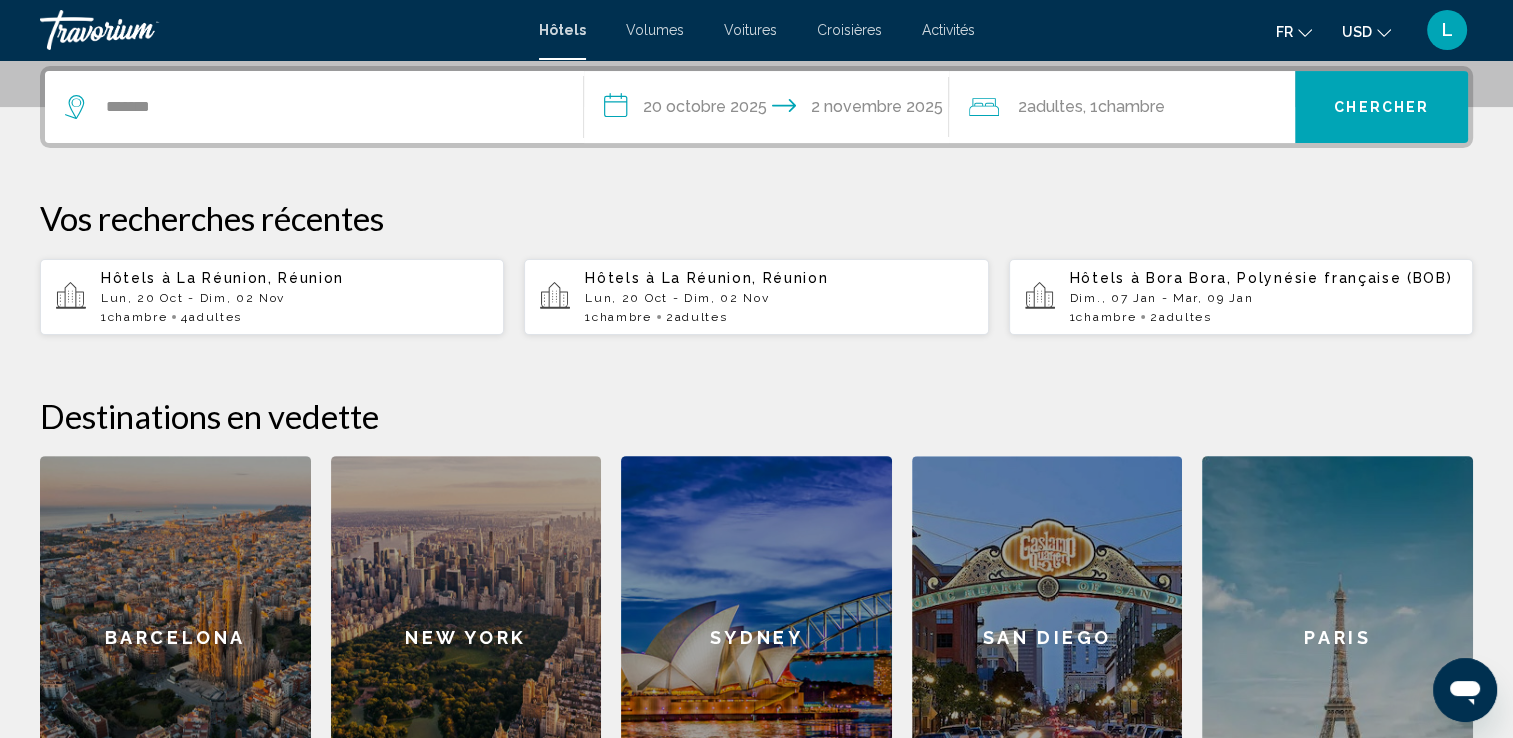 click on ", 1" 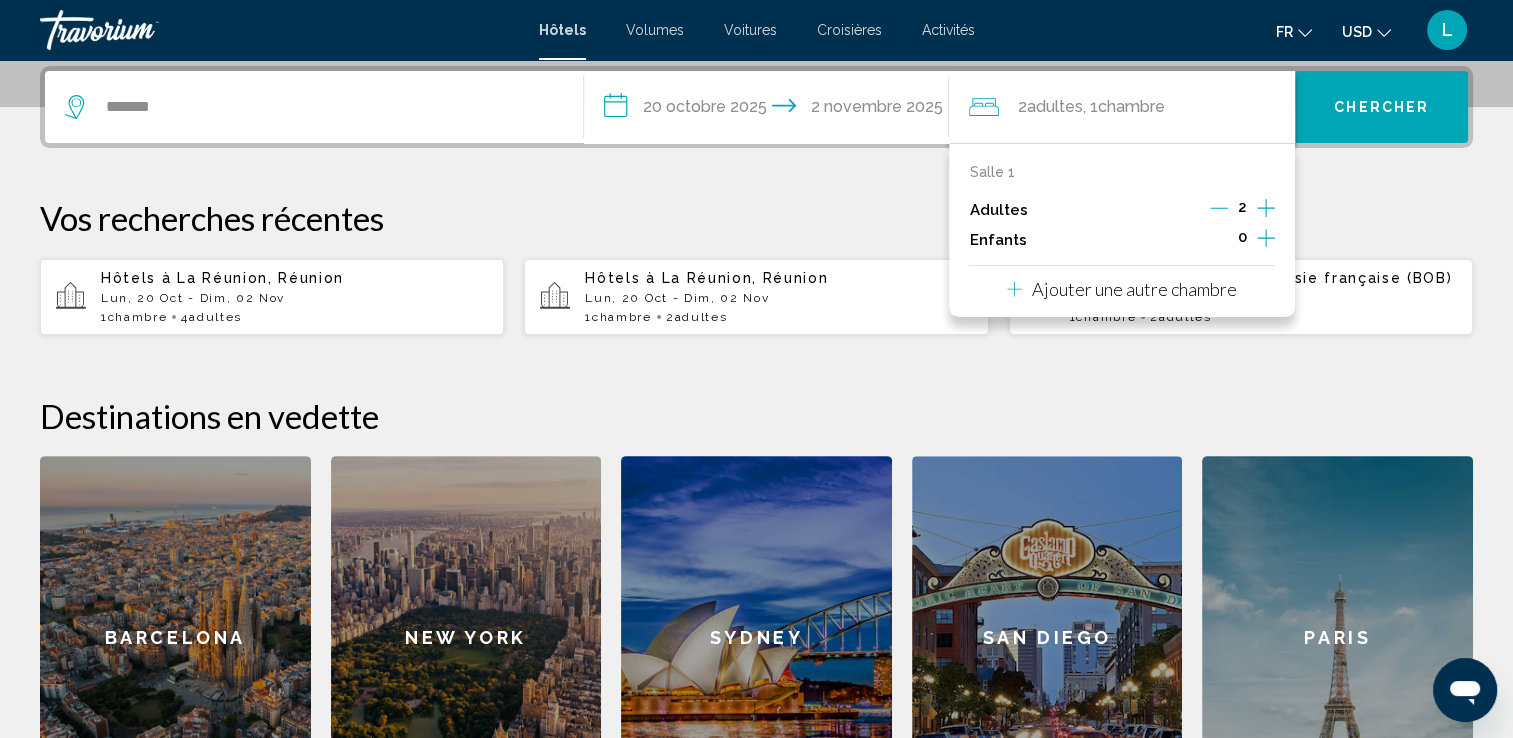 click 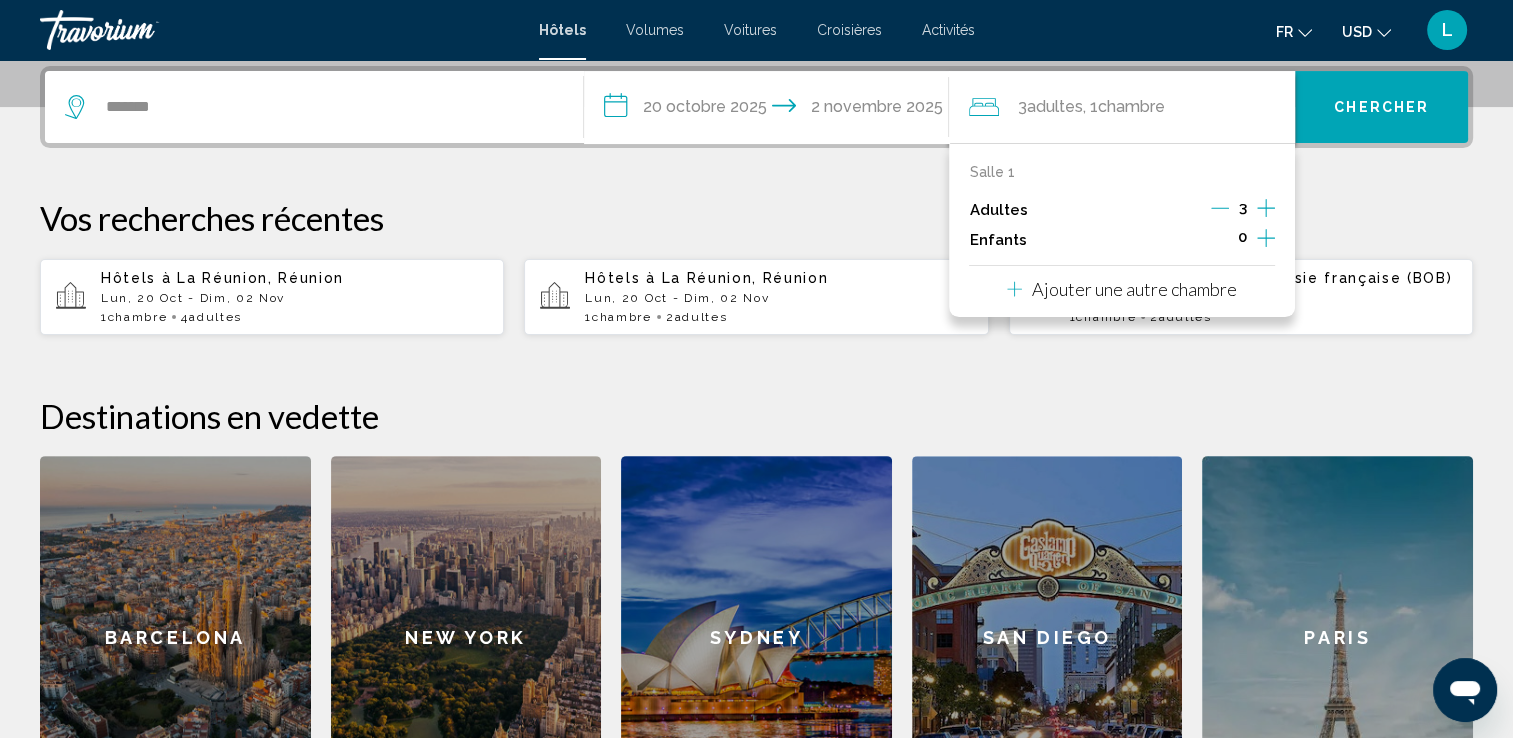 click 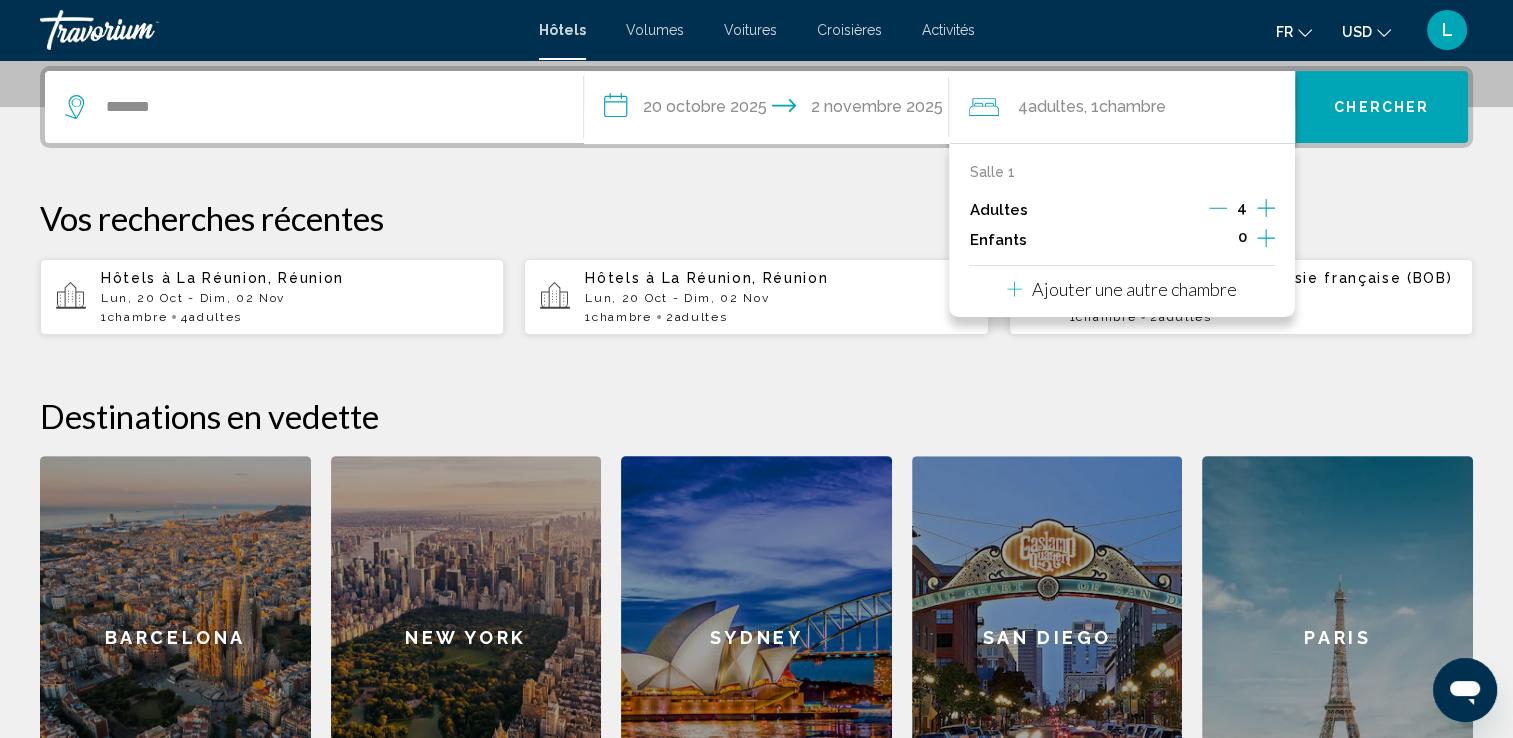 click on "Salle 1" at bounding box center (991, 172) 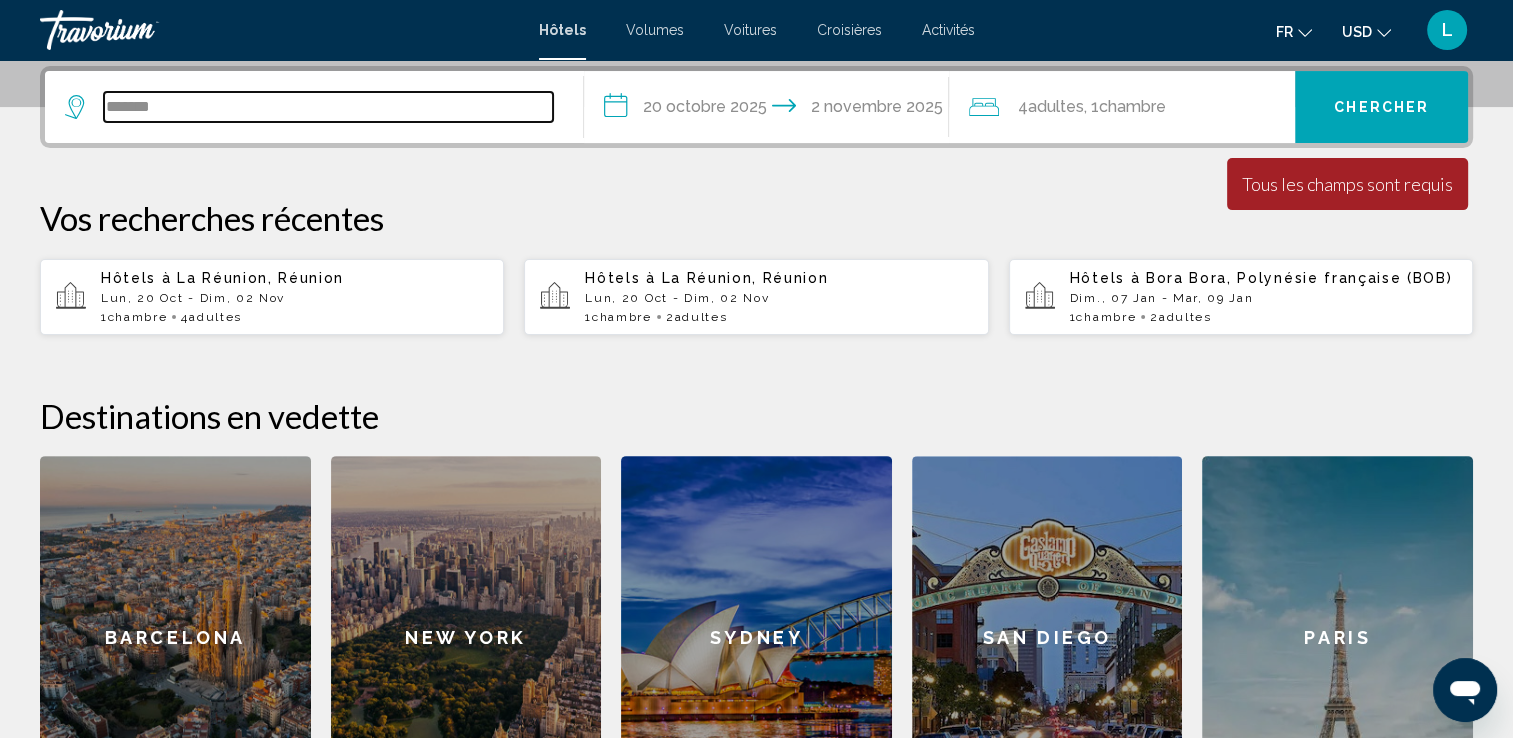 click on "*******" at bounding box center (328, 107) 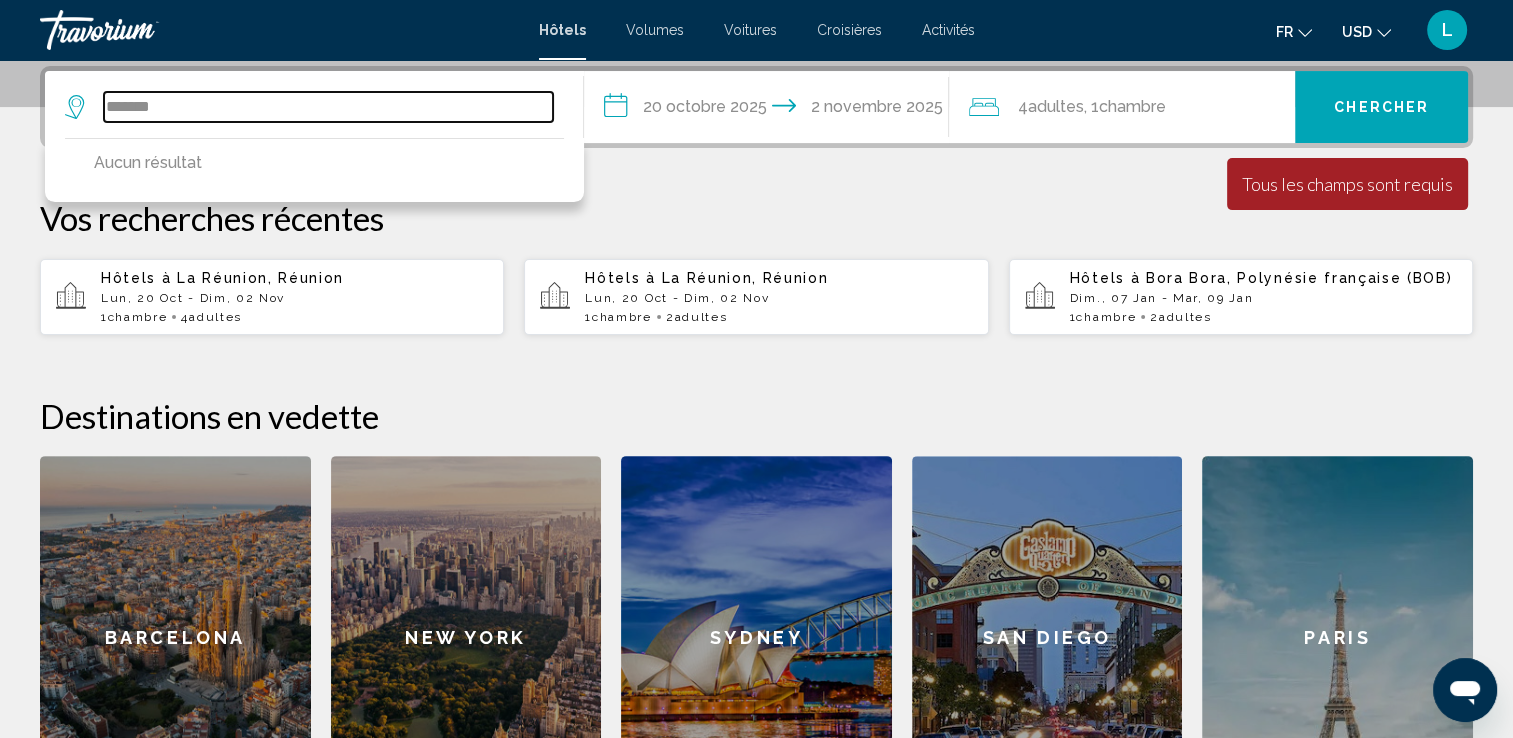 click on "*******" at bounding box center (328, 107) 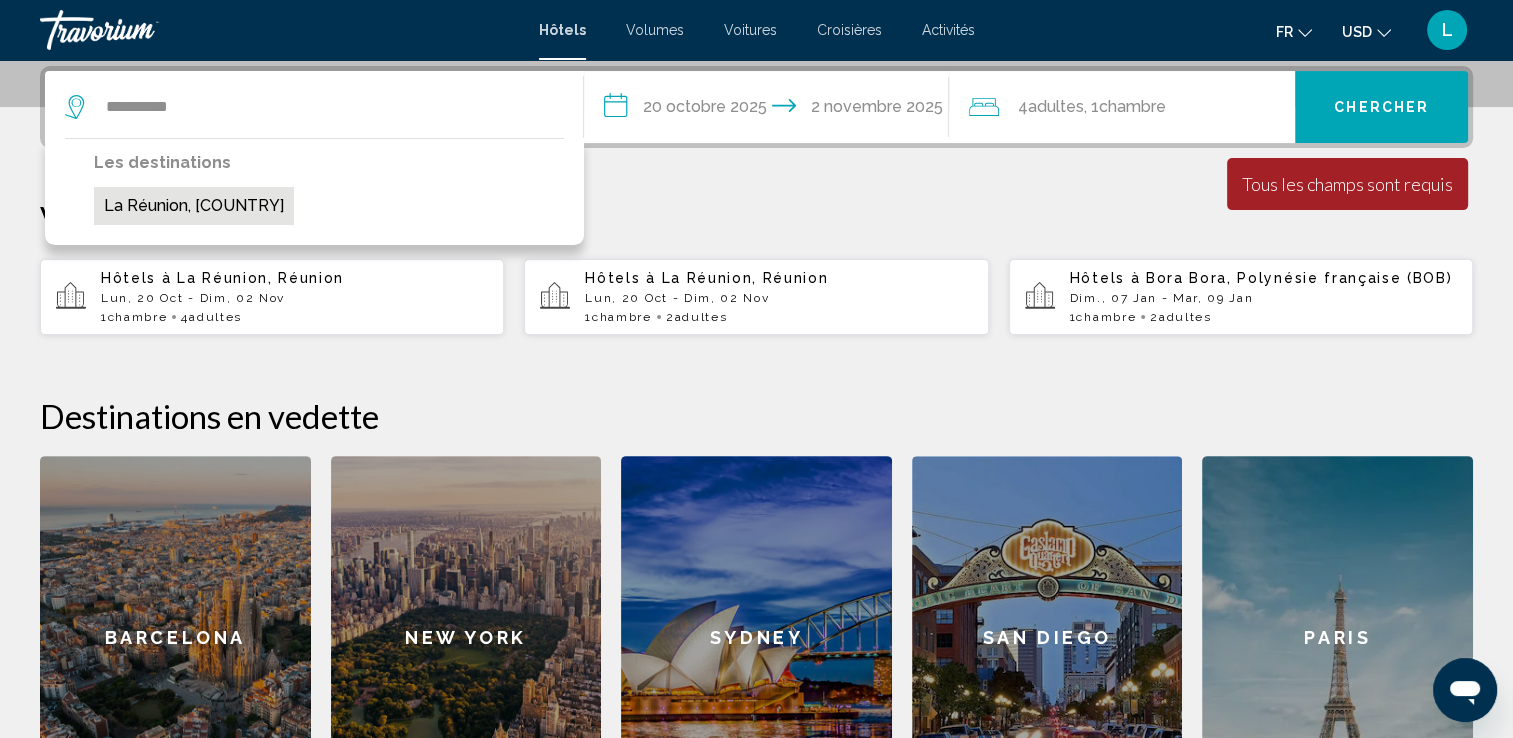 click on "La Réunion, Seychelles Islands" at bounding box center [194, 206] 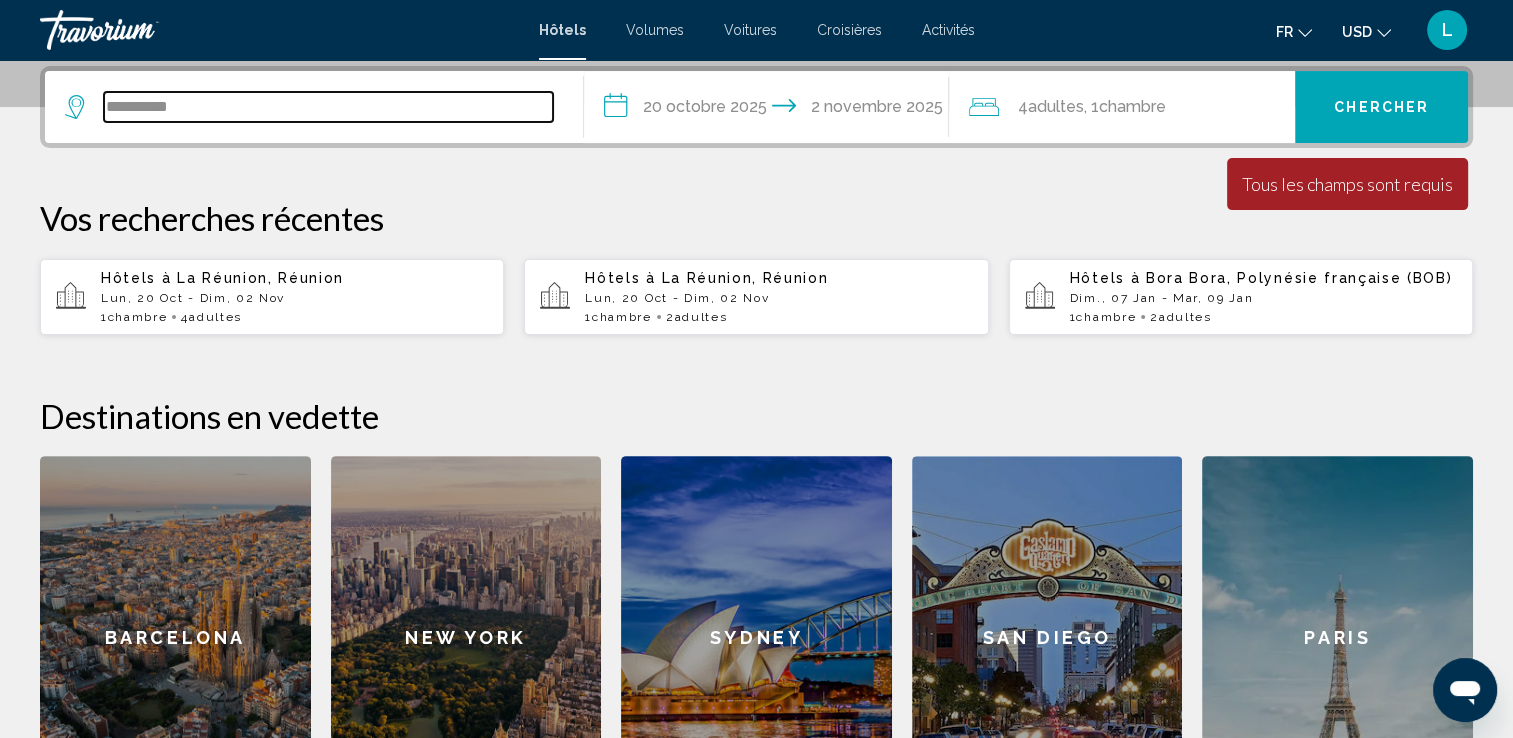 type on "**********" 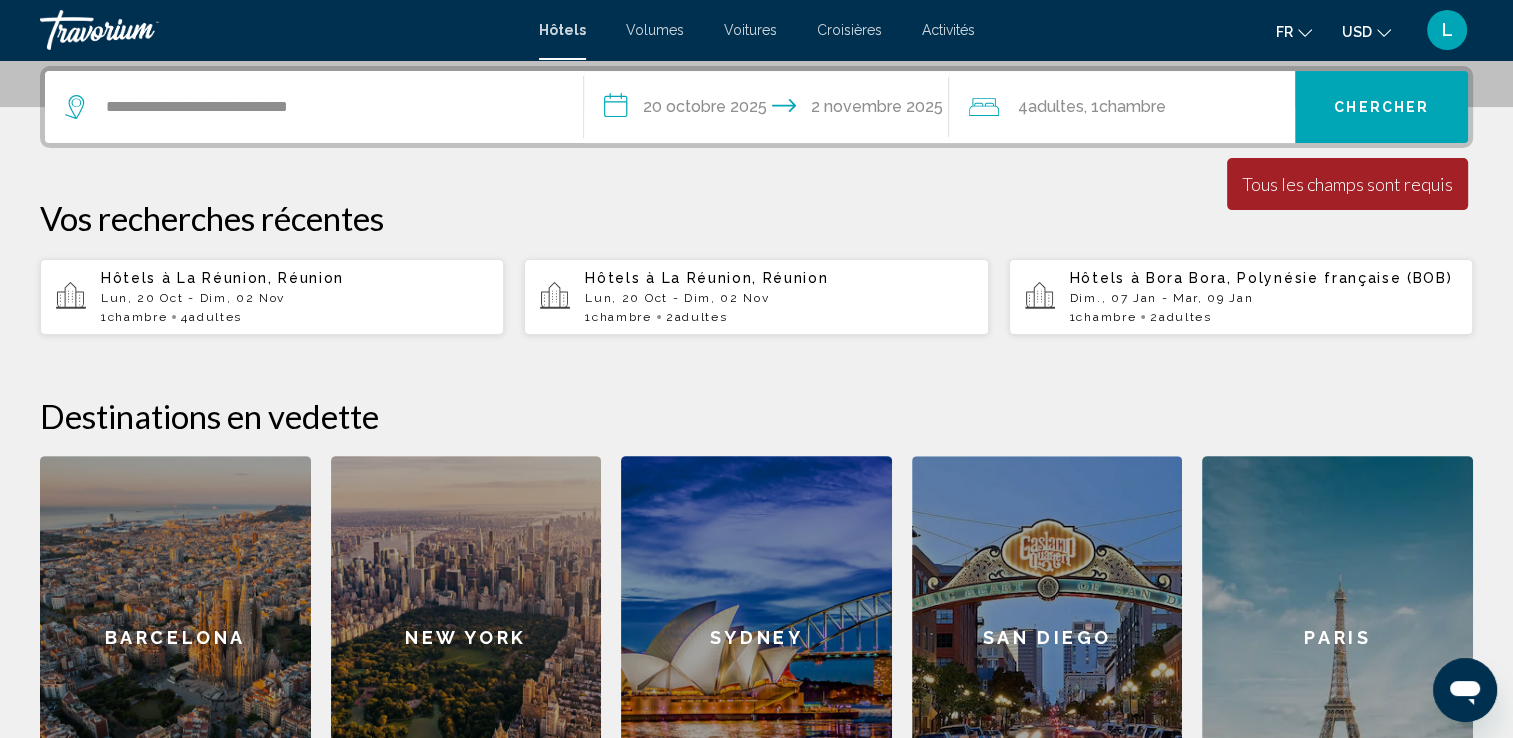 click on "Chercher" at bounding box center (1381, 107) 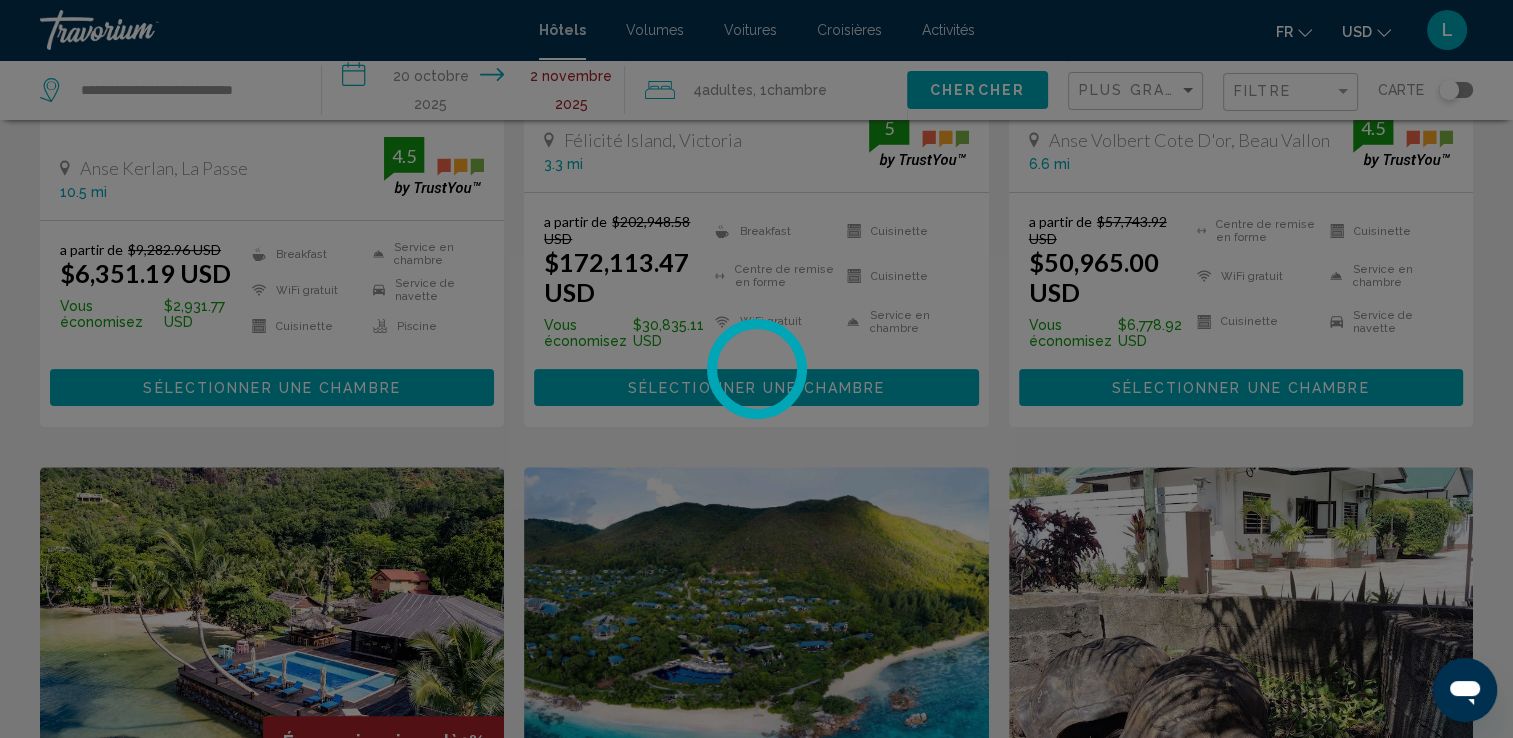 scroll, scrollTop: 0, scrollLeft: 0, axis: both 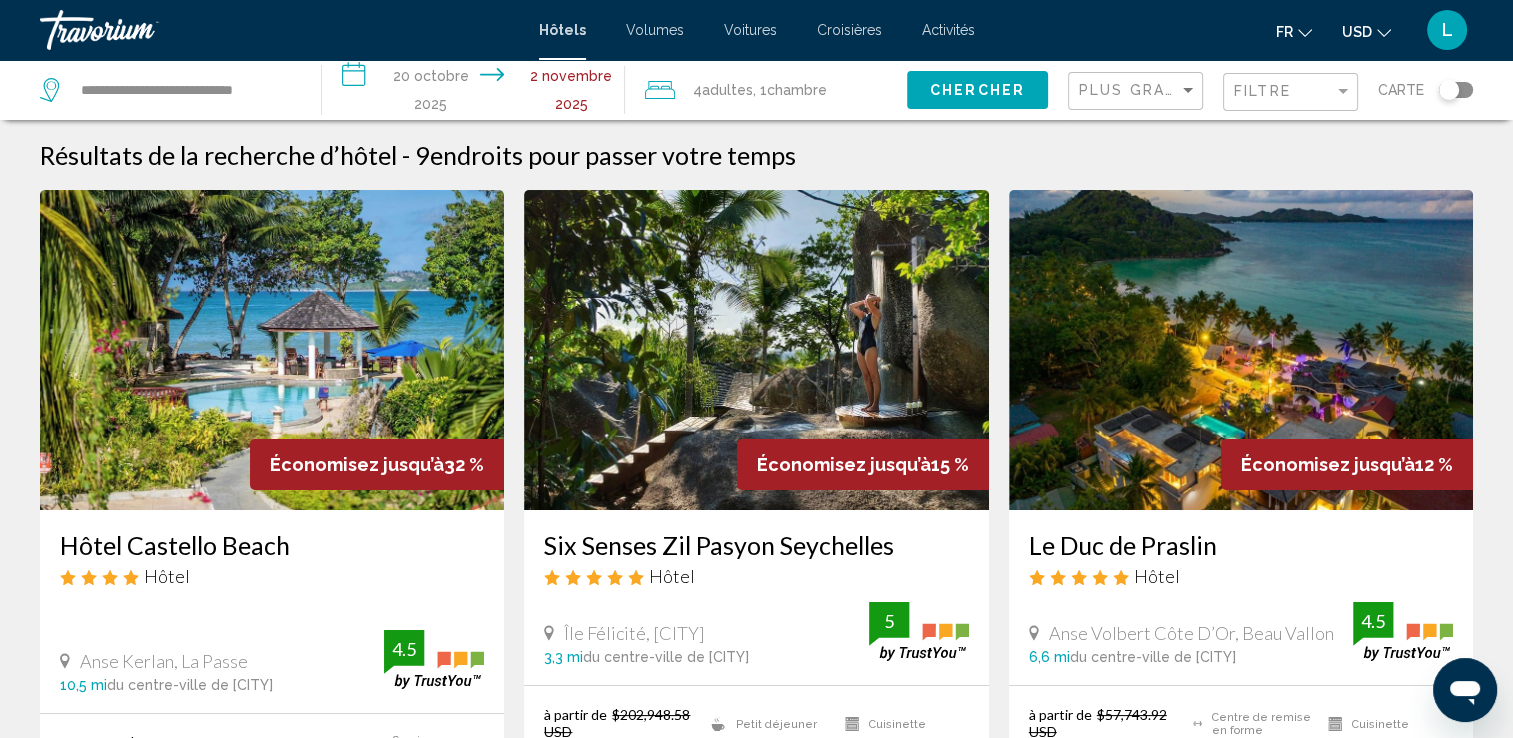 click on "USD
USD ($) MXN (Mex$) CAD (Can$) GBP (£) EUR (€) AUD (A$) NZD (NZ$) CNY (CN¥)" 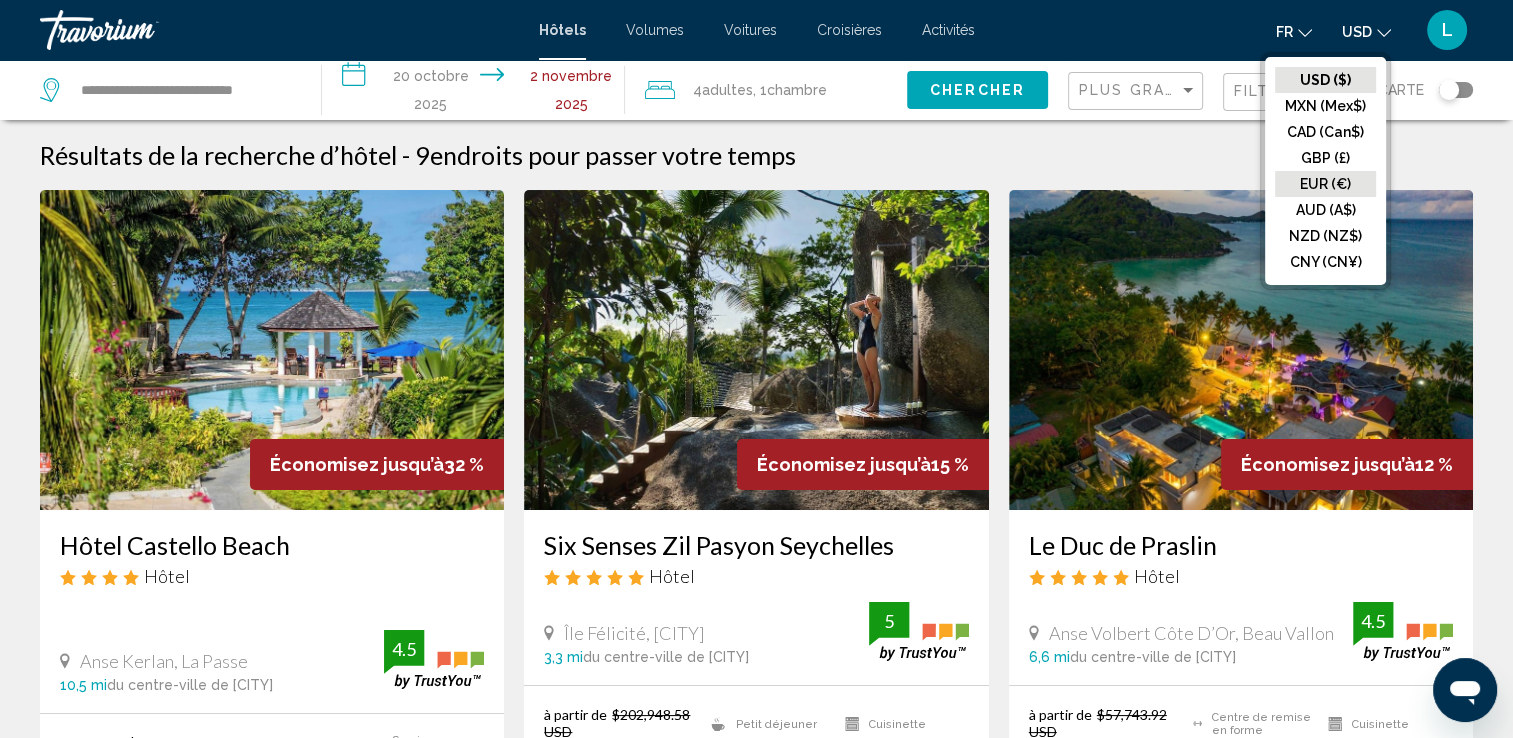 click on "EUR (€)" 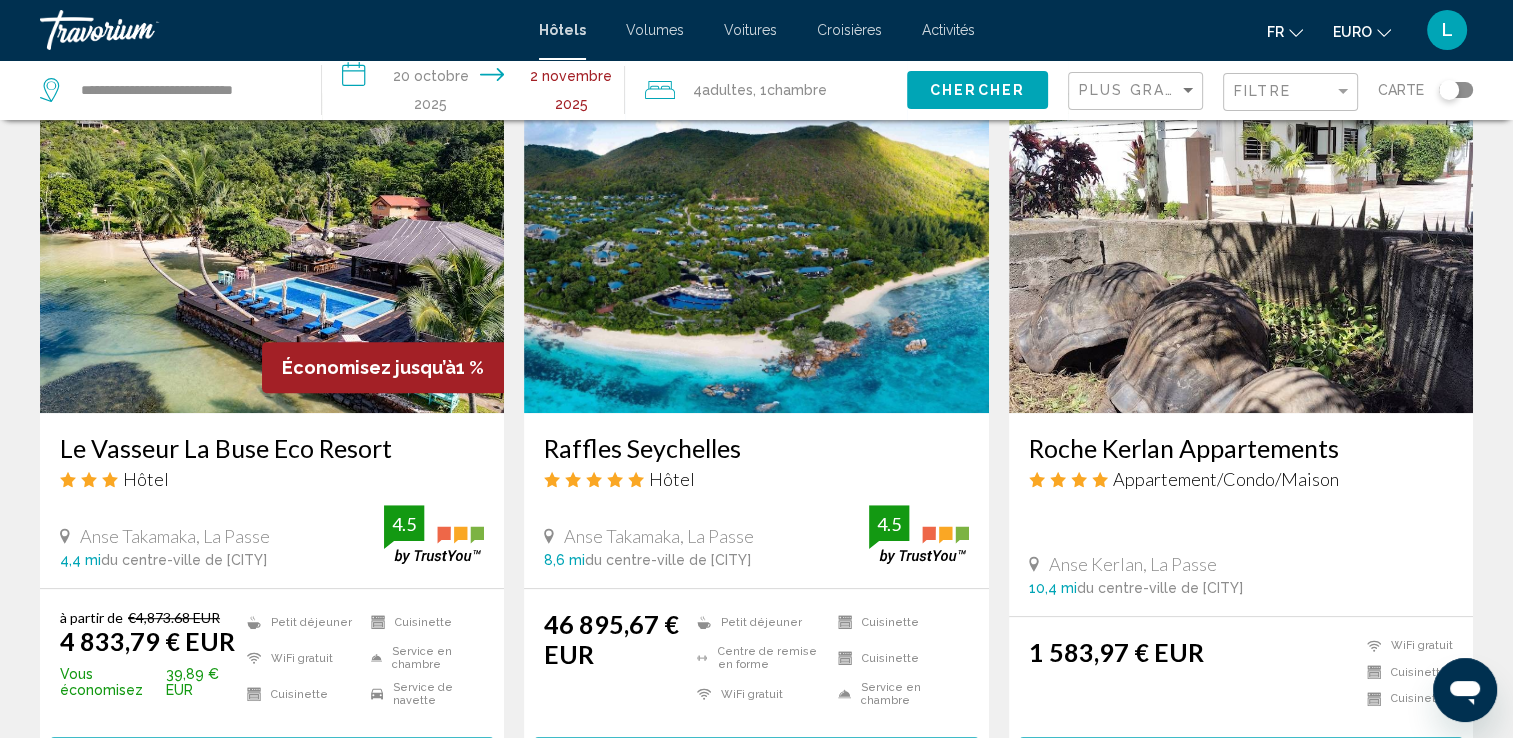 scroll, scrollTop: 883, scrollLeft: 0, axis: vertical 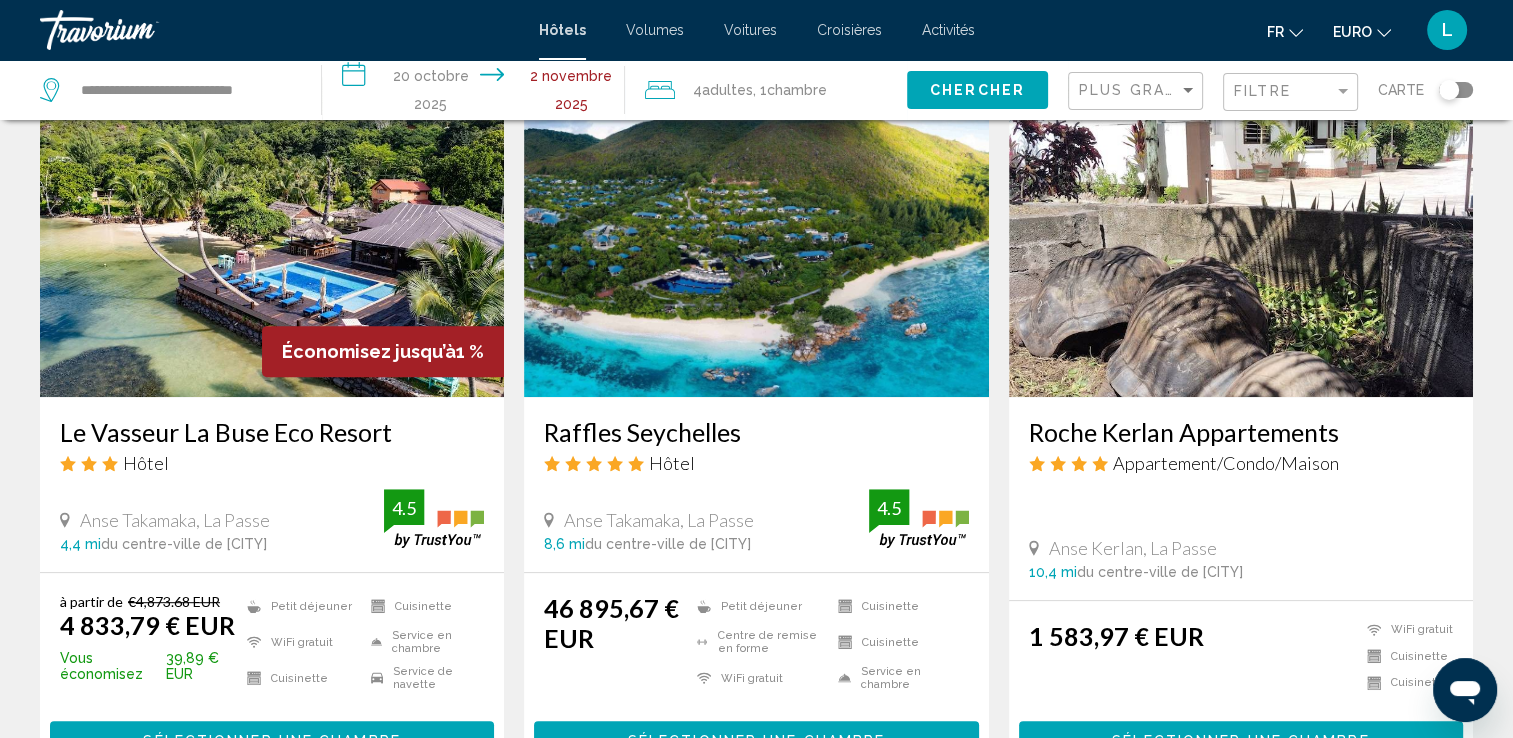 click at bounding box center [1241, 237] 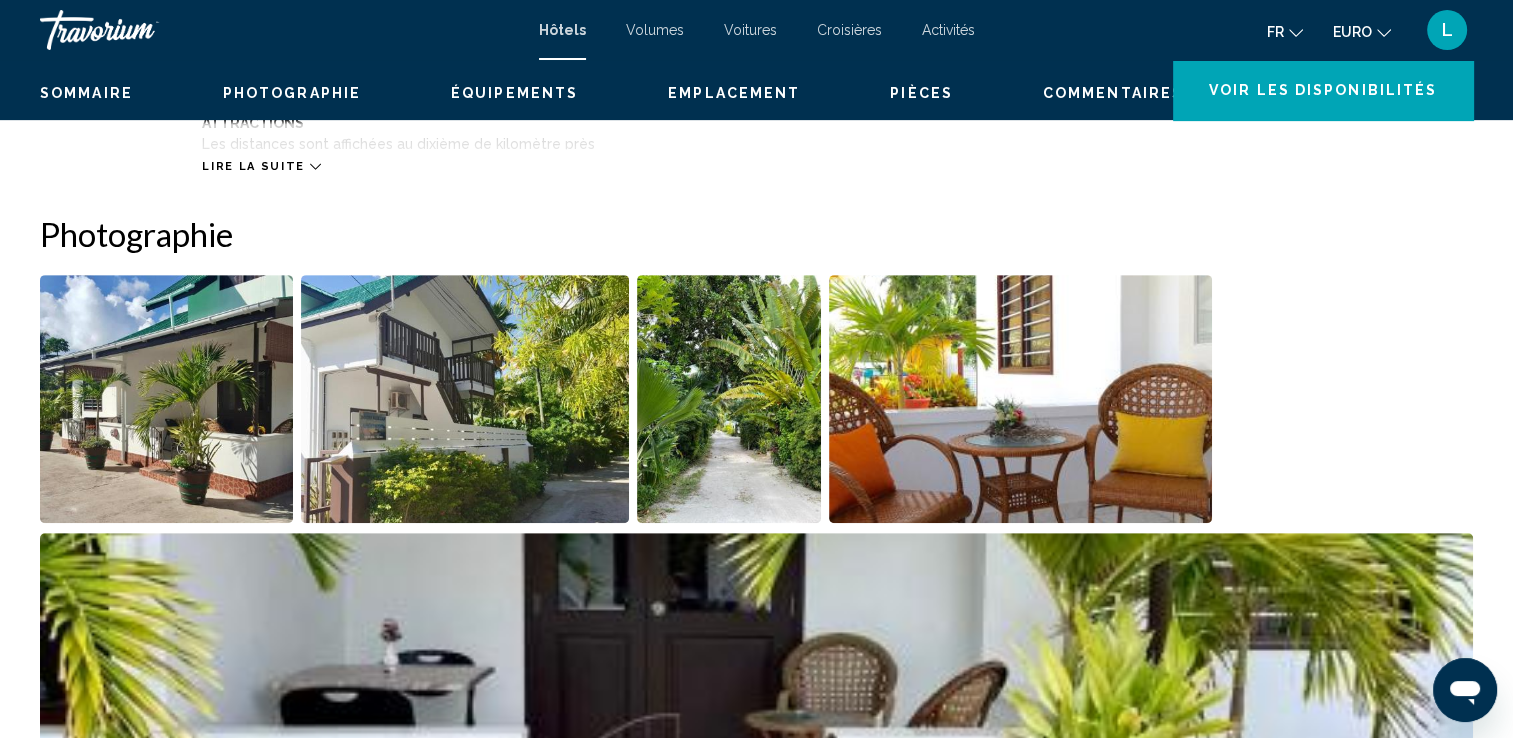 scroll, scrollTop: 0, scrollLeft: 0, axis: both 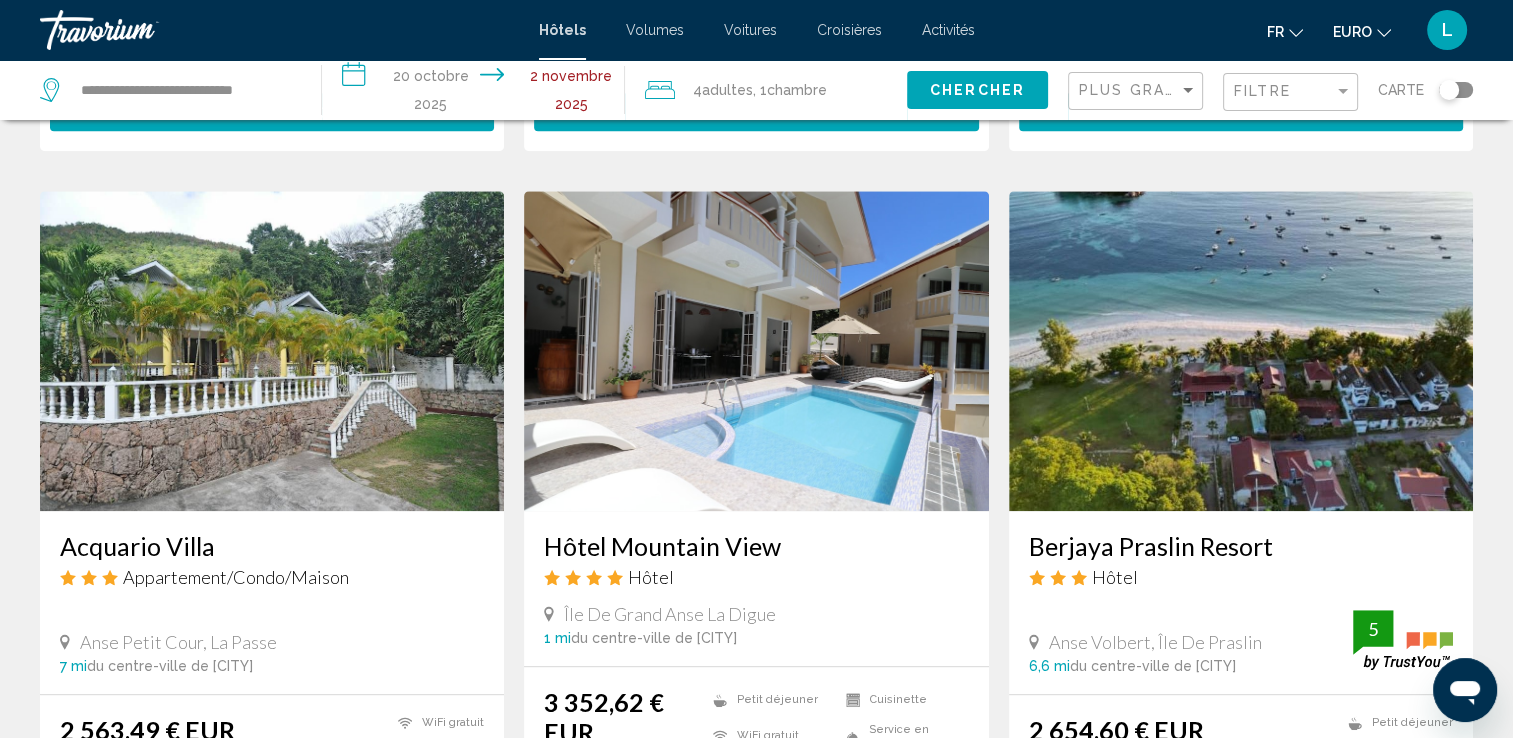 click at bounding box center (272, 351) 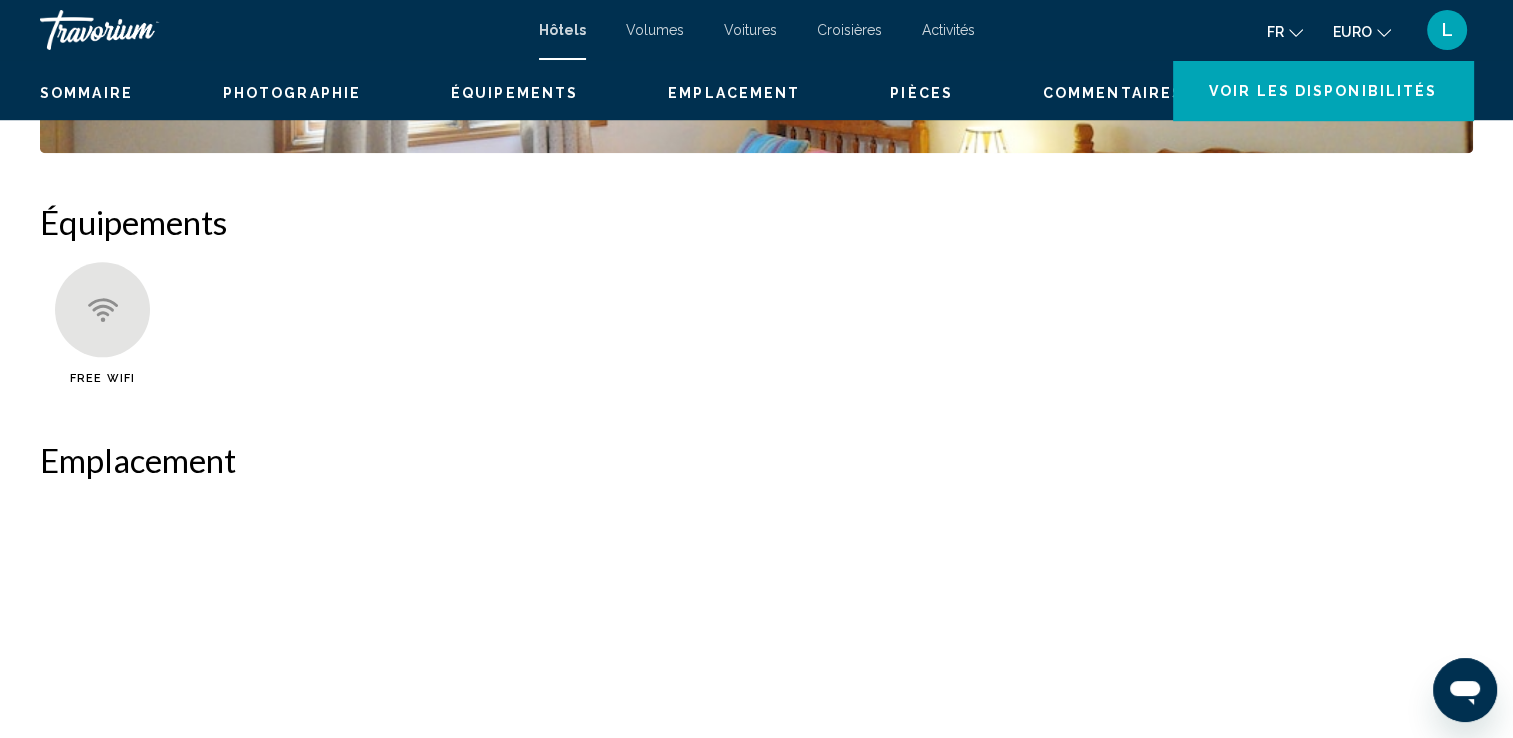 scroll, scrollTop: 0, scrollLeft: 0, axis: both 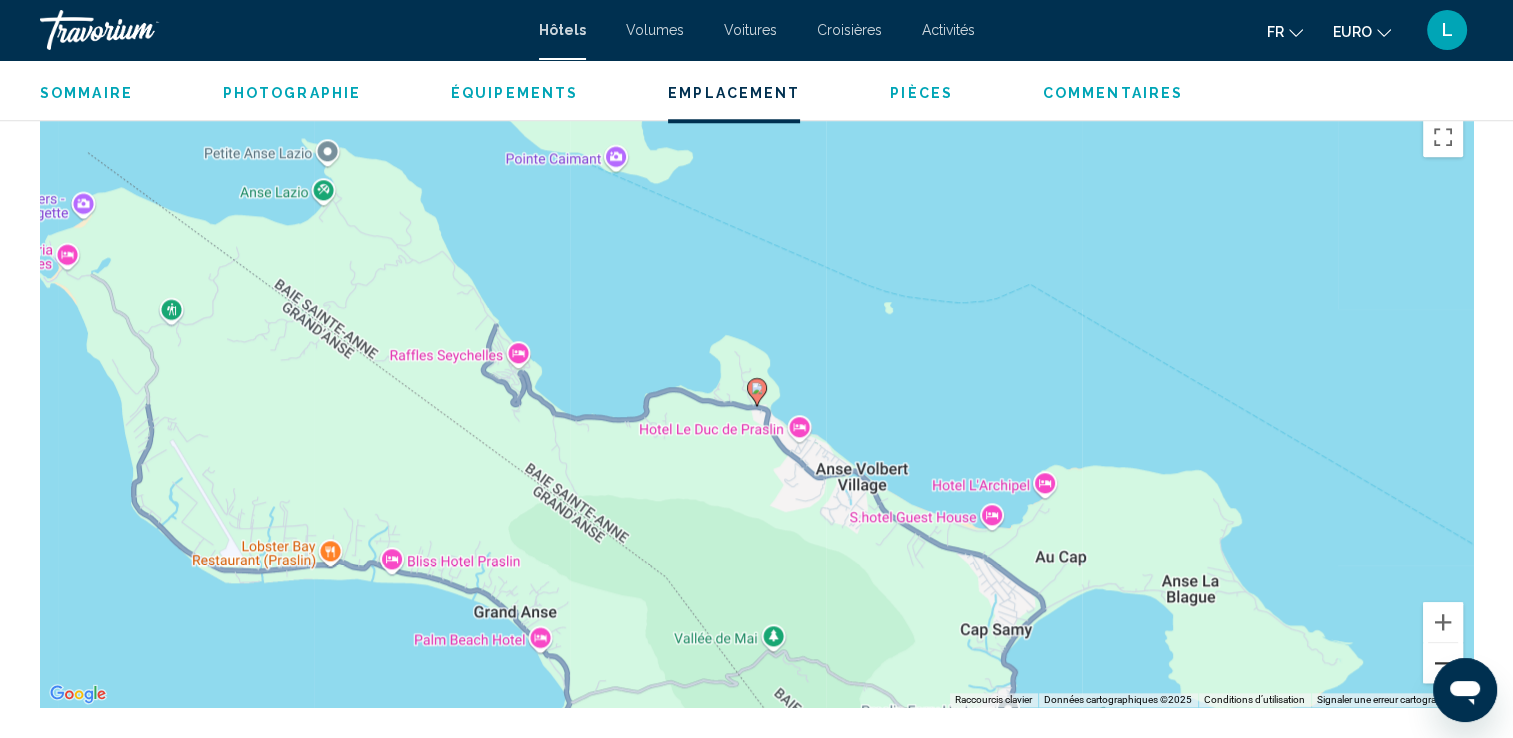 click at bounding box center [1443, 663] 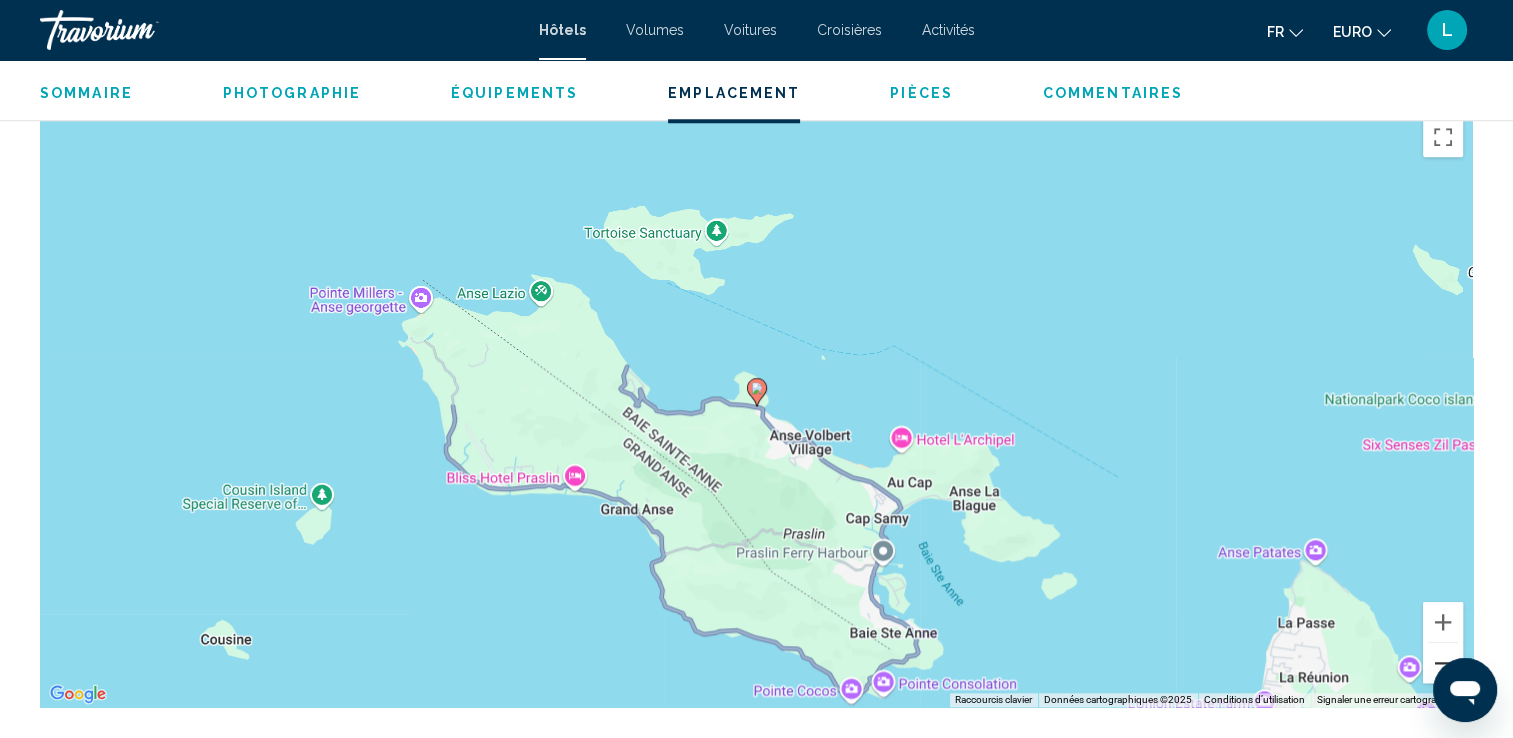 click at bounding box center (1443, 663) 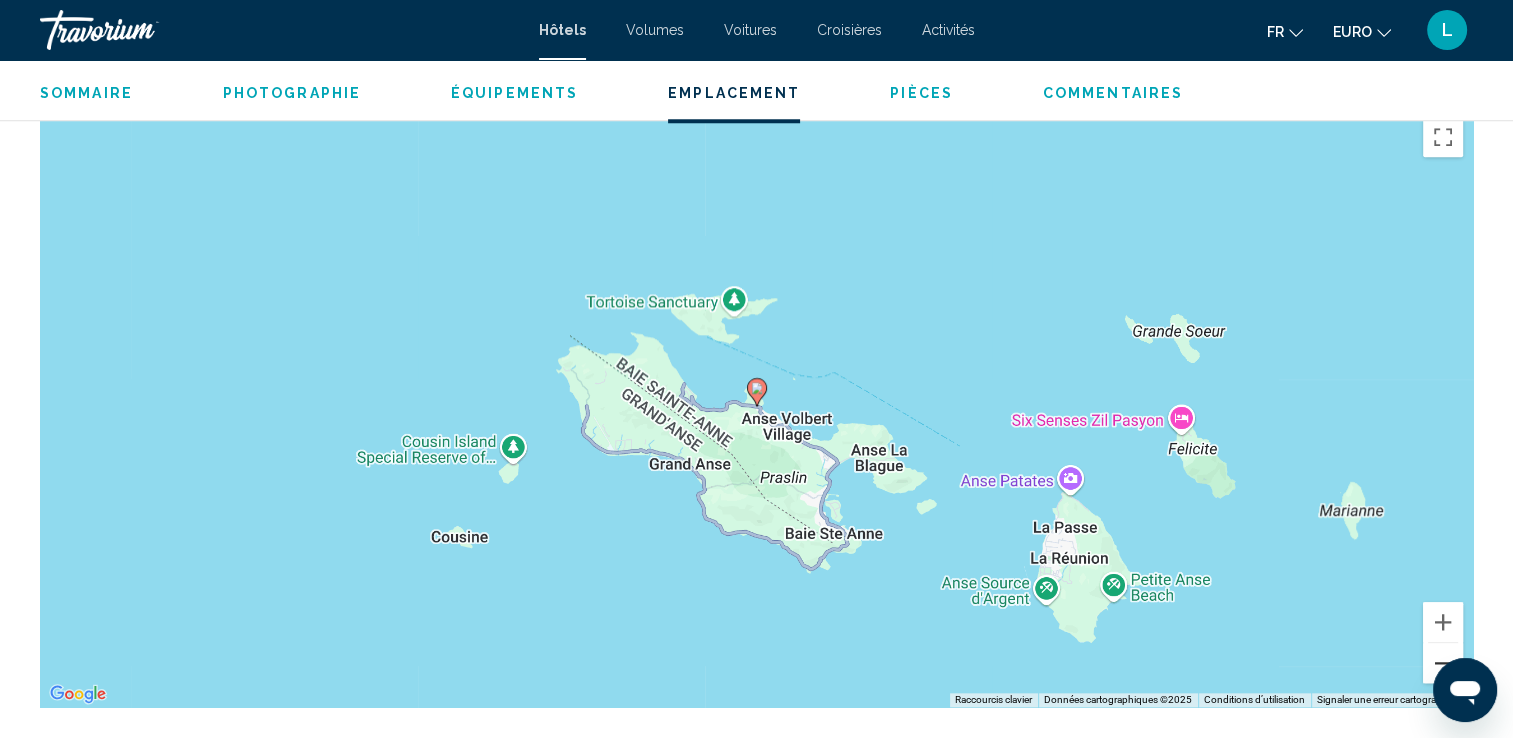 click at bounding box center (1443, 663) 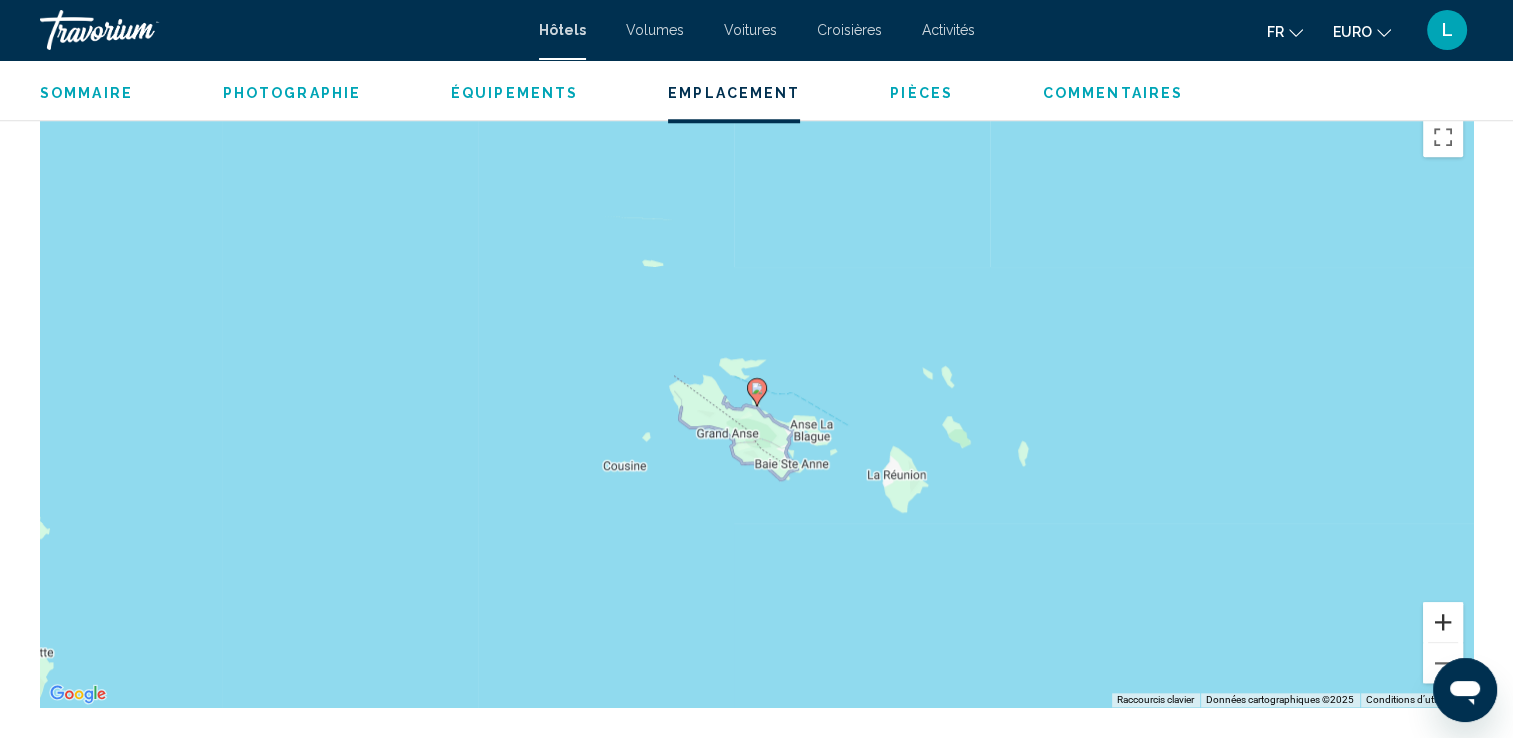 click at bounding box center (1443, 622) 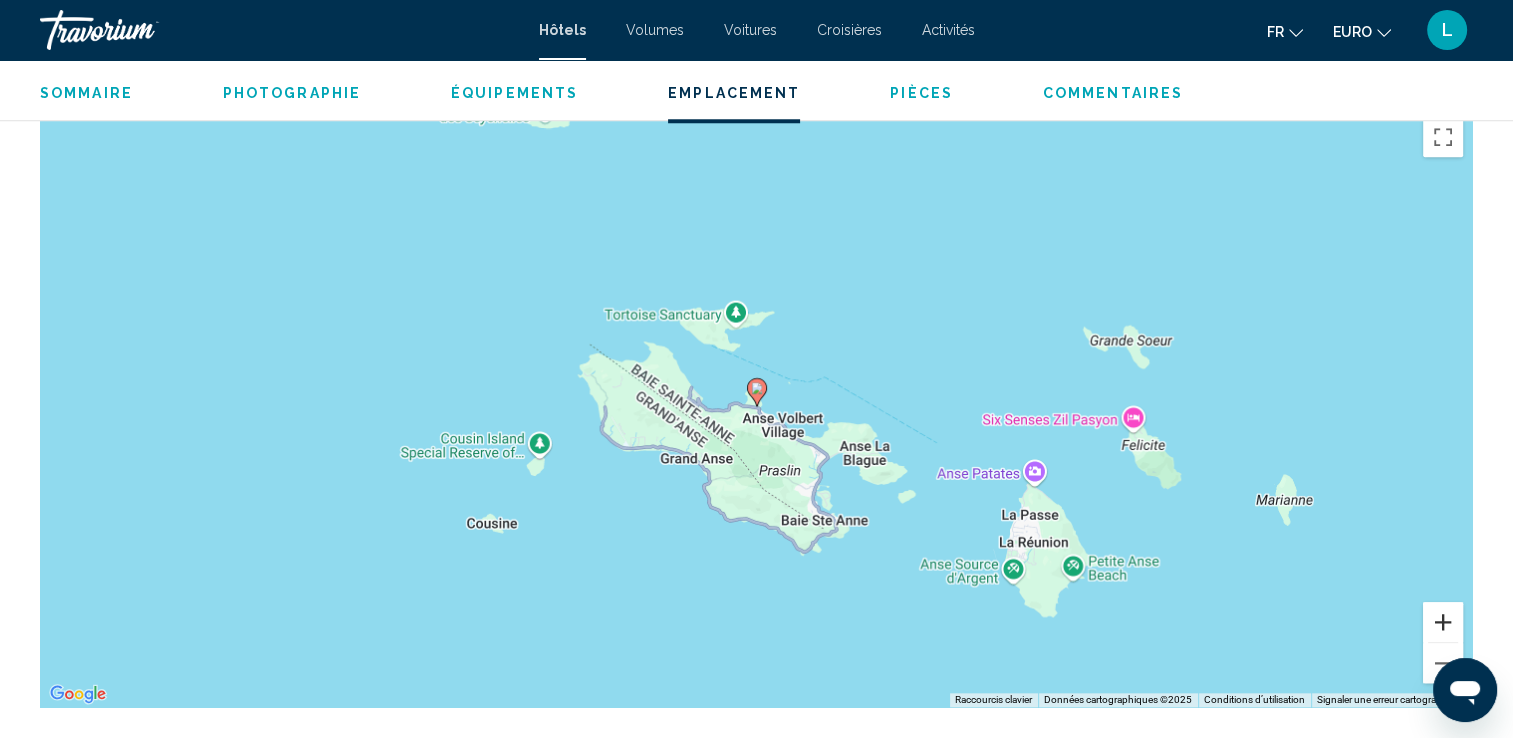 click at bounding box center [1443, 622] 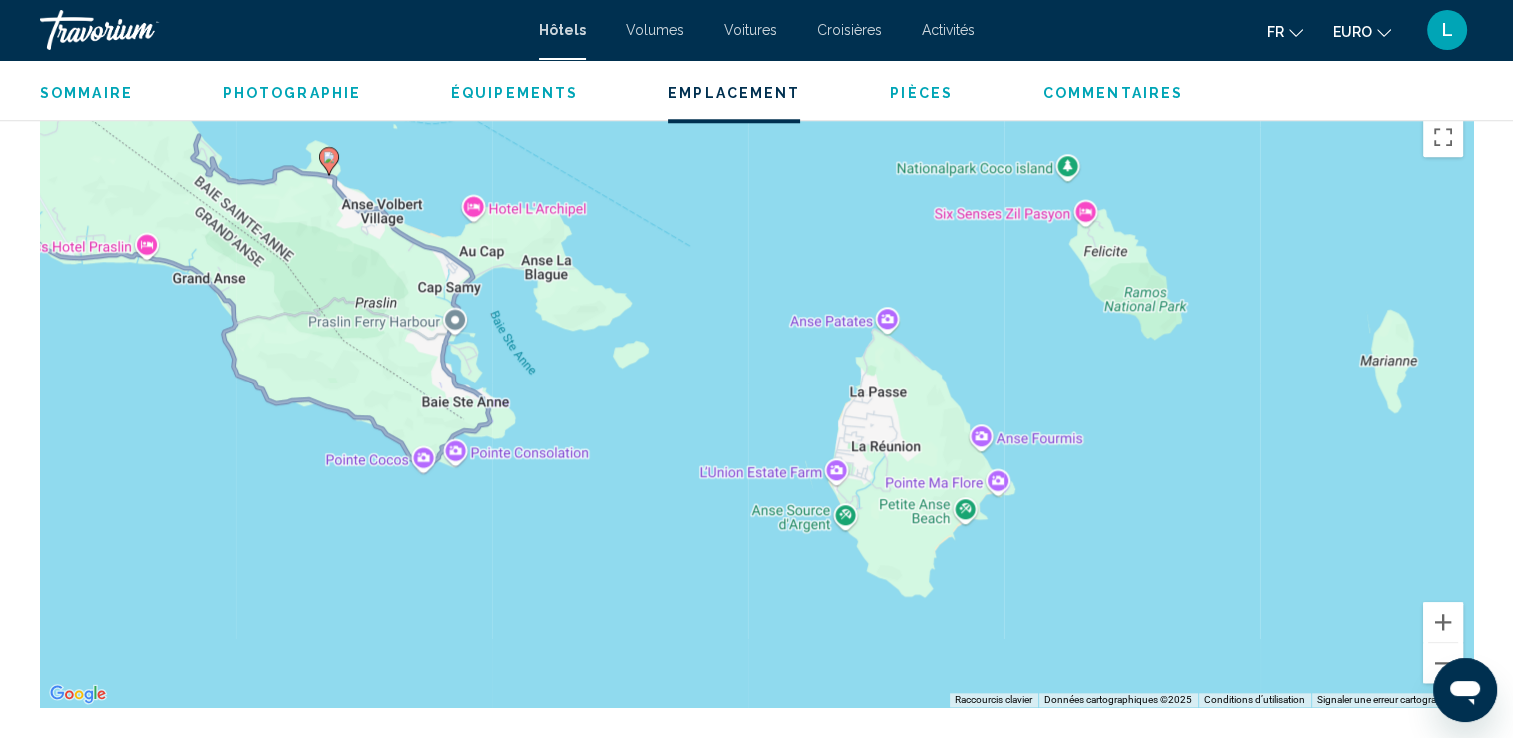 drag, startPoint x: 1180, startPoint y: 497, endPoint x: 749, endPoint y: 266, distance: 489.00104 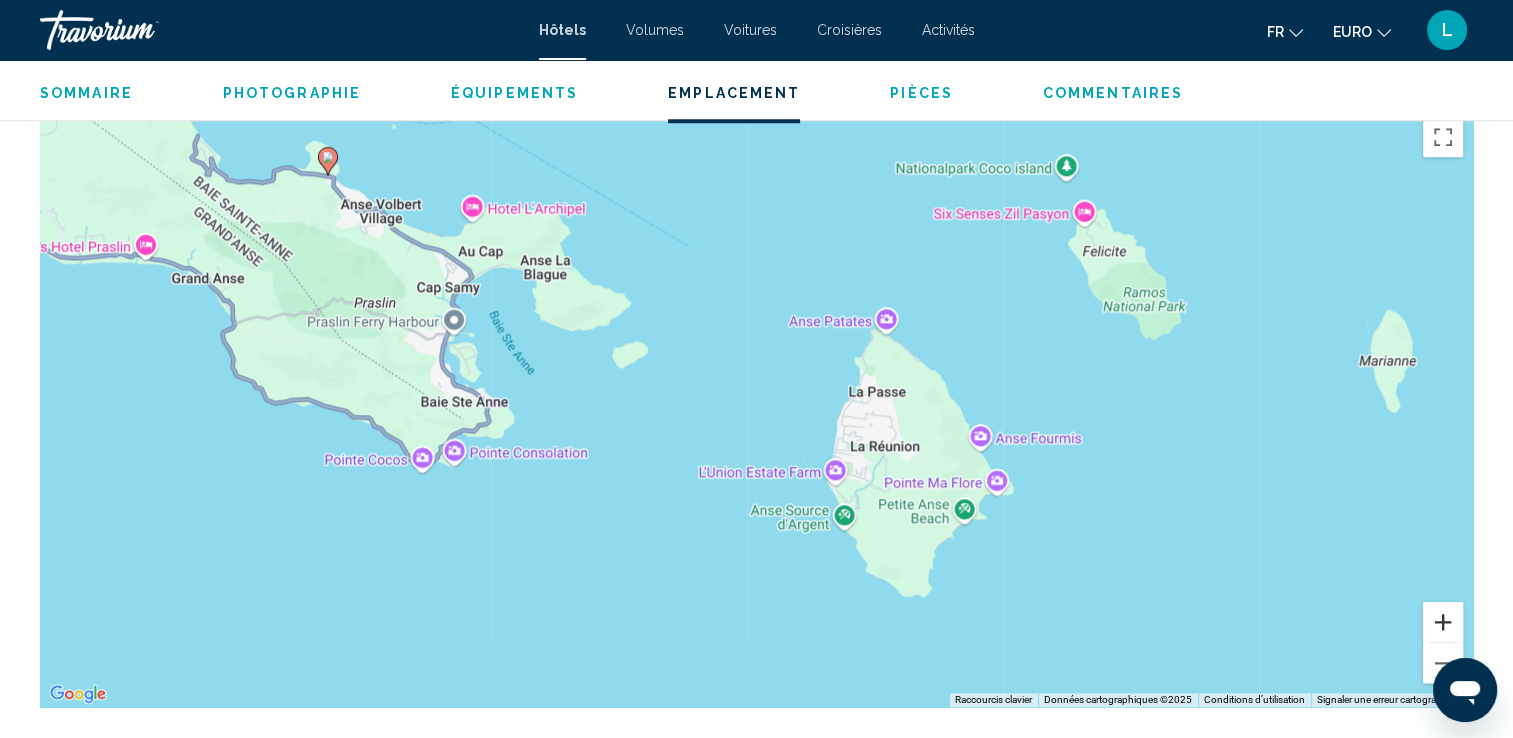 click at bounding box center (1443, 622) 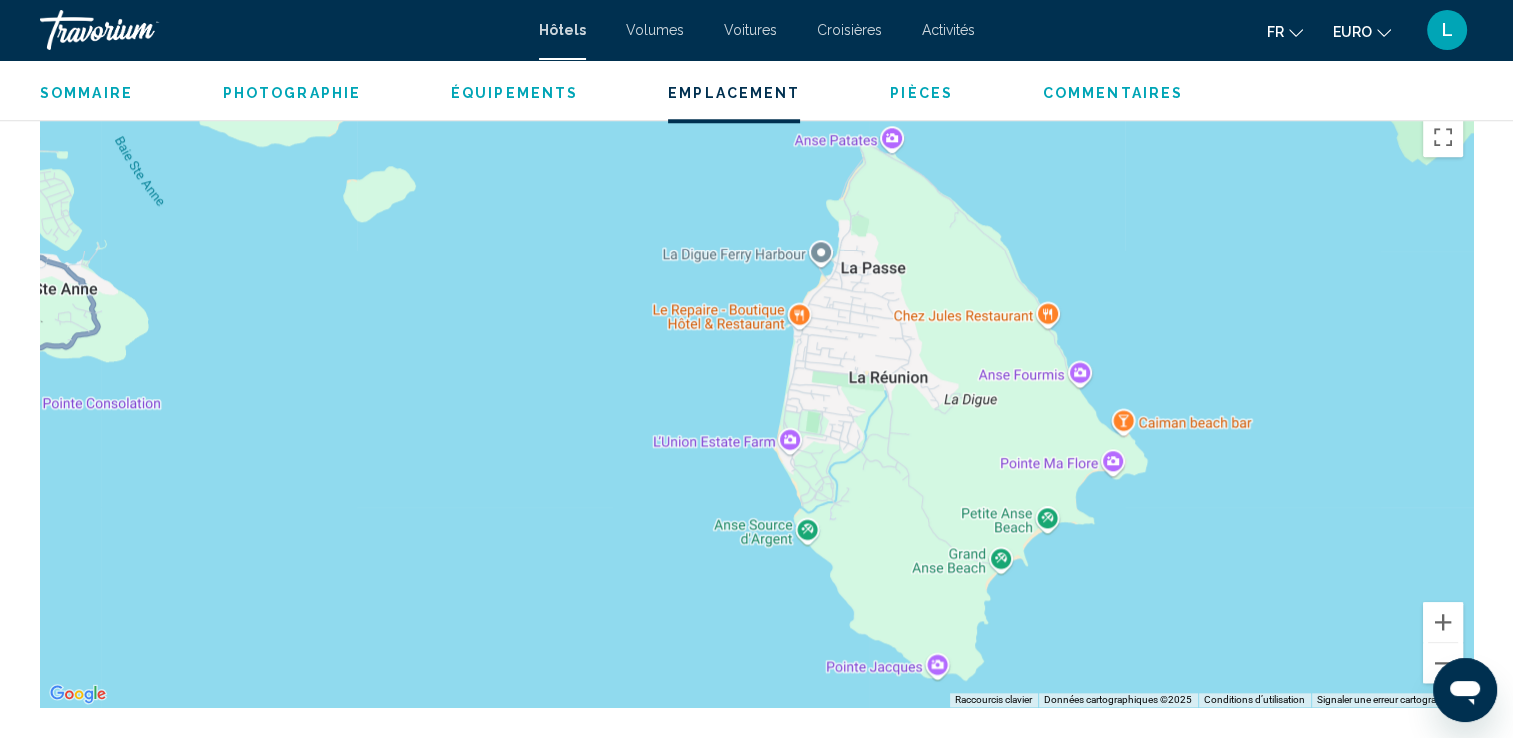 drag, startPoint x: 1337, startPoint y: 446, endPoint x: 1212, endPoint y: 338, distance: 165.19383 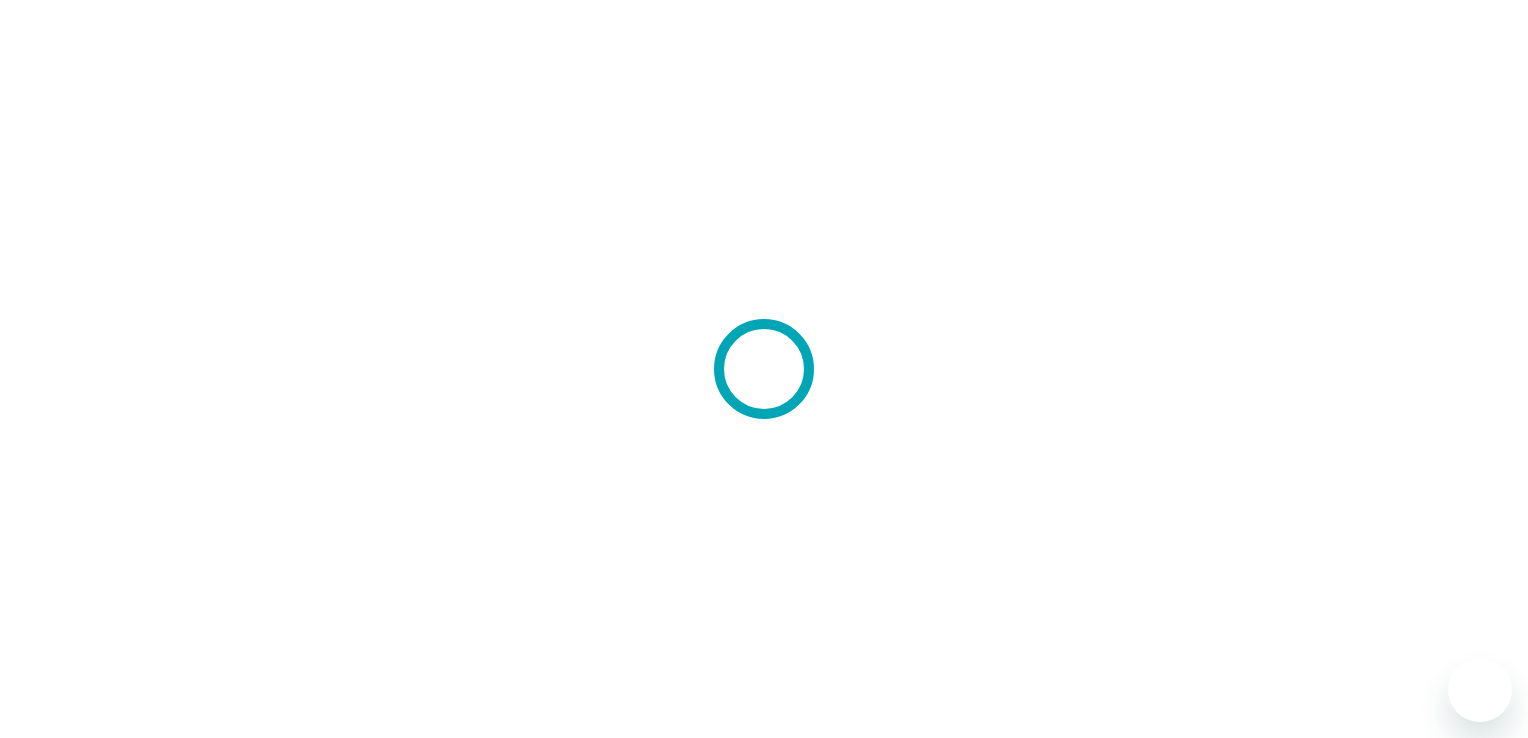 scroll, scrollTop: 0, scrollLeft: 0, axis: both 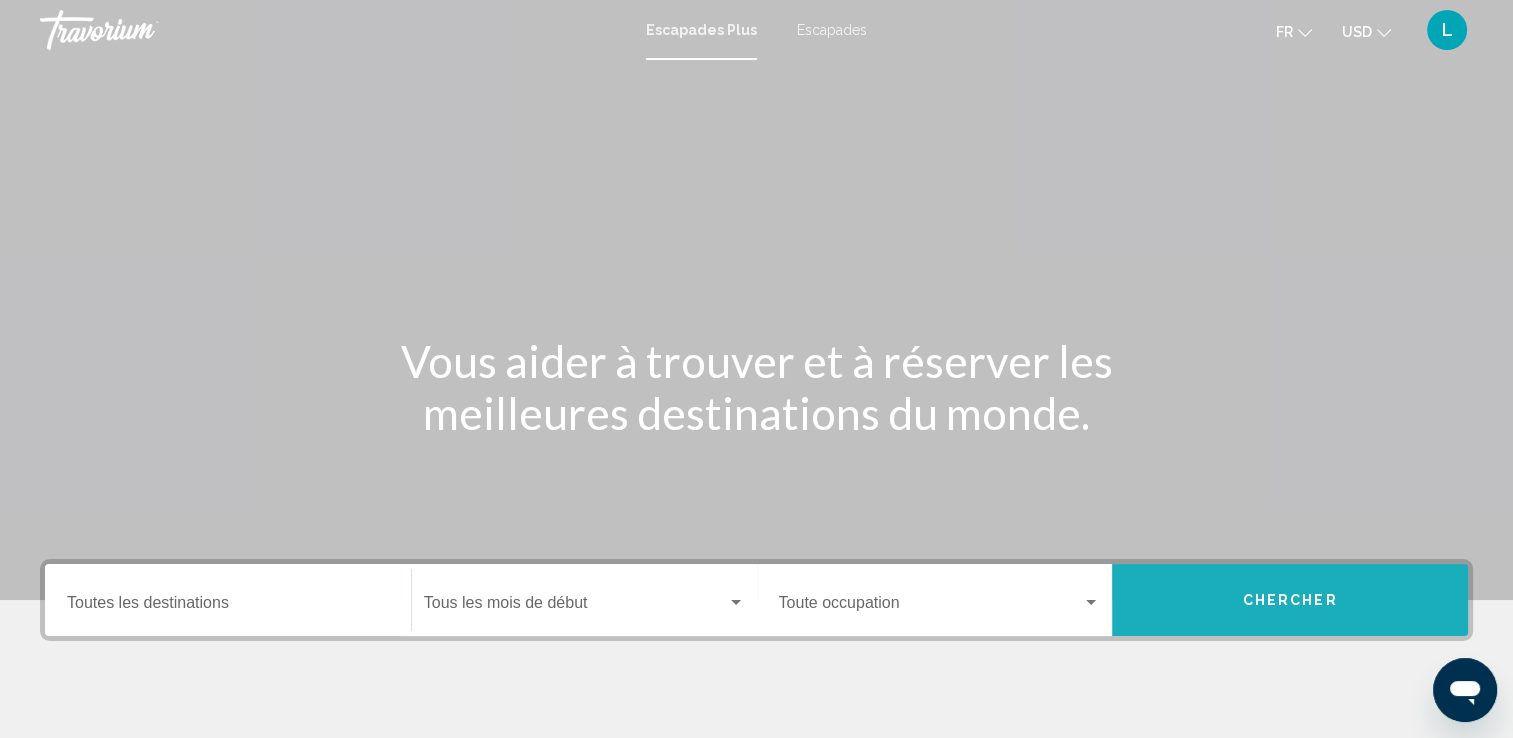 click on "Chercher" at bounding box center (1290, 601) 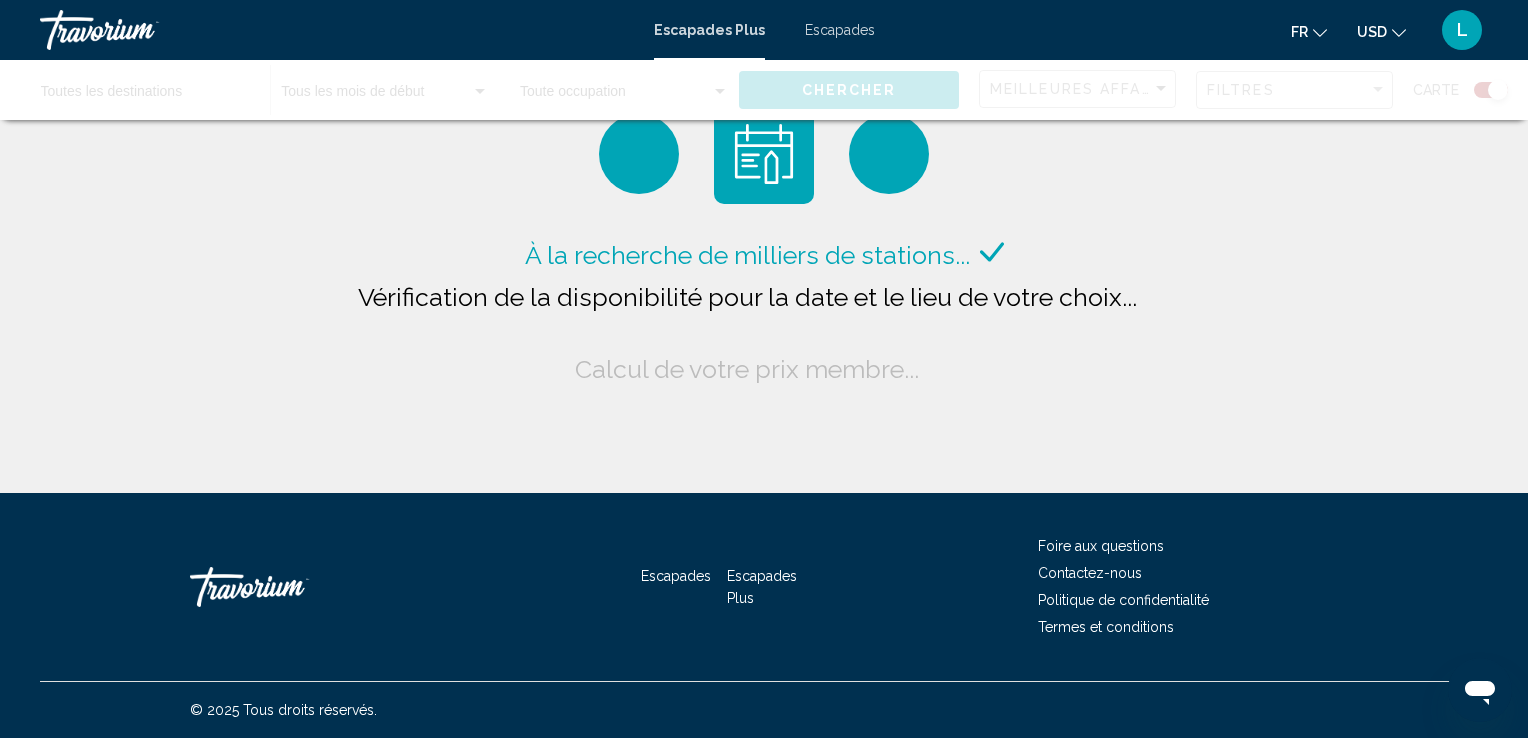 click 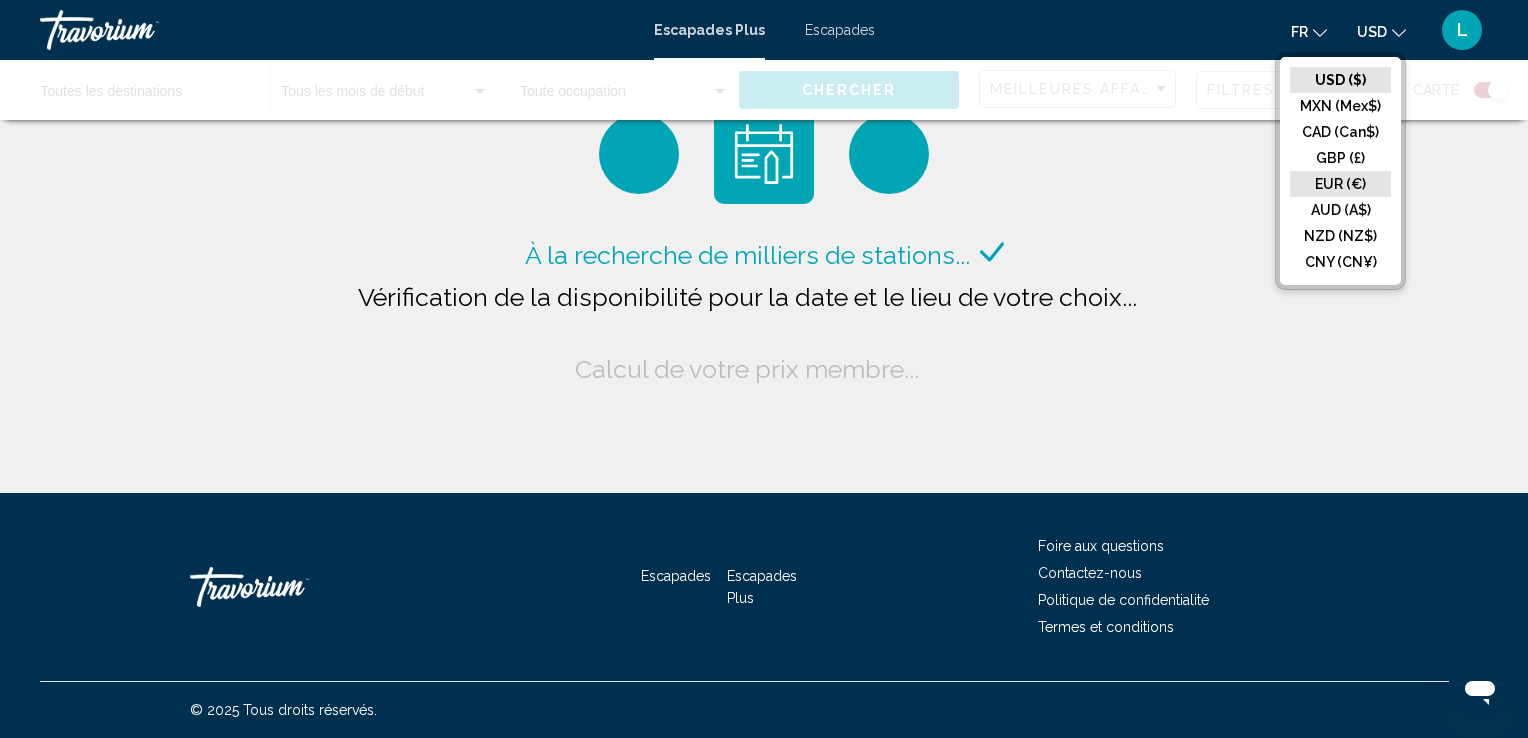 click on "EUR (€)" 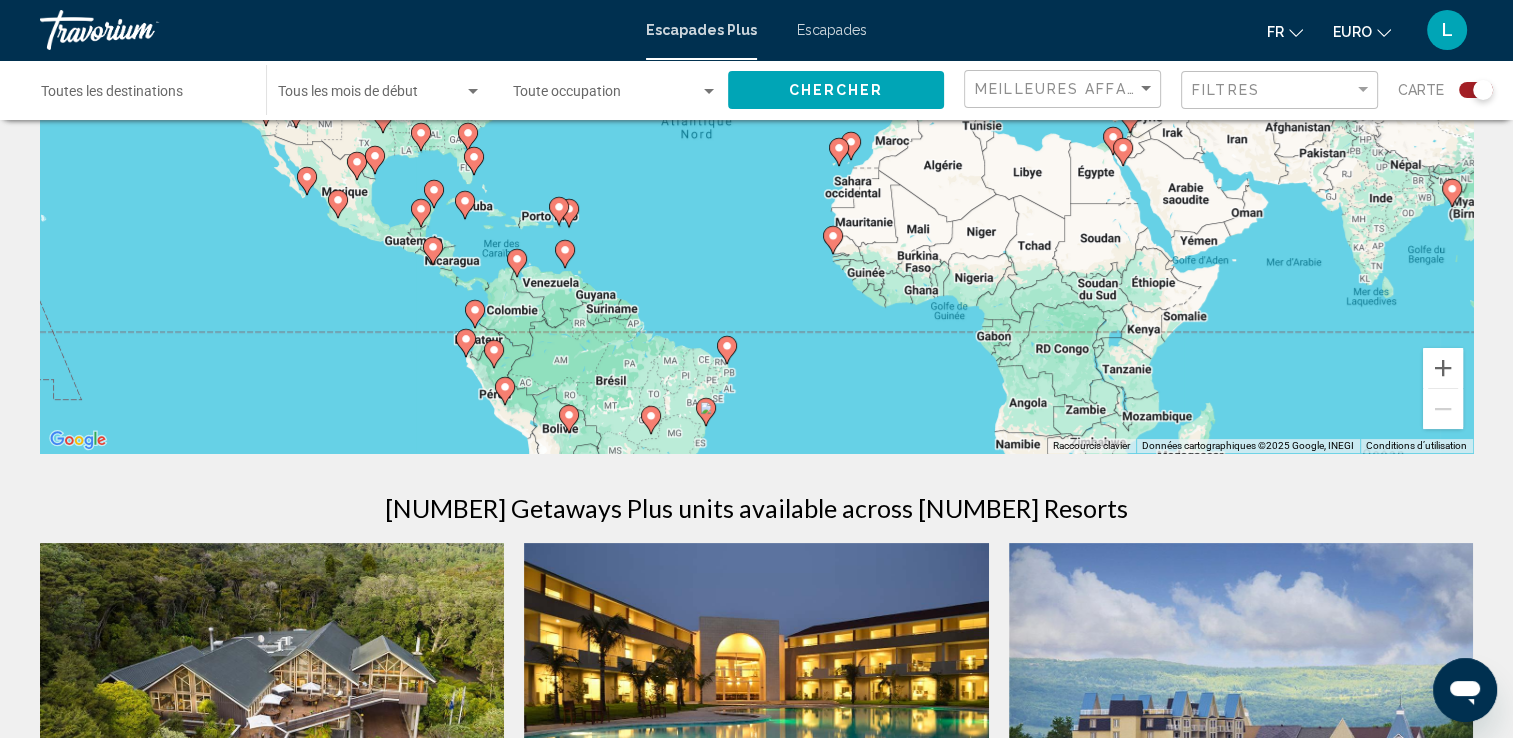 scroll, scrollTop: 278, scrollLeft: 0, axis: vertical 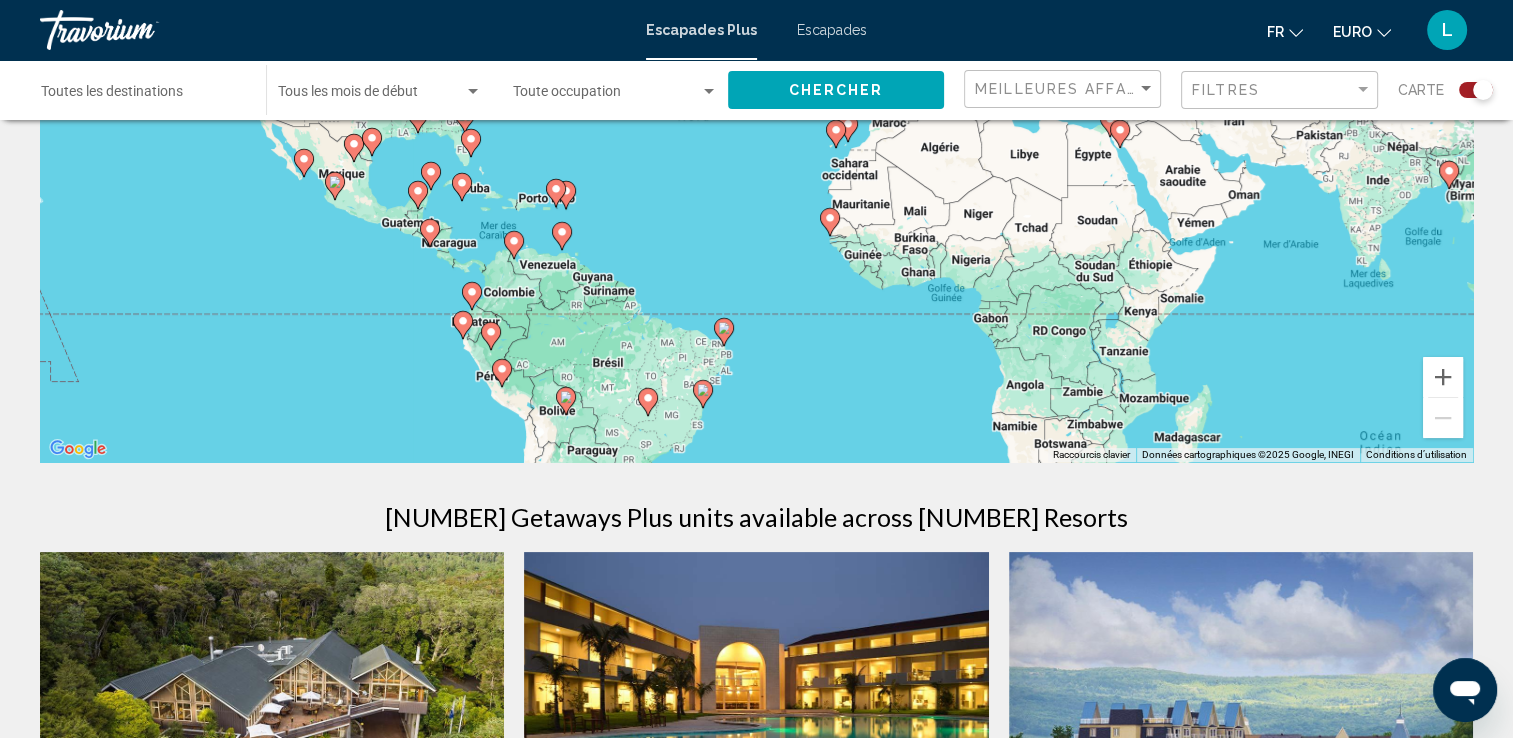 drag, startPoint x: 1260, startPoint y: 360, endPoint x: 1257, endPoint y: 330, distance: 30.149628 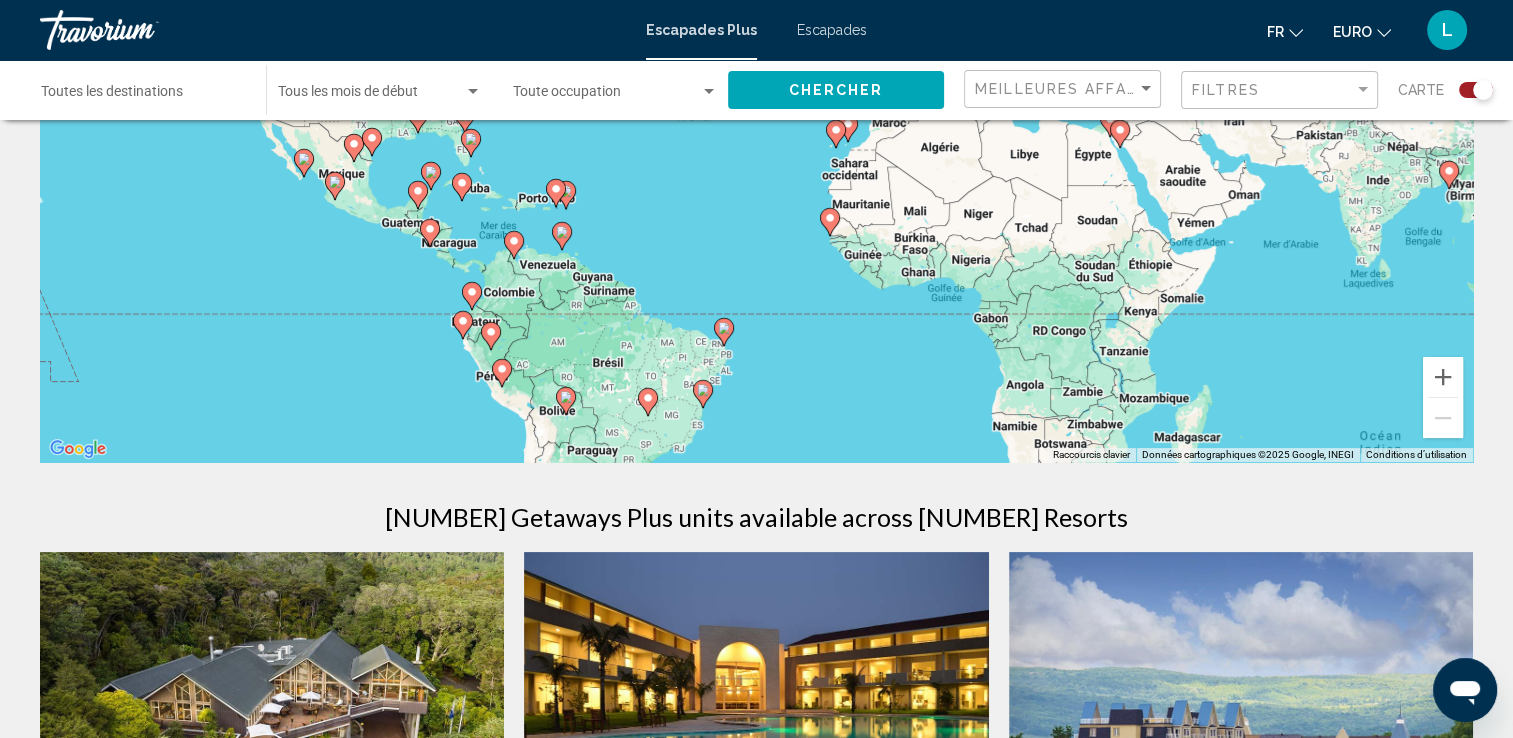 click on "Pour activer le glissement avec le clavier, appuyez sur Alt+Entrée. Une fois ce mode activé, utilisez les touches fléchées pour déplacer le repère. Pour valider le déplacement, appuyez sur Entrée. Pour annuler, appuyez sur Échap." at bounding box center [756, 162] 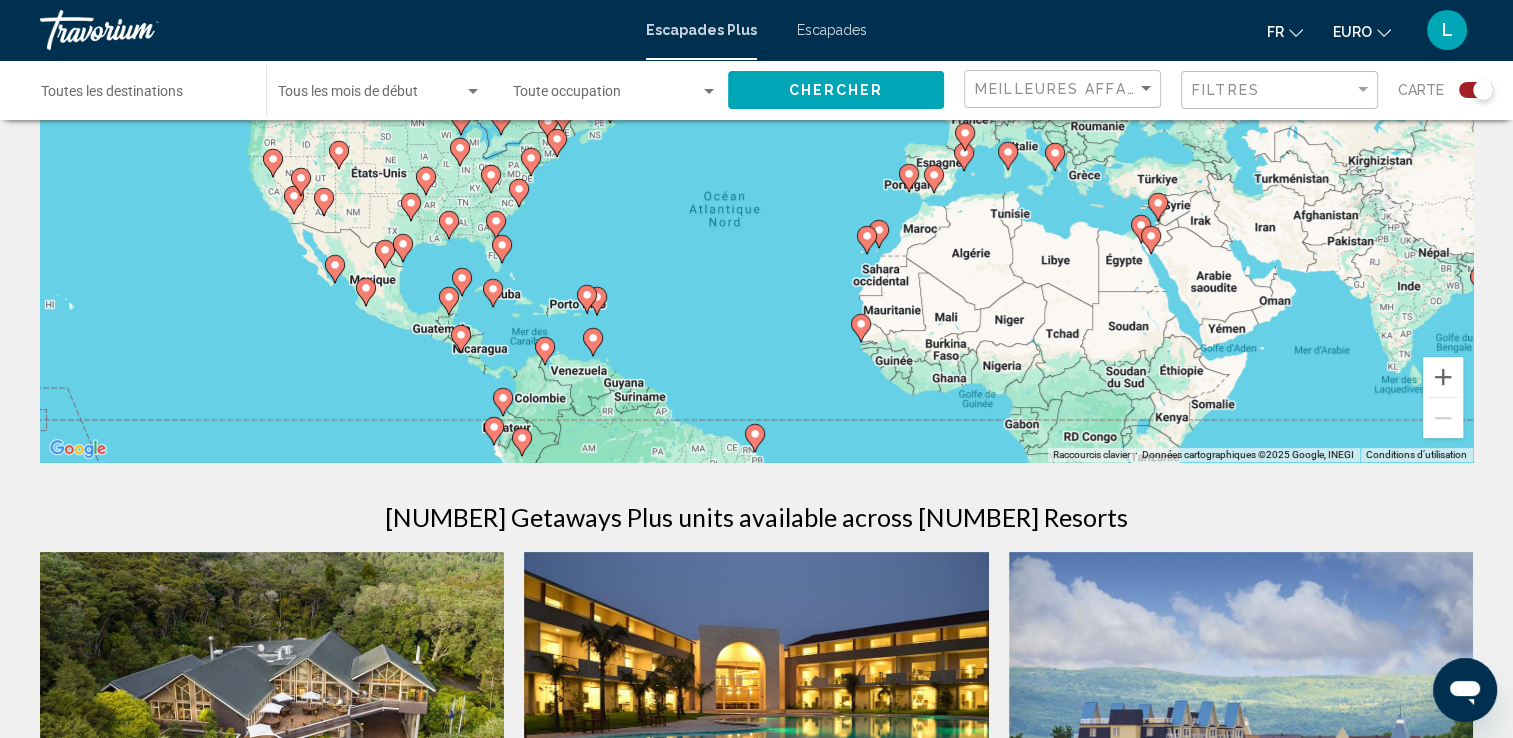drag, startPoint x: 827, startPoint y: 258, endPoint x: 859, endPoint y: 367, distance: 113.600174 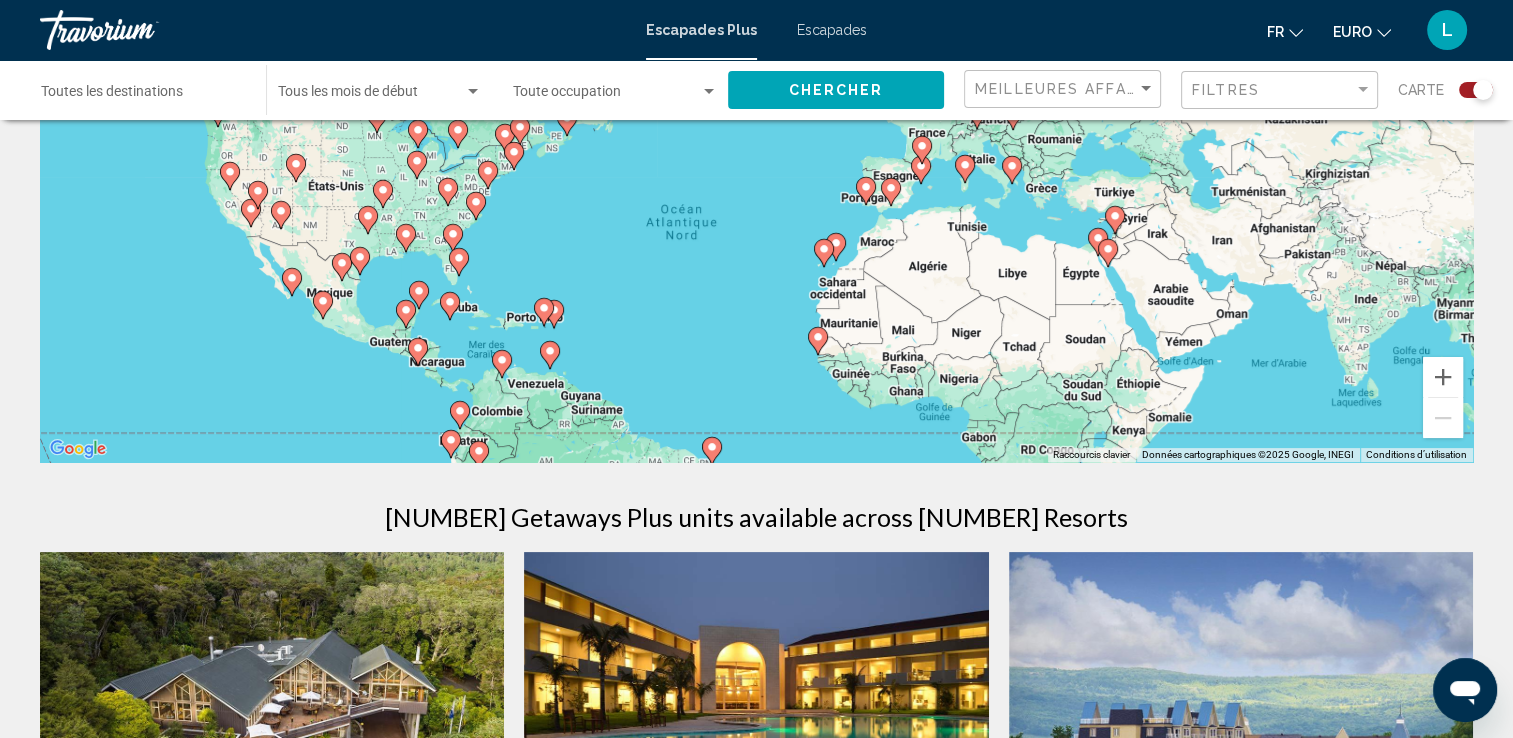 drag, startPoint x: 807, startPoint y: 282, endPoint x: 764, endPoint y: 298, distance: 45.88028 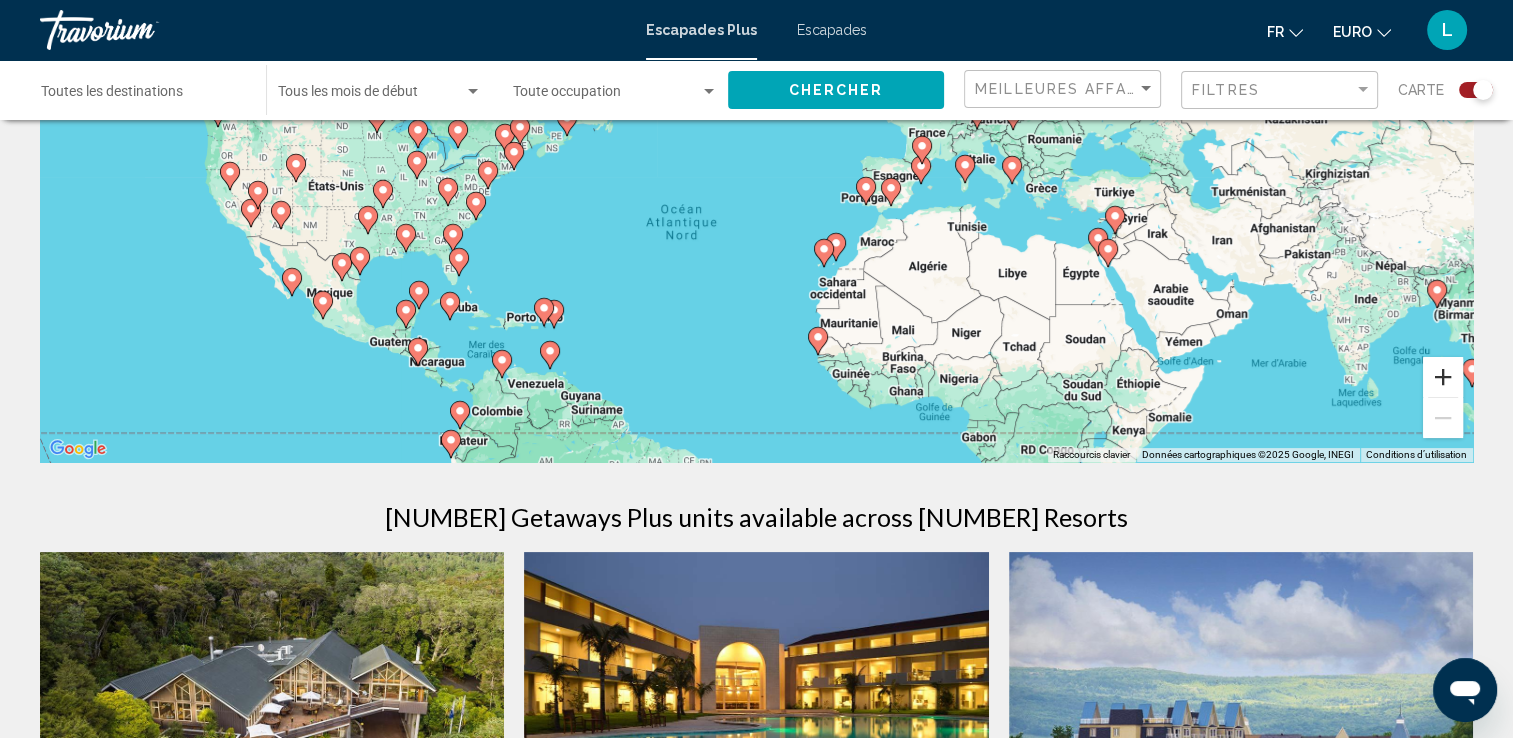 click at bounding box center [1443, 377] 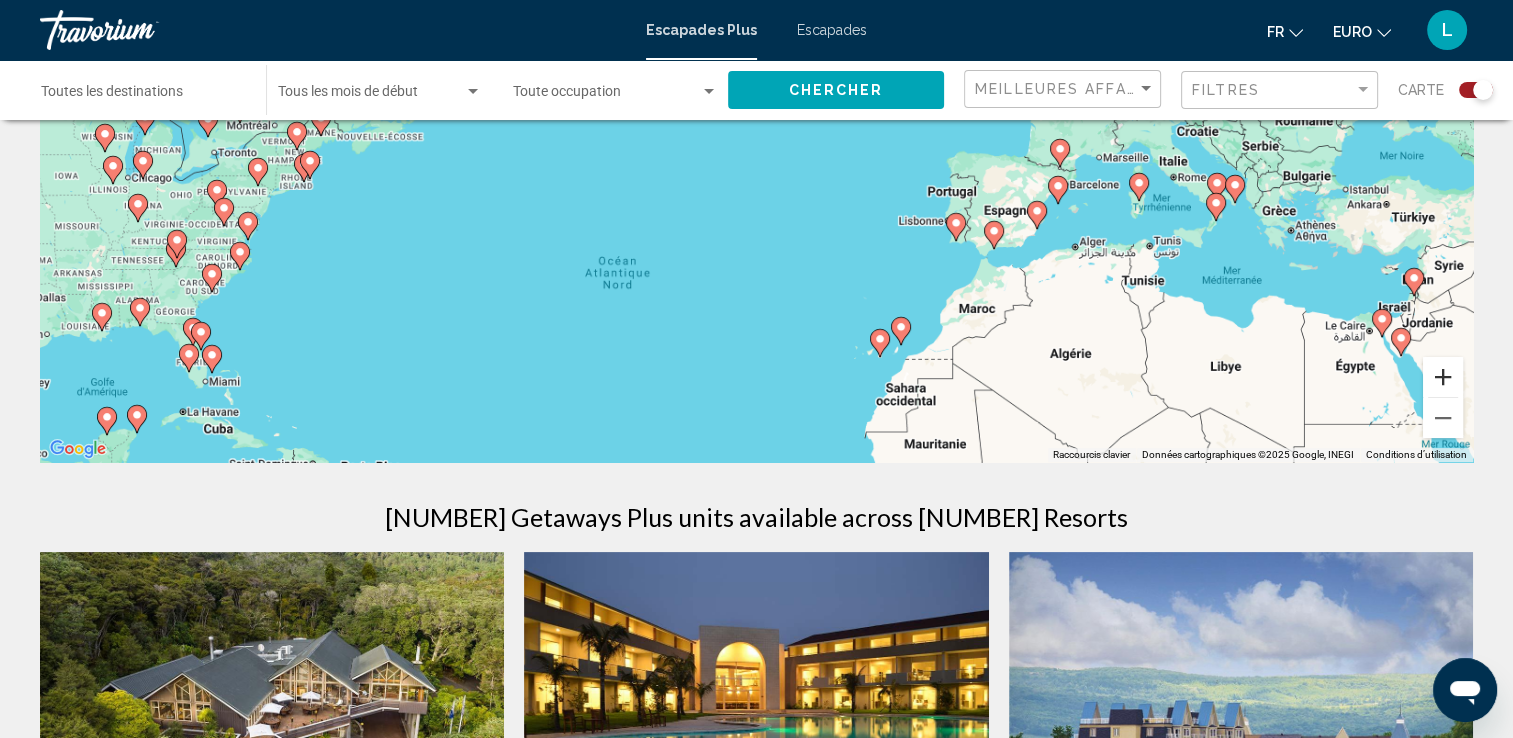 click at bounding box center (1443, 377) 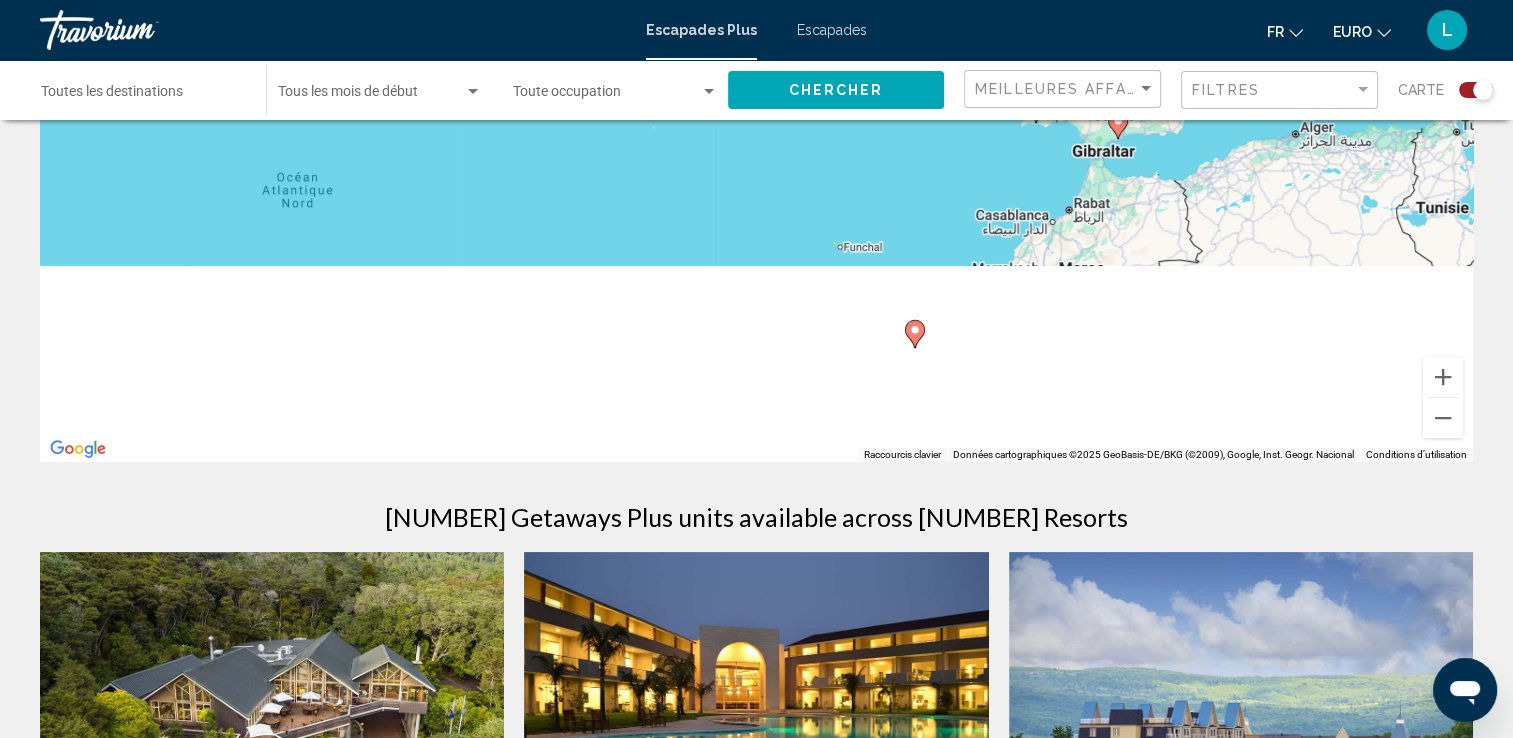 drag, startPoint x: 968, startPoint y: 358, endPoint x: 812, endPoint y: 142, distance: 266.44324 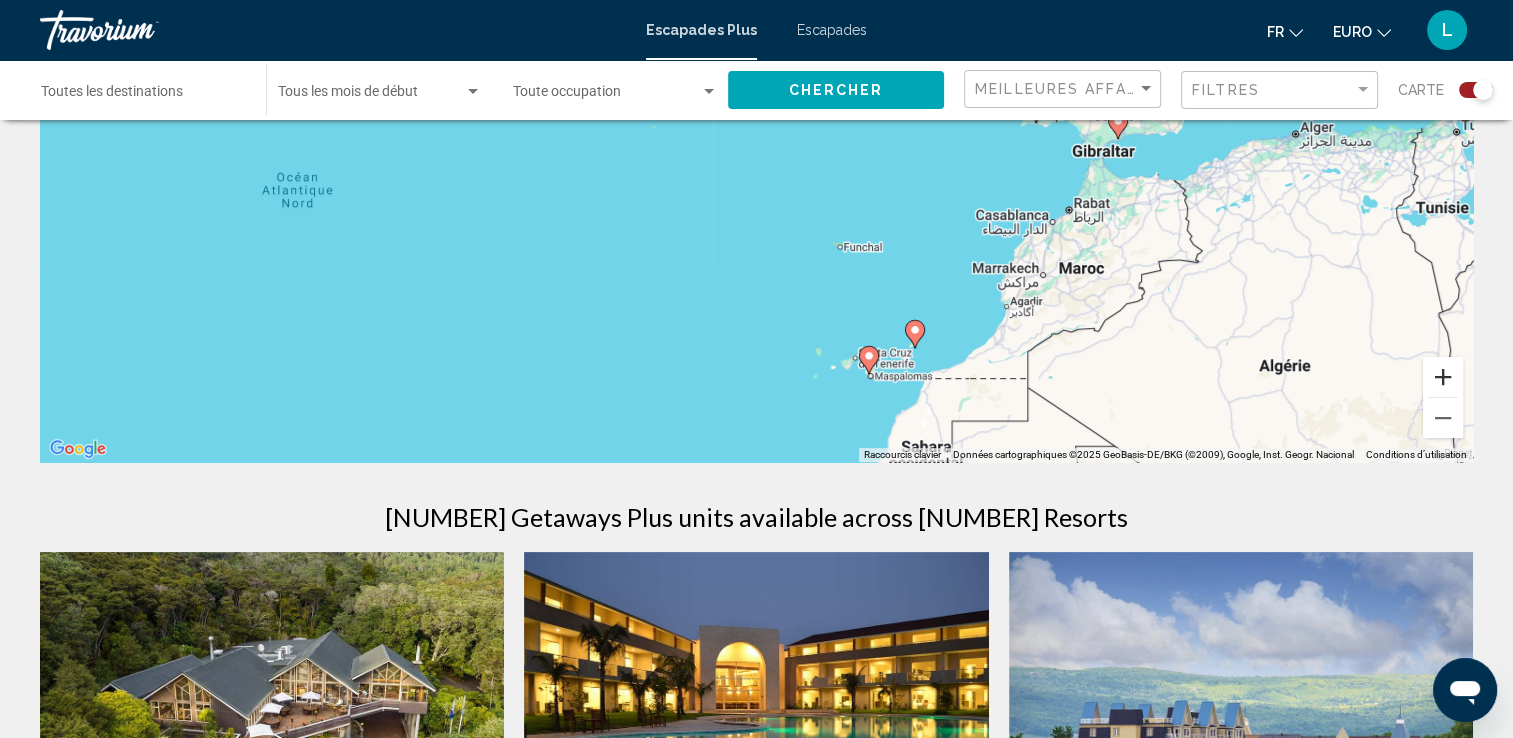 click at bounding box center (1443, 377) 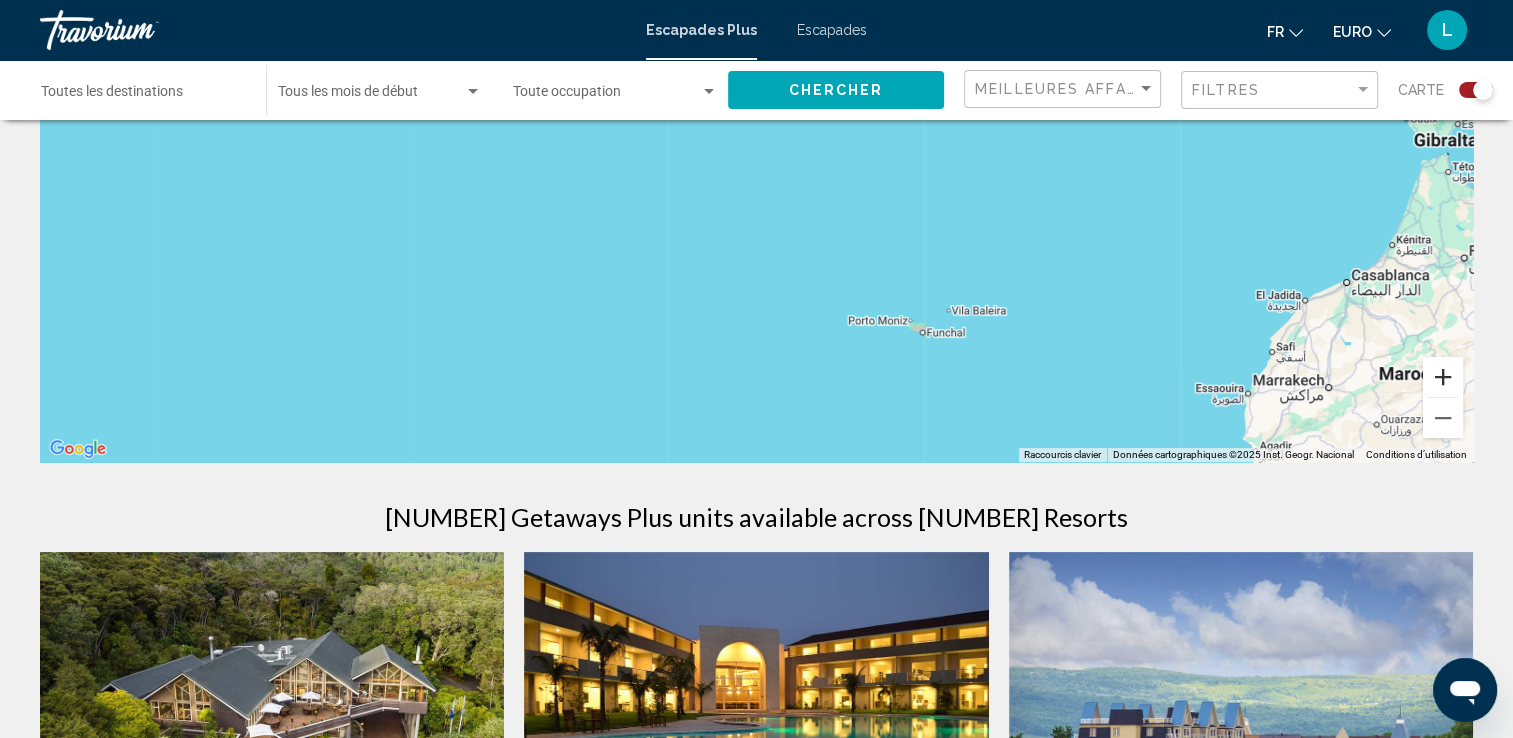 click at bounding box center [1443, 377] 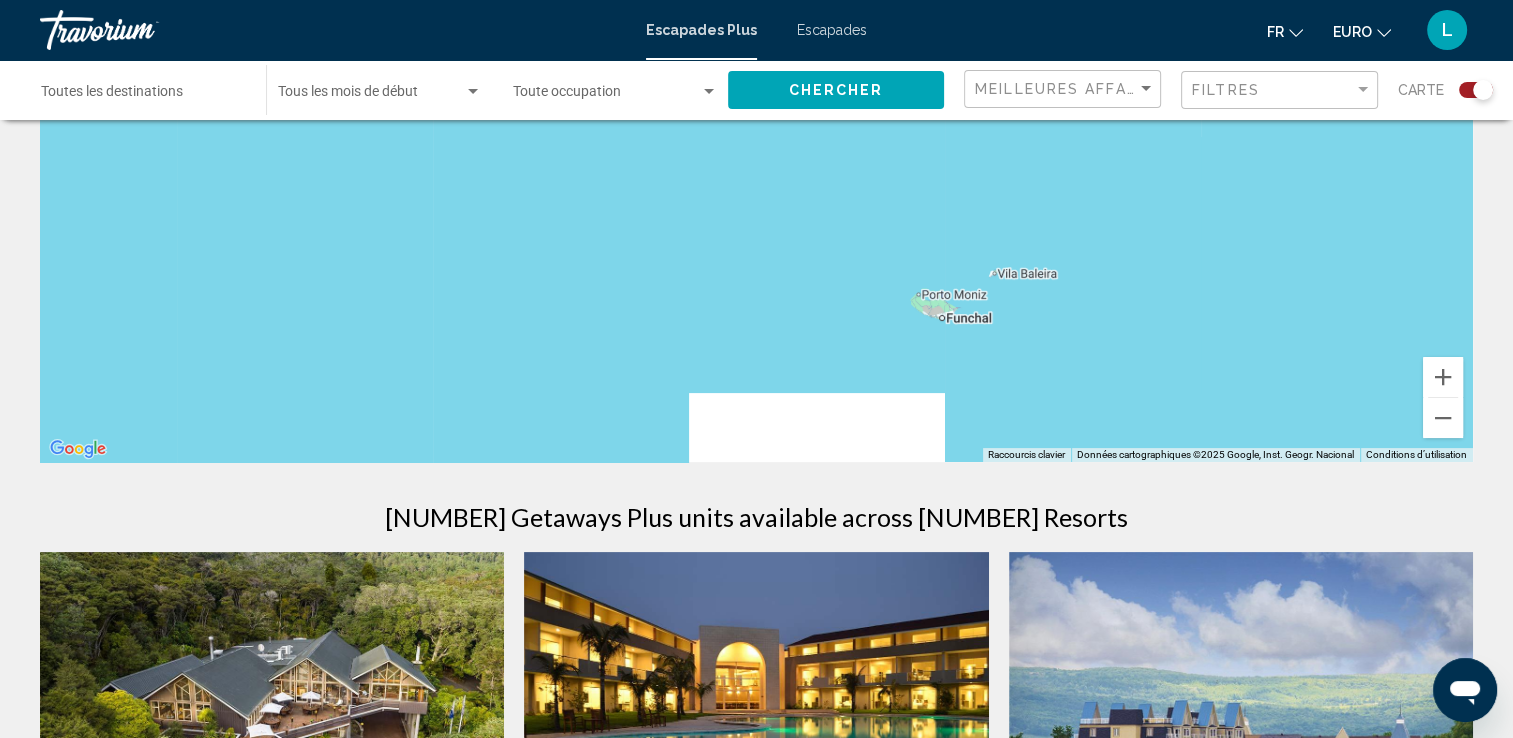 drag, startPoint x: 1190, startPoint y: 320, endPoint x: 1042, endPoint y: 132, distance: 239.26555 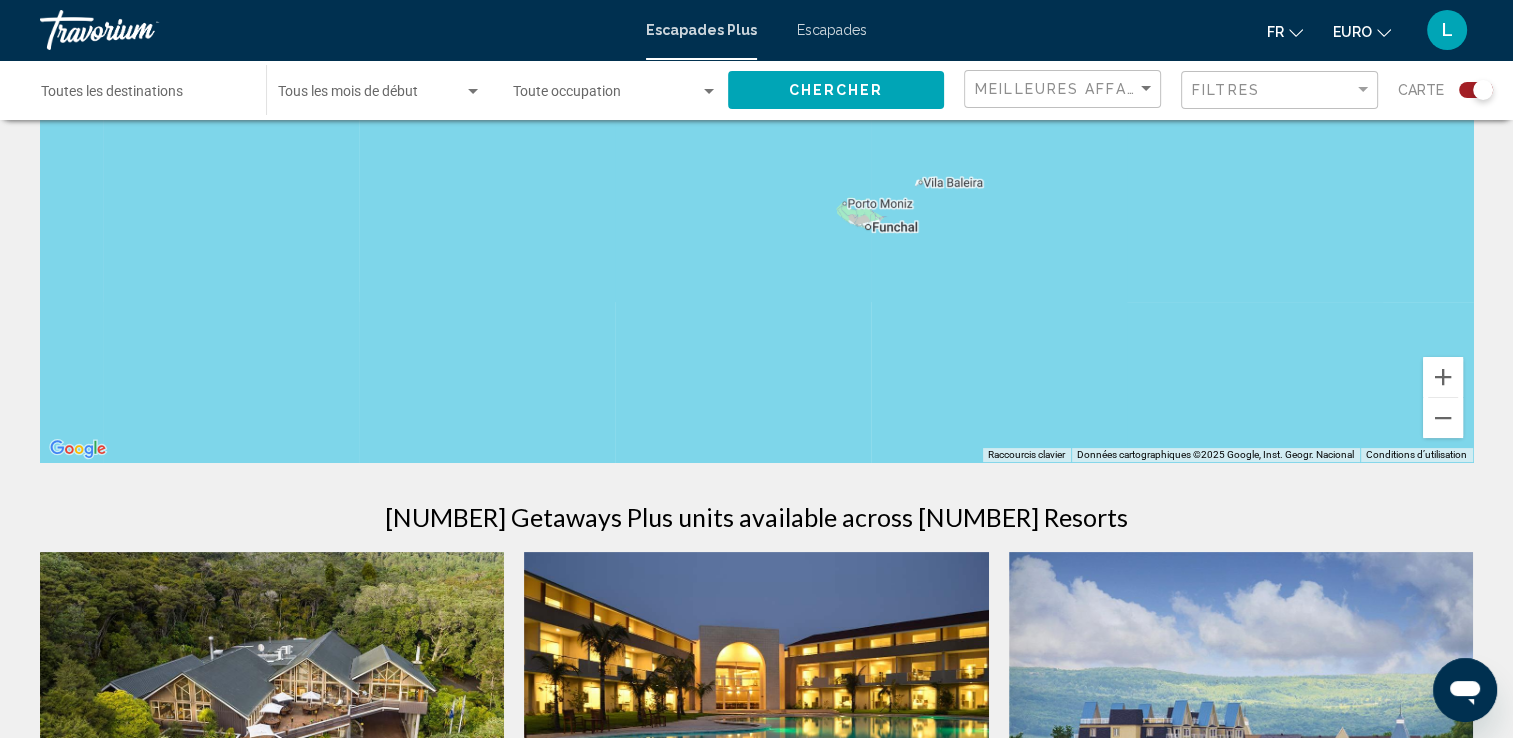 drag, startPoint x: 1130, startPoint y: 311, endPoint x: 971, endPoint y: 138, distance: 234.96808 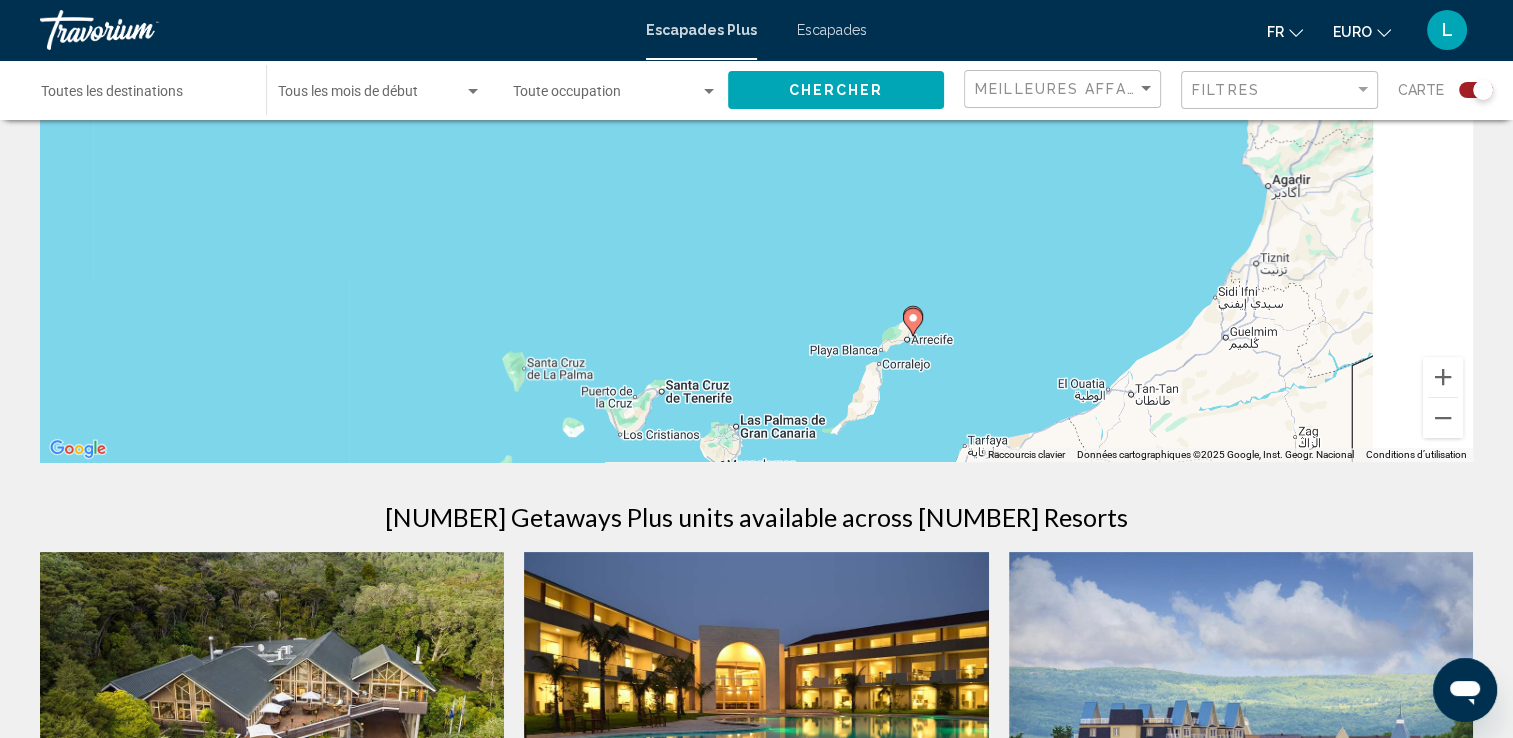 drag, startPoint x: 1202, startPoint y: 327, endPoint x: 1036, endPoint y: 140, distance: 250.04999 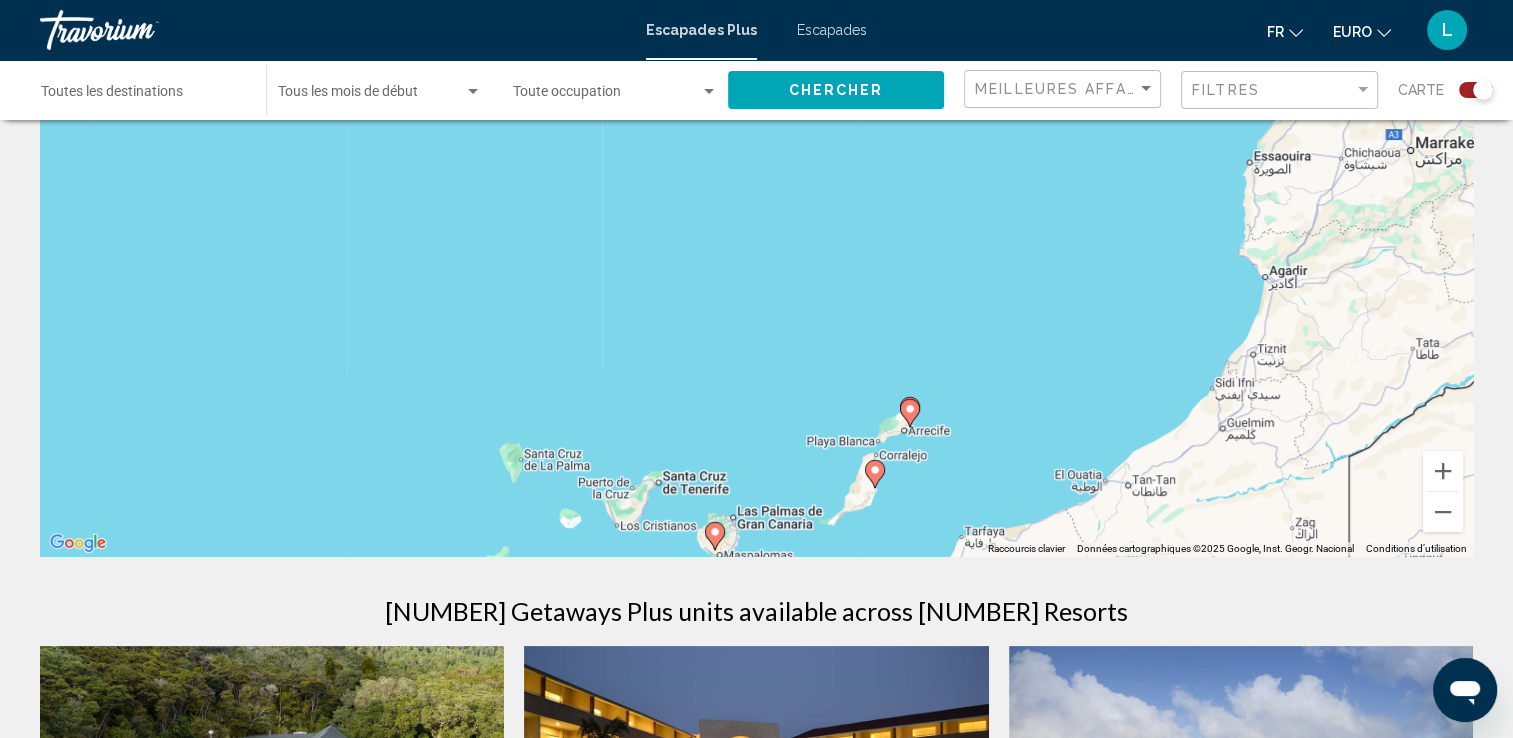 scroll, scrollTop: 0, scrollLeft: 0, axis: both 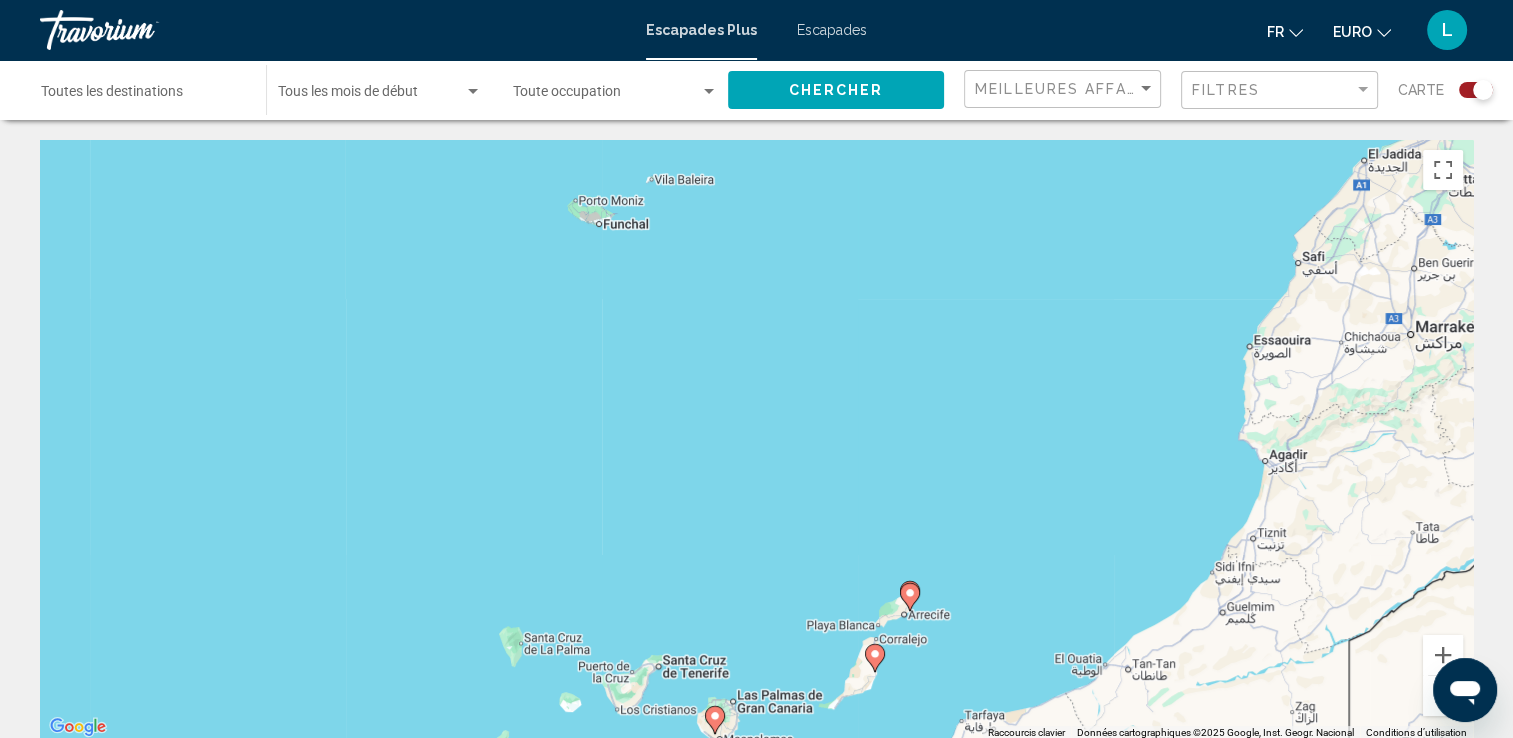 click at bounding box center [1443, 696] 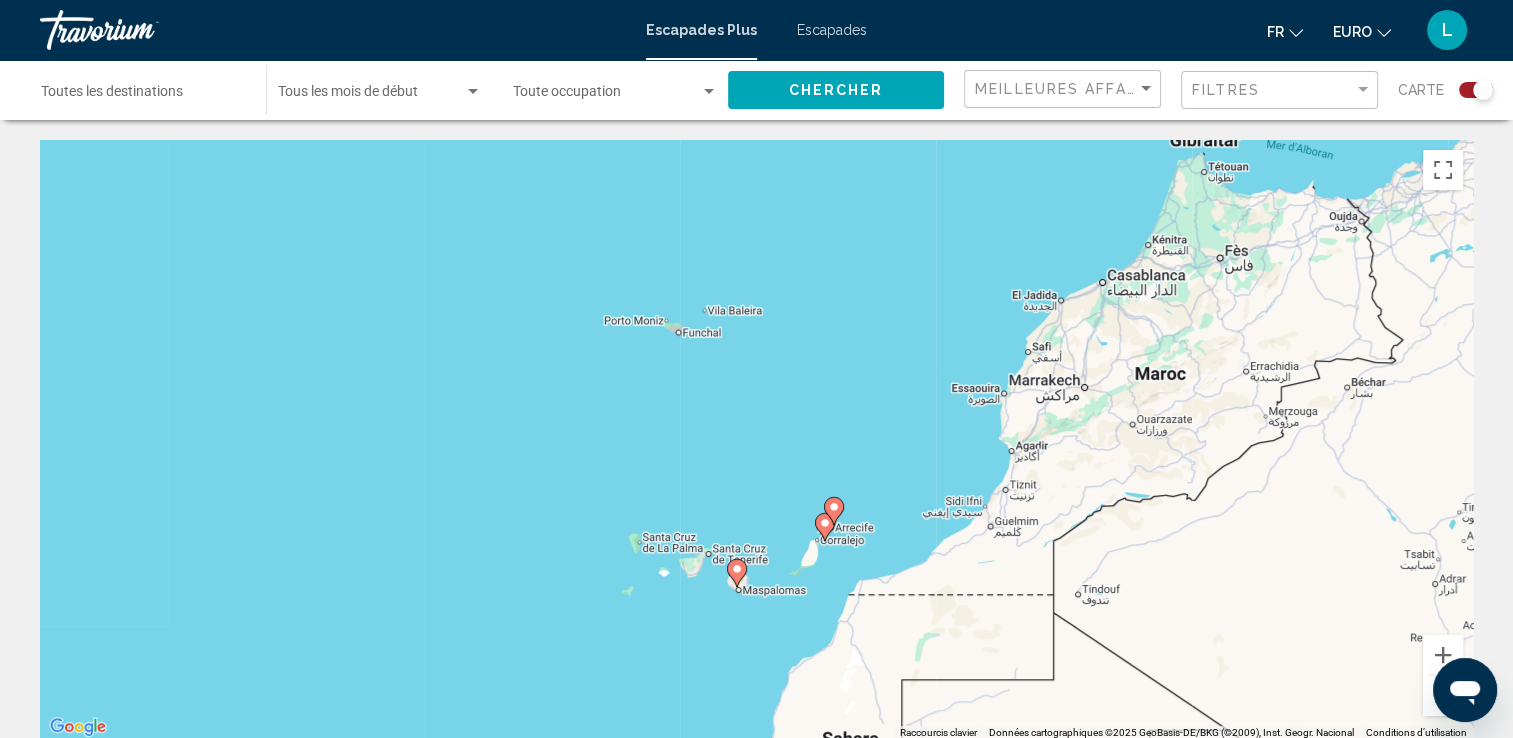 click at bounding box center (1443, 696) 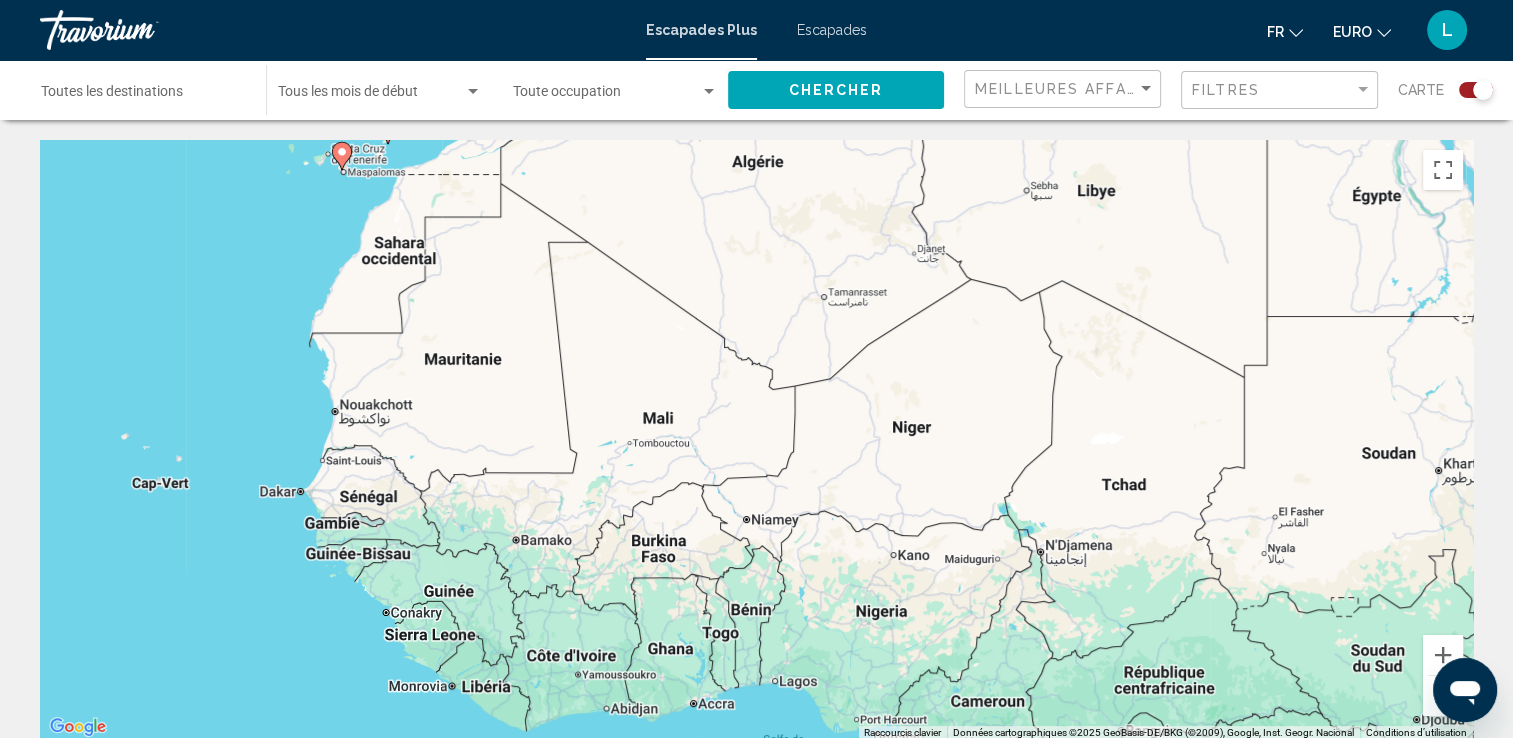 drag, startPoint x: 1284, startPoint y: 477, endPoint x: 872, endPoint y: 129, distance: 539.3033 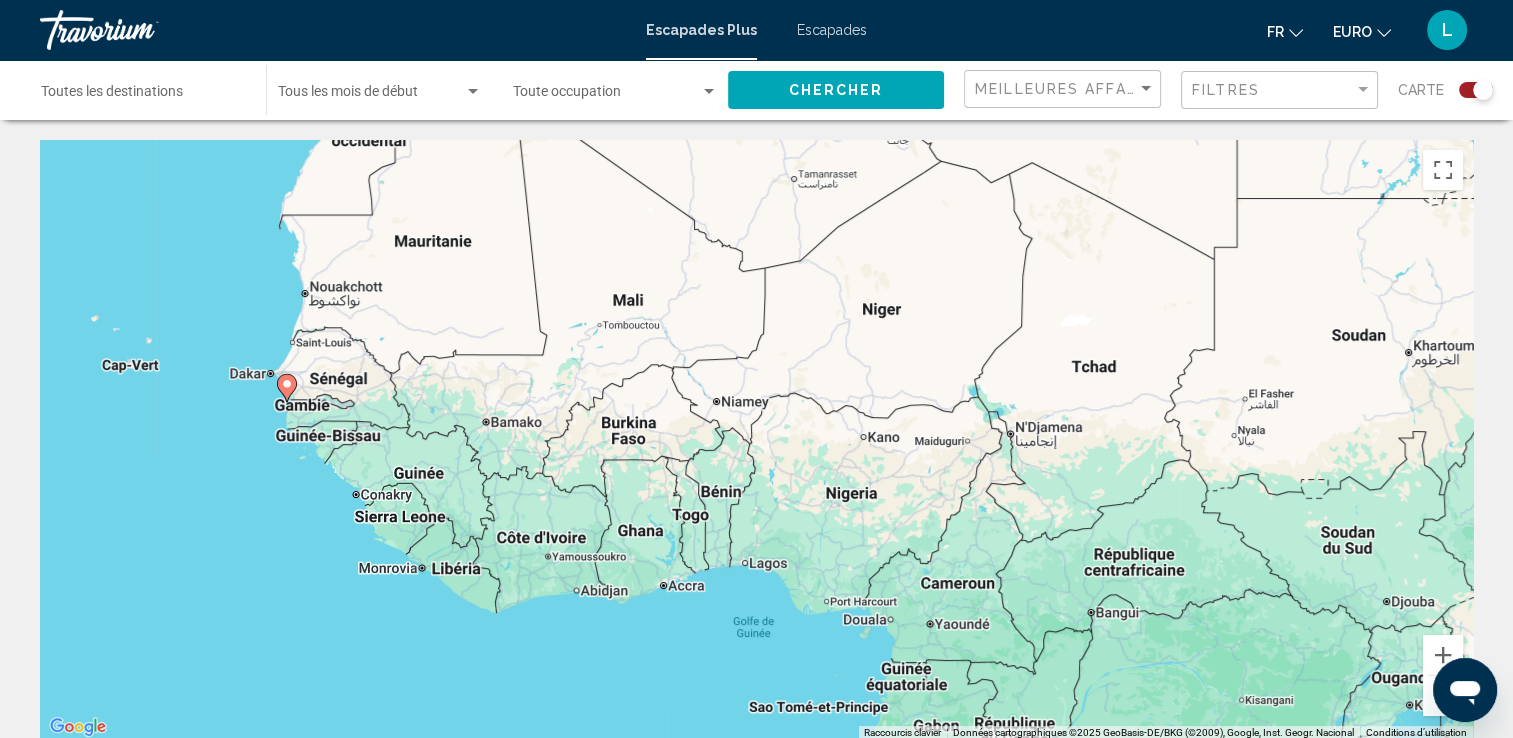 drag, startPoint x: 649, startPoint y: 393, endPoint x: 619, endPoint y: 266, distance: 130.49521 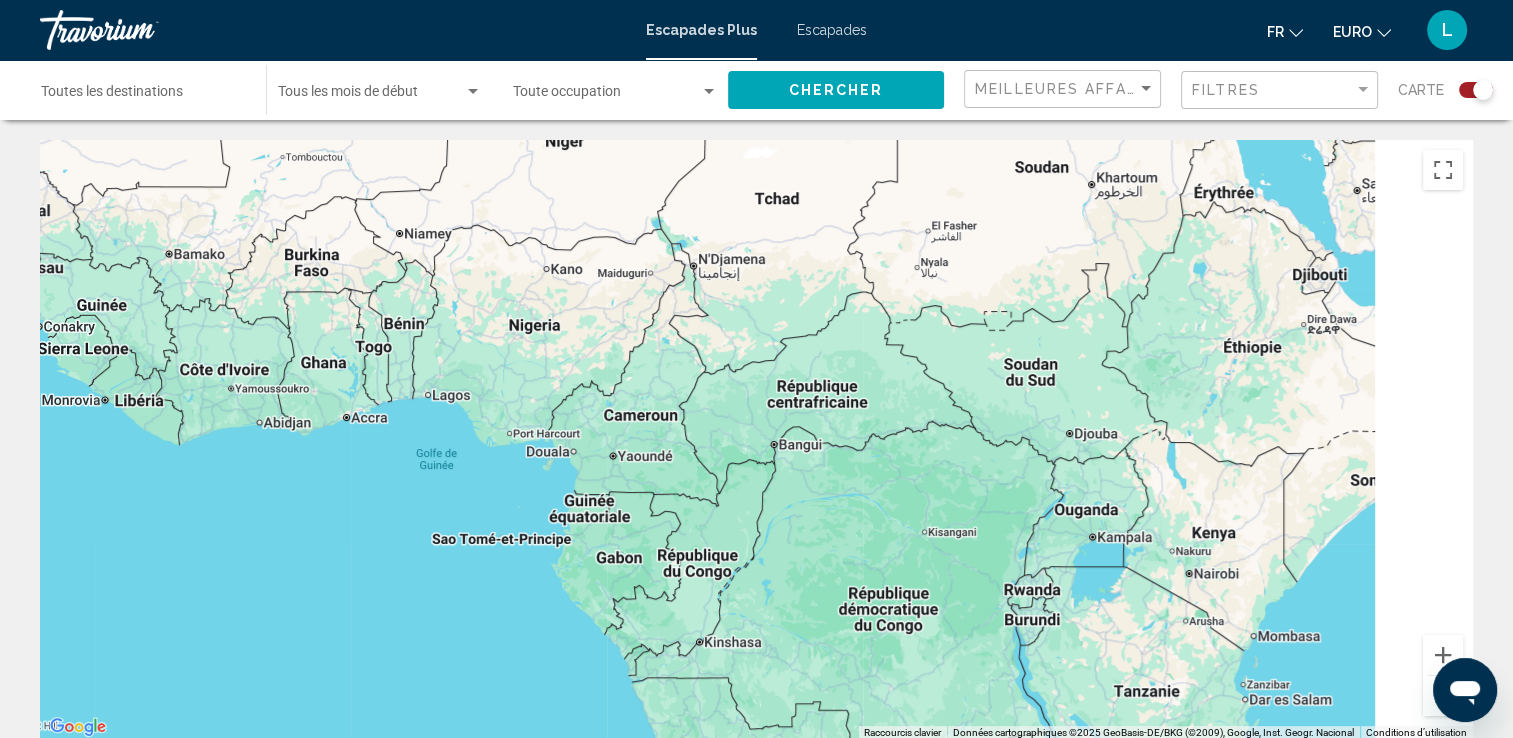 drag, startPoint x: 784, startPoint y: 475, endPoint x: 404, endPoint y: 294, distance: 420.90497 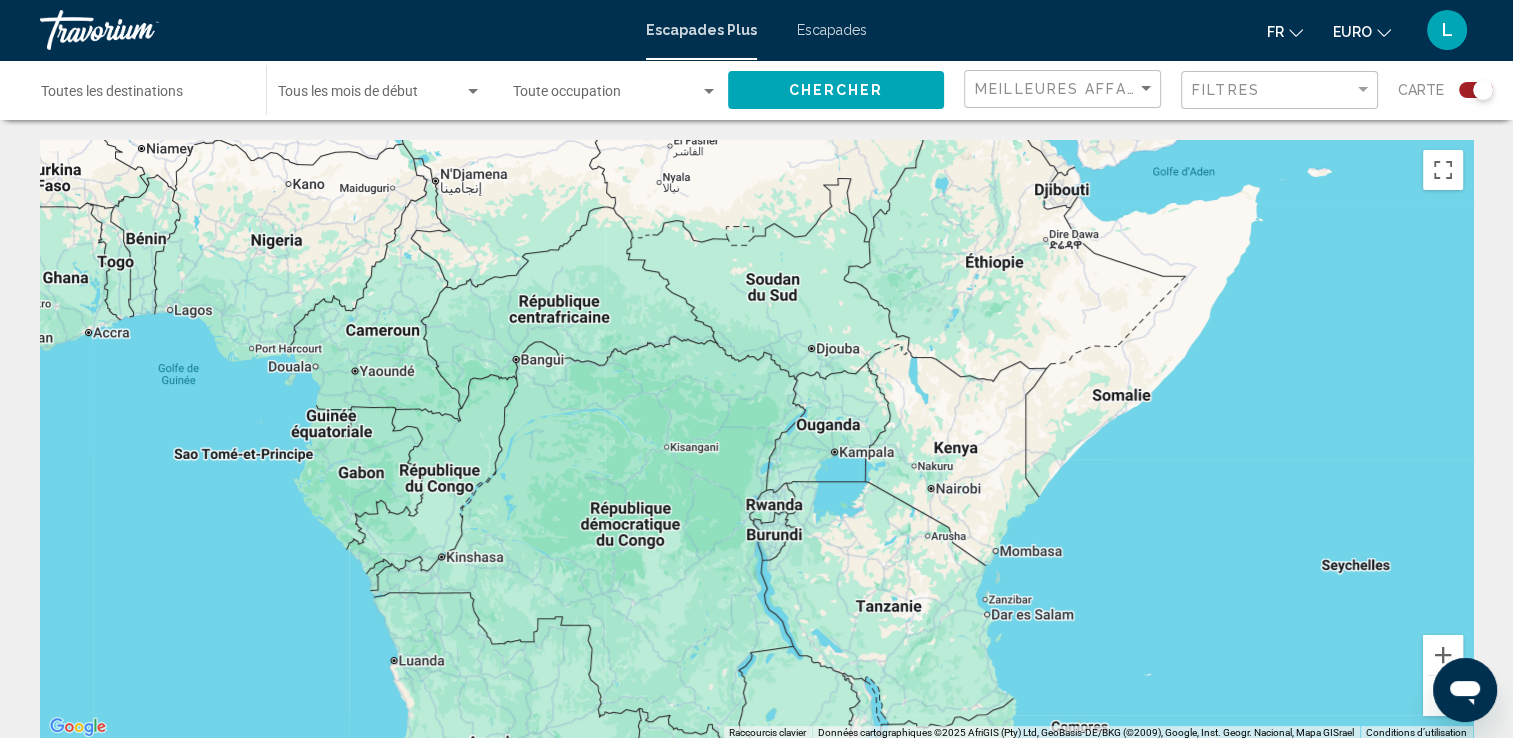click at bounding box center [756, 440] 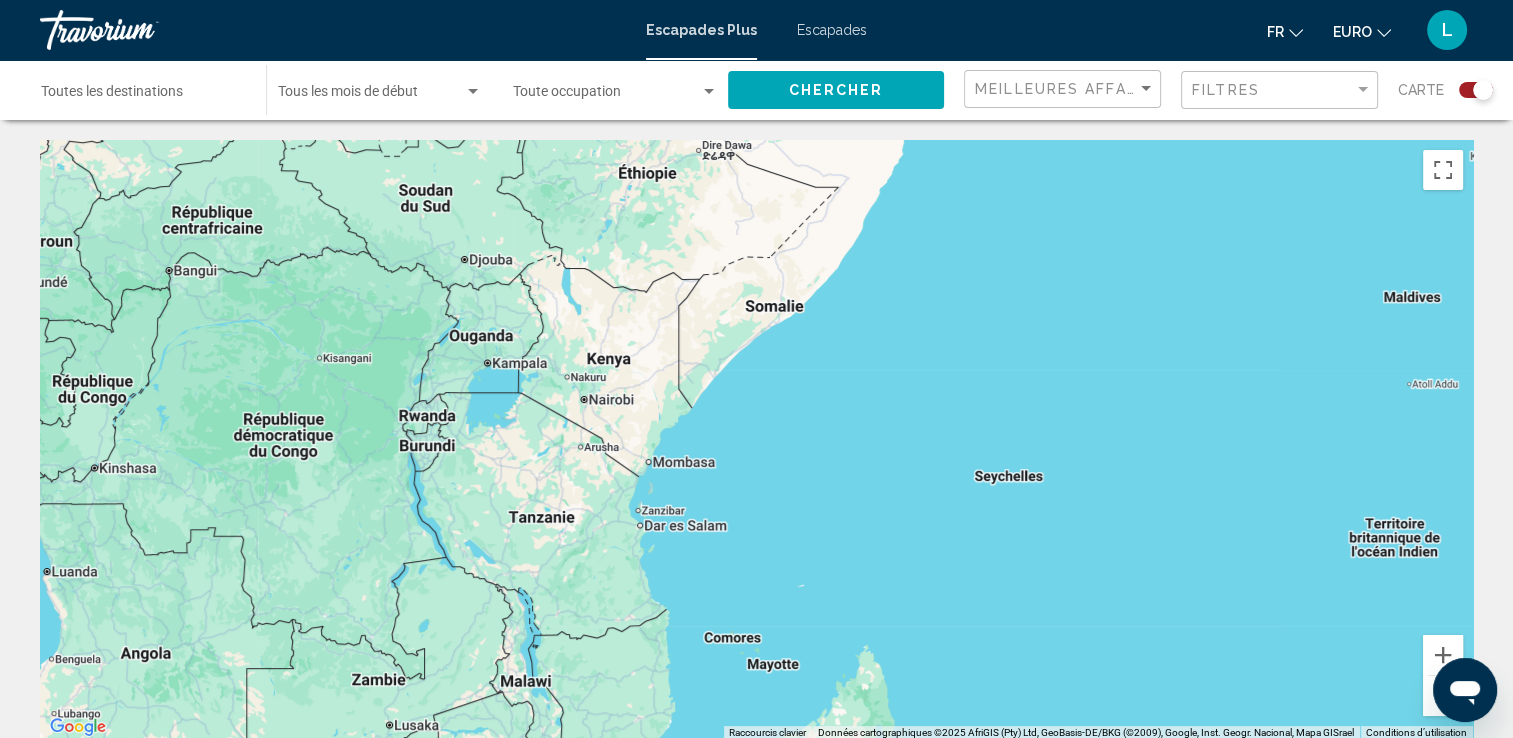 drag, startPoint x: 1360, startPoint y: 492, endPoint x: 1008, endPoint y: 402, distance: 363.32355 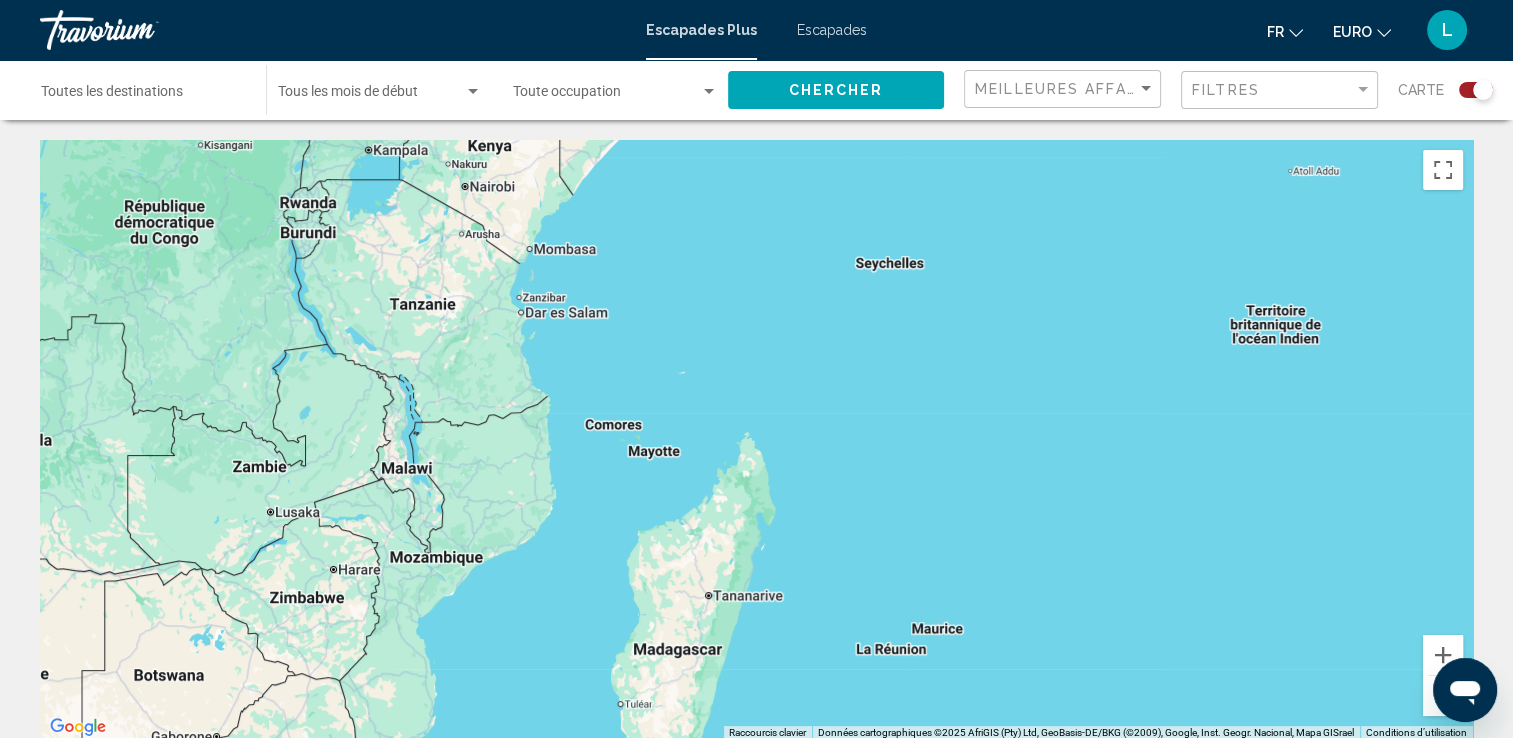 drag, startPoint x: 1152, startPoint y: 522, endPoint x: 1033, endPoint y: 305, distance: 247.48738 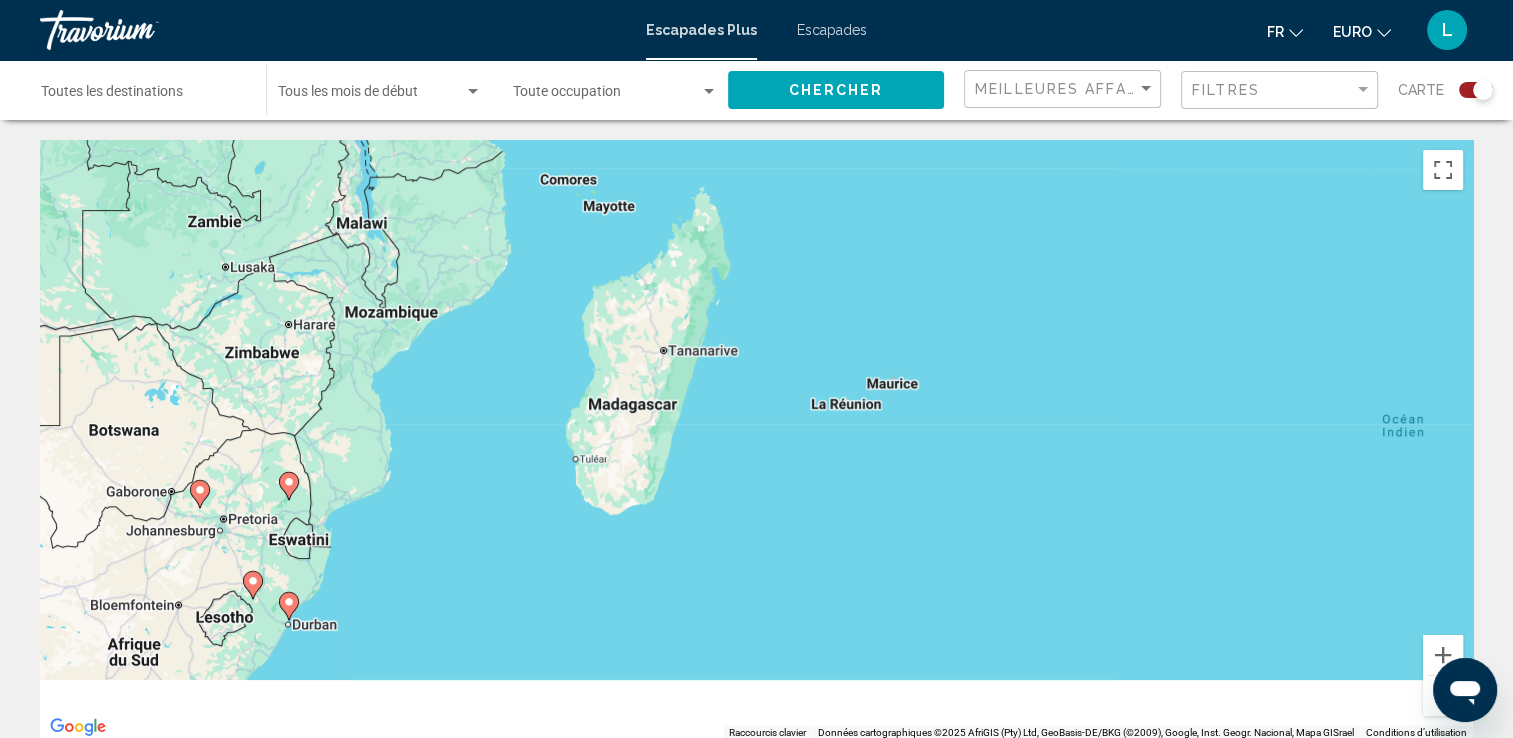 drag, startPoint x: 1025, startPoint y: 548, endPoint x: 981, endPoint y: 285, distance: 266.6552 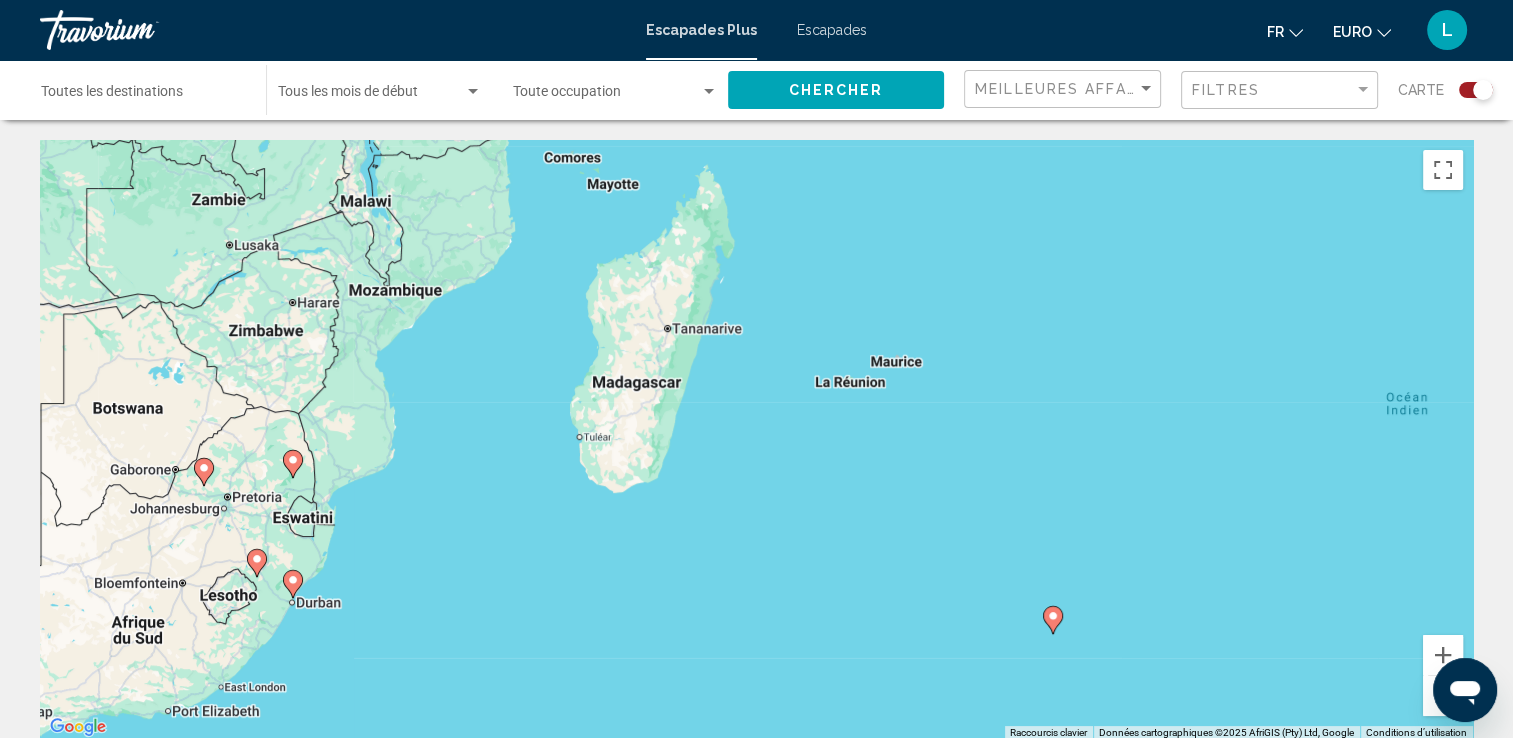 click on "Pour activer le glissement avec le clavier, appuyez sur Alt+Entrée. Une fois ce mode activé, utilisez les touches fléchées pour déplacer le repère. Pour valider le déplacement, appuyez sur Entrée. Pour annuler, appuyez sur Échap." at bounding box center [756, 440] 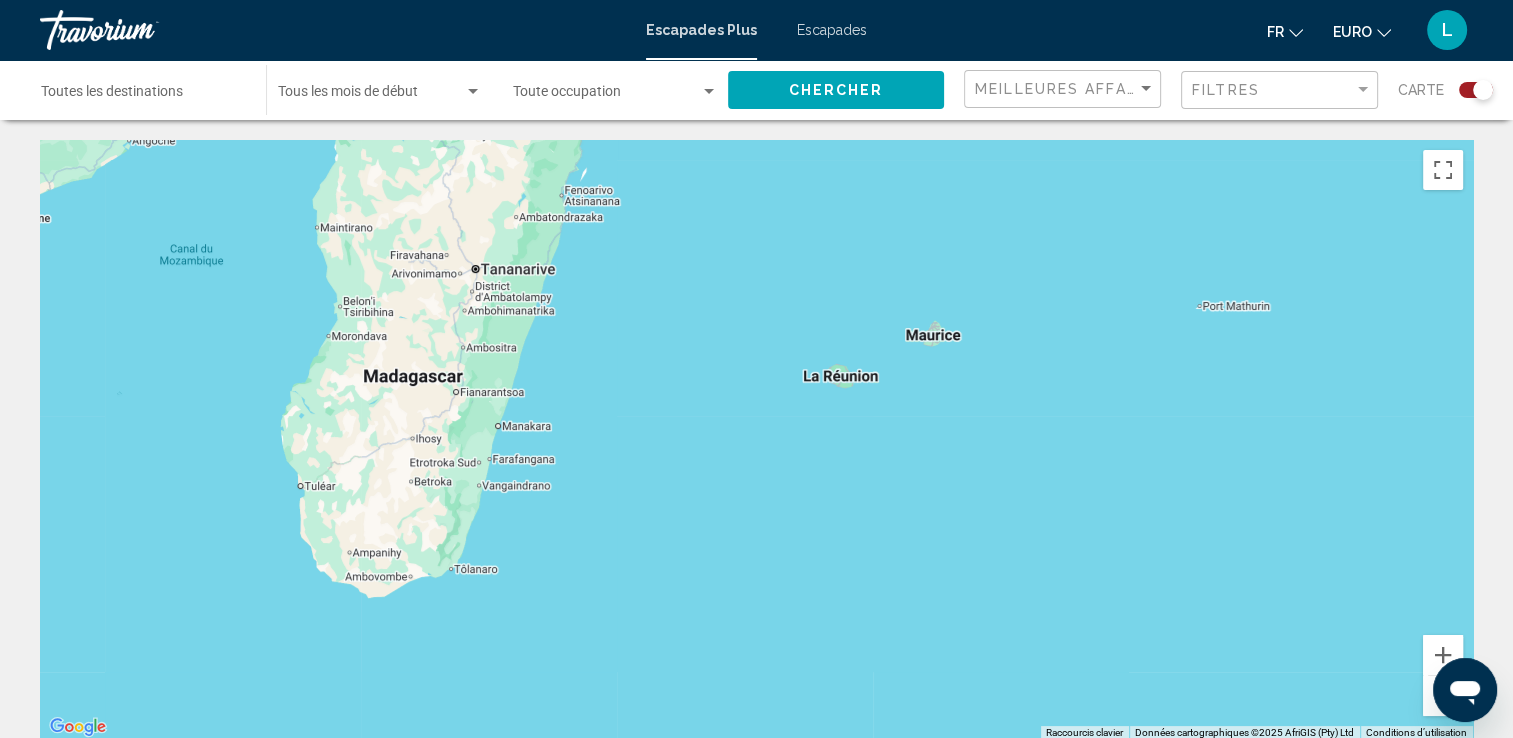 click at bounding box center (756, 440) 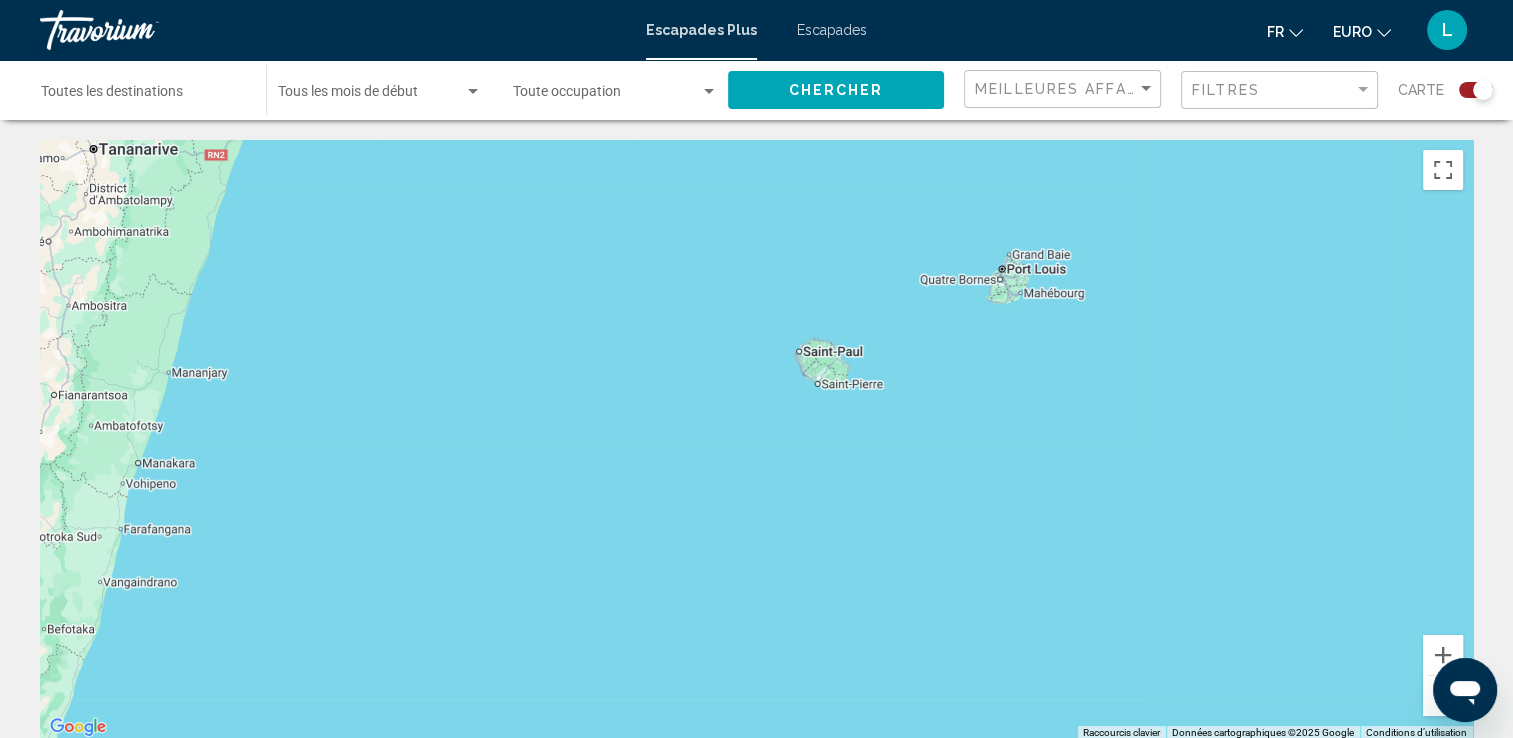 click at bounding box center [756, 440] 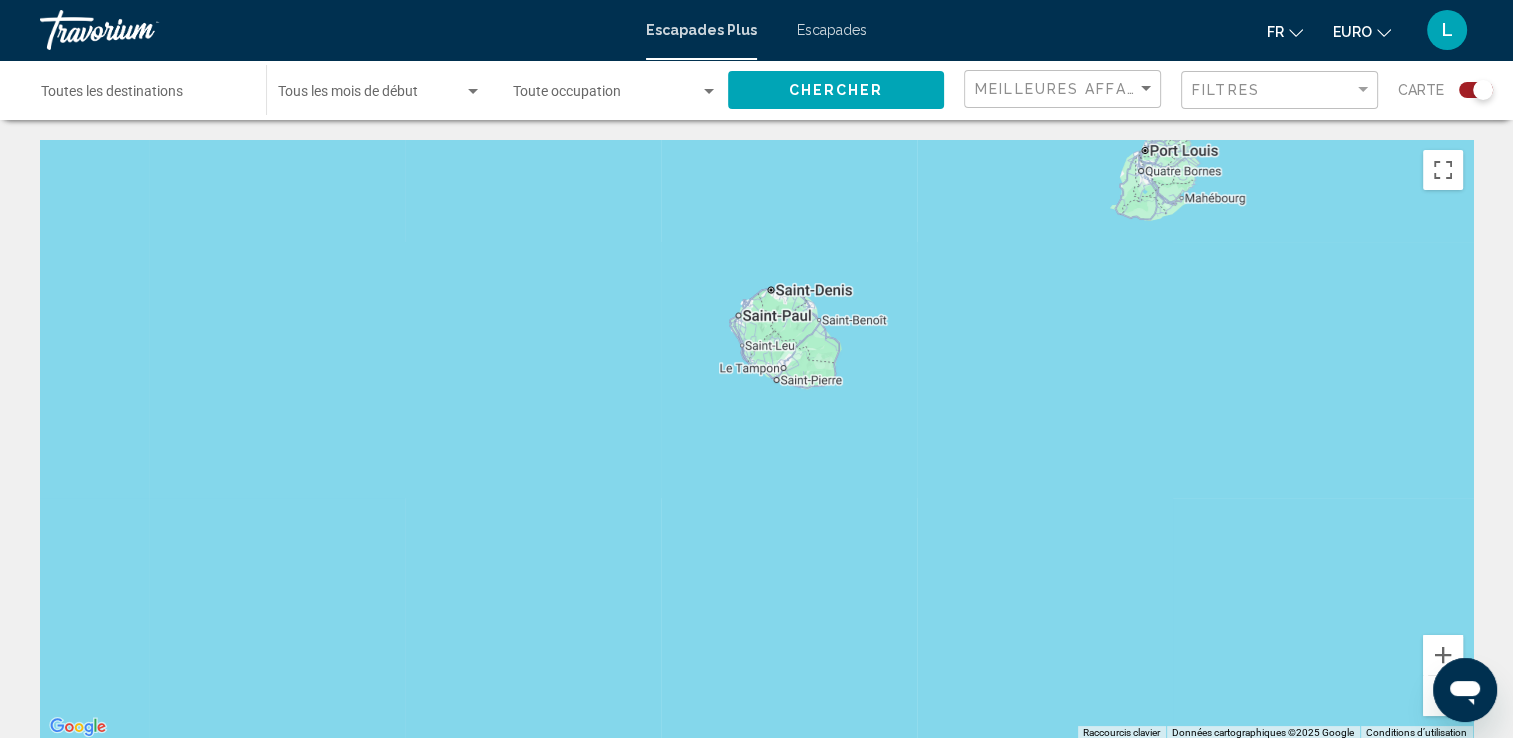 click at bounding box center (756, 440) 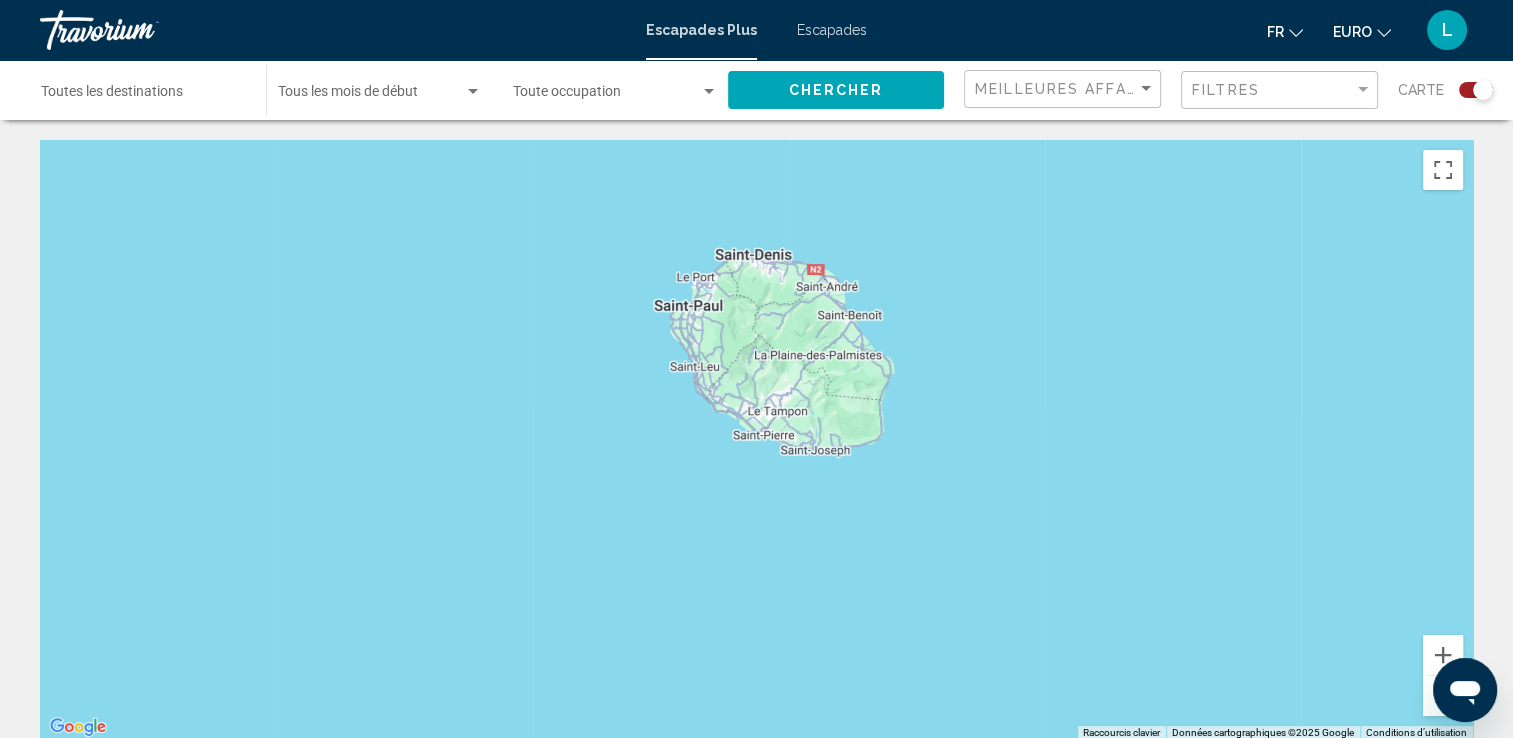 click at bounding box center (756, 440) 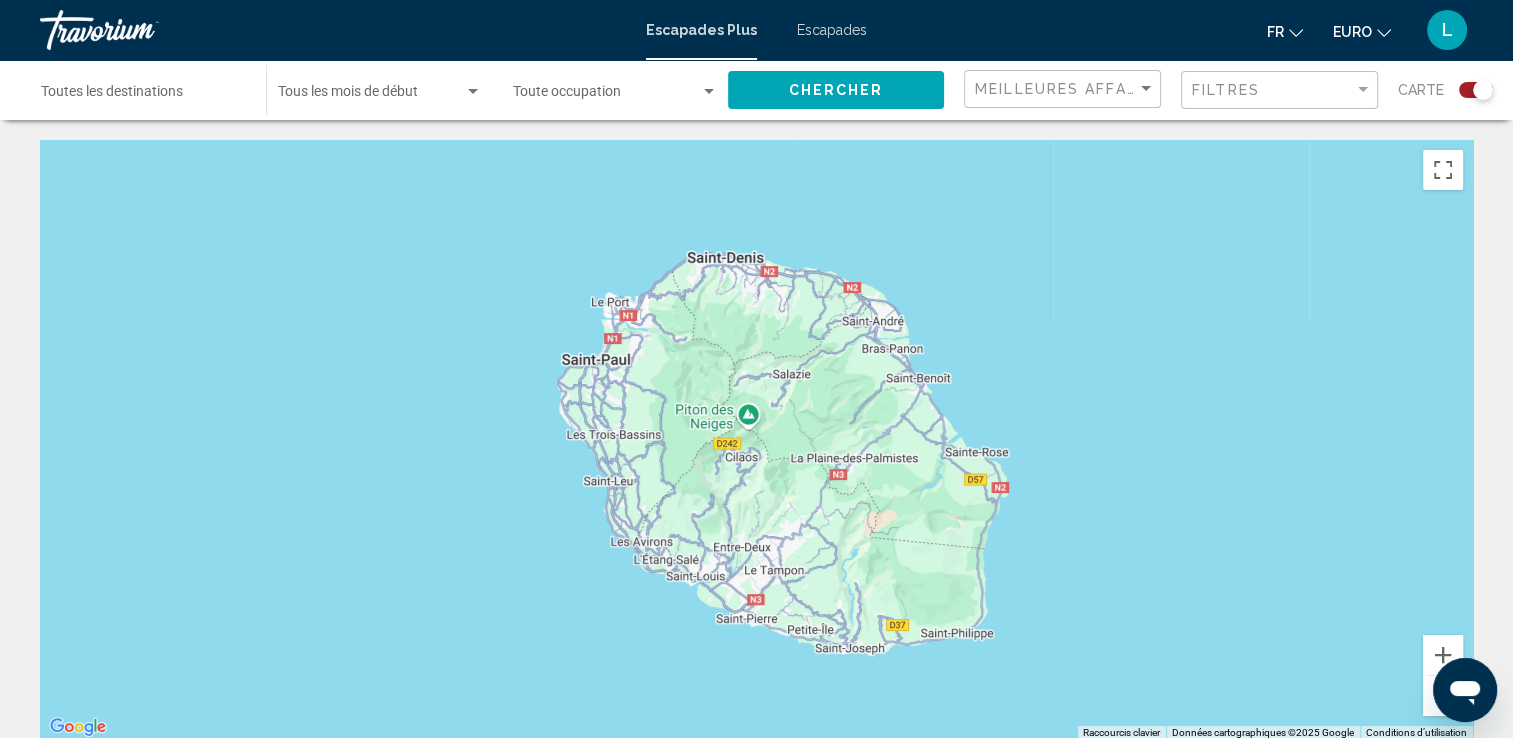 drag, startPoint x: 787, startPoint y: 326, endPoint x: 793, endPoint y: 404, distance: 78.23043 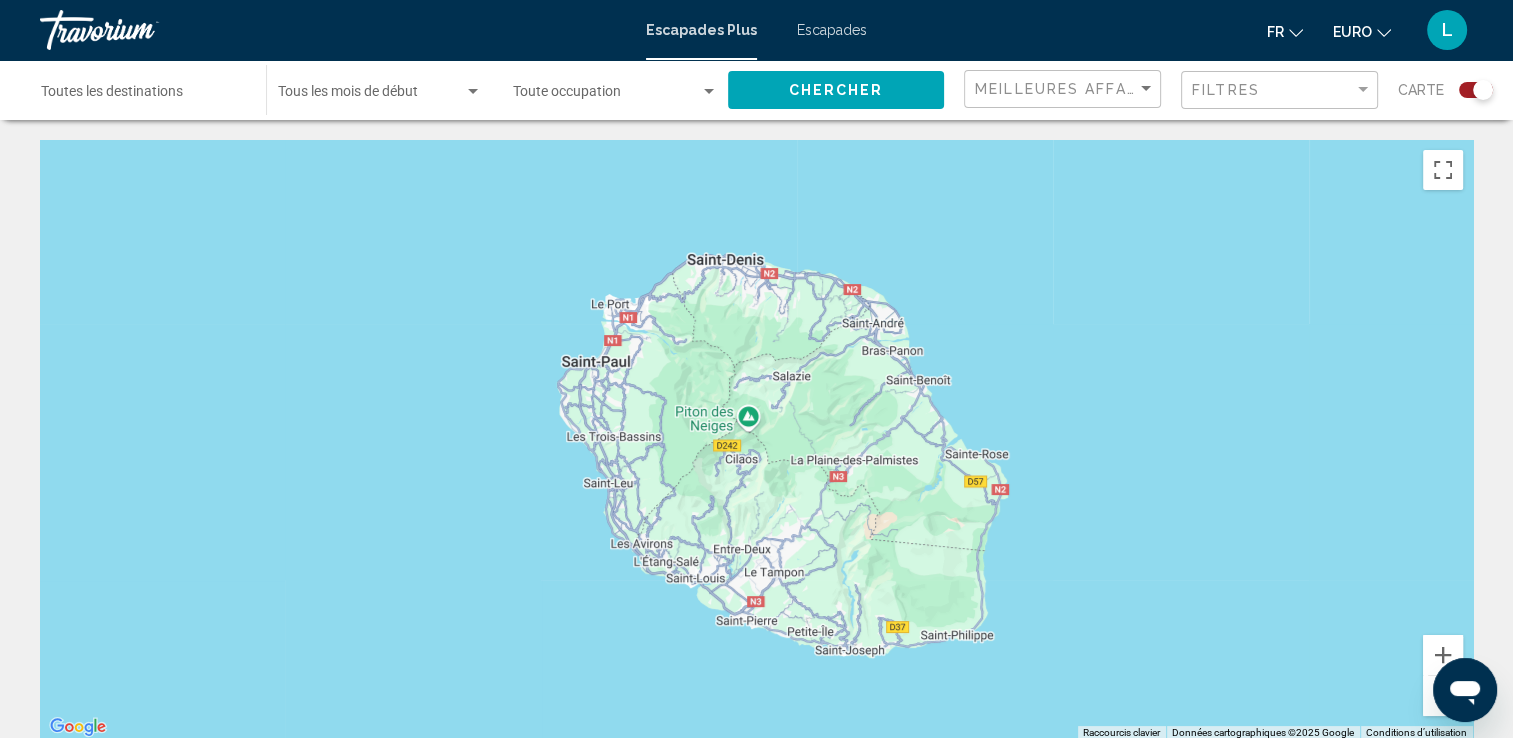click at bounding box center [756, 440] 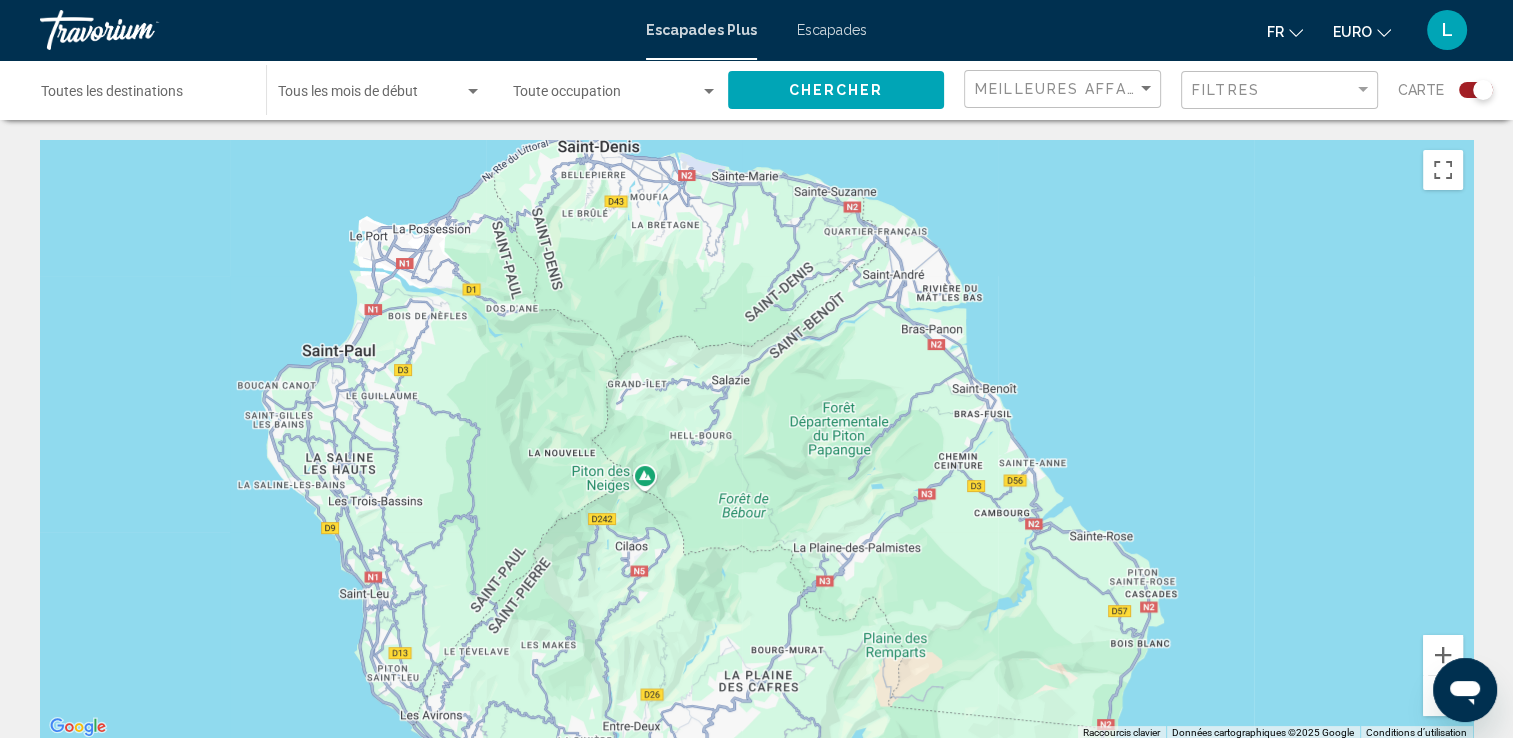 drag, startPoint x: 729, startPoint y: 324, endPoint x: 764, endPoint y: 434, distance: 115.43397 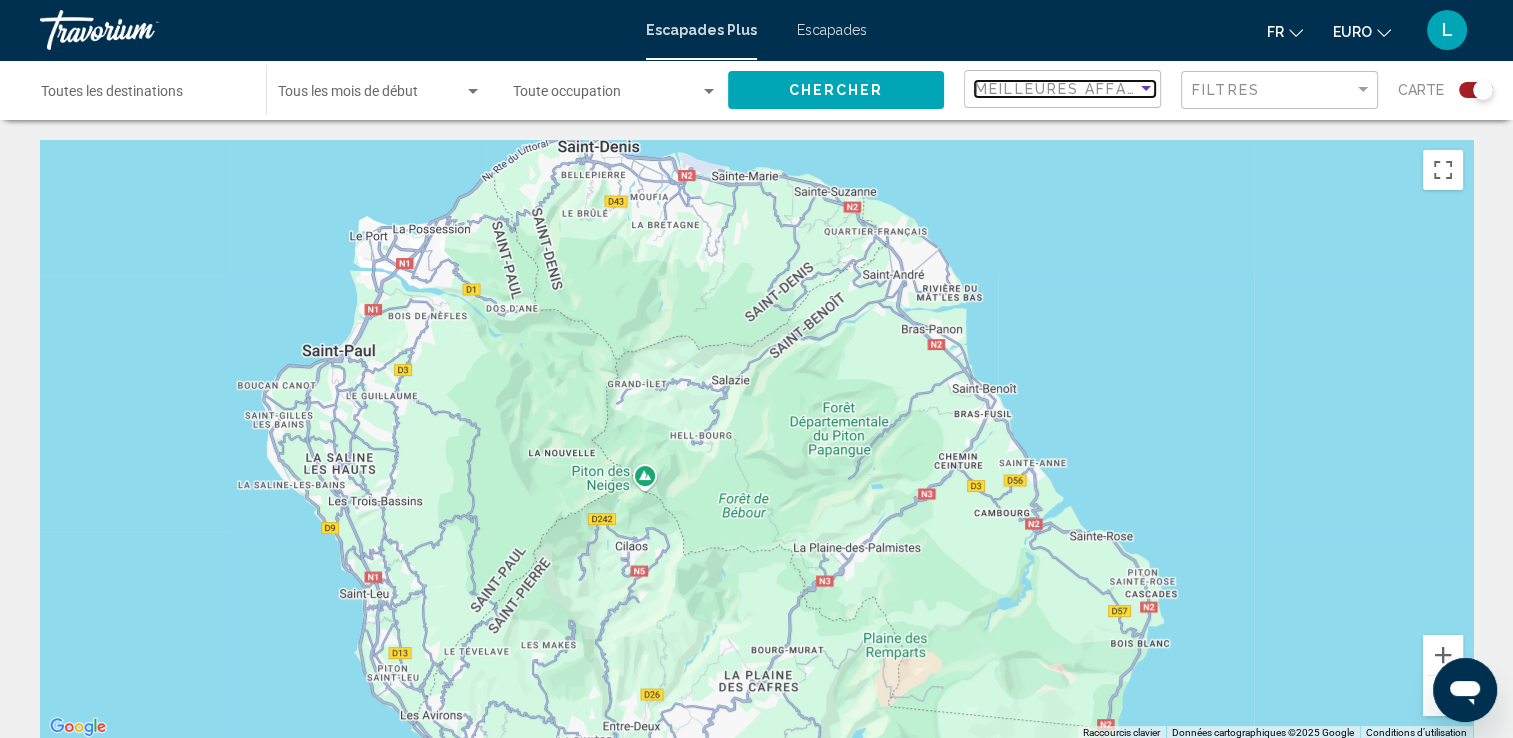 click at bounding box center [1146, 89] 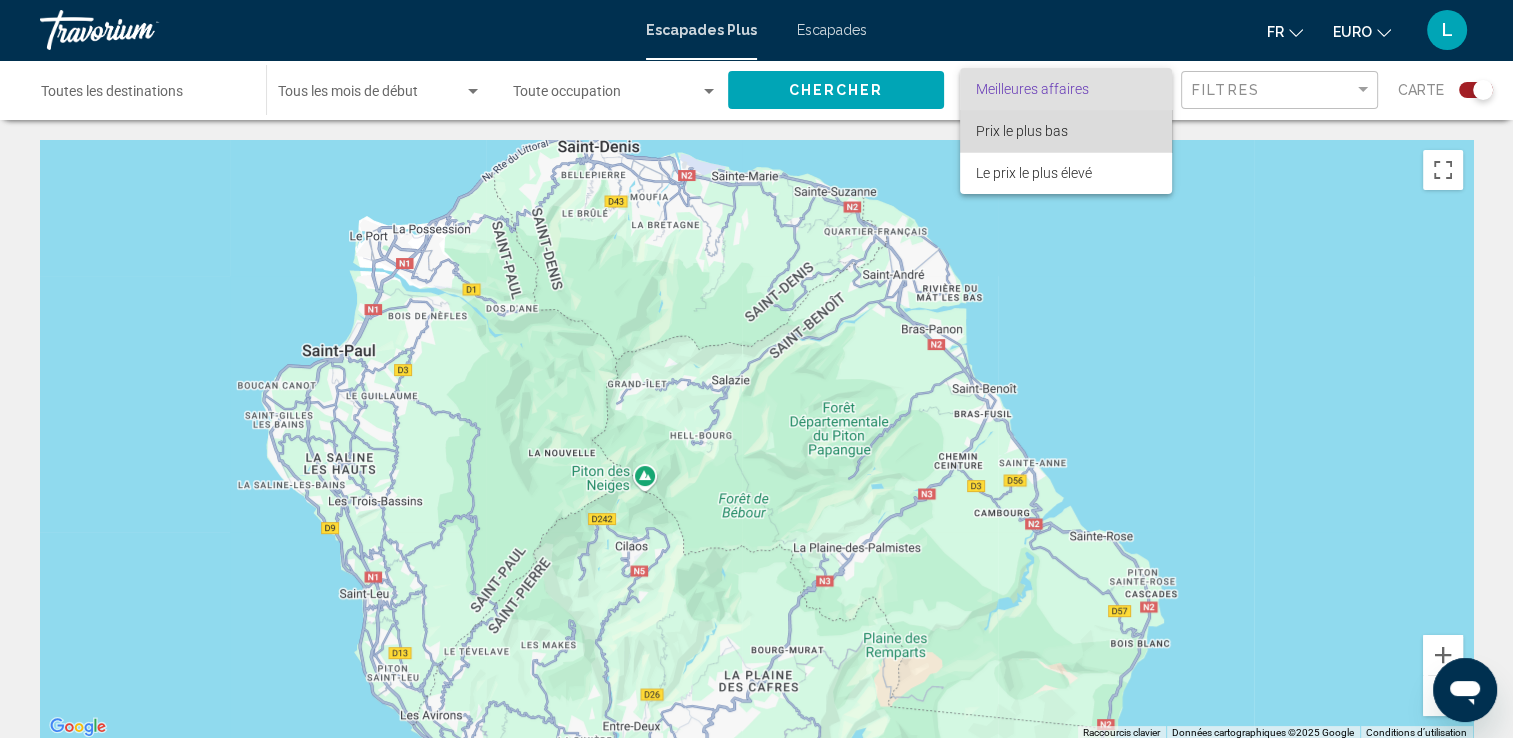 click on "Prix le plus bas" at bounding box center [1066, 131] 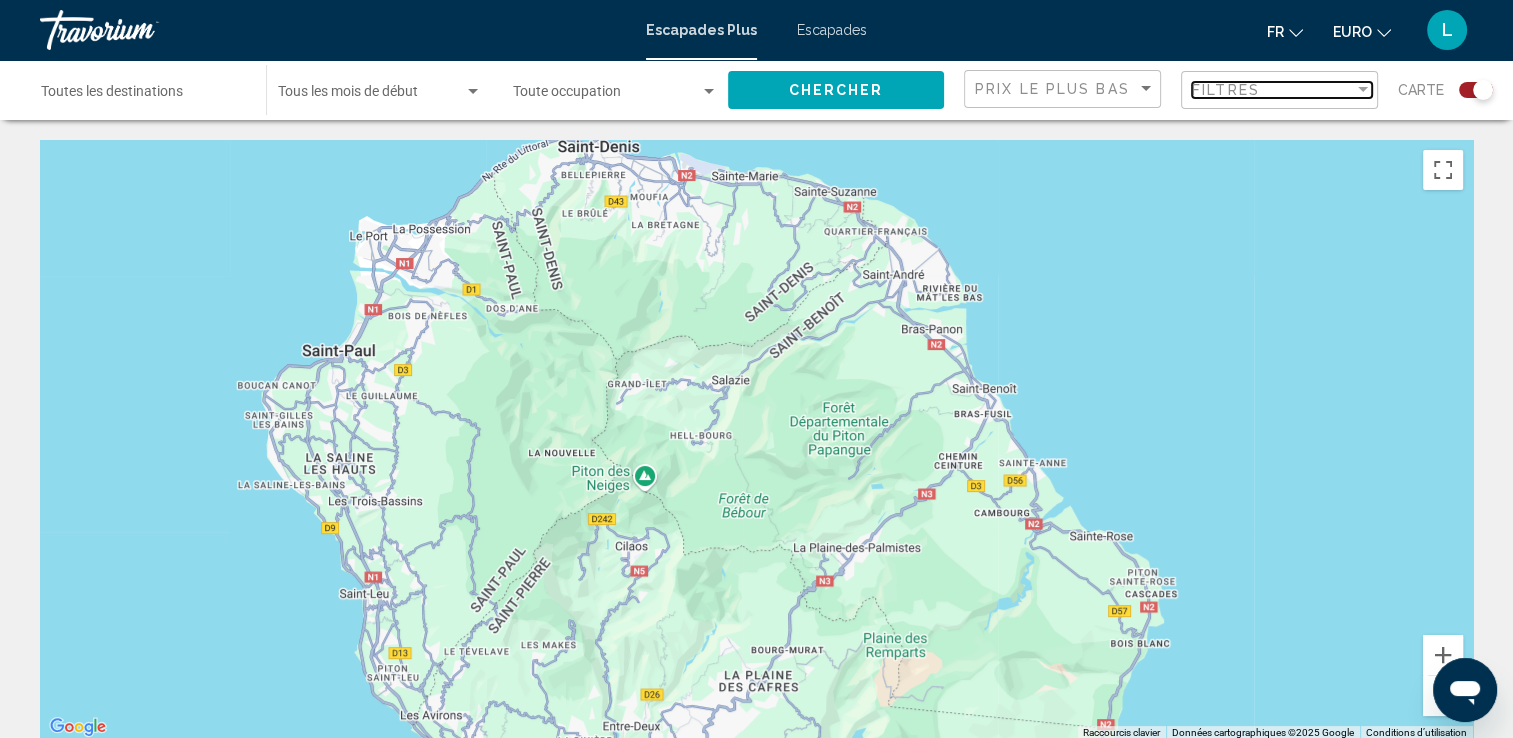 click at bounding box center [1363, 89] 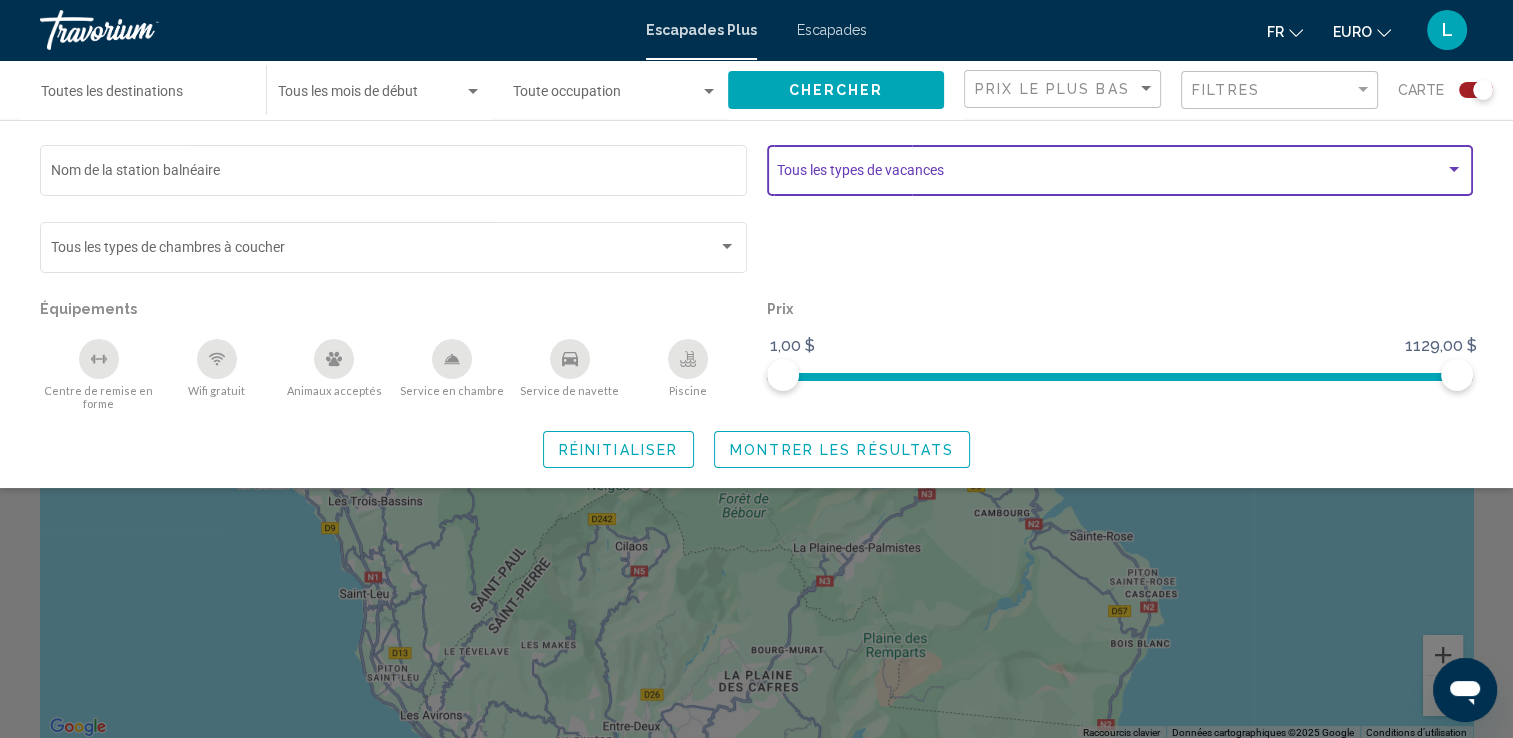 click at bounding box center [1454, 169] 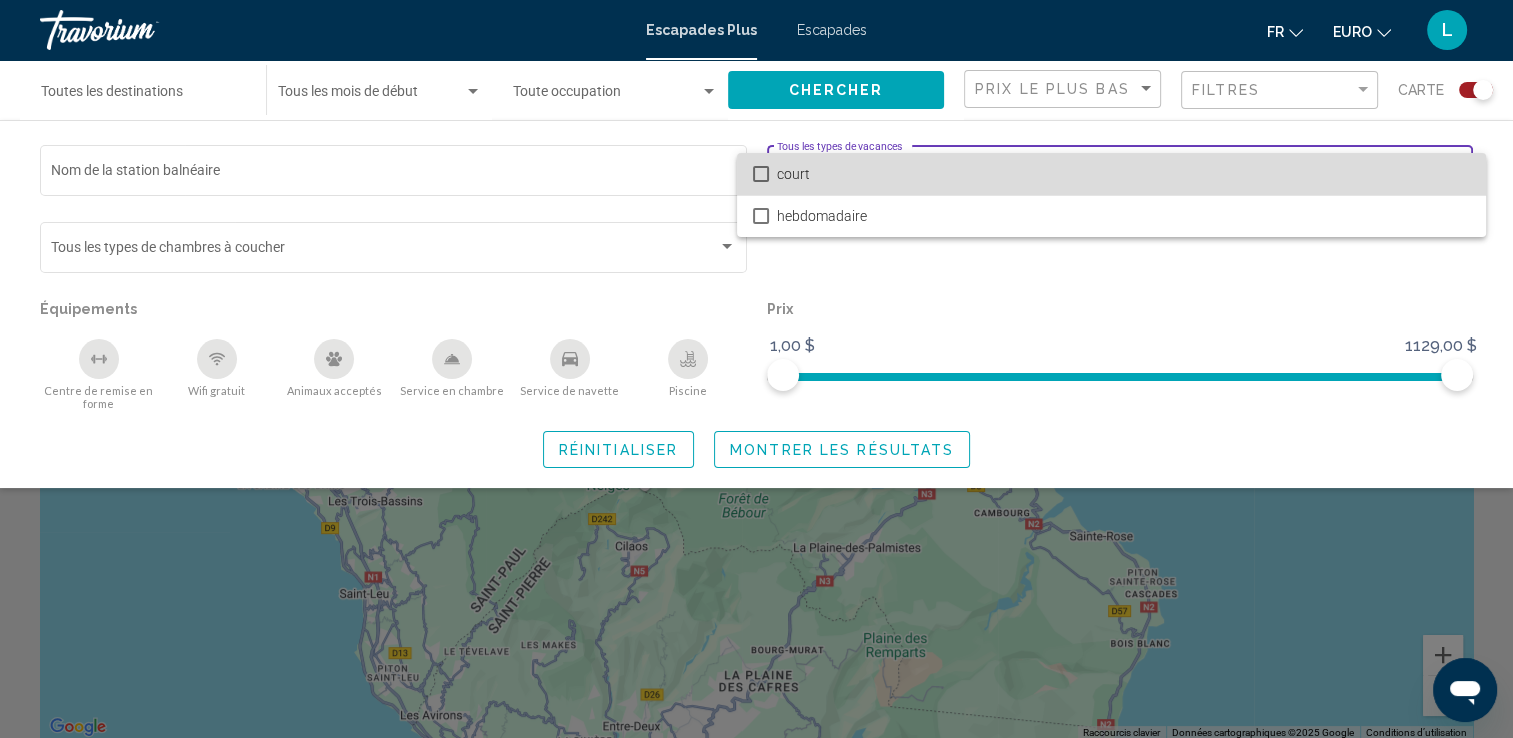 click on "court" at bounding box center [1123, 174] 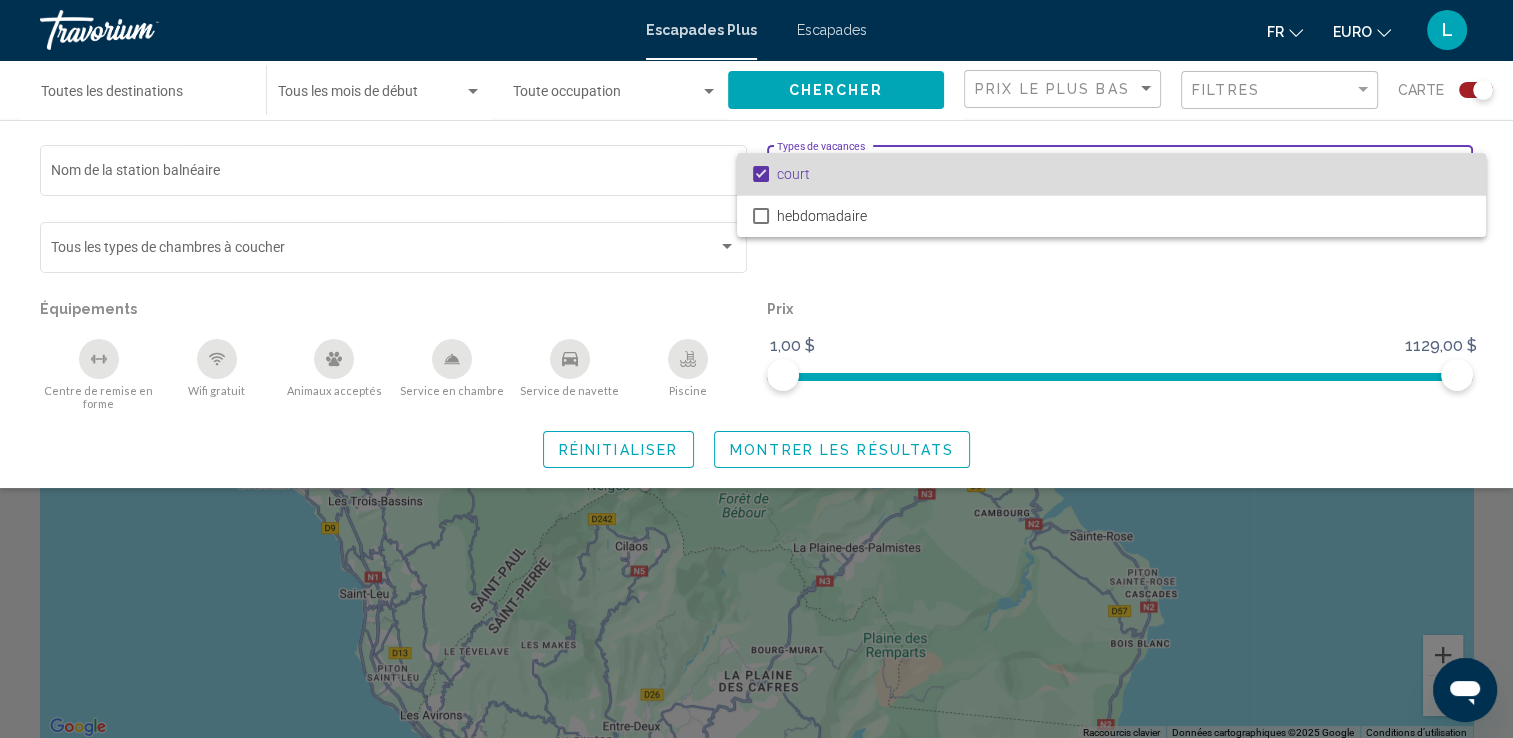 click on "court" at bounding box center [1123, 174] 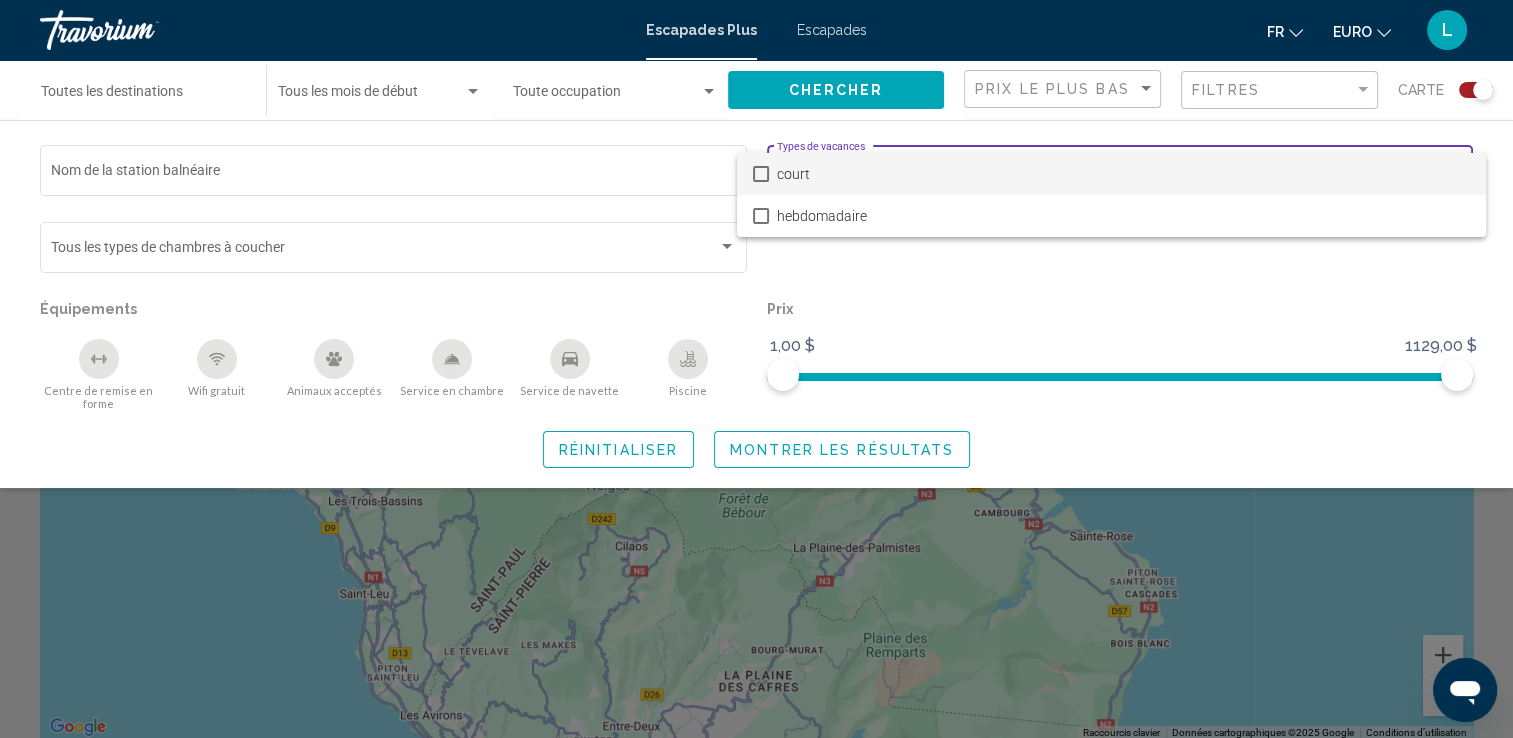 click at bounding box center [756, 369] 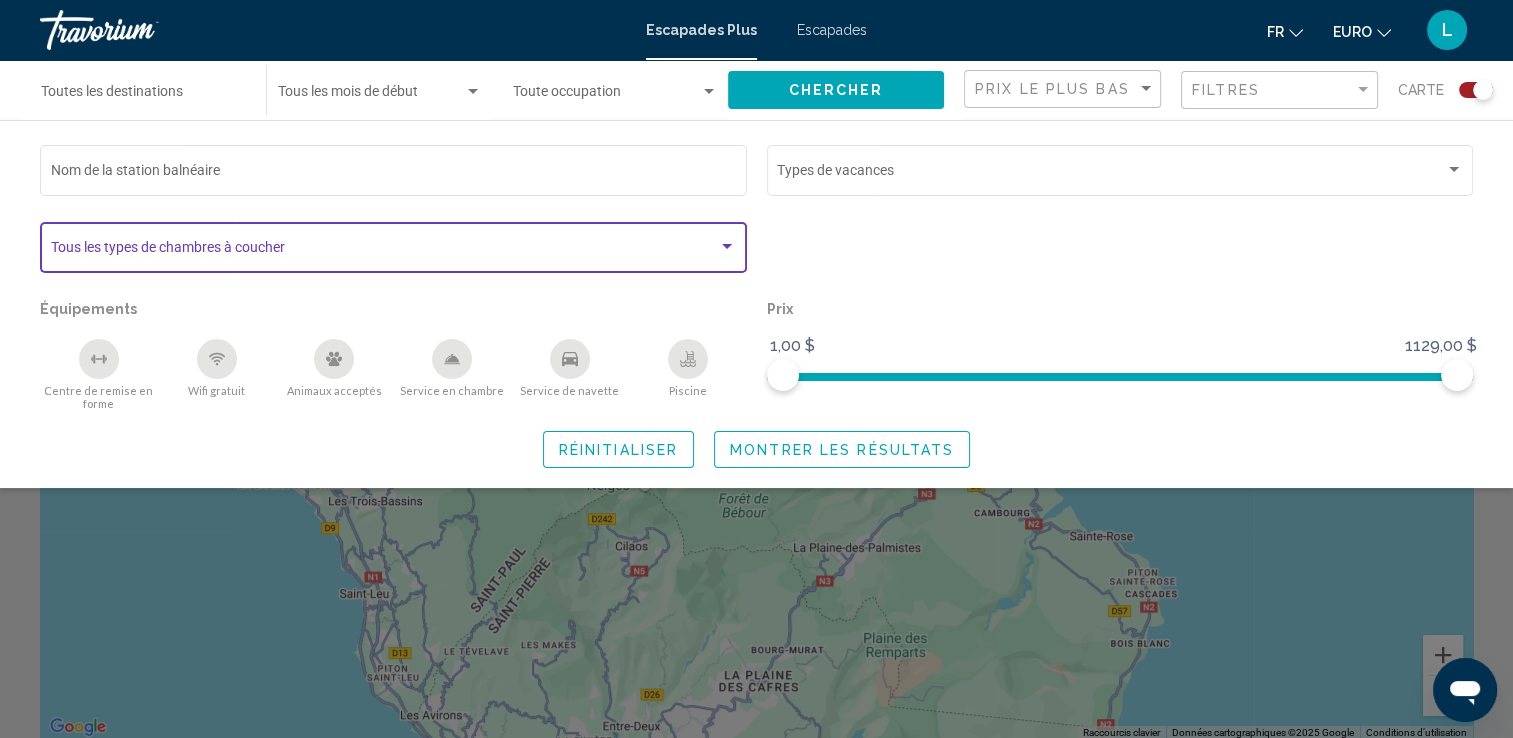 click at bounding box center (727, 247) 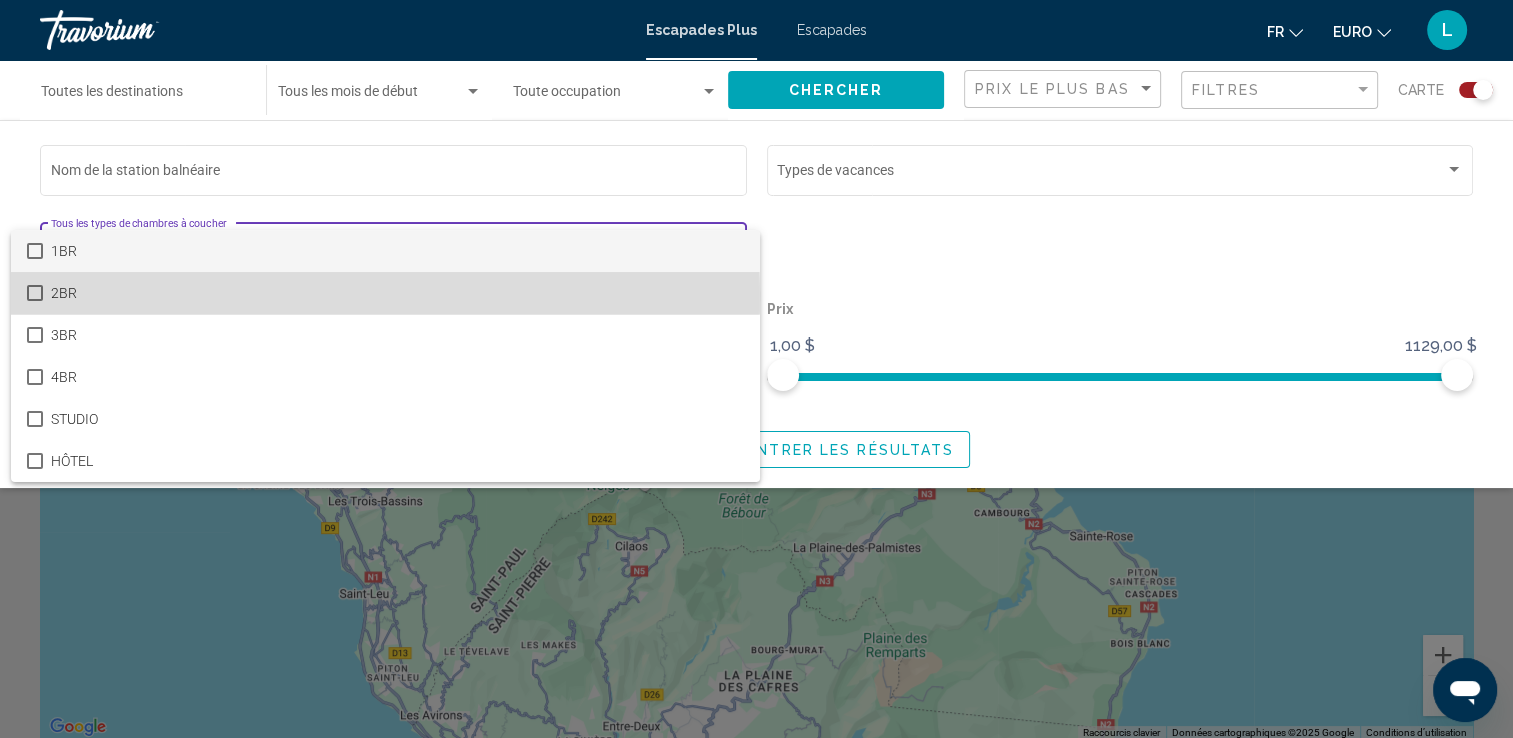 click at bounding box center (35, 293) 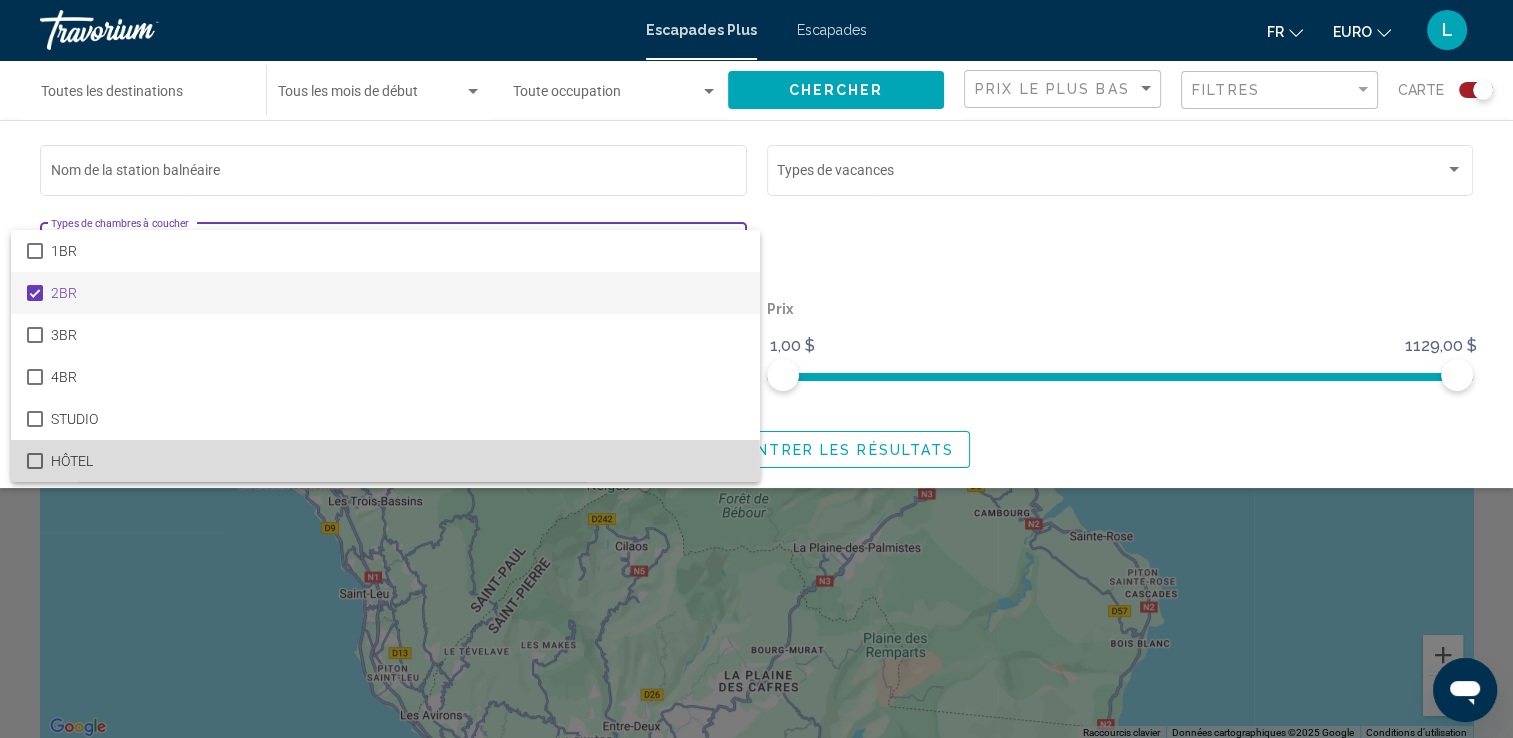 click at bounding box center [35, 461] 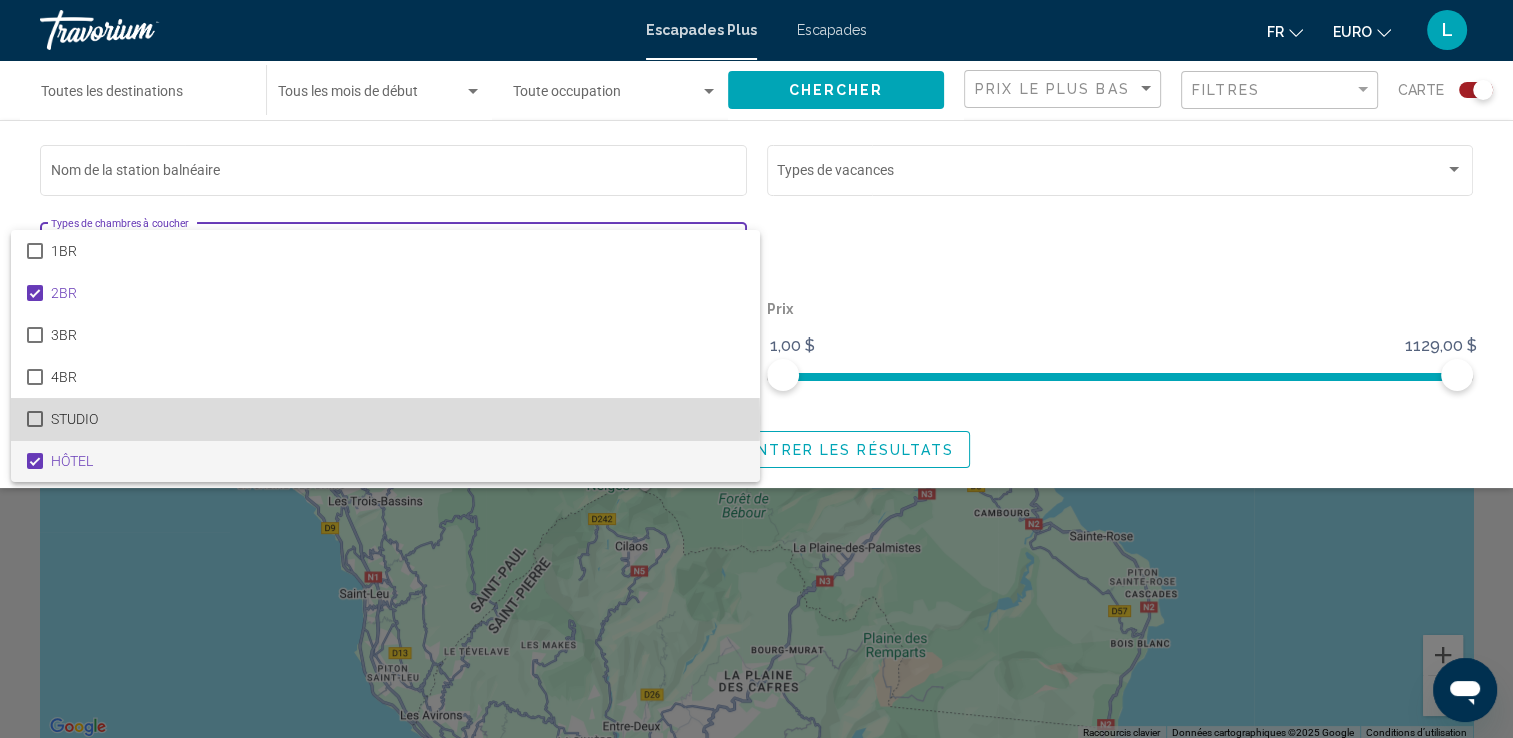 click at bounding box center (35, 419) 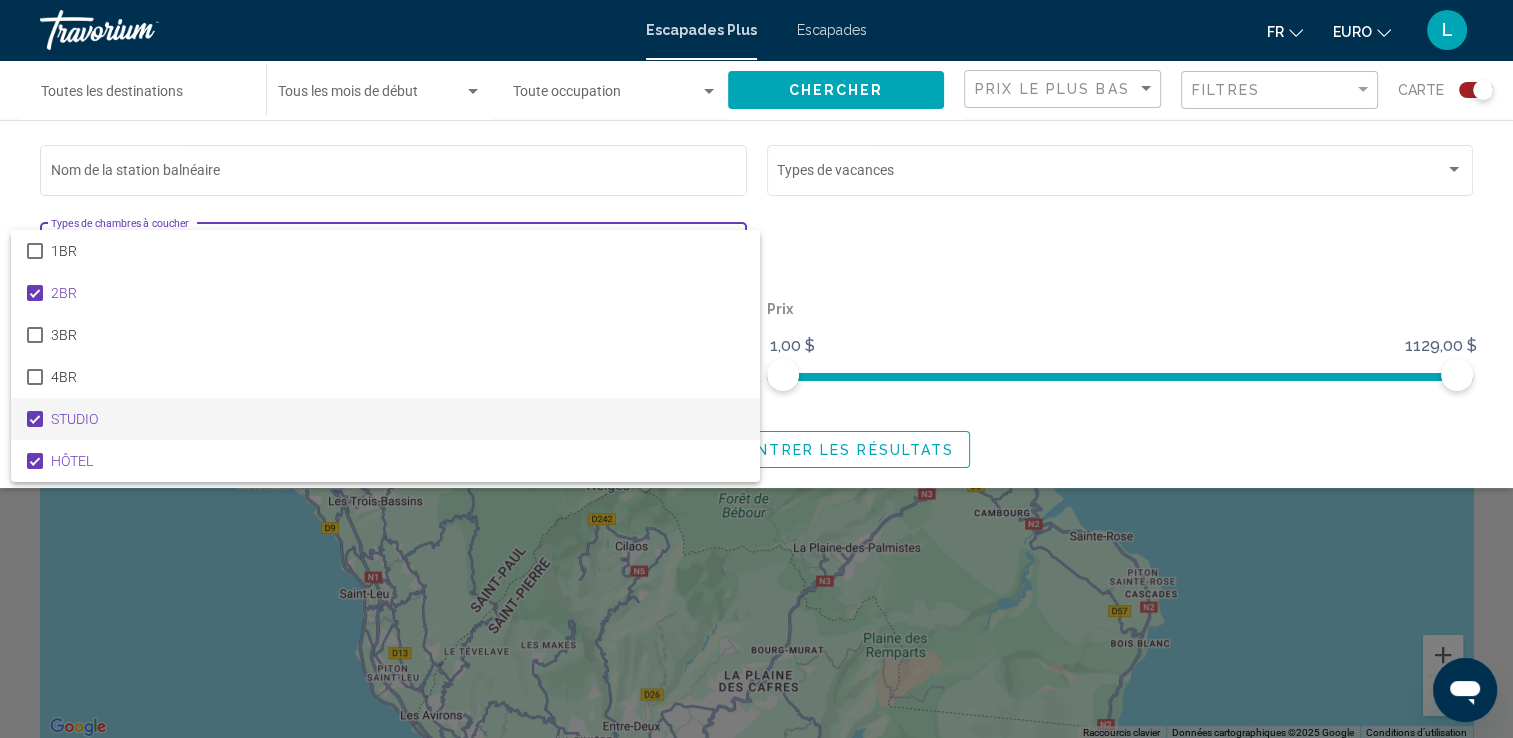 click at bounding box center (756, 369) 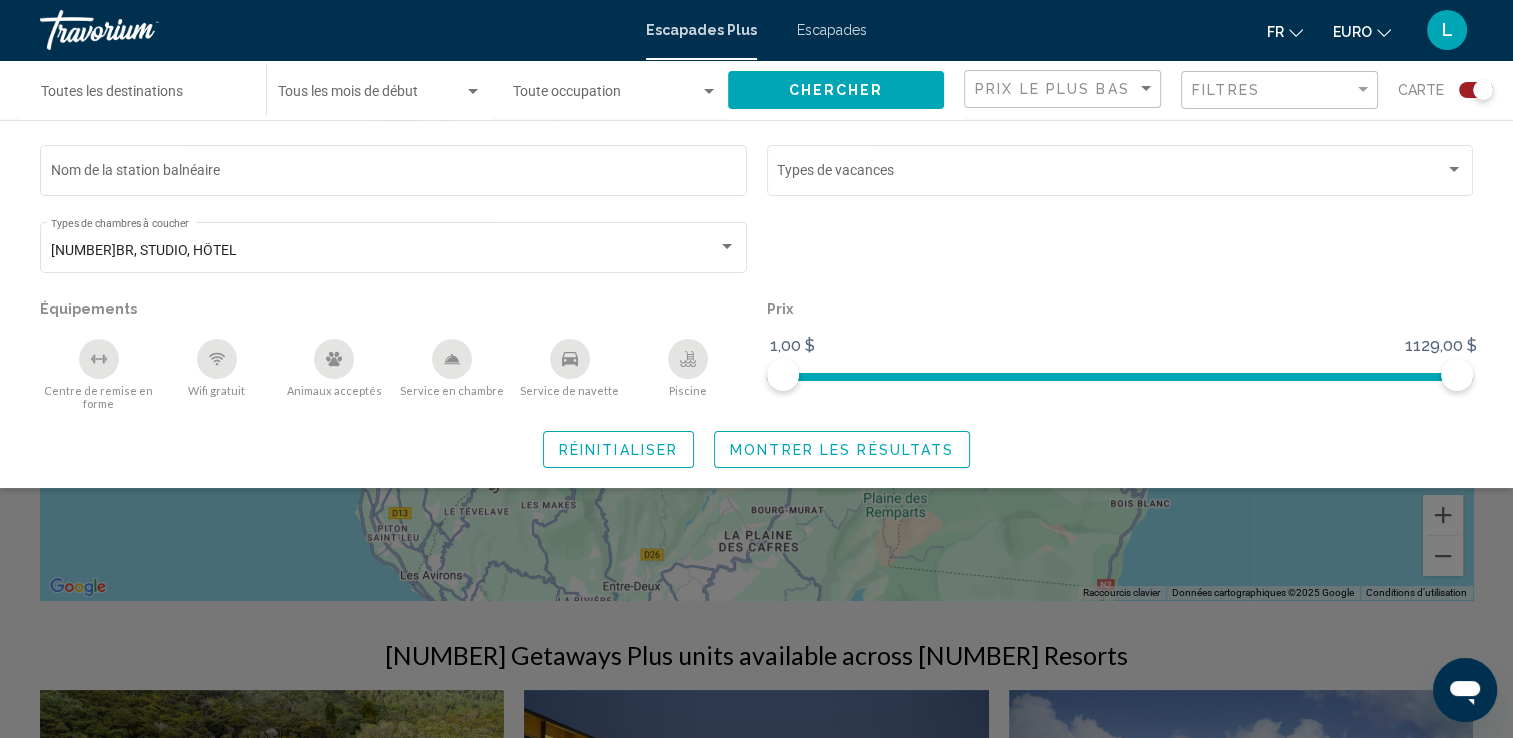 scroll, scrollTop: 0, scrollLeft: 0, axis: both 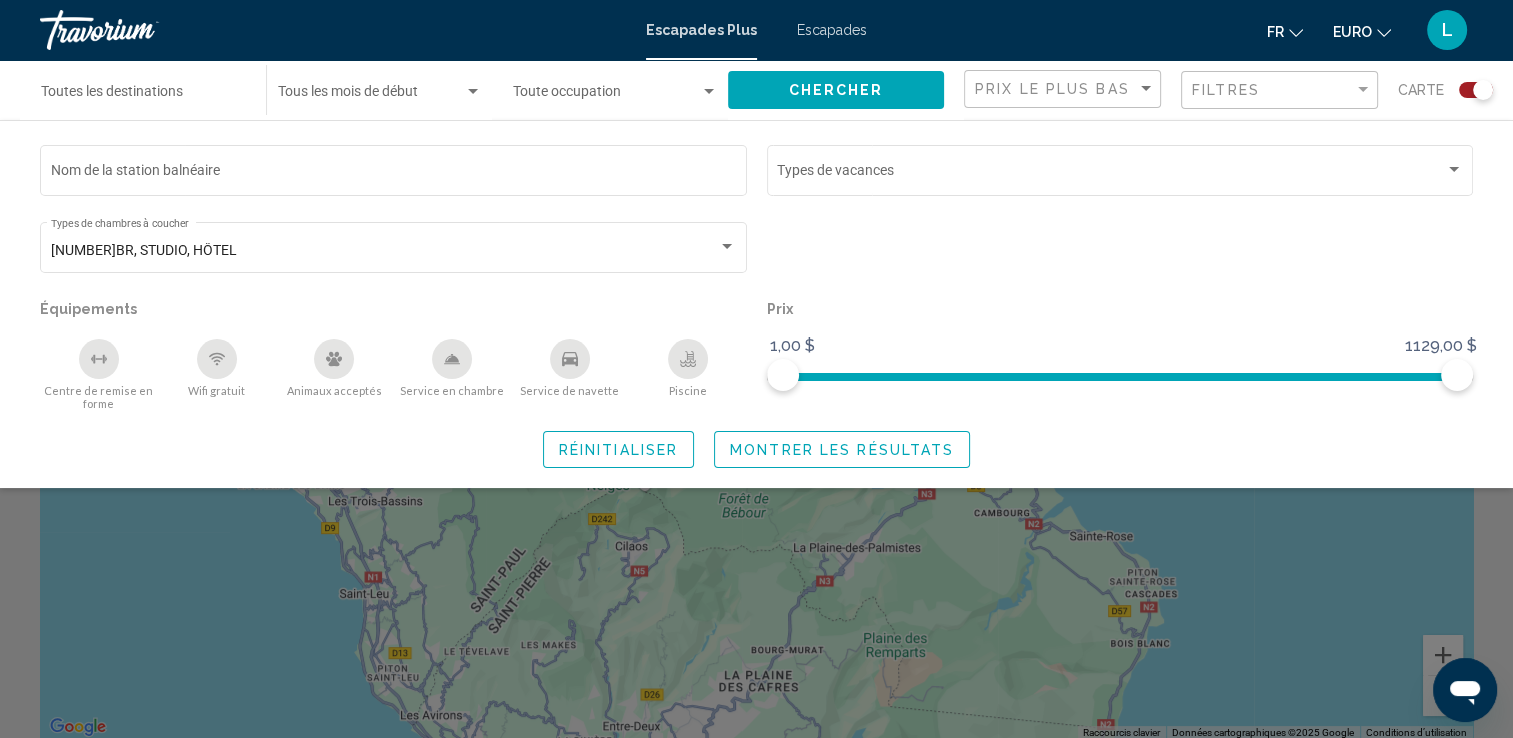 click 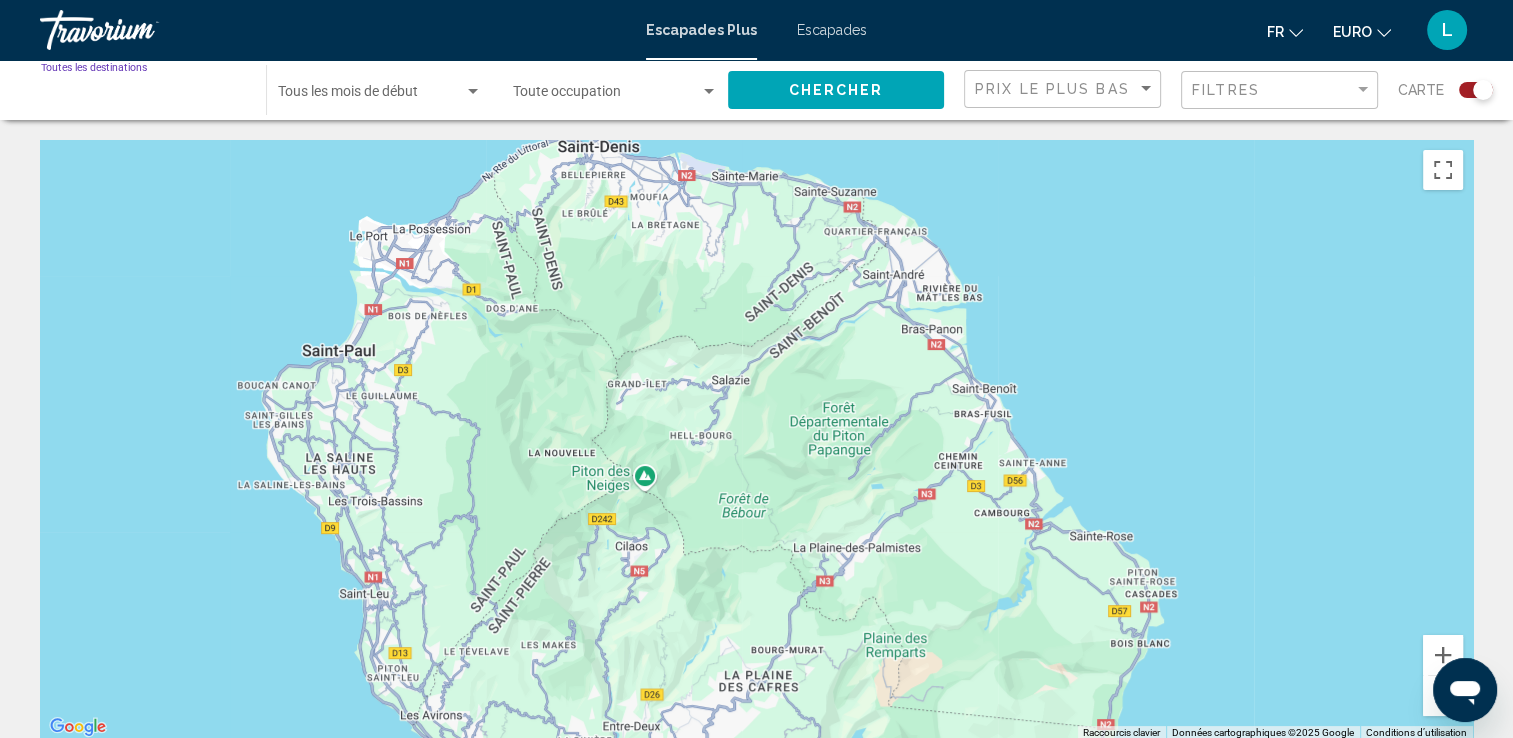 click on "Destination Toutes les destinations" at bounding box center (143, 96) 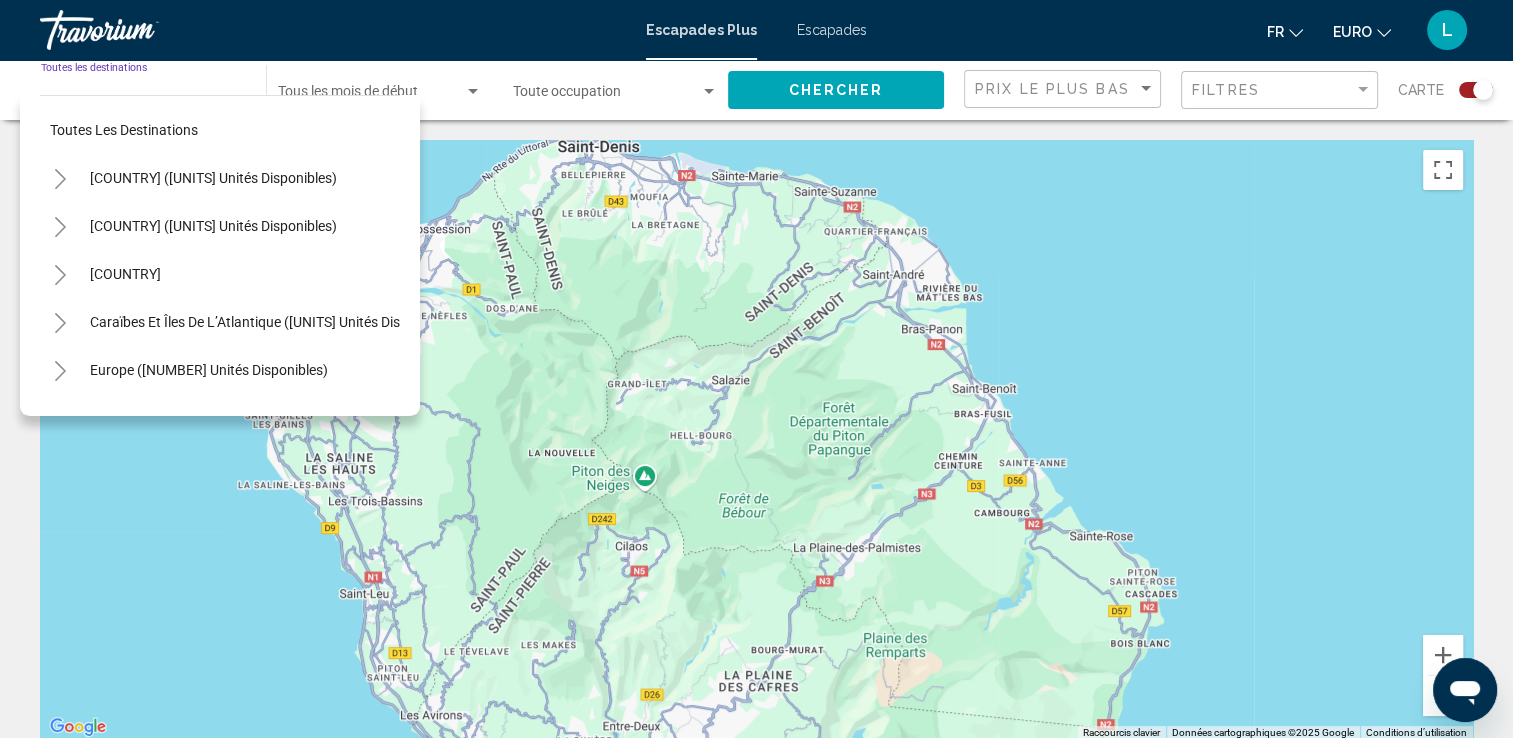 click on "Destination Toutes les destinations" 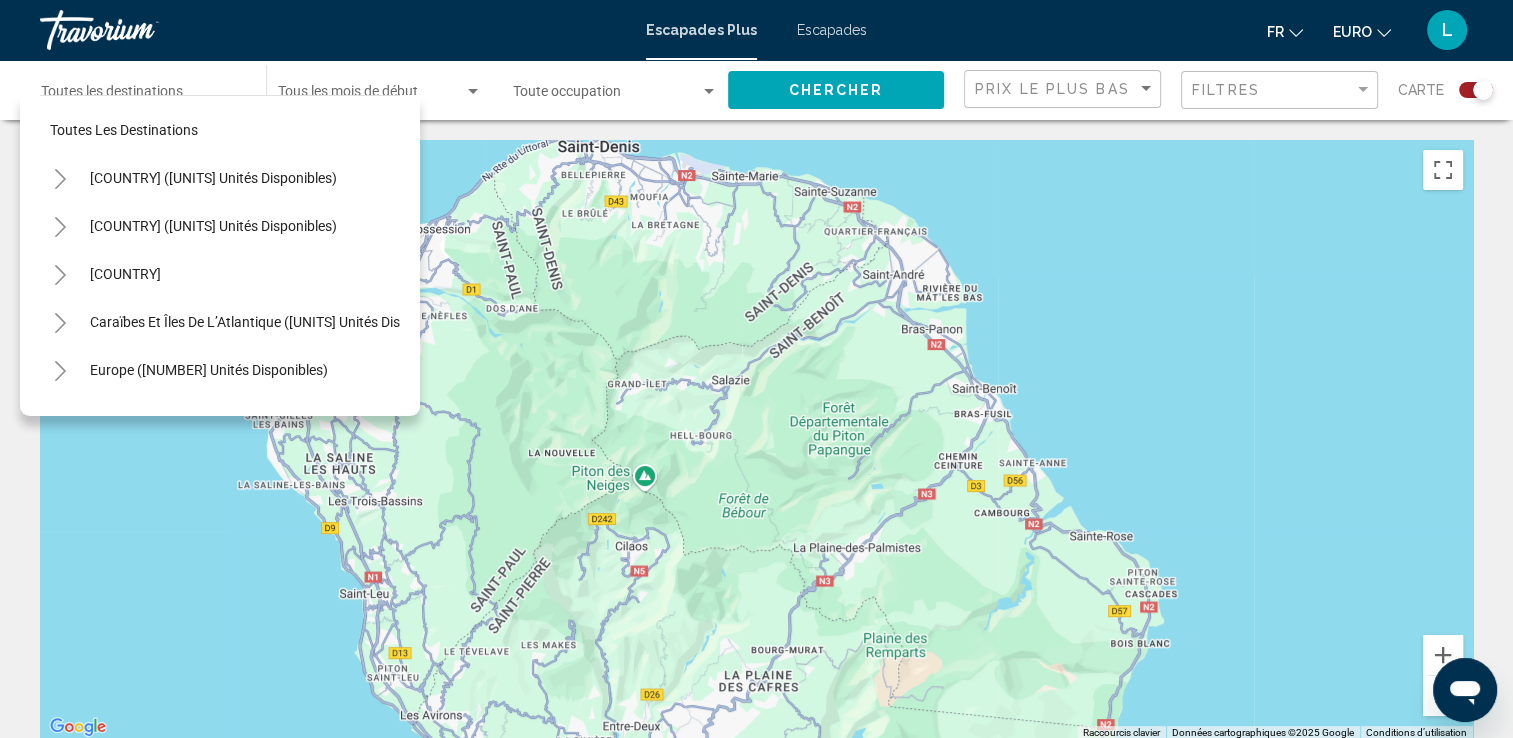 click on "Destination Toutes les destinations" 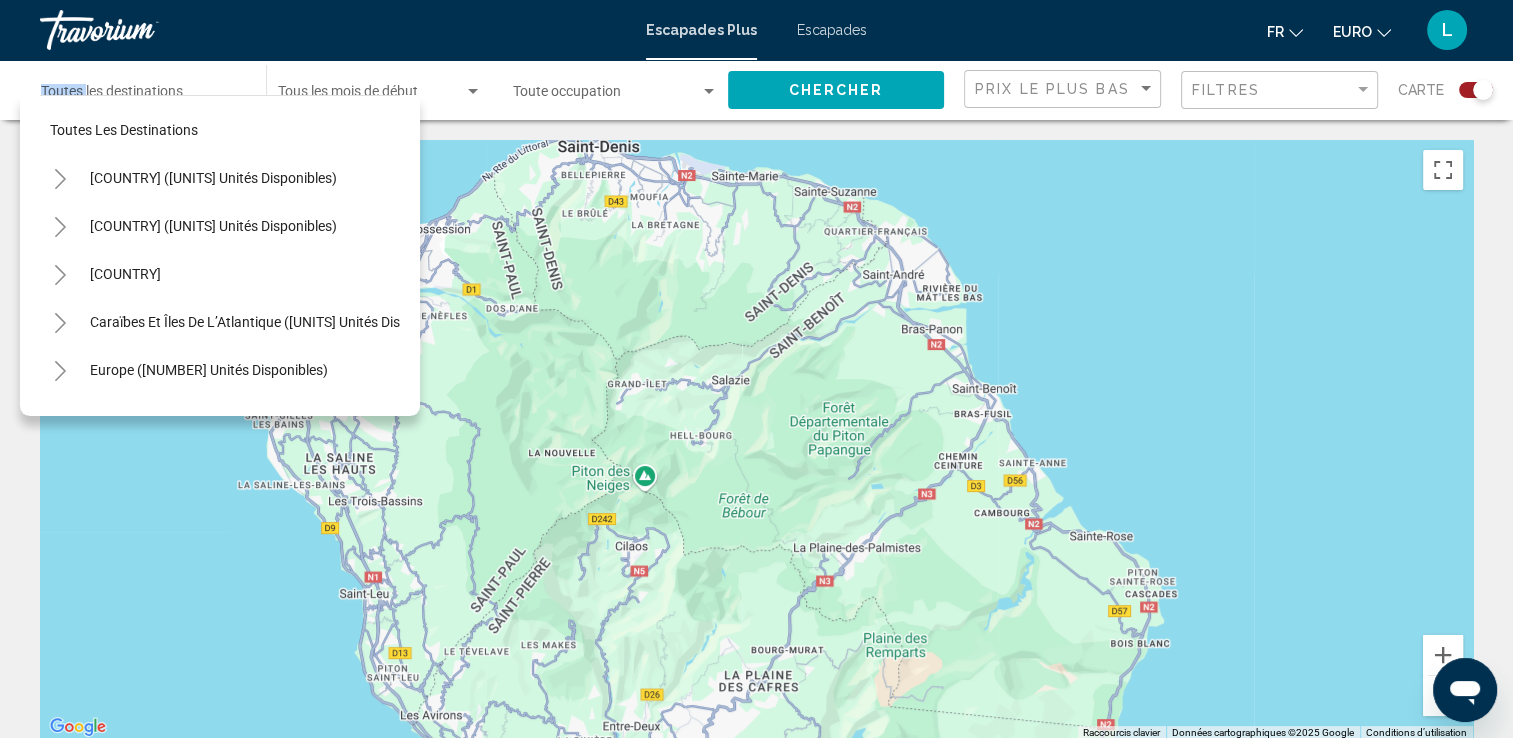 click on "Destination Toutes les destinations" 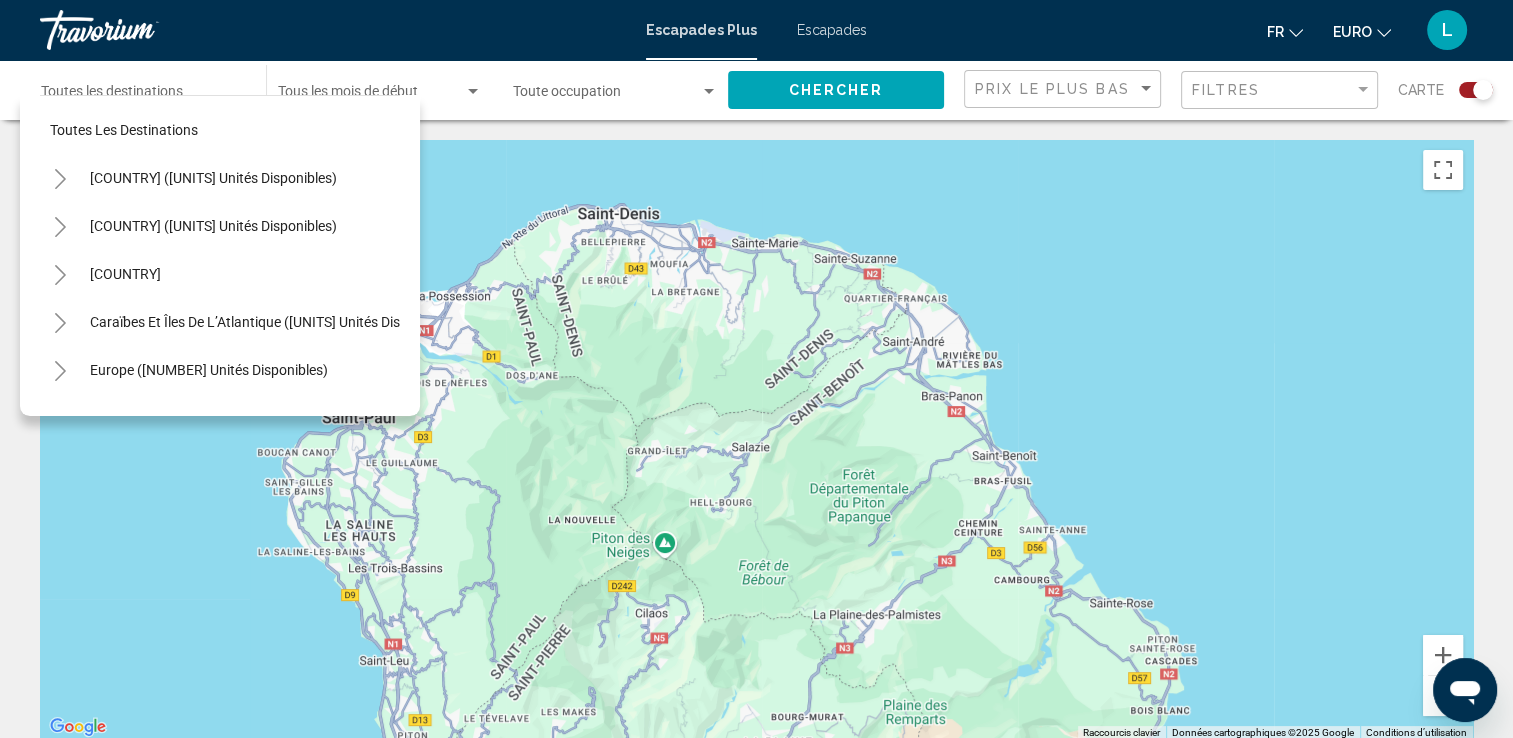 drag, startPoint x: 621, startPoint y: 237, endPoint x: 642, endPoint y: 311, distance: 76.922035 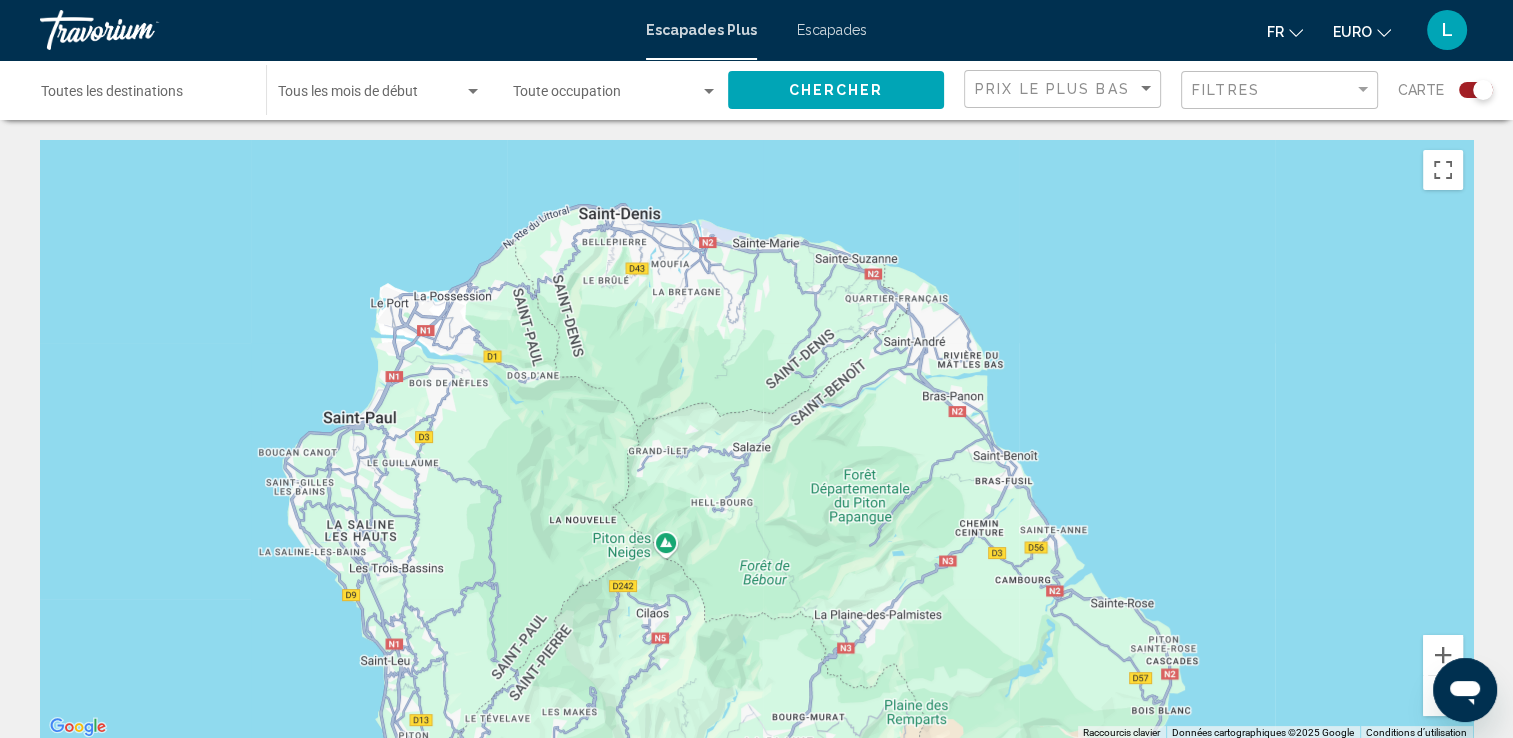 click at bounding box center [756, 440] 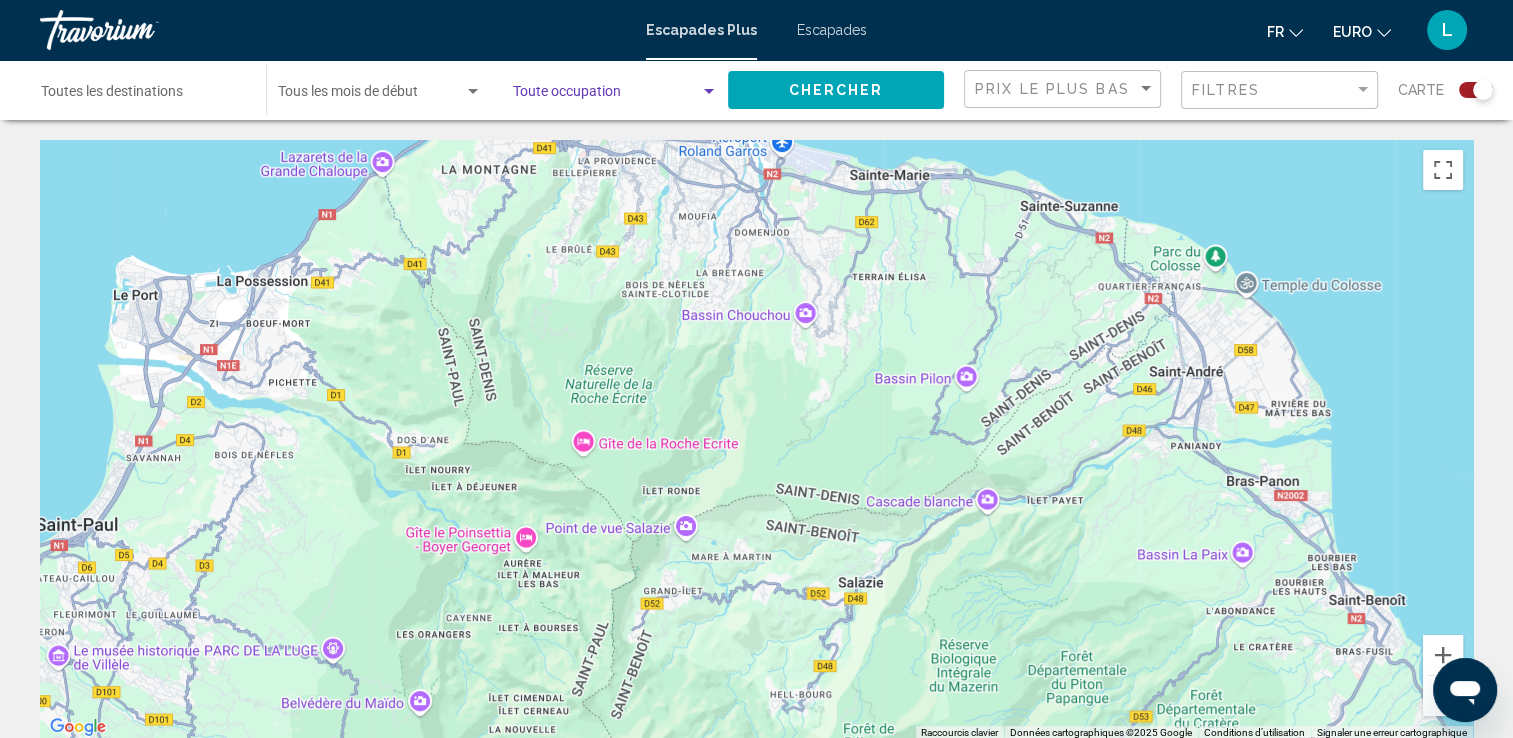 click at bounding box center (709, 92) 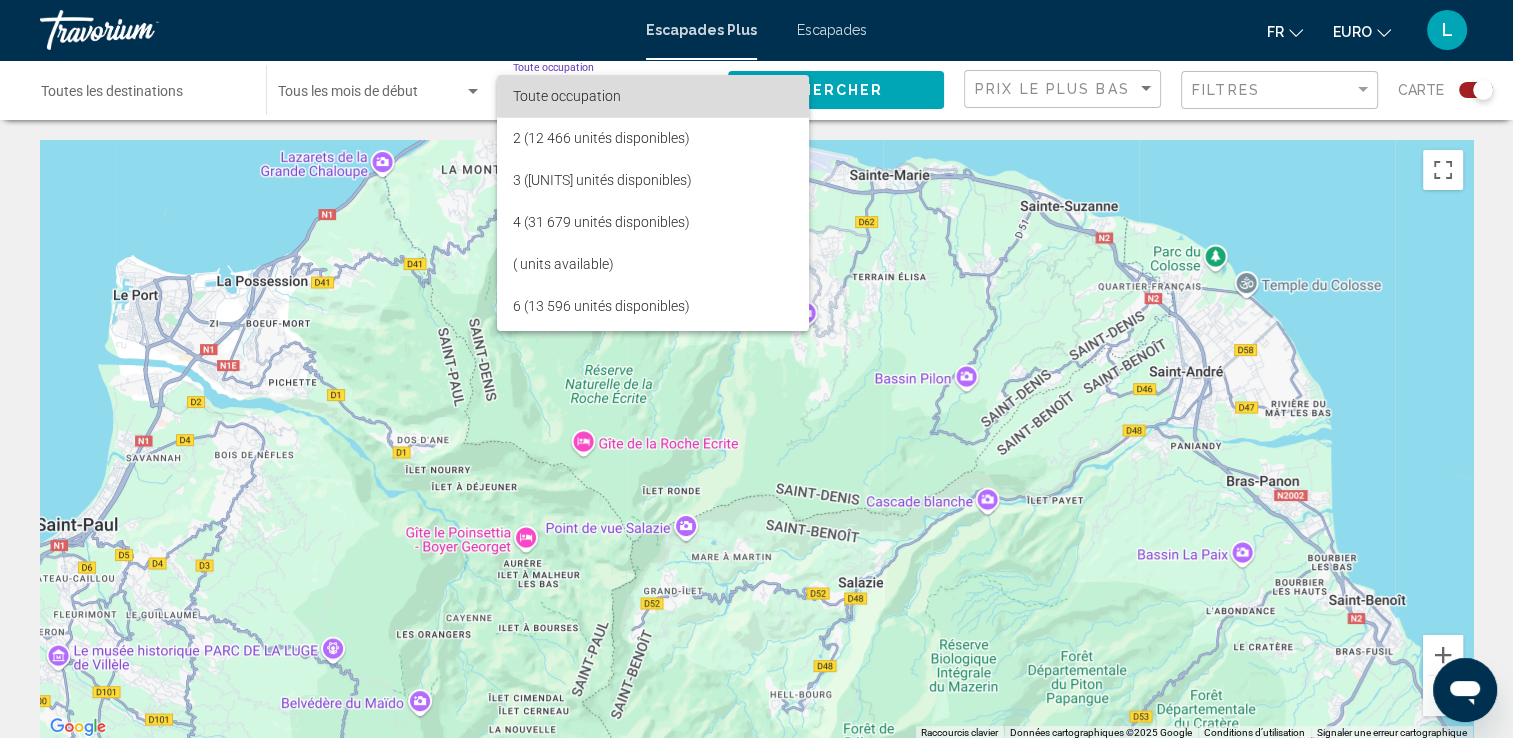 click on "Toute occupation" at bounding box center [653, 96] 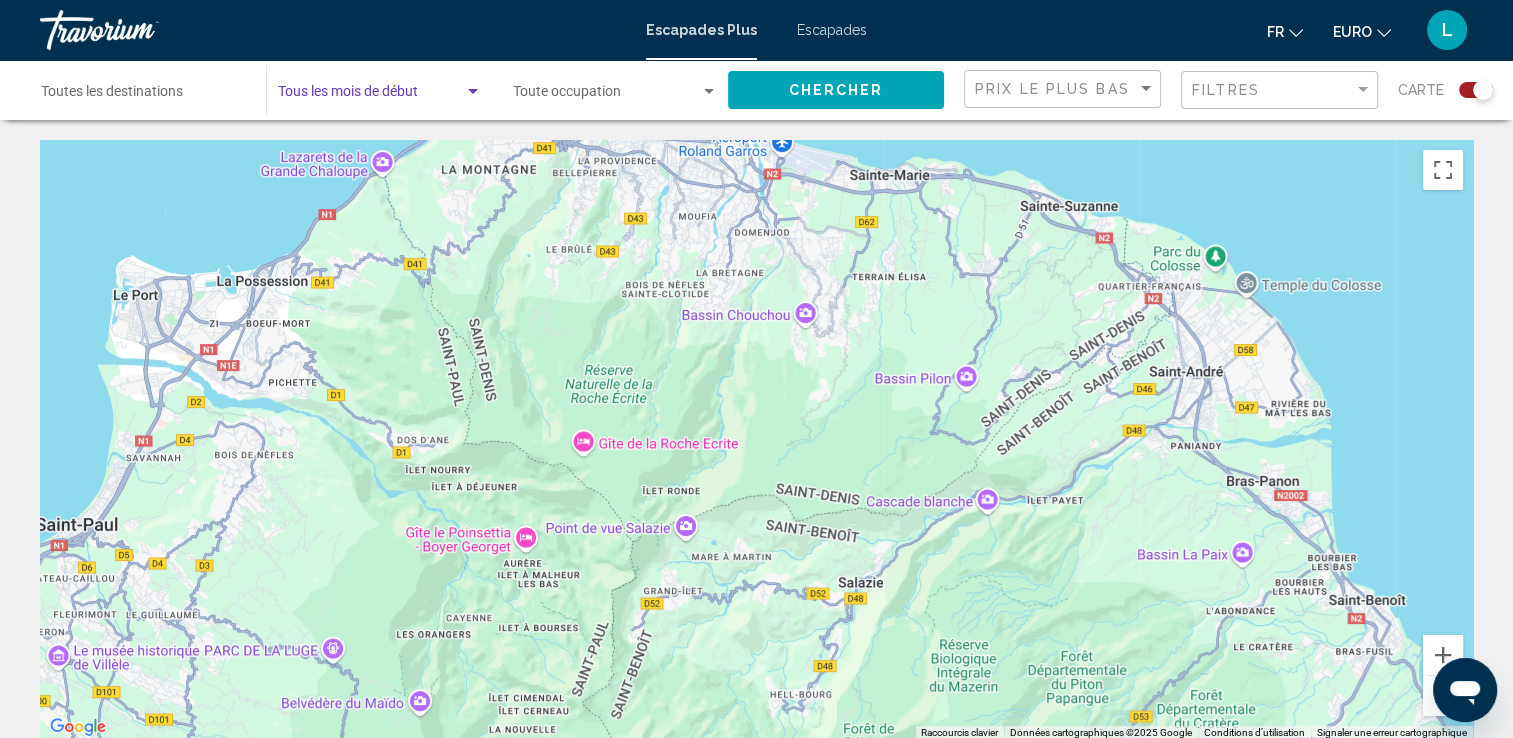 click at bounding box center [473, 91] 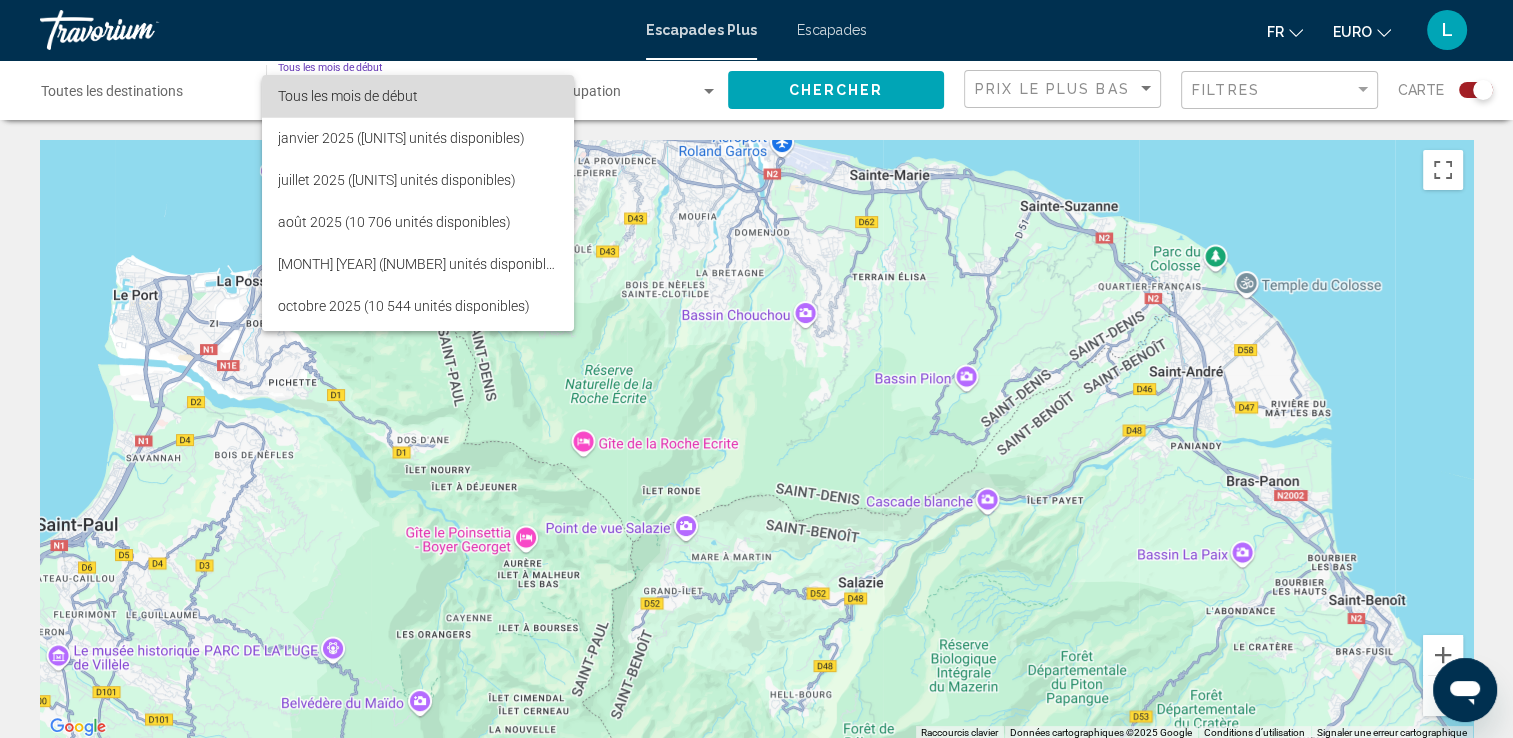 click on "Tous les mois de début" at bounding box center (418, 96) 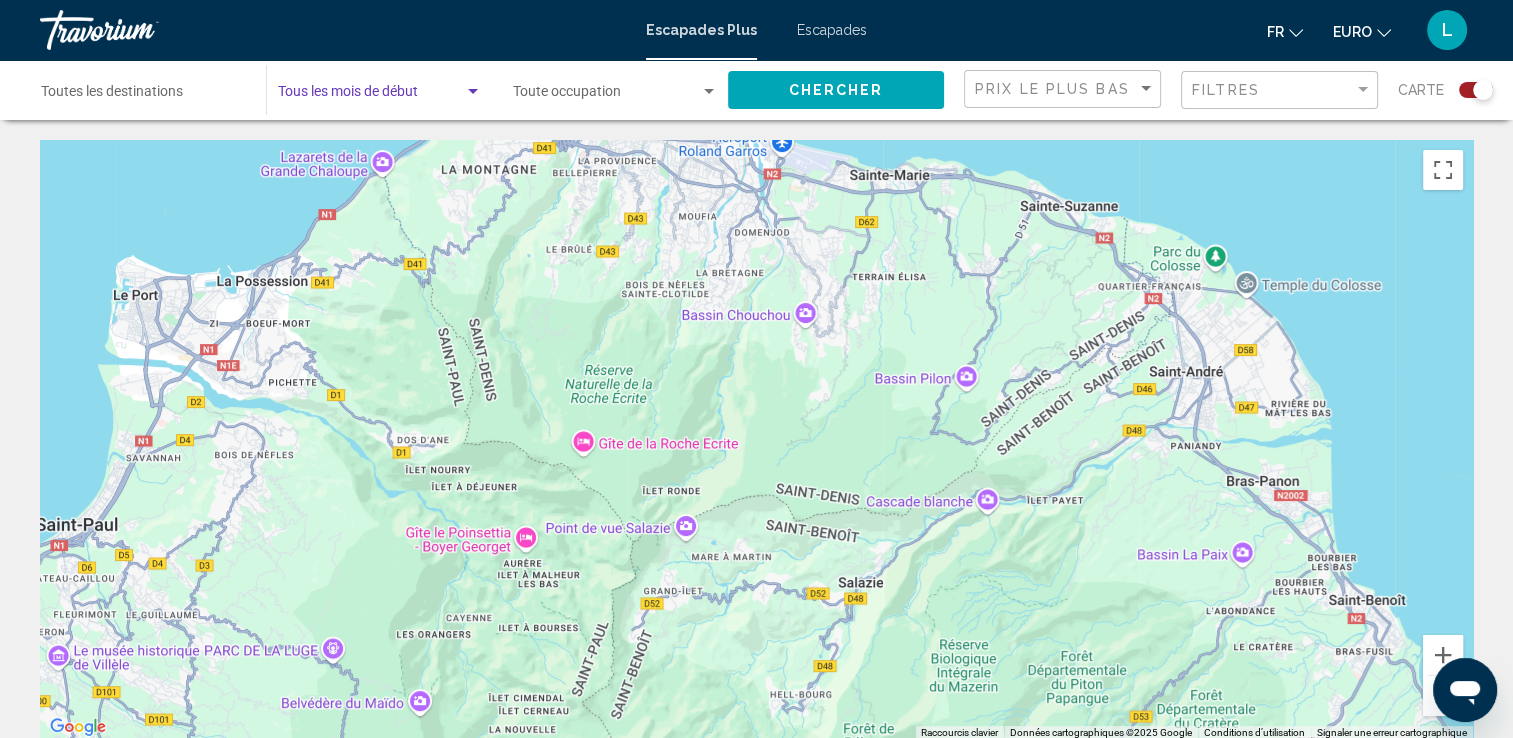 click at bounding box center (473, 91) 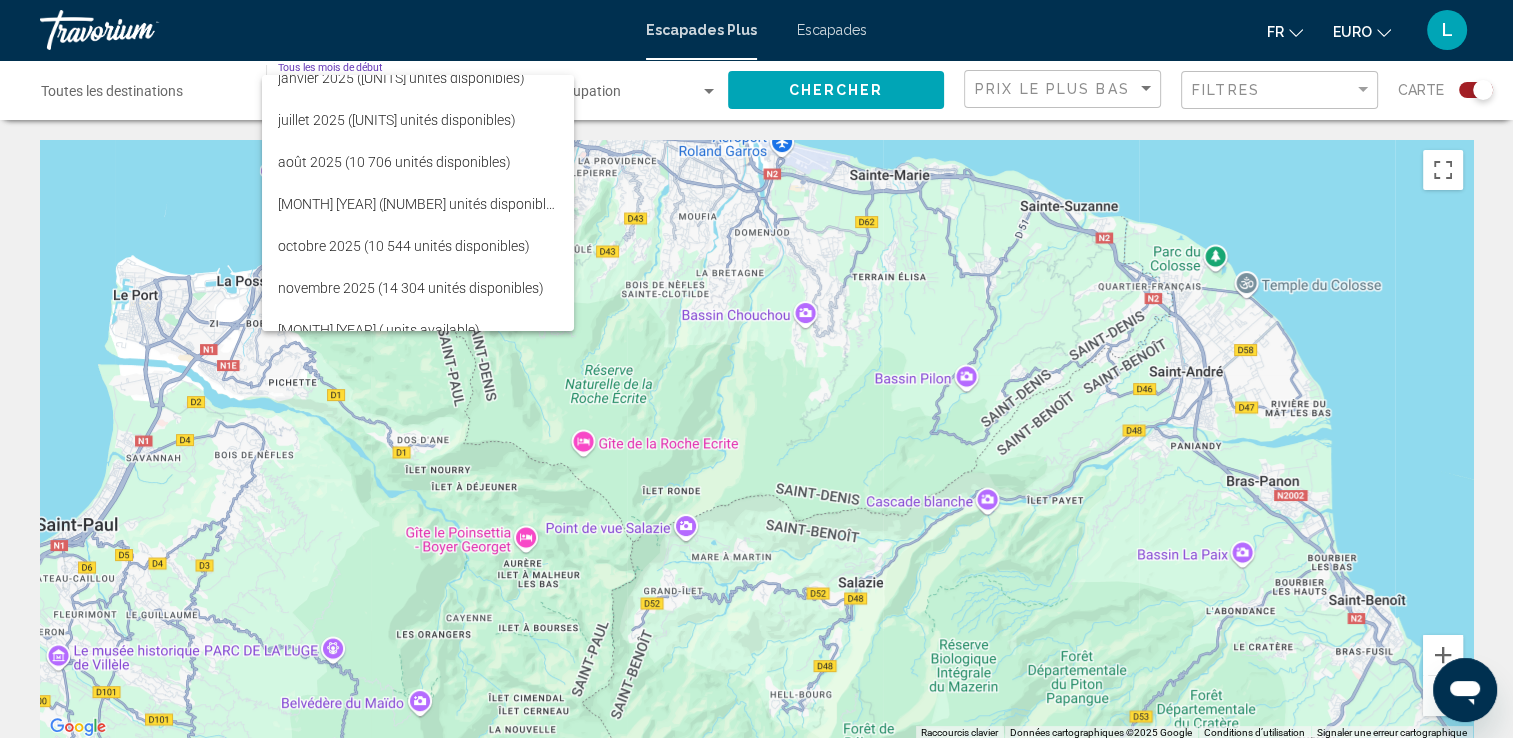 scroll, scrollTop: 80, scrollLeft: 0, axis: vertical 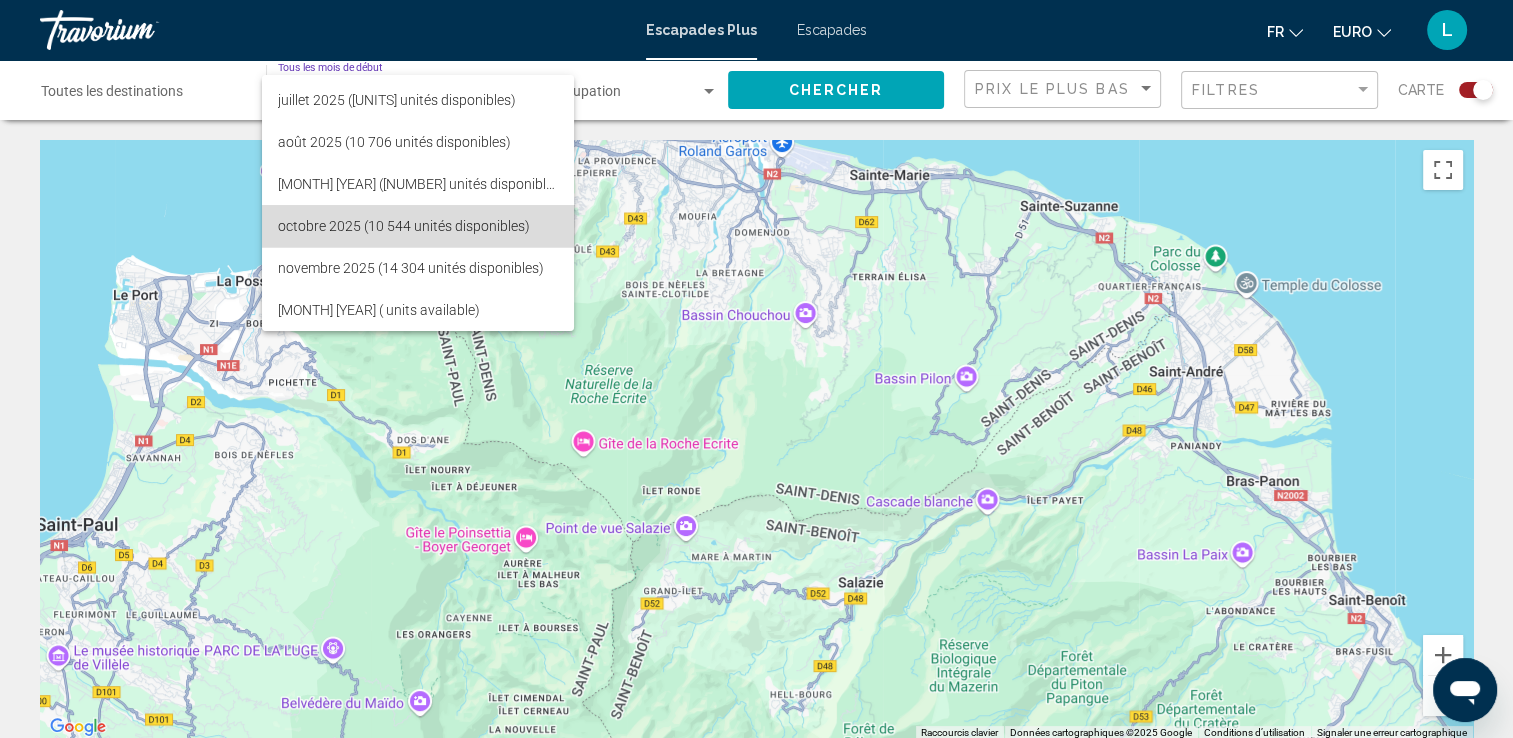 click on "octobre 2025 (10 544 unités disponibles)" at bounding box center (404, 226) 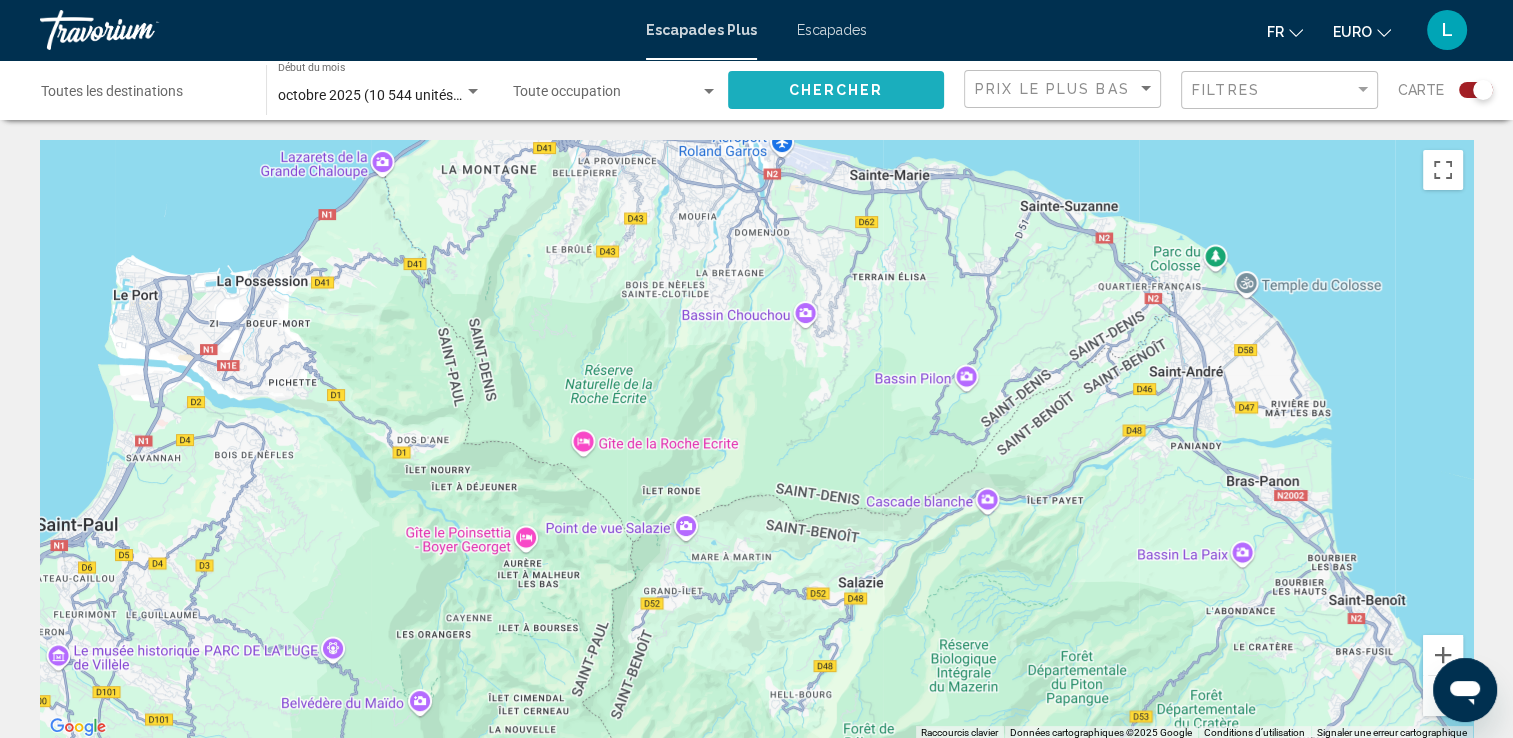 click on "Chercher" 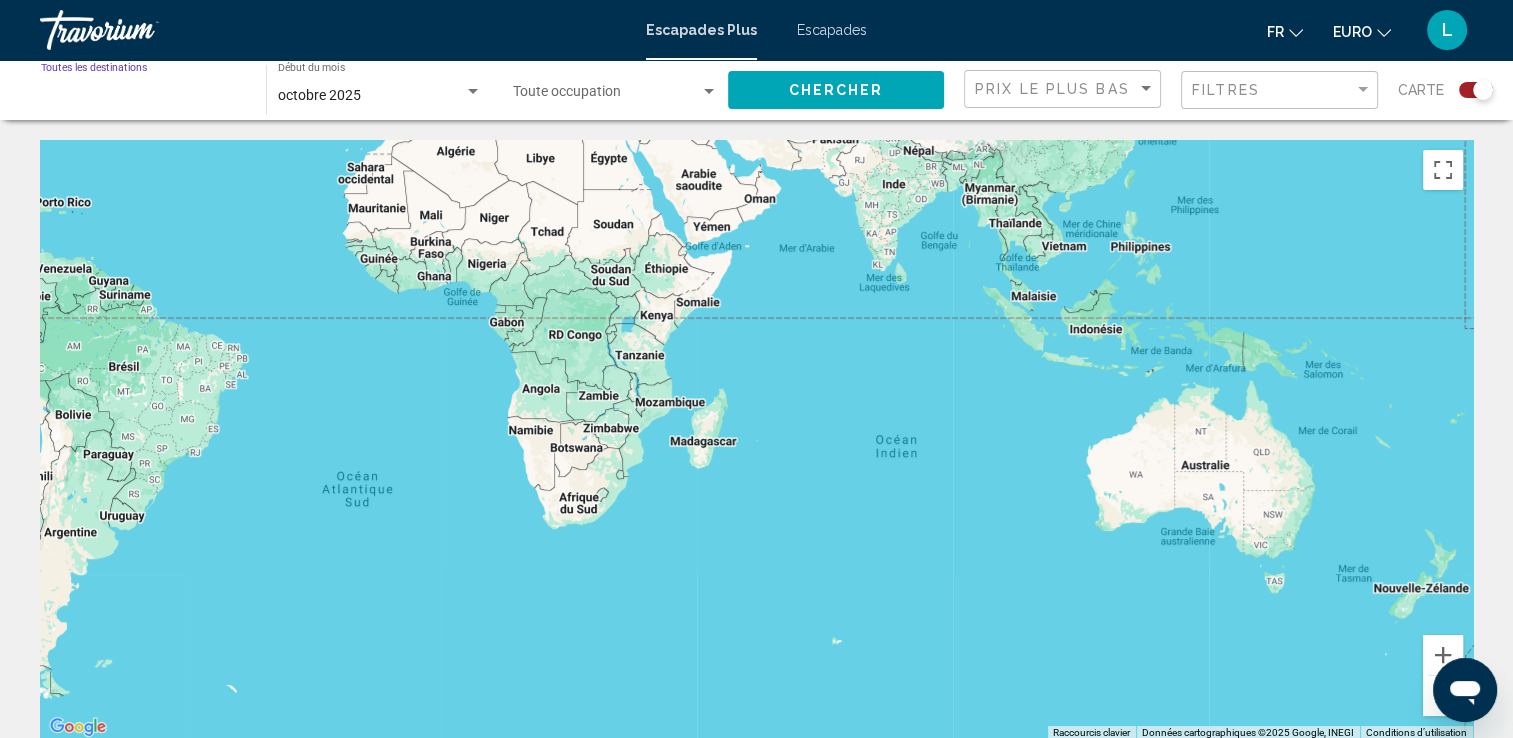 click on "Destination Toutes les destinations" at bounding box center (143, 96) 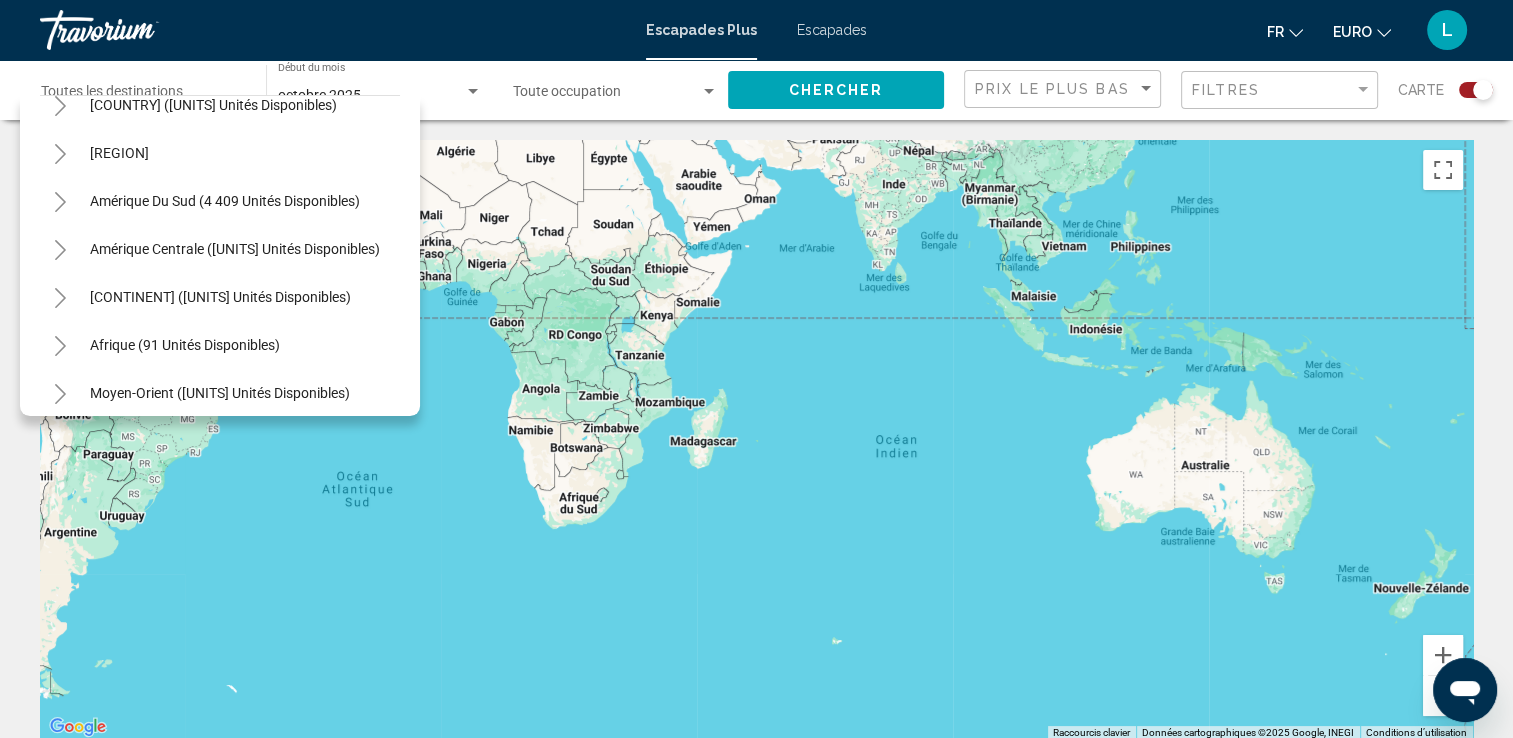 scroll, scrollTop: 339, scrollLeft: 0, axis: vertical 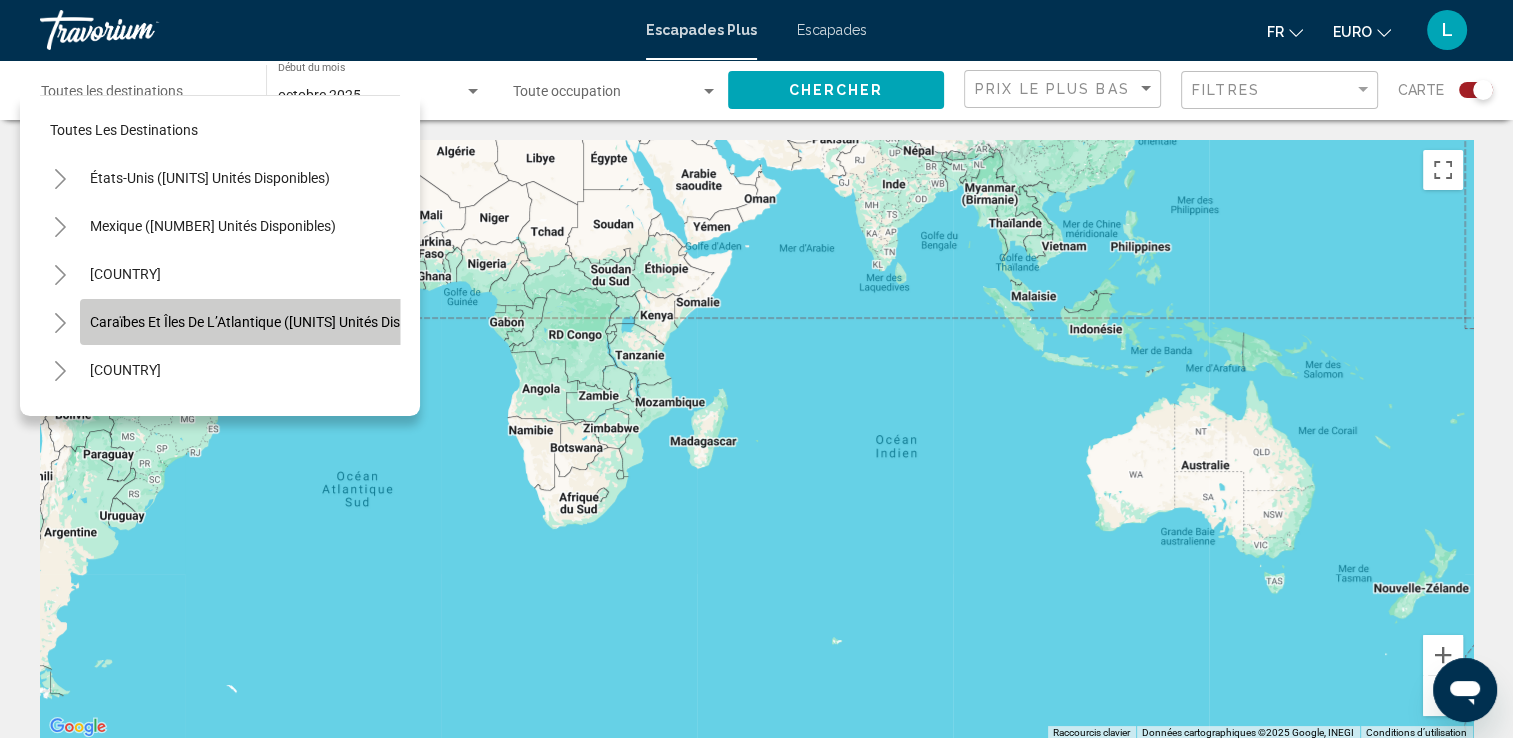 click on "Caraïbes et îles de l’Atlantique ([UNITS] unités disponibles)" 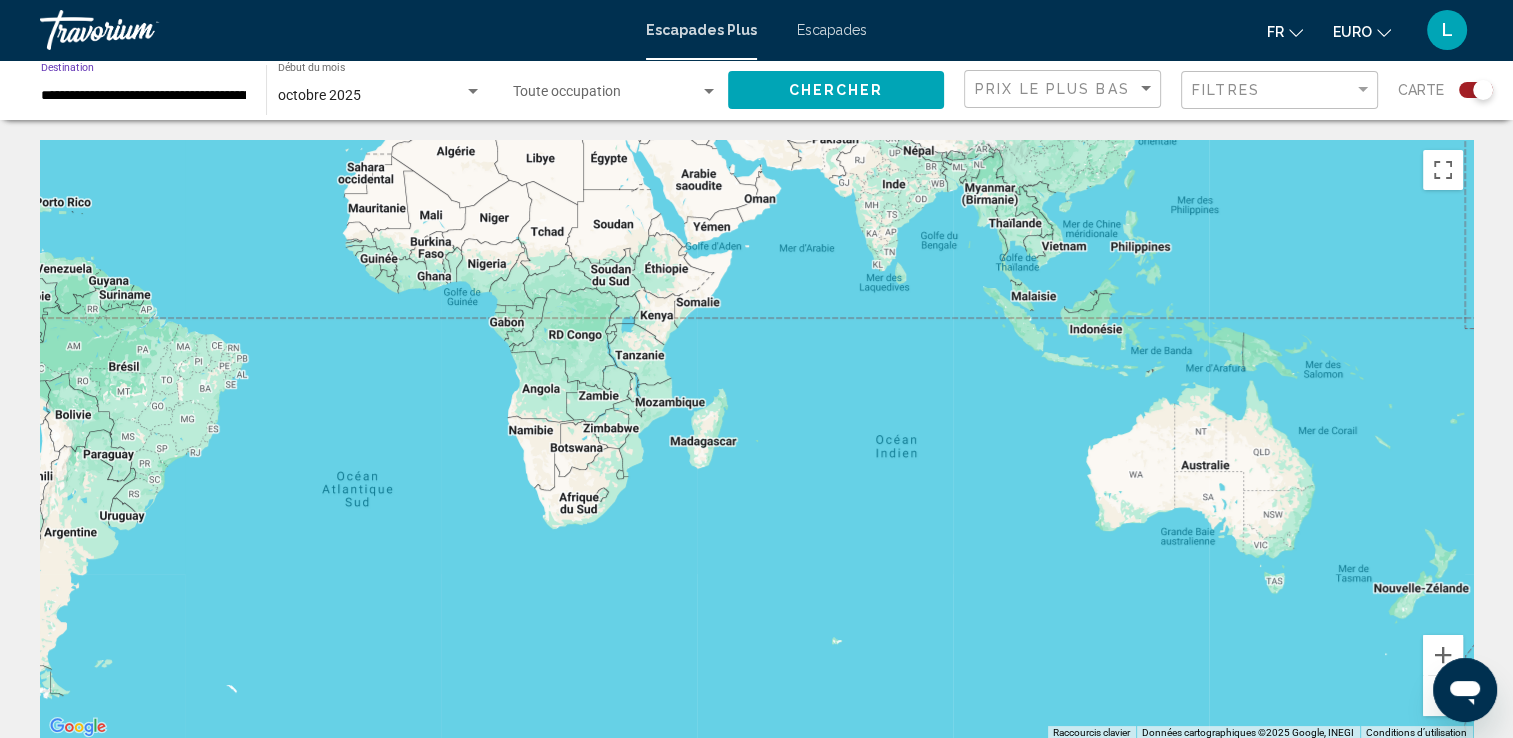 click on "Chercher" 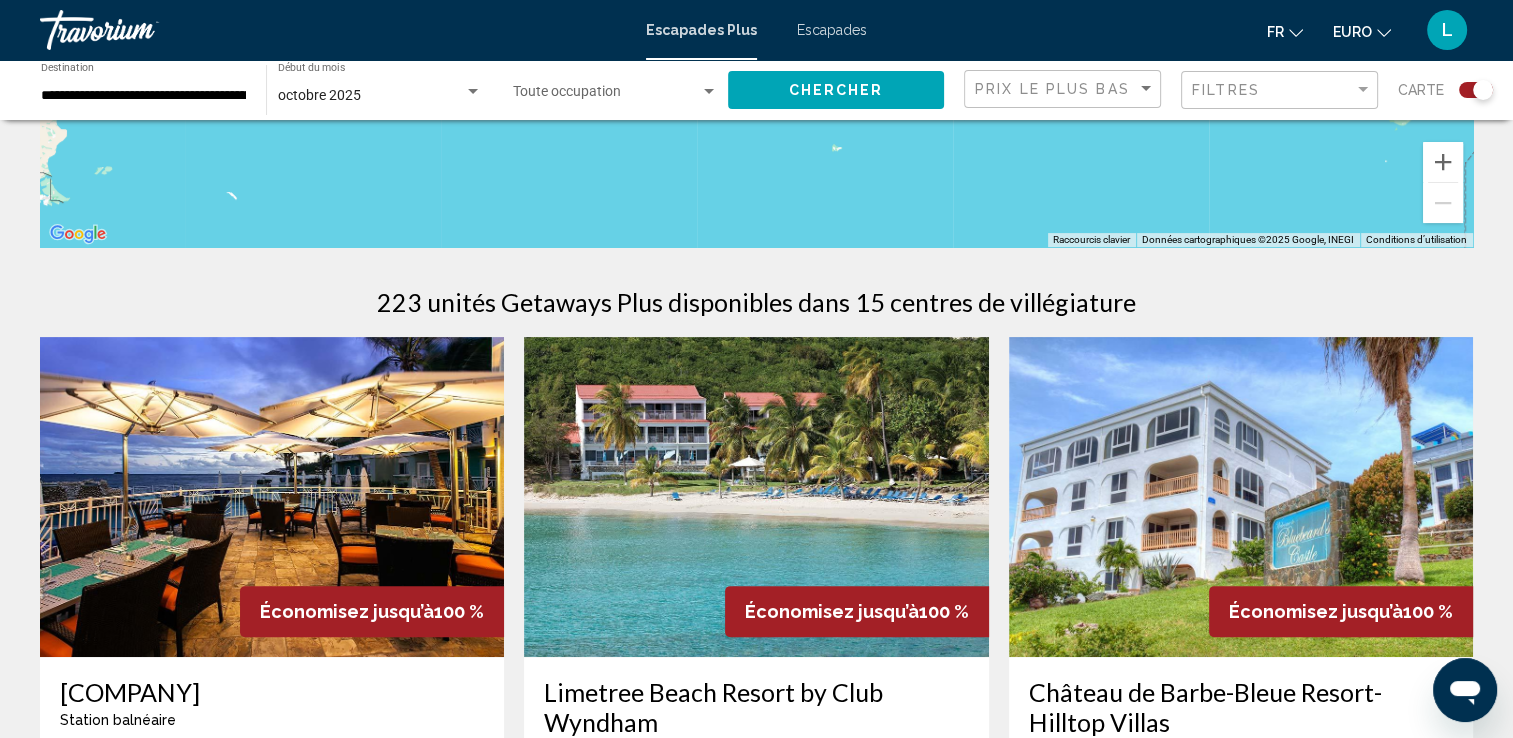 scroll, scrollTop: 0, scrollLeft: 0, axis: both 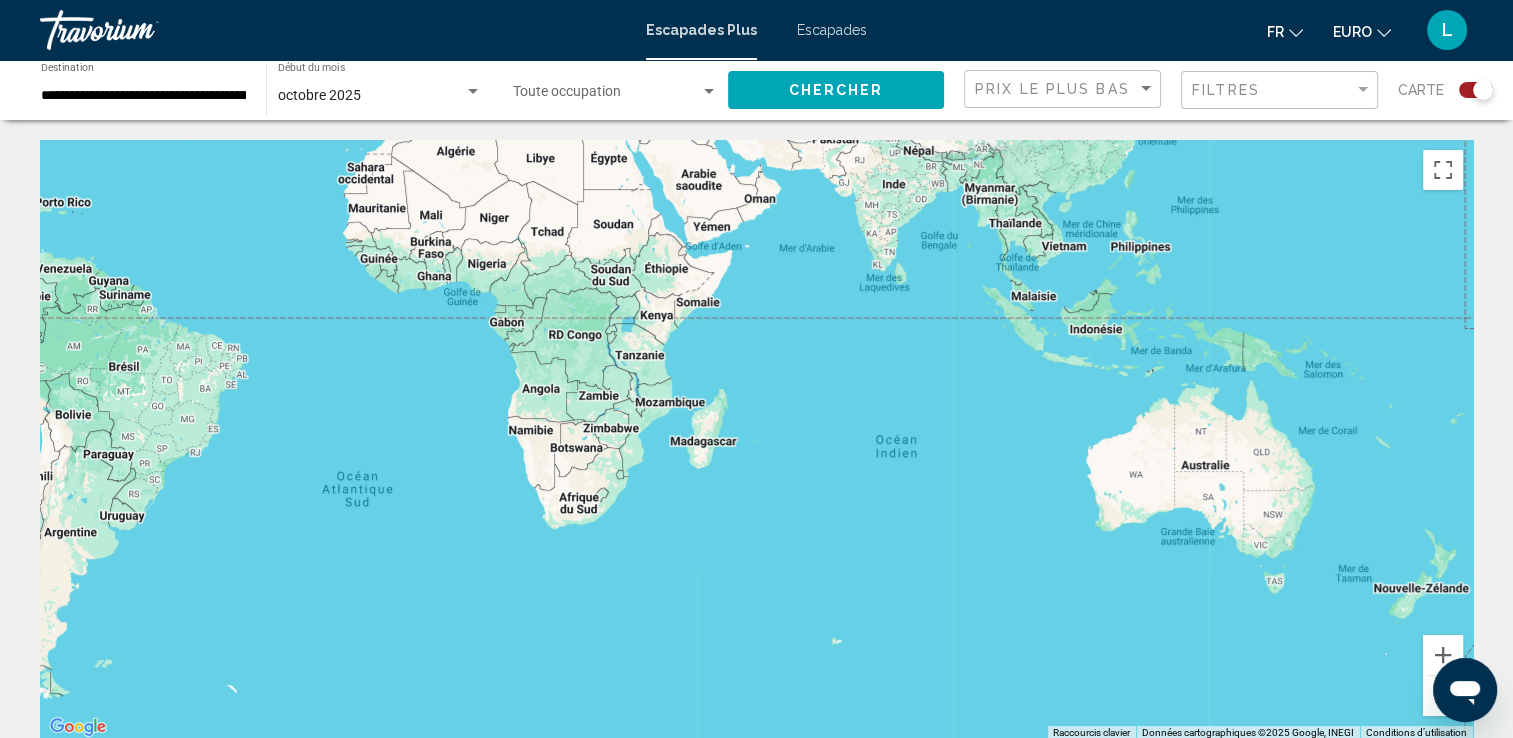 click at bounding box center [756, 440] 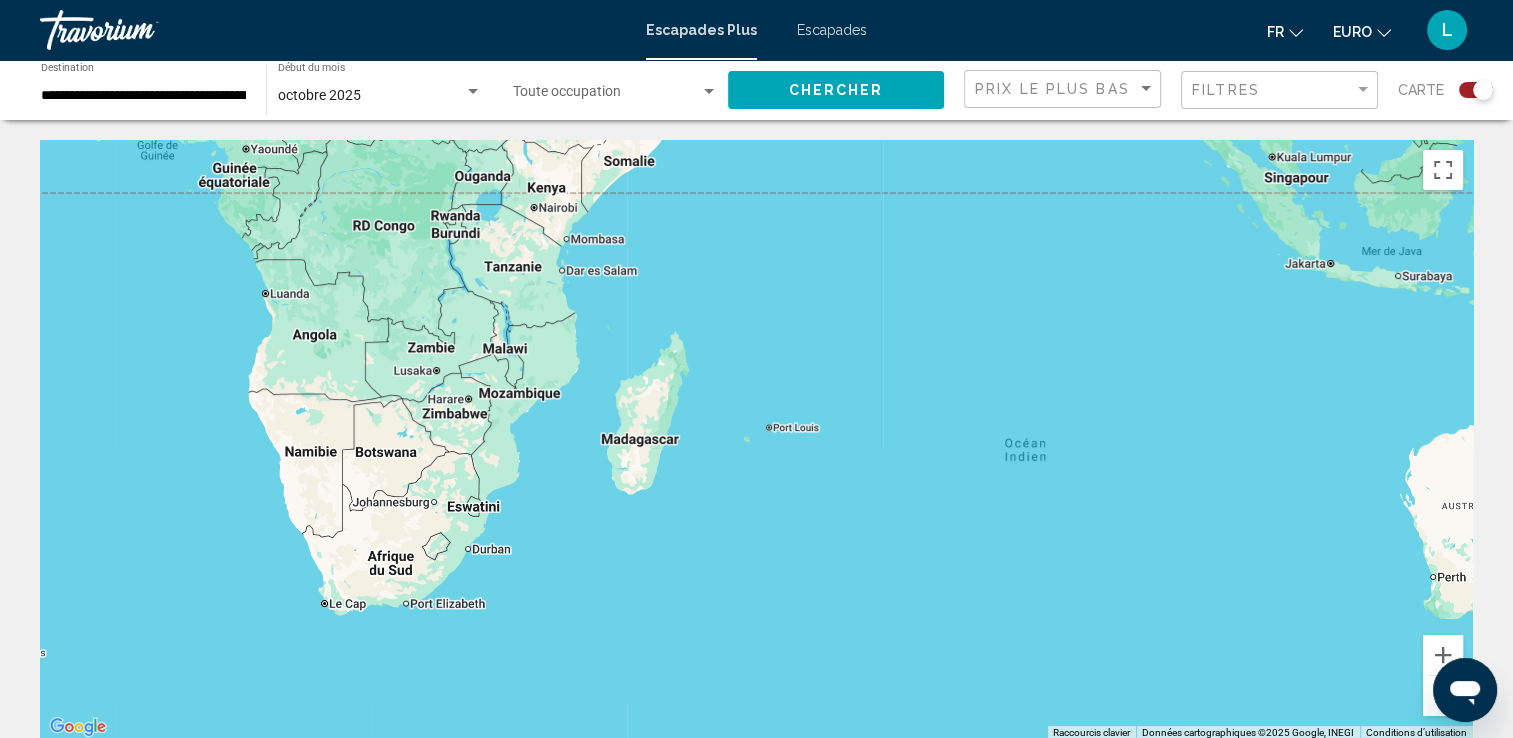 click at bounding box center (756, 440) 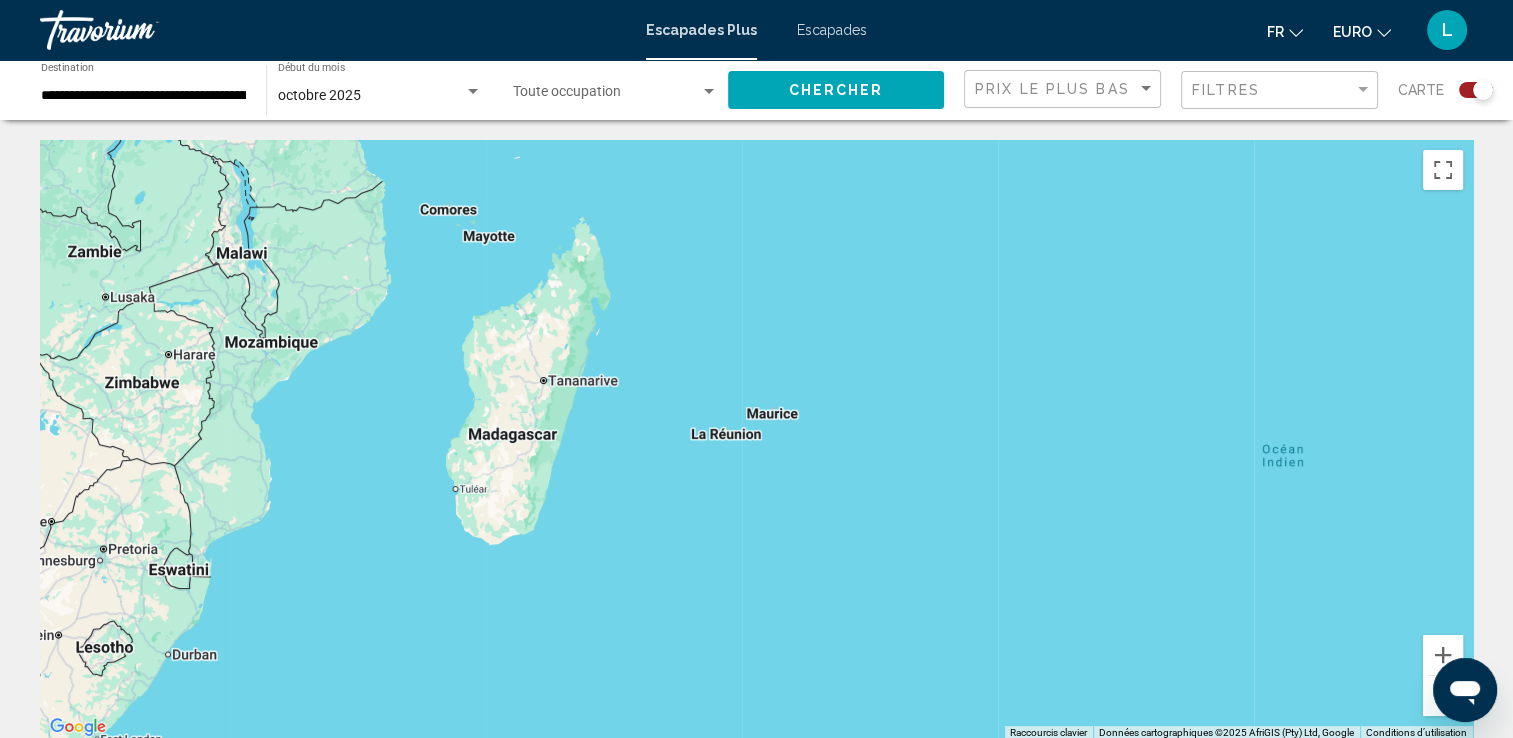 click at bounding box center [756, 440] 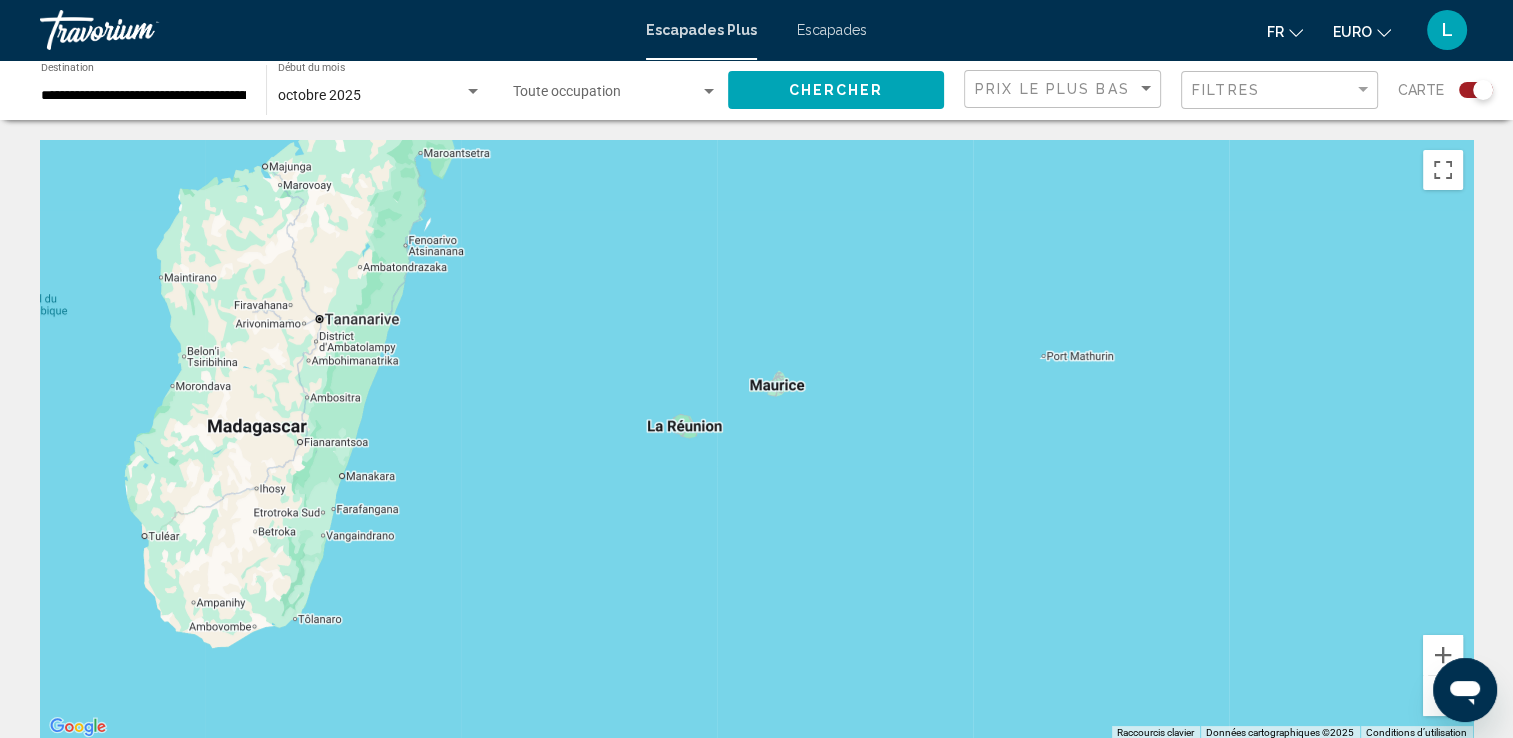 click at bounding box center [756, 440] 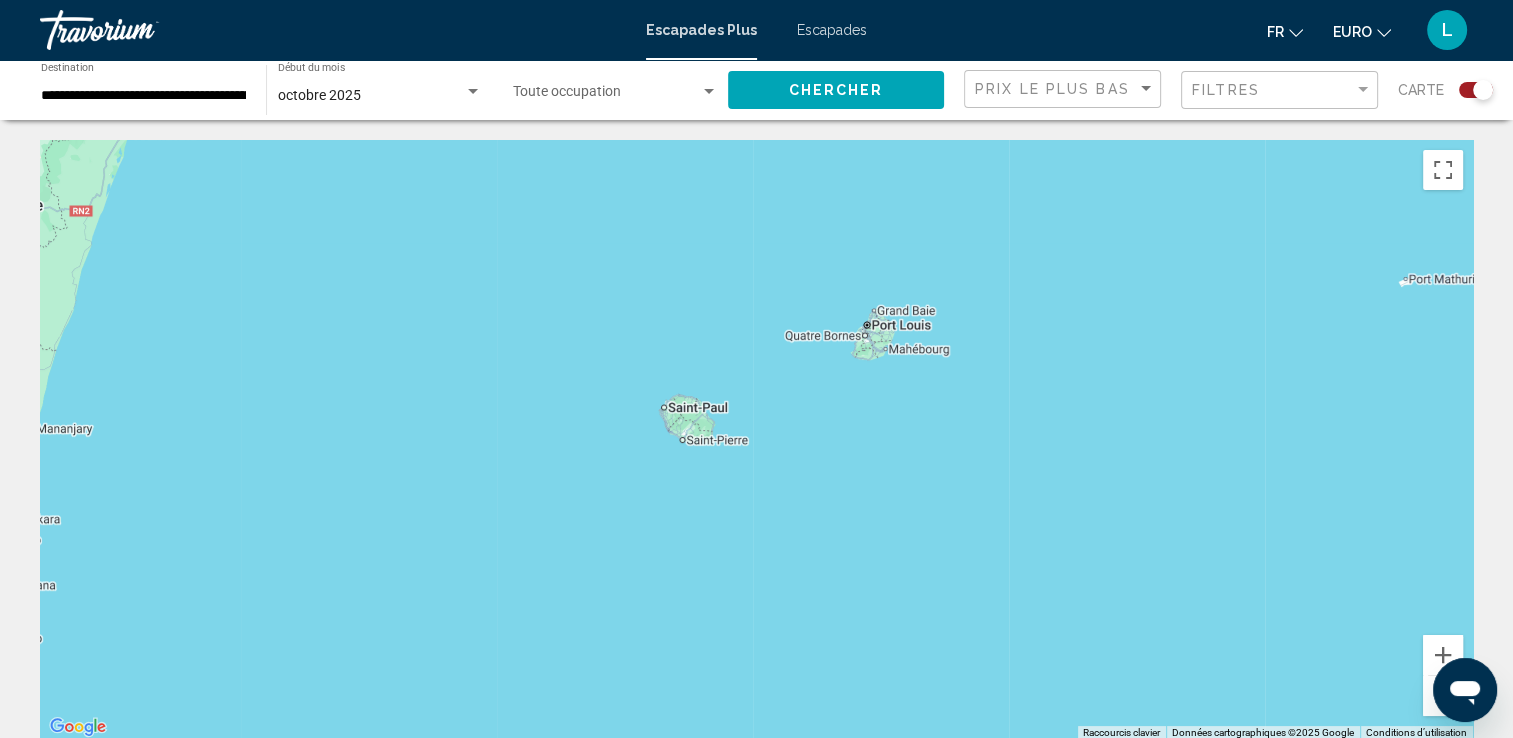 click at bounding box center [756, 440] 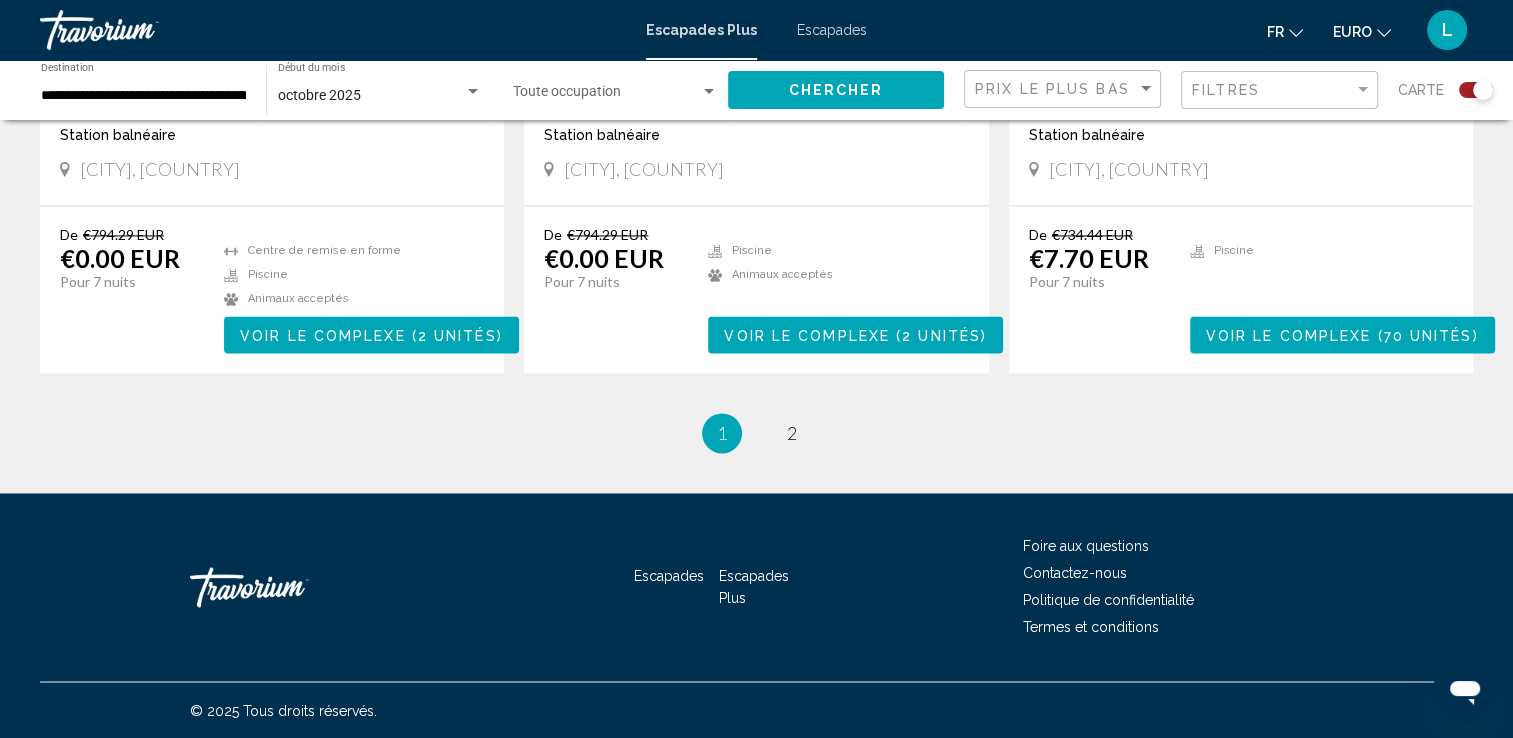 scroll, scrollTop: 3244, scrollLeft: 0, axis: vertical 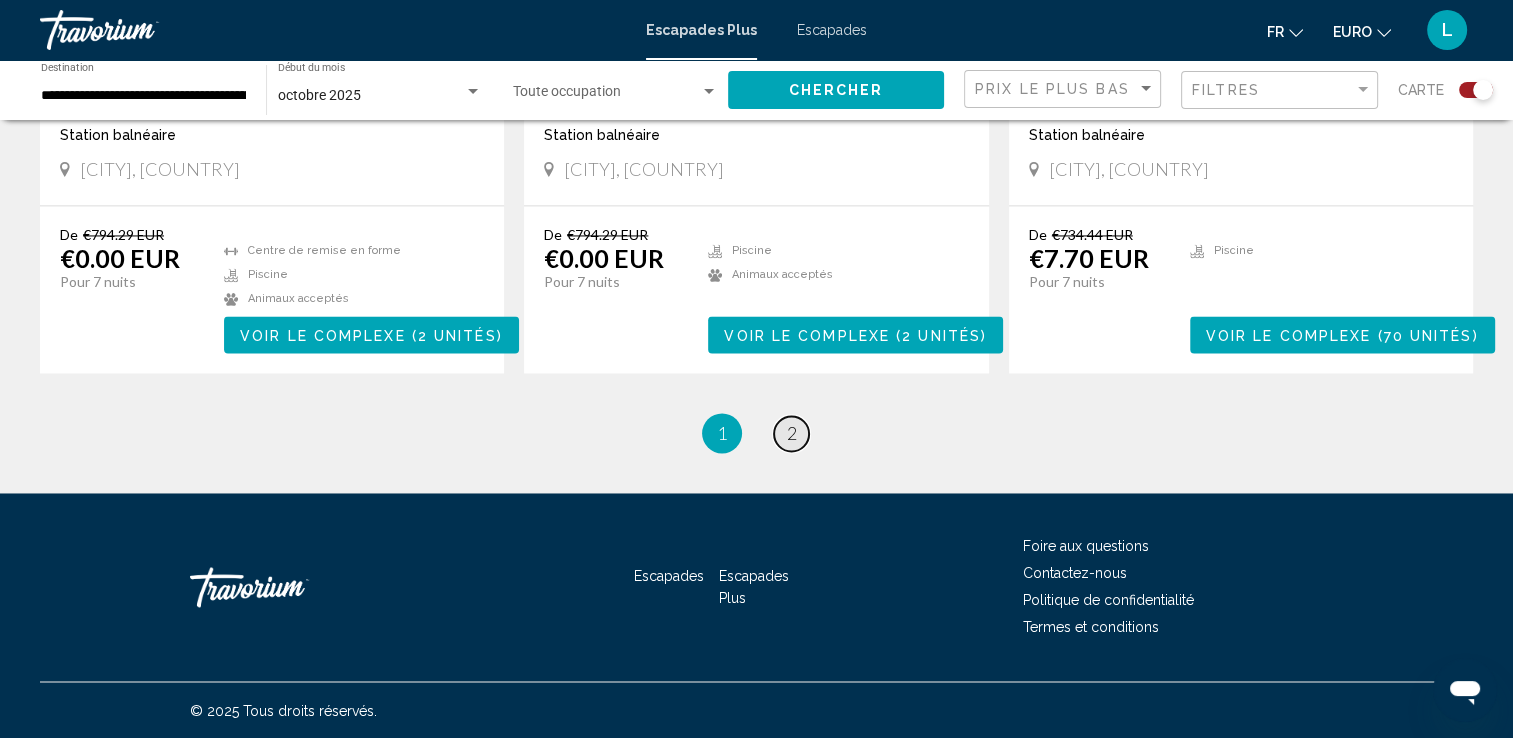 click on "2" at bounding box center (792, 433) 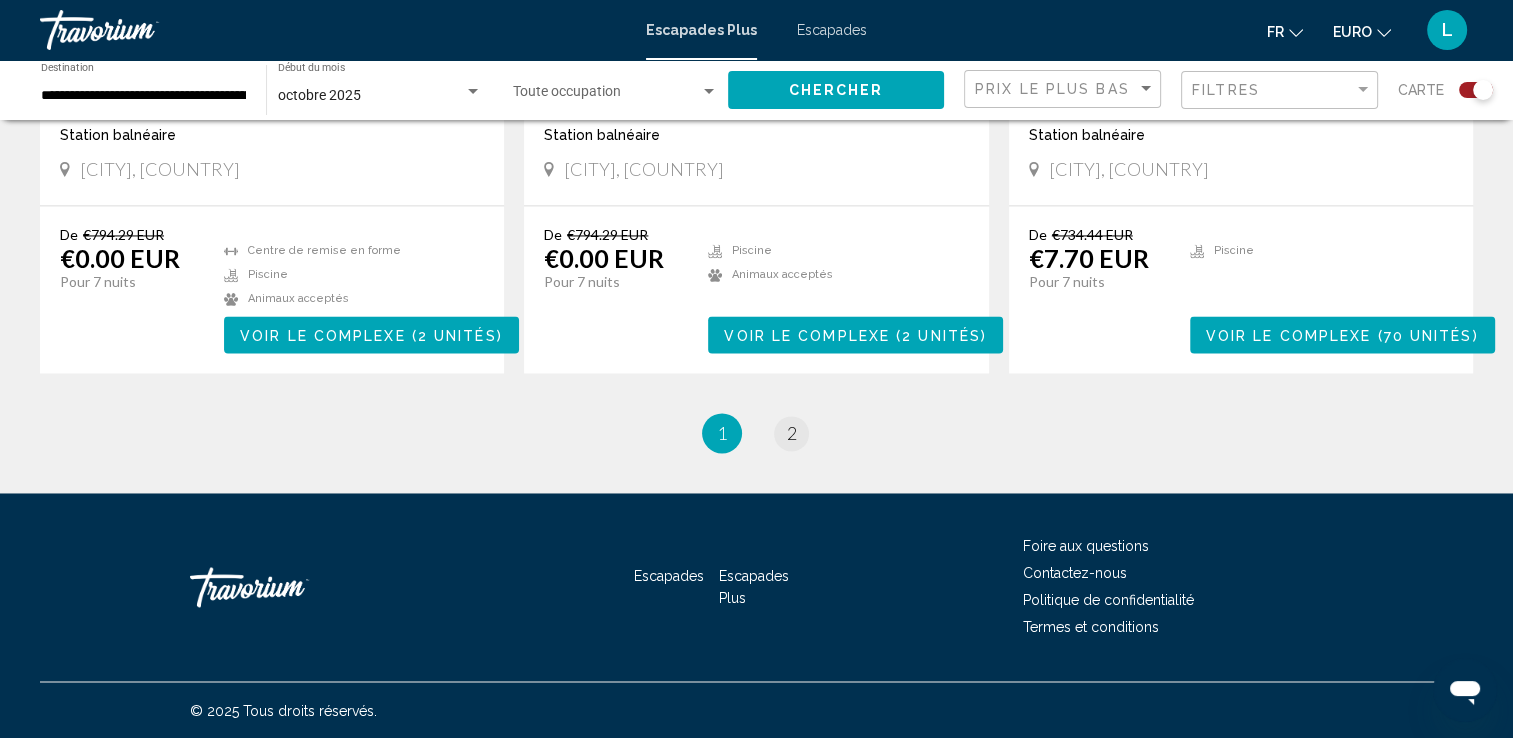 scroll, scrollTop: 0, scrollLeft: 0, axis: both 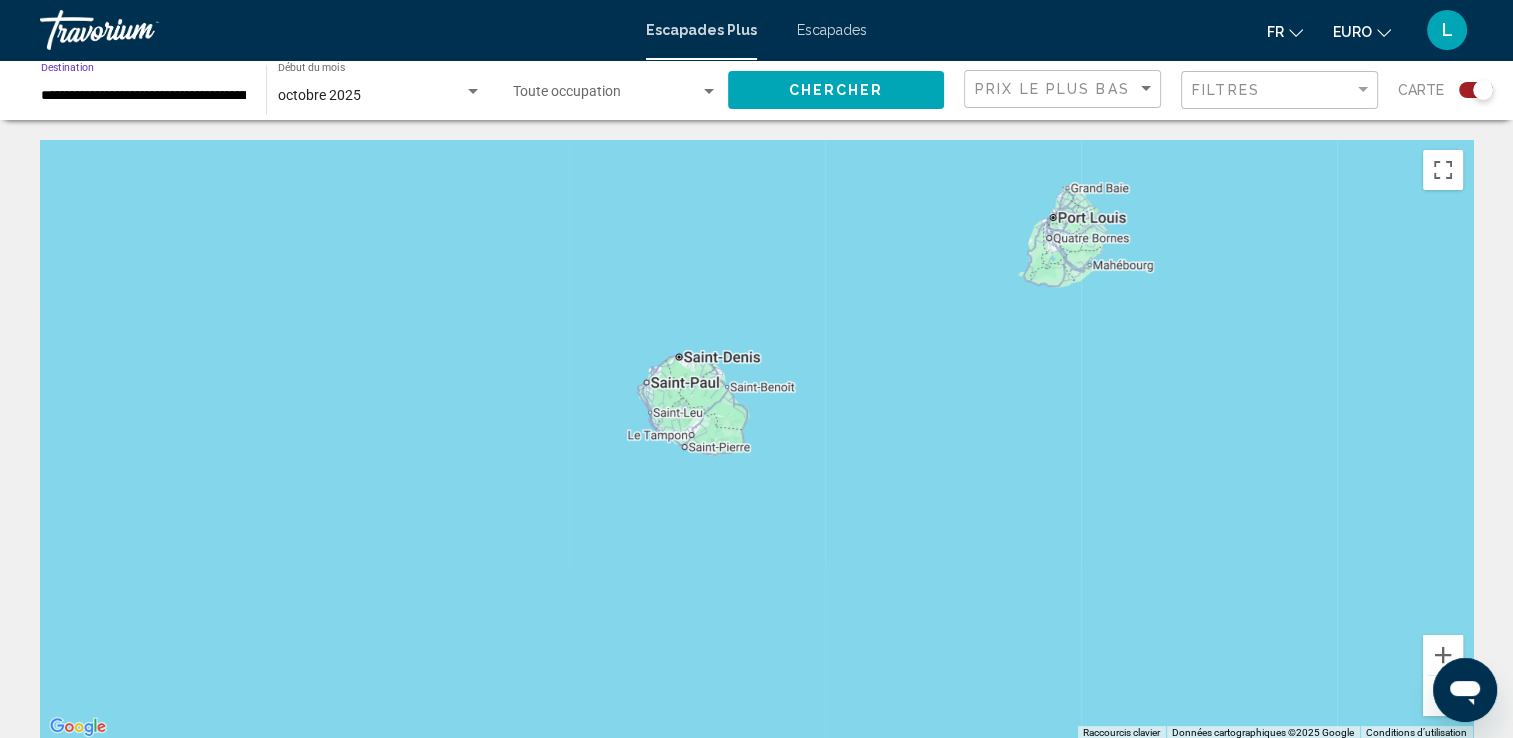 click on "**********" at bounding box center [143, 96] 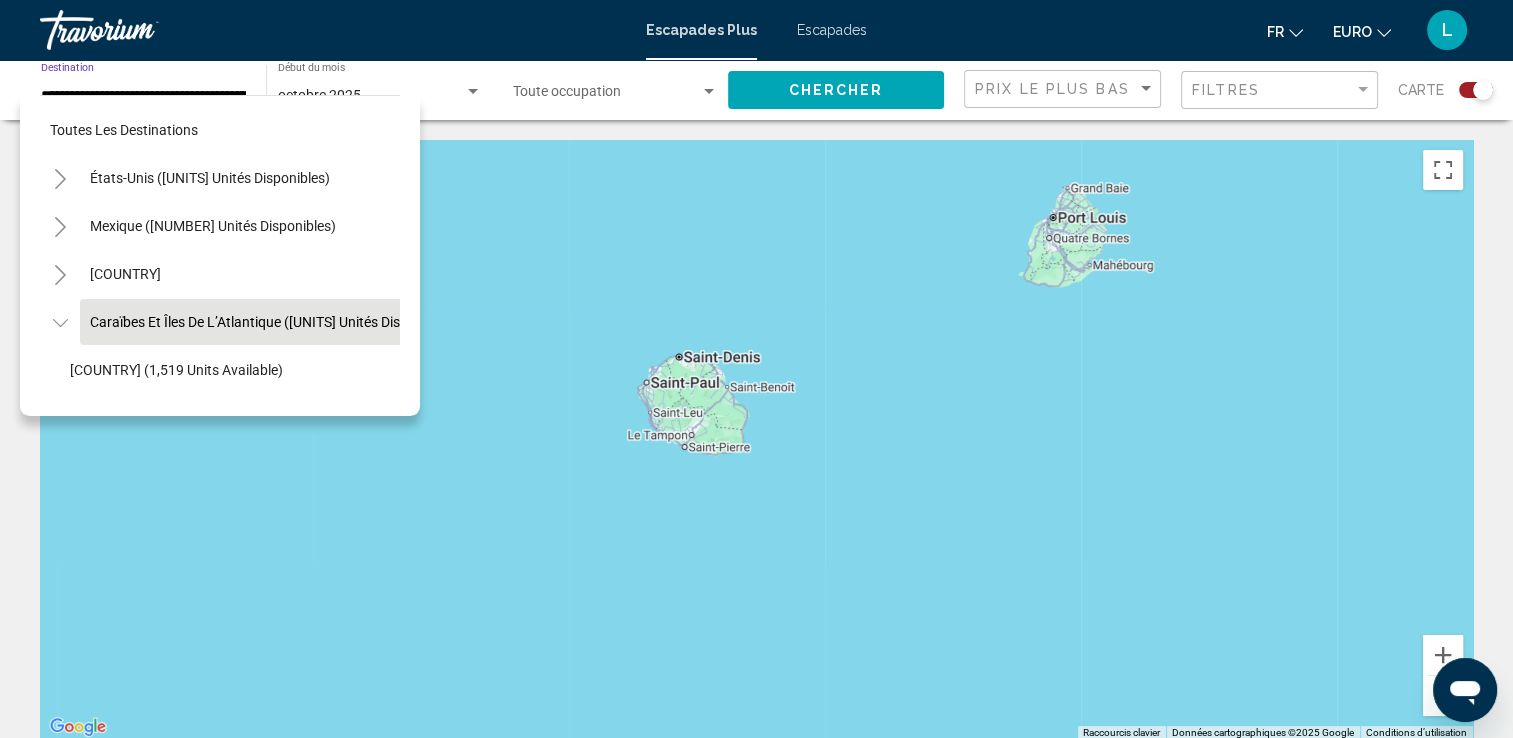 scroll, scrollTop: 78, scrollLeft: 40, axis: both 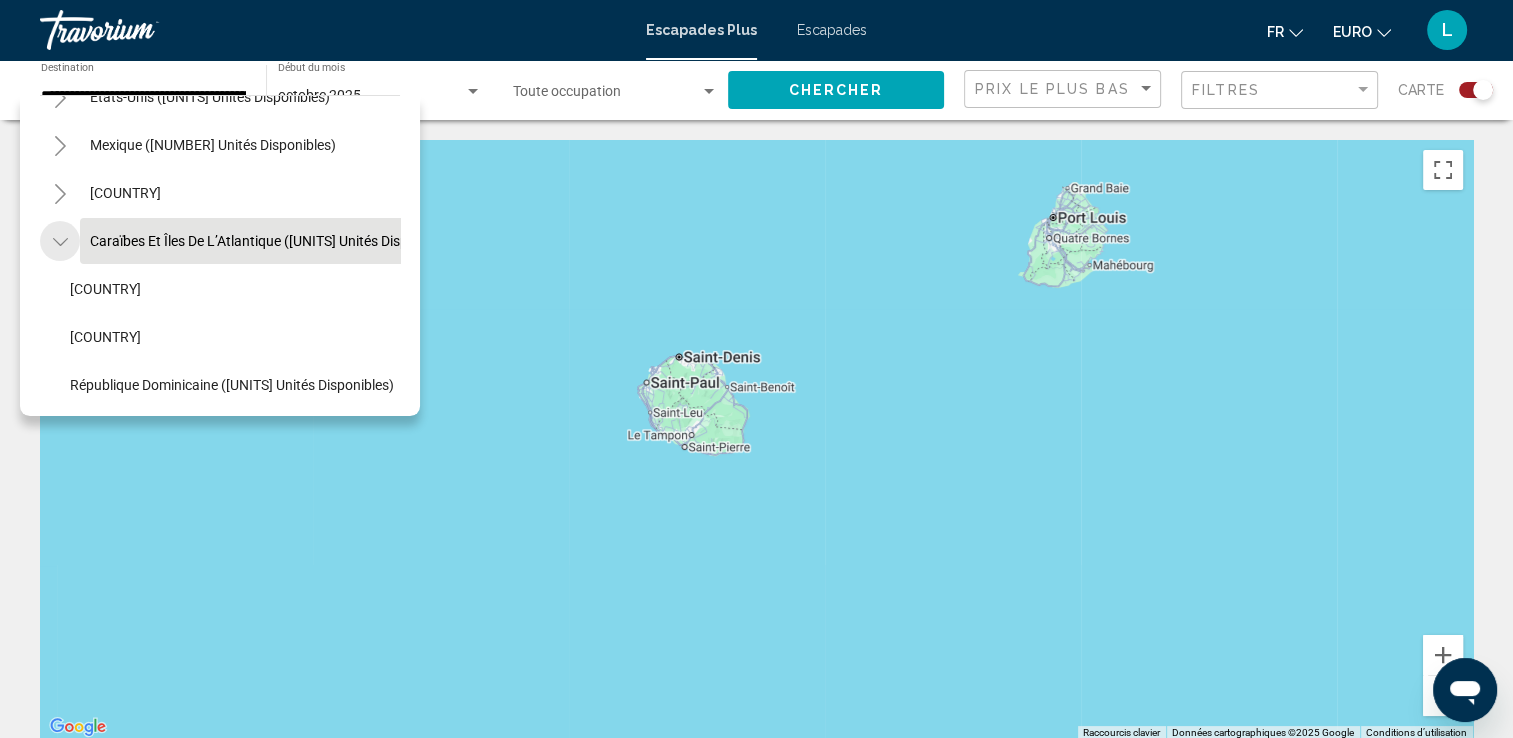 click 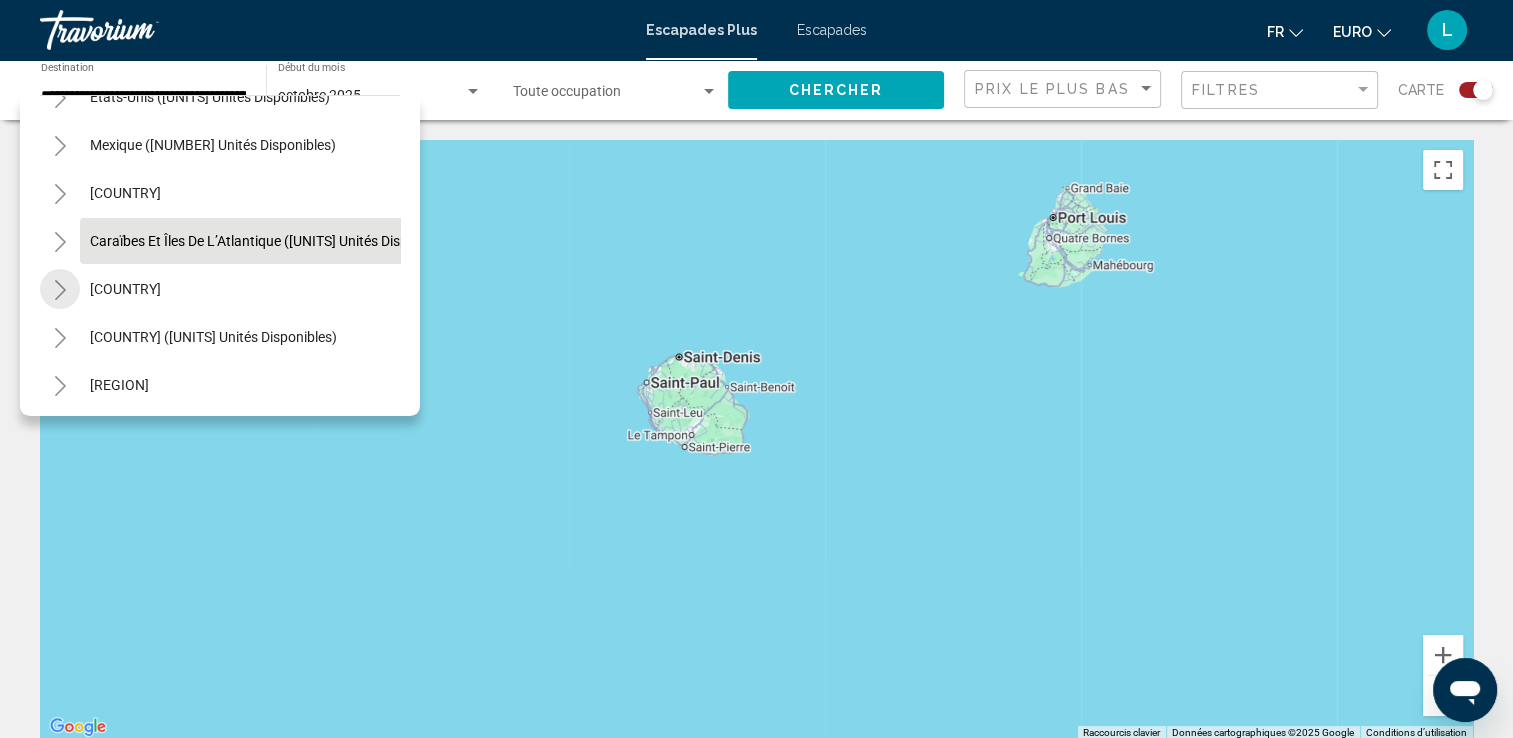 click 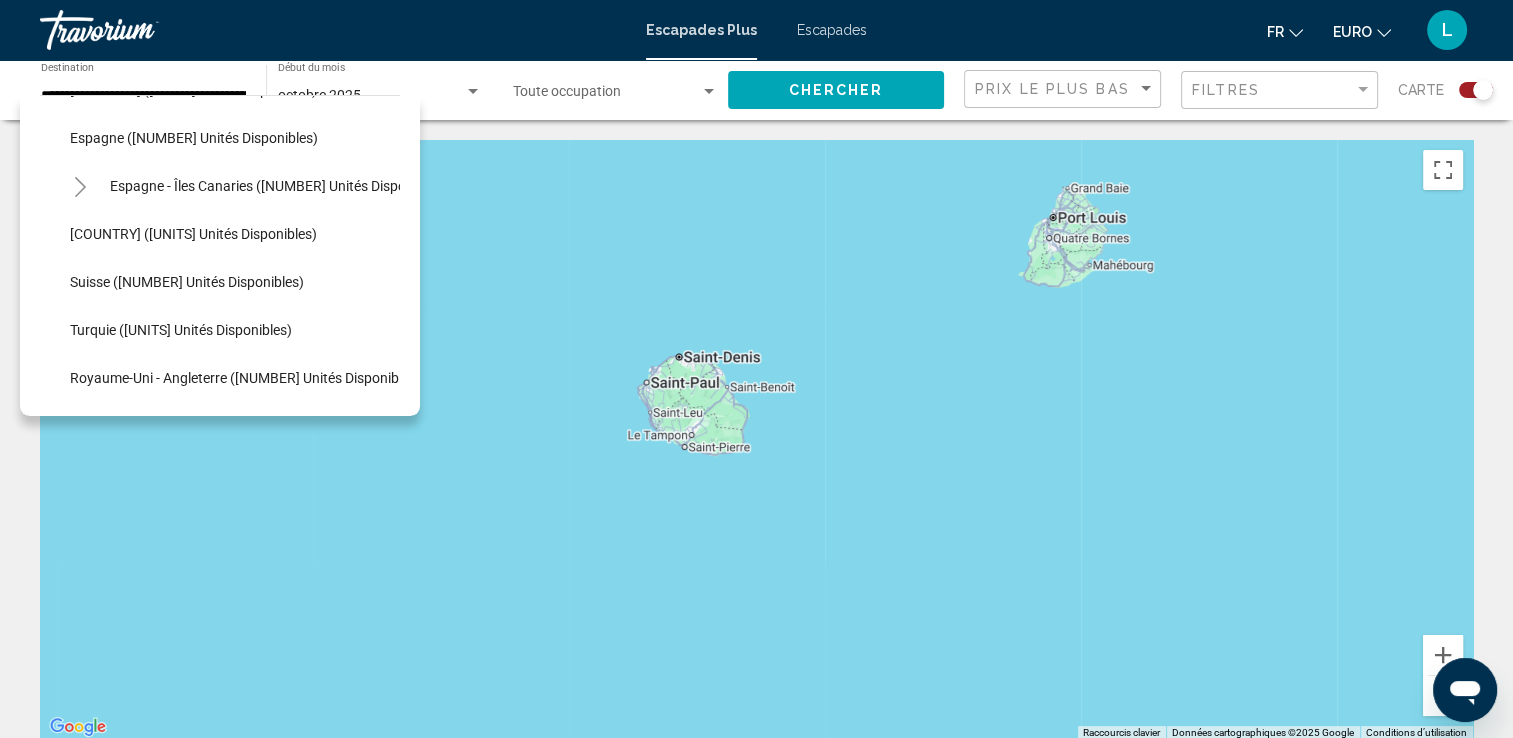 scroll, scrollTop: 818, scrollLeft: 0, axis: vertical 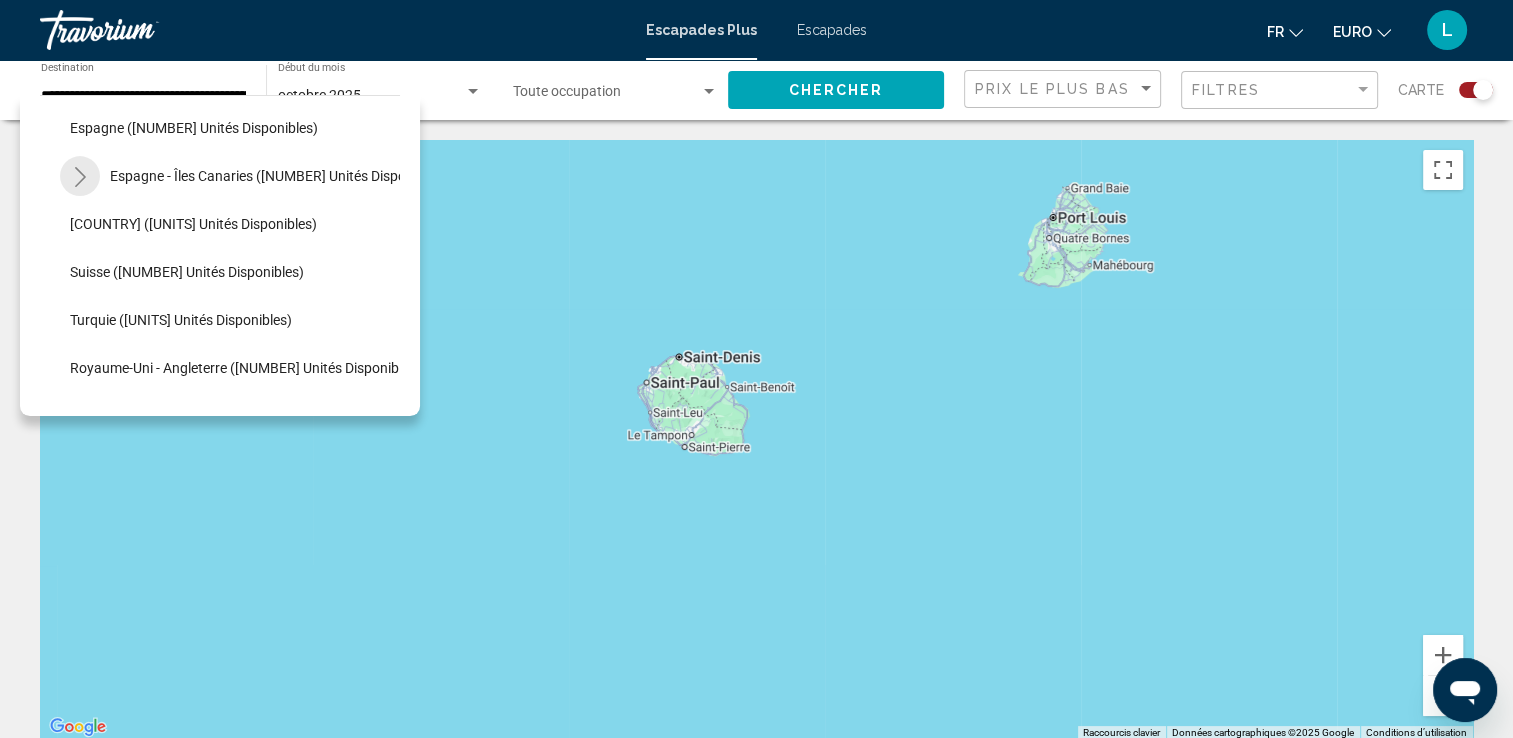 click 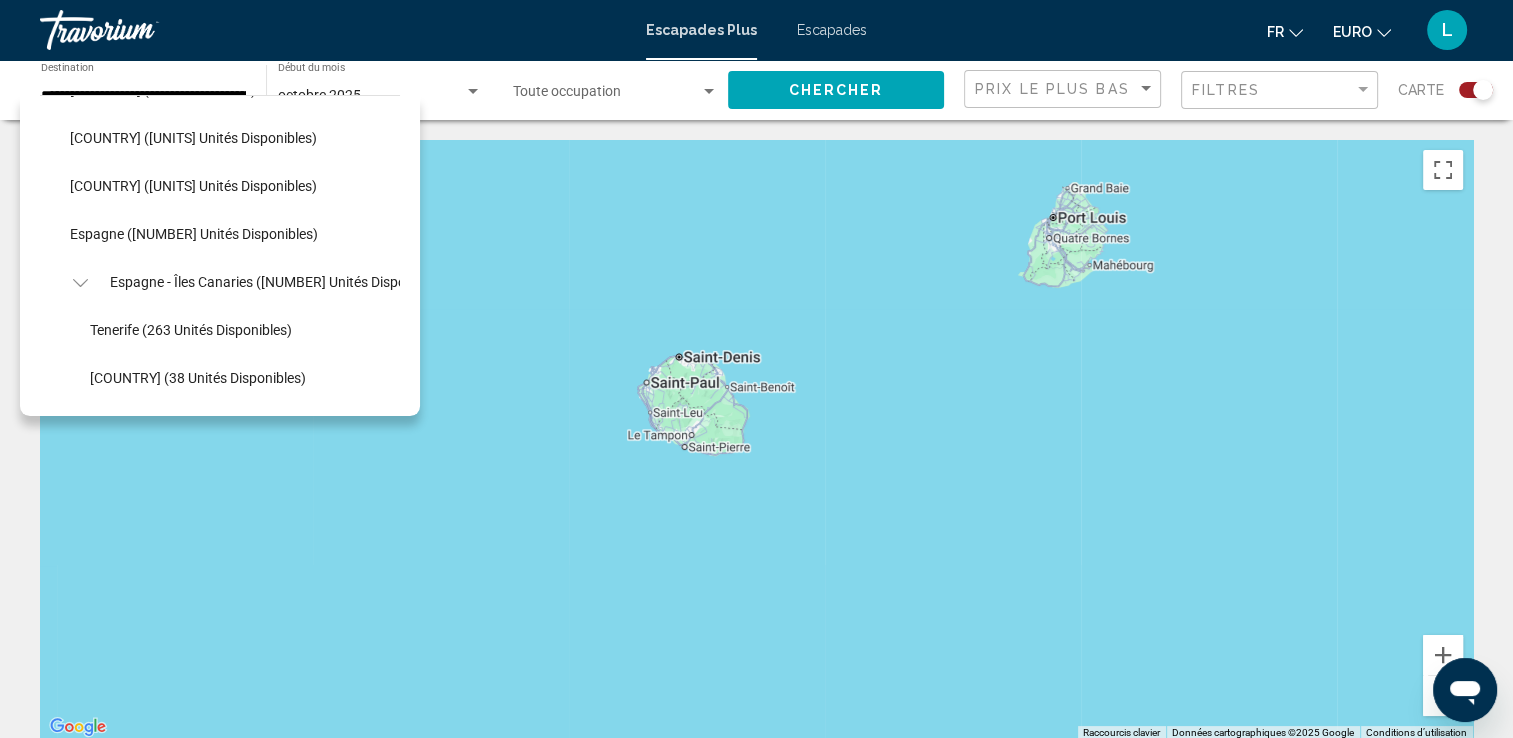 scroll, scrollTop: 696, scrollLeft: 0, axis: vertical 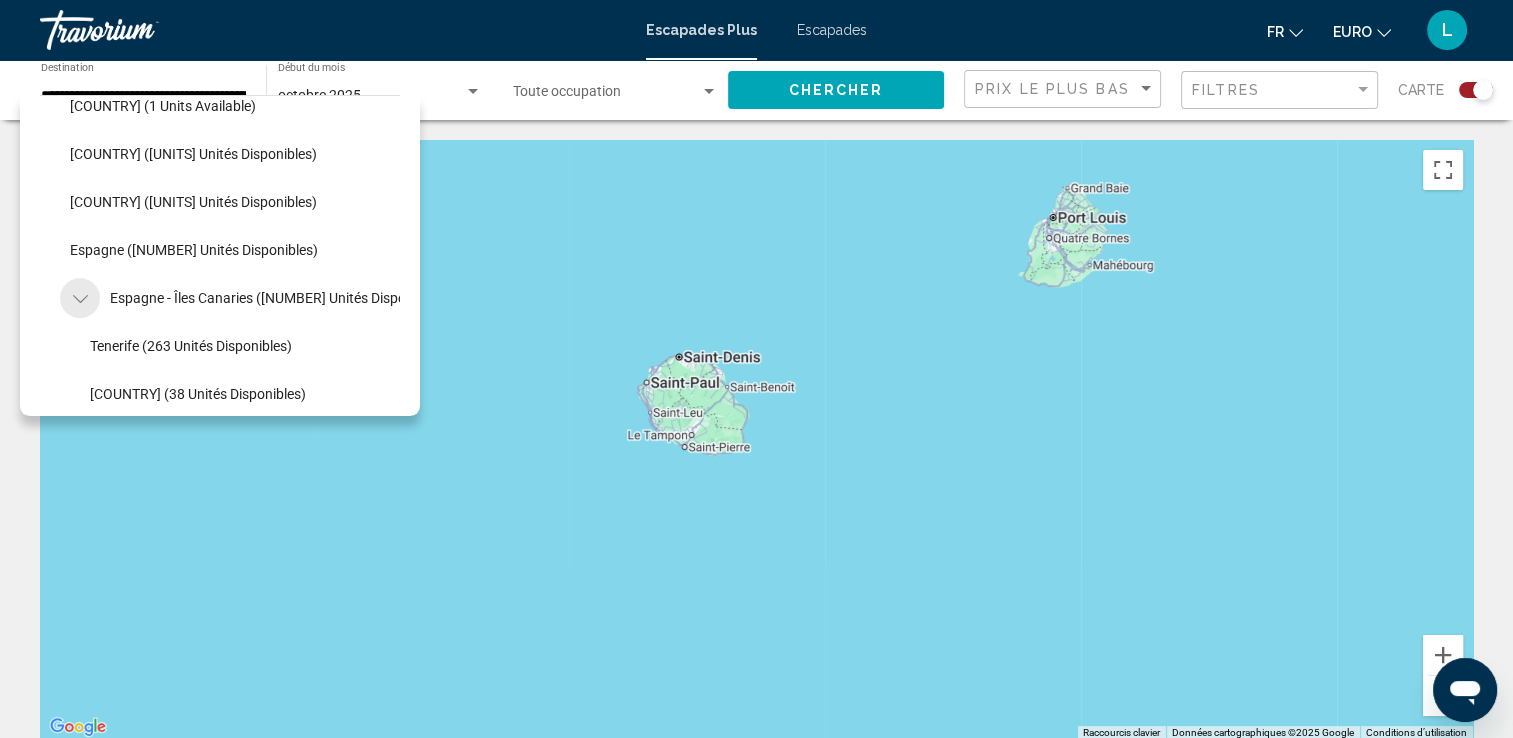 click 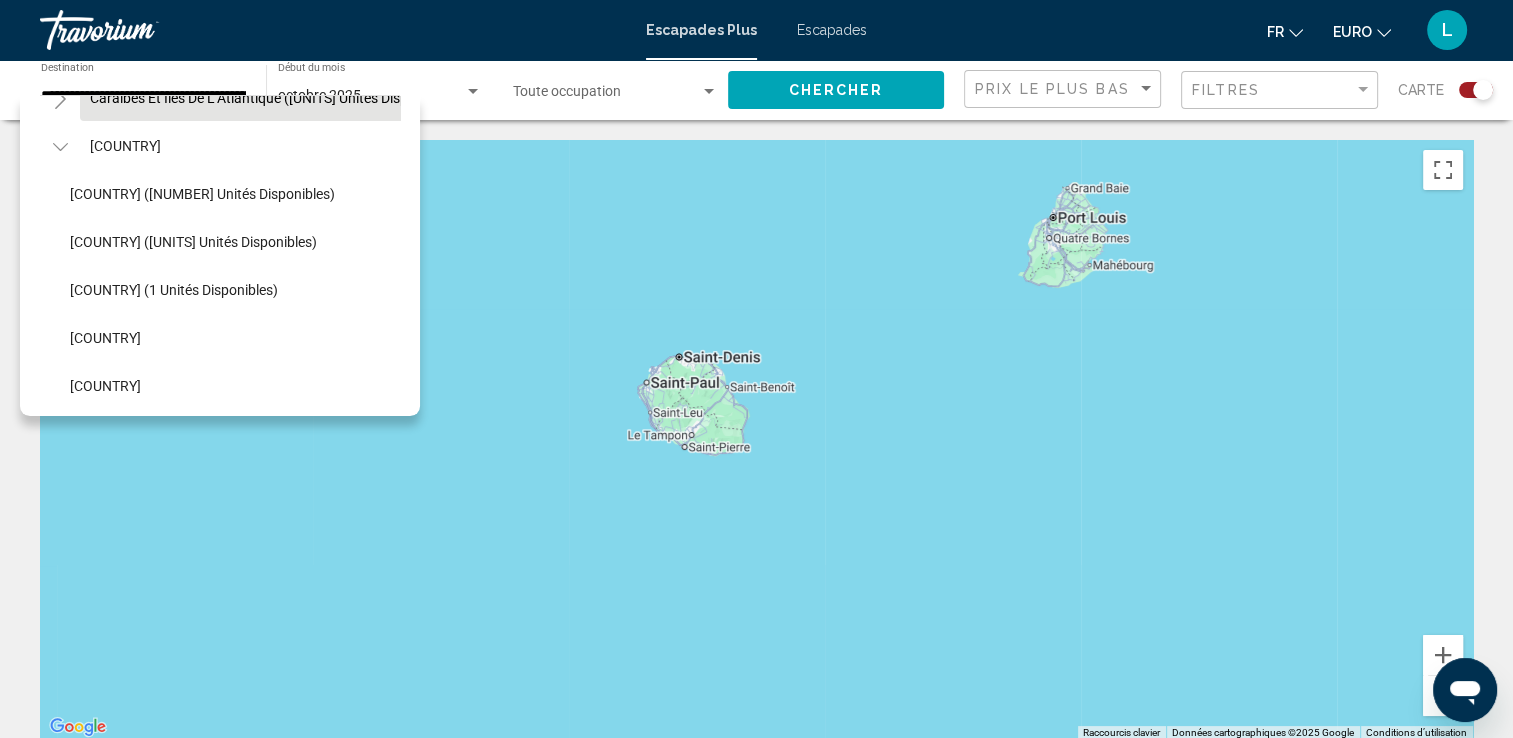 scroll, scrollTop: 220, scrollLeft: 0, axis: vertical 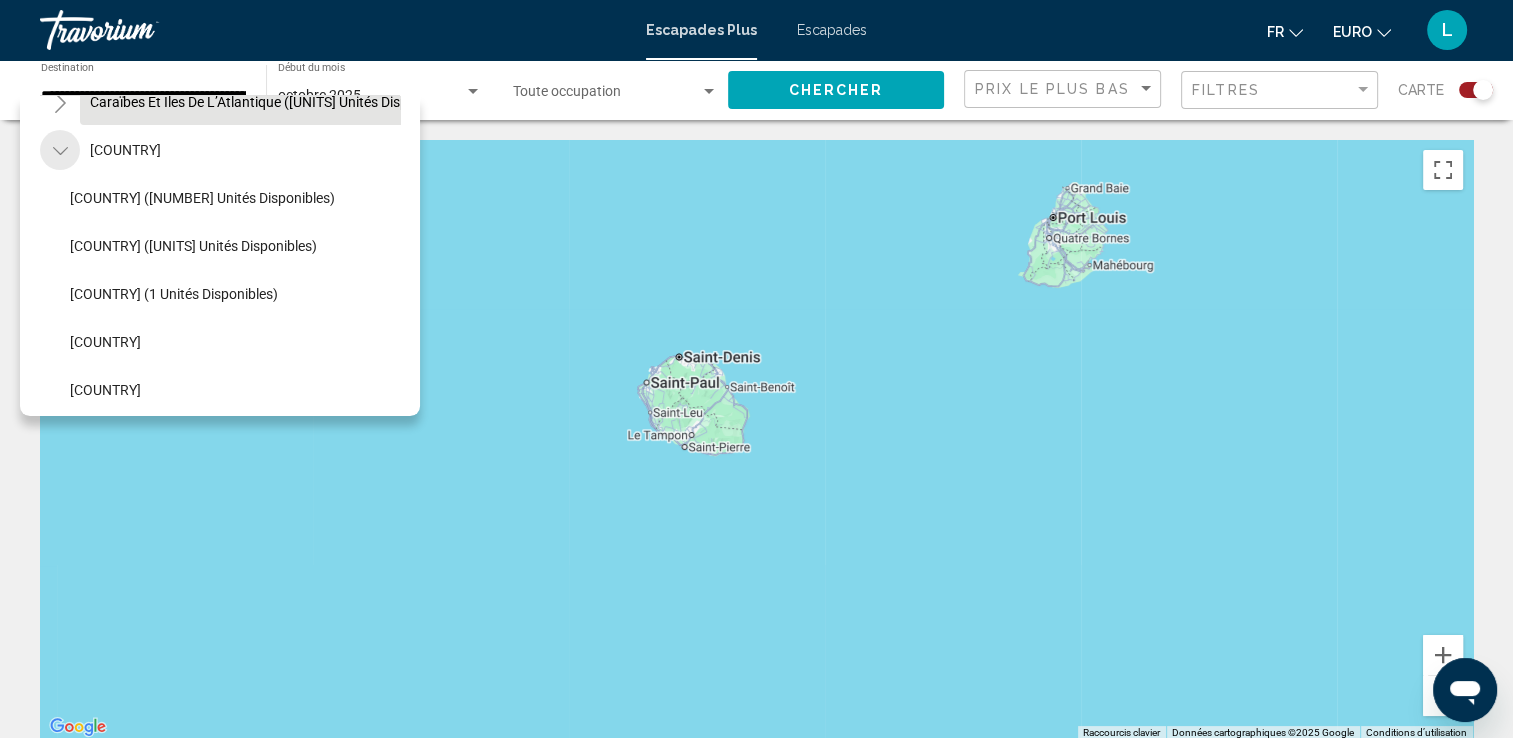 click 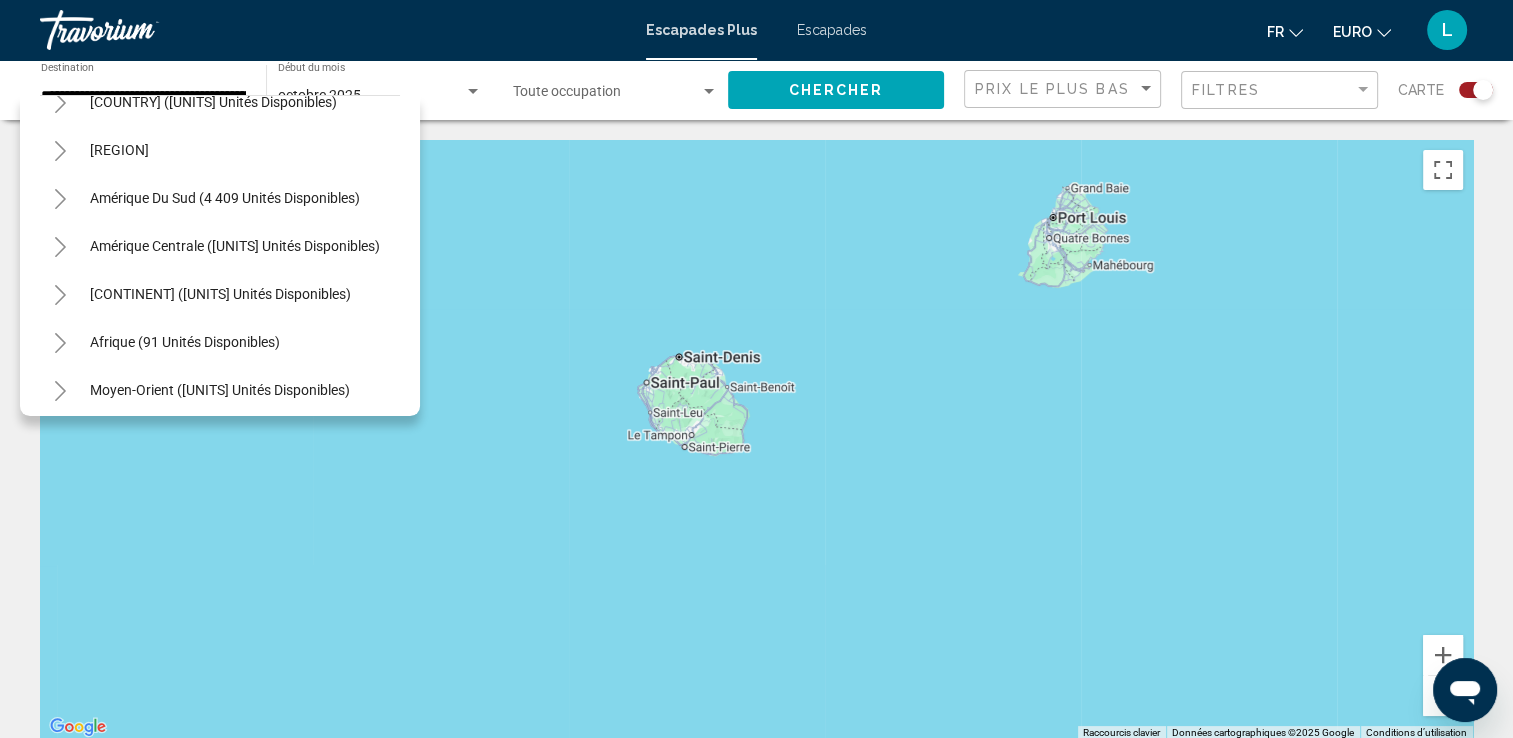 scroll, scrollTop: 319, scrollLeft: 0, axis: vertical 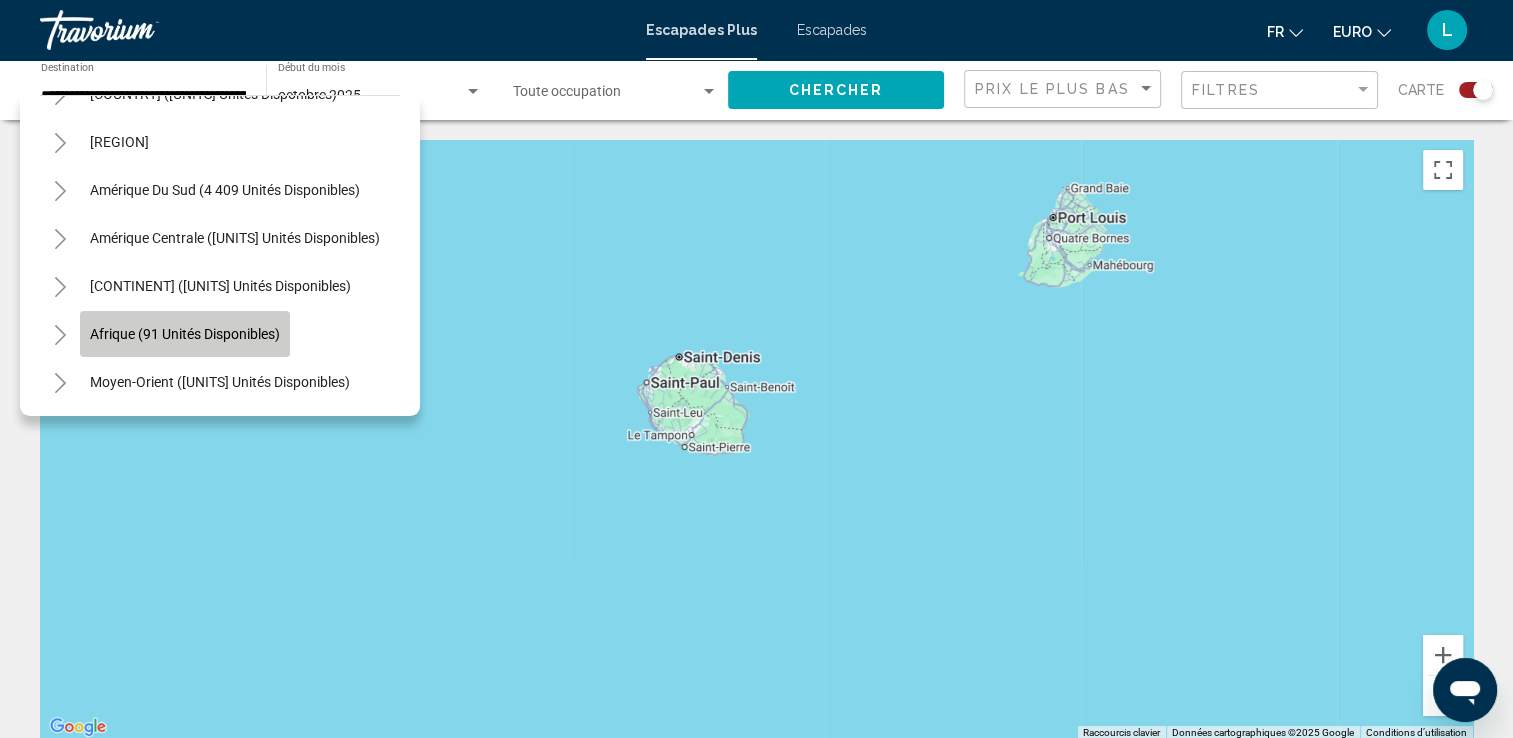click on "Afrique (91 unités disponibles)" 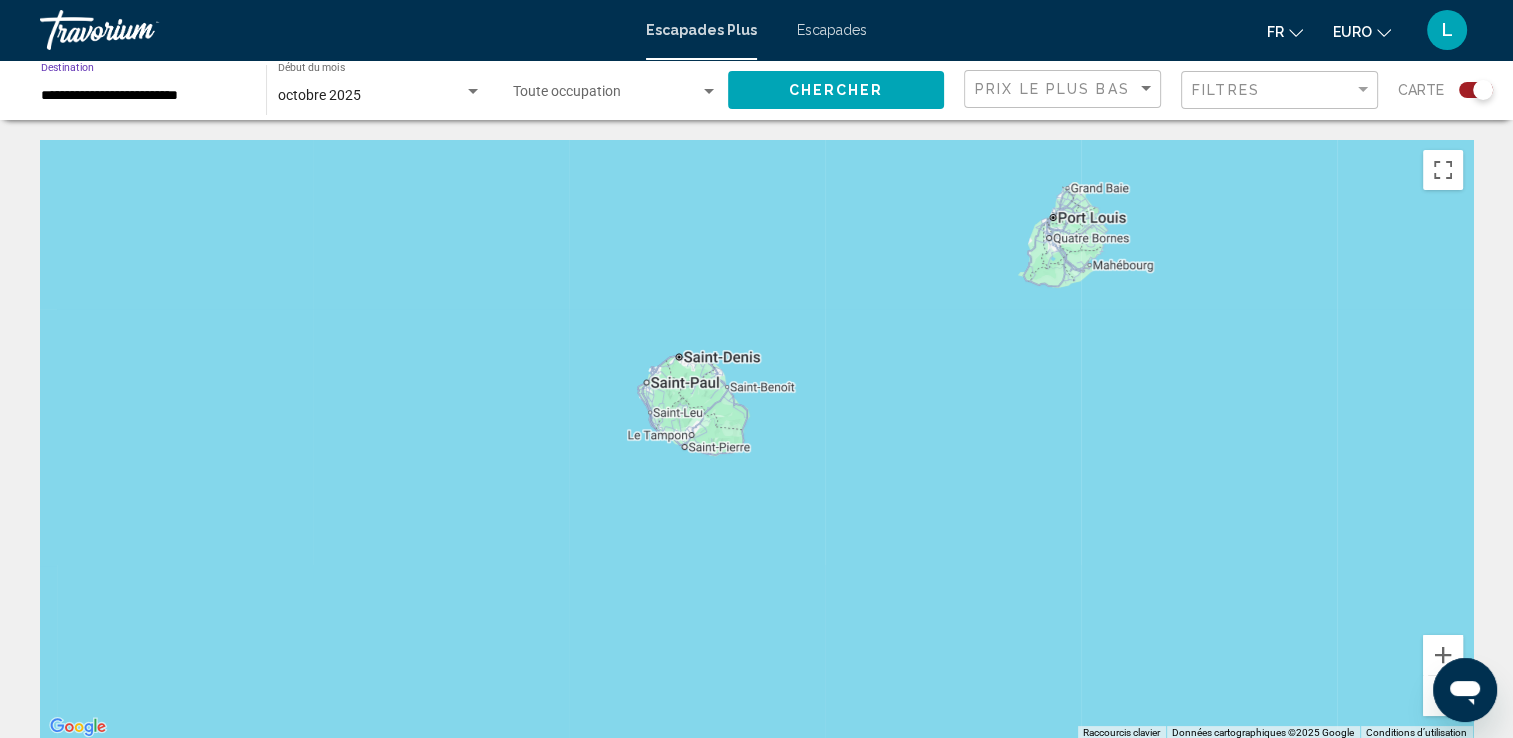 click on "**********" at bounding box center (143, 96) 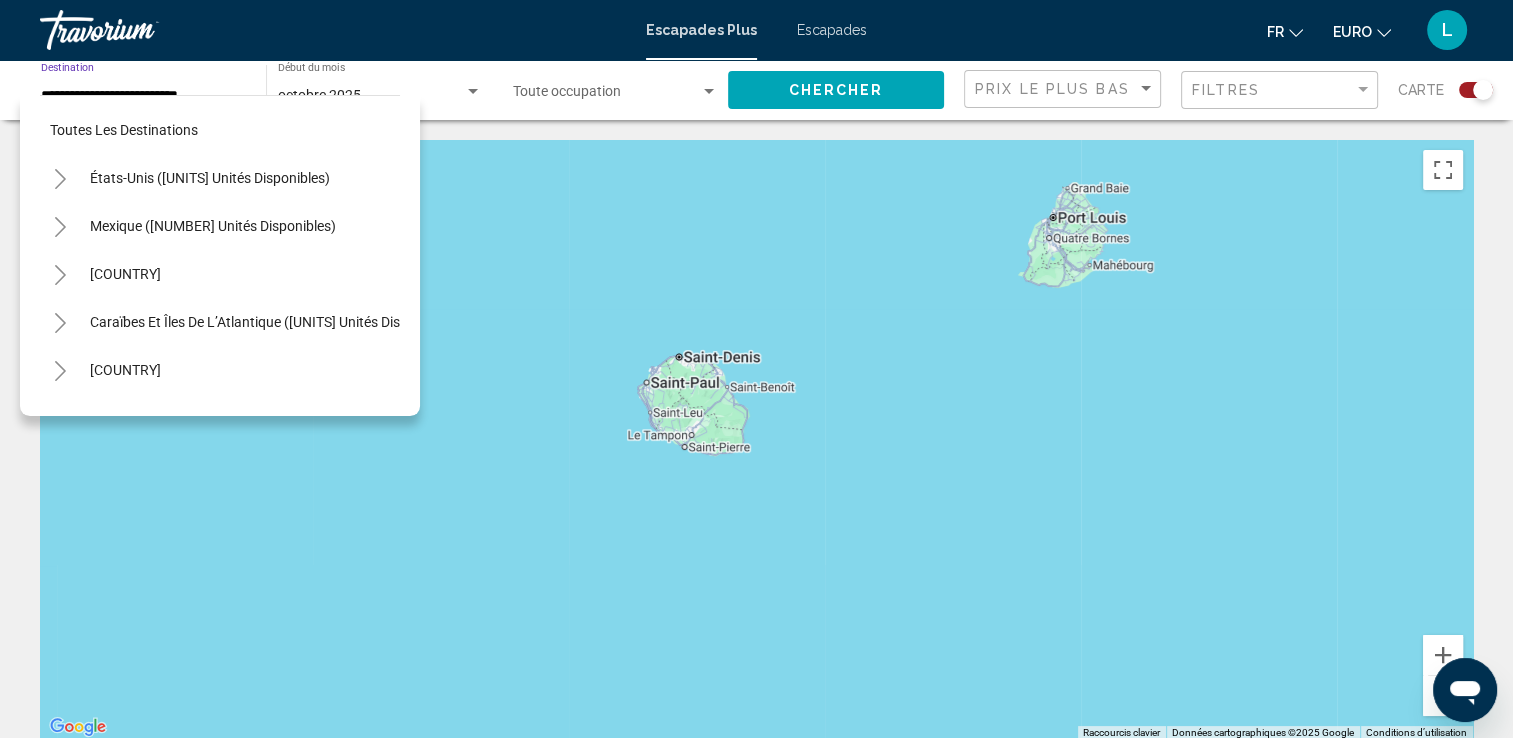 scroll, scrollTop: 414, scrollLeft: 0, axis: vertical 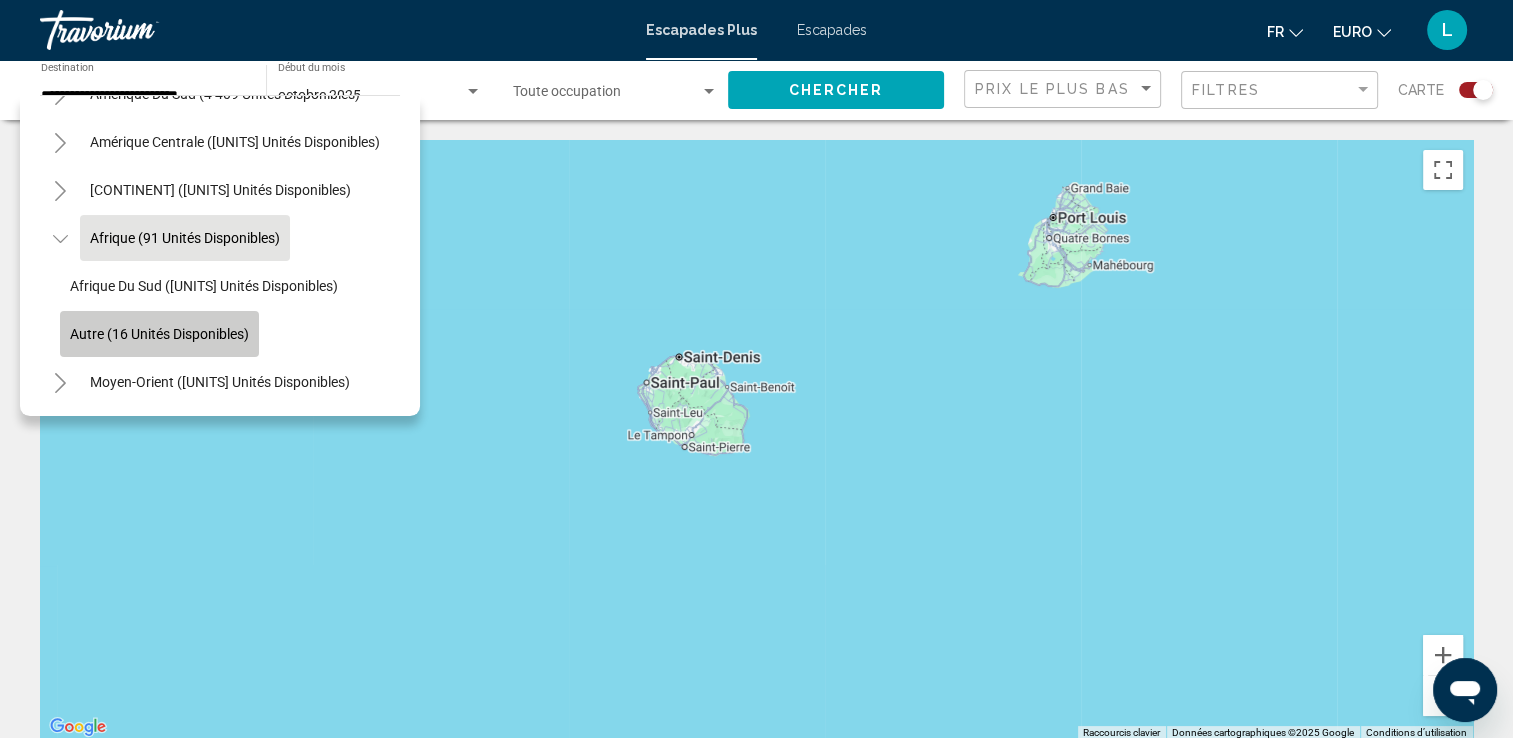 click on "Autre (16 unités disponibles)" 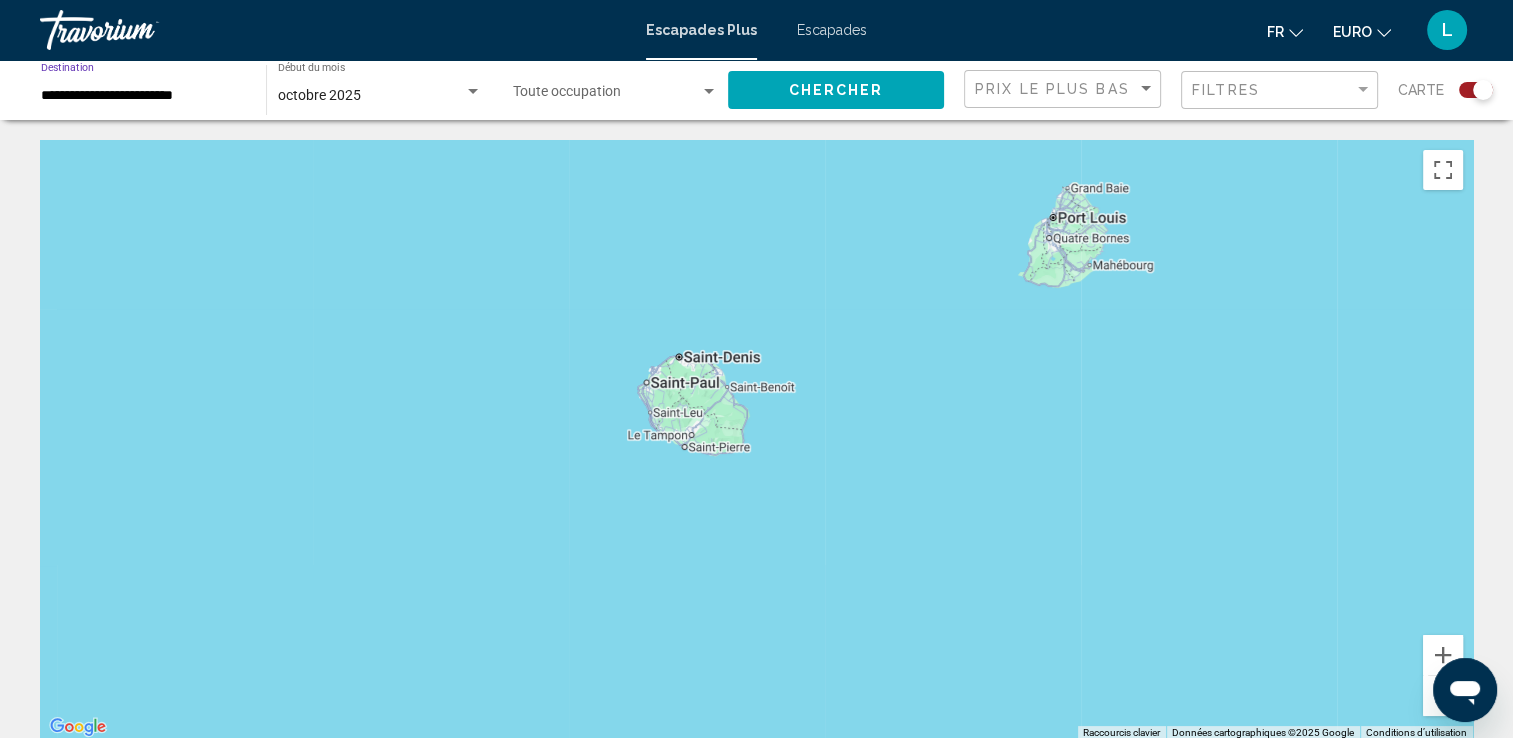 click on "**********" at bounding box center [143, 96] 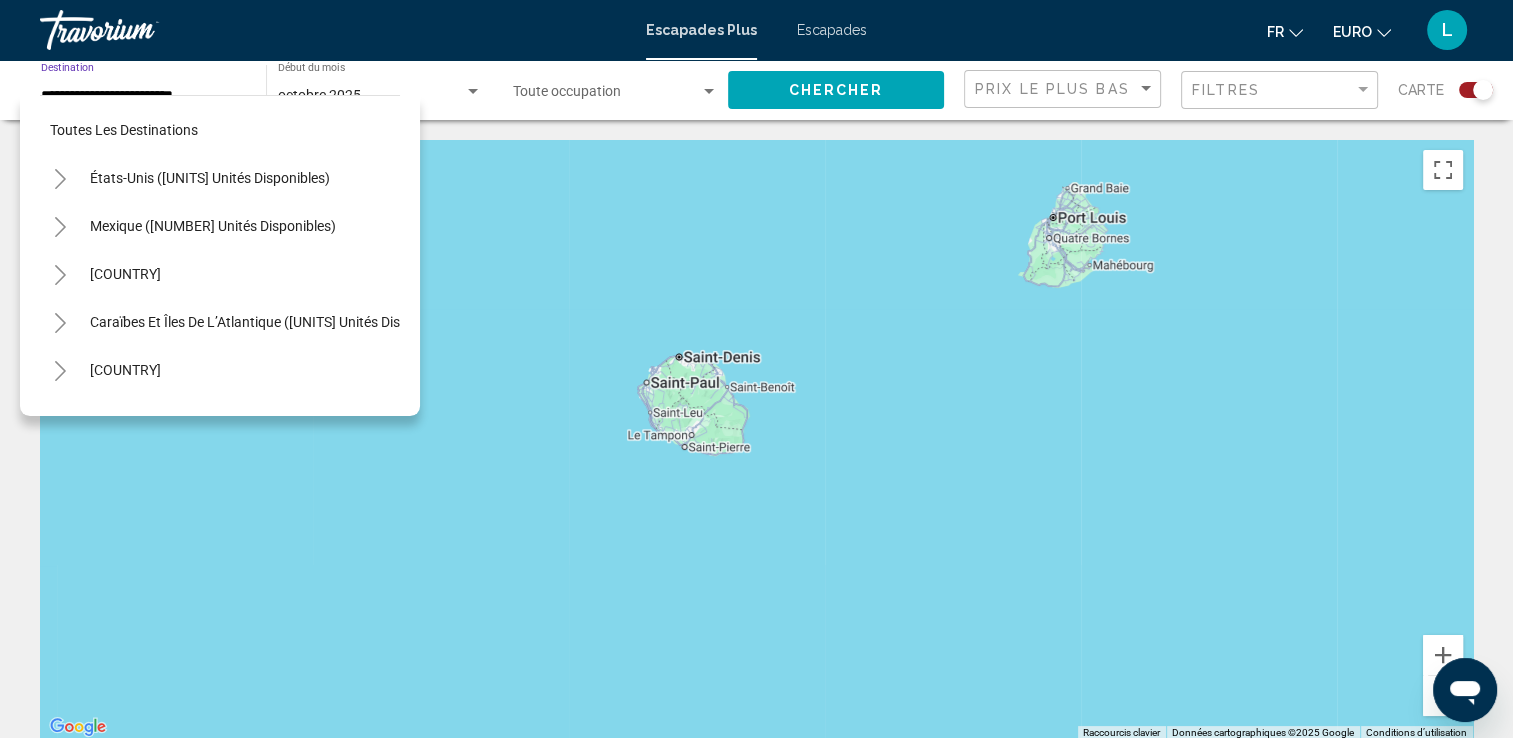 scroll, scrollTop: 435, scrollLeft: 0, axis: vertical 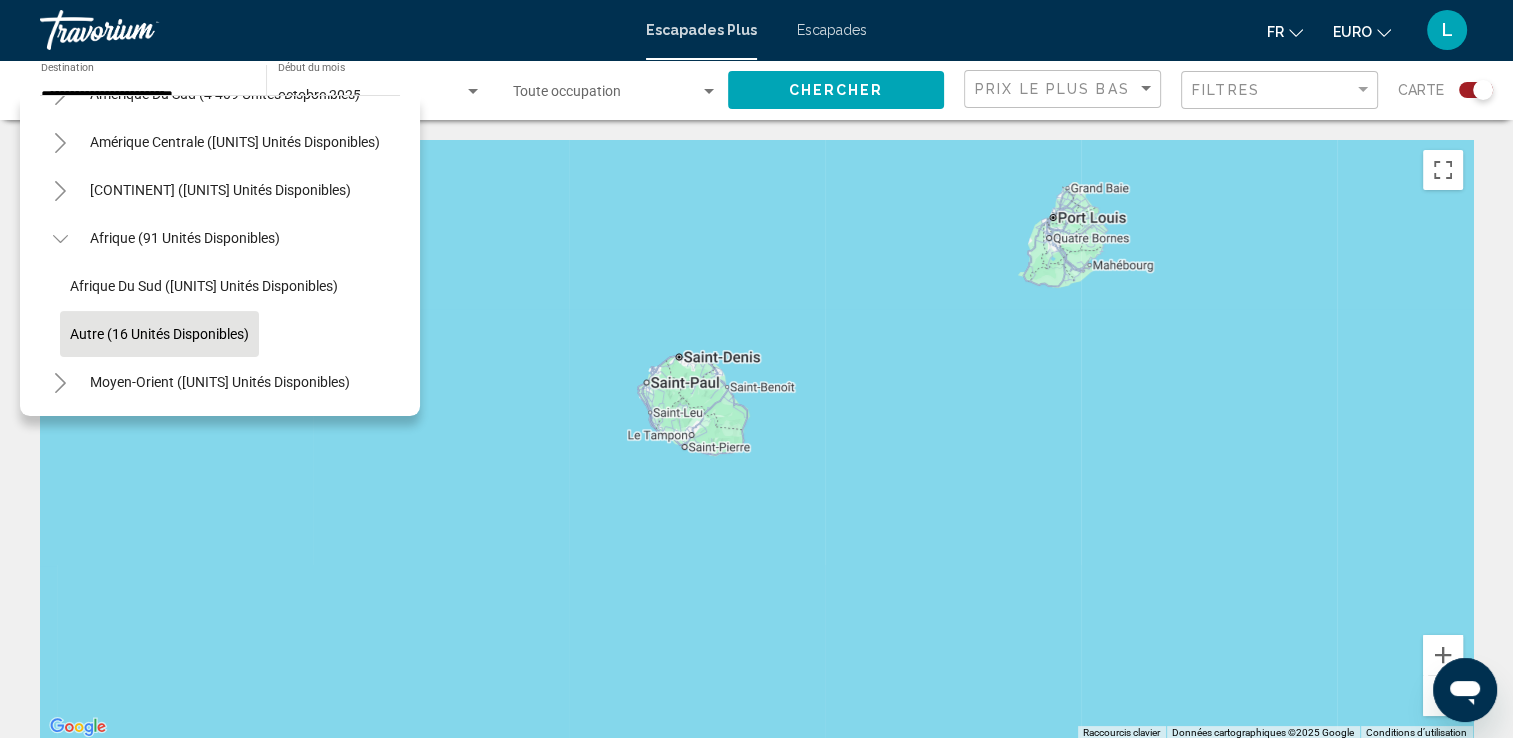 click at bounding box center [756, 440] 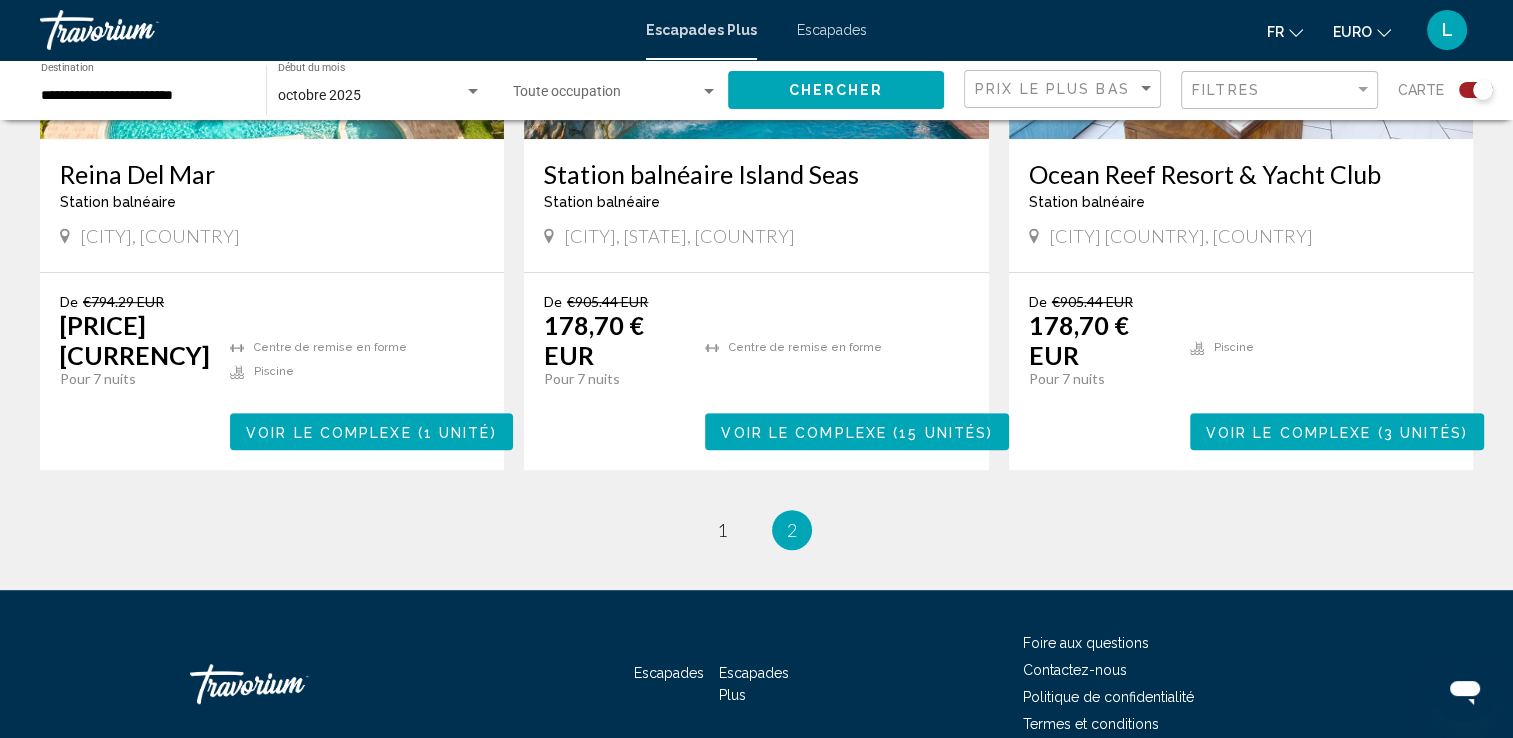 scroll, scrollTop: 1008, scrollLeft: 0, axis: vertical 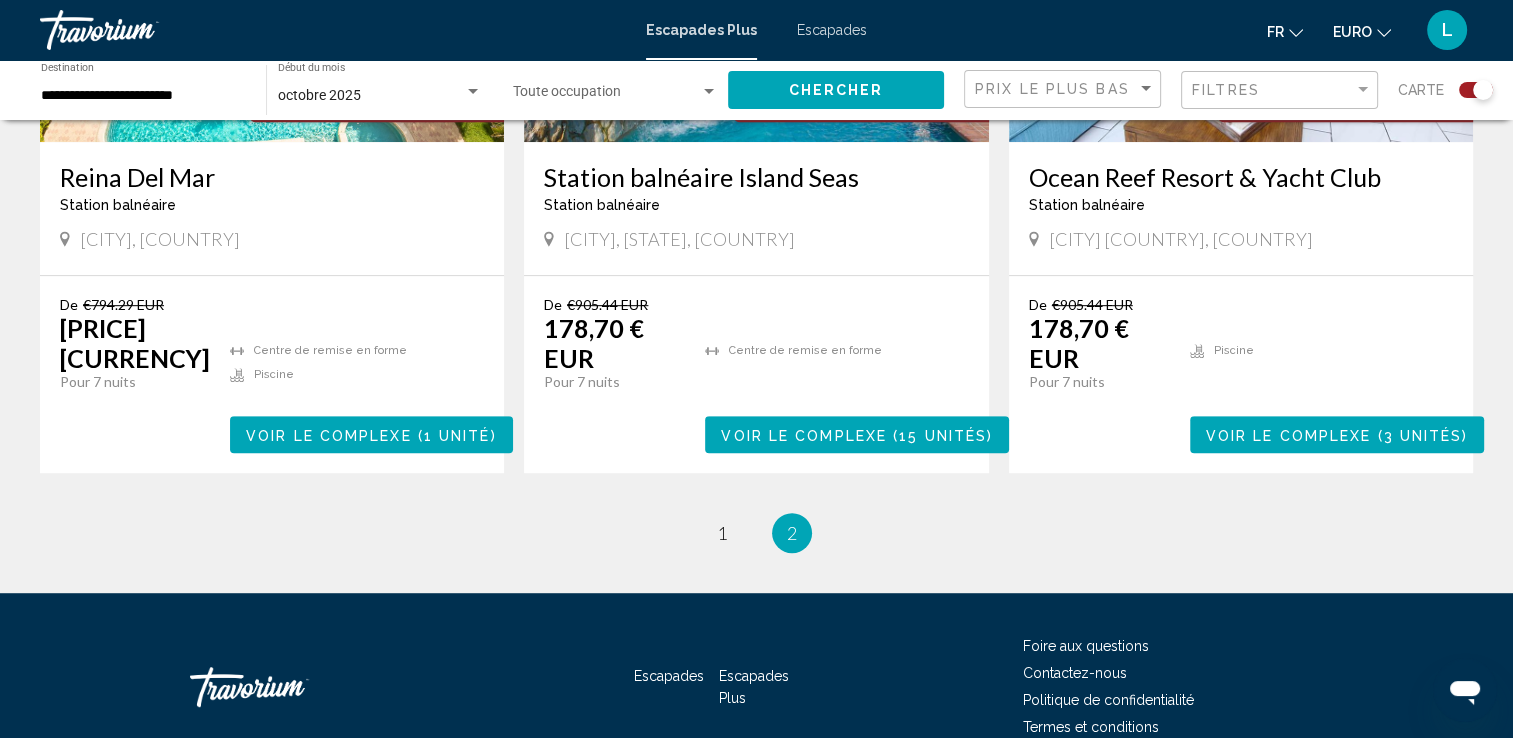 click on "Chercher" 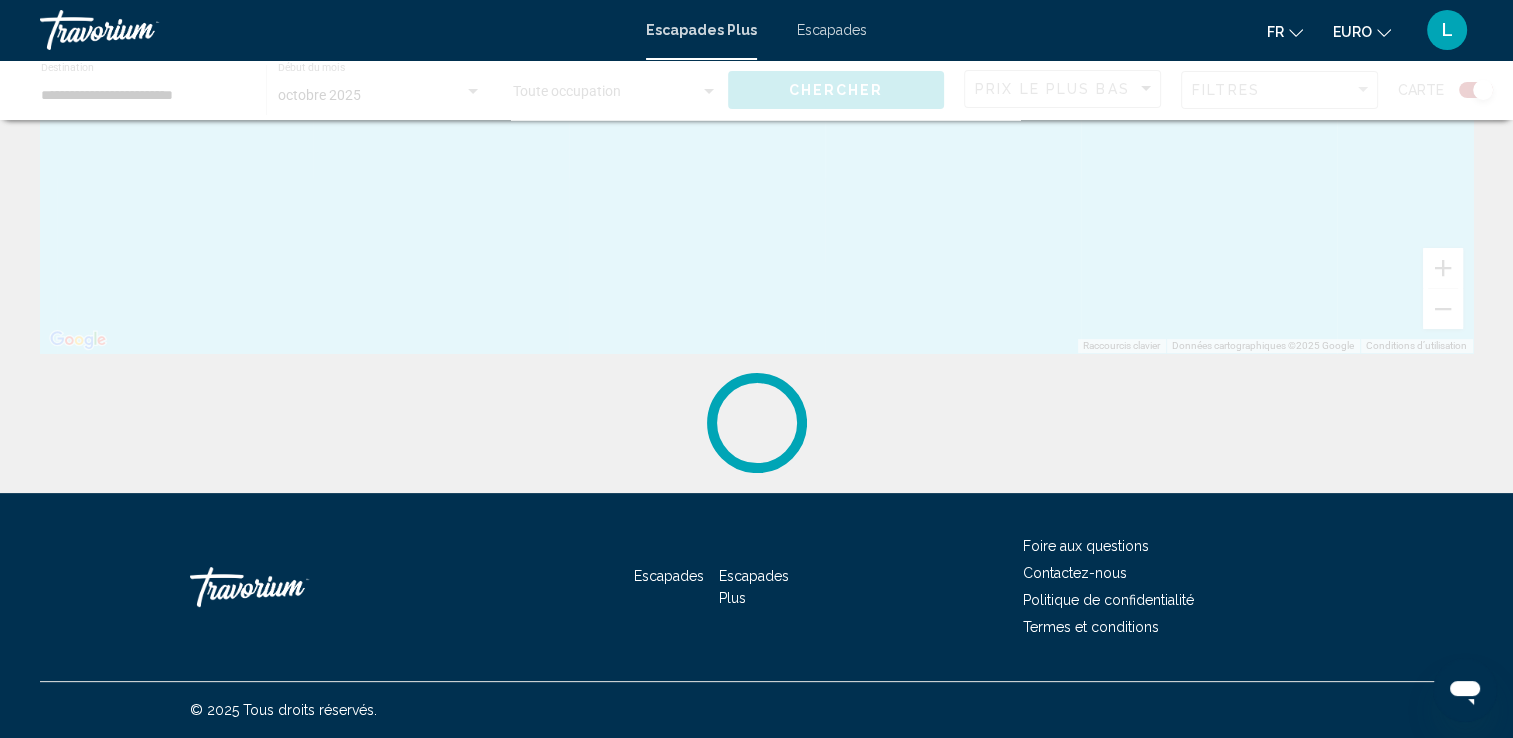 scroll, scrollTop: 0, scrollLeft: 0, axis: both 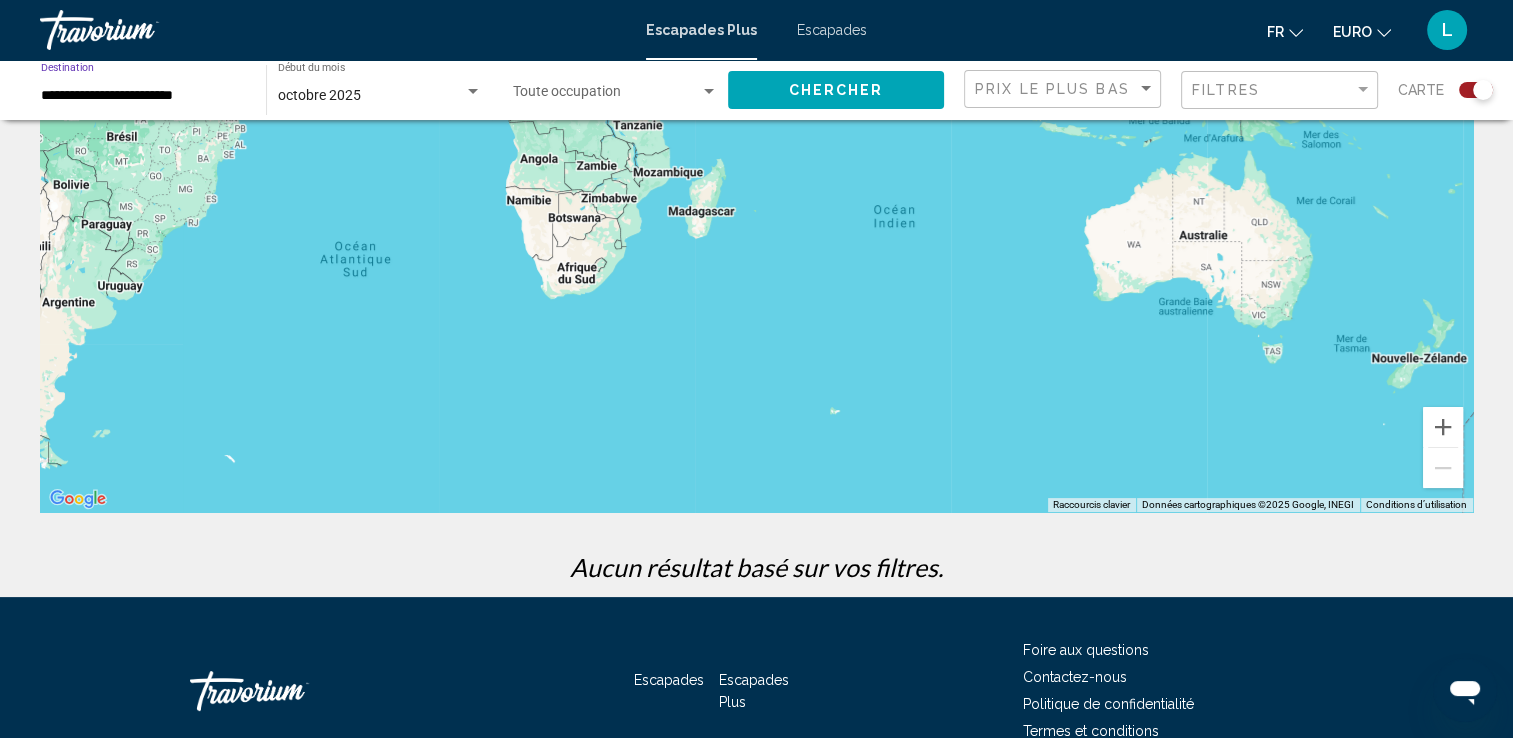 click on "**********" at bounding box center [143, 96] 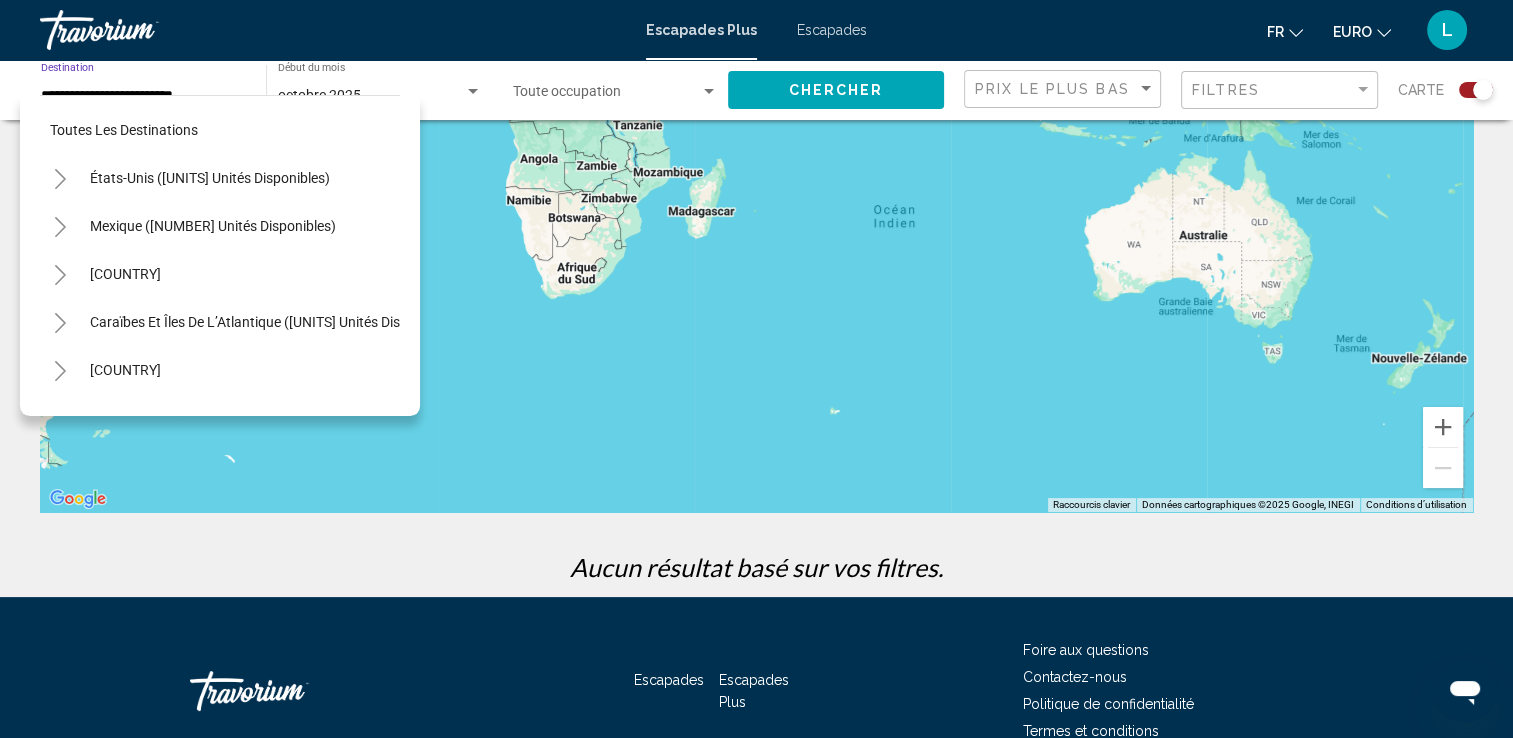 scroll, scrollTop: 435, scrollLeft: 0, axis: vertical 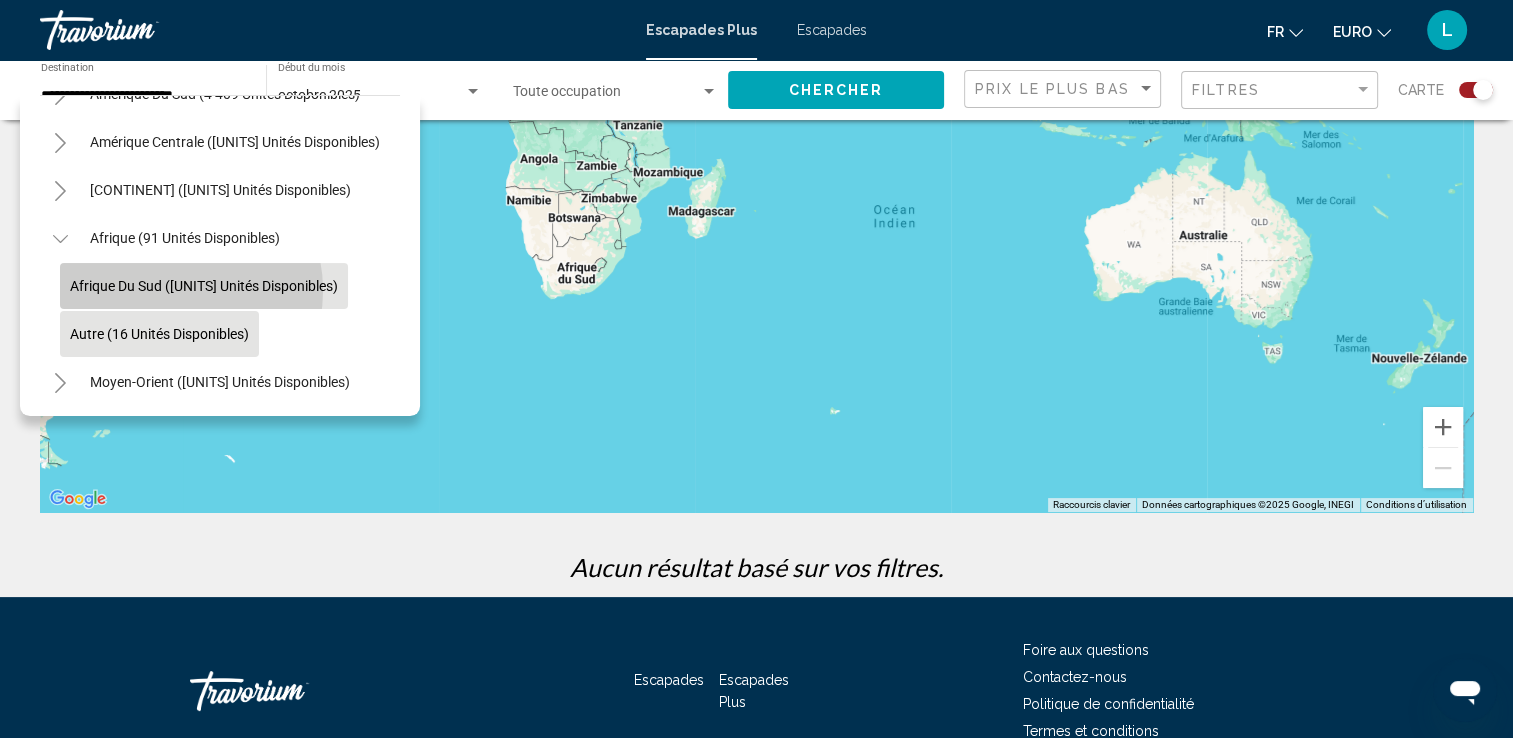 click on "Afrique du Sud ([UNITS] unités disponibles)" 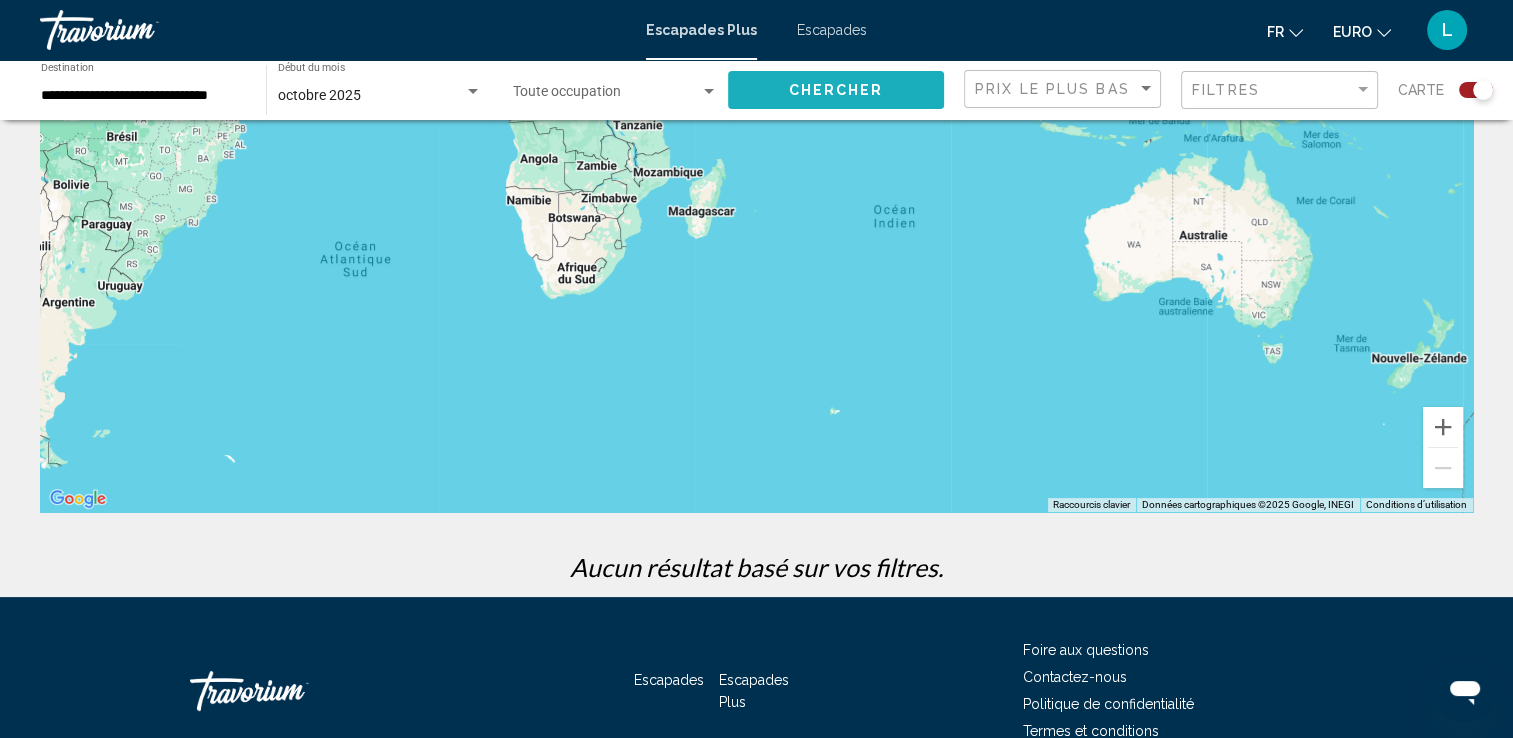 click on "Chercher" 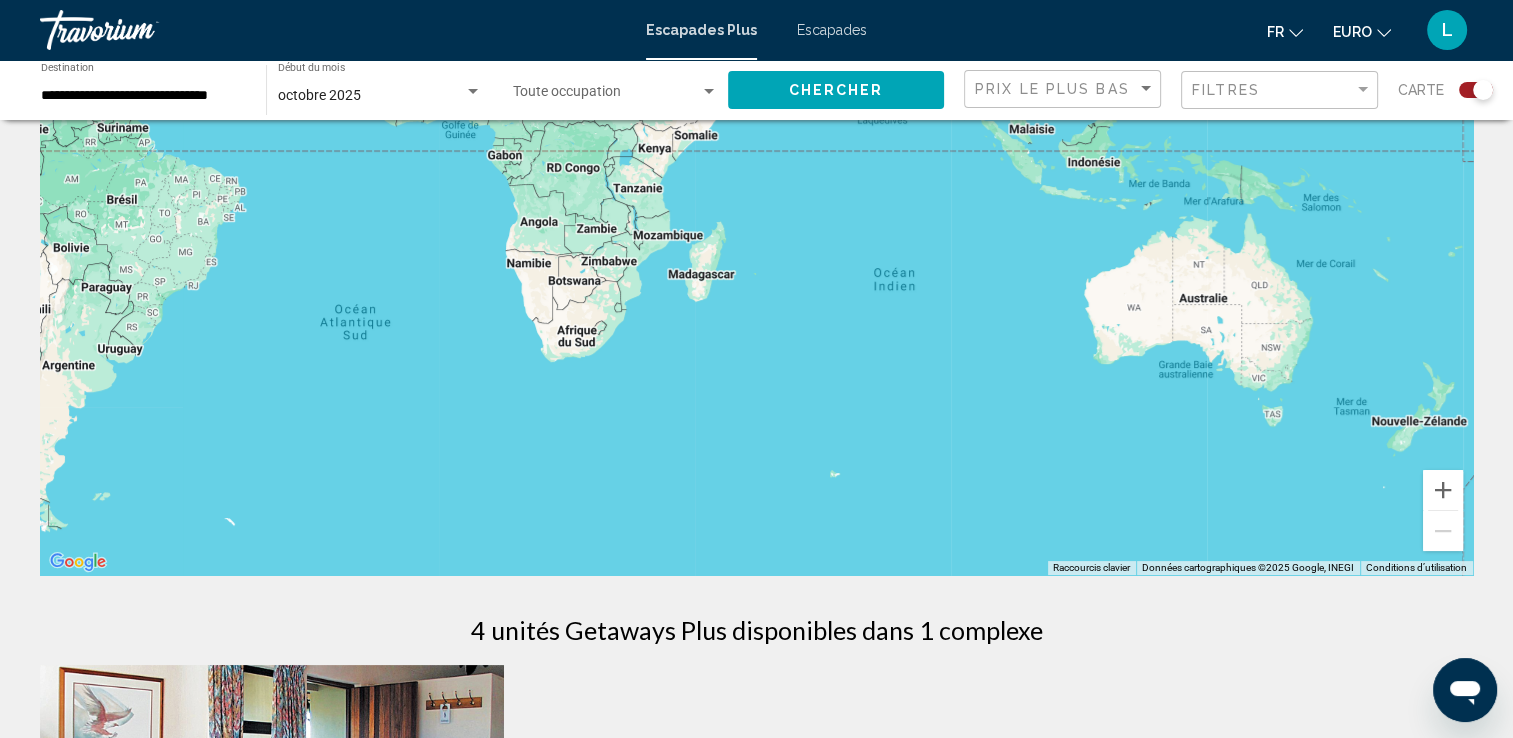 scroll, scrollTop: 159, scrollLeft: 0, axis: vertical 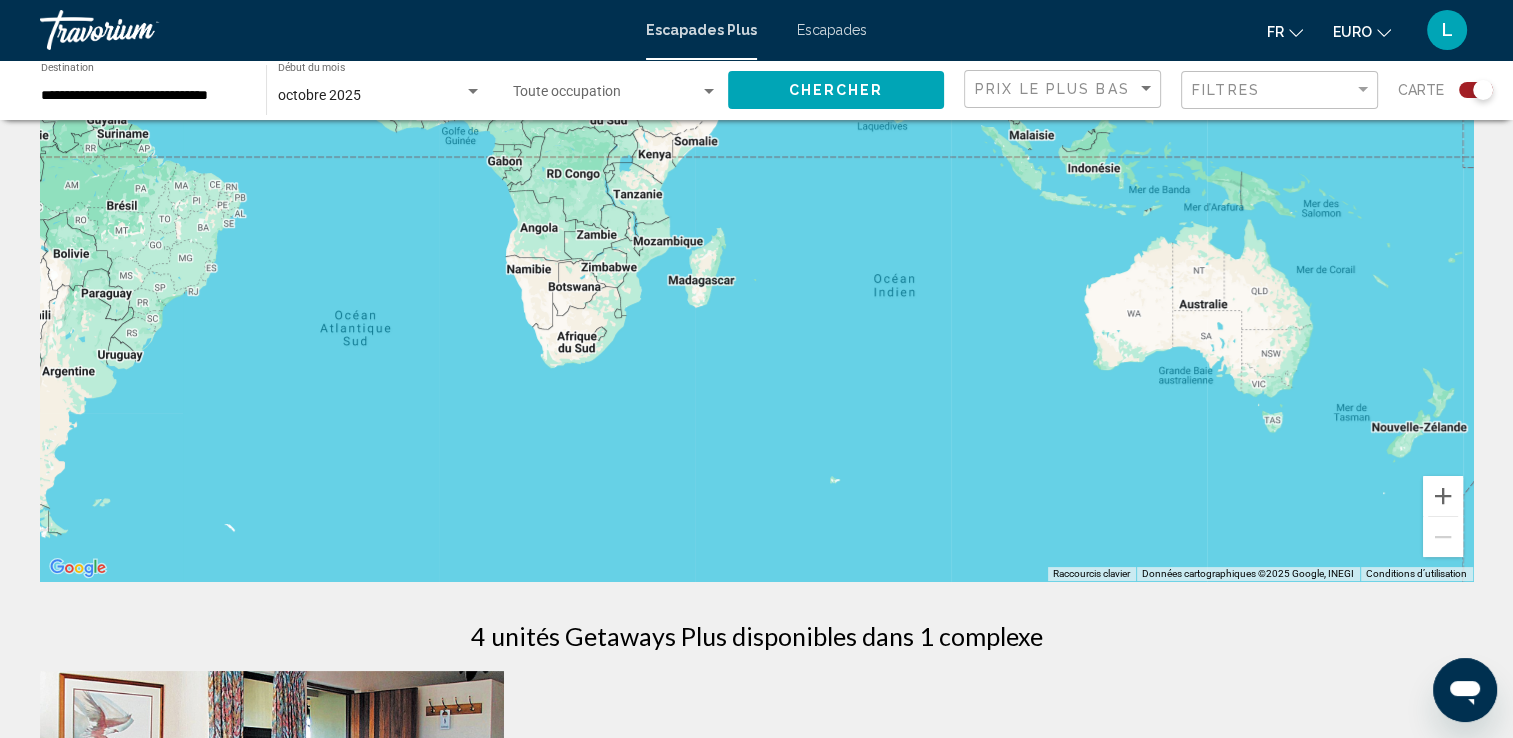click at bounding box center (756, 281) 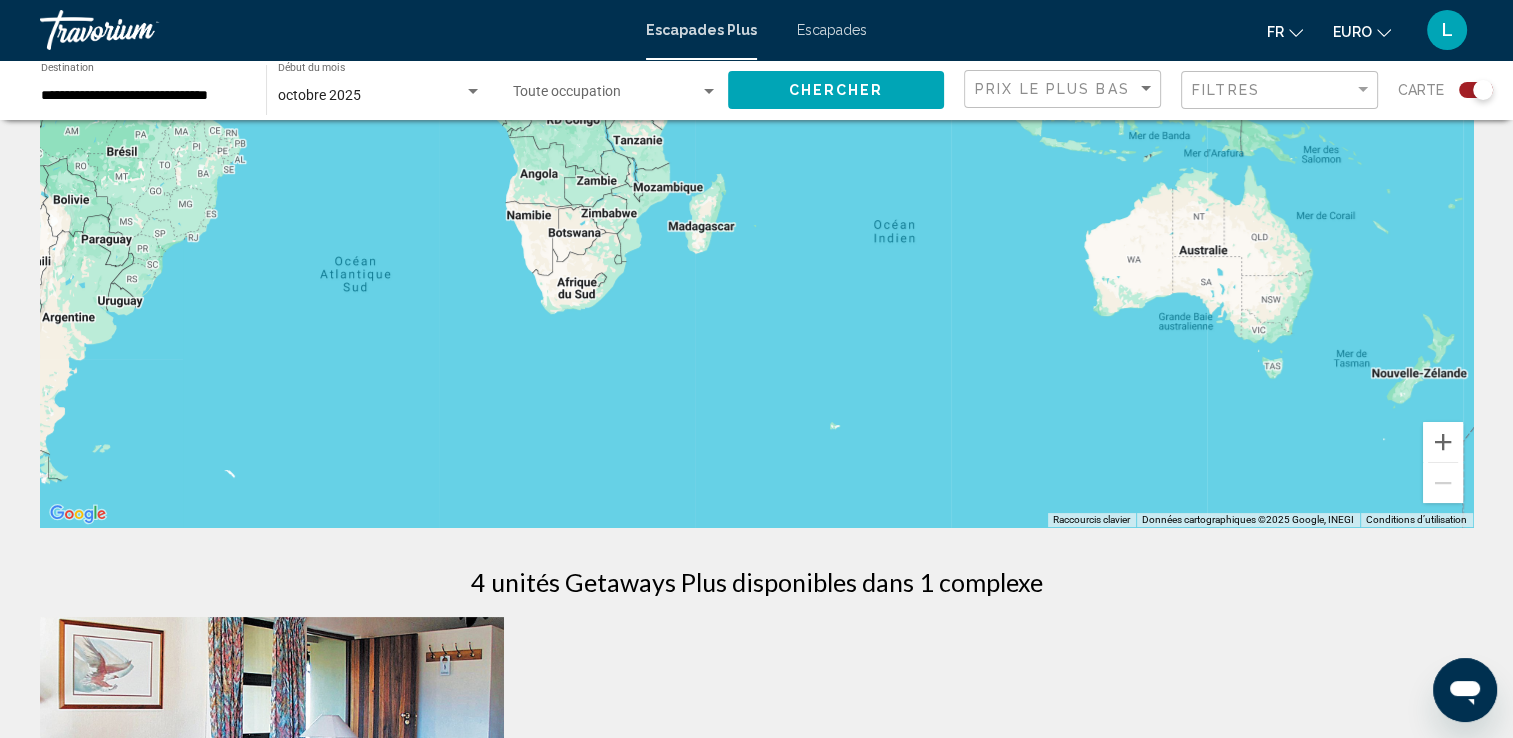 scroll, scrollTop: 0, scrollLeft: 0, axis: both 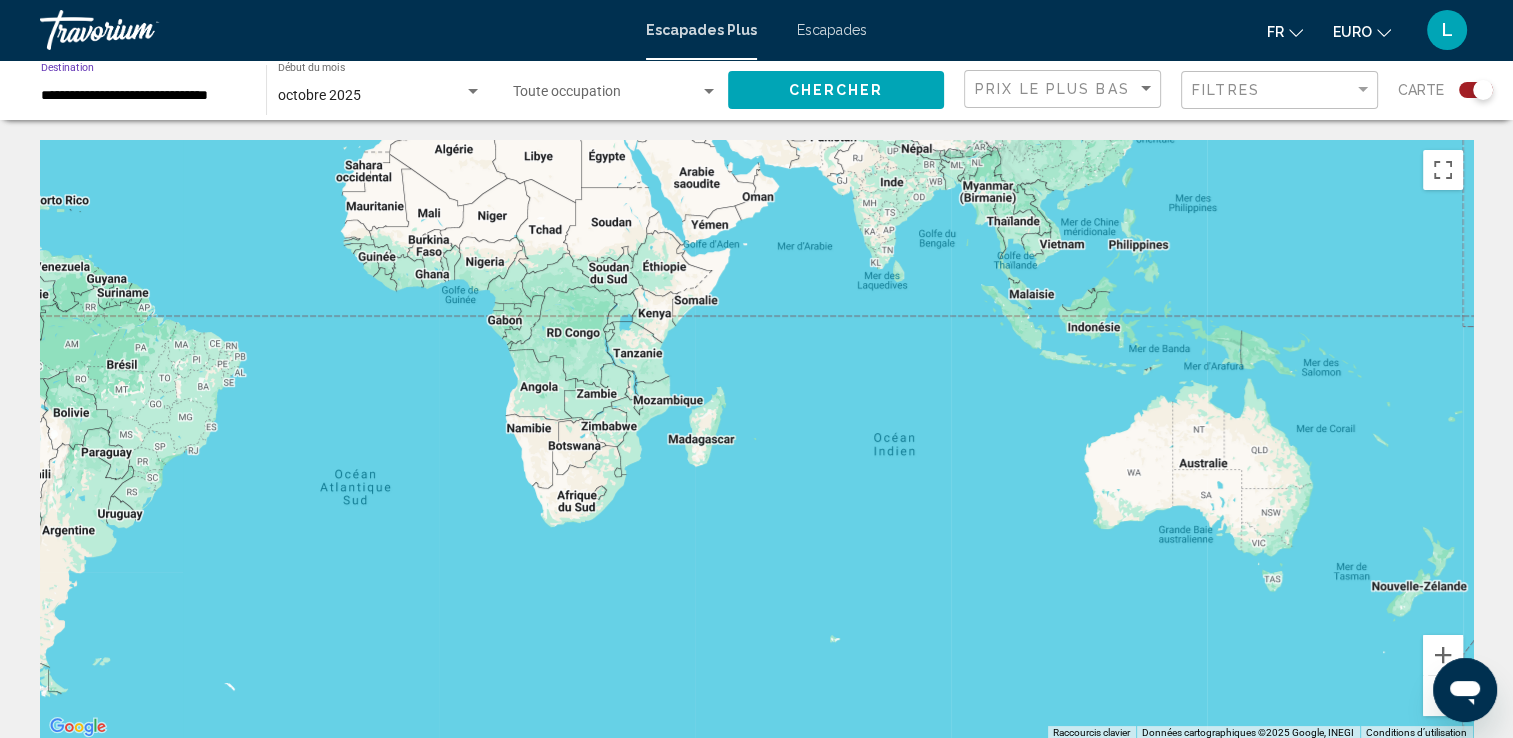 click on "**********" at bounding box center (143, 96) 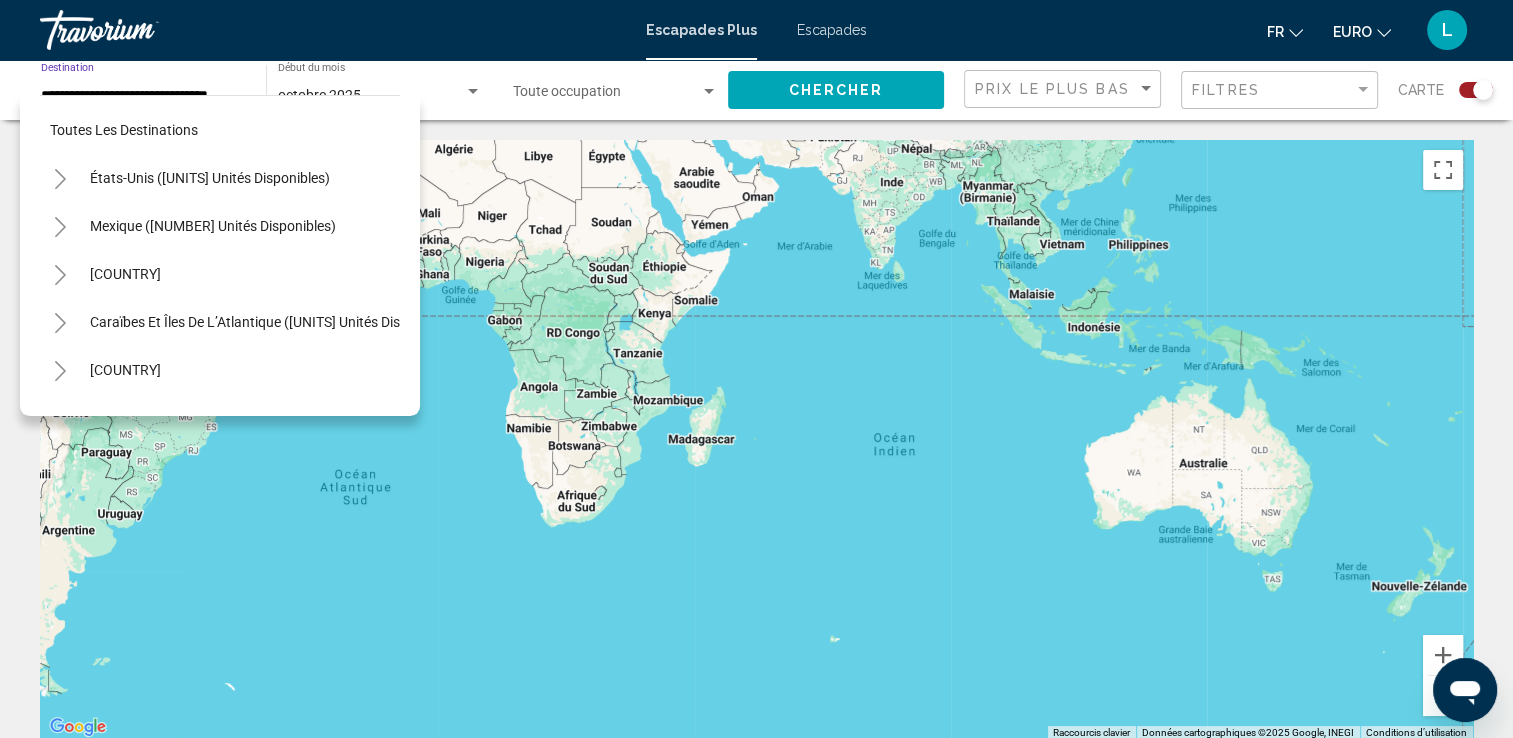 scroll, scrollTop: 435, scrollLeft: 0, axis: vertical 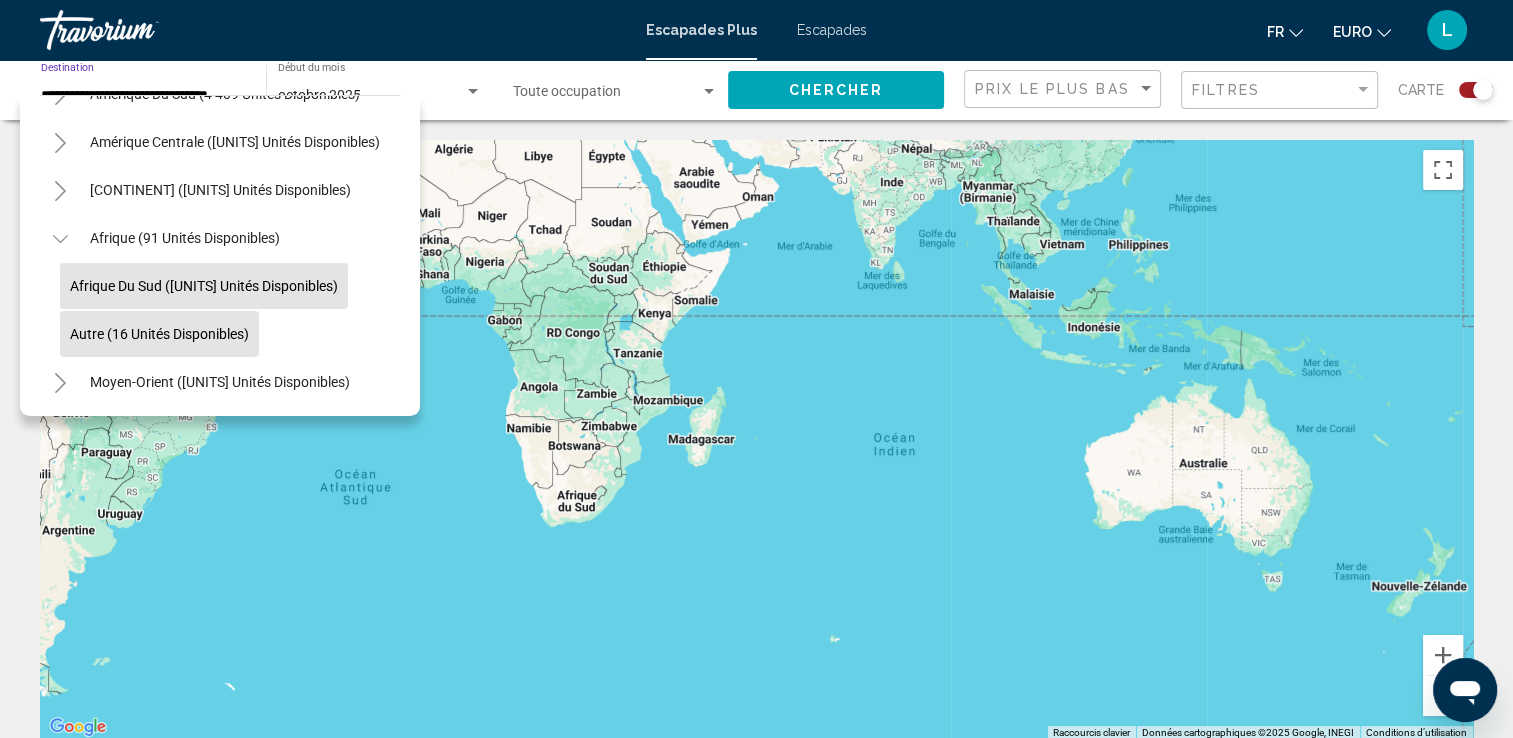 click on "Autre (16 unités disponibles)" 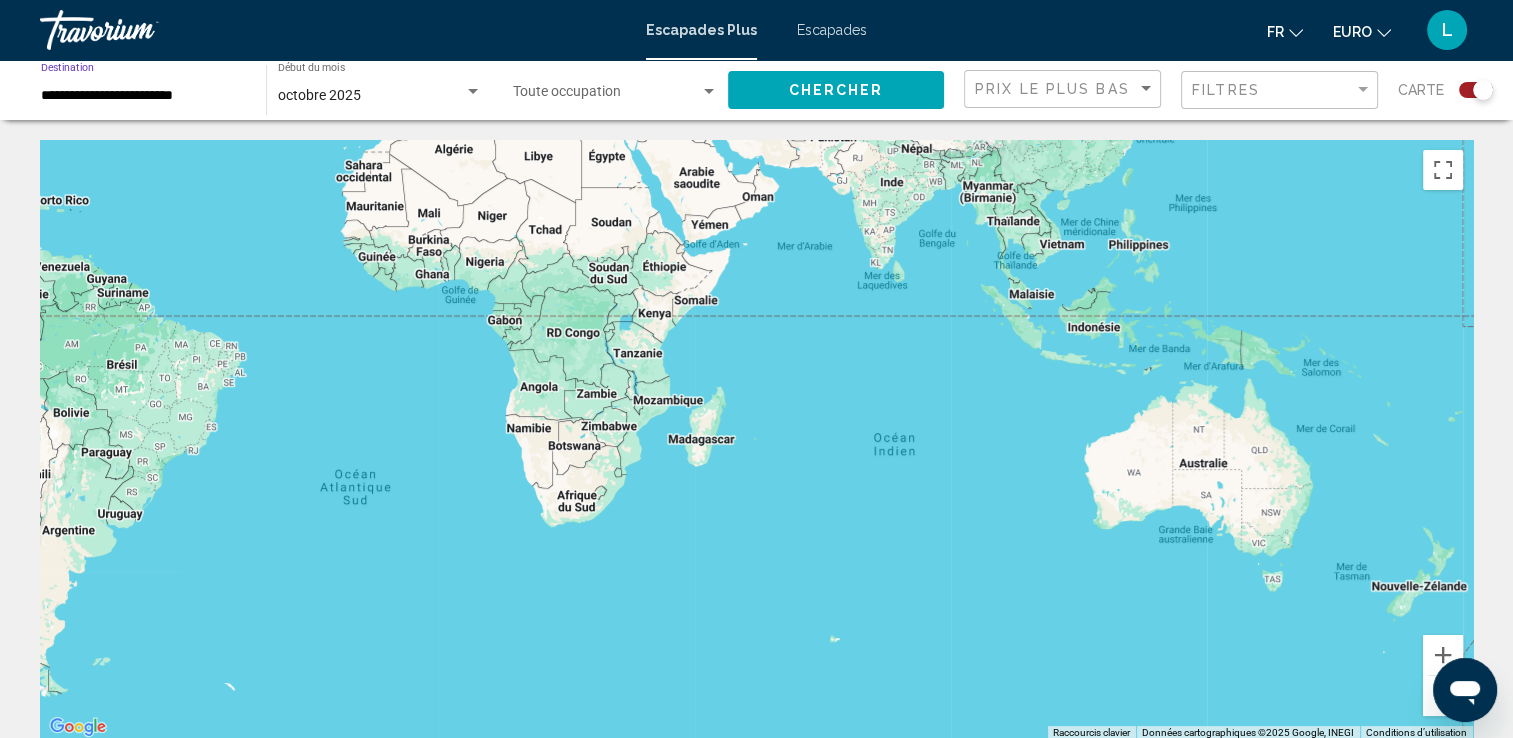 scroll, scrollTop: 36, scrollLeft: 0, axis: vertical 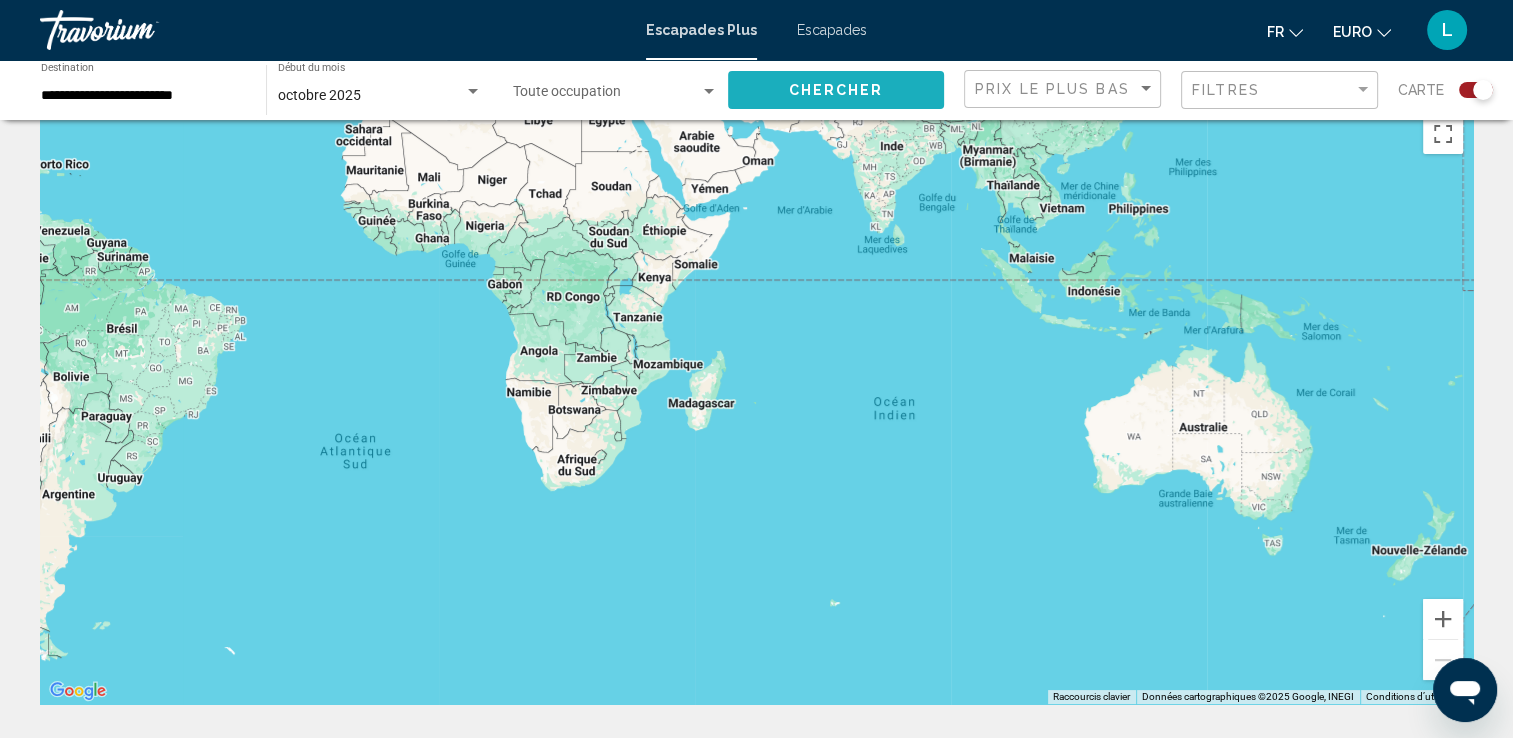 click on "Chercher" 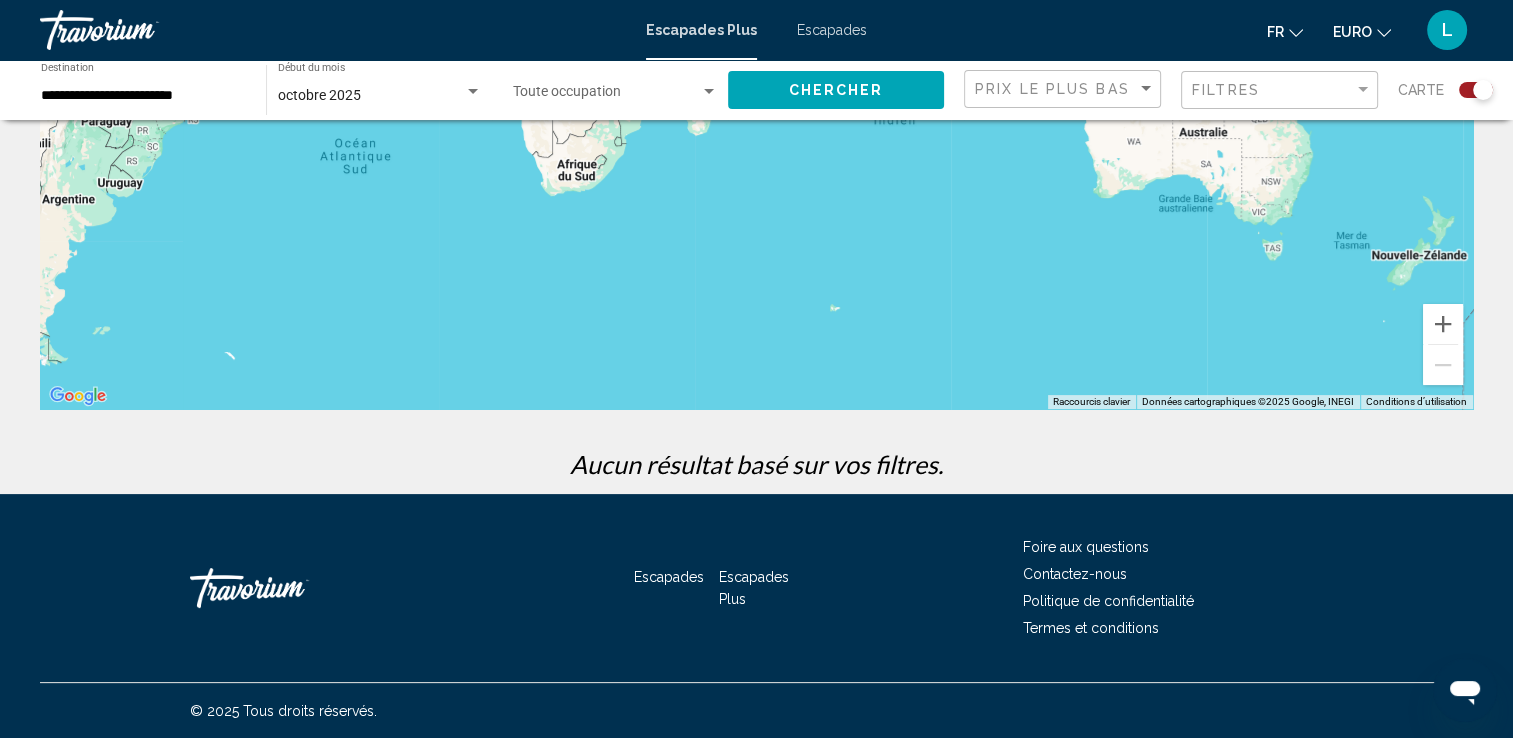 scroll, scrollTop: 0, scrollLeft: 0, axis: both 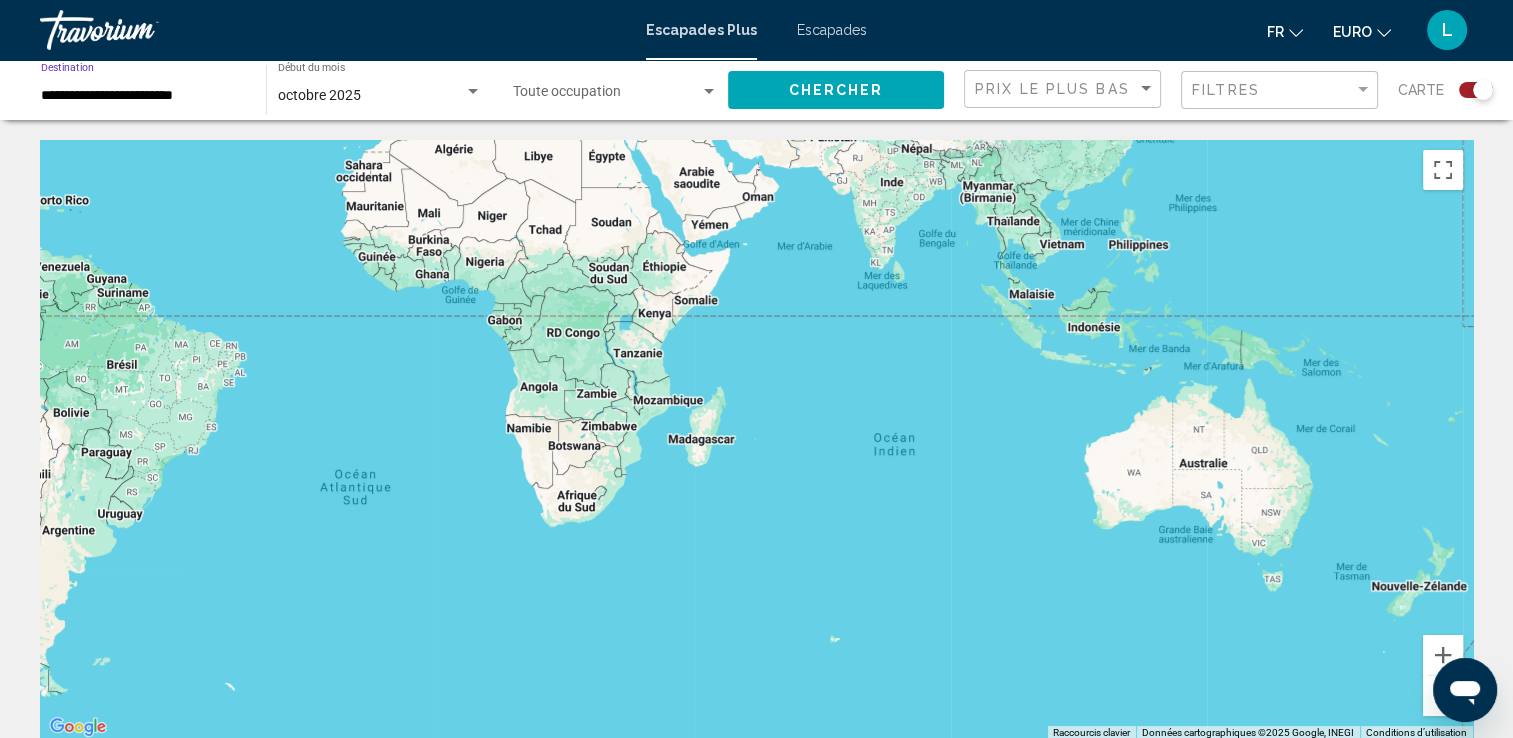 click on "**********" at bounding box center [143, 96] 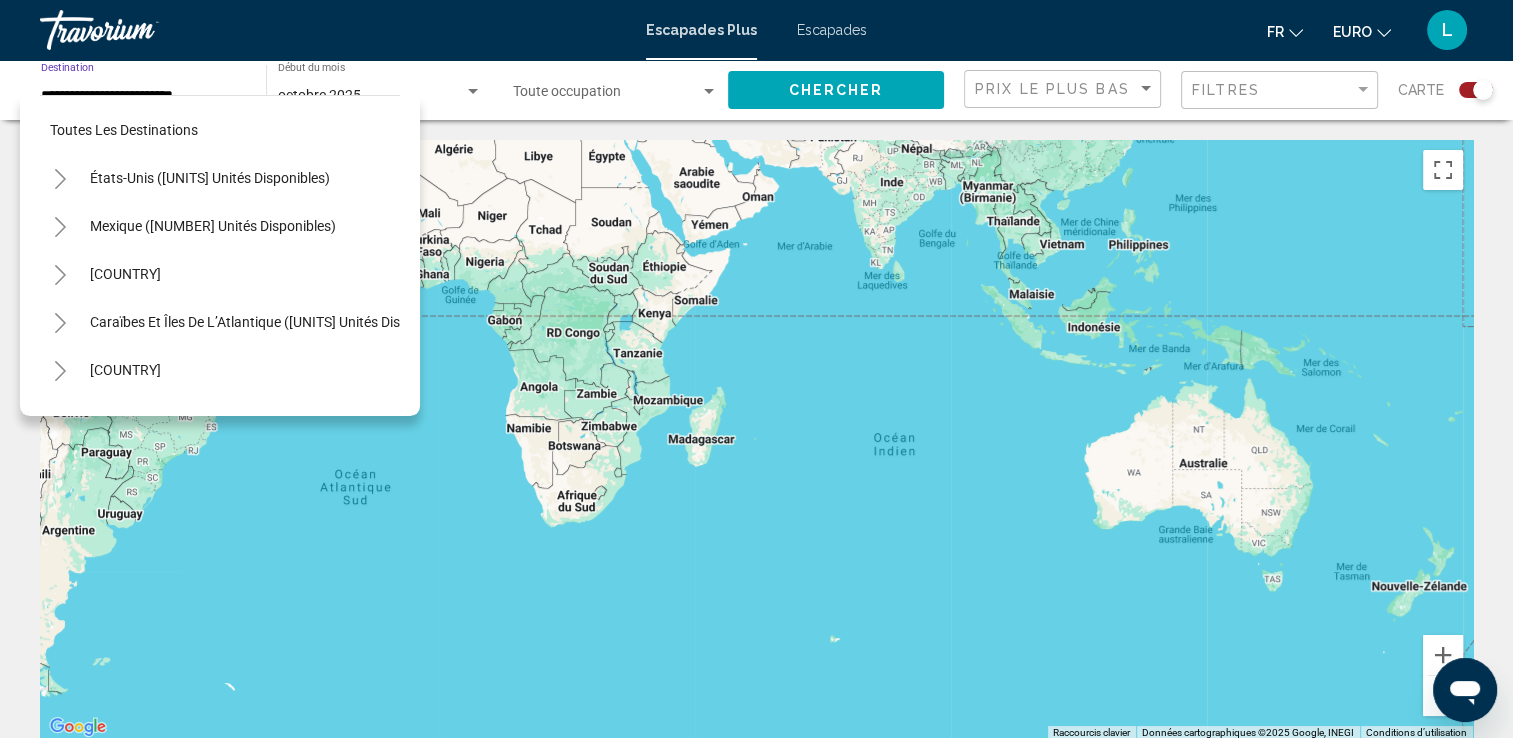 scroll, scrollTop: 435, scrollLeft: 0, axis: vertical 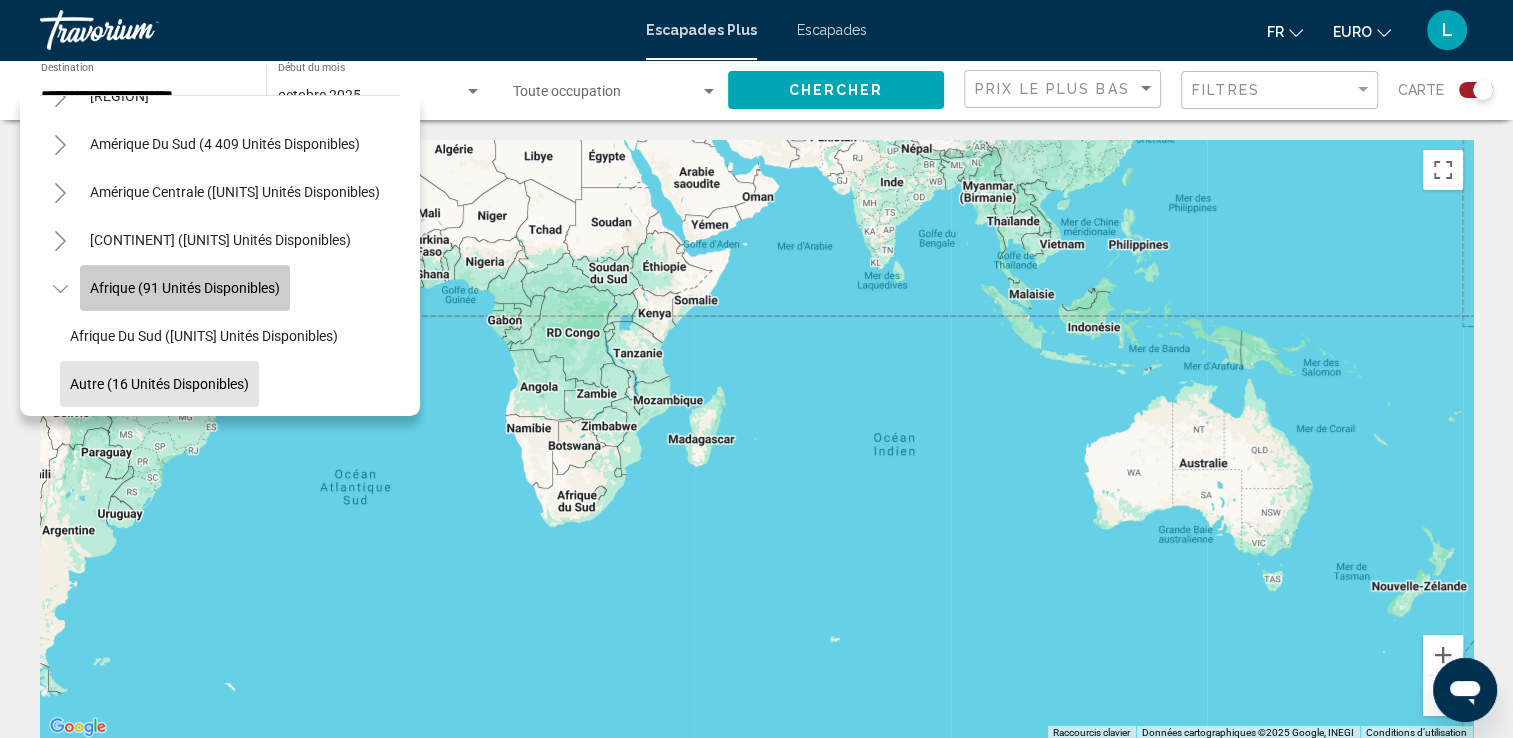 click on "Afrique (91 unités disponibles)" 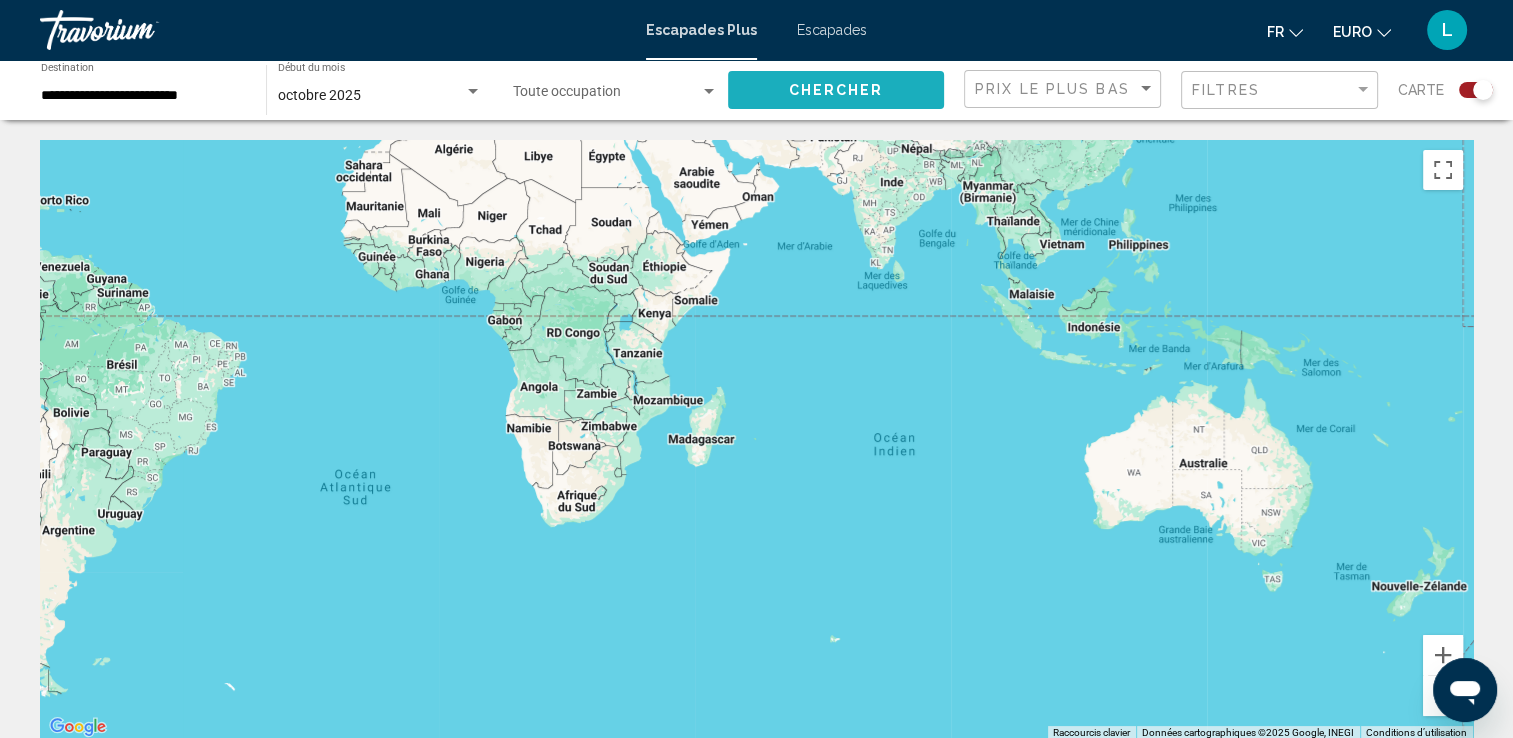 click on "Chercher" 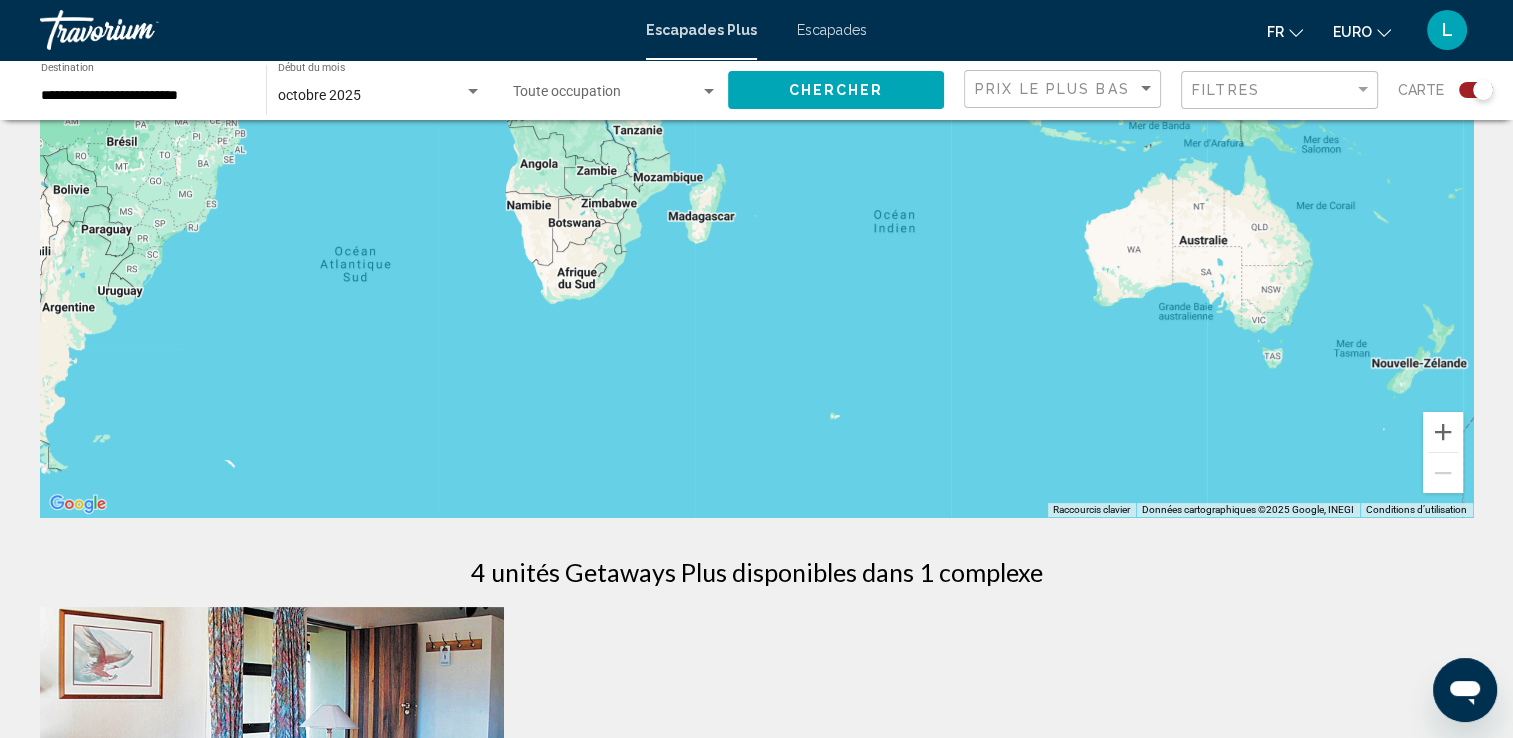 scroll, scrollTop: 152, scrollLeft: 0, axis: vertical 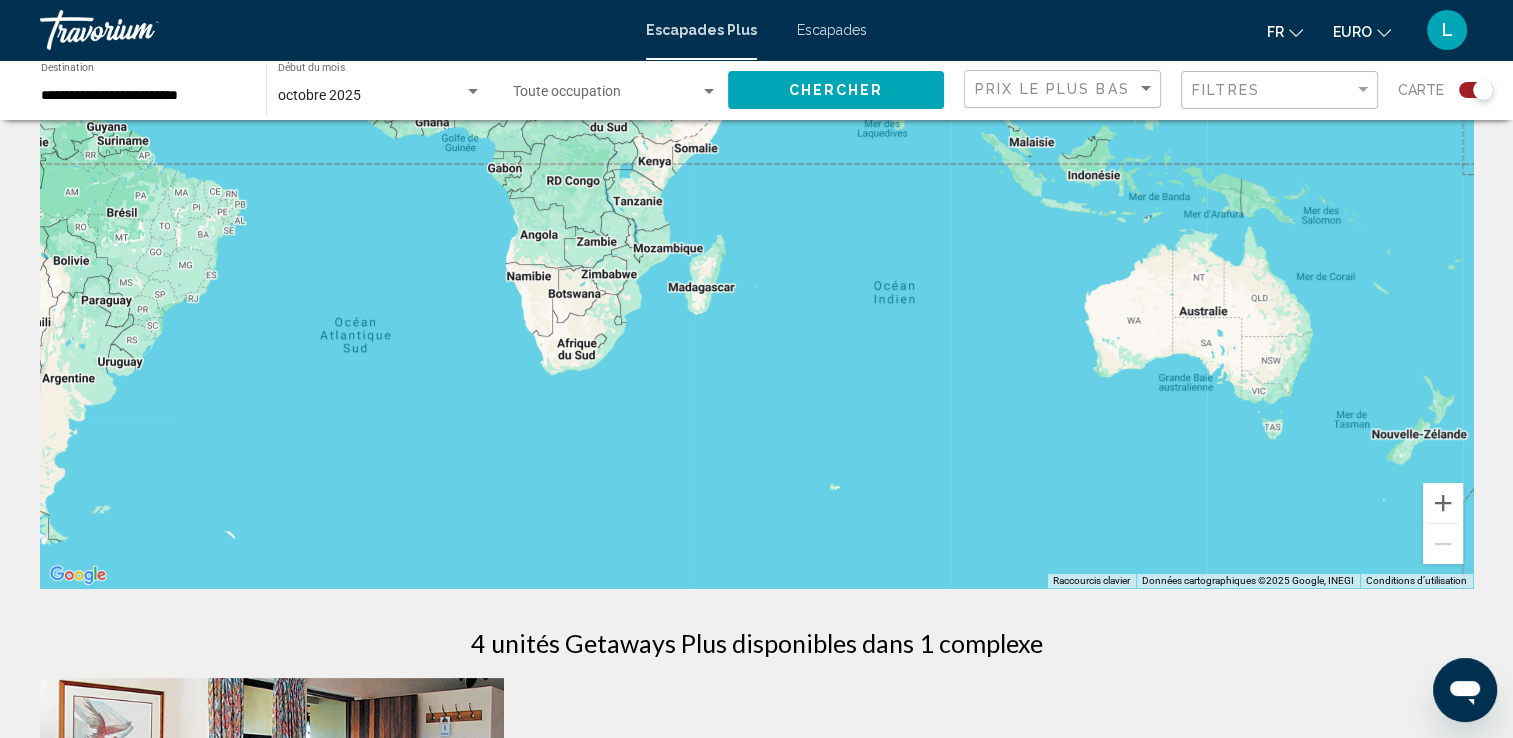 click on "**********" at bounding box center [143, 96] 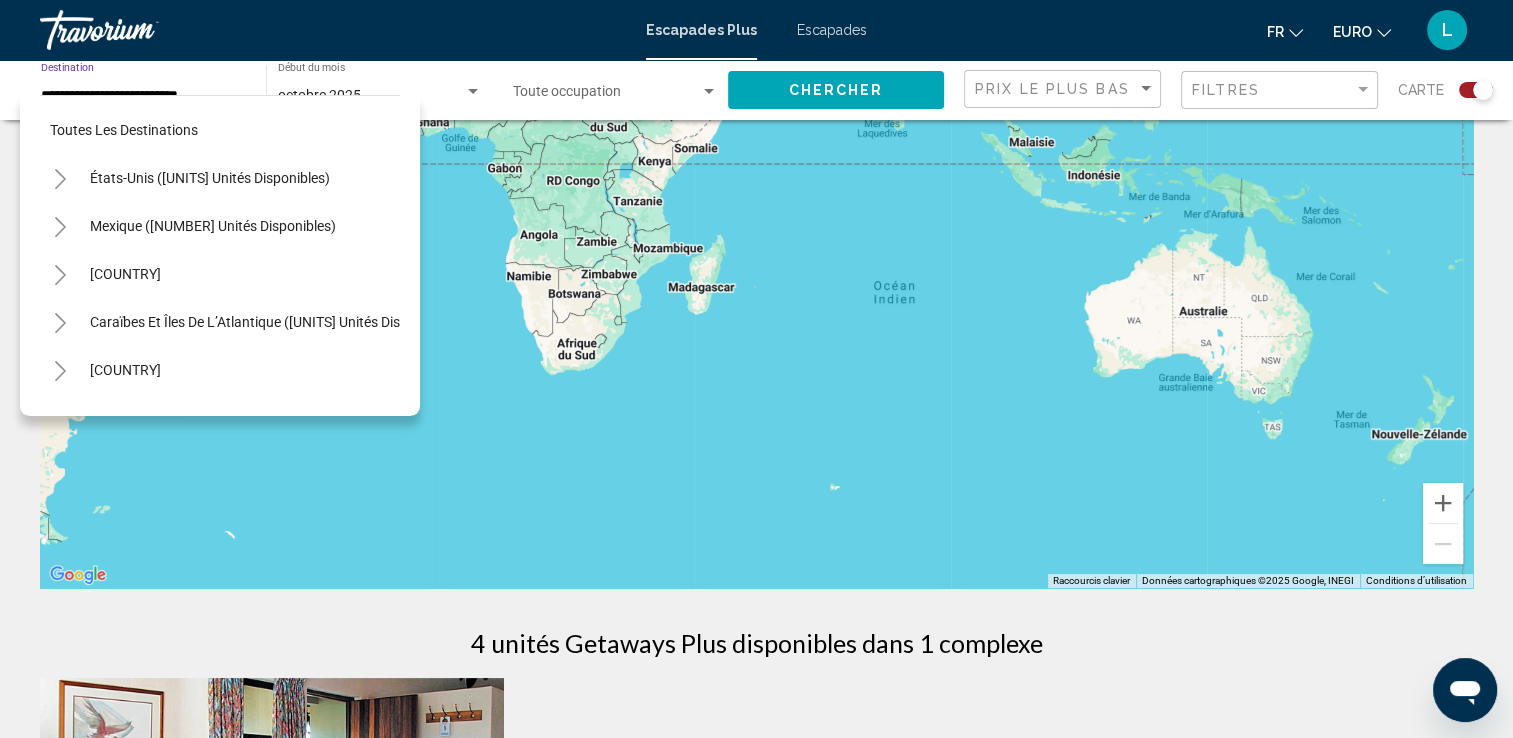 scroll, scrollTop: 414, scrollLeft: 0, axis: vertical 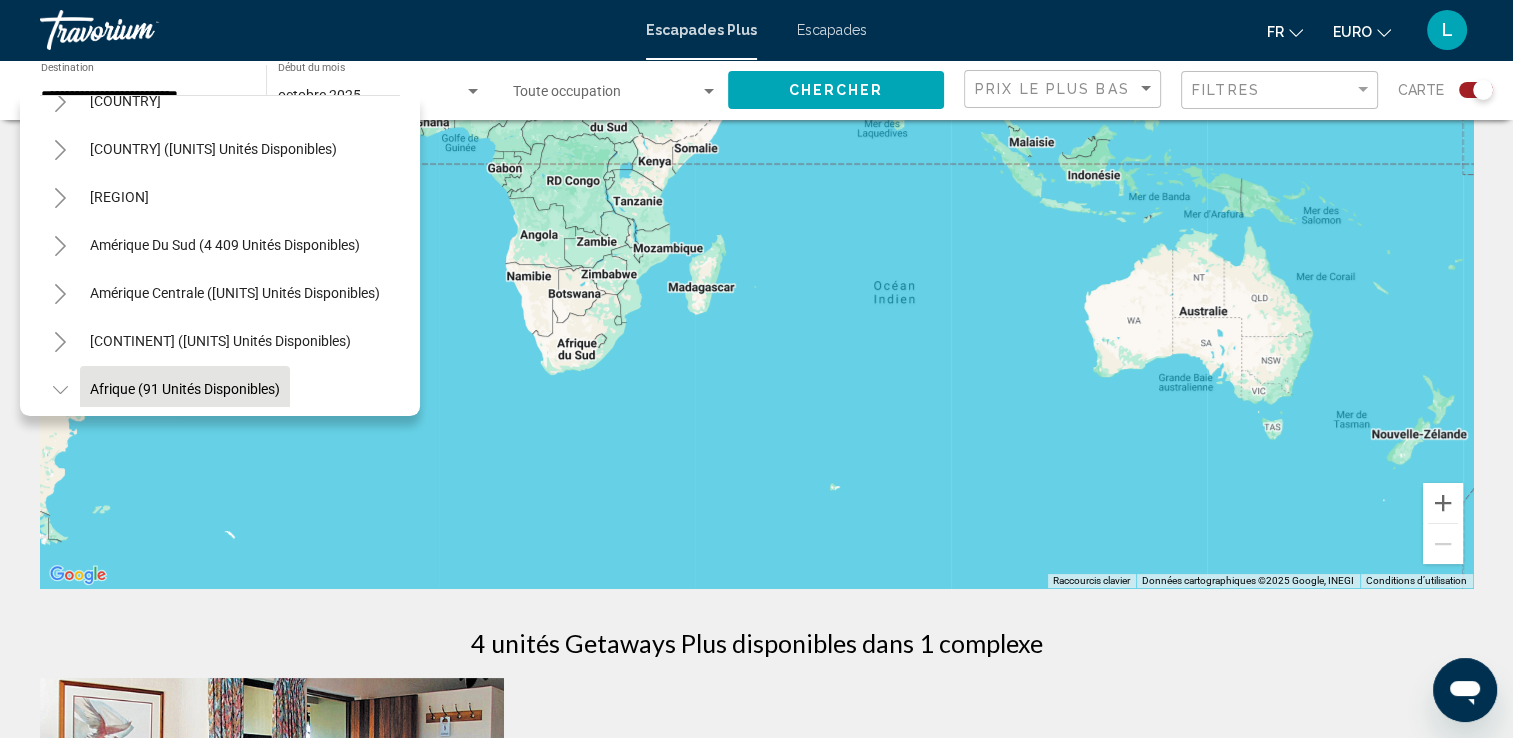 drag, startPoint x: 405, startPoint y: 256, endPoint x: 408, endPoint y: 236, distance: 20.22375 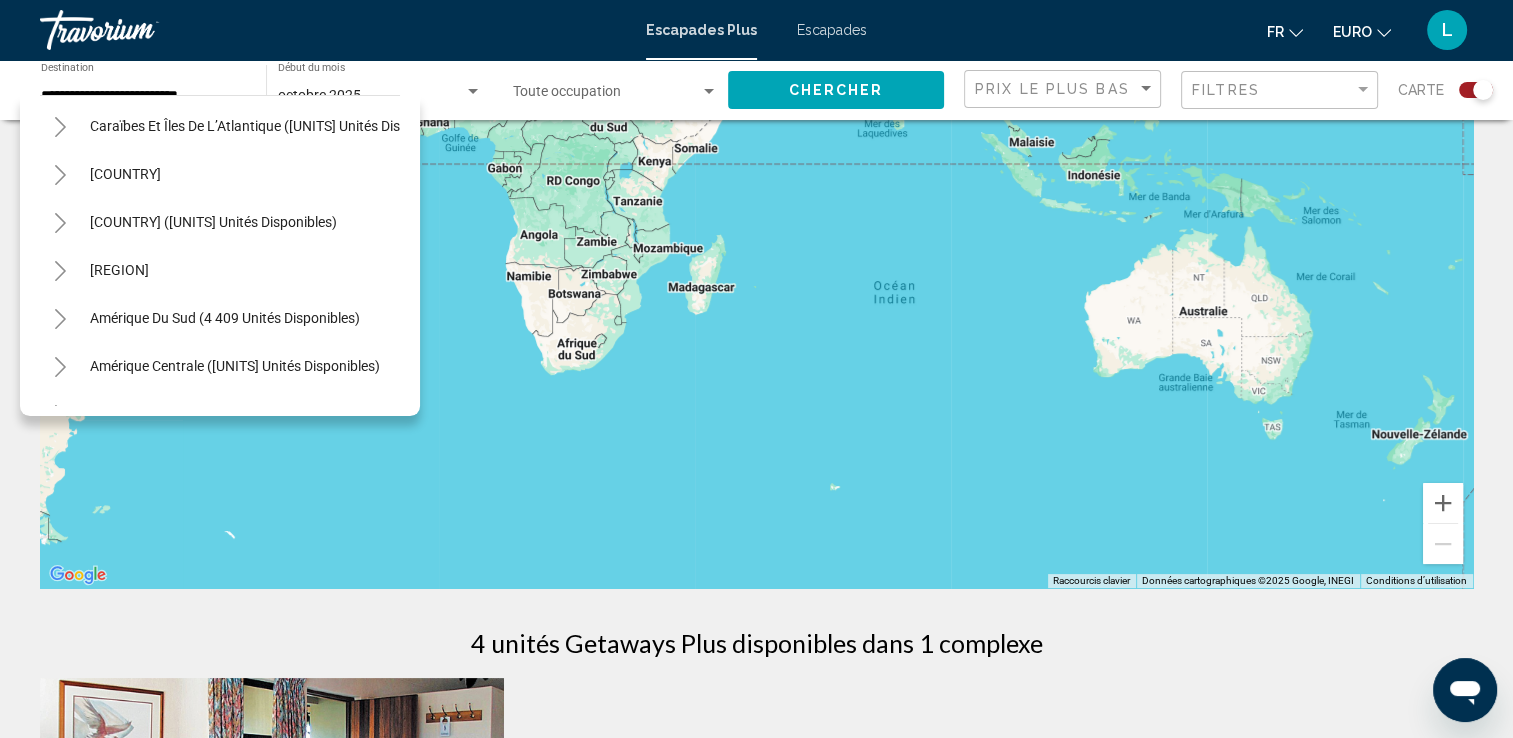 scroll, scrollTop: 179, scrollLeft: 0, axis: vertical 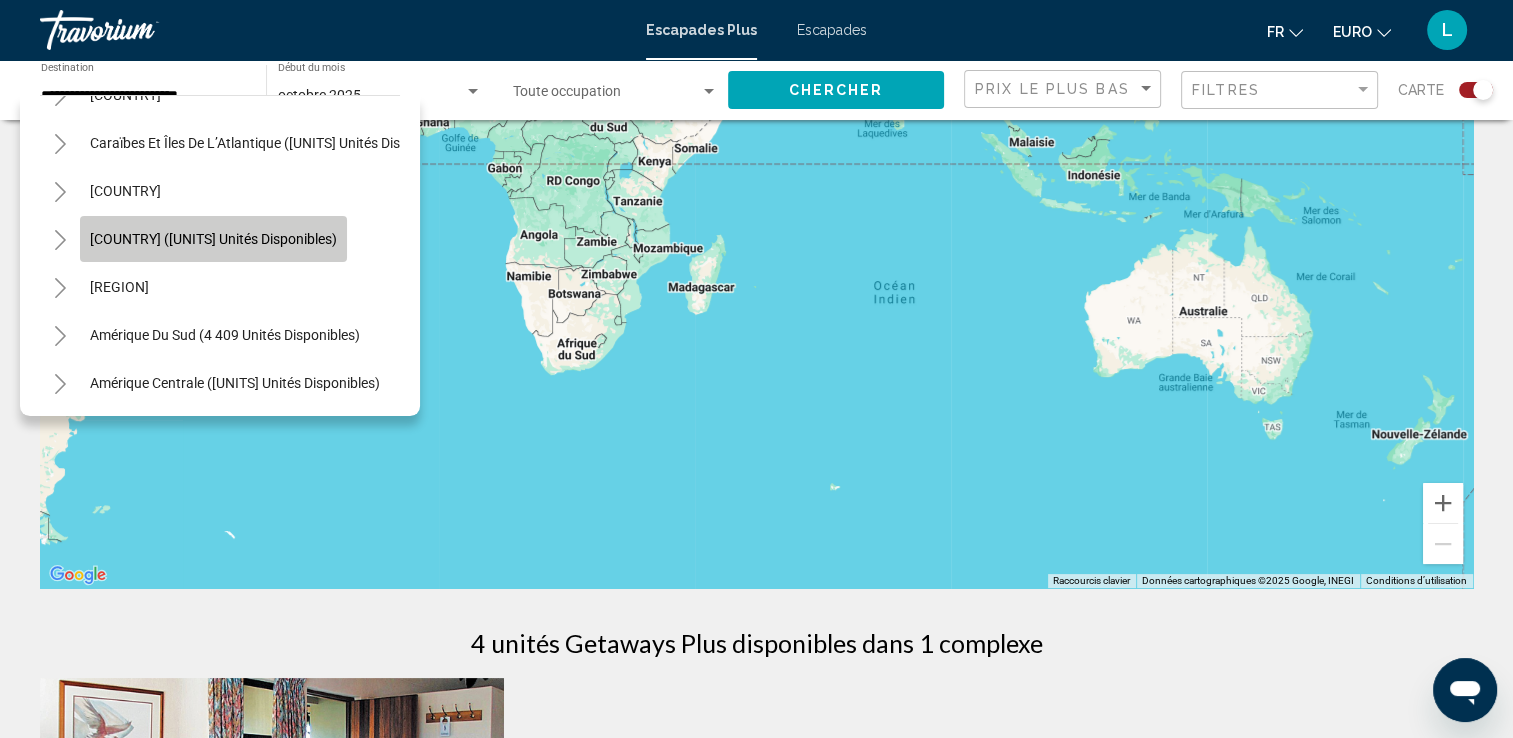 click on "[COUNTRY] ([UNITS] unités disponibles)" 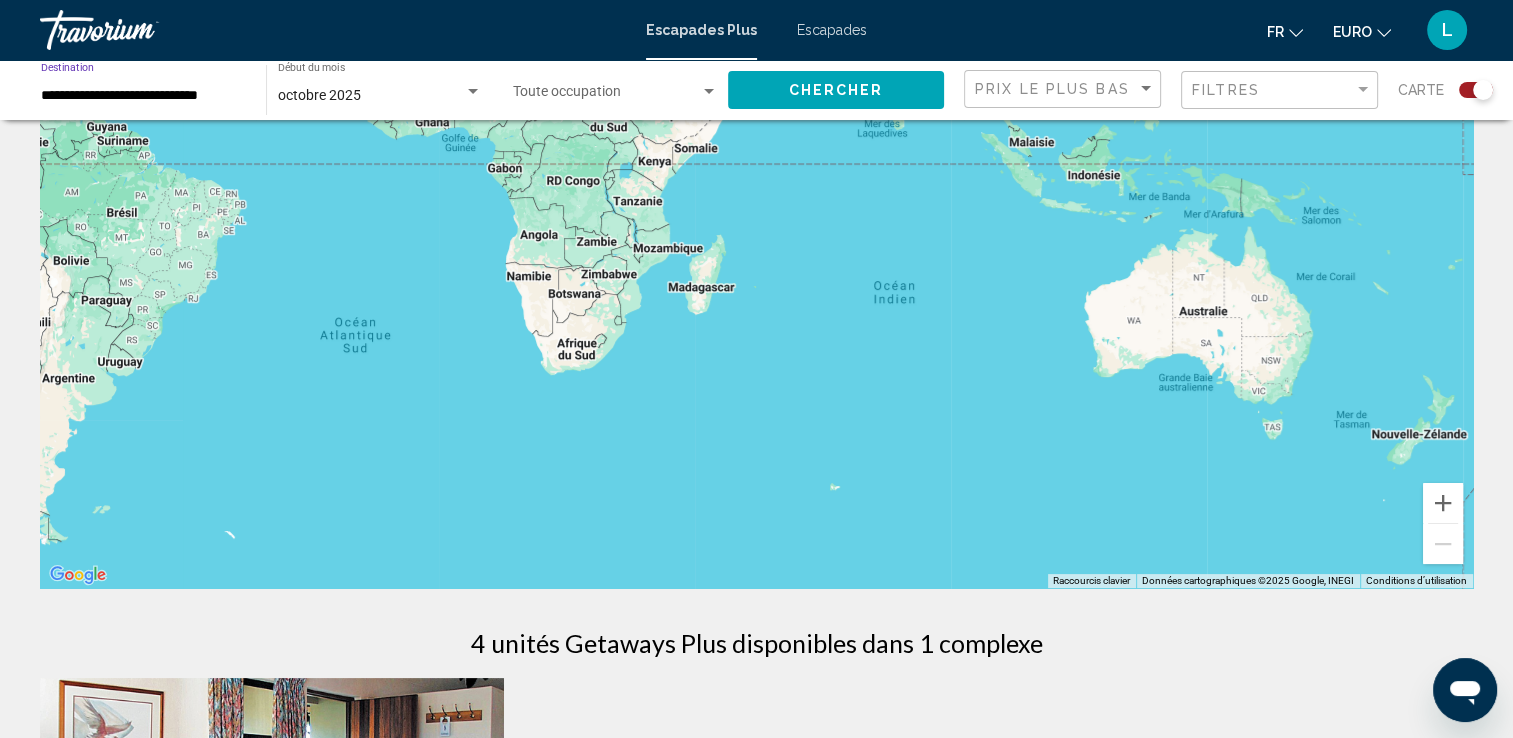 click on "Chercher" 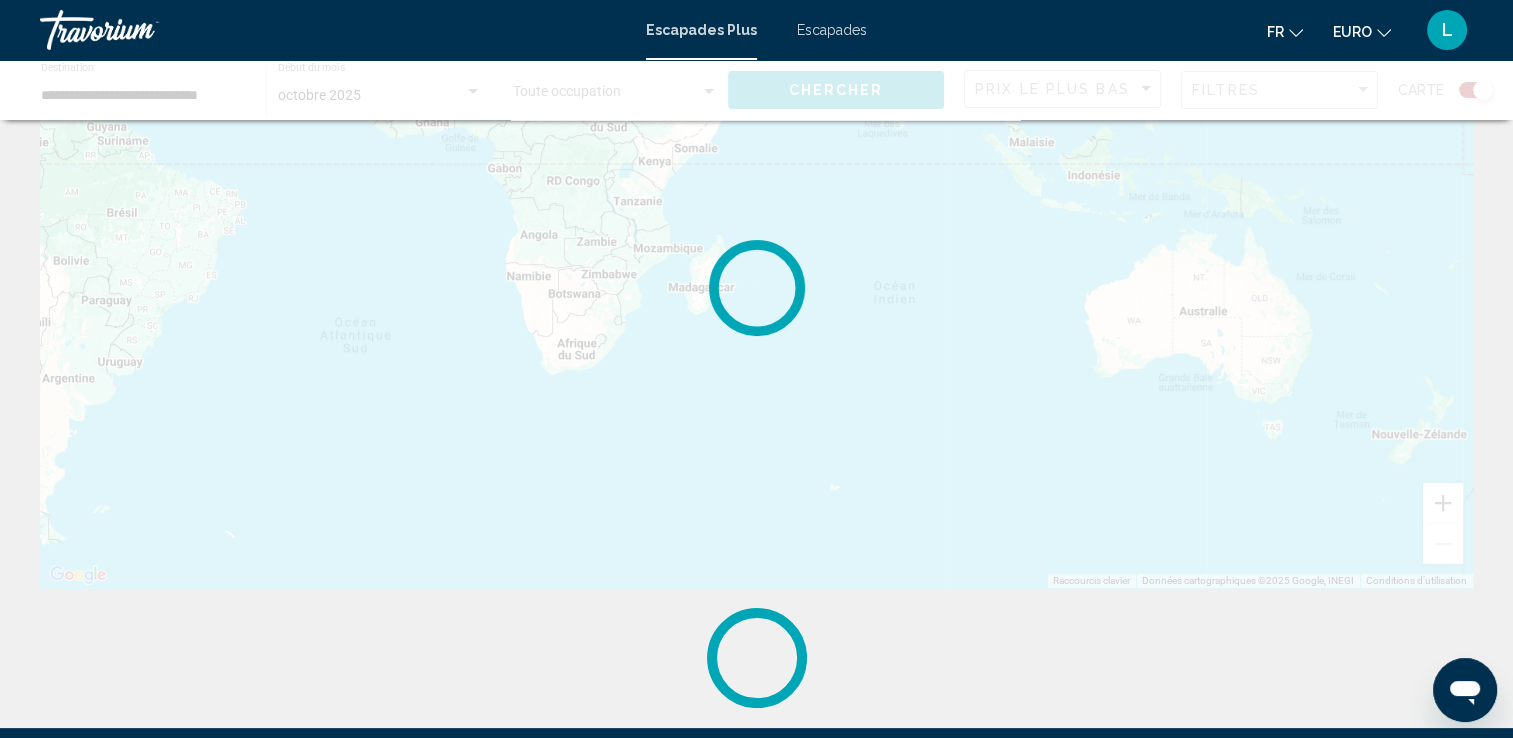 scroll, scrollTop: 0, scrollLeft: 0, axis: both 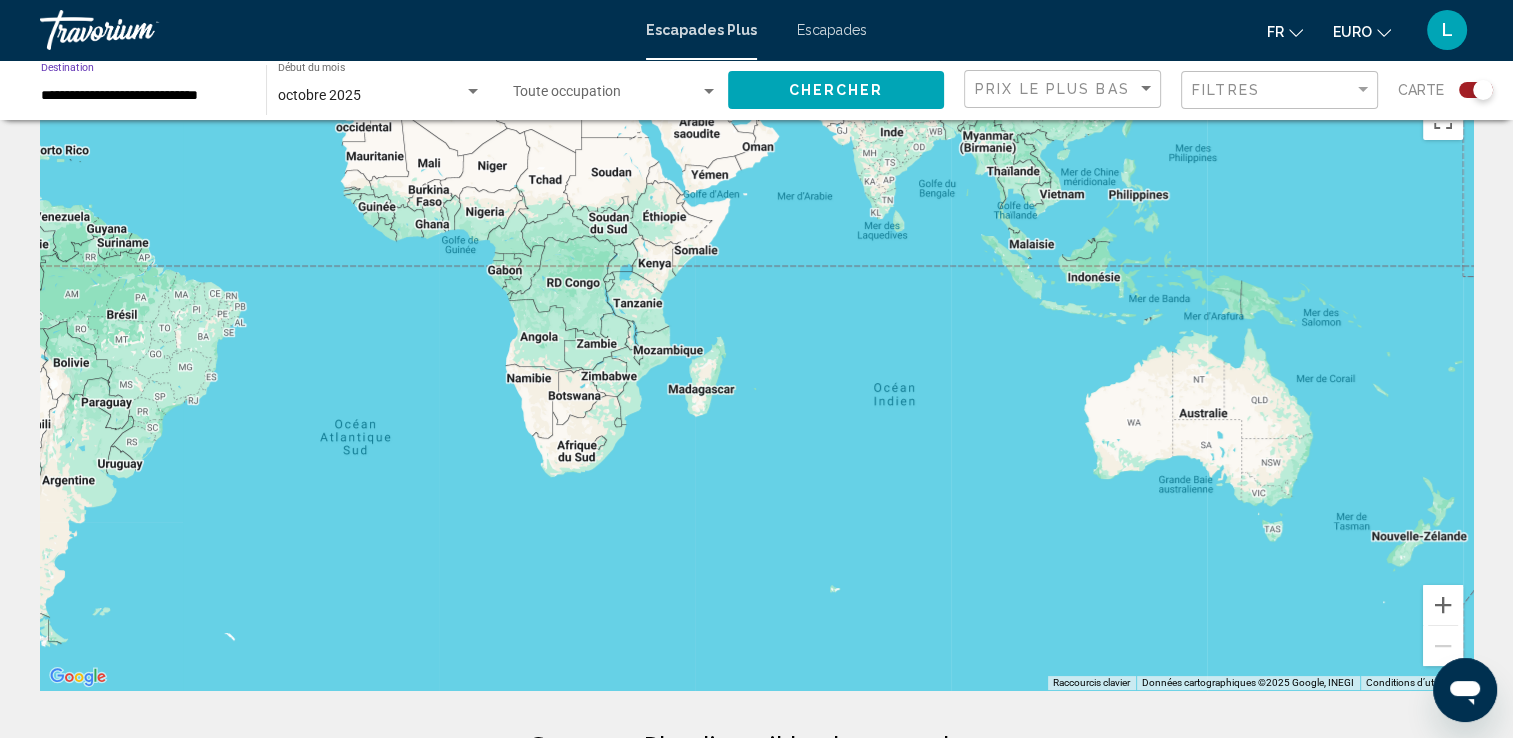 click on "**********" at bounding box center [143, 96] 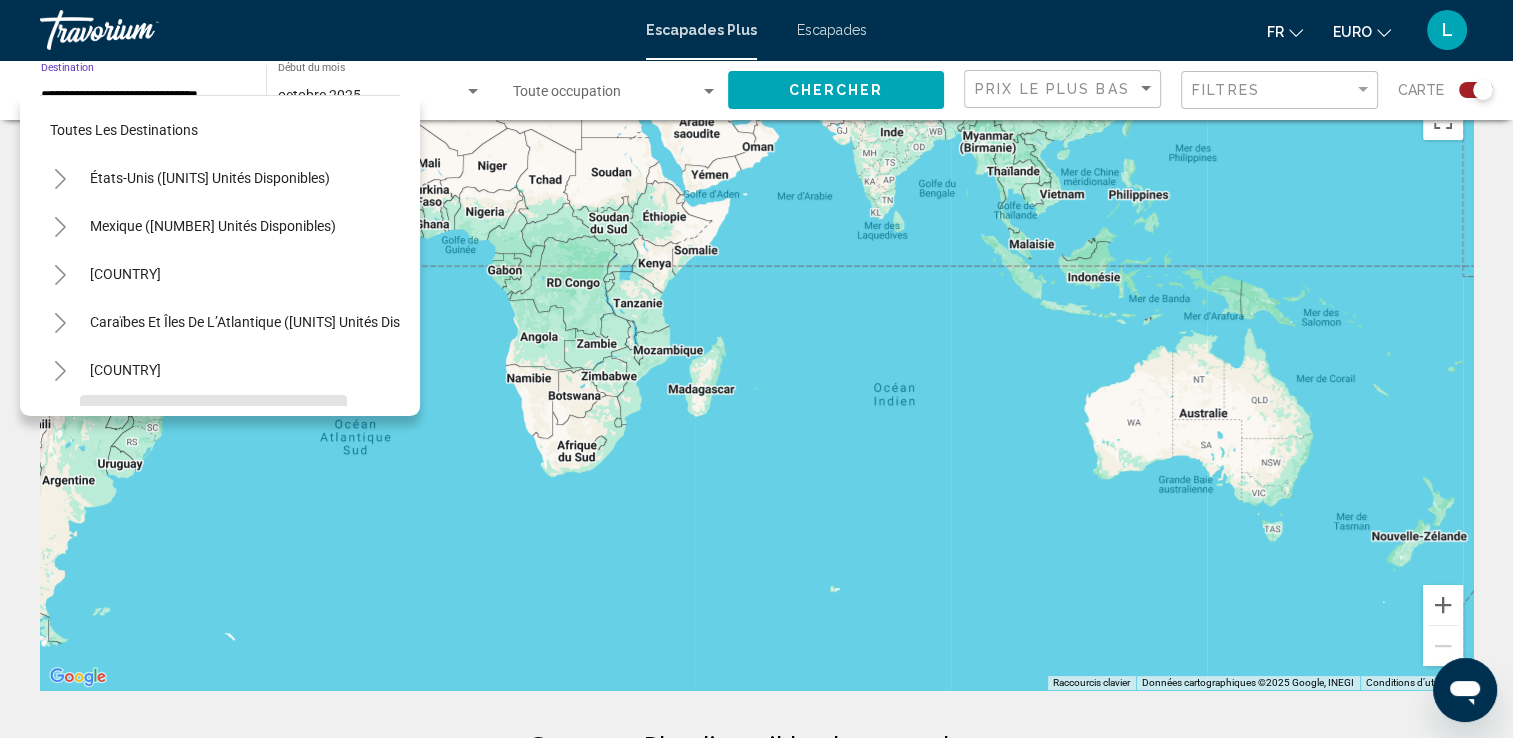 scroll, scrollTop: 174, scrollLeft: 0, axis: vertical 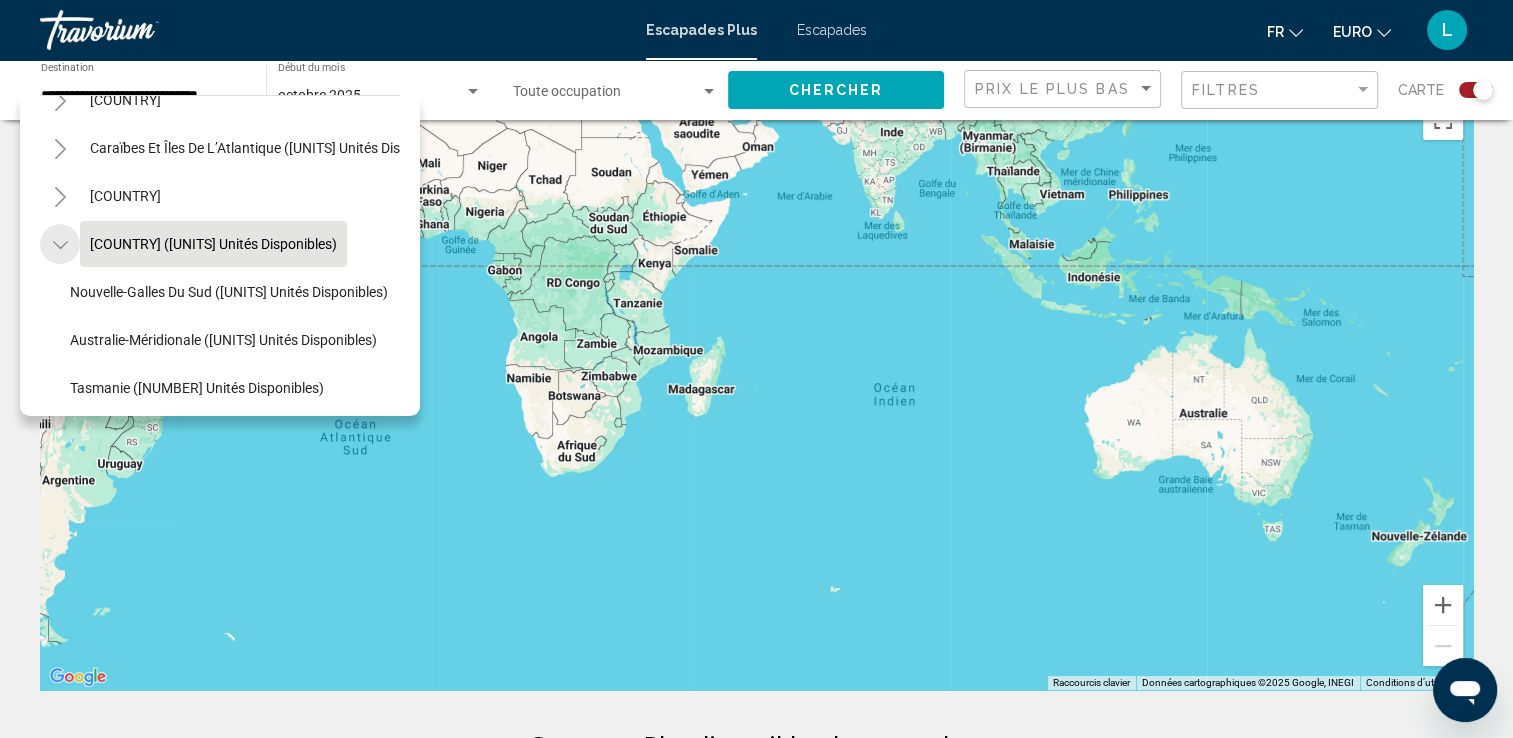 click 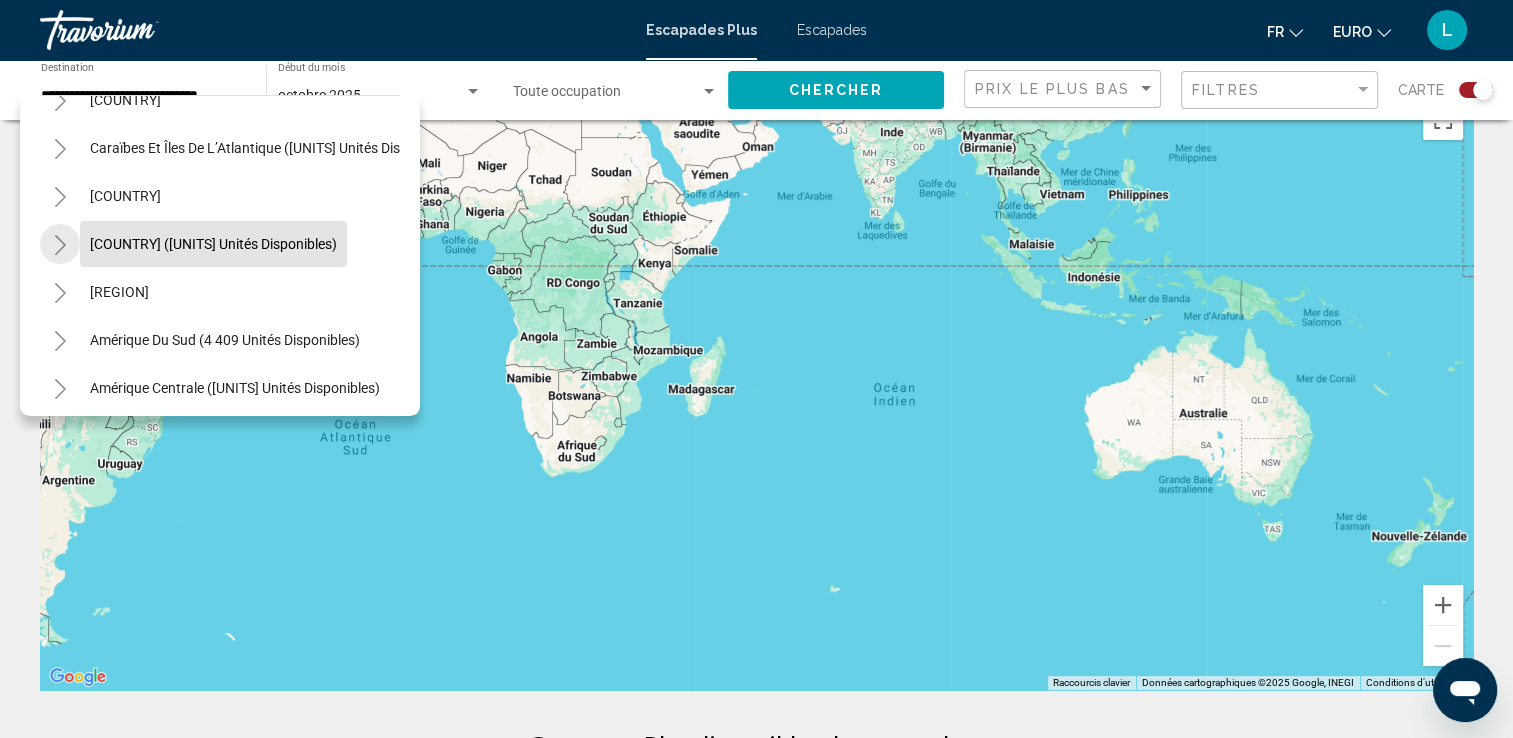 click 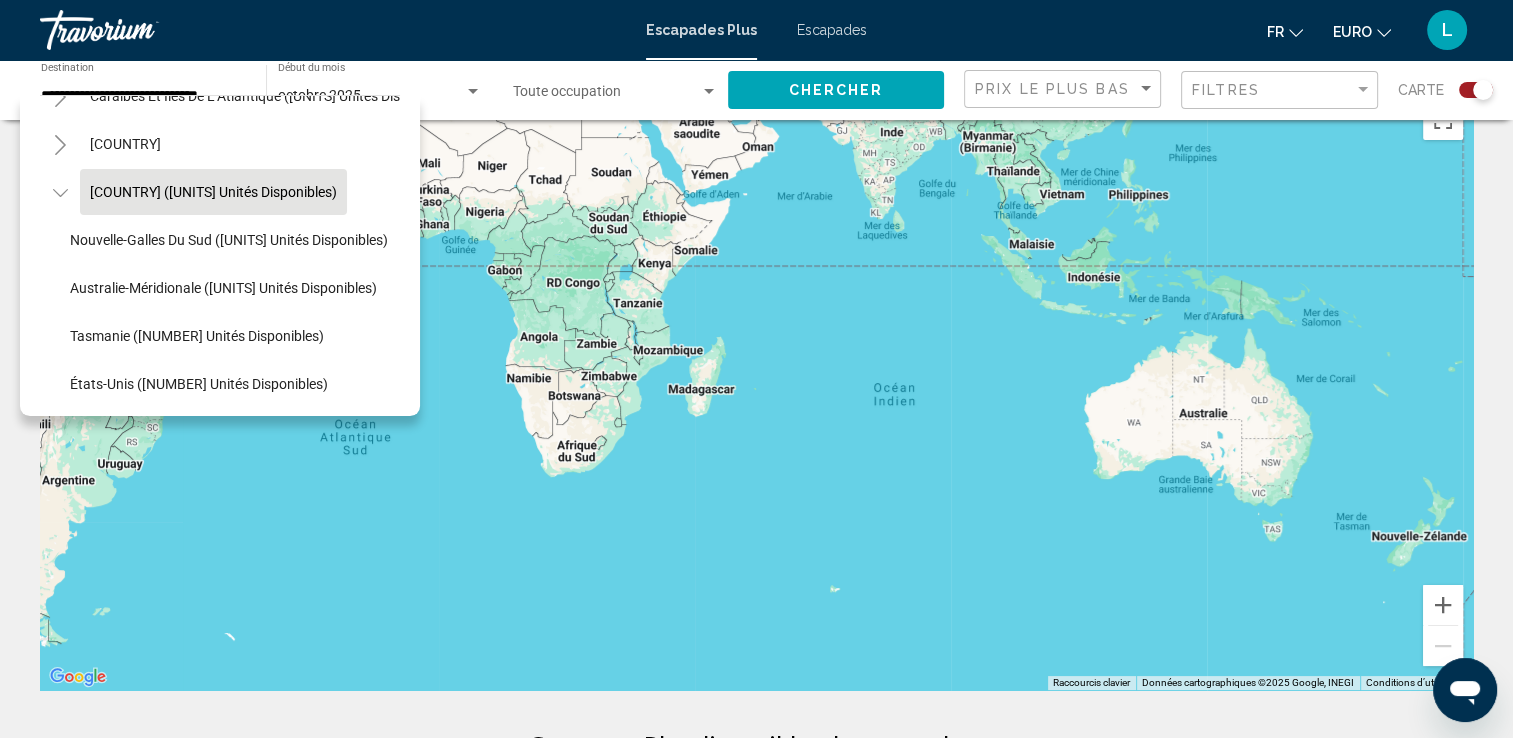 scroll, scrollTop: 0, scrollLeft: 0, axis: both 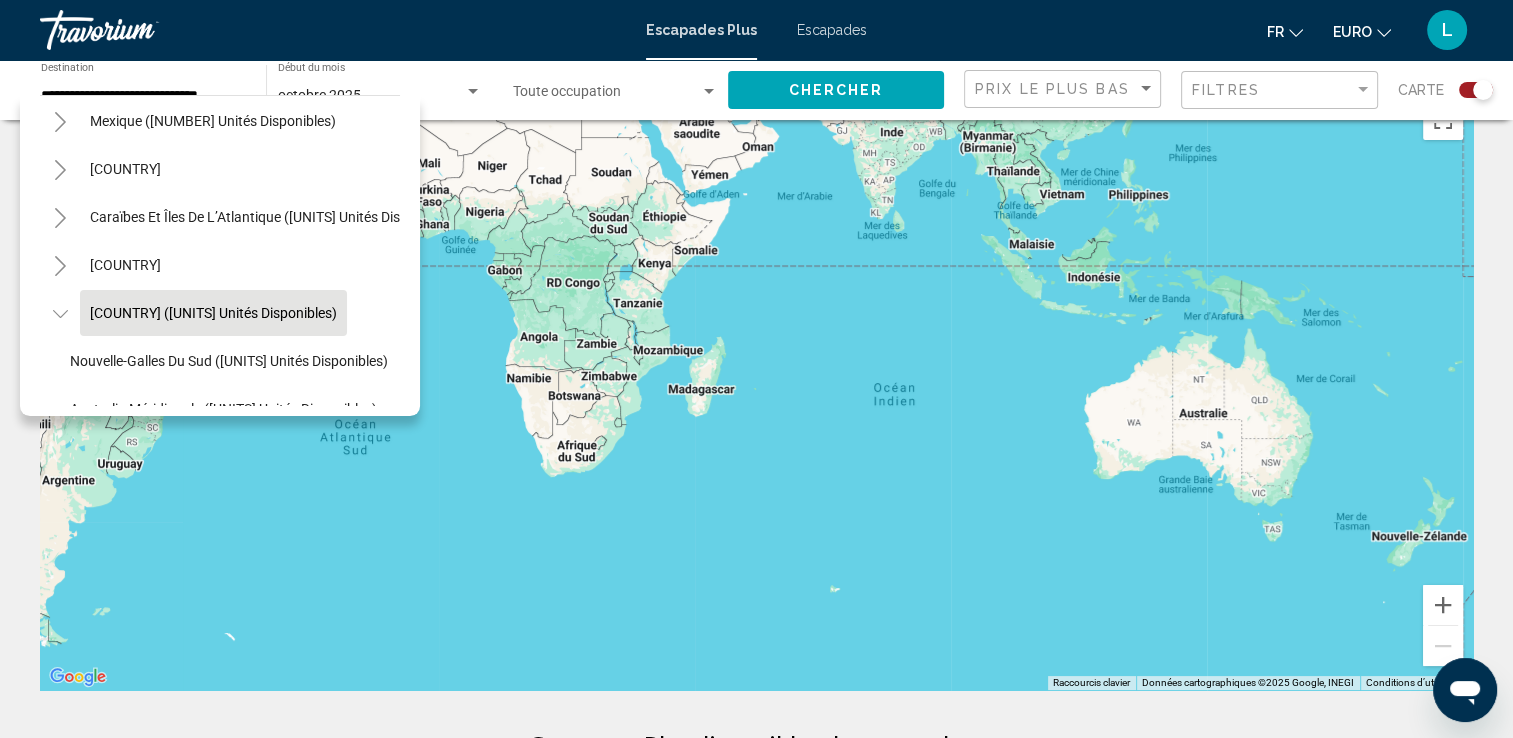 click 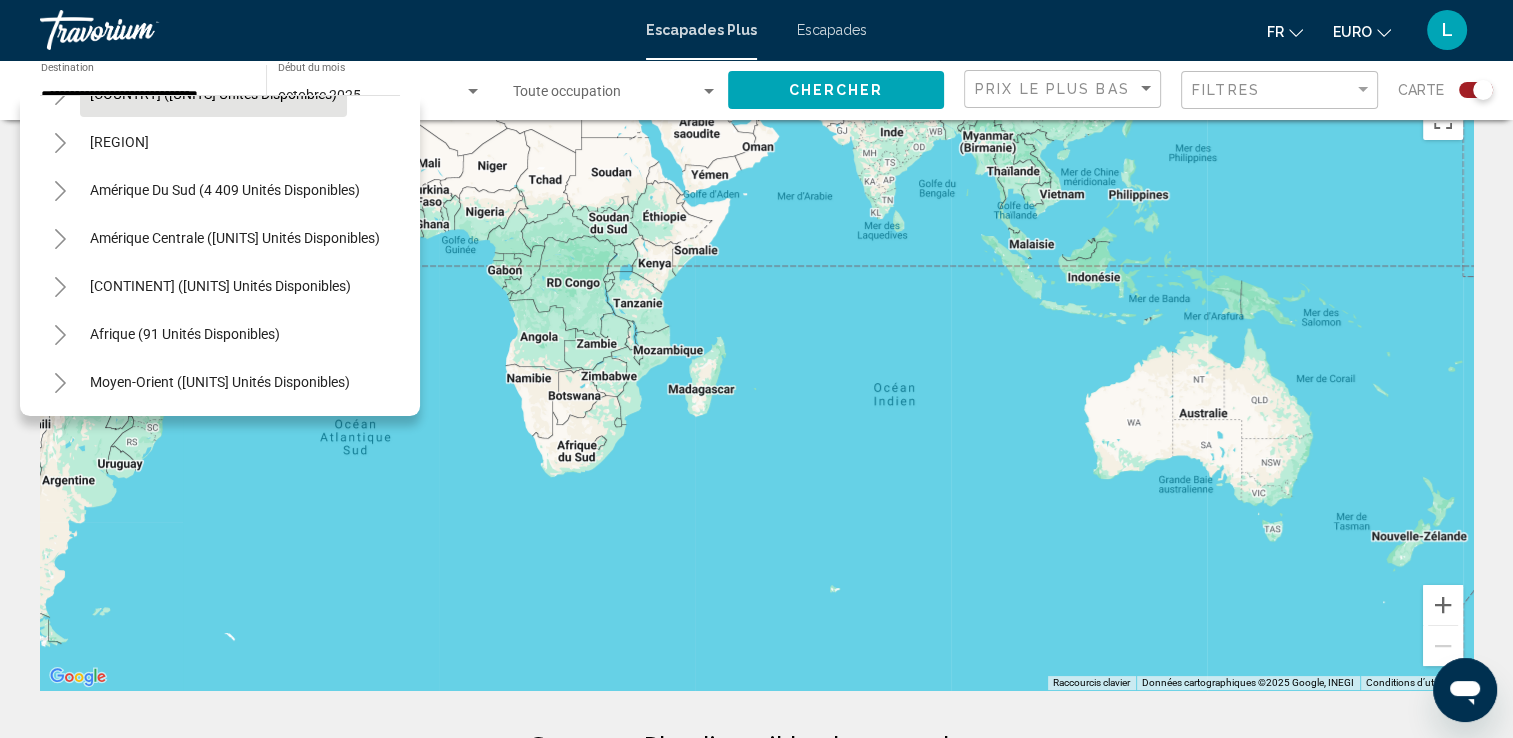 scroll, scrollTop: 339, scrollLeft: 0, axis: vertical 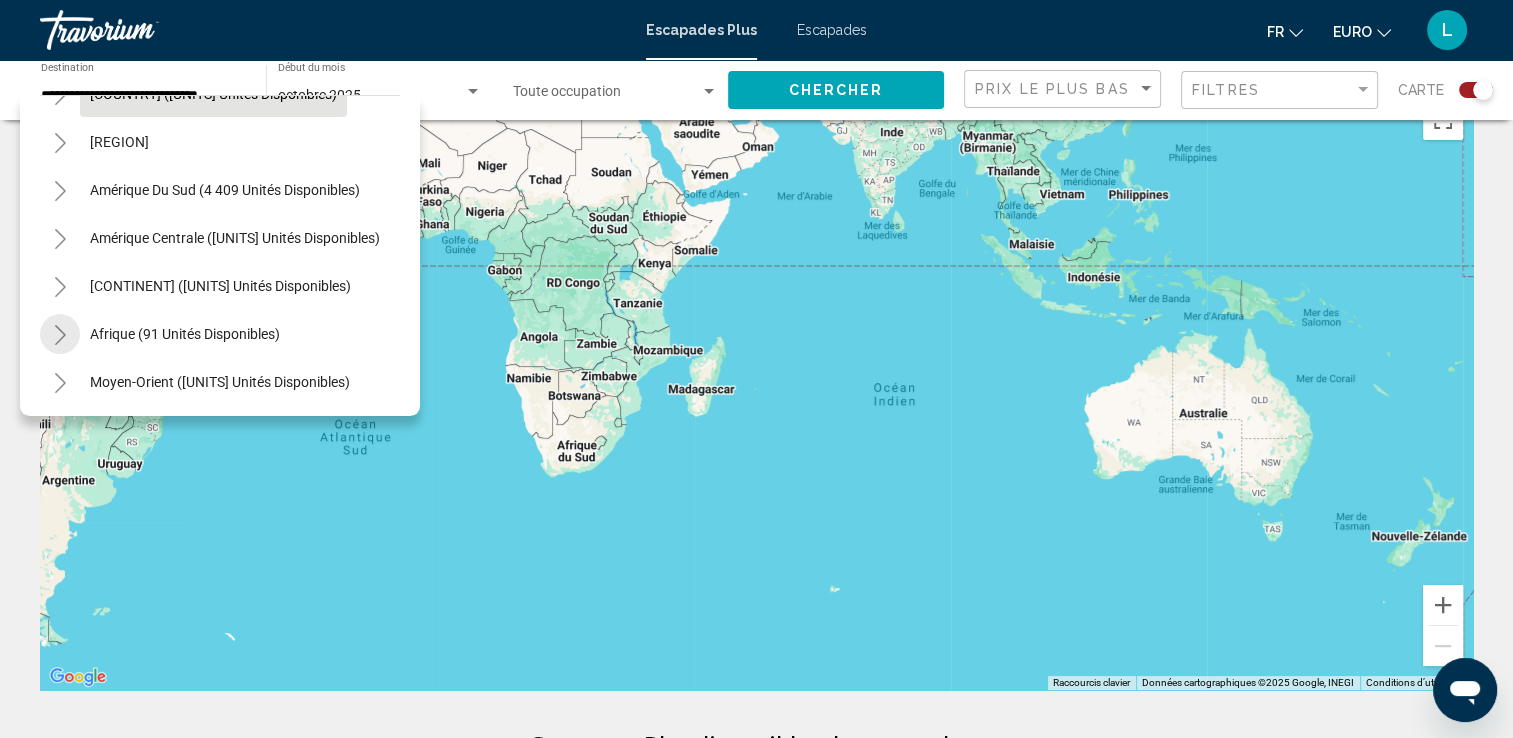 click 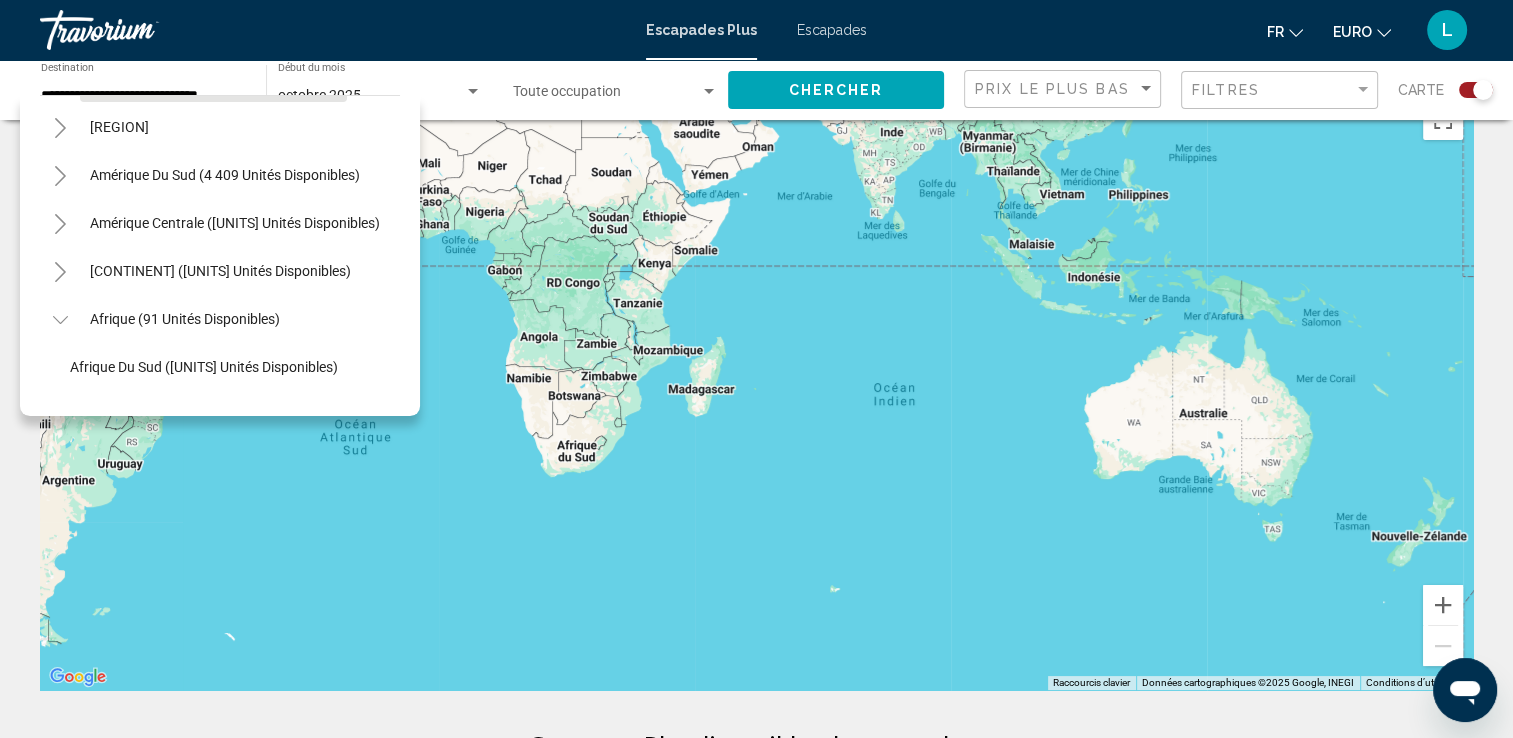 scroll, scrollTop: 435, scrollLeft: 0, axis: vertical 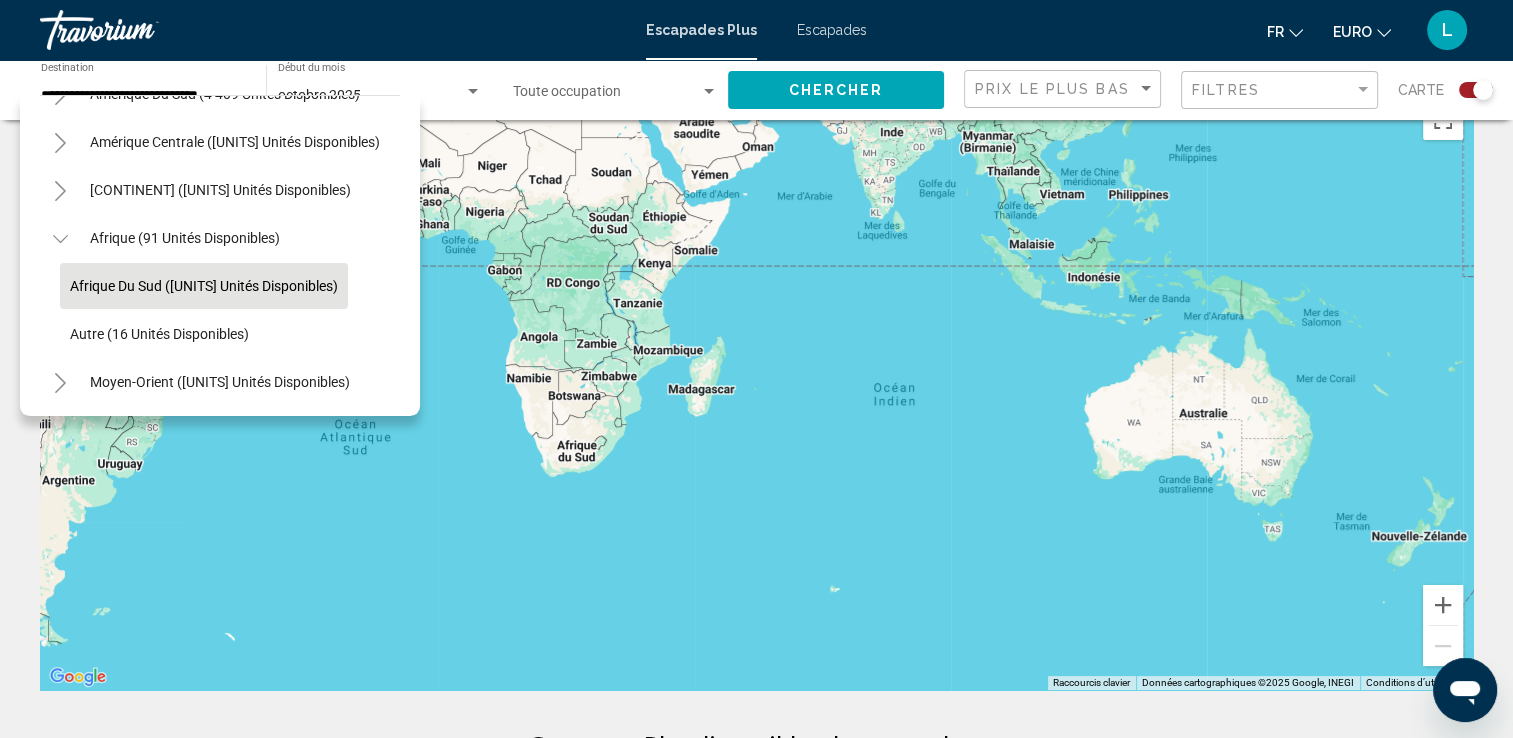 click on "Afrique du Sud ([UNITS] unités disponibles)" 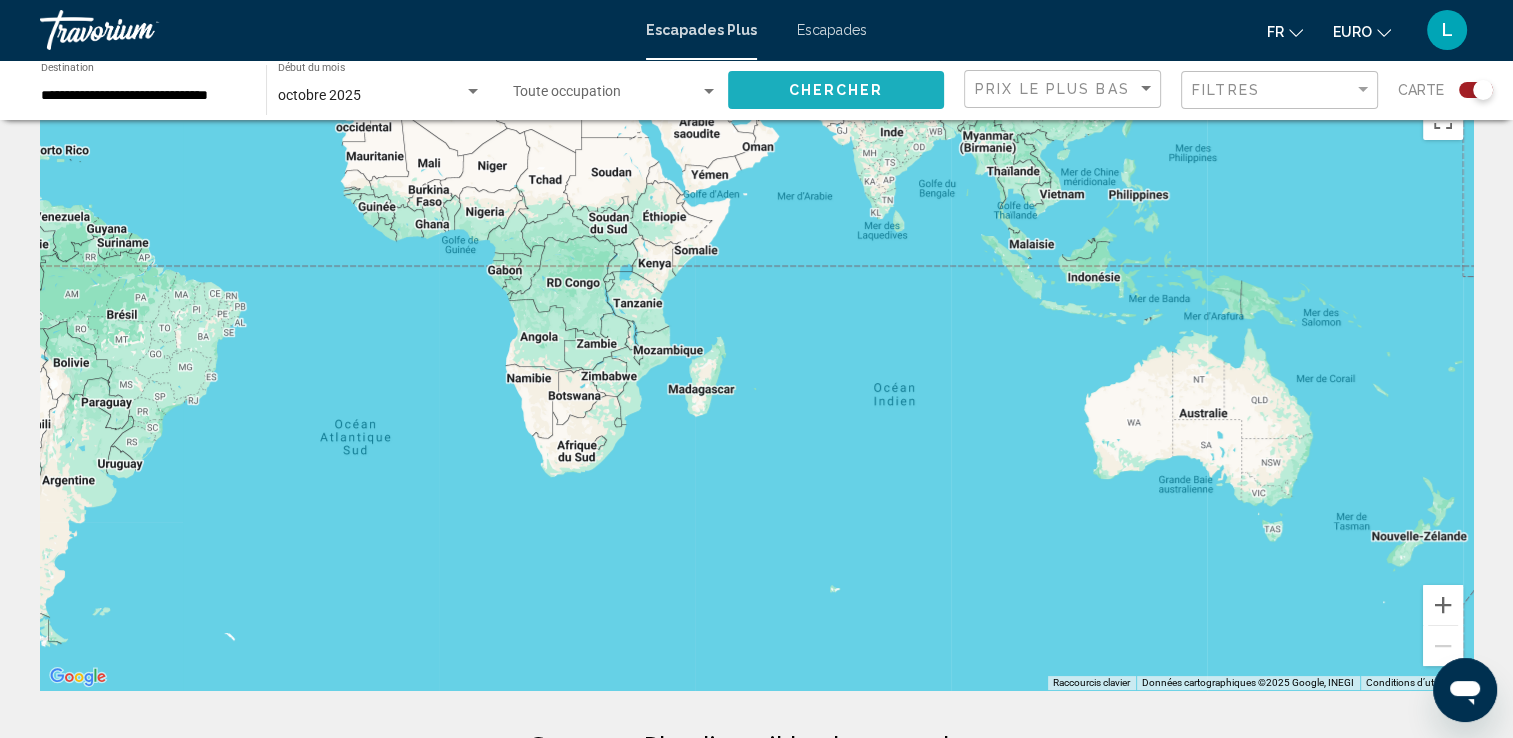 click on "Chercher" 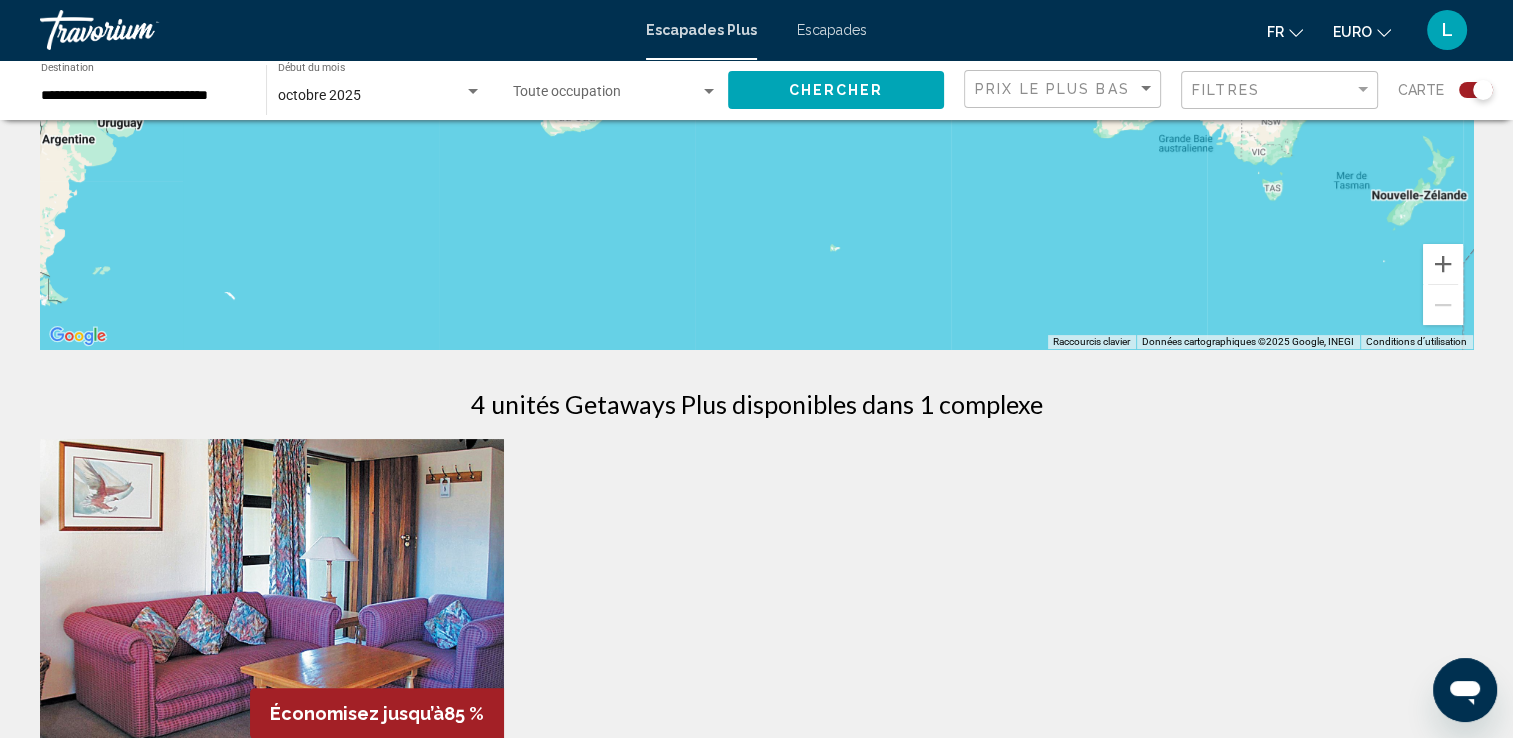 scroll, scrollTop: 0, scrollLeft: 0, axis: both 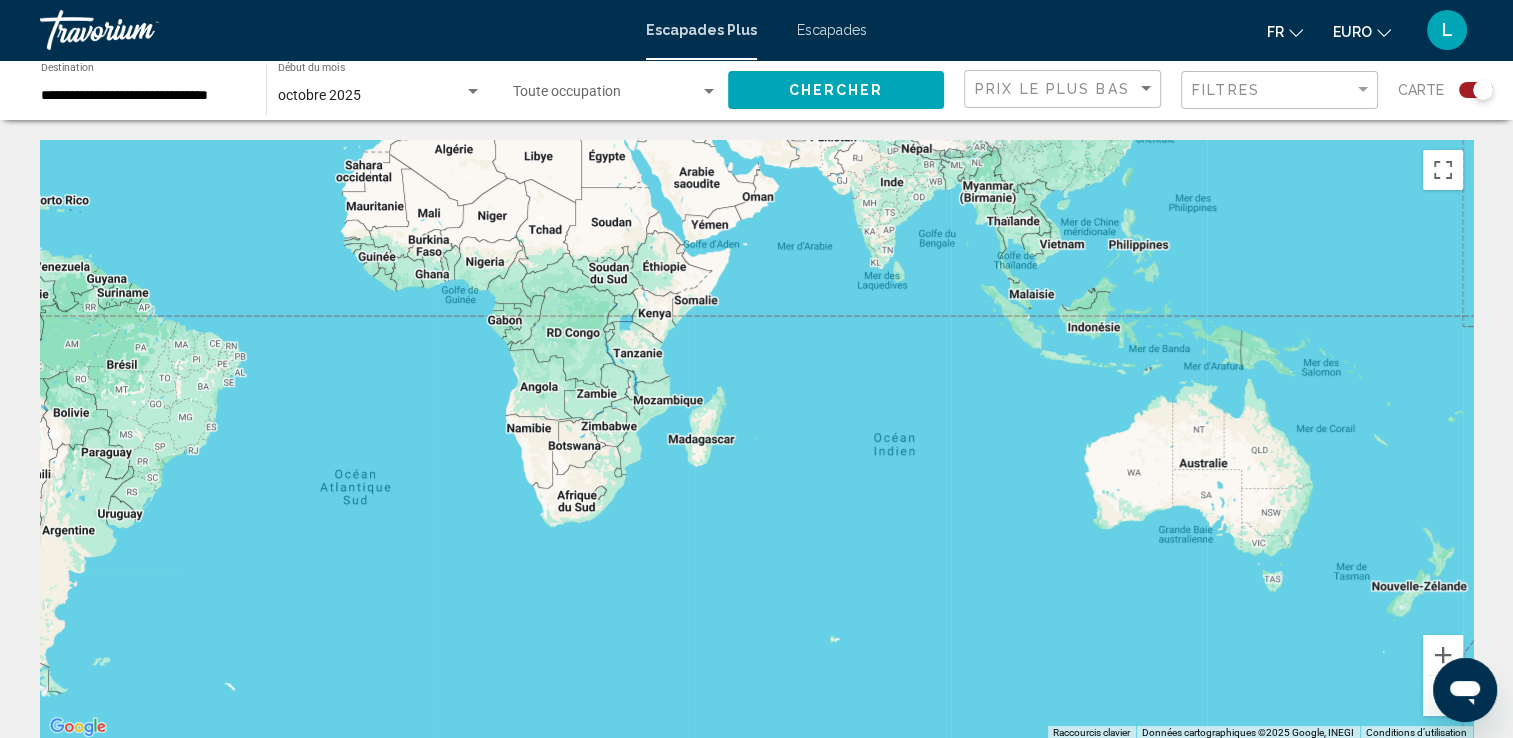 click on "**********" 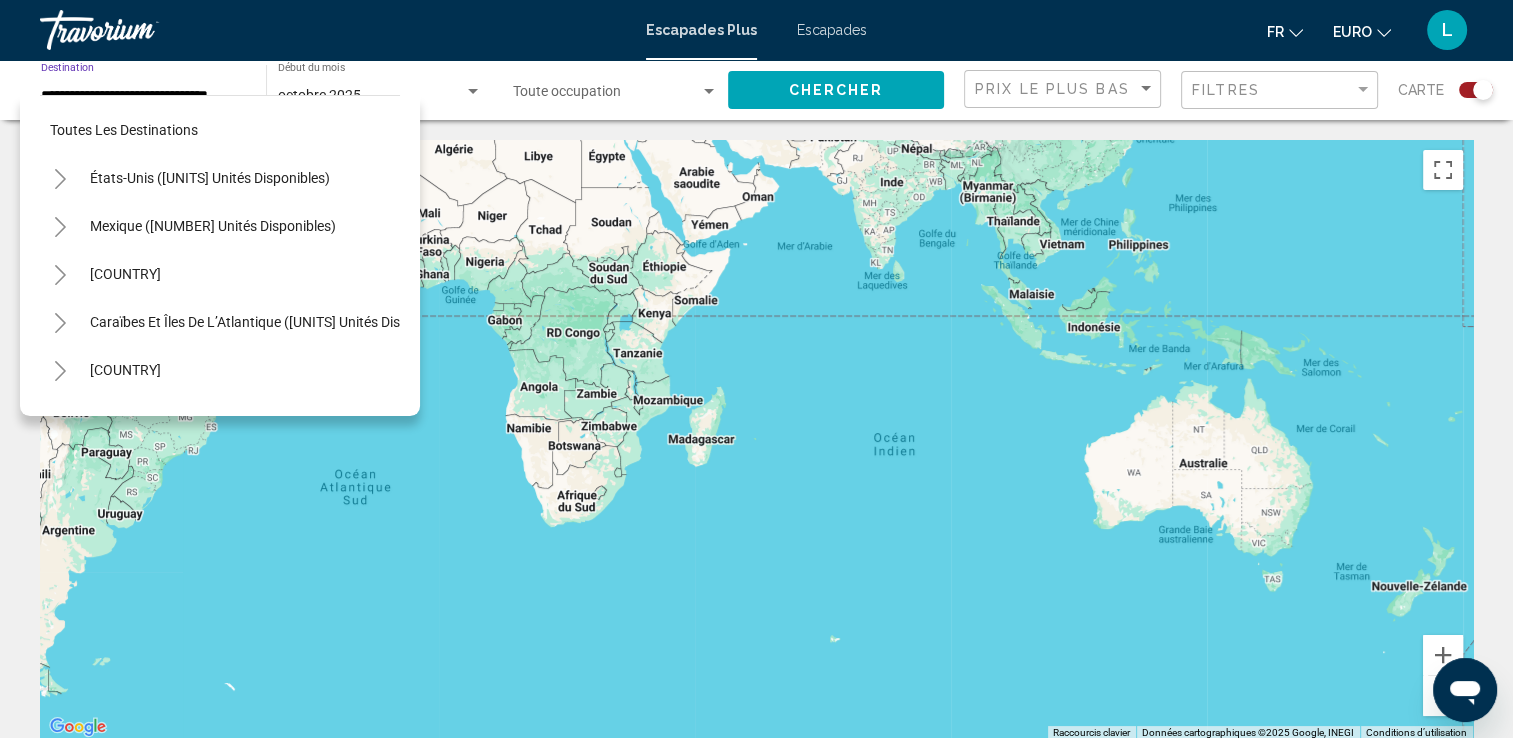 scroll, scrollTop: 435, scrollLeft: 0, axis: vertical 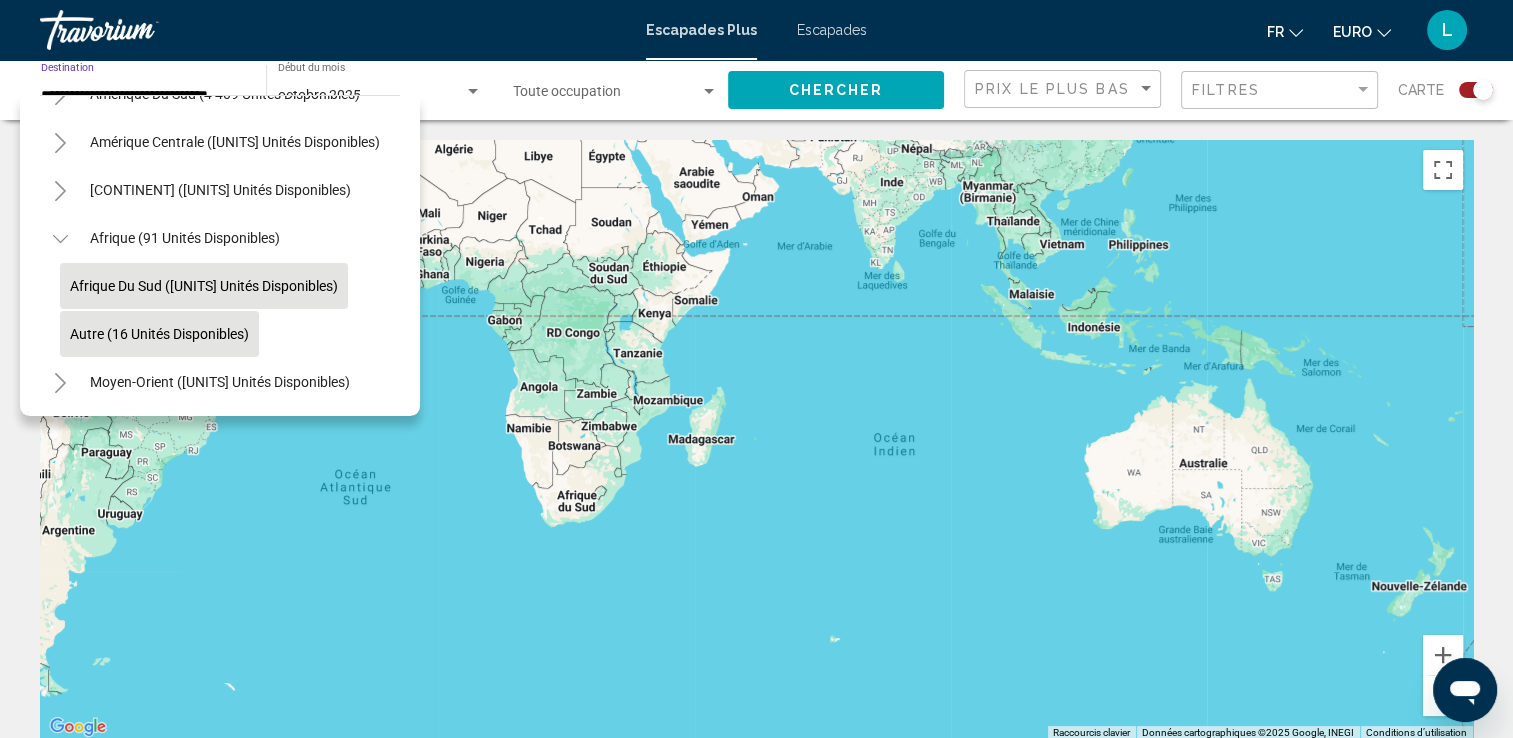 click on "Autre (16 unités disponibles)" 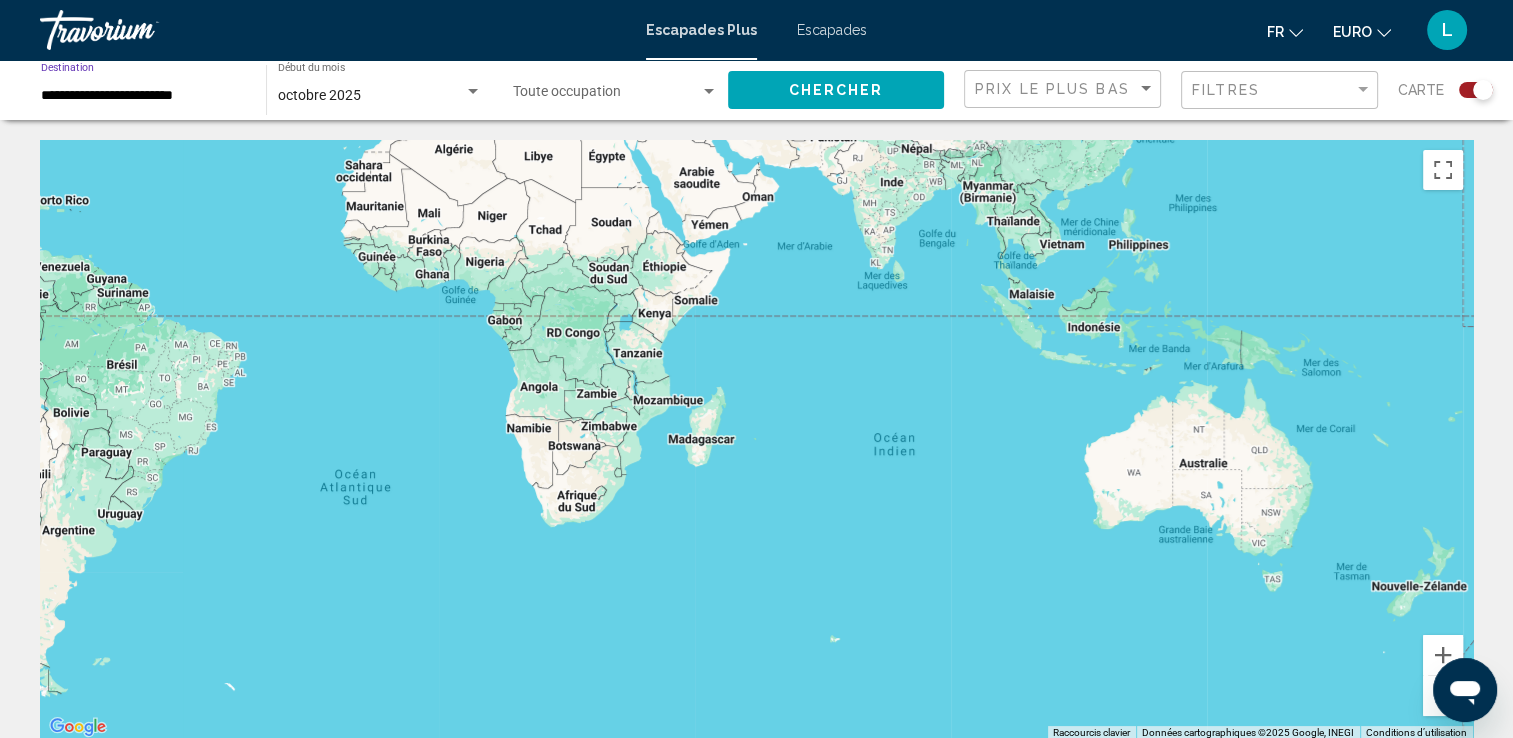 click on "Chercher" 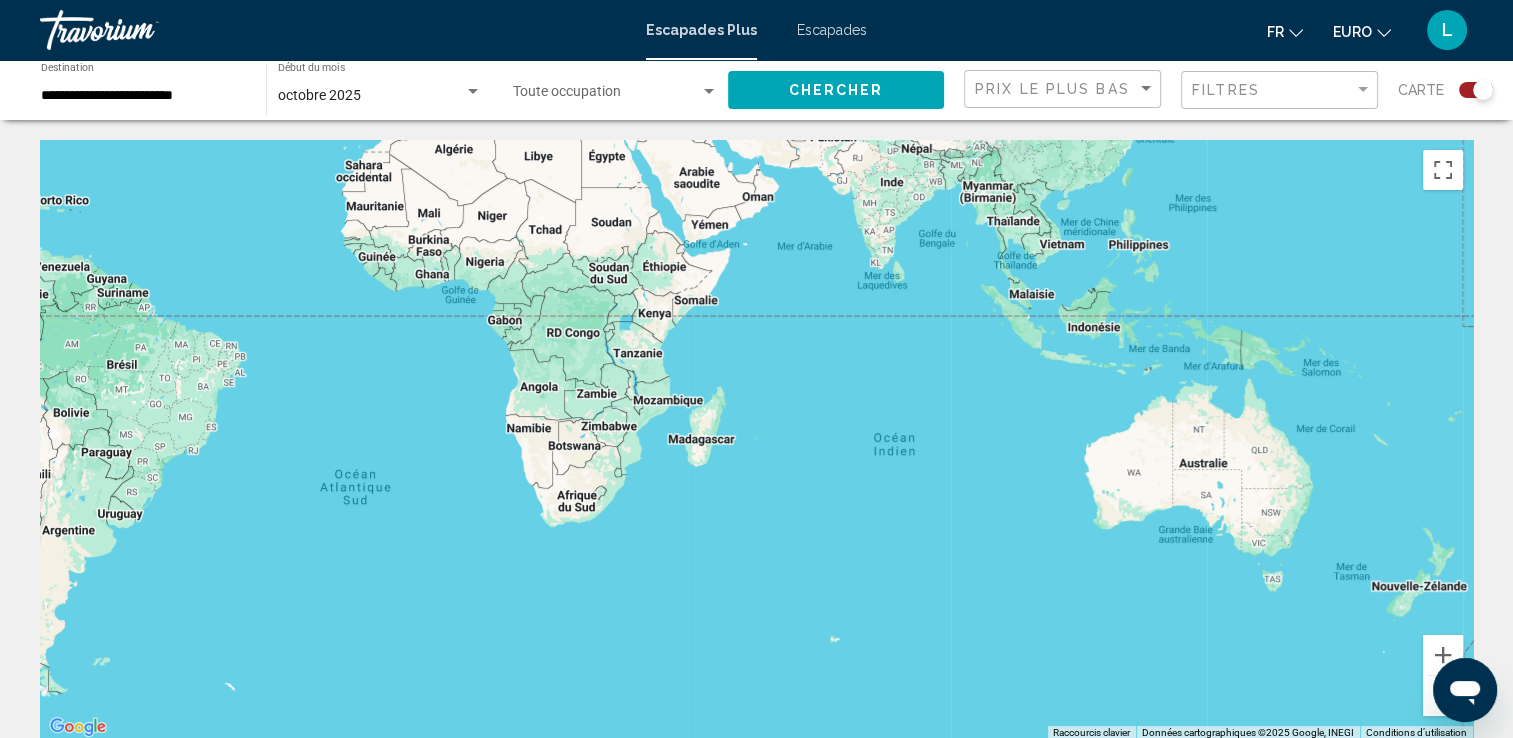 click on "Chercher" 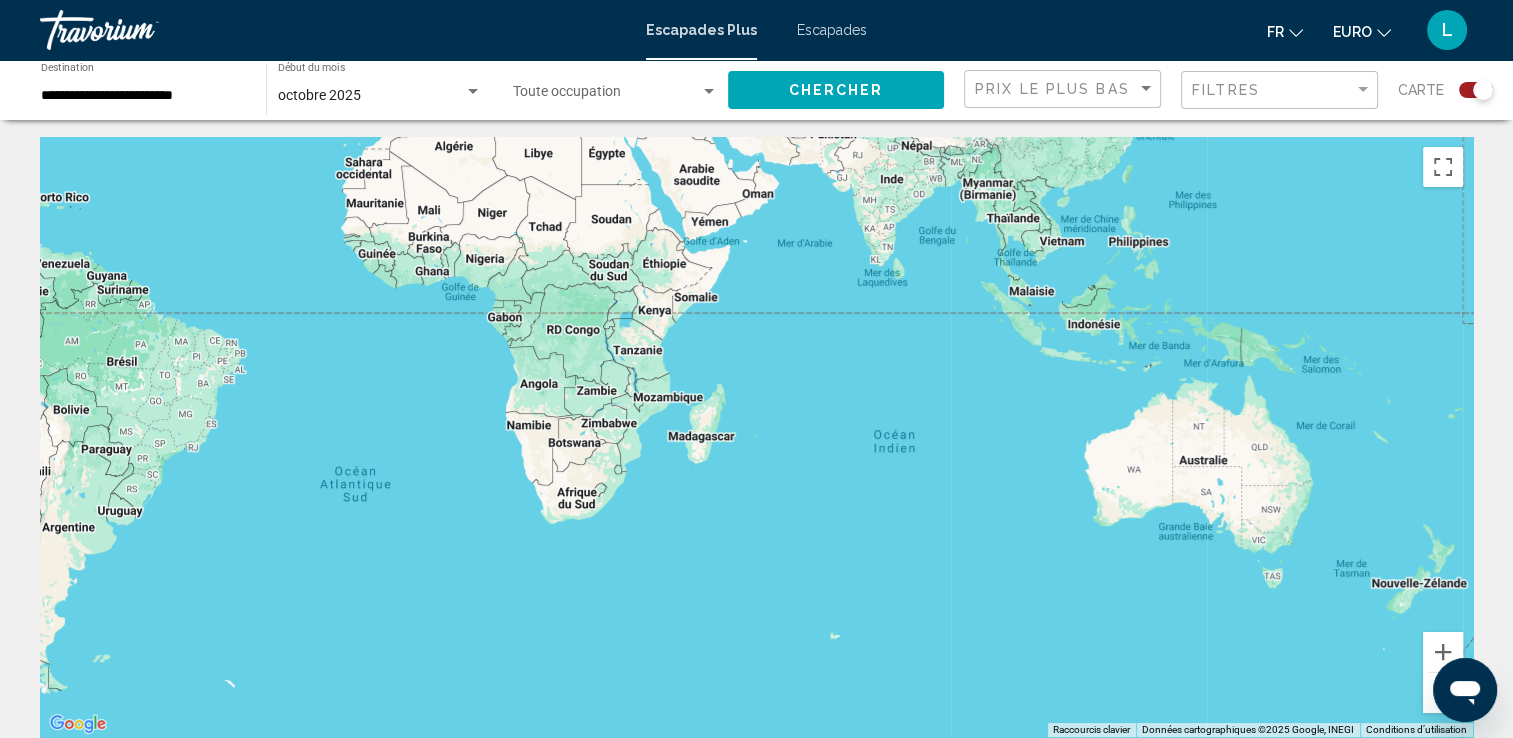 scroll, scrollTop: 0, scrollLeft: 0, axis: both 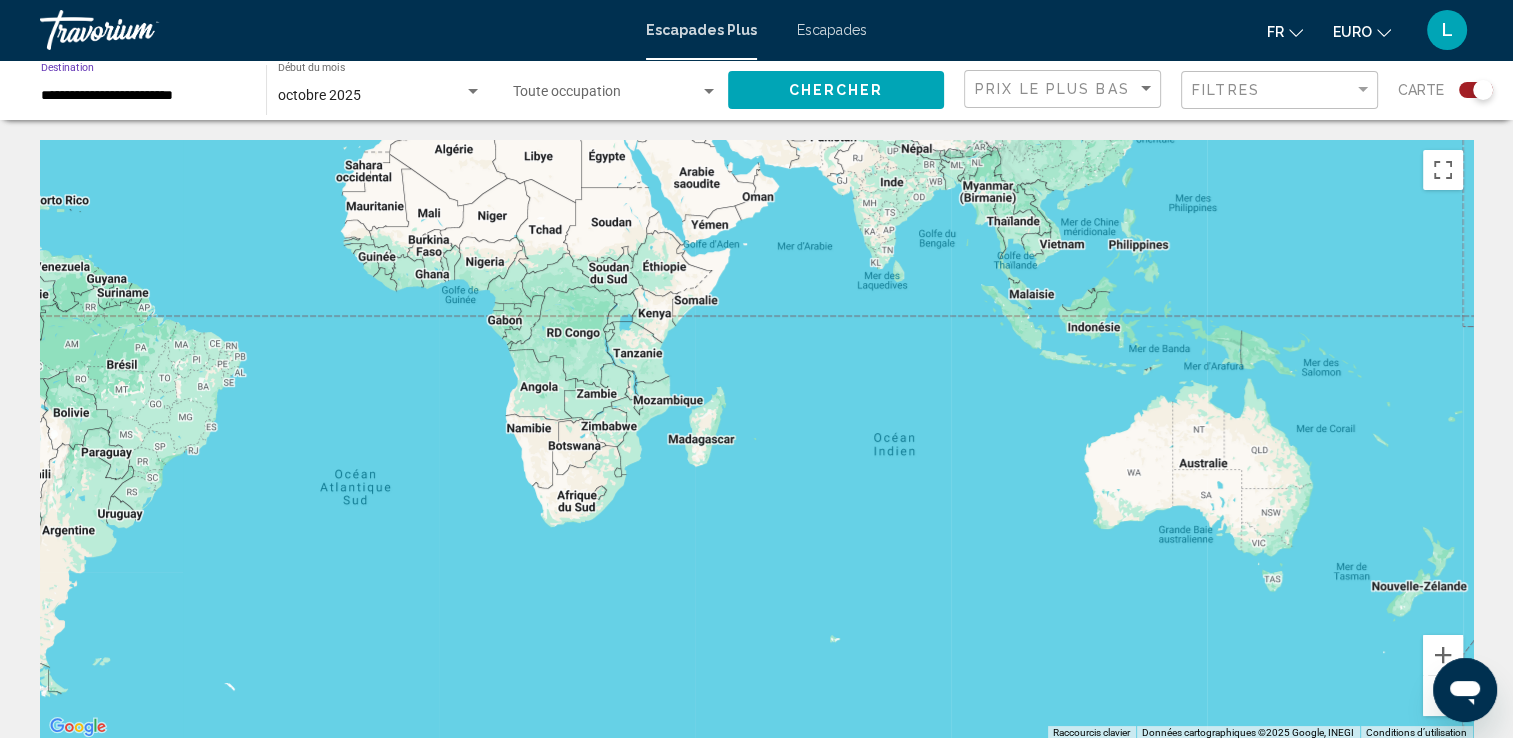click on "**********" at bounding box center [143, 96] 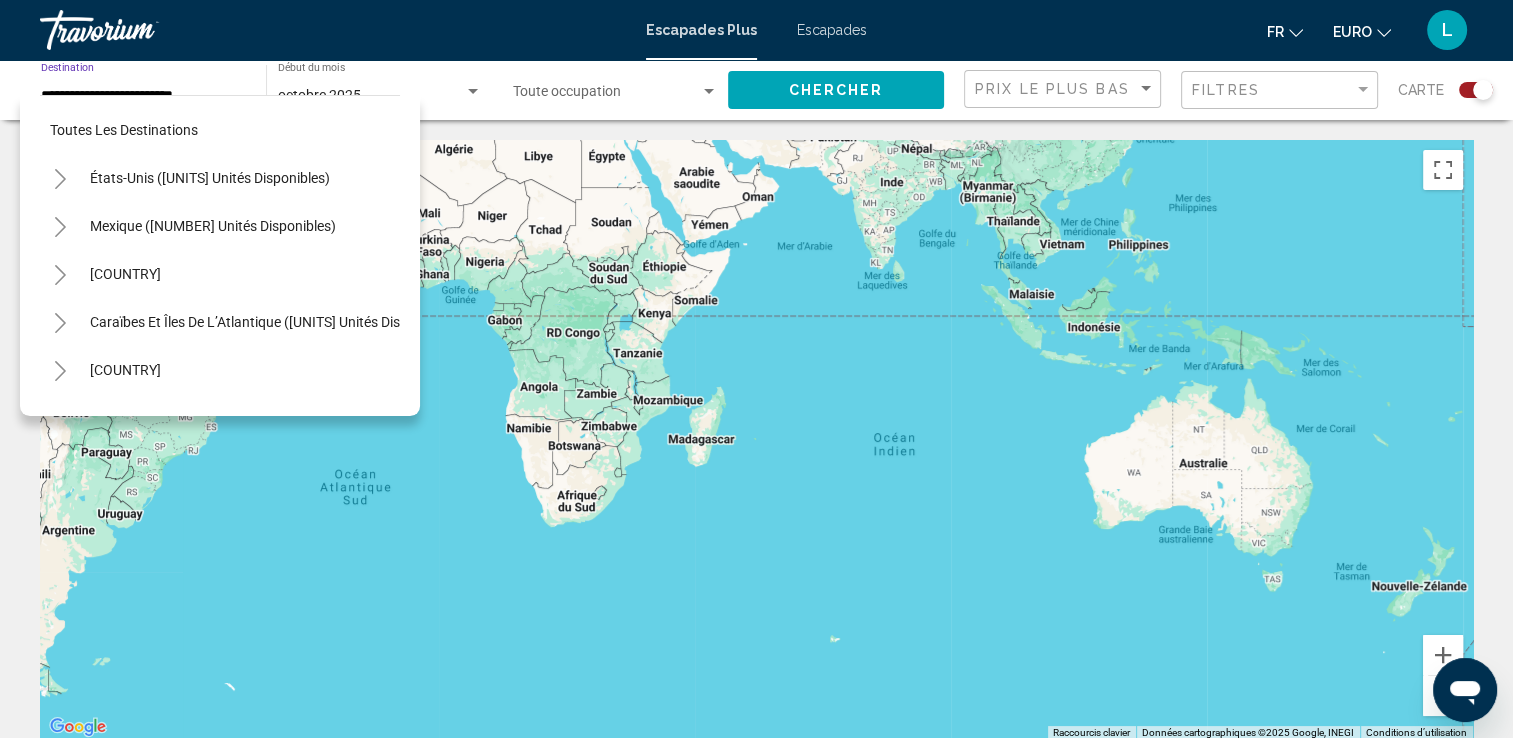 scroll, scrollTop: 435, scrollLeft: 0, axis: vertical 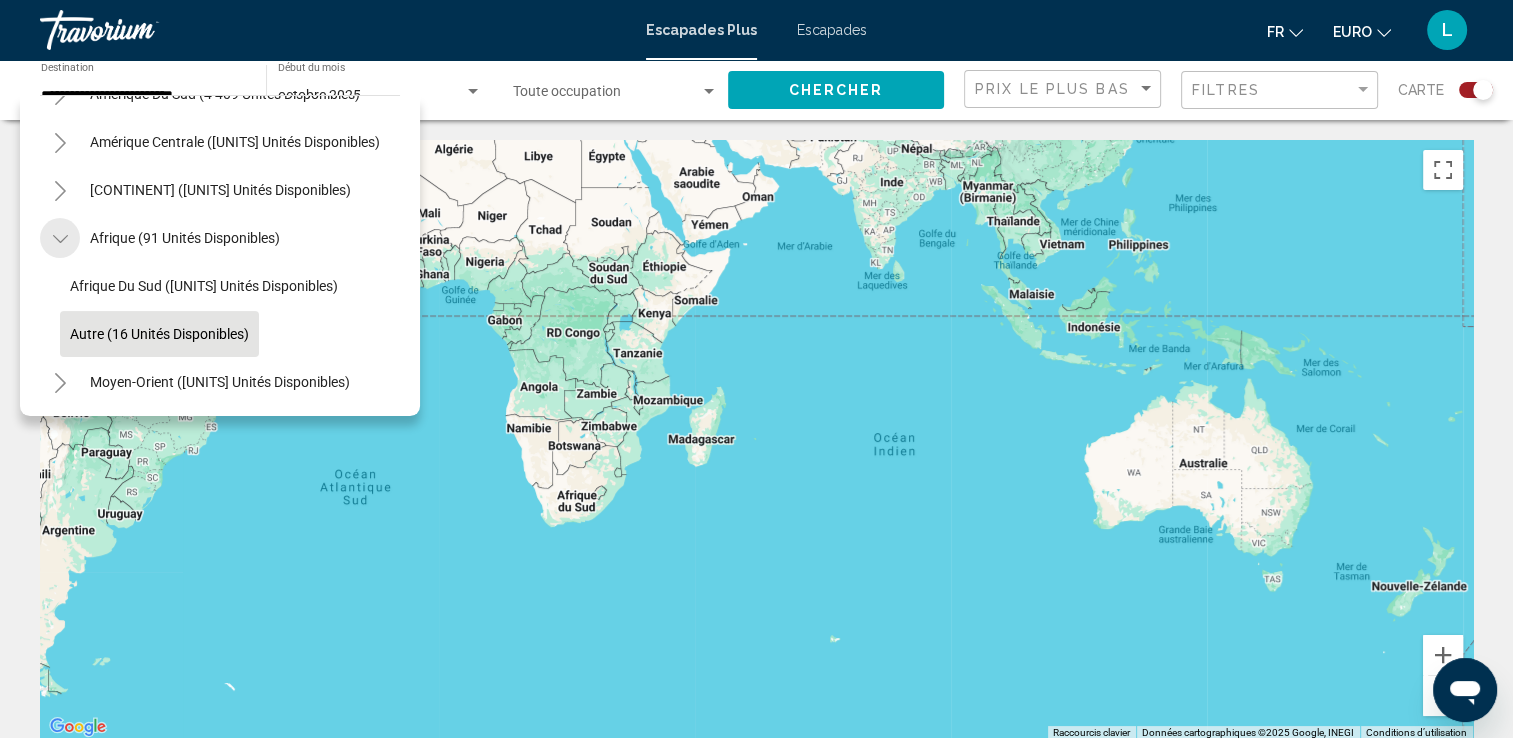 click 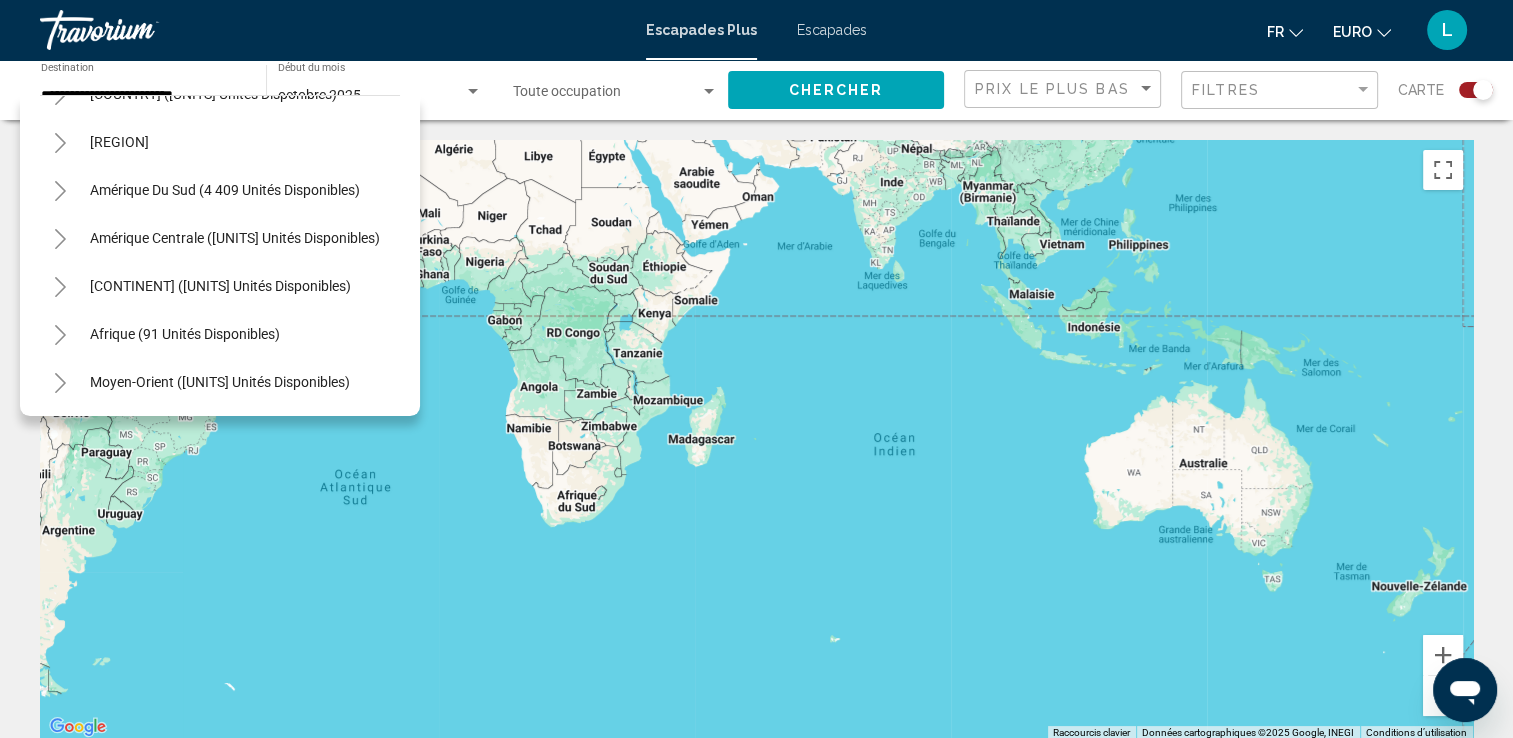 scroll, scrollTop: 339, scrollLeft: 0, axis: vertical 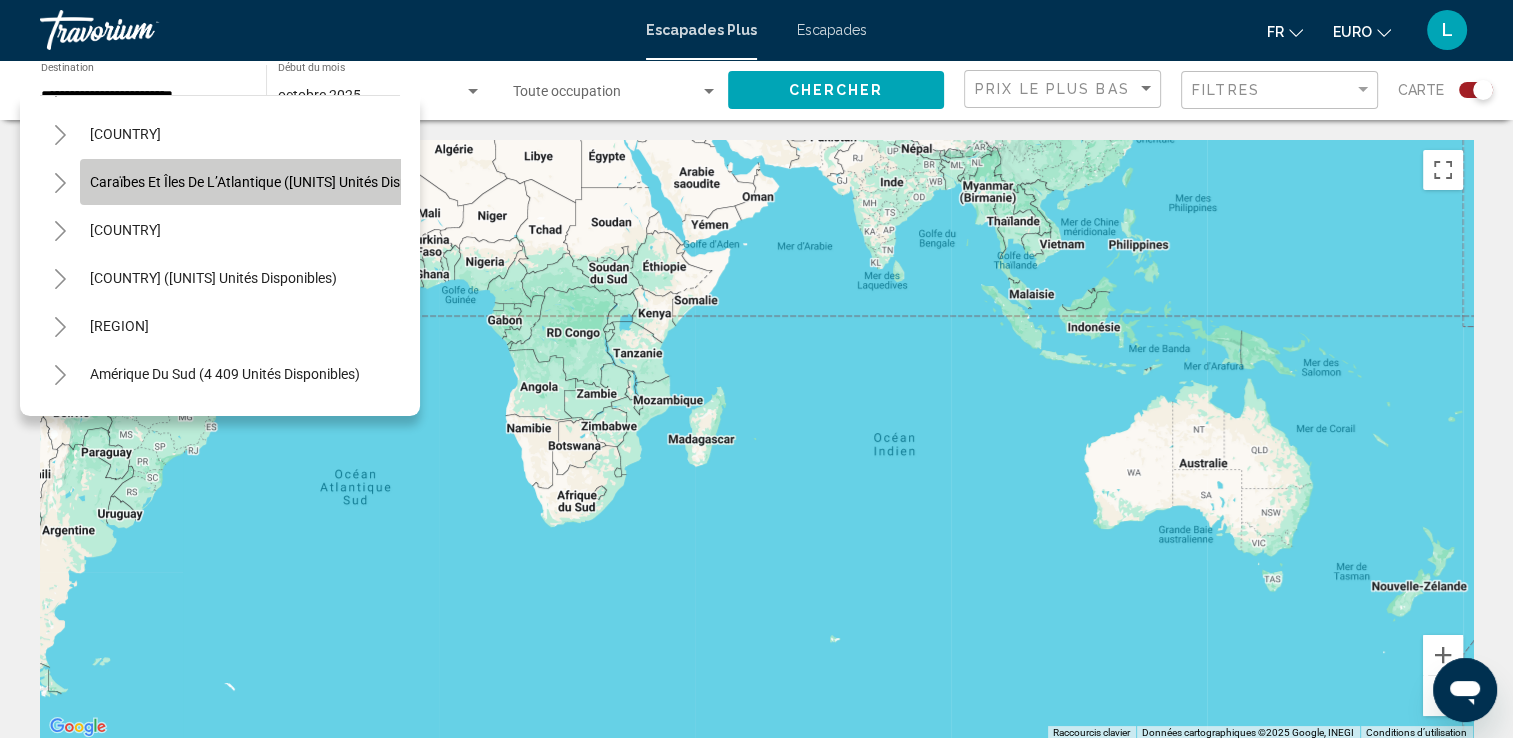 click on "Caraïbes et îles de l’Atlantique ([UNITS] unités disponibles)" 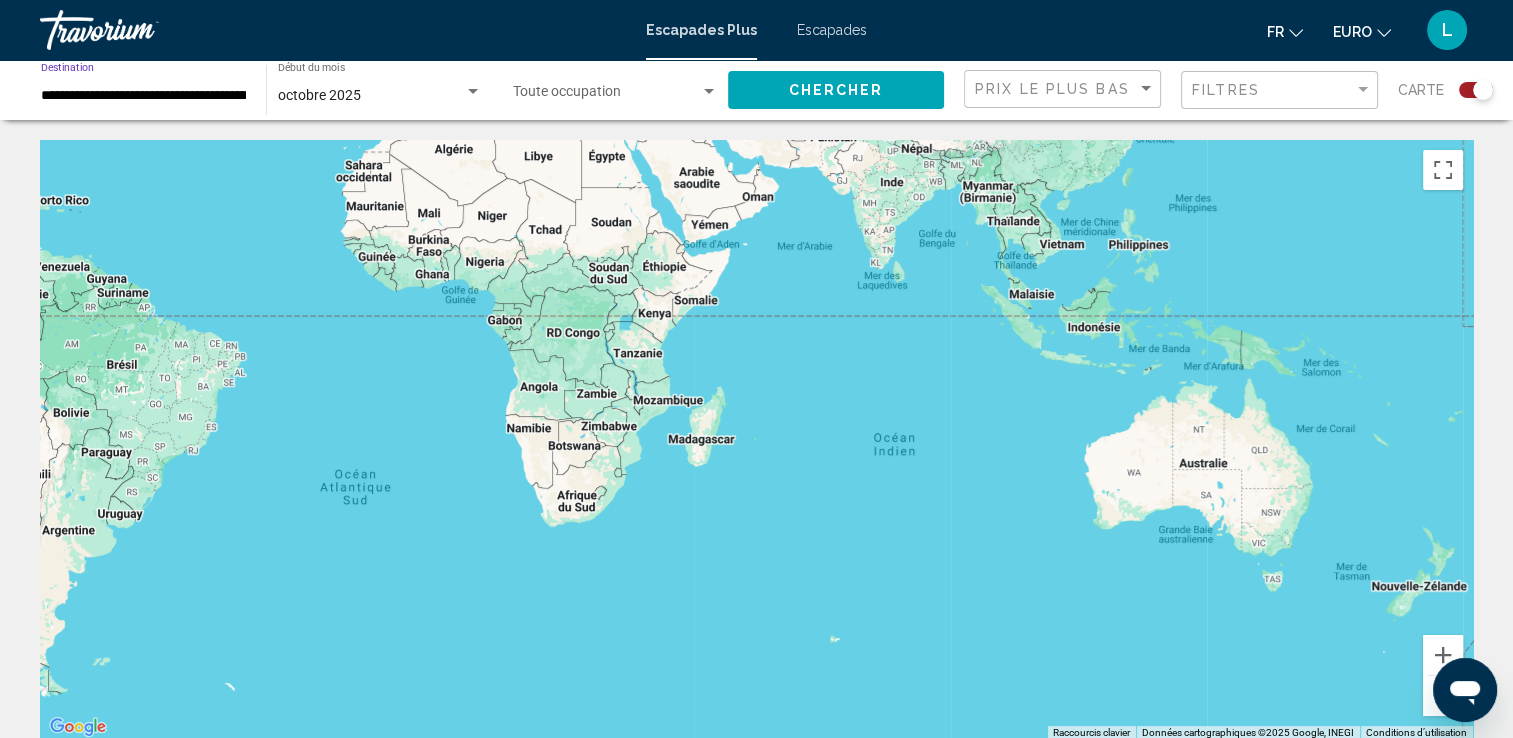 click on "**********" at bounding box center [143, 96] 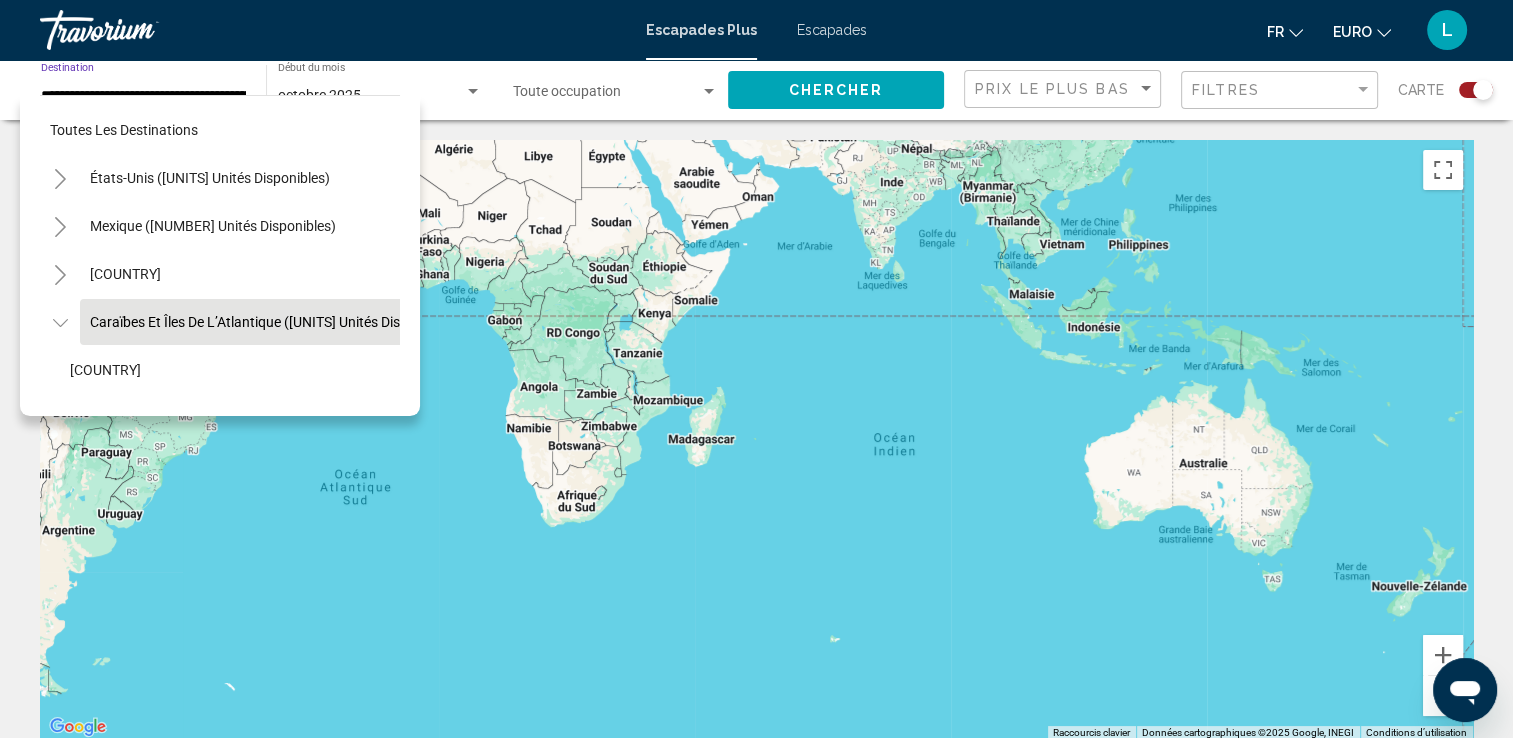 scroll, scrollTop: 78, scrollLeft: 40, axis: both 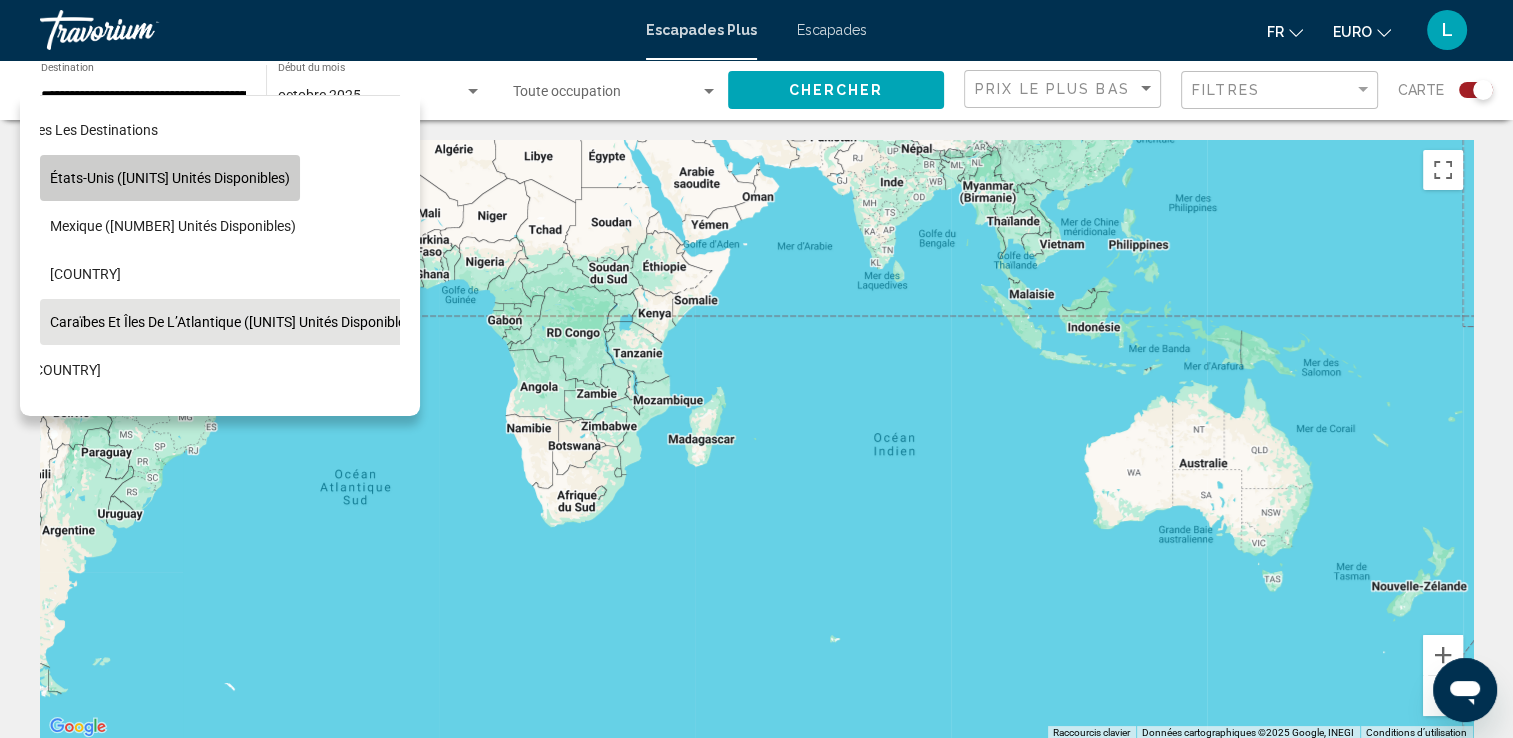click on "États-Unis ([UNITS] unités disponibles)" 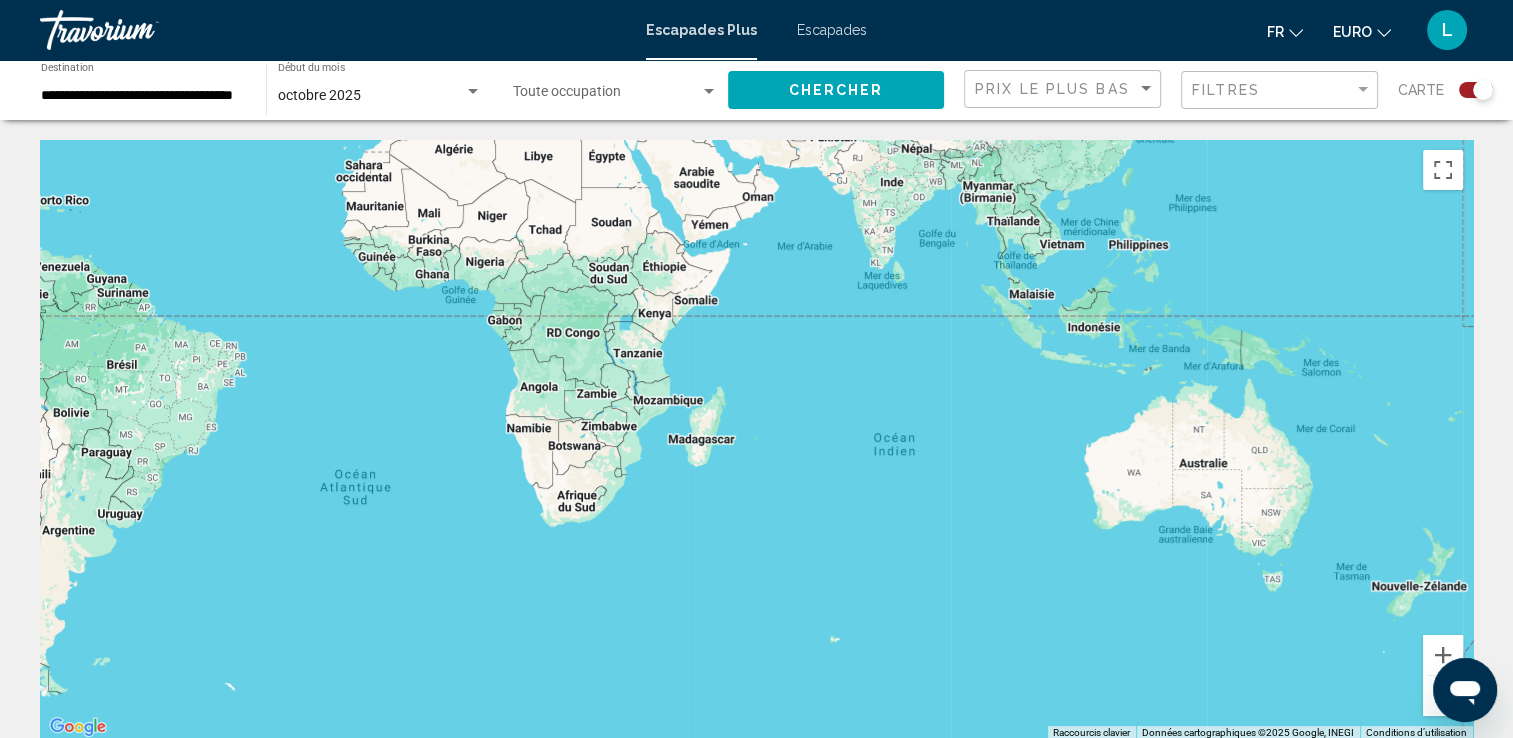 click on "**********" 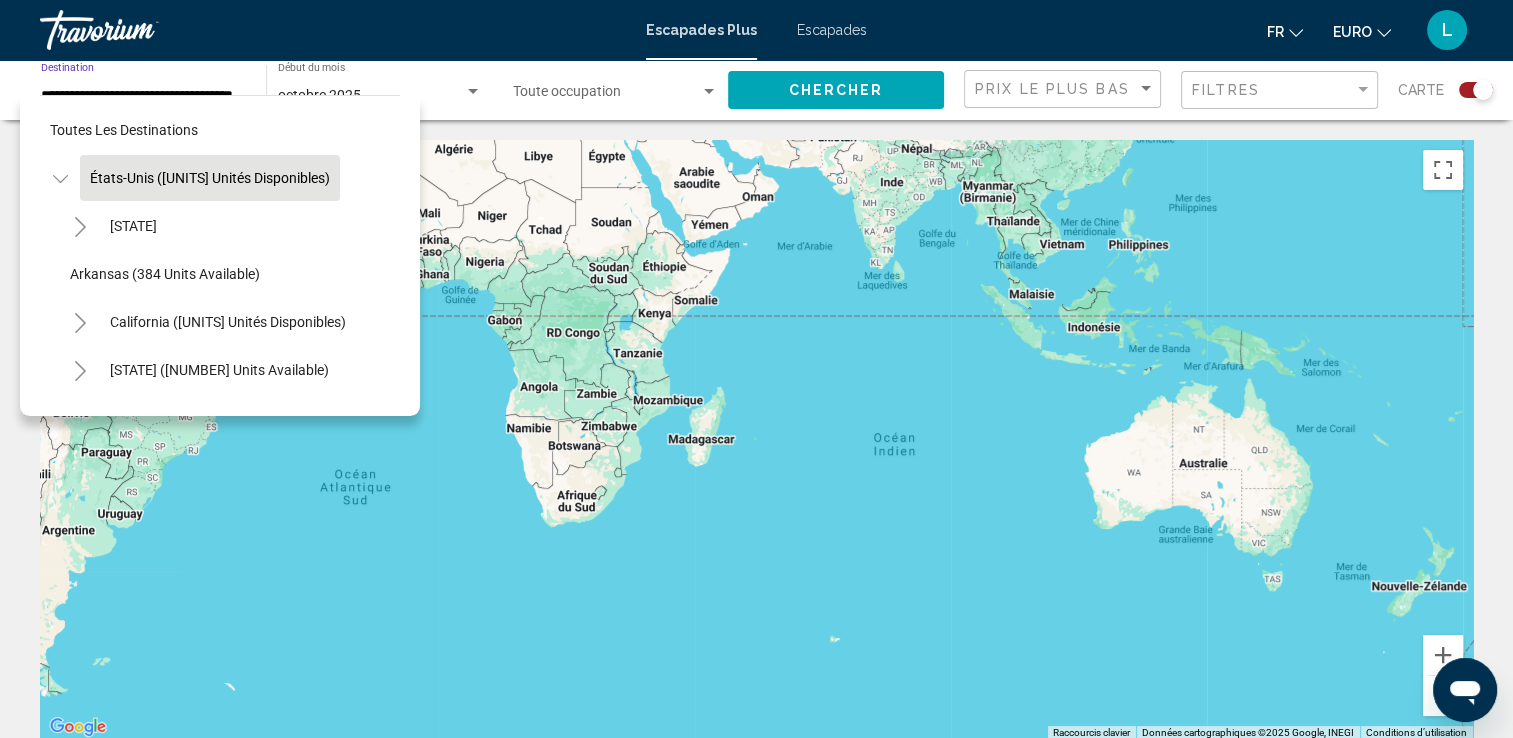 scroll, scrollTop: 0, scrollLeft: 25, axis: horizontal 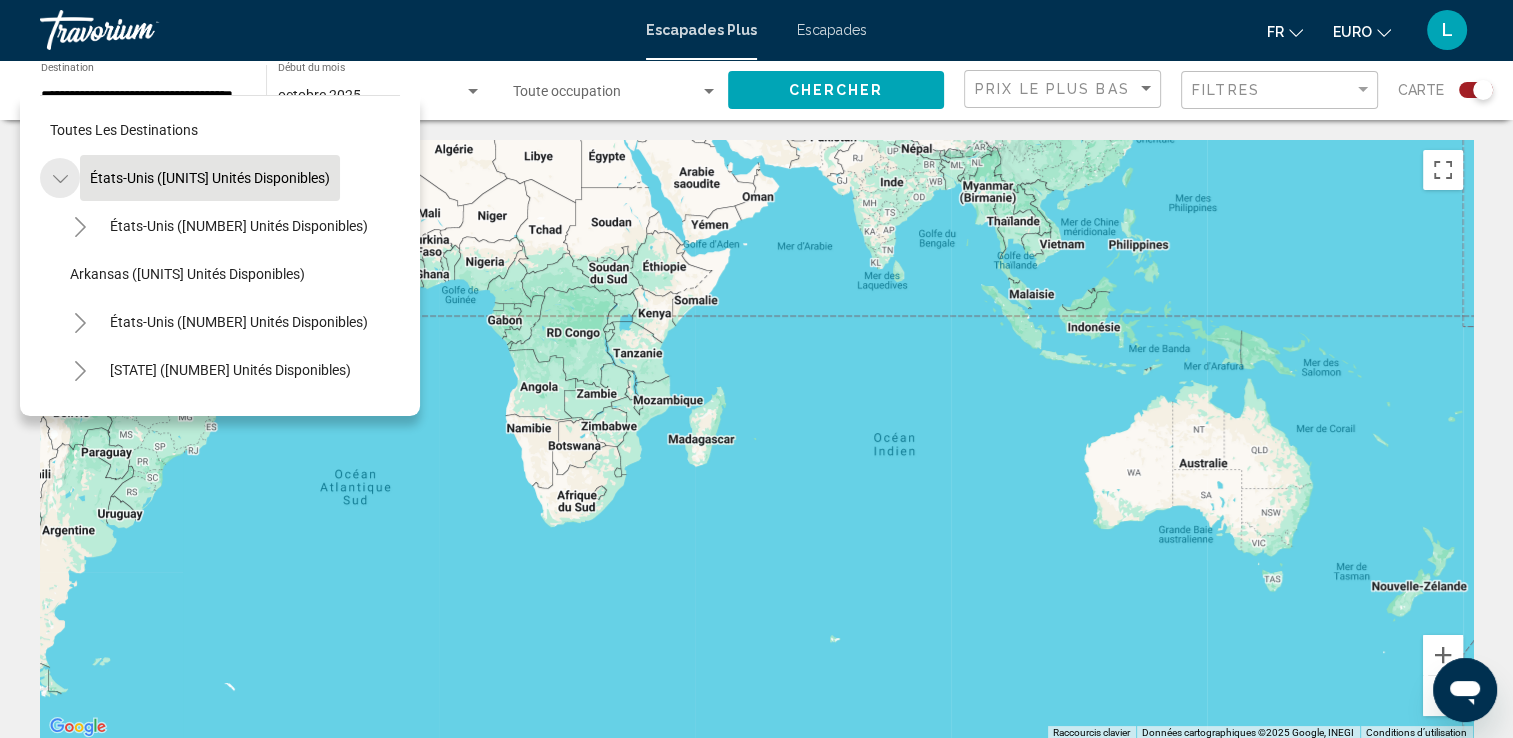 click 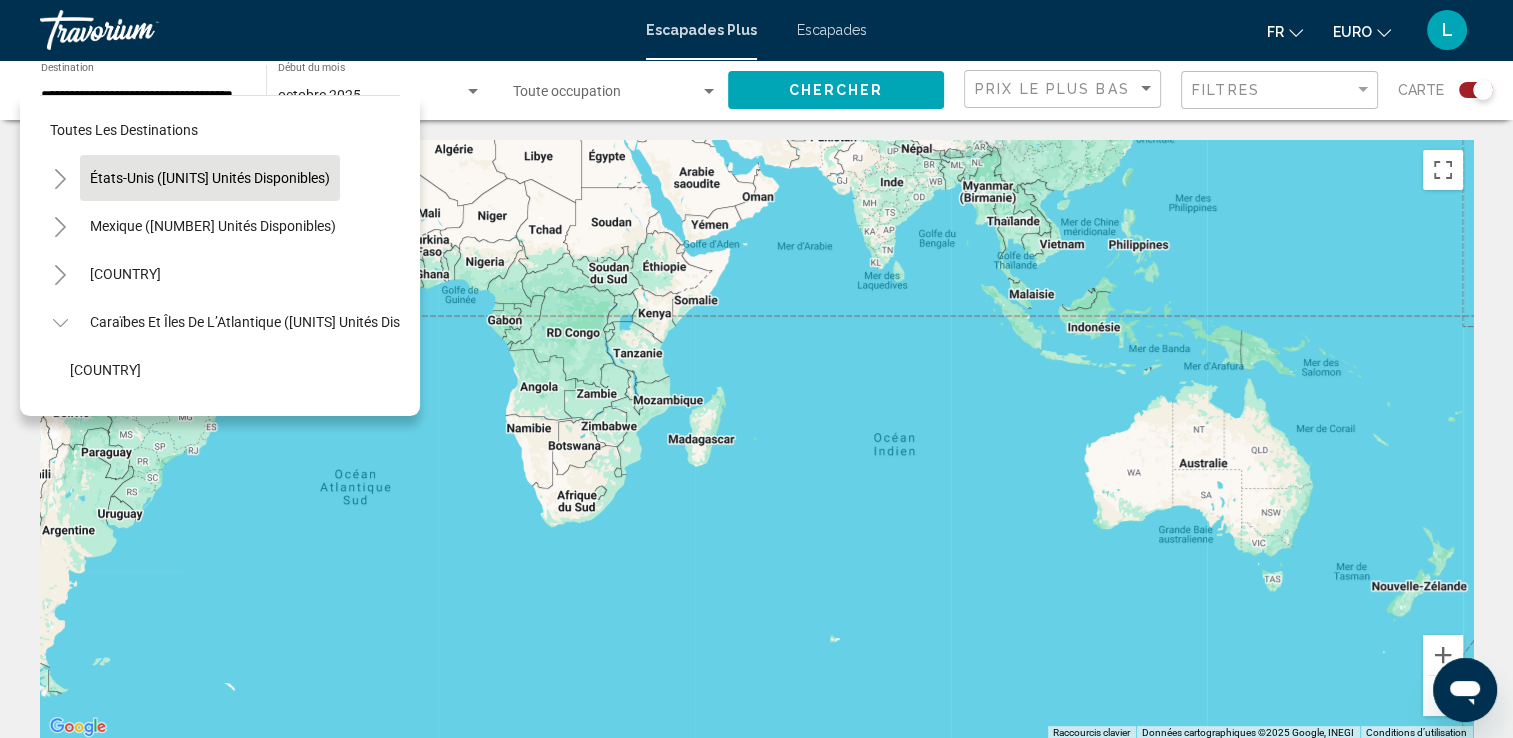 click 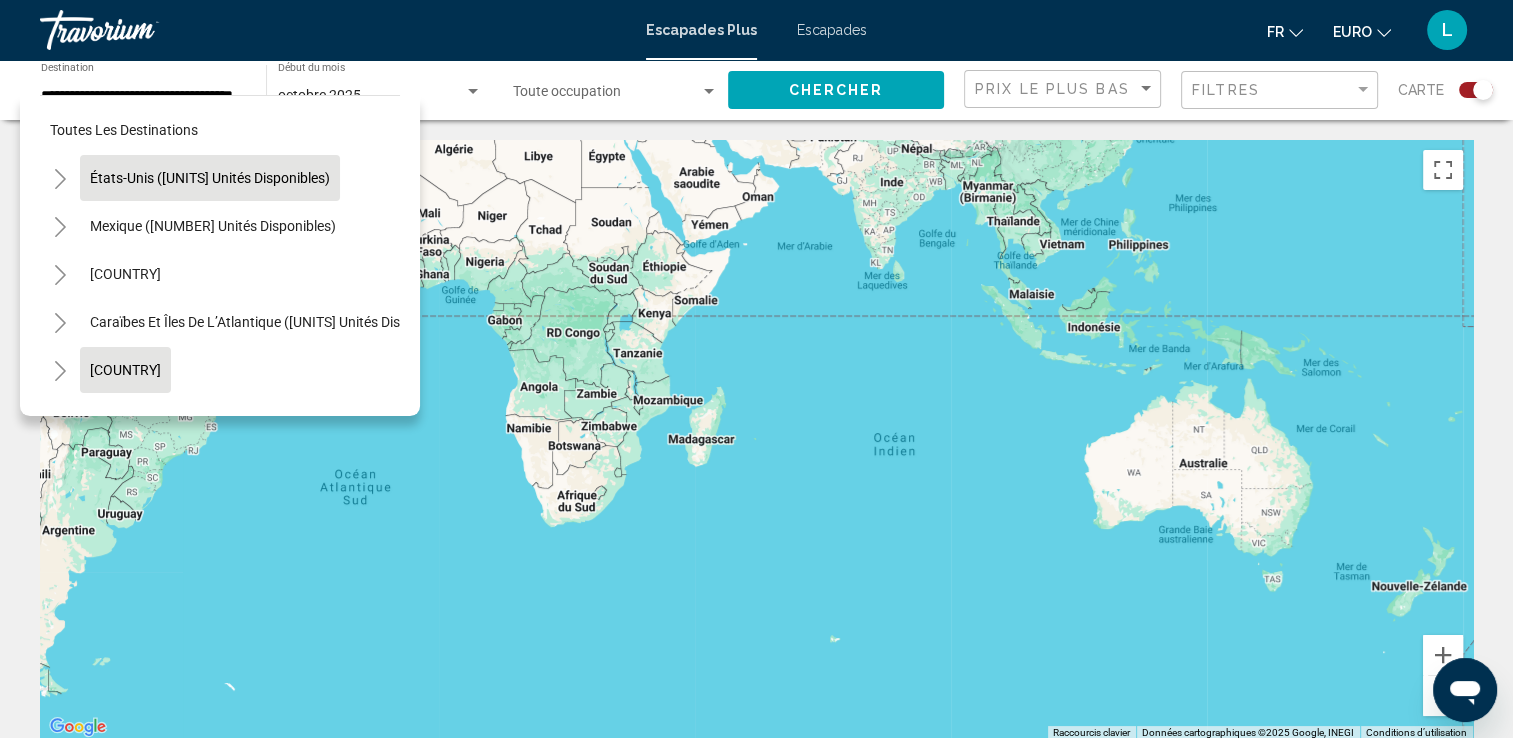 click on "[COUNTRY]" at bounding box center [213, 418] 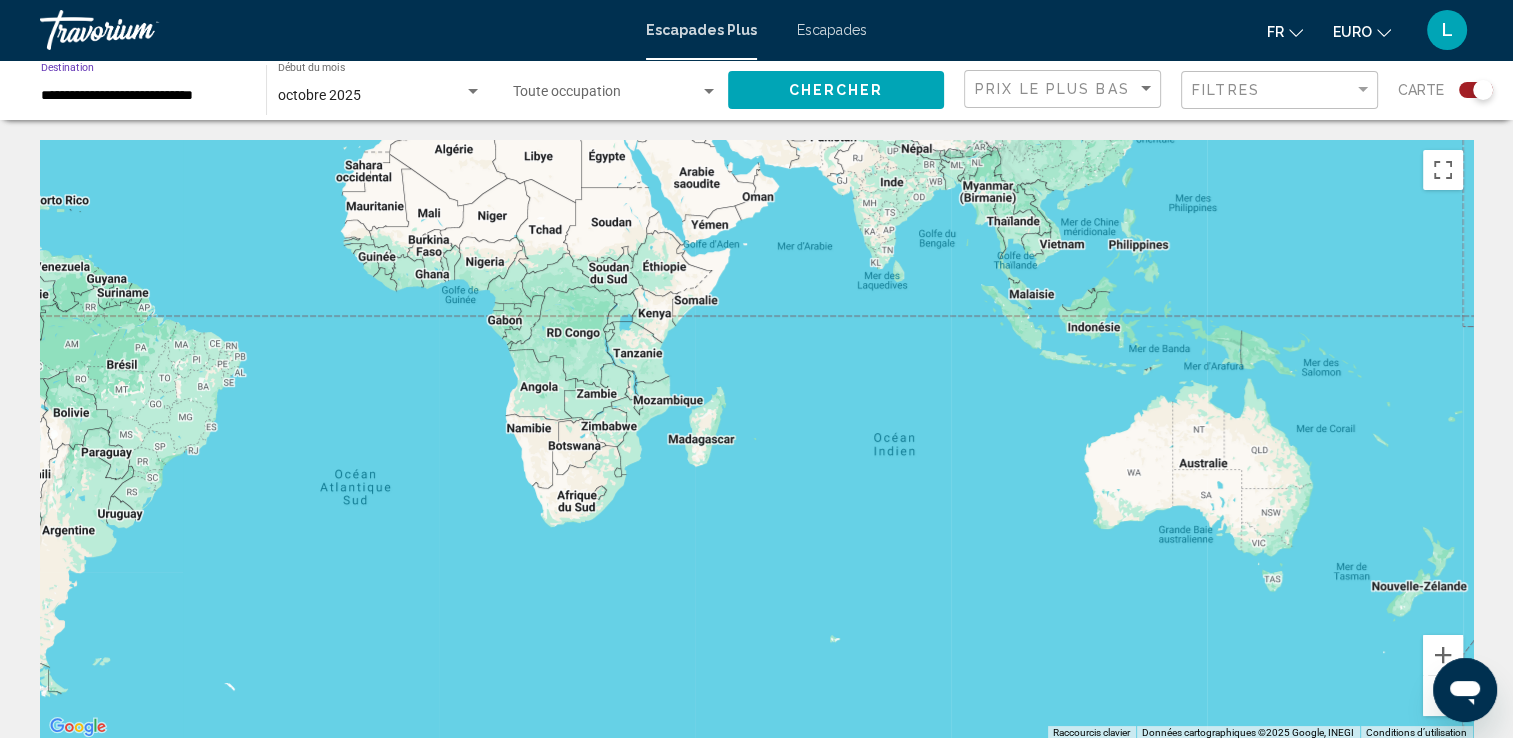 scroll, scrollTop: 0, scrollLeft: 0, axis: both 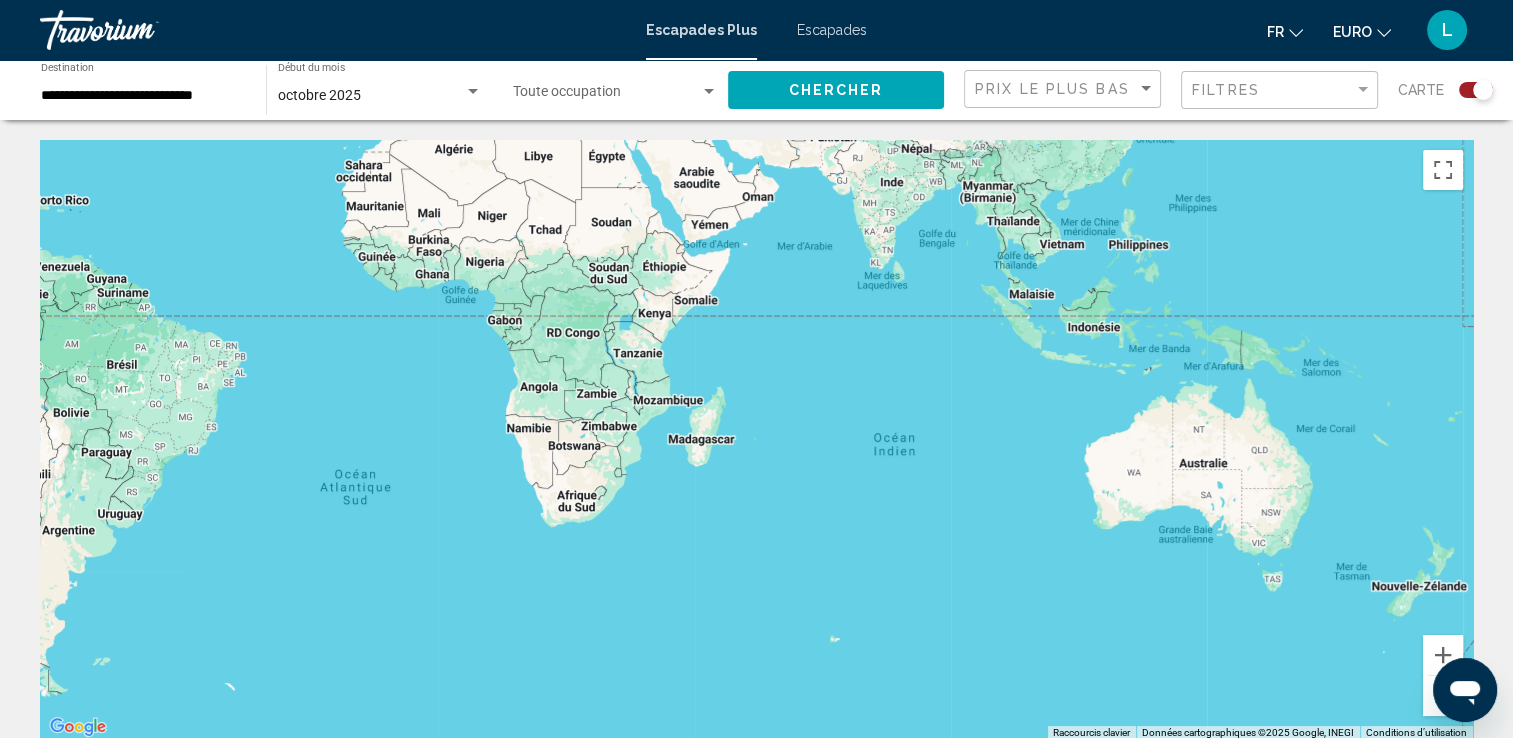 click on "**********" 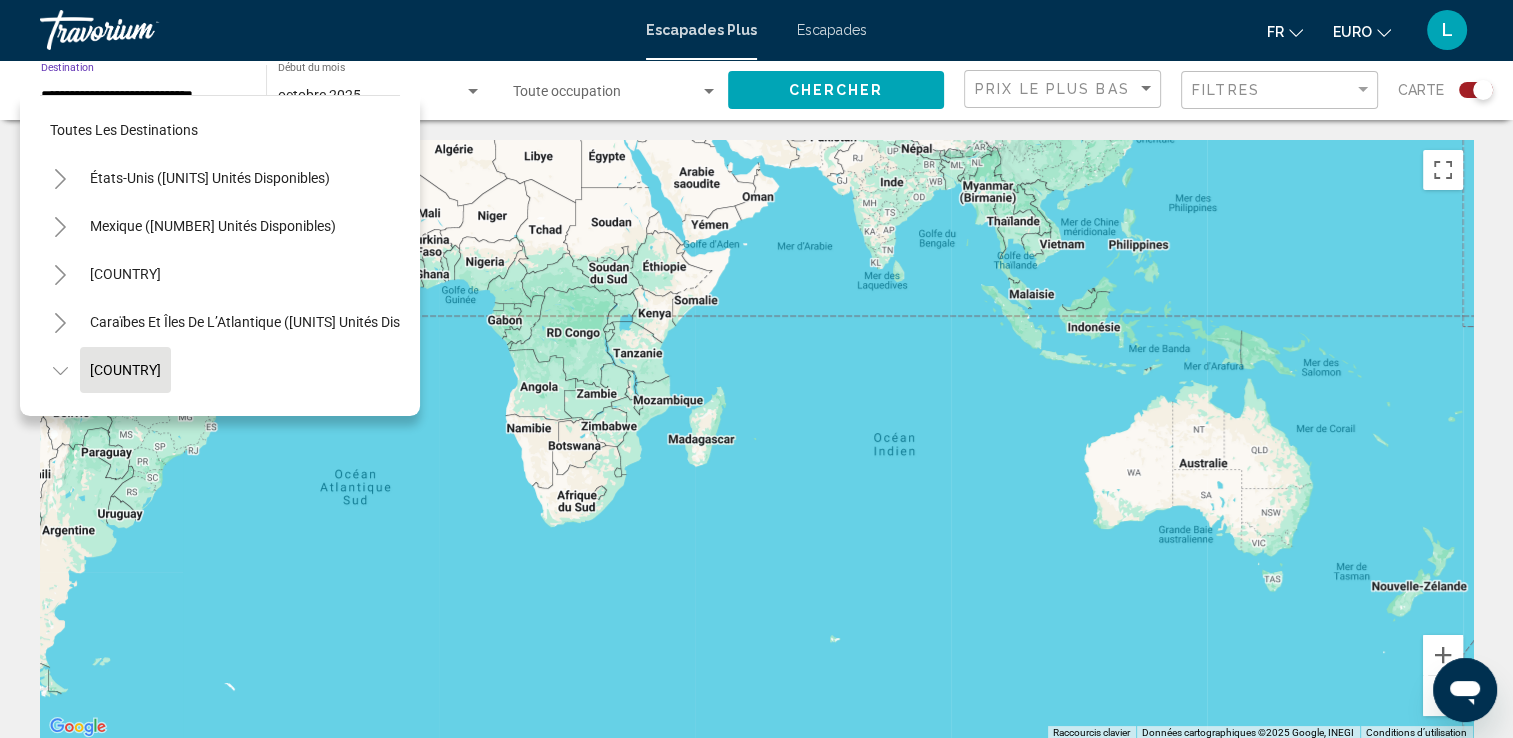 scroll, scrollTop: 126, scrollLeft: 0, axis: vertical 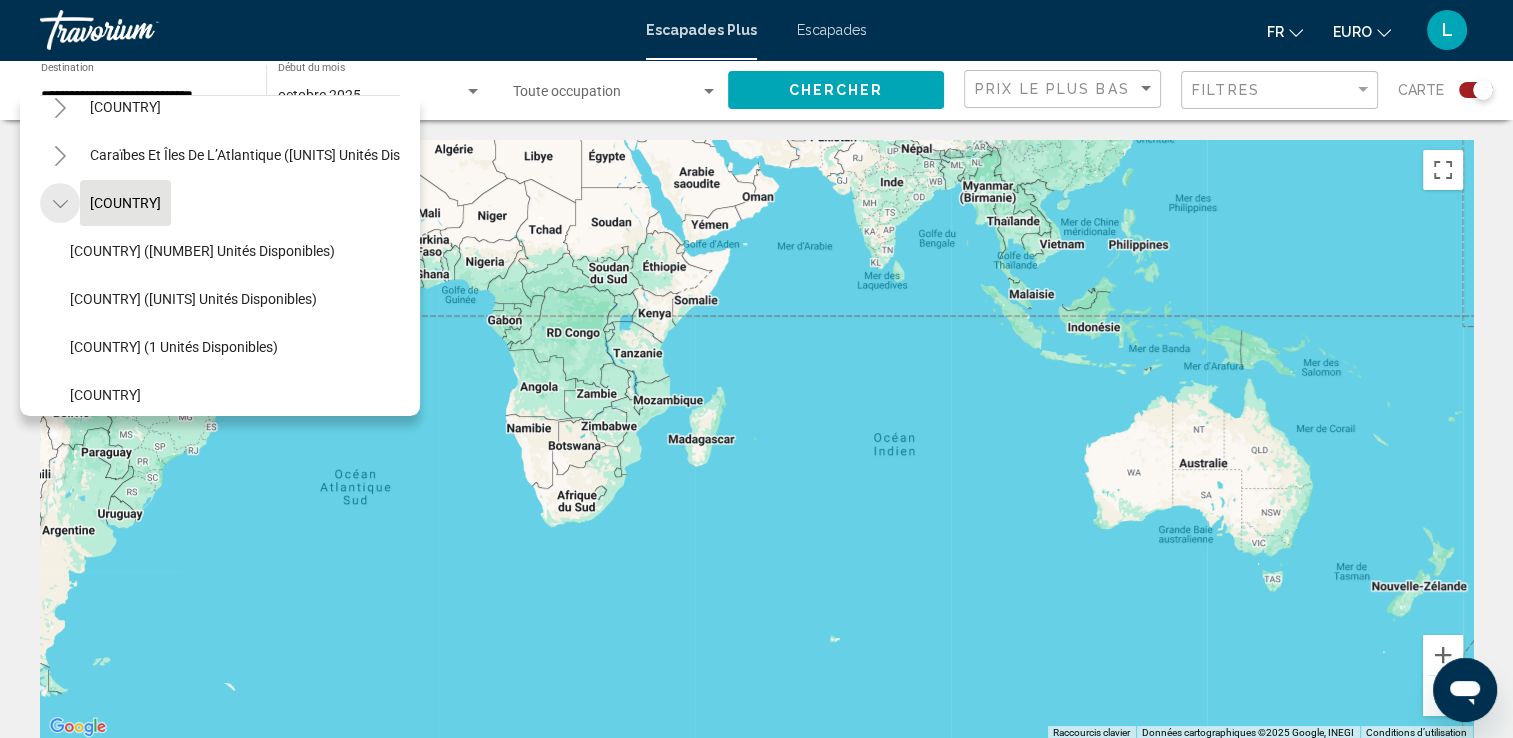 click 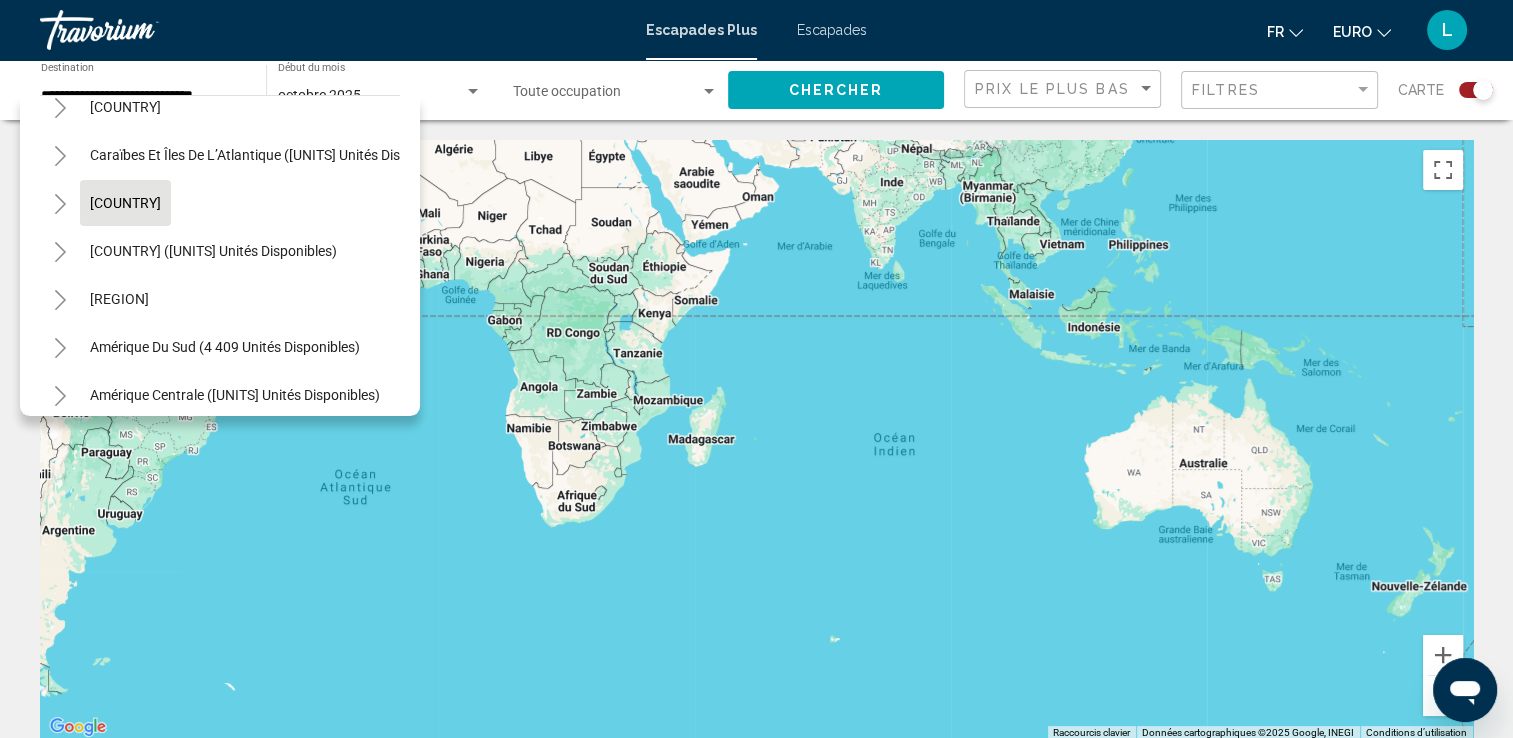 click 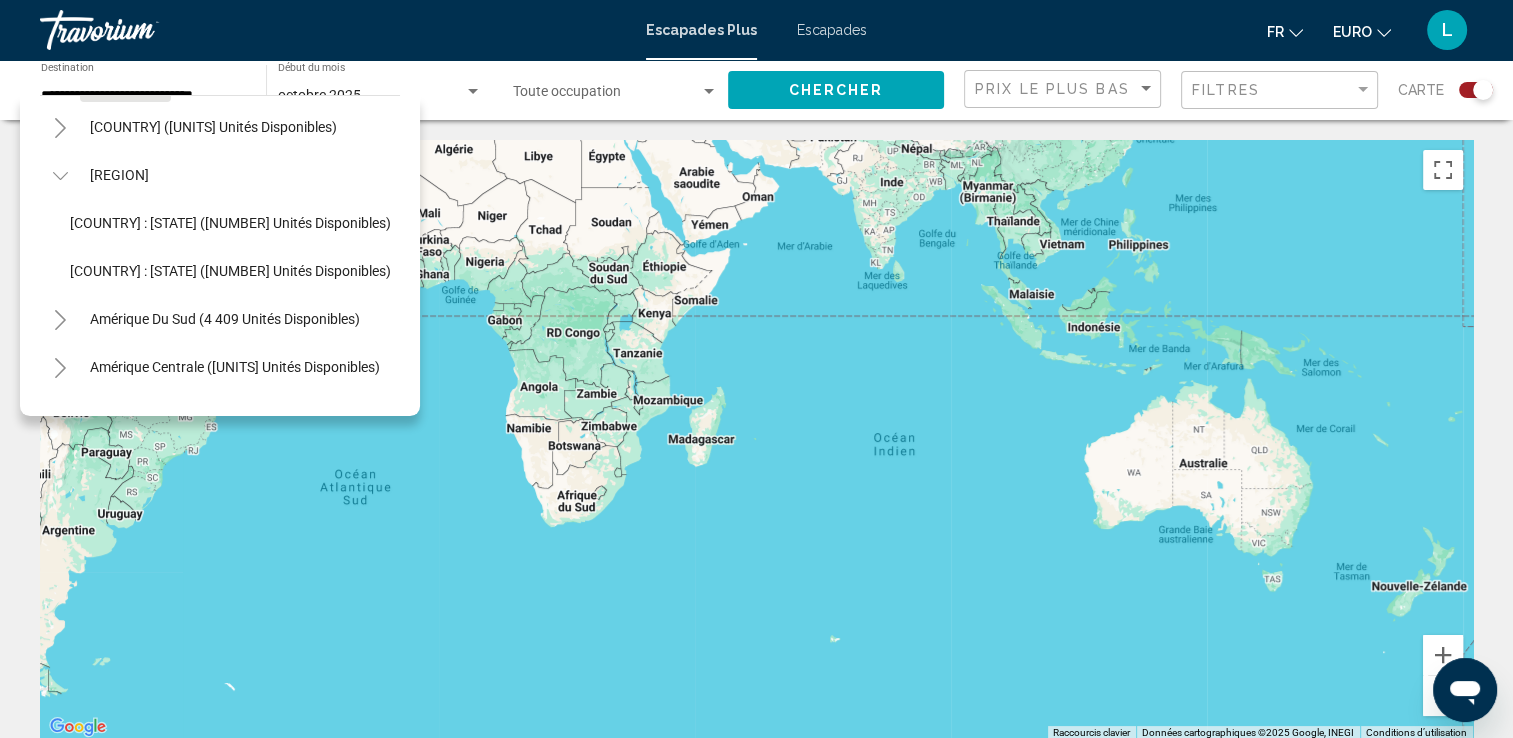 scroll, scrollTop: 293, scrollLeft: 0, axis: vertical 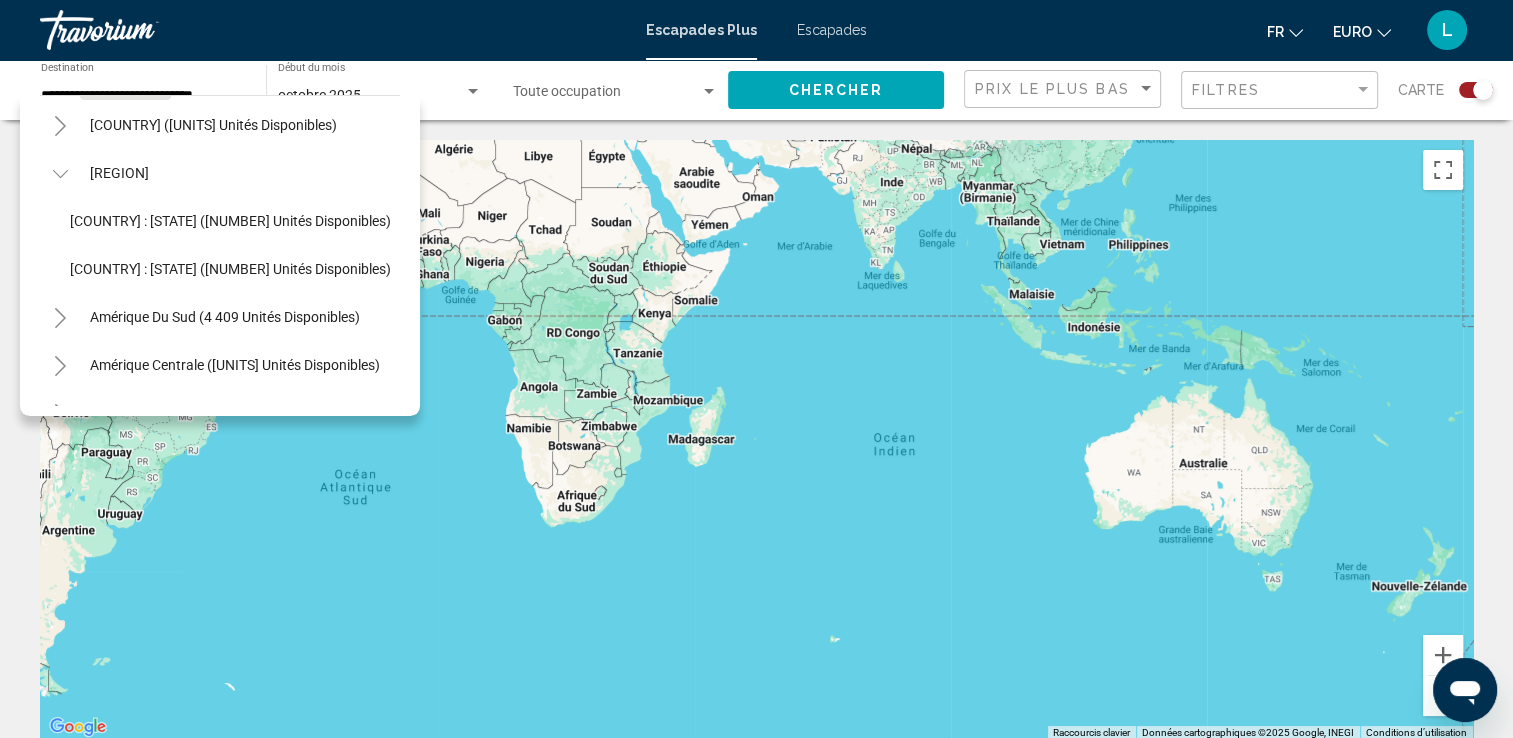 click 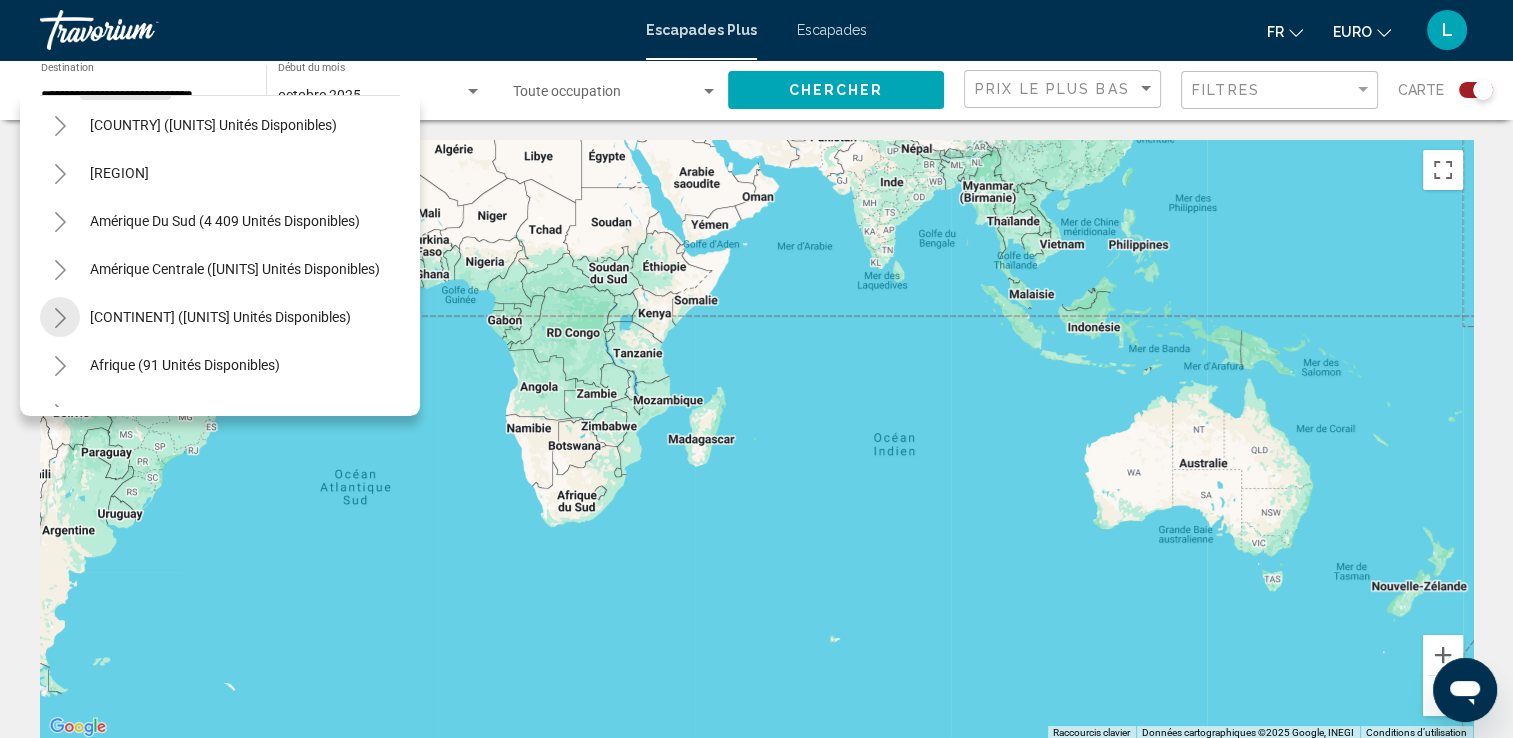 click 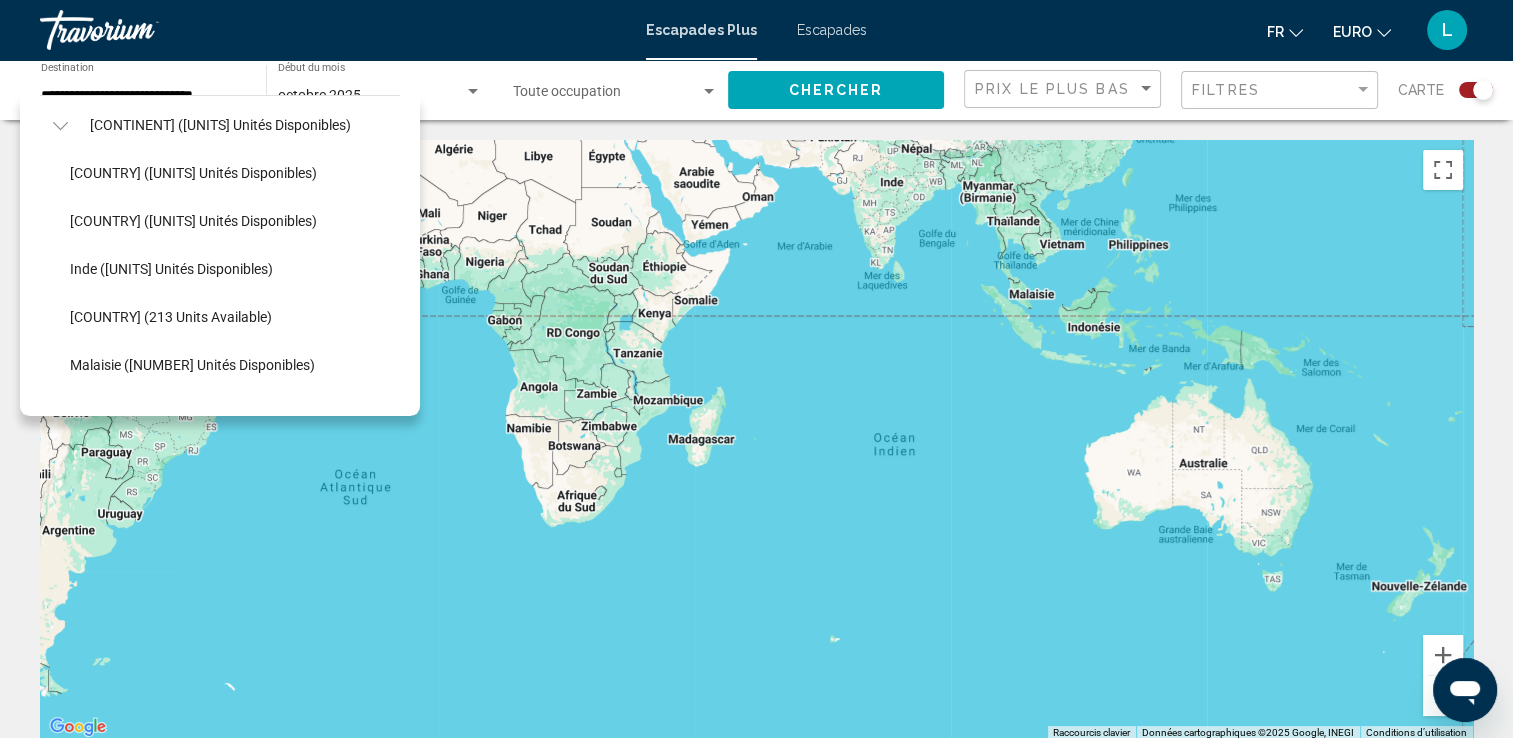 scroll, scrollTop: 456, scrollLeft: 0, axis: vertical 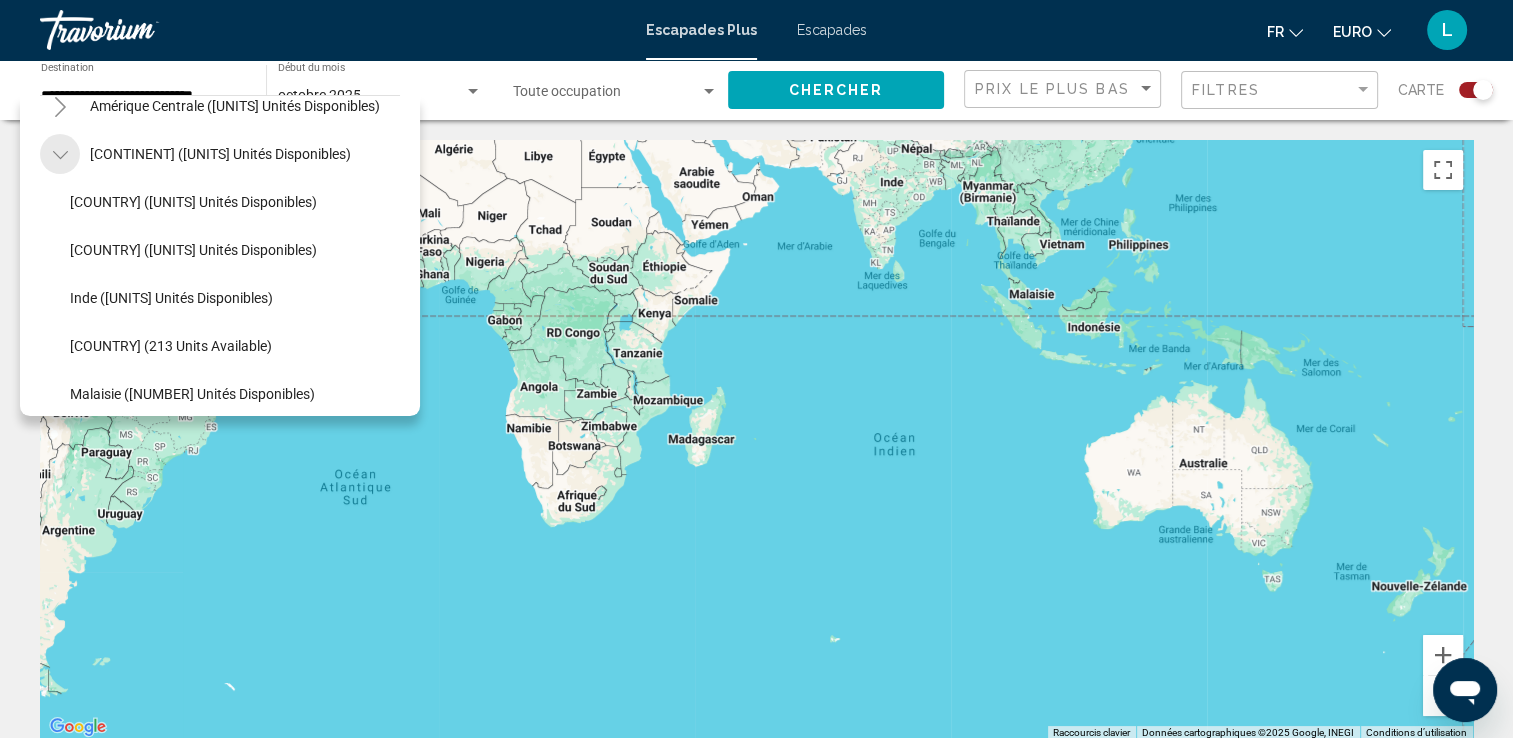 click 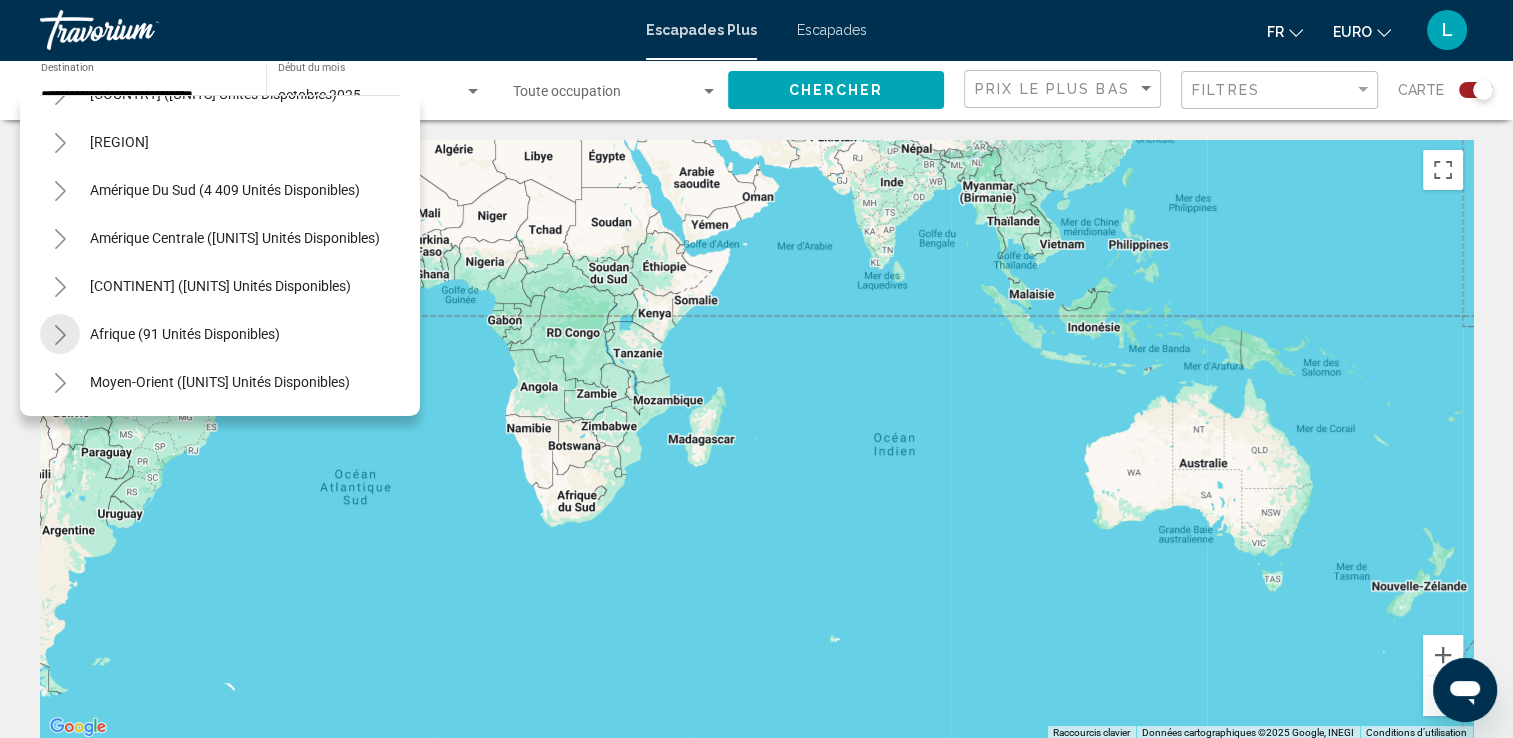 click 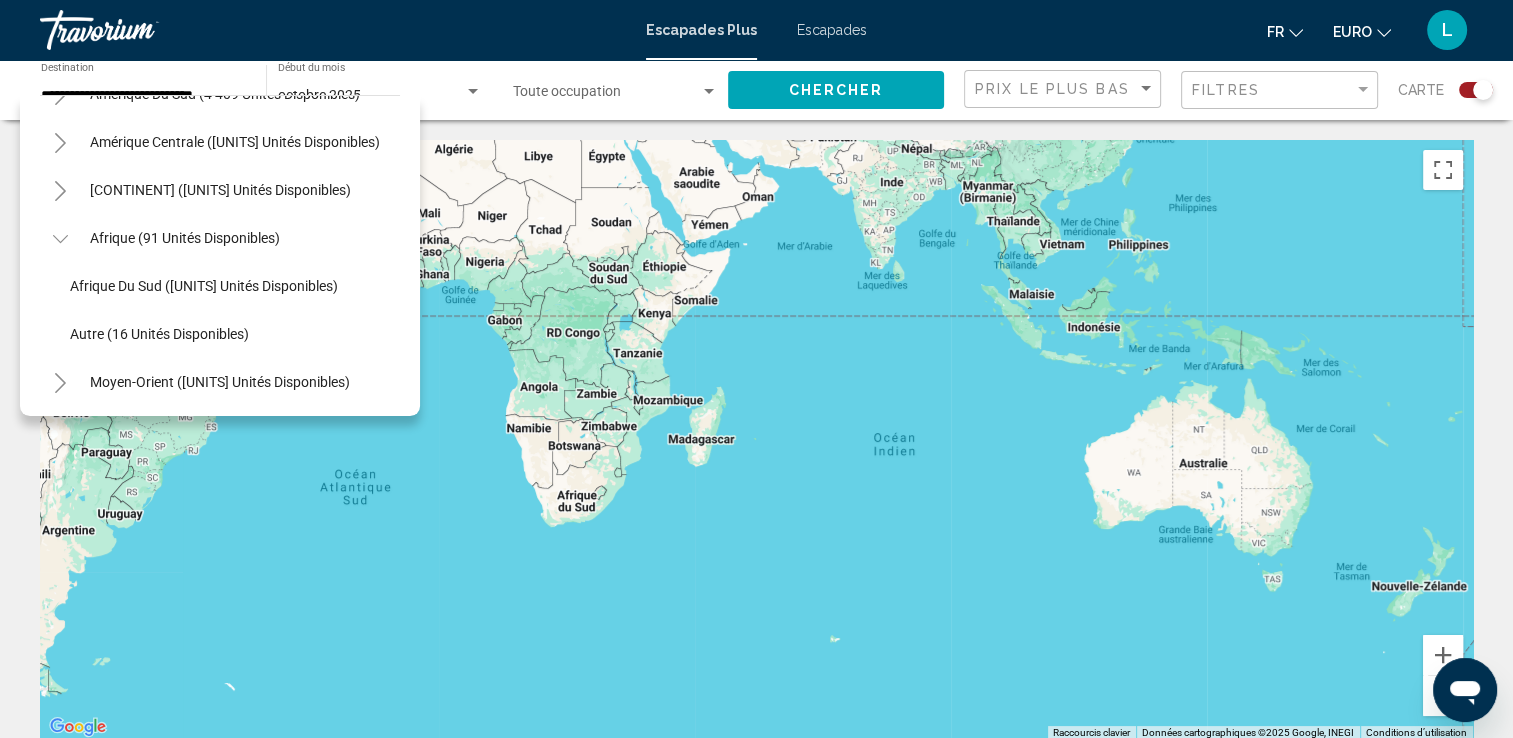 scroll, scrollTop: 435, scrollLeft: 0, axis: vertical 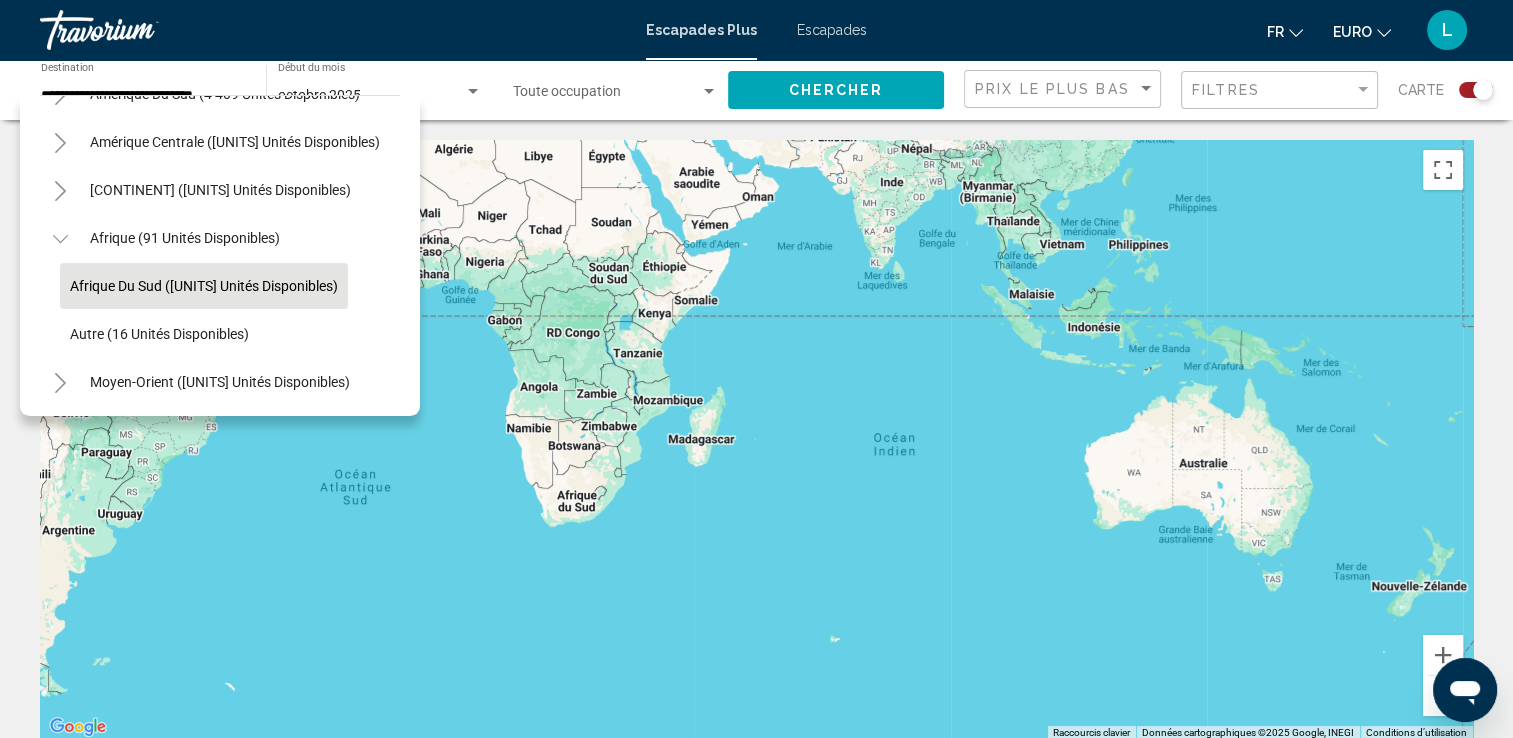 click on "Afrique du Sud ([UNITS] unités disponibles)" 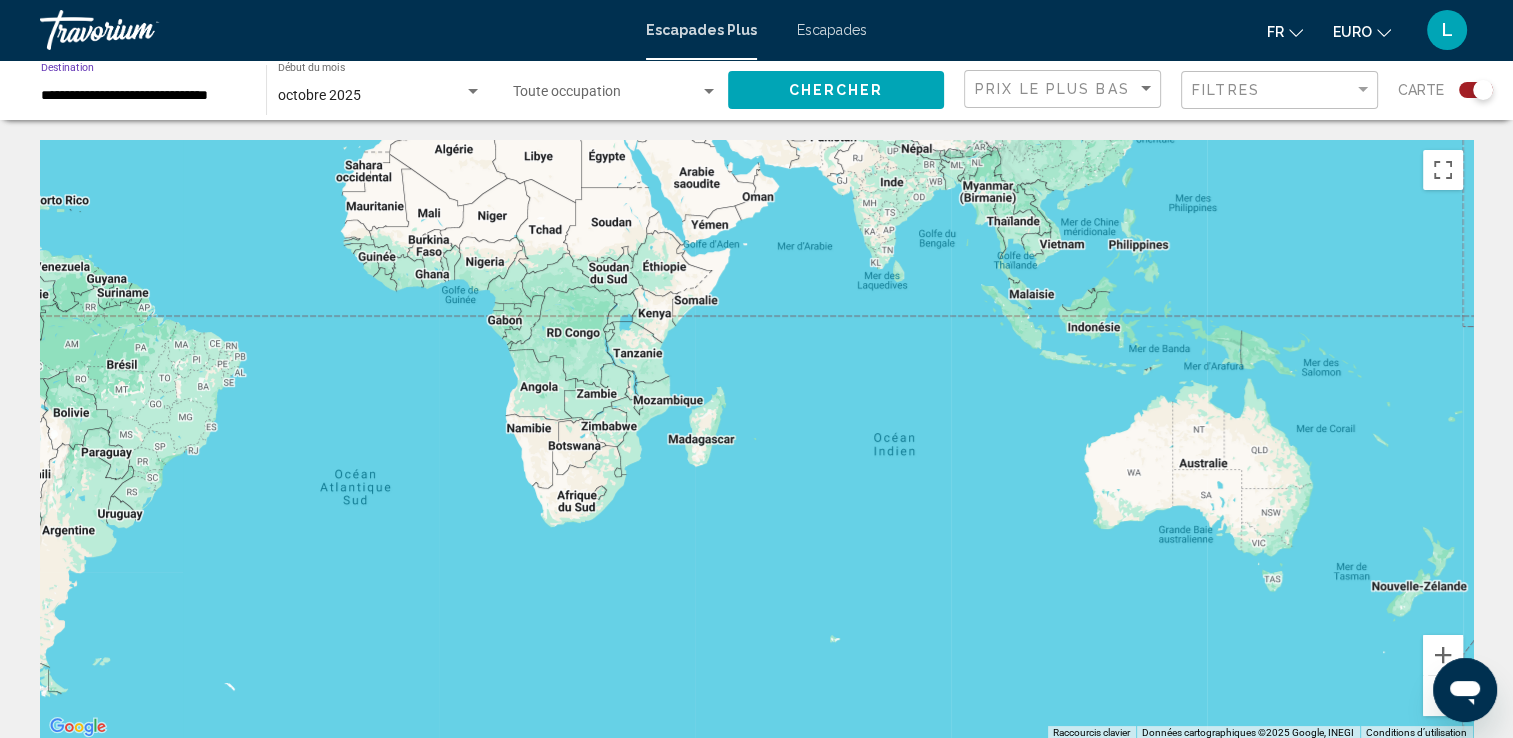 click on "**********" at bounding box center [143, 96] 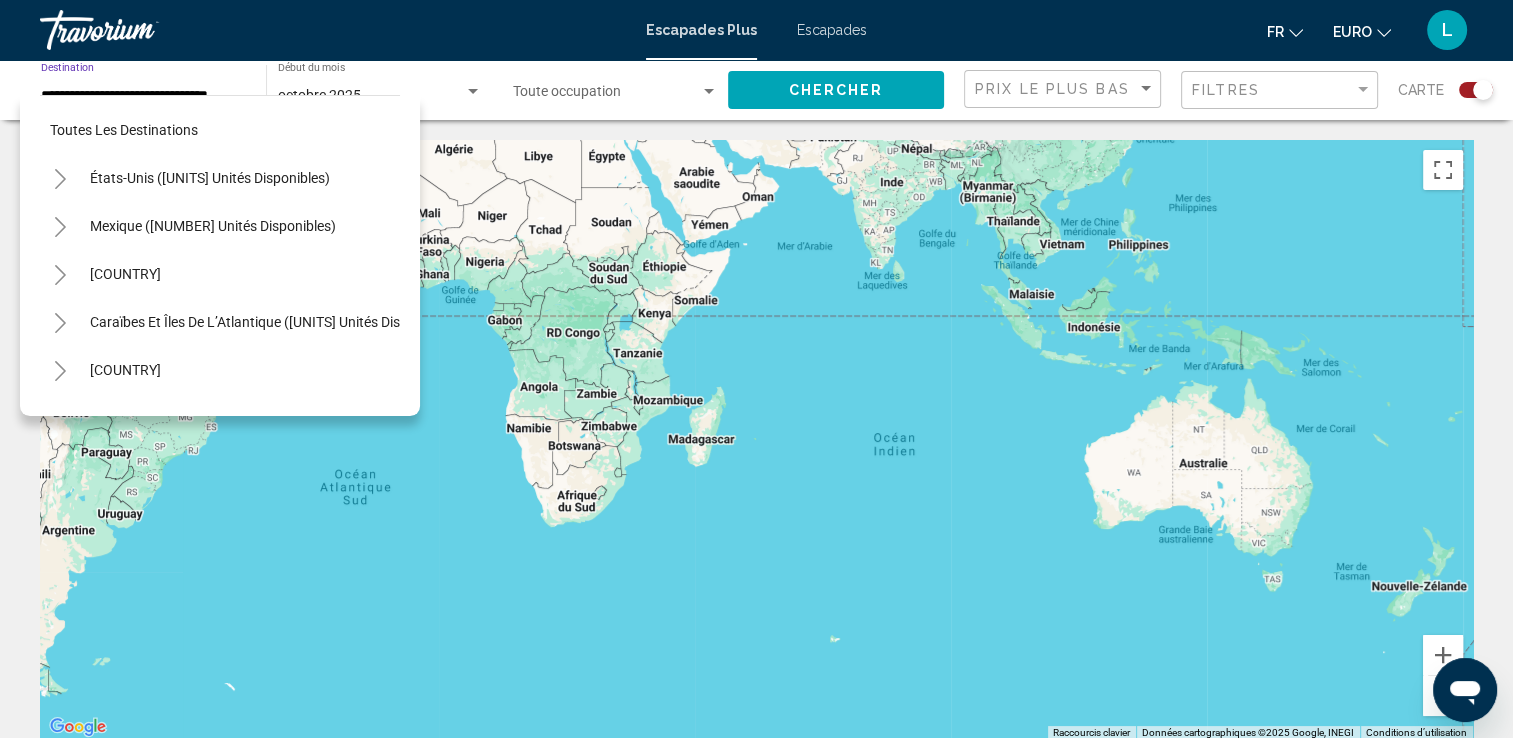 scroll, scrollTop: 435, scrollLeft: 0, axis: vertical 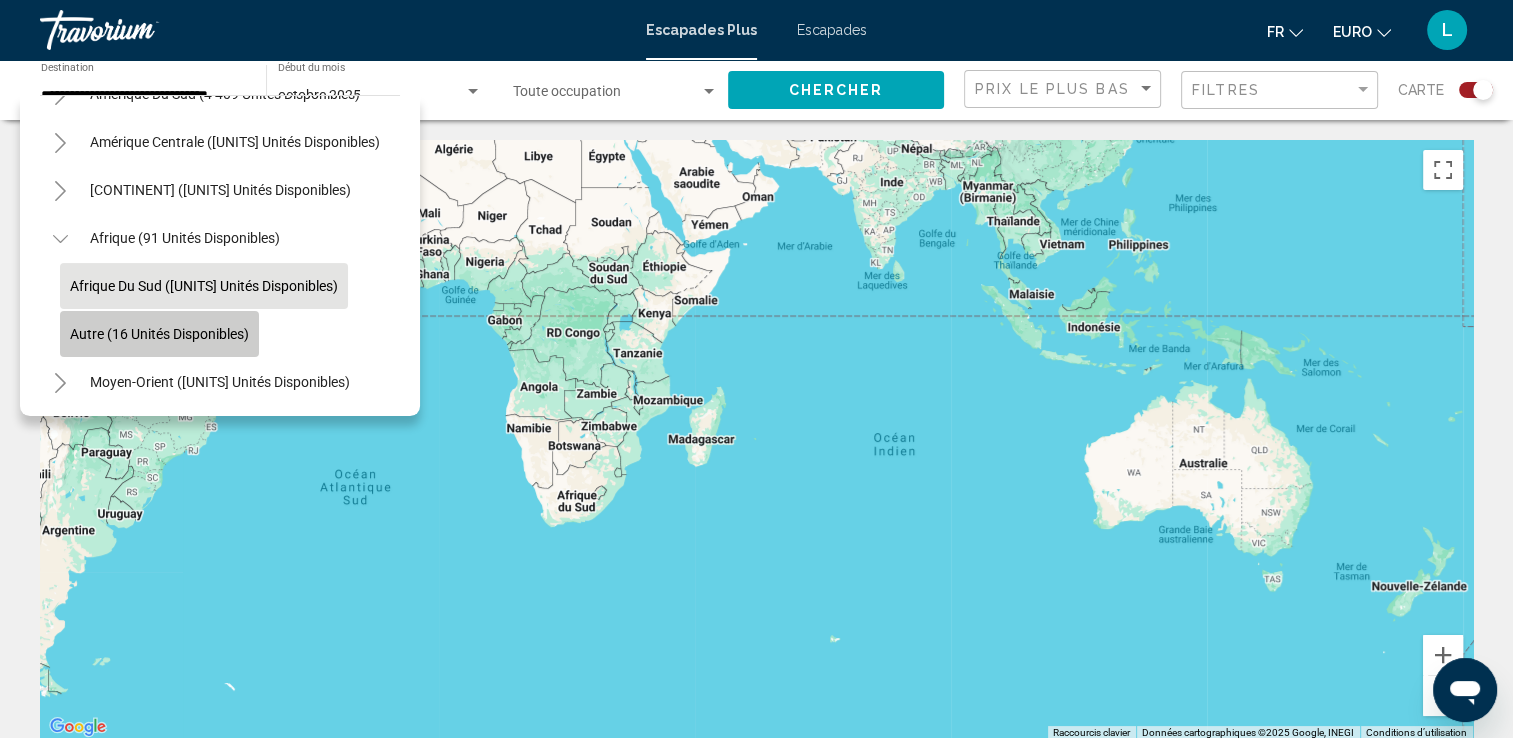 click on "Autre (16 unités disponibles)" 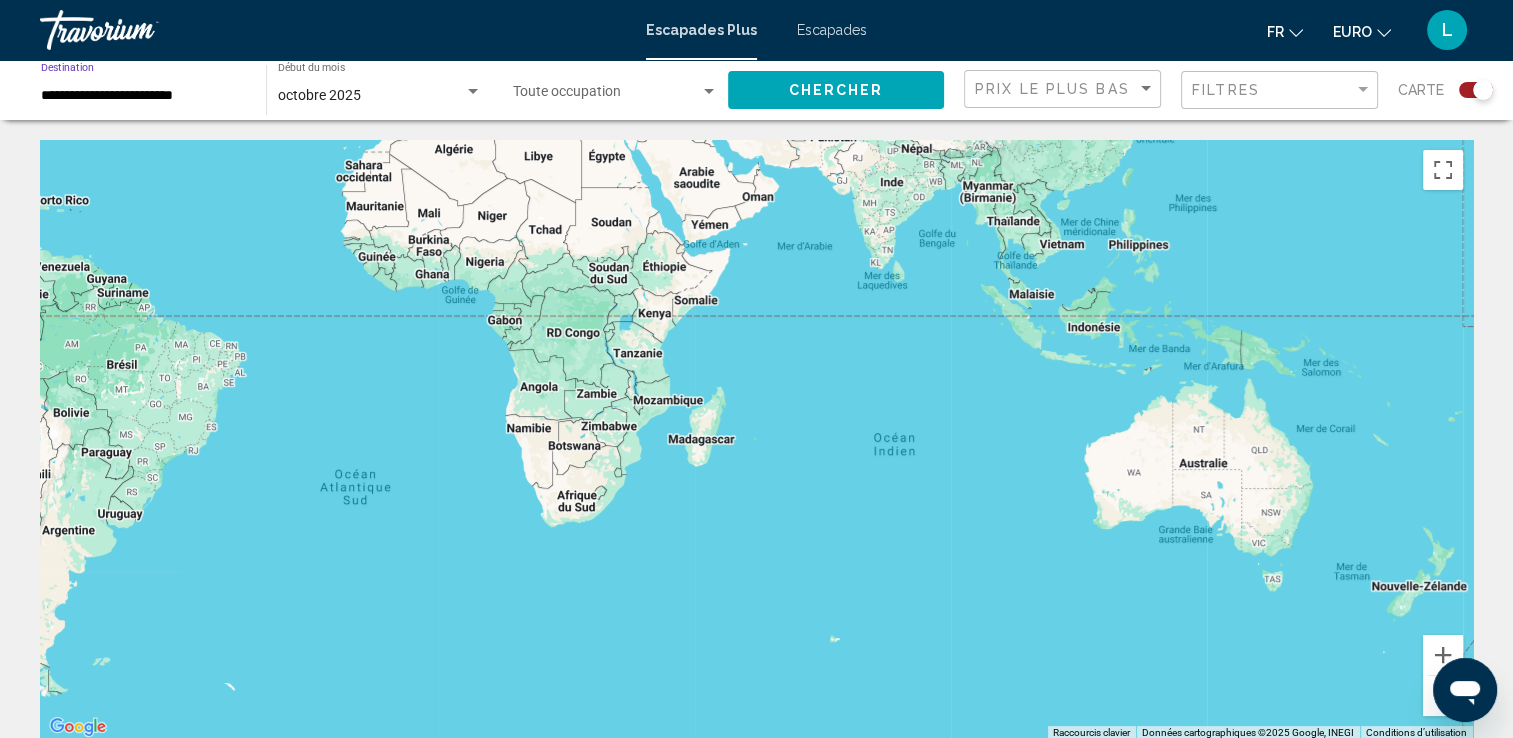 click on "**********" at bounding box center [143, 96] 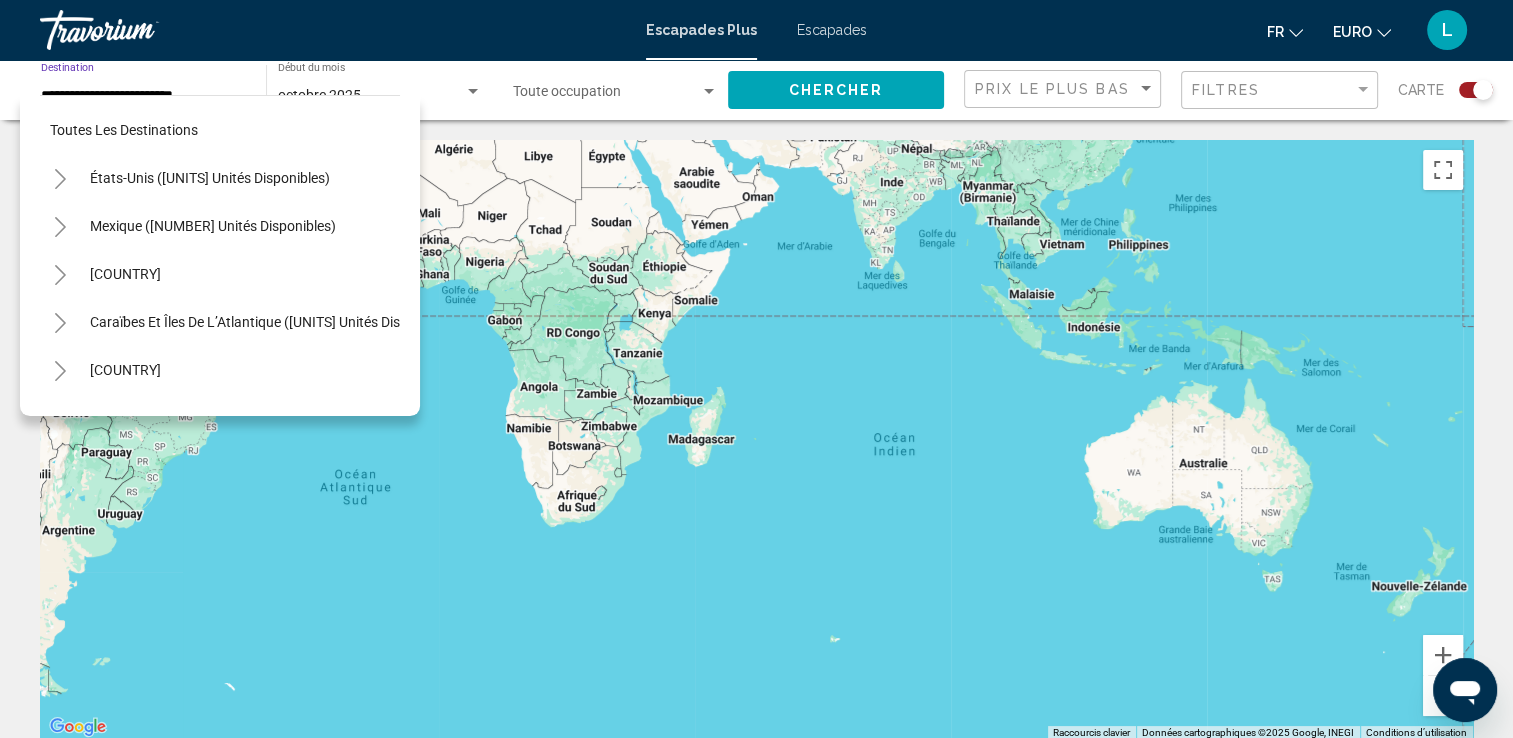 scroll, scrollTop: 435, scrollLeft: 0, axis: vertical 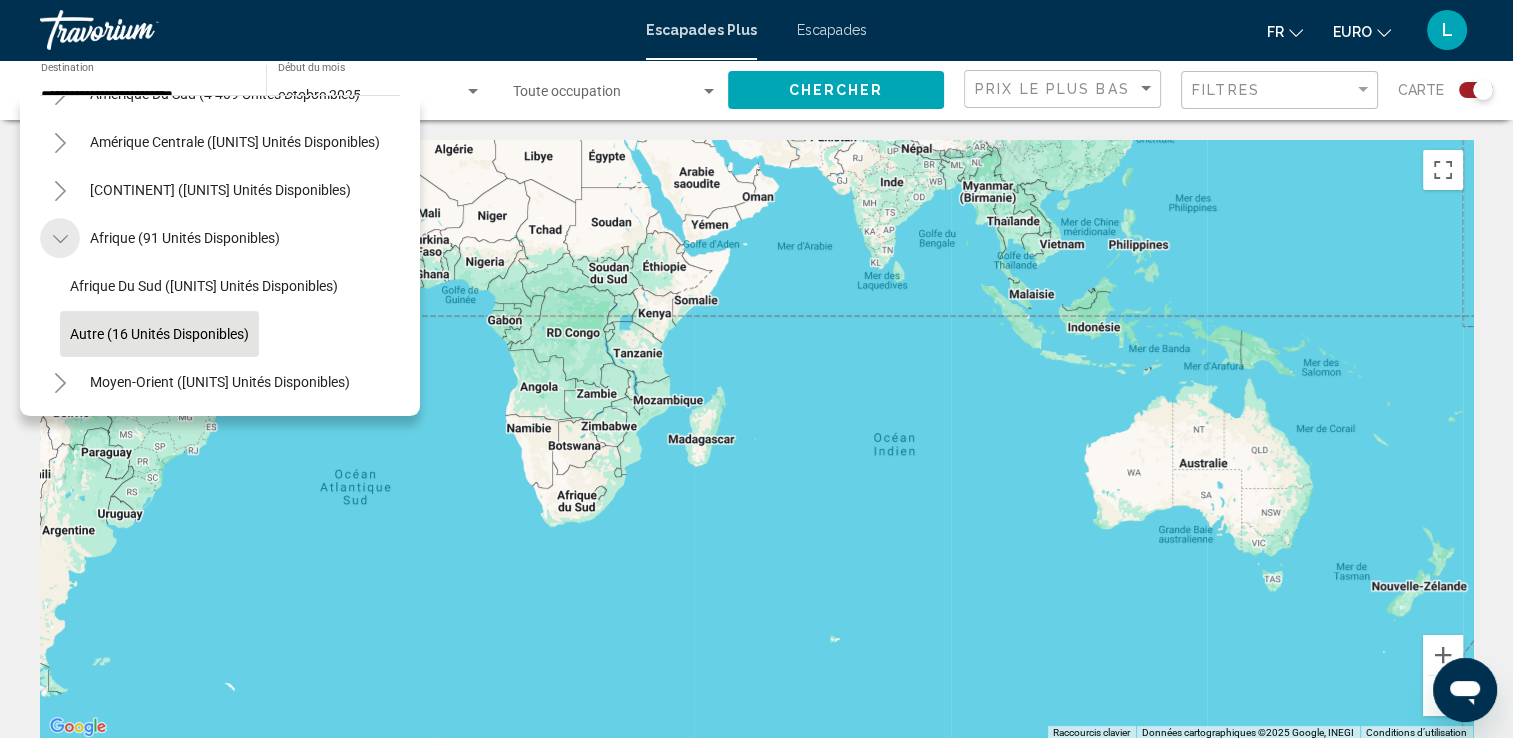 click 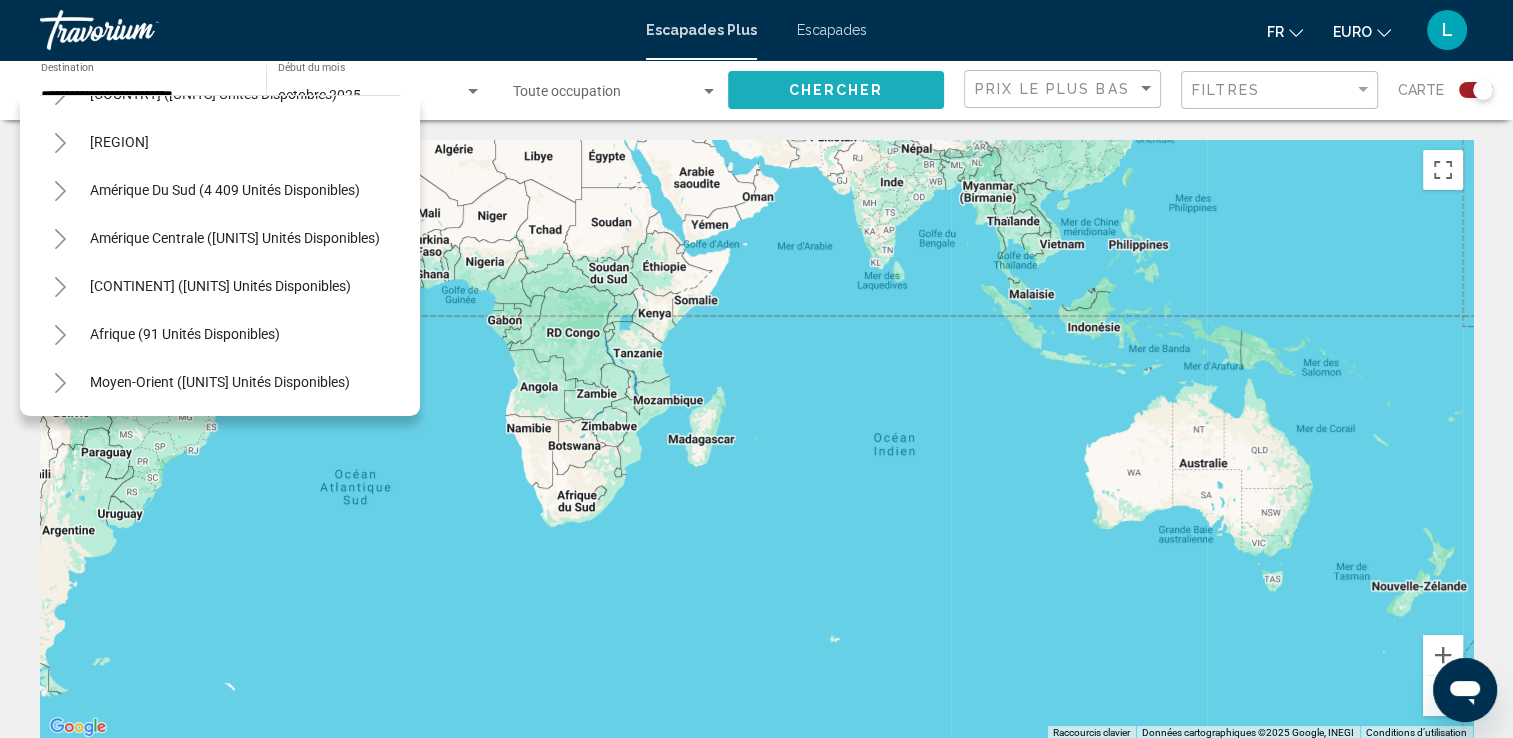 click on "Chercher" 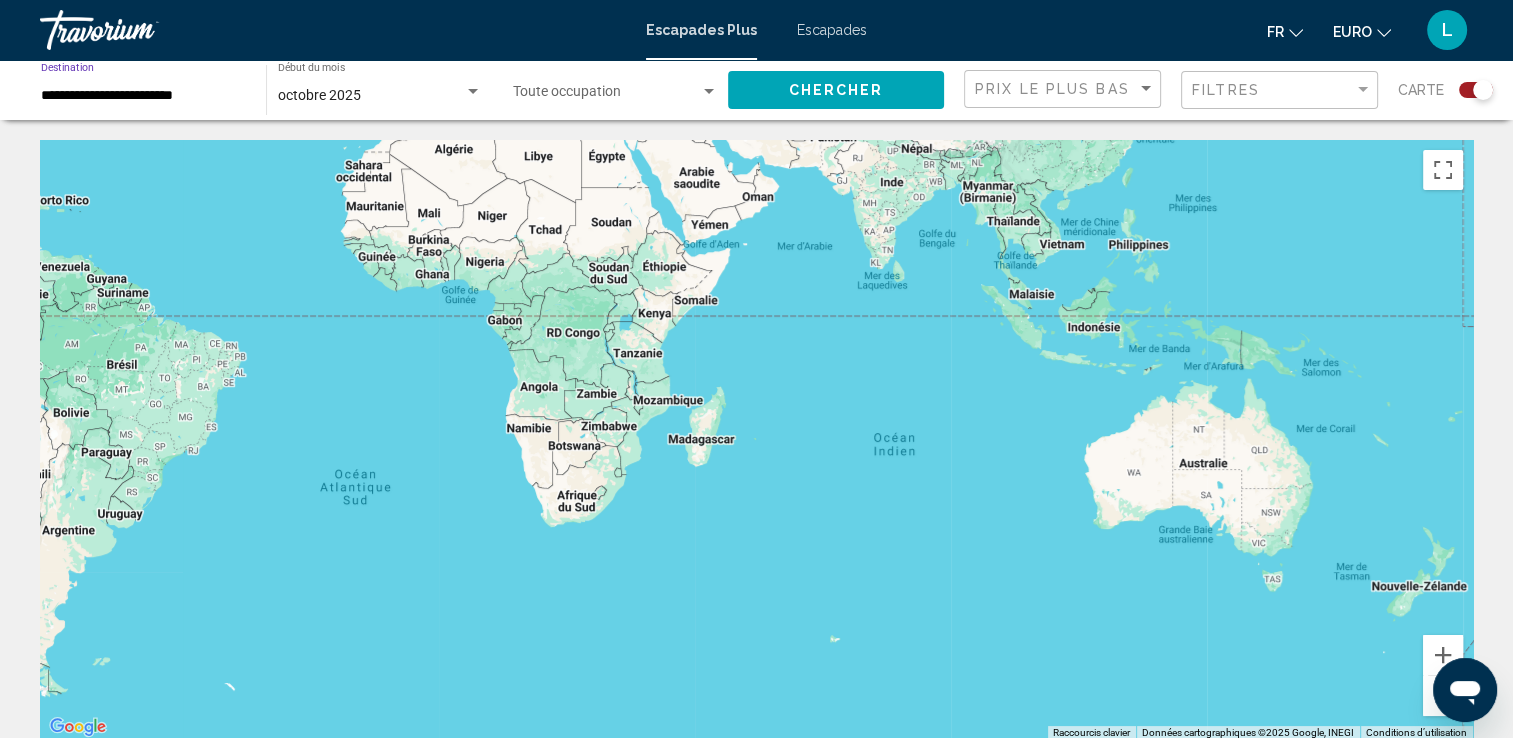 click on "**********" at bounding box center [143, 96] 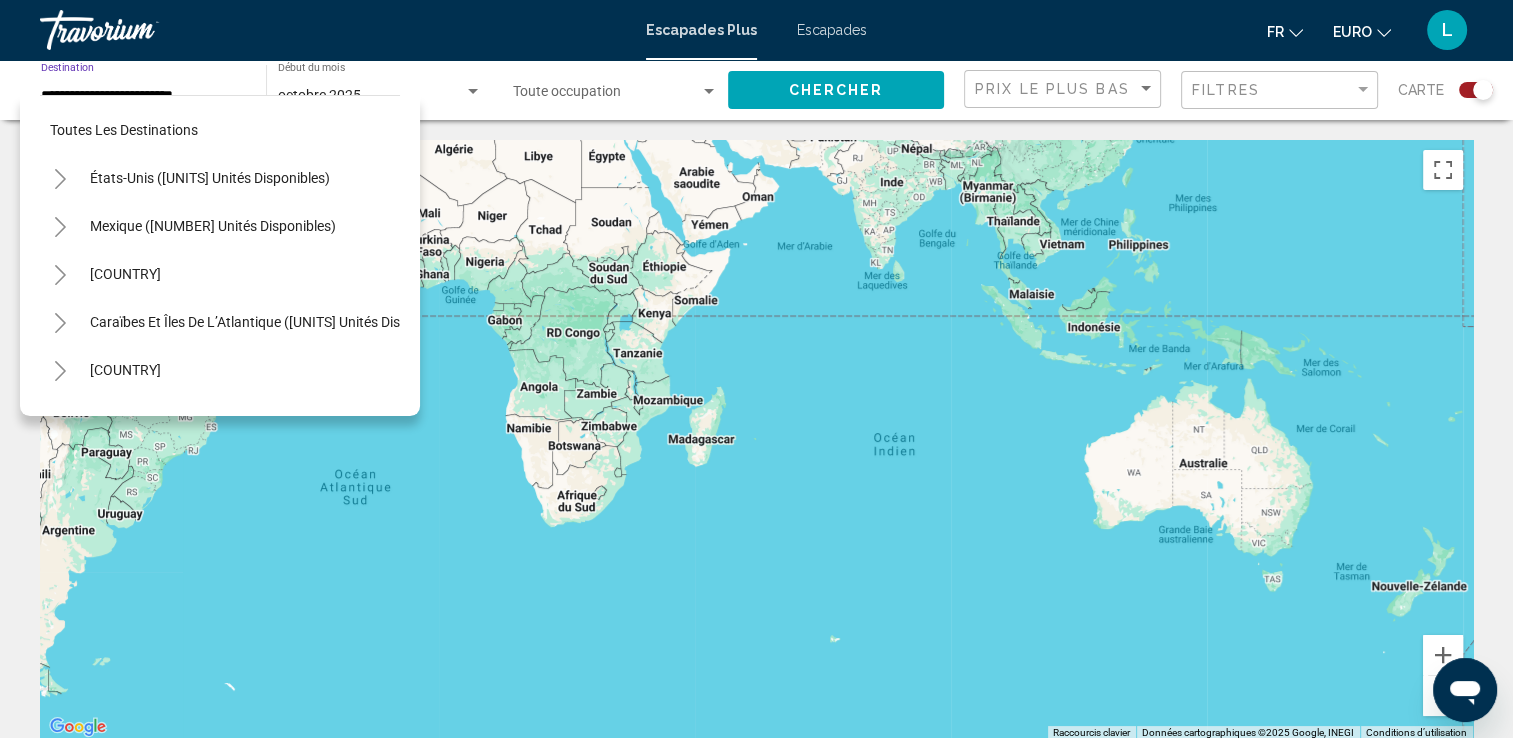 scroll, scrollTop: 435, scrollLeft: 0, axis: vertical 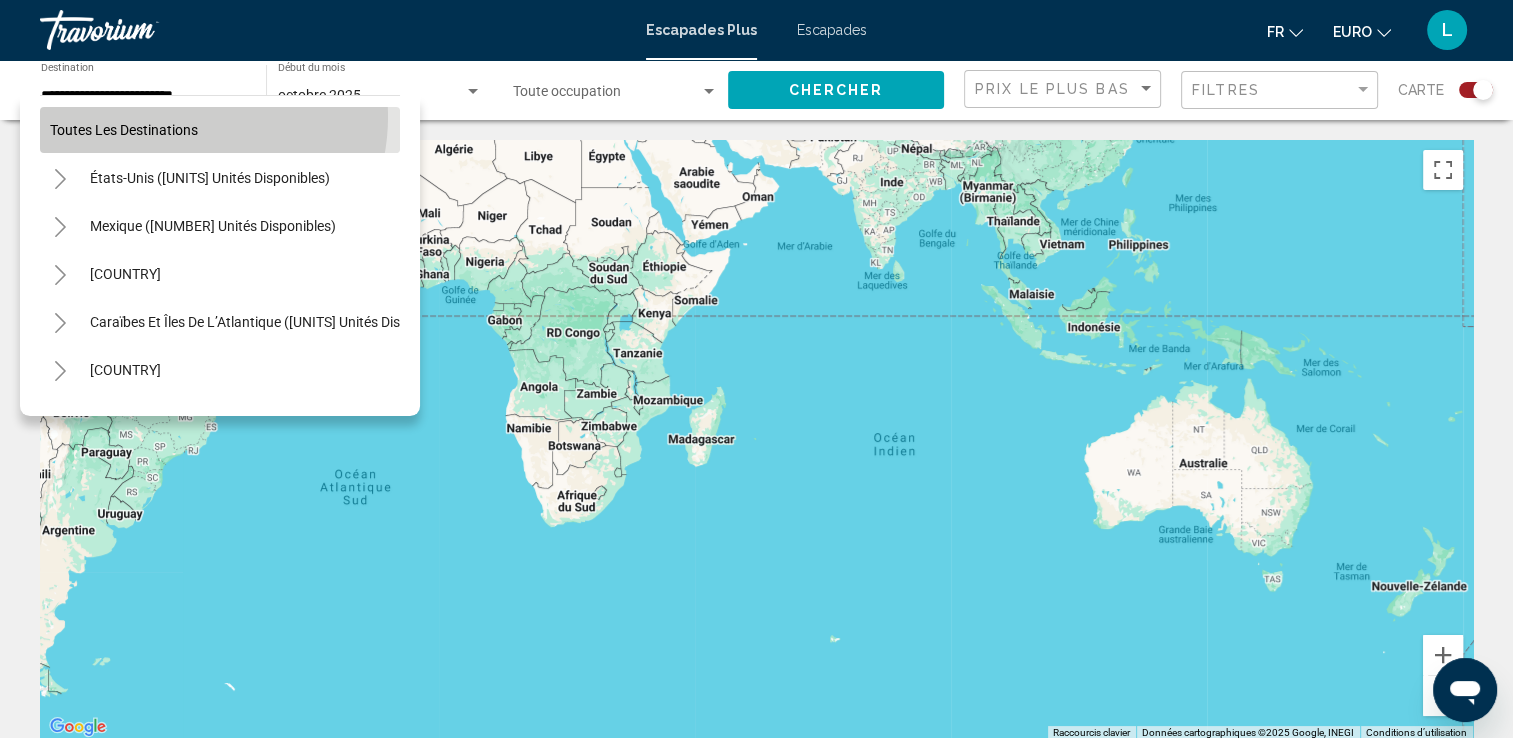 click on "Toutes les destinations" at bounding box center [220, 130] 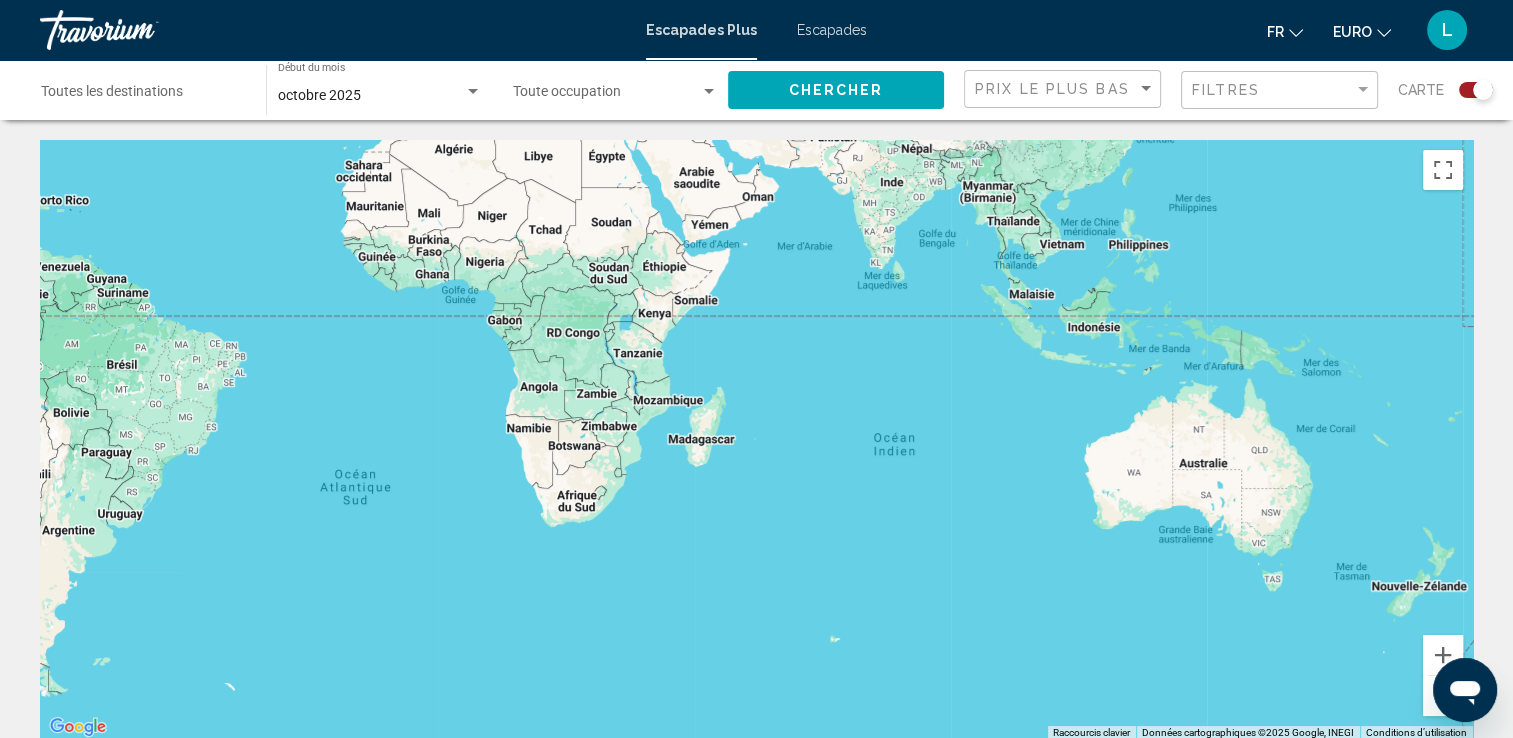 click on "Chercher" 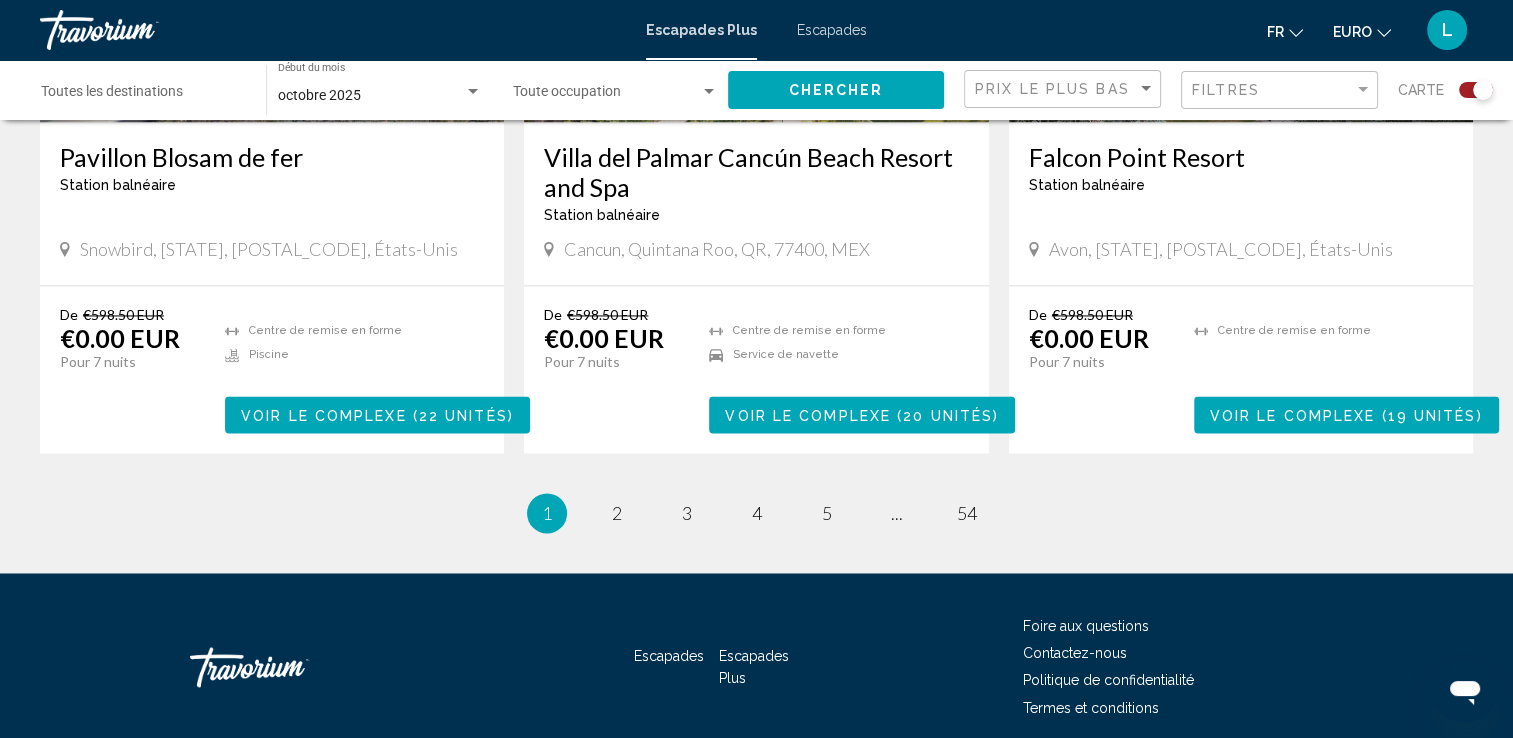 scroll, scrollTop: 3104, scrollLeft: 0, axis: vertical 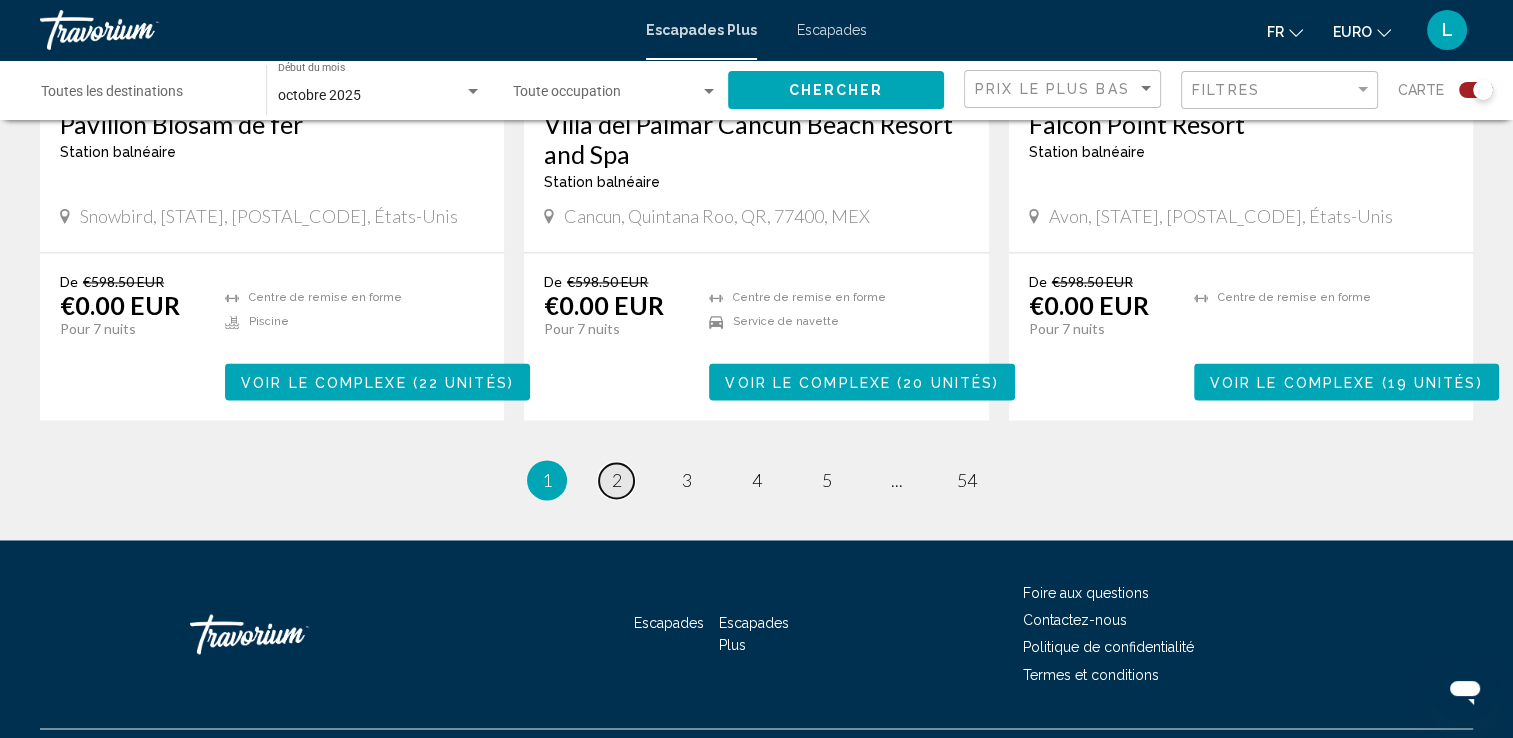 click on "2" at bounding box center (617, 480) 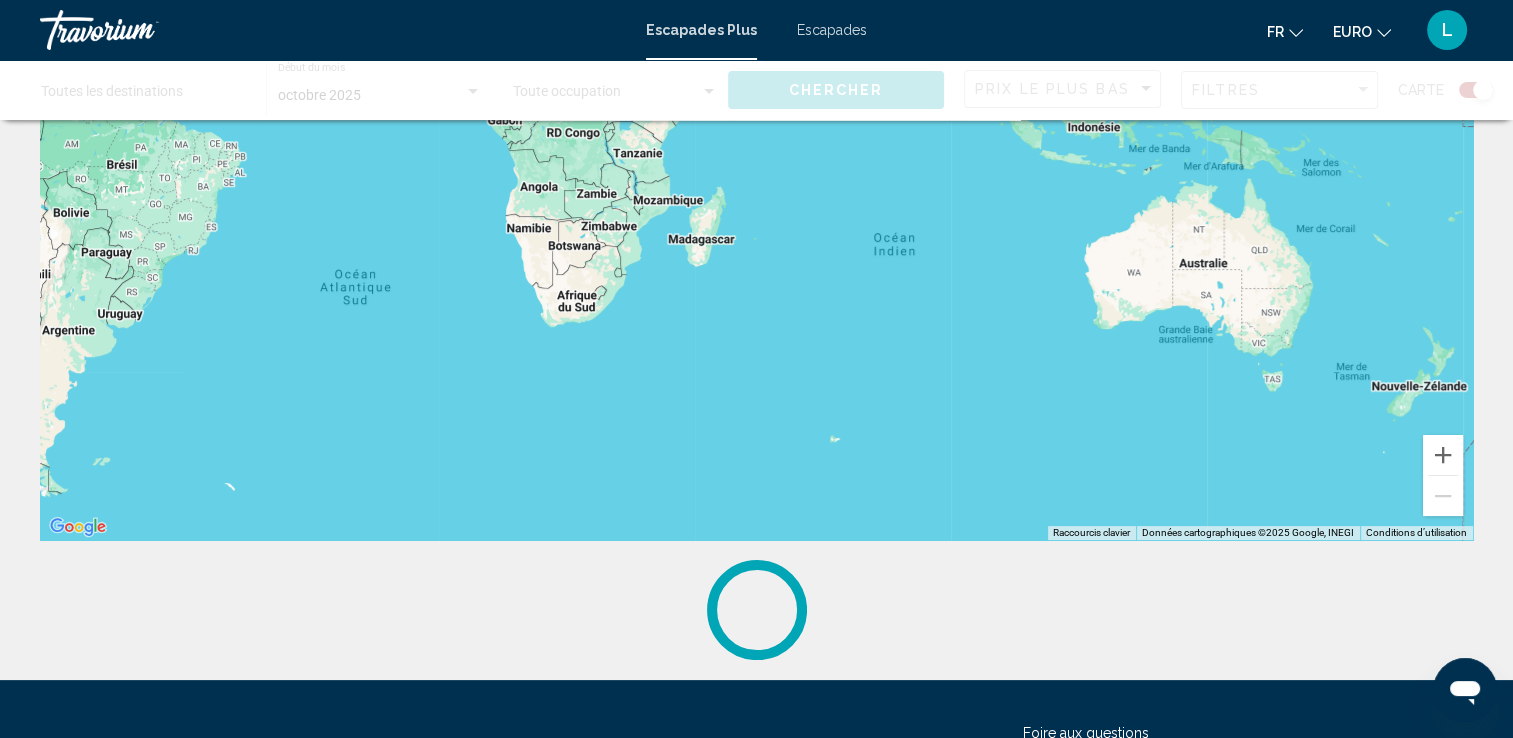 scroll, scrollTop: 229, scrollLeft: 0, axis: vertical 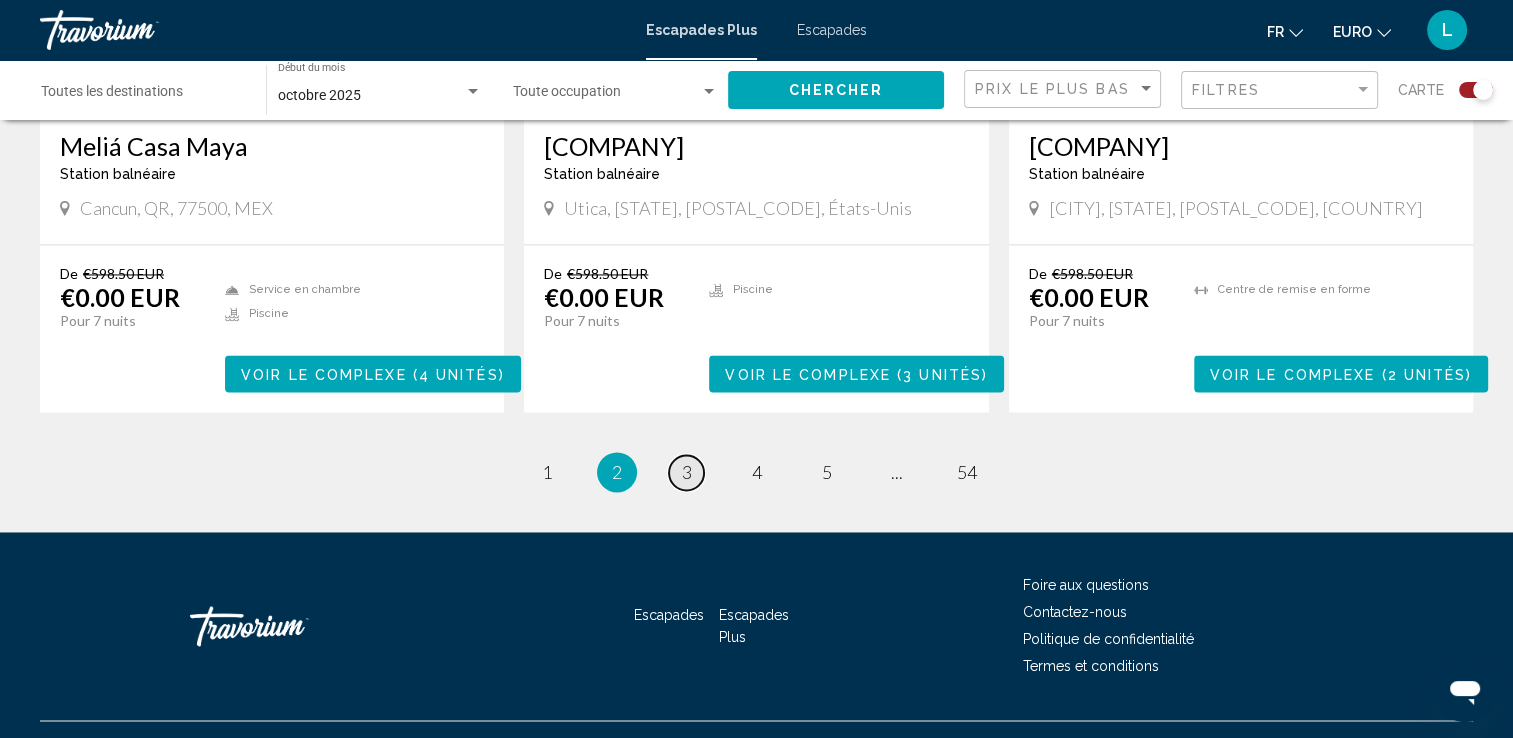 click on "3" at bounding box center (687, 472) 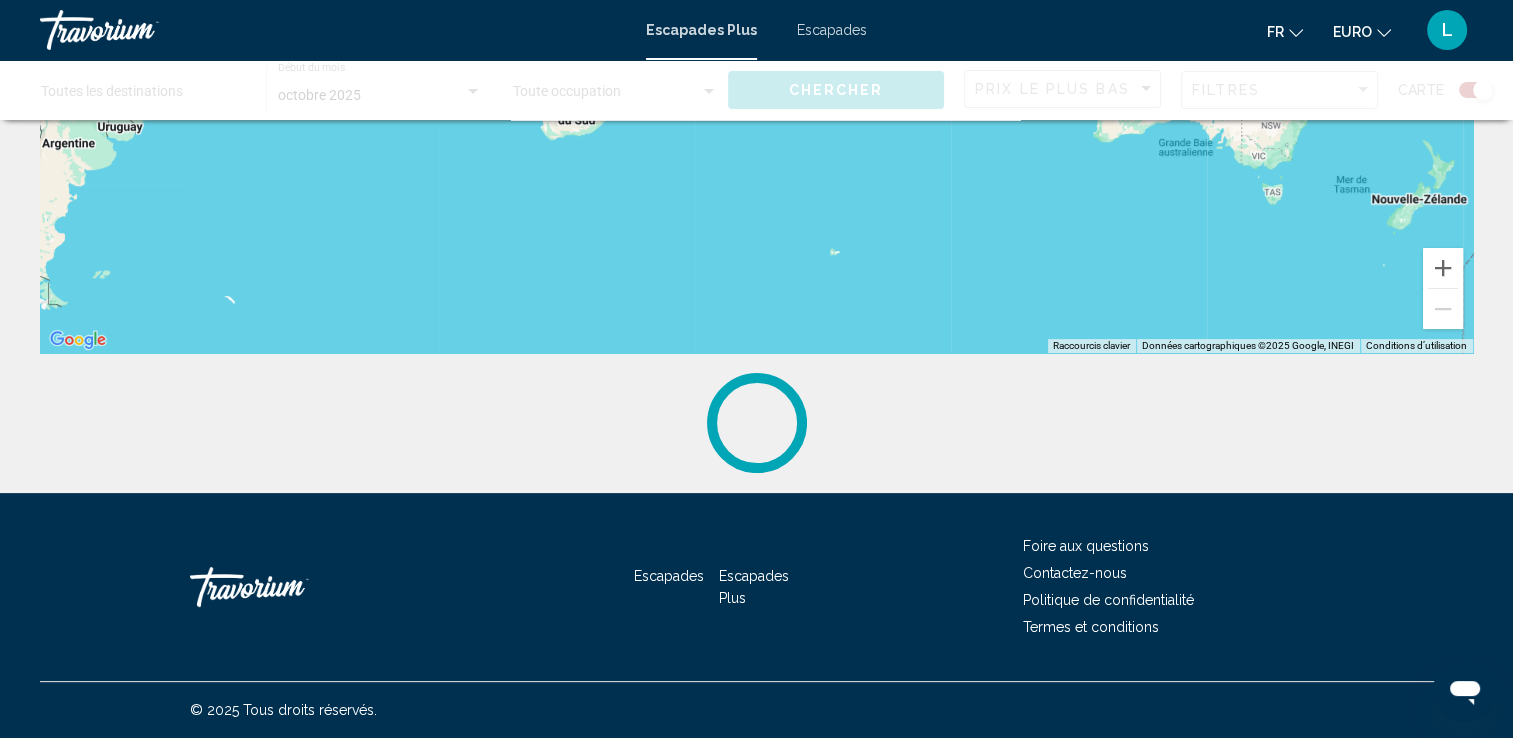 scroll, scrollTop: 0, scrollLeft: 0, axis: both 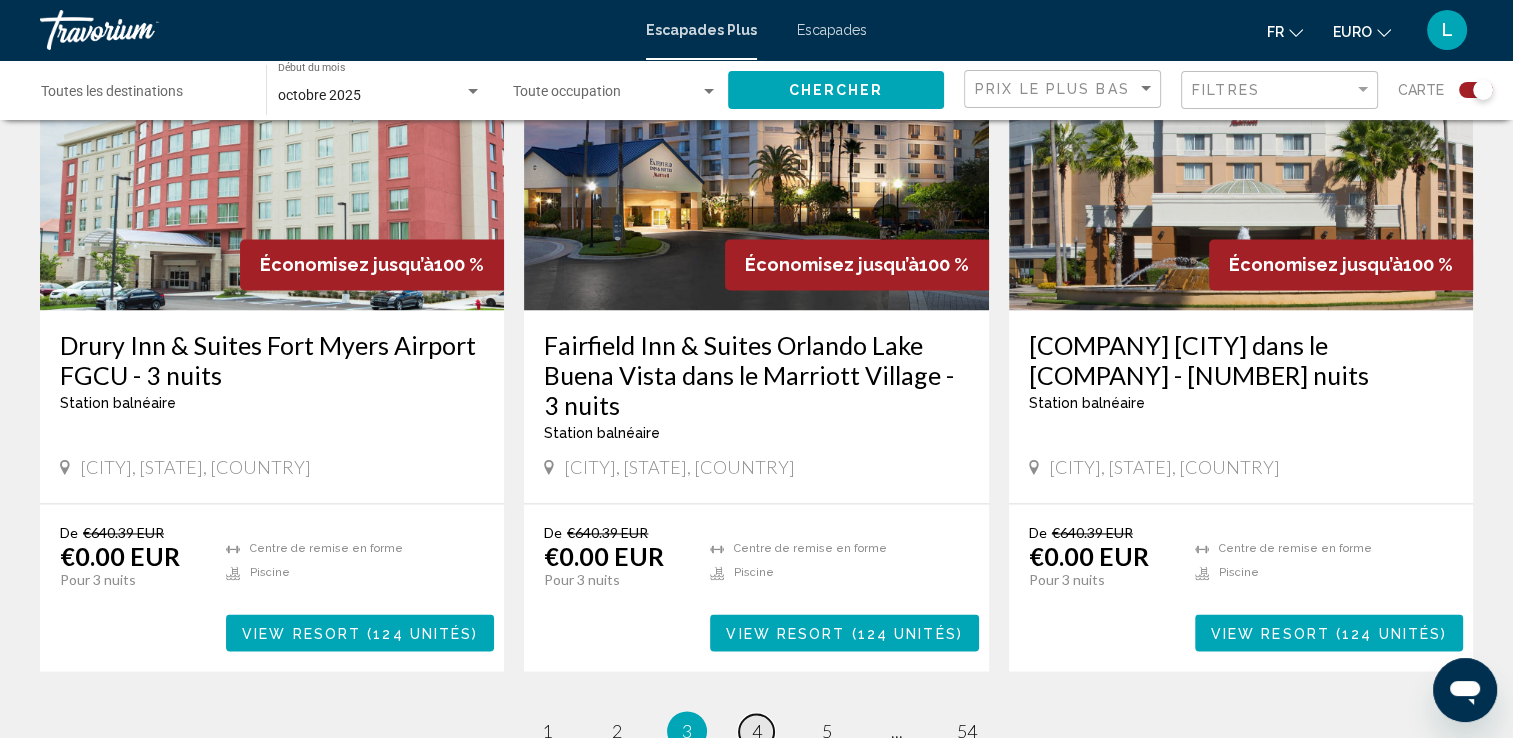 click on "4" at bounding box center [757, 731] 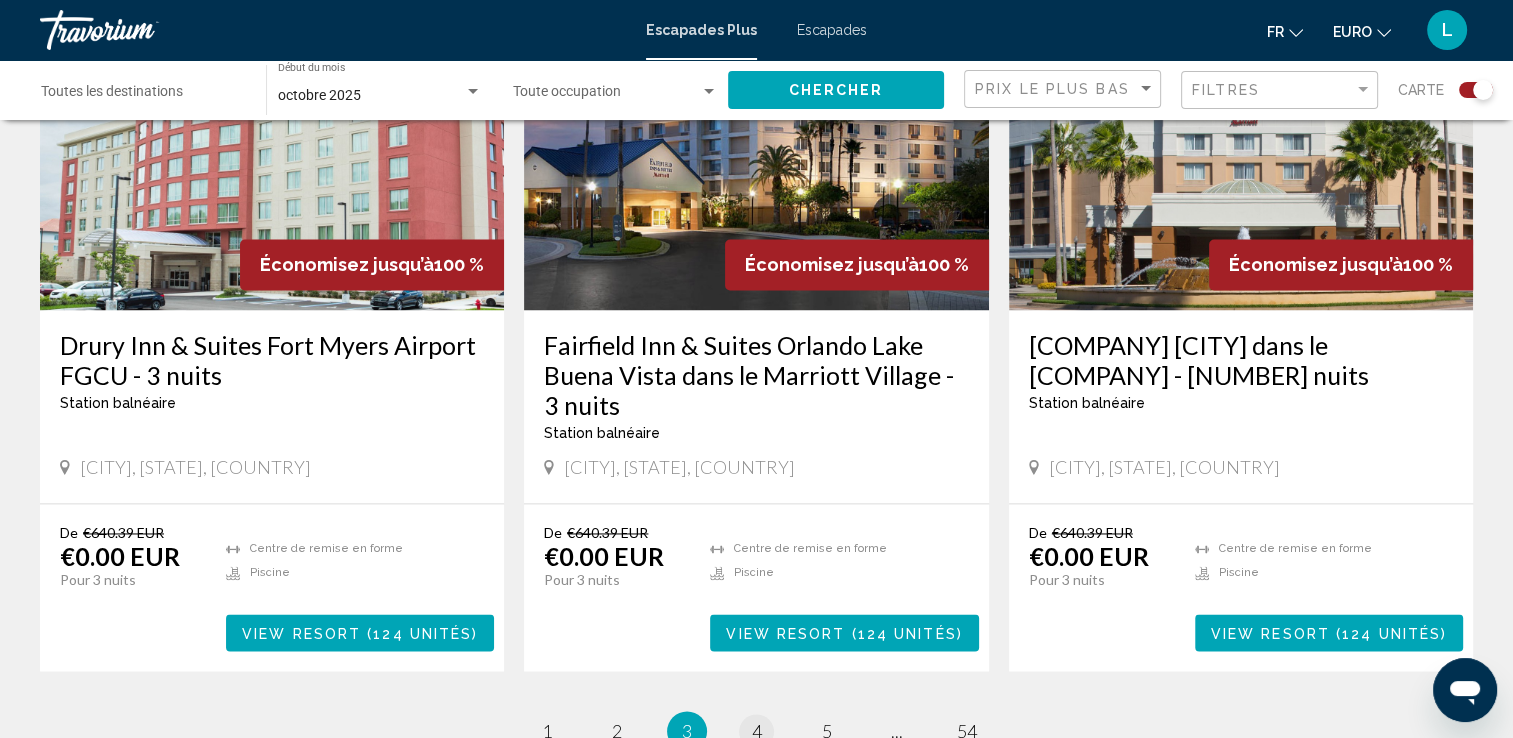 scroll, scrollTop: 0, scrollLeft: 0, axis: both 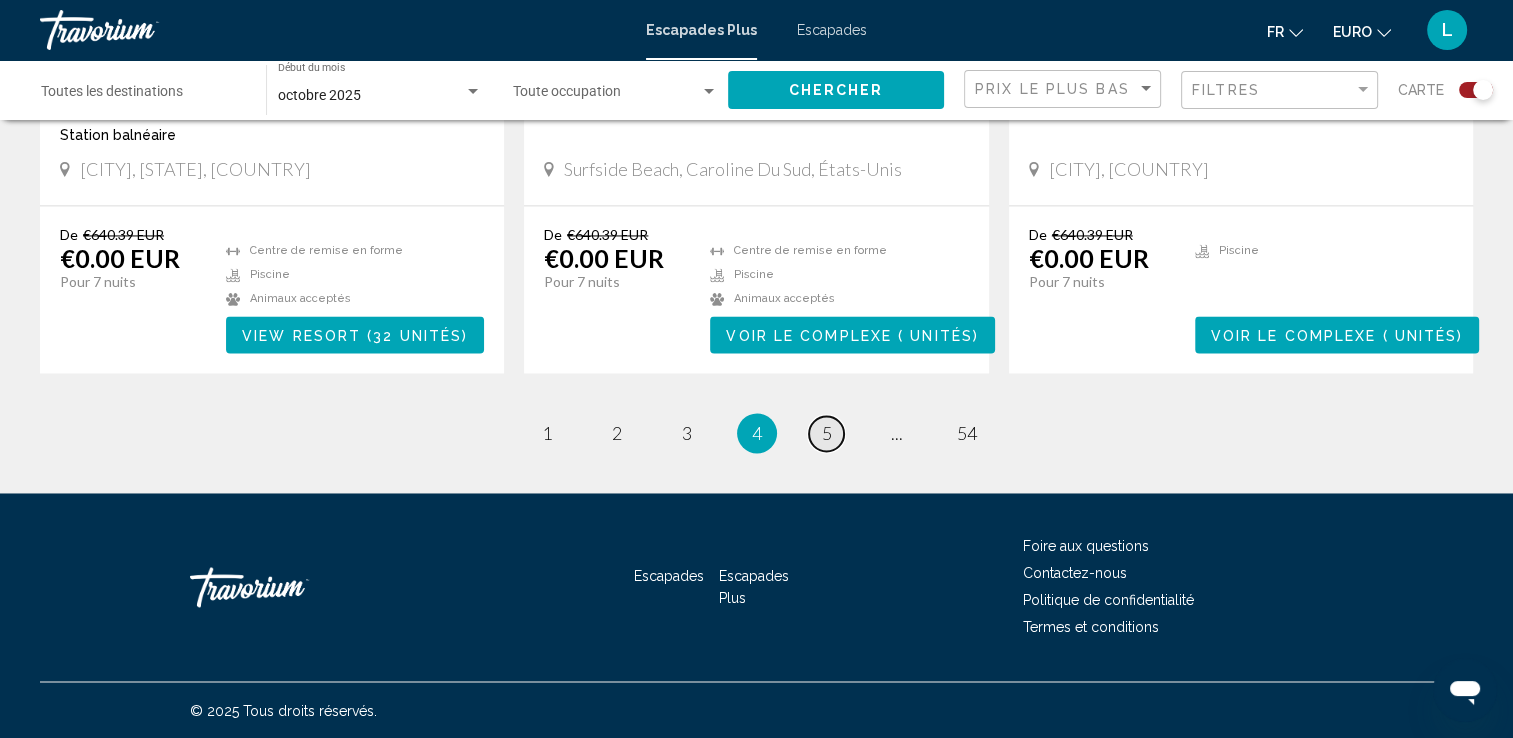 click on "5" at bounding box center [827, 433] 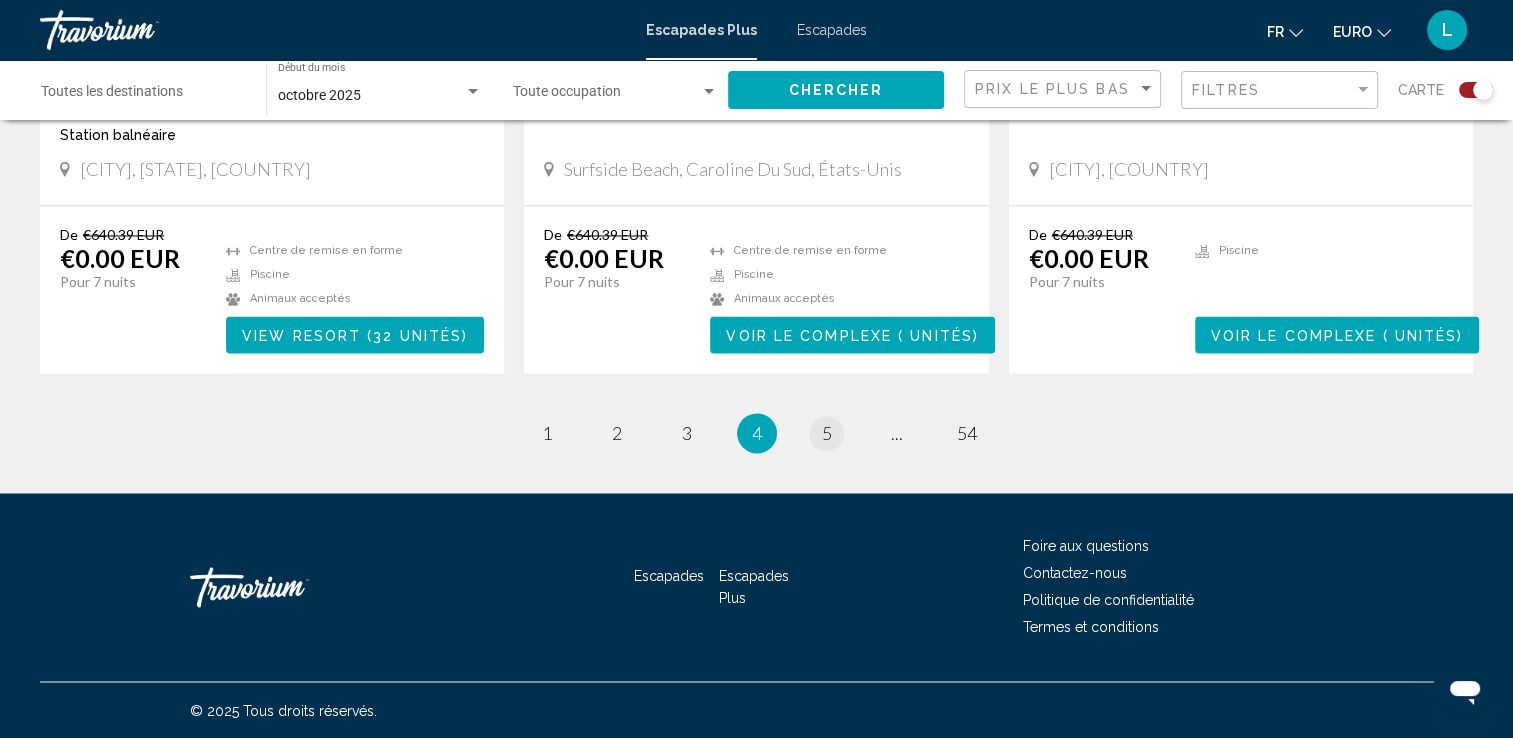scroll, scrollTop: 0, scrollLeft: 0, axis: both 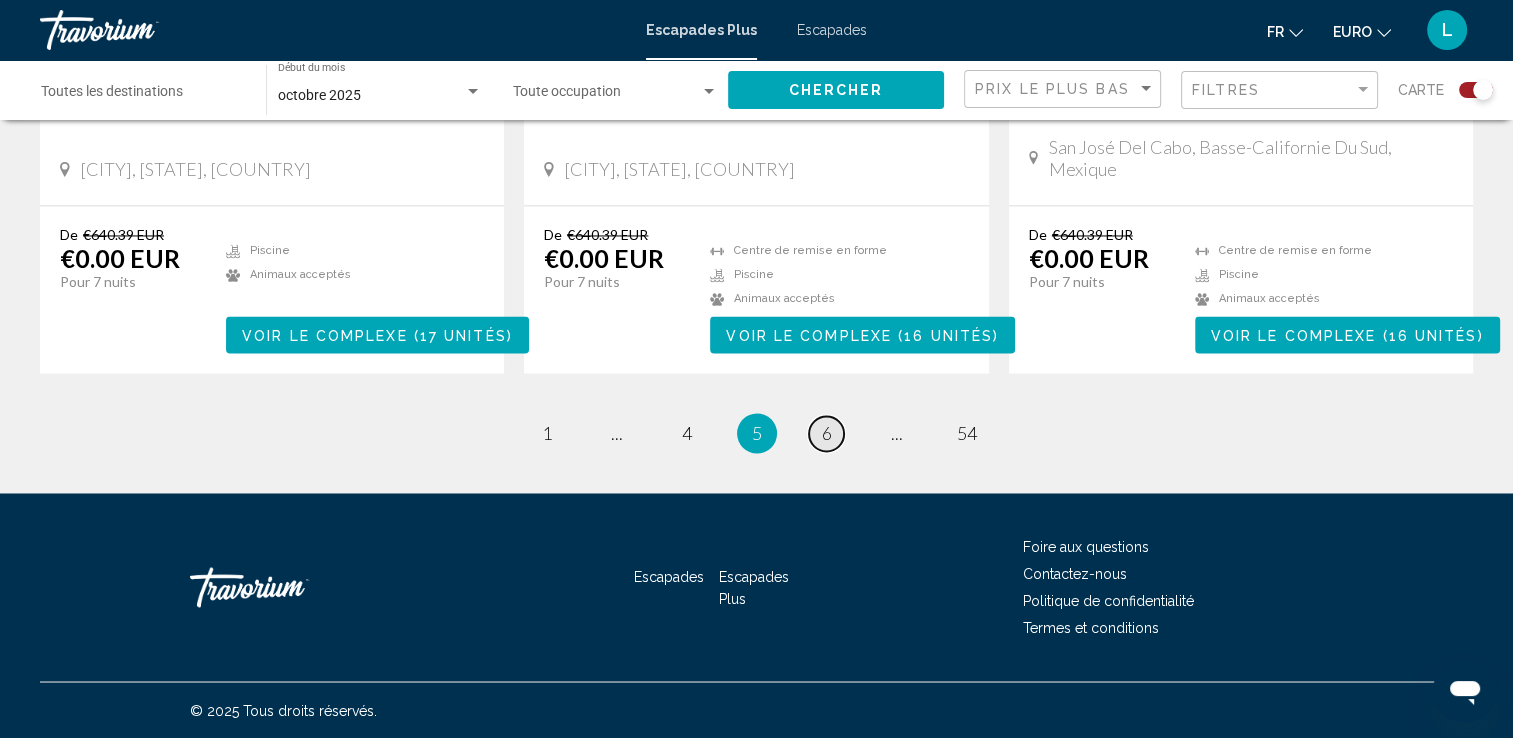 click on "6" at bounding box center (827, 433) 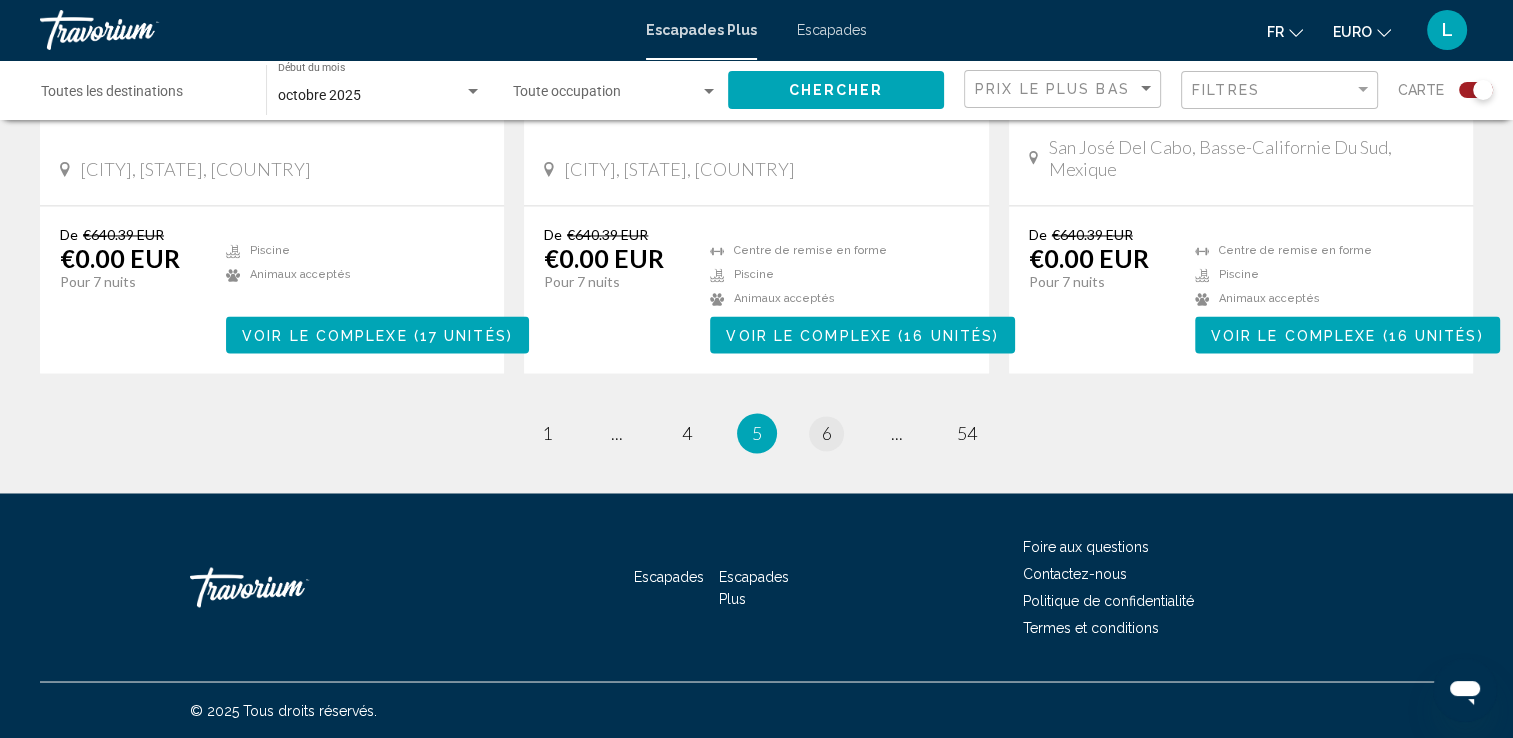 scroll, scrollTop: 0, scrollLeft: 0, axis: both 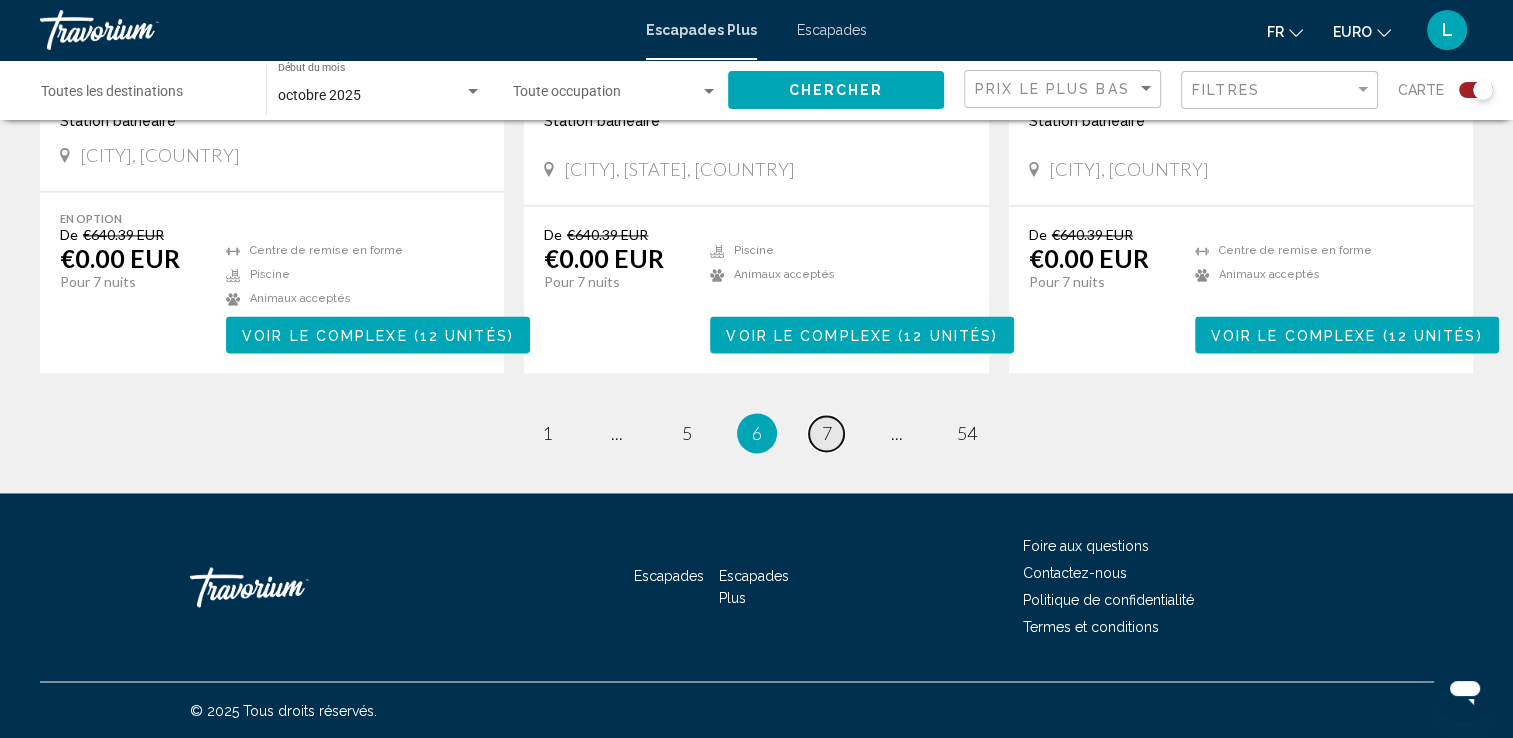 click on "7" at bounding box center (827, 433) 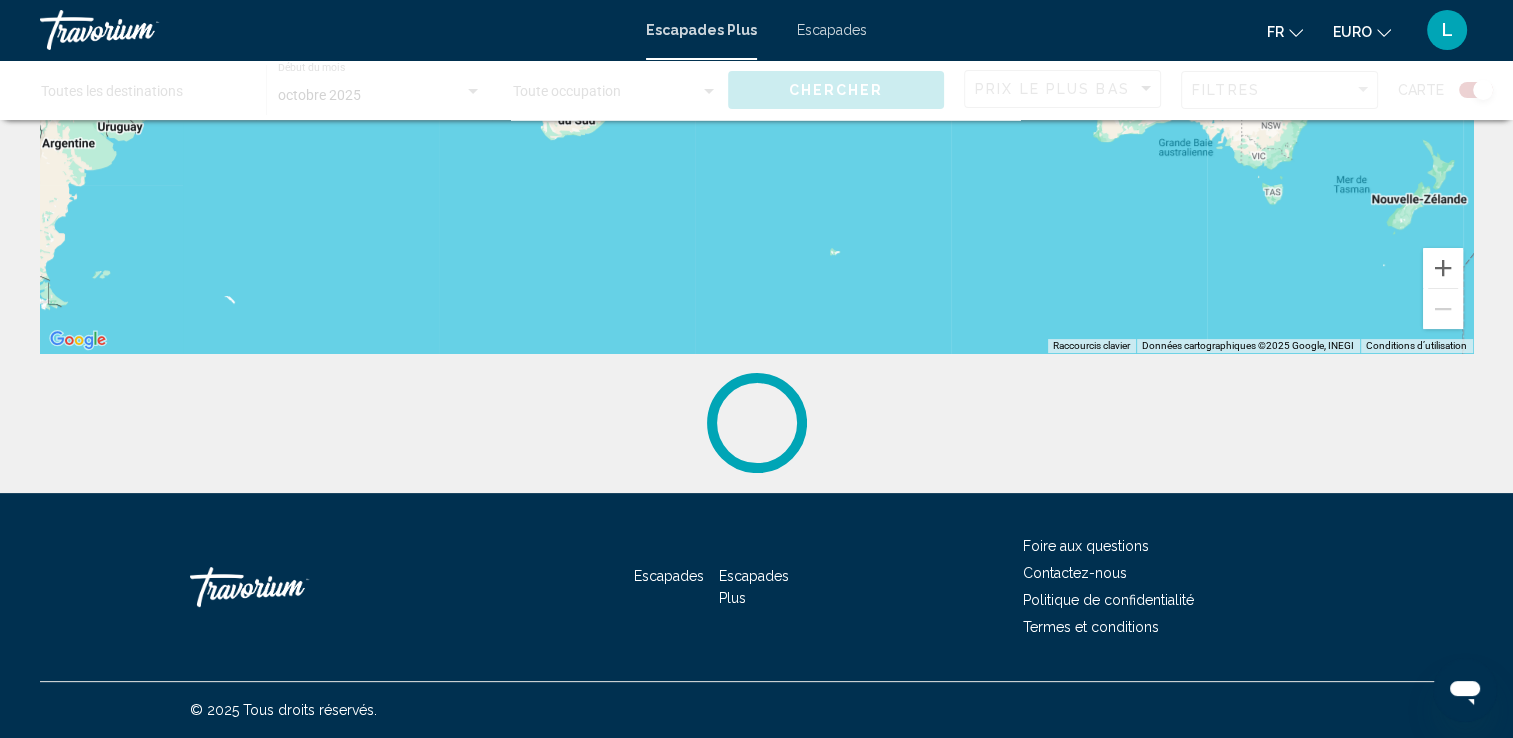 scroll, scrollTop: 0, scrollLeft: 0, axis: both 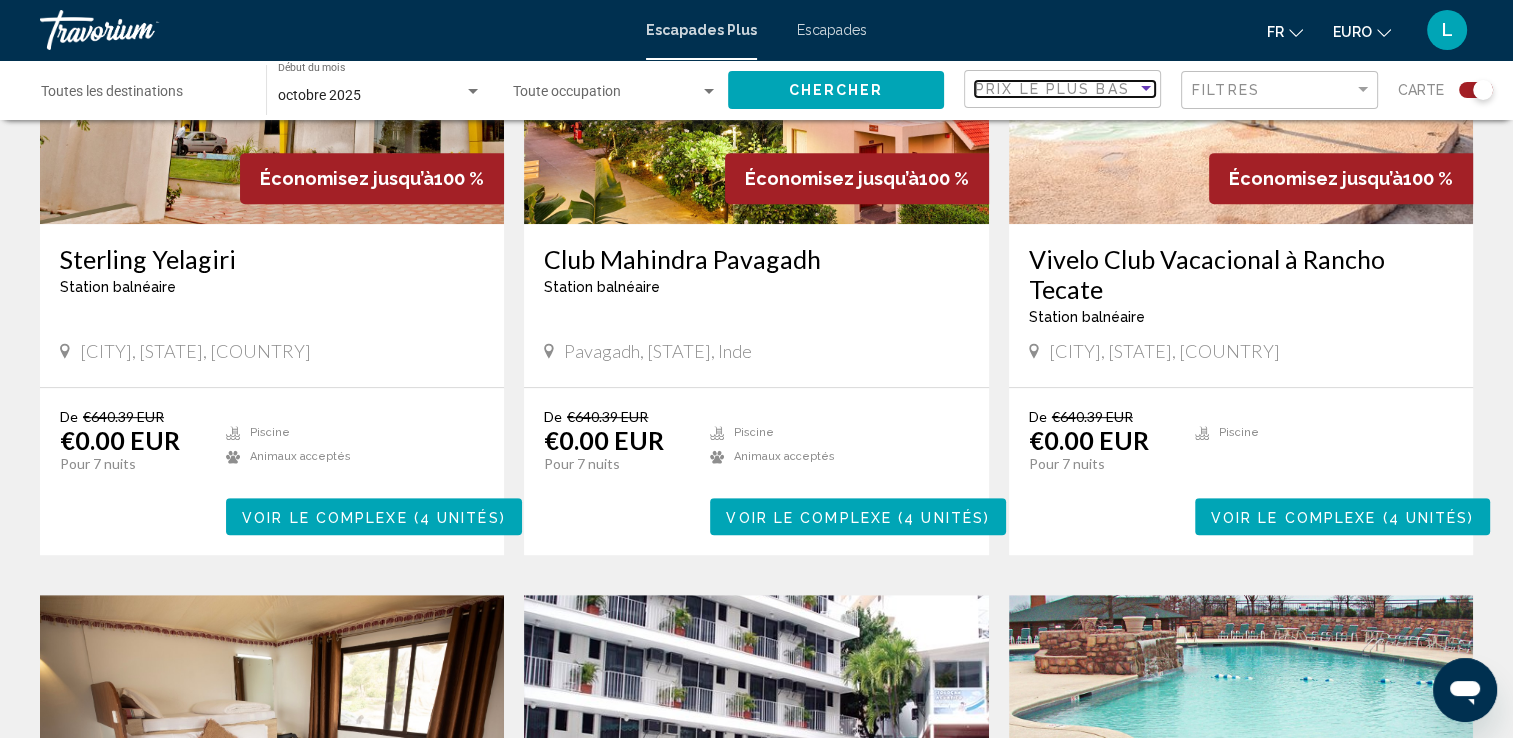 click at bounding box center [1146, 89] 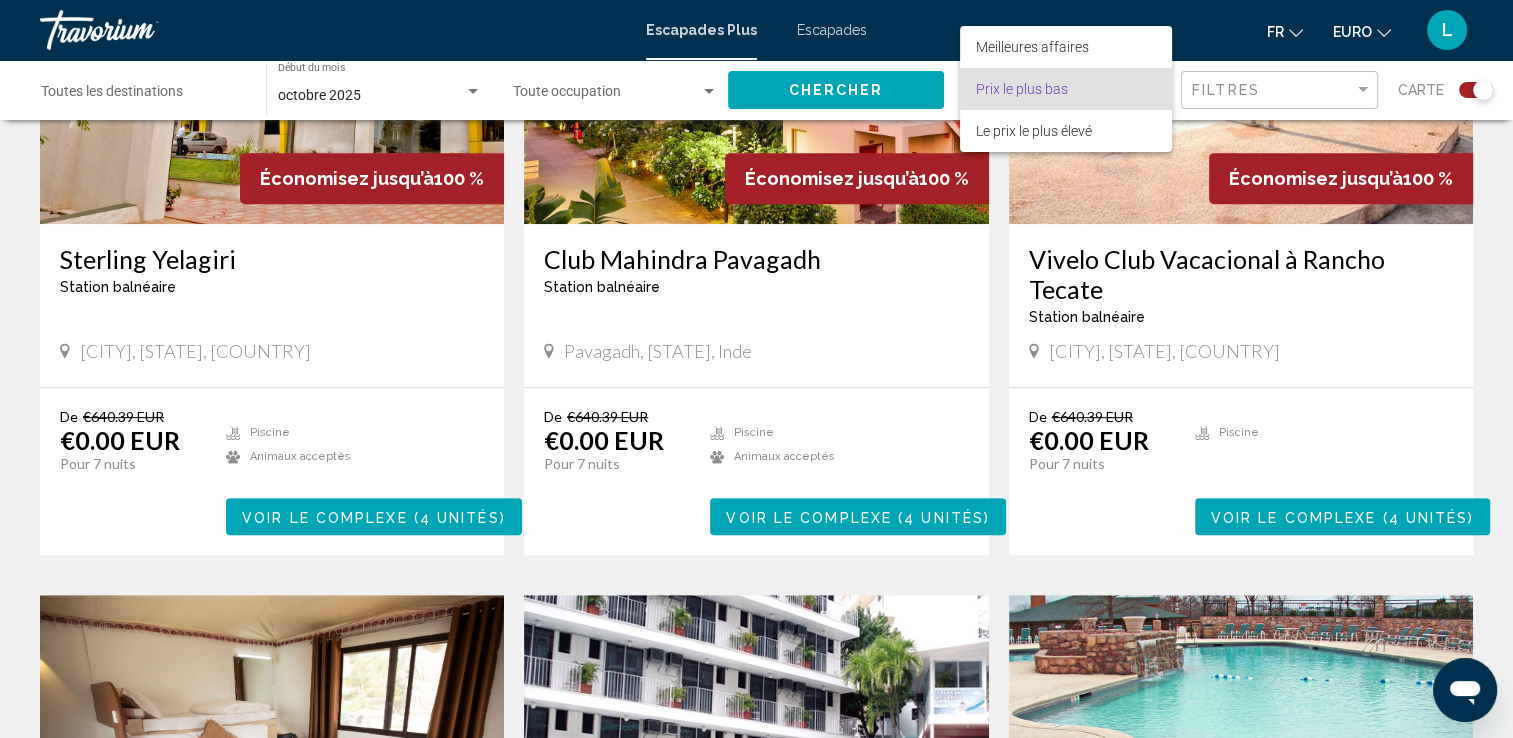 click at bounding box center (756, 369) 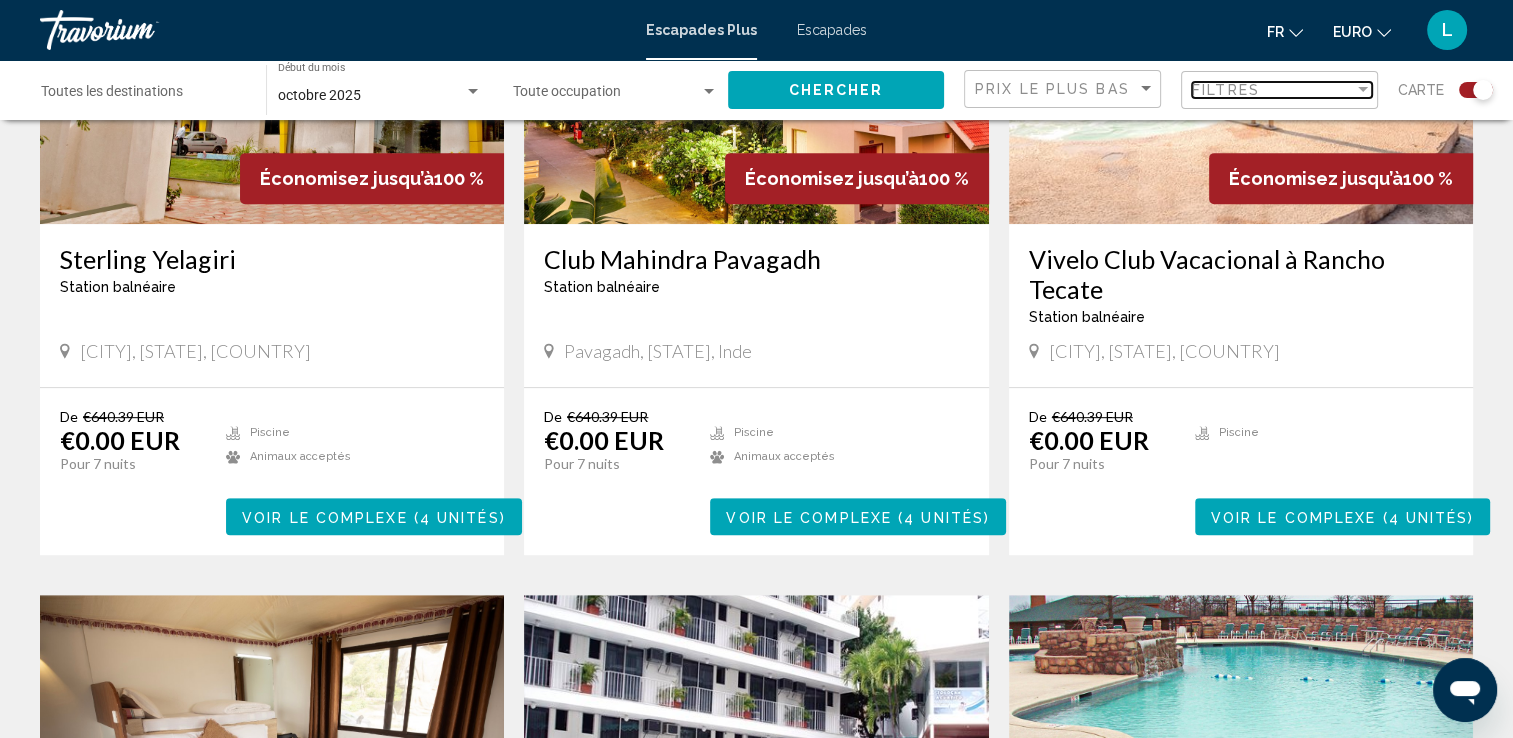 click at bounding box center (1363, 90) 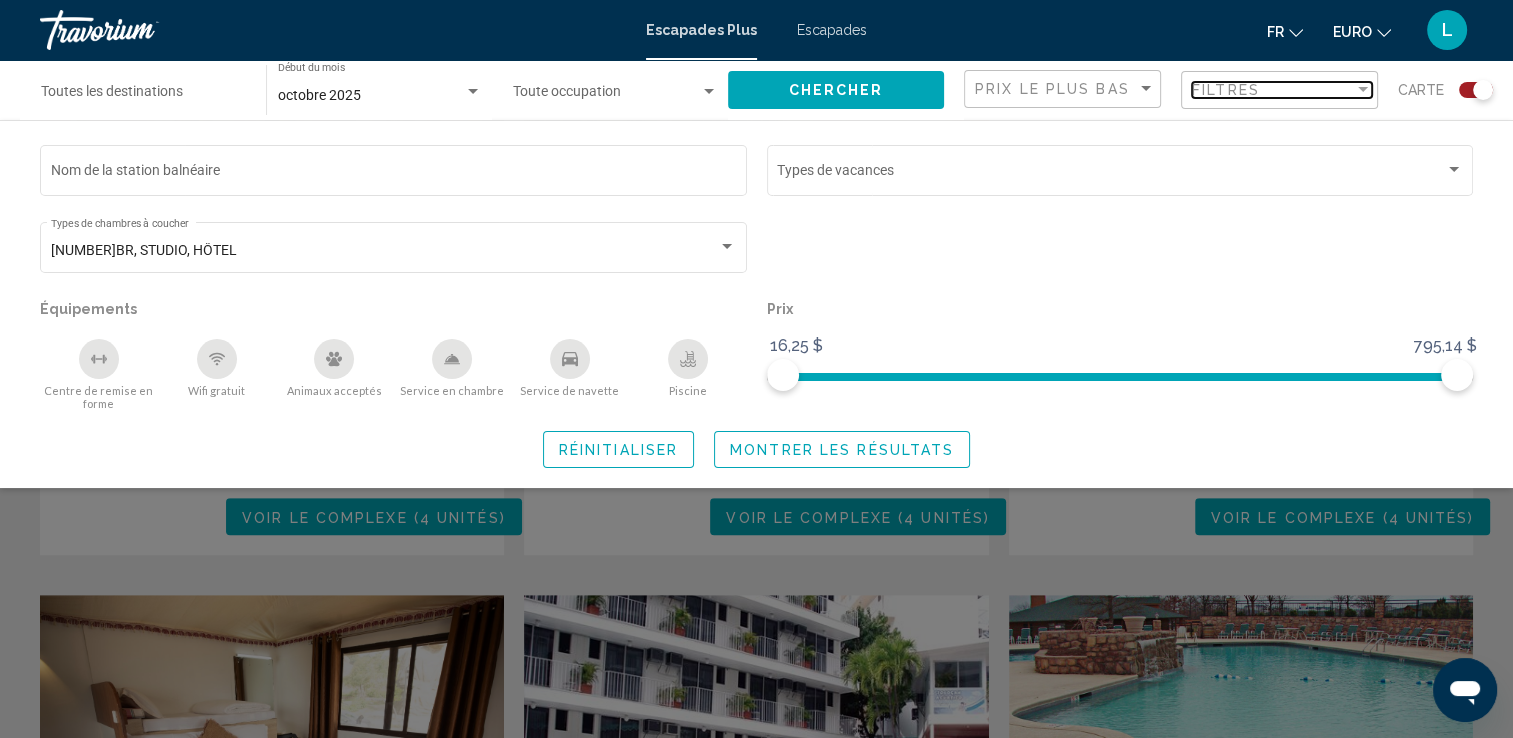 click at bounding box center [1363, 90] 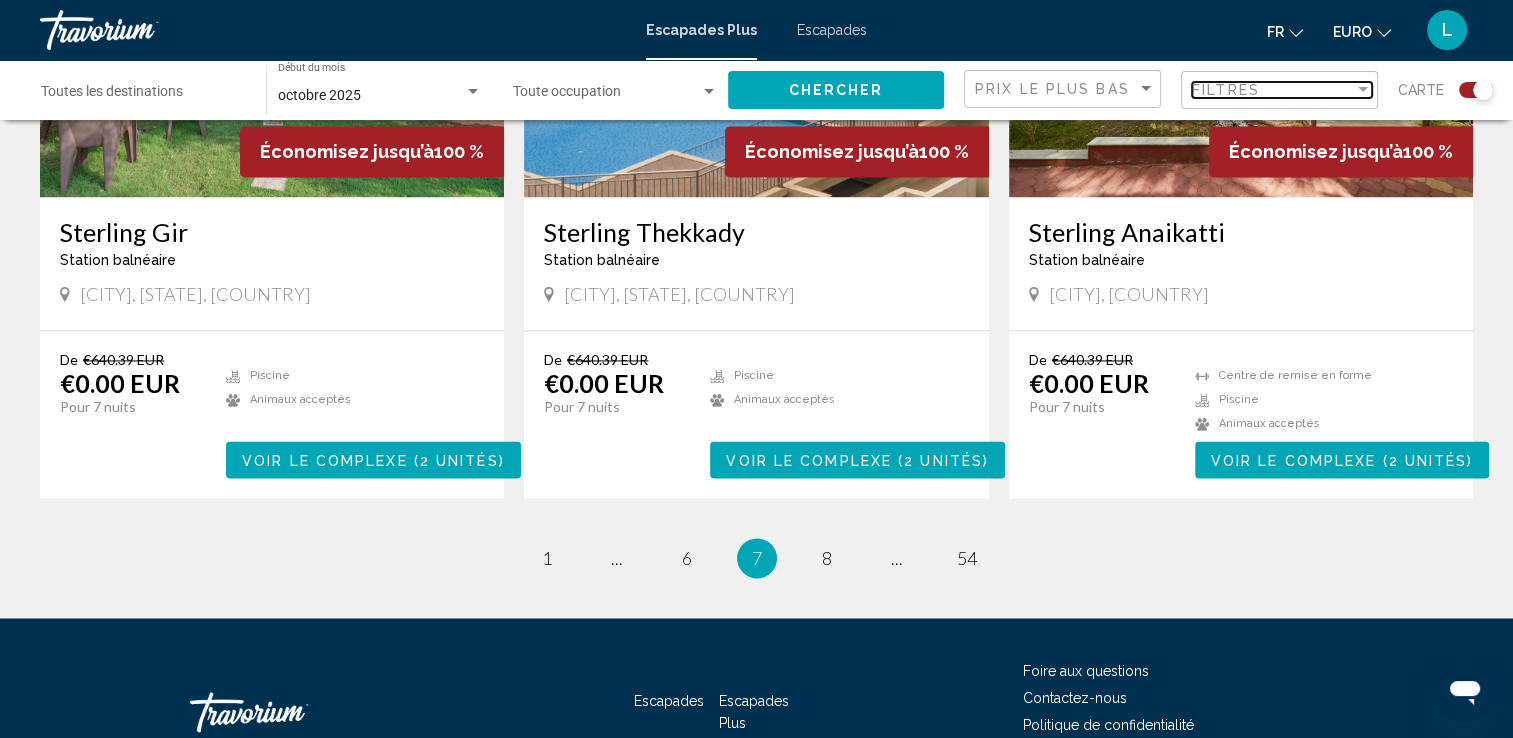 scroll, scrollTop: 2984, scrollLeft: 0, axis: vertical 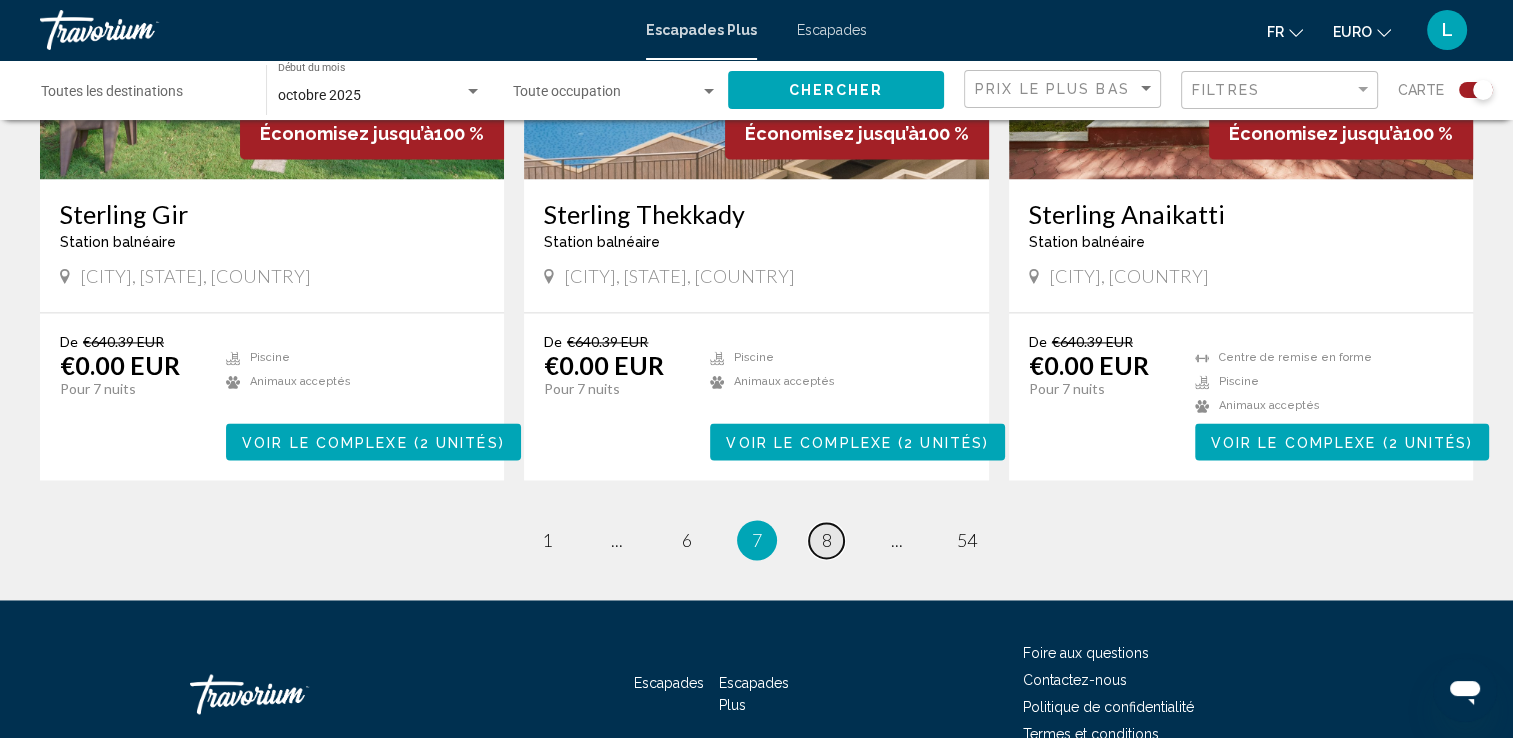 click on "page  8" at bounding box center [826, 540] 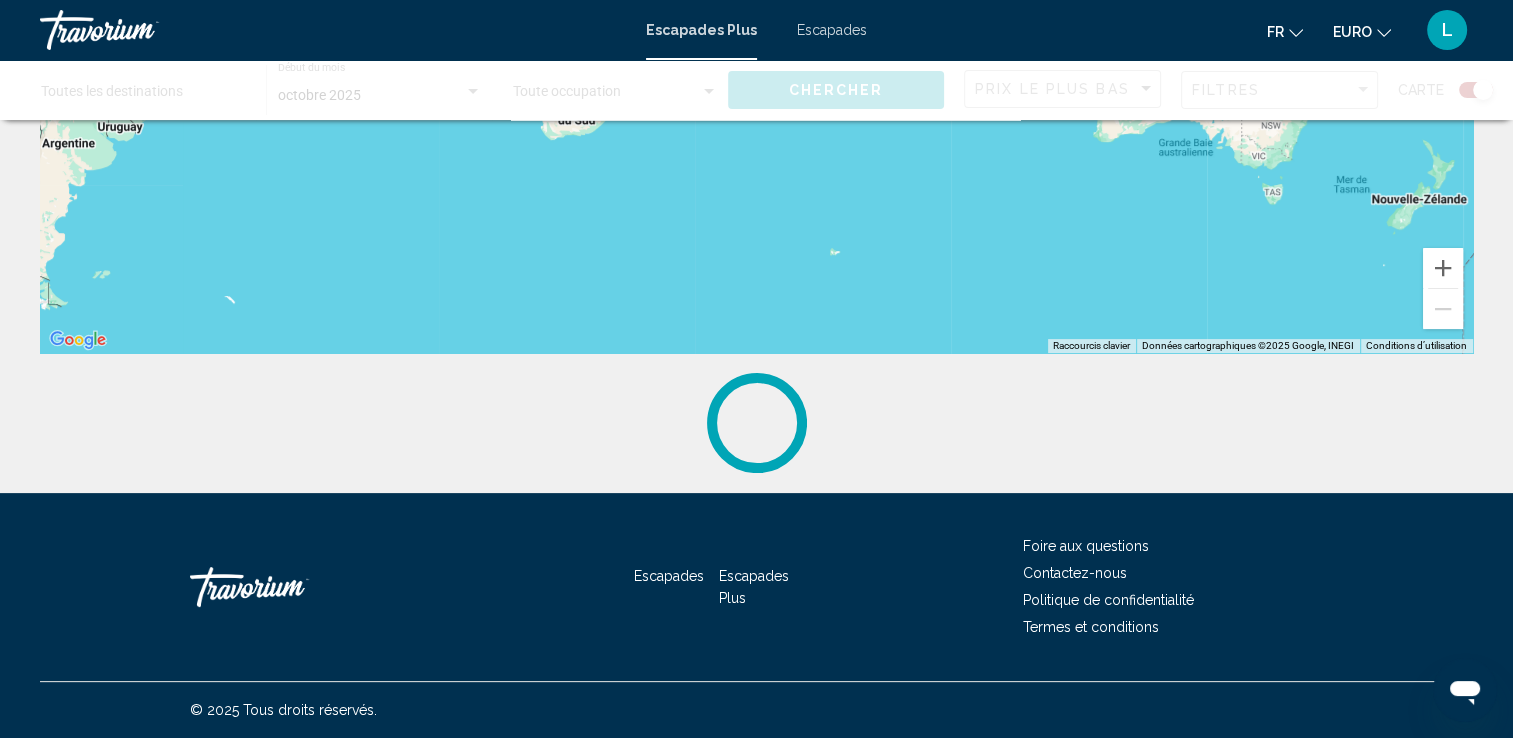 scroll, scrollTop: 0, scrollLeft: 0, axis: both 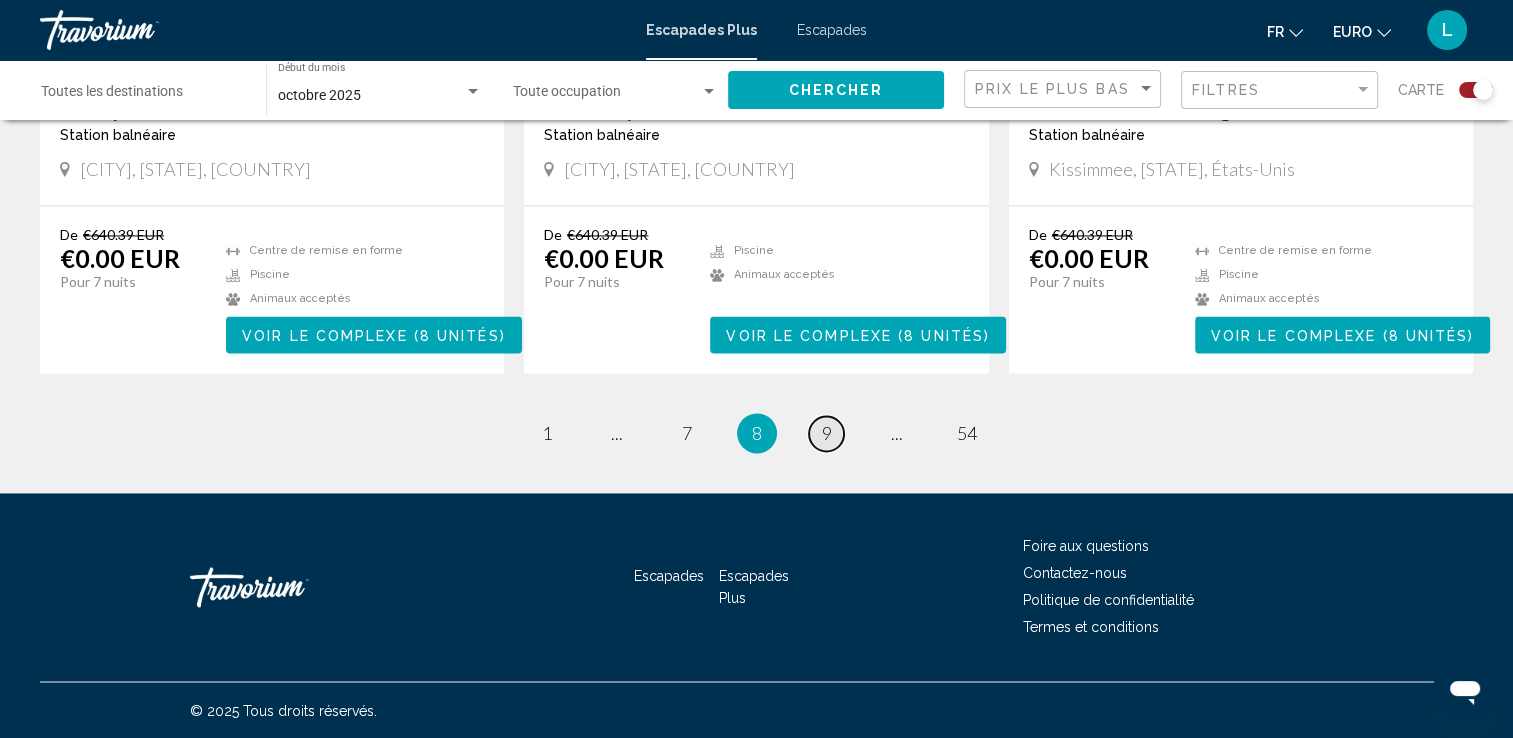 click on "9" at bounding box center (827, 433) 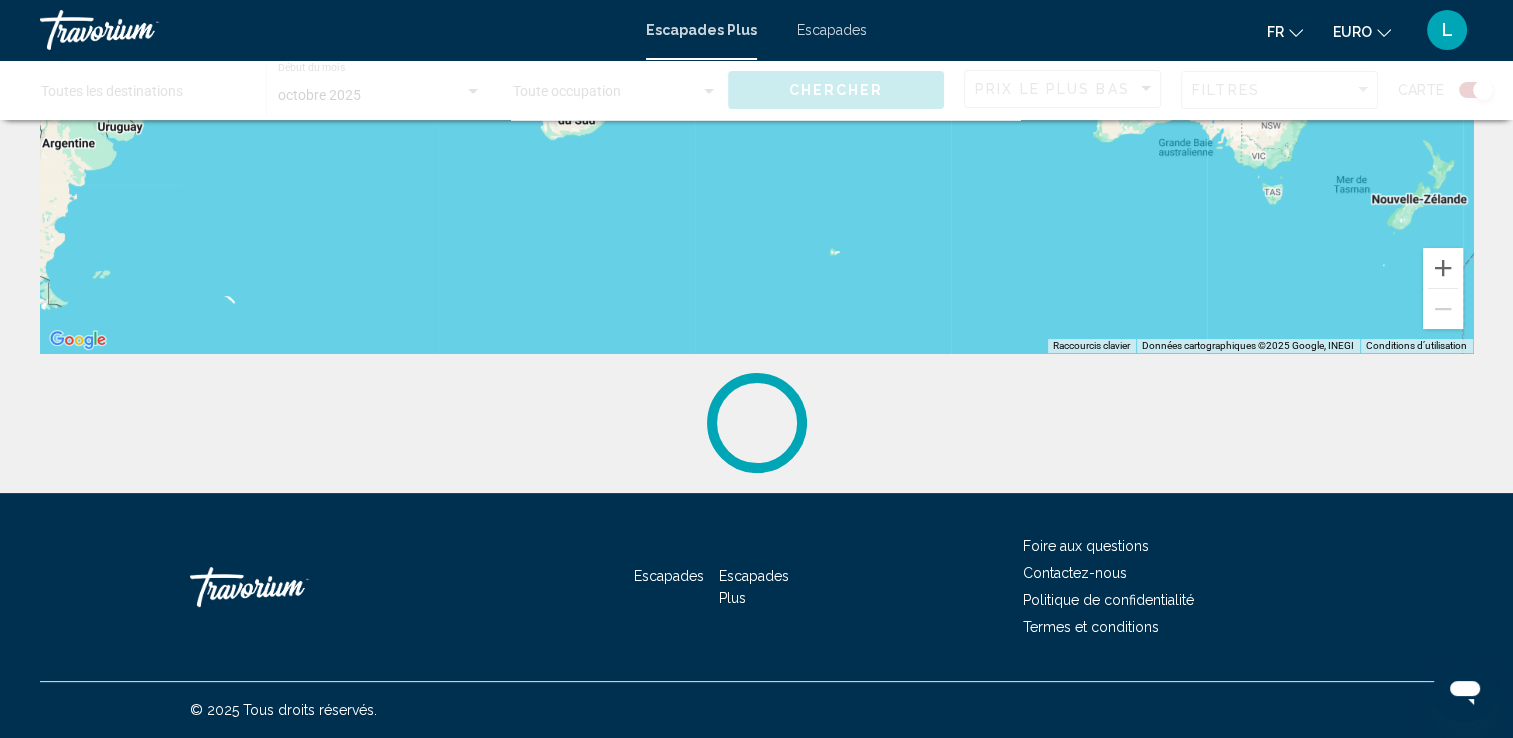 scroll, scrollTop: 0, scrollLeft: 0, axis: both 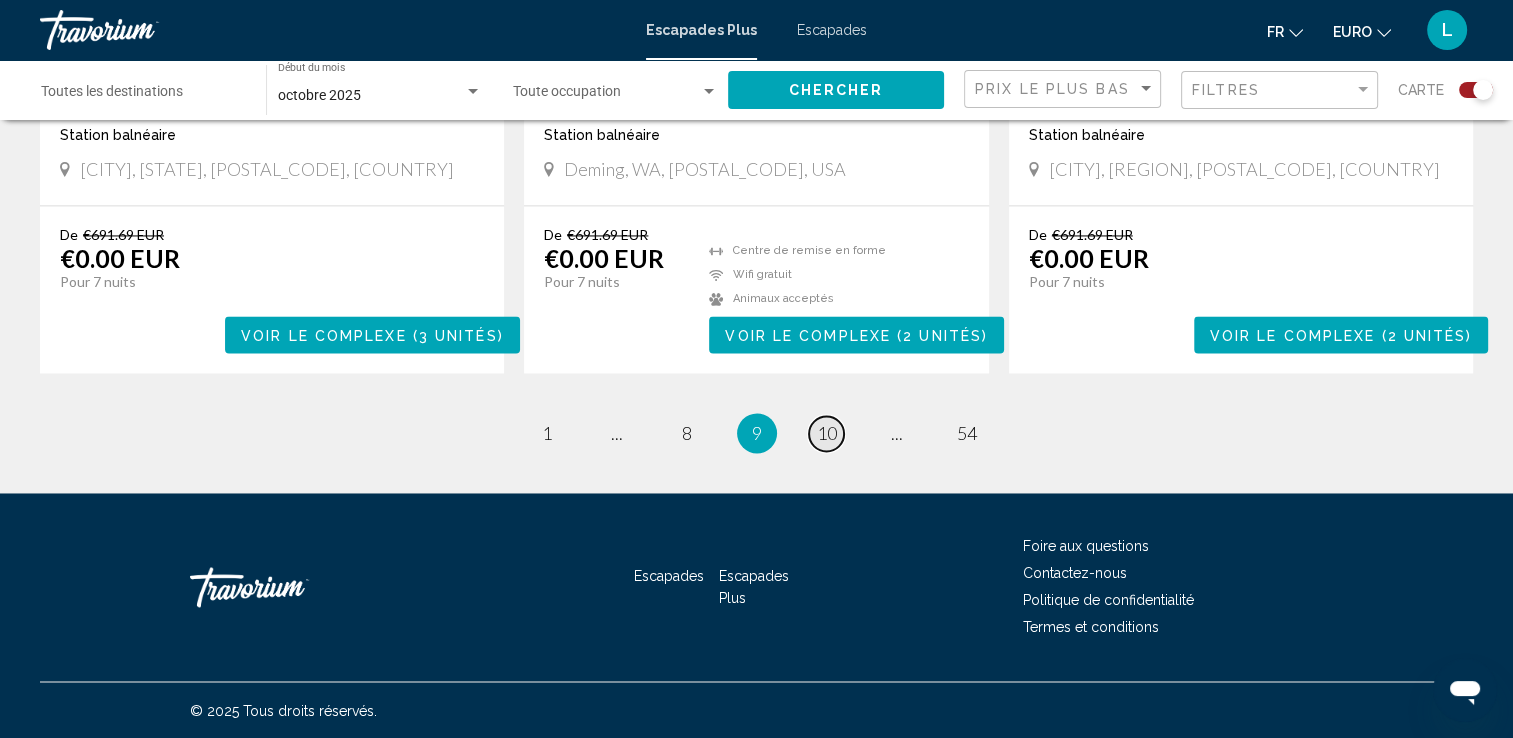 click on "10" at bounding box center [827, 433] 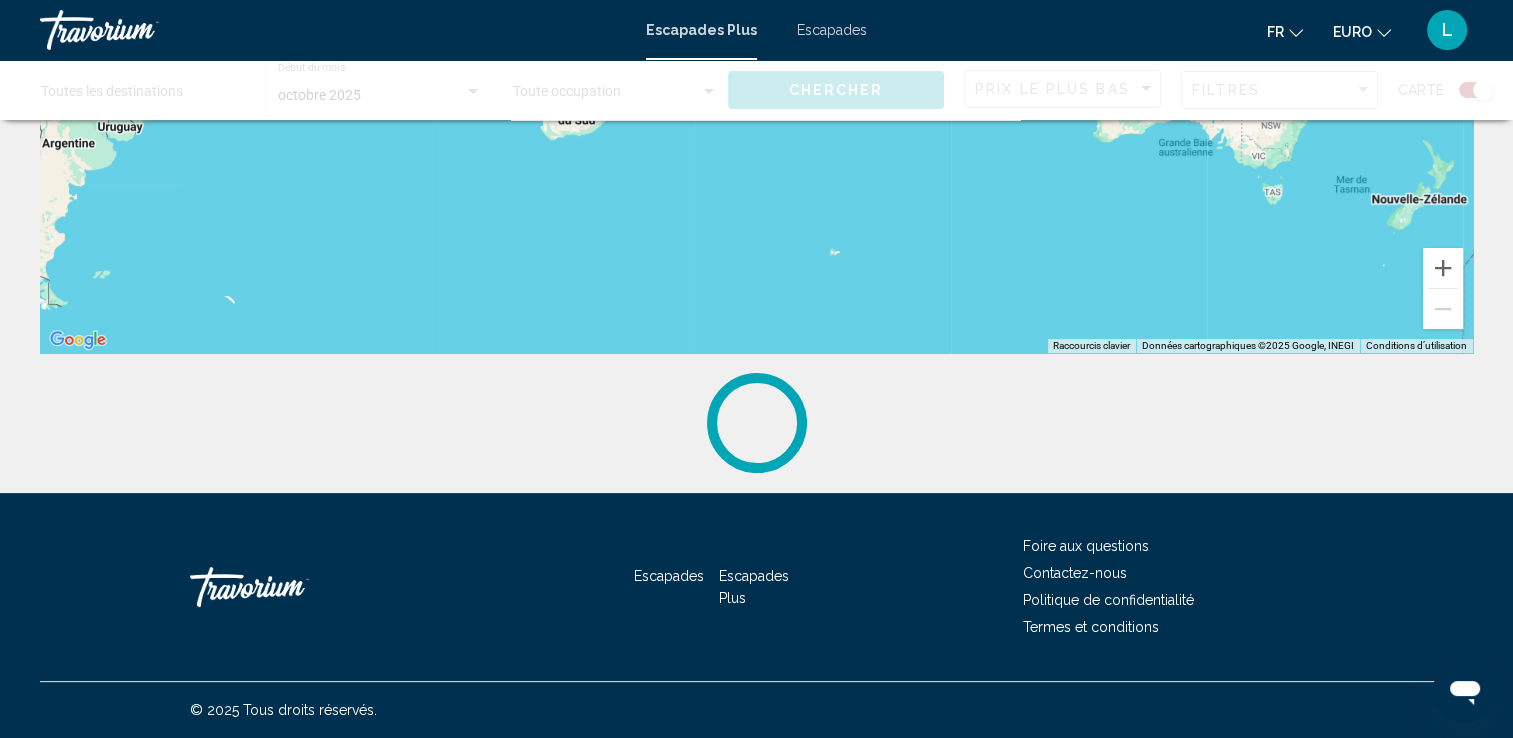 scroll, scrollTop: 0, scrollLeft: 0, axis: both 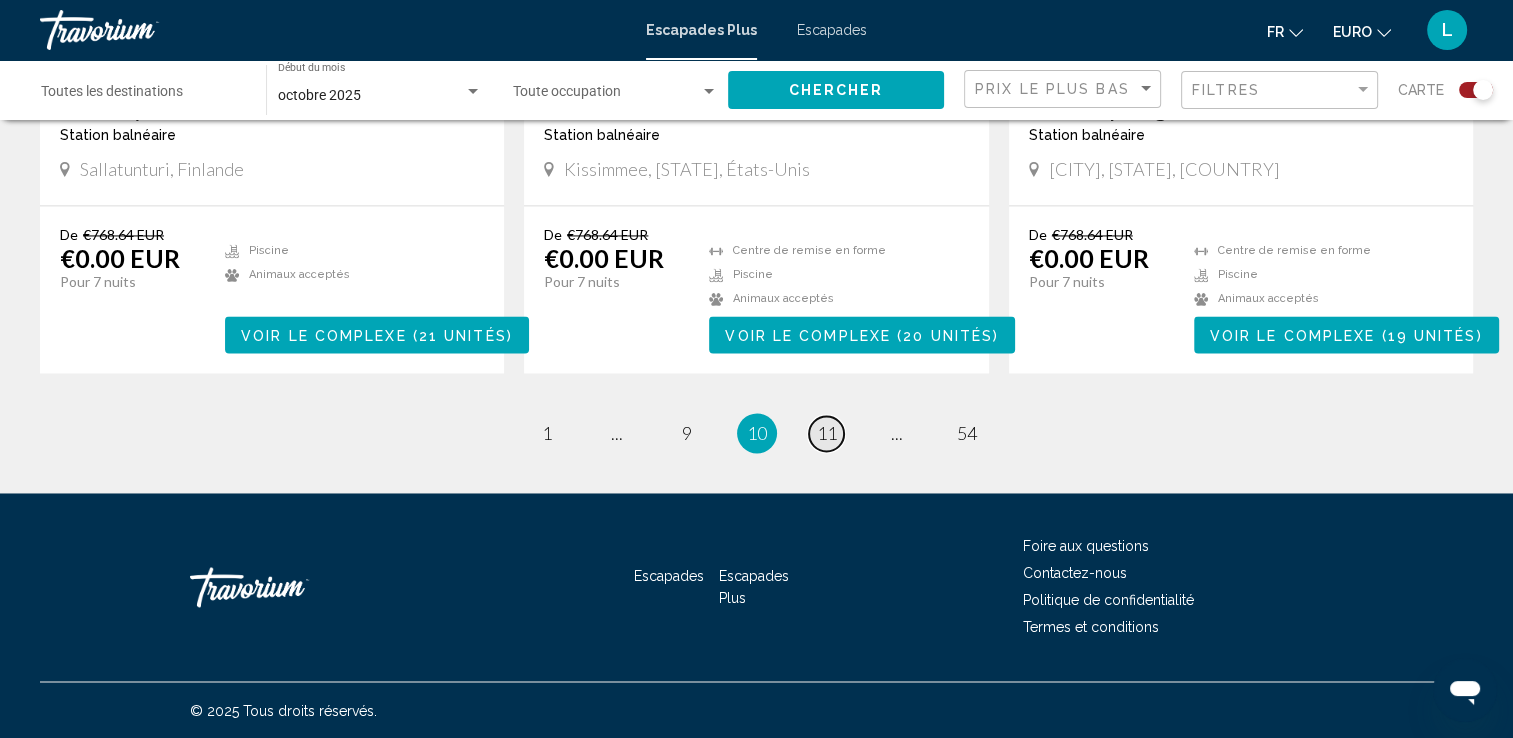 click on "11" at bounding box center (827, 433) 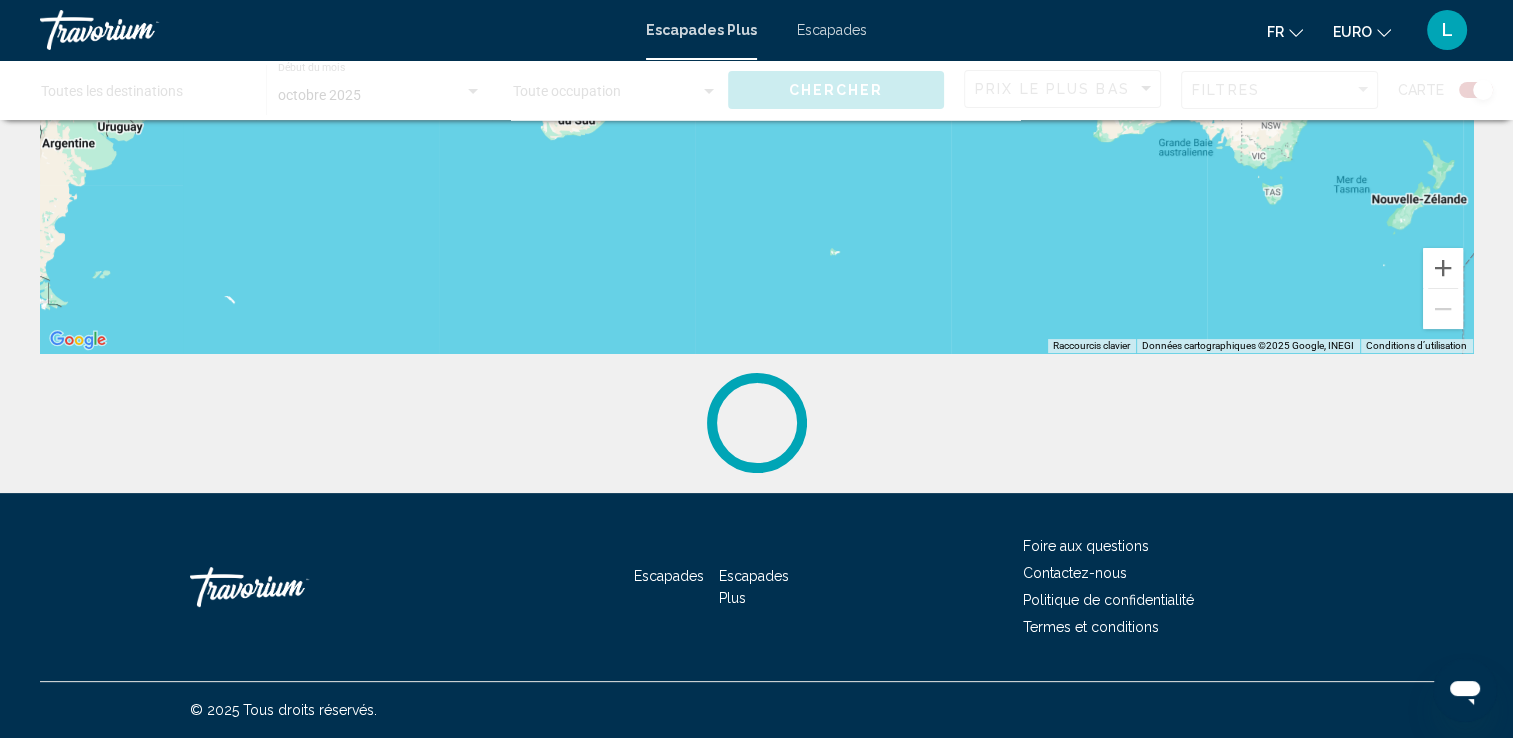 scroll, scrollTop: 0, scrollLeft: 0, axis: both 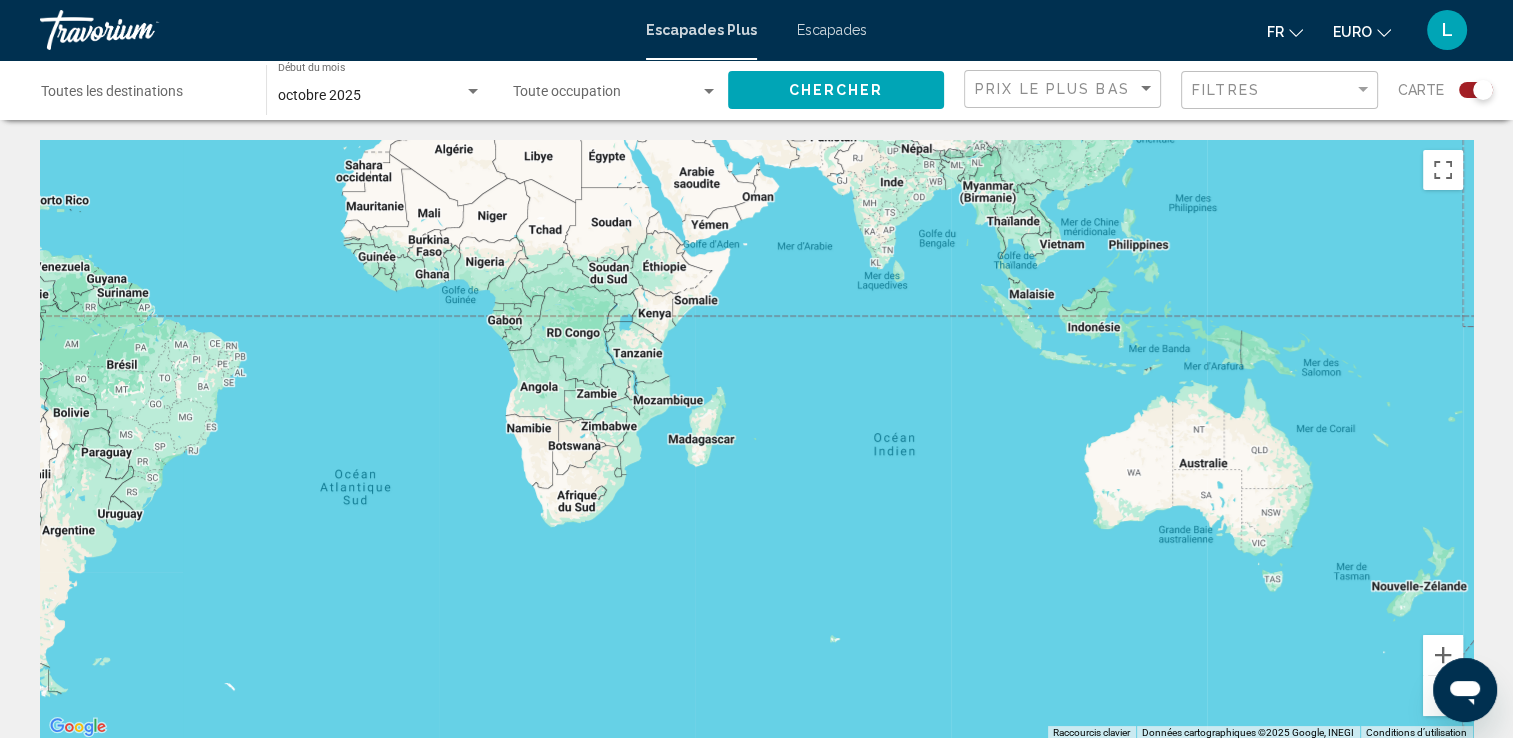 drag, startPoint x: 1502, startPoint y: 288, endPoint x: 1507, endPoint y: 306, distance: 18.681541 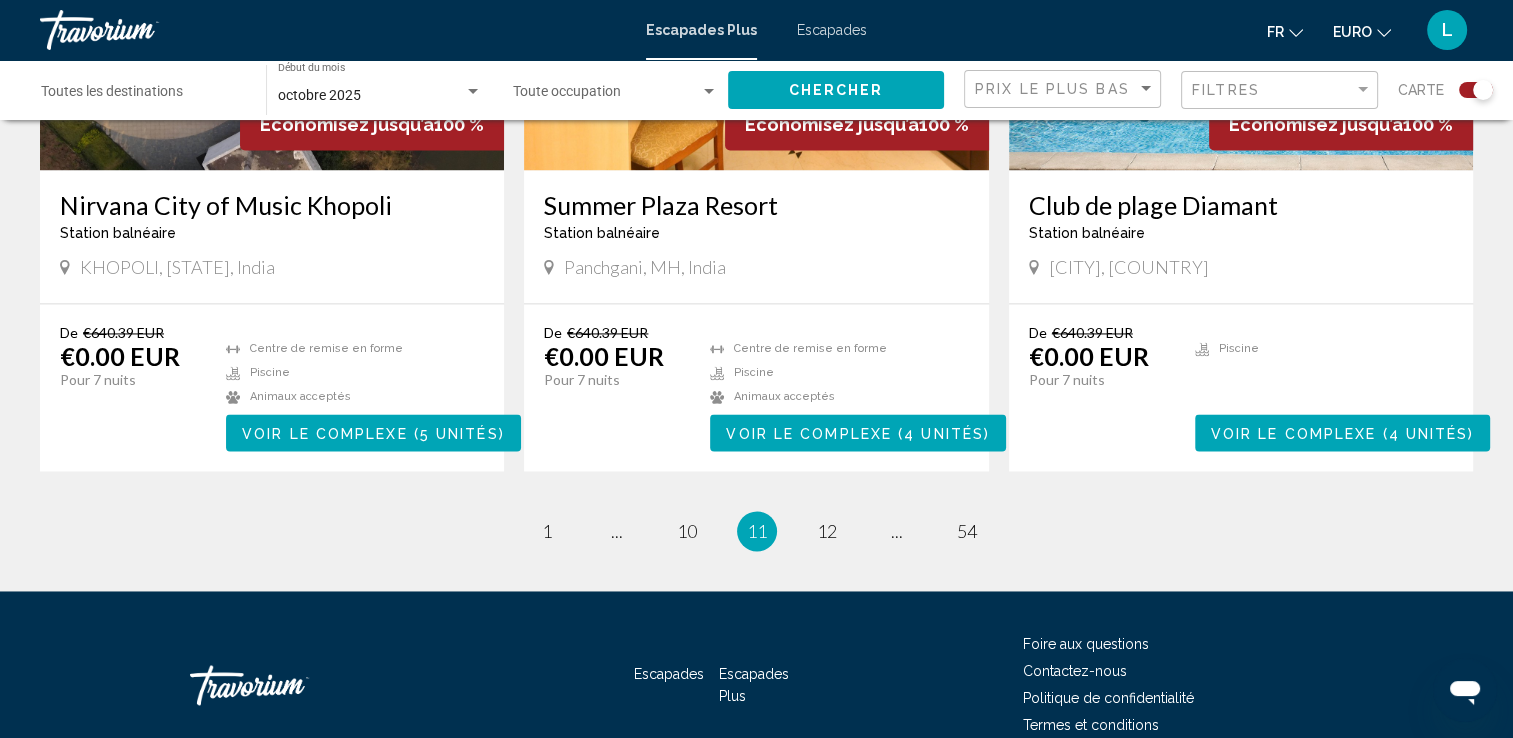 scroll, scrollTop: 3040, scrollLeft: 0, axis: vertical 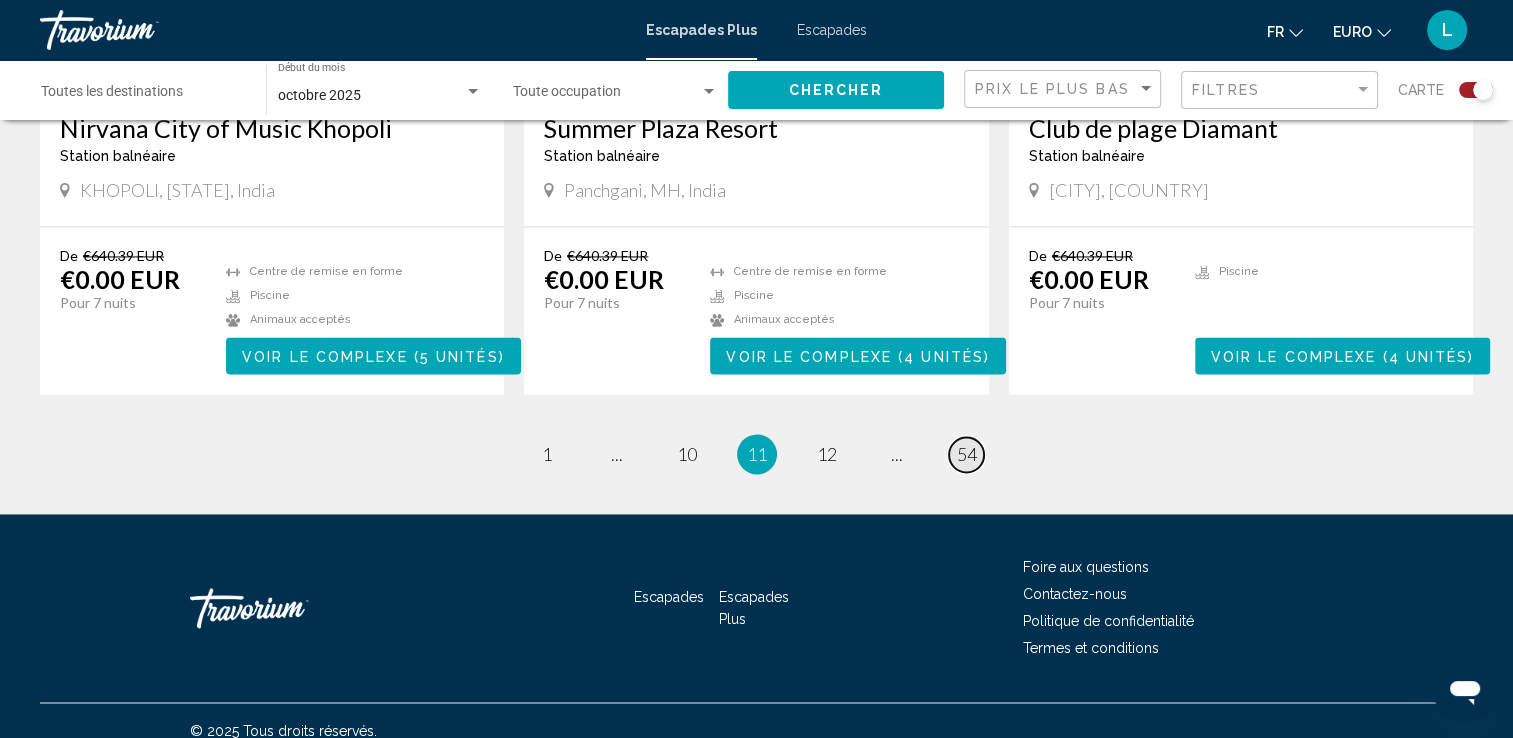 click on "54" at bounding box center [967, 454] 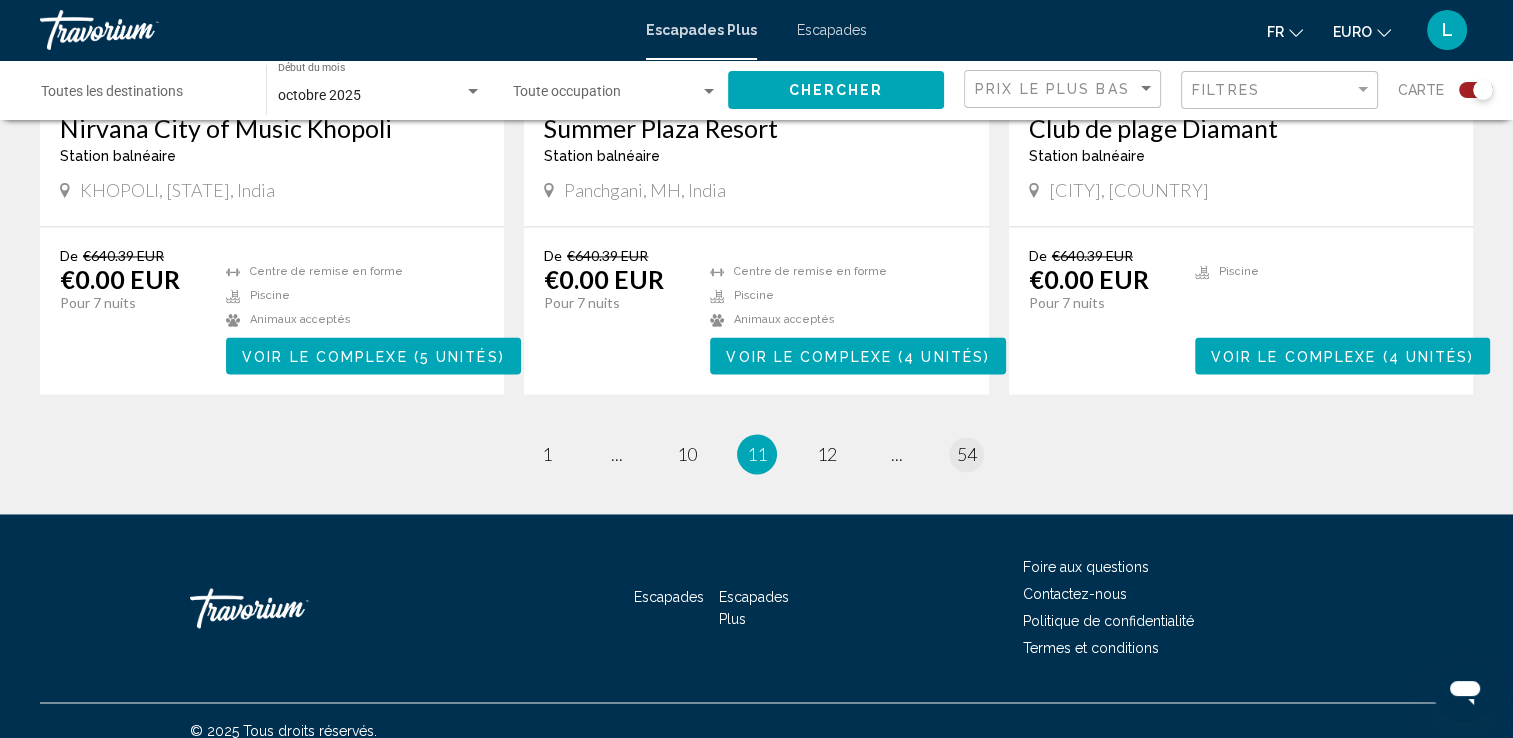 scroll, scrollTop: 0, scrollLeft: 0, axis: both 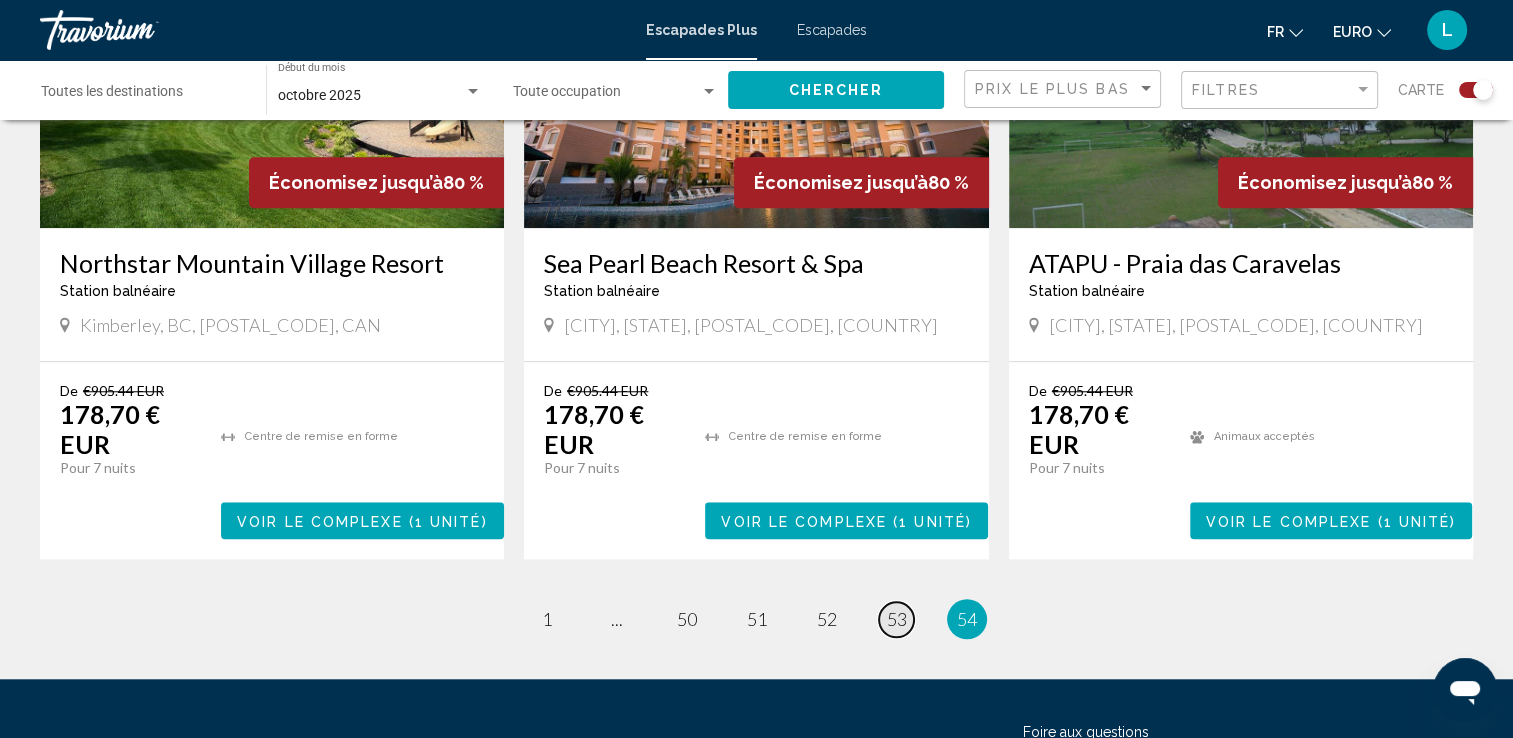 click on "page  53" at bounding box center (896, 619) 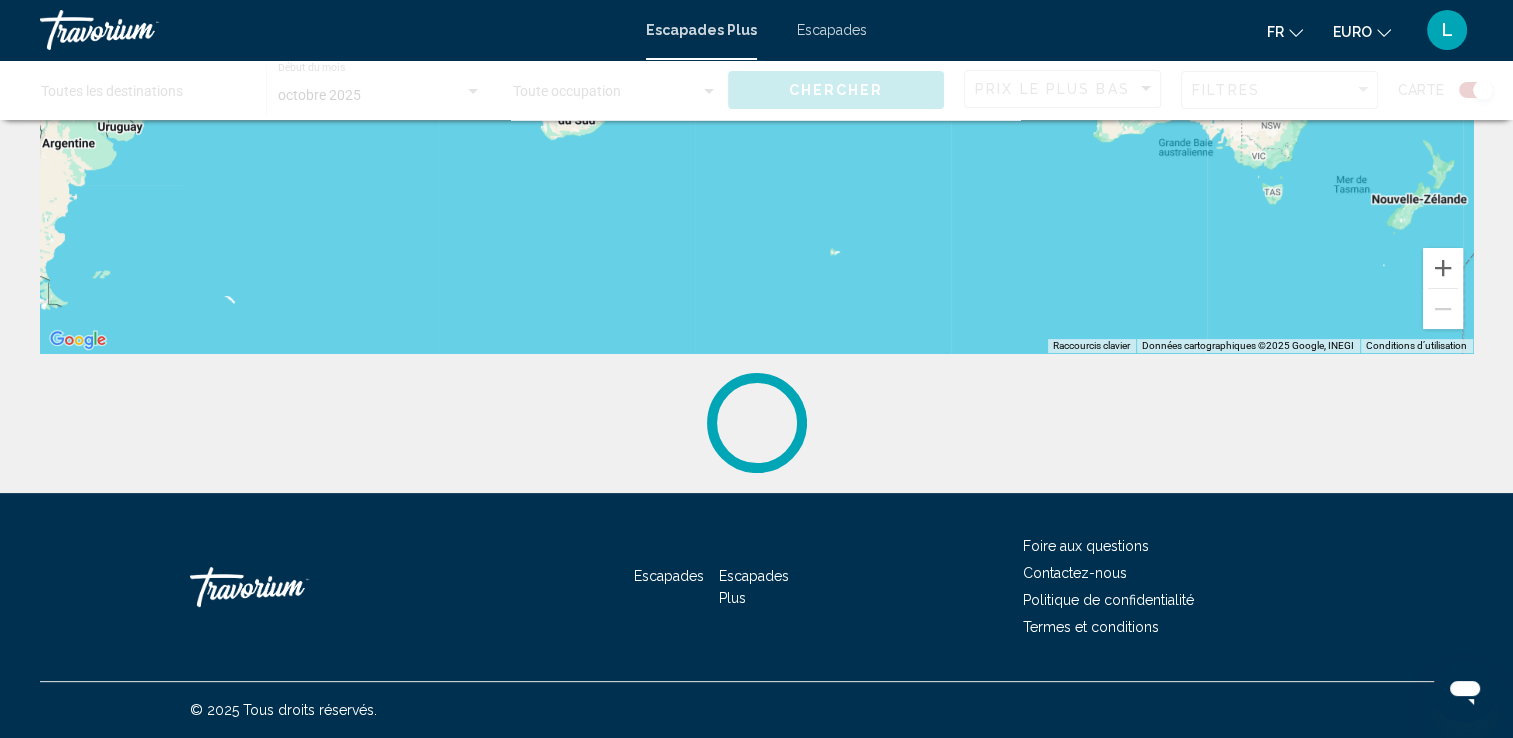 scroll, scrollTop: 0, scrollLeft: 0, axis: both 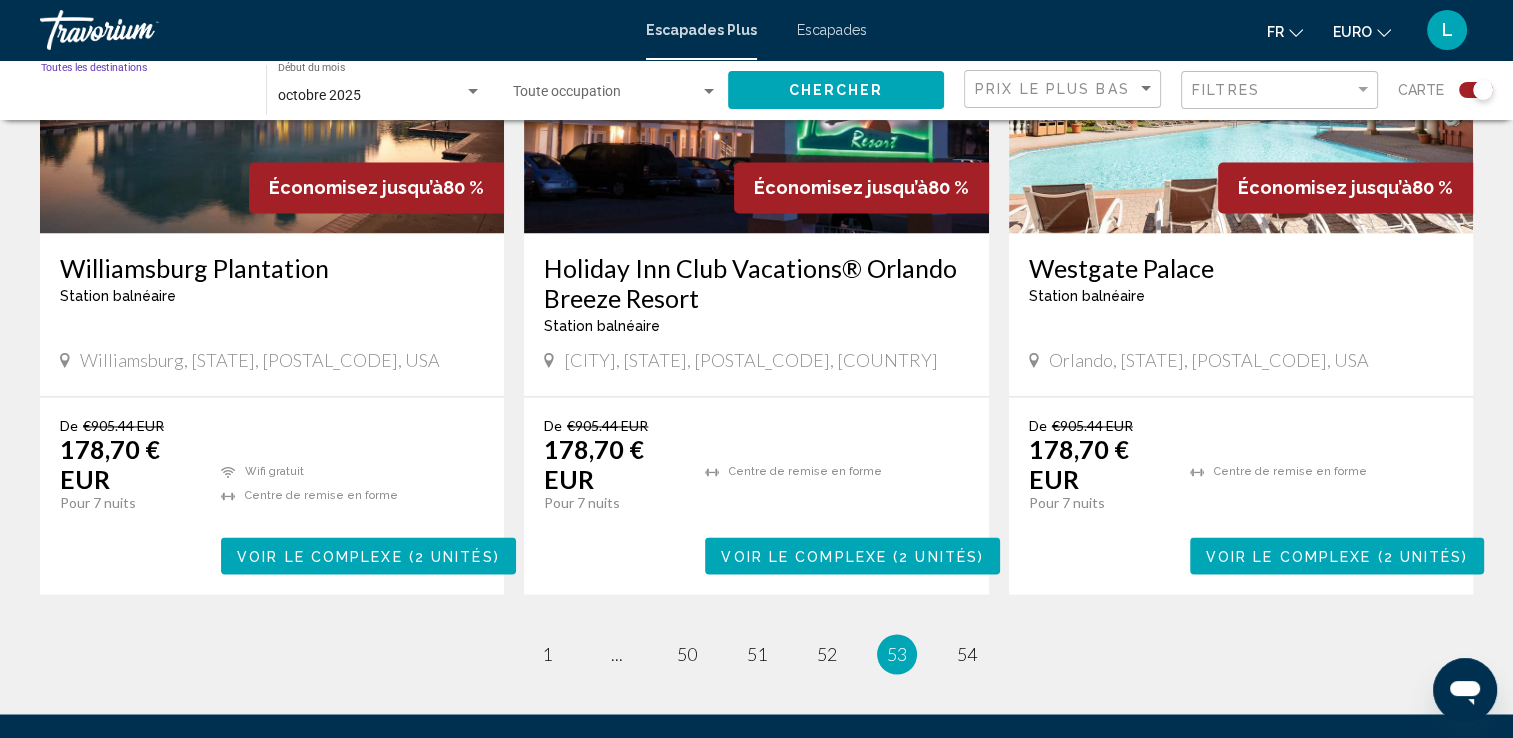 click on "Destination Toutes les destinations" at bounding box center [143, 96] 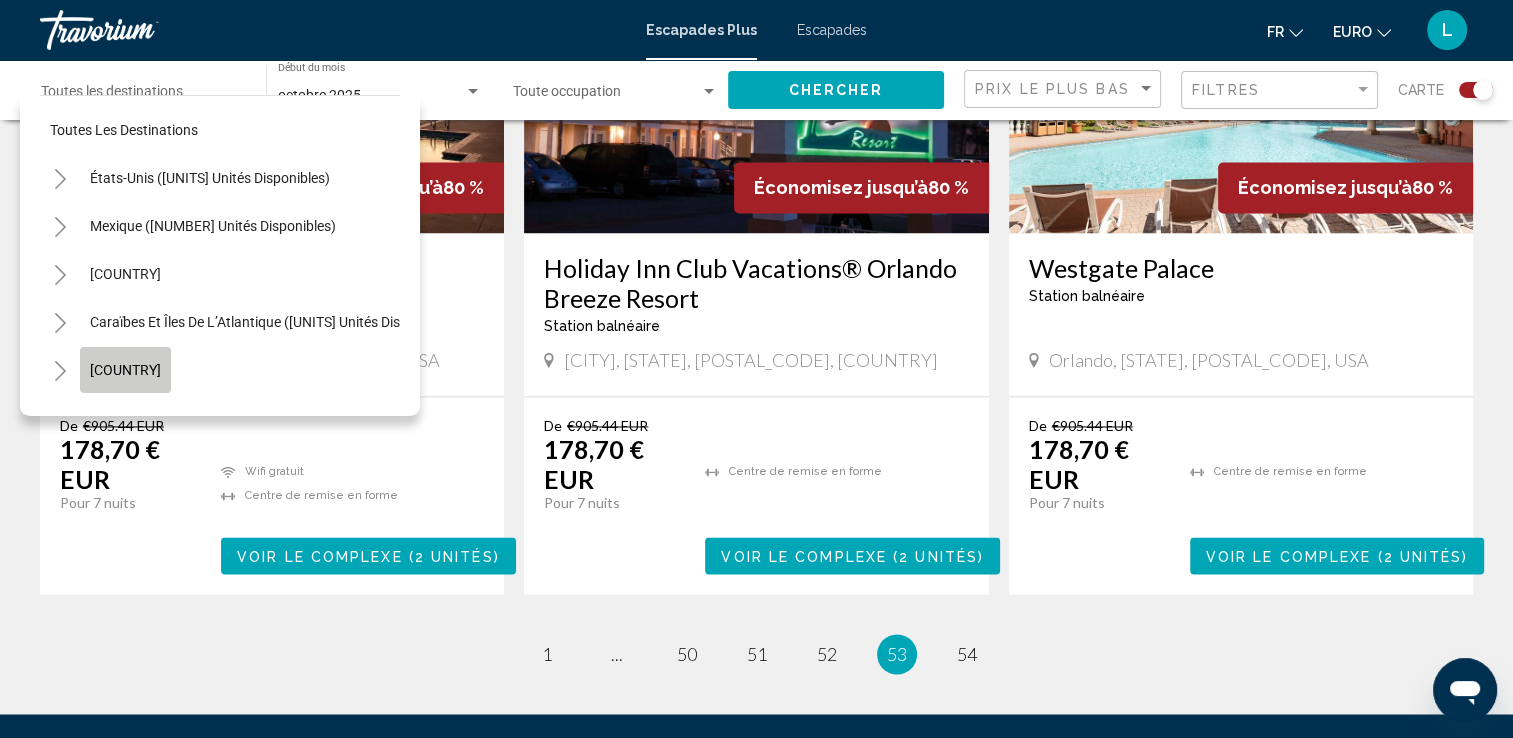 click on "[COUNTRY]" 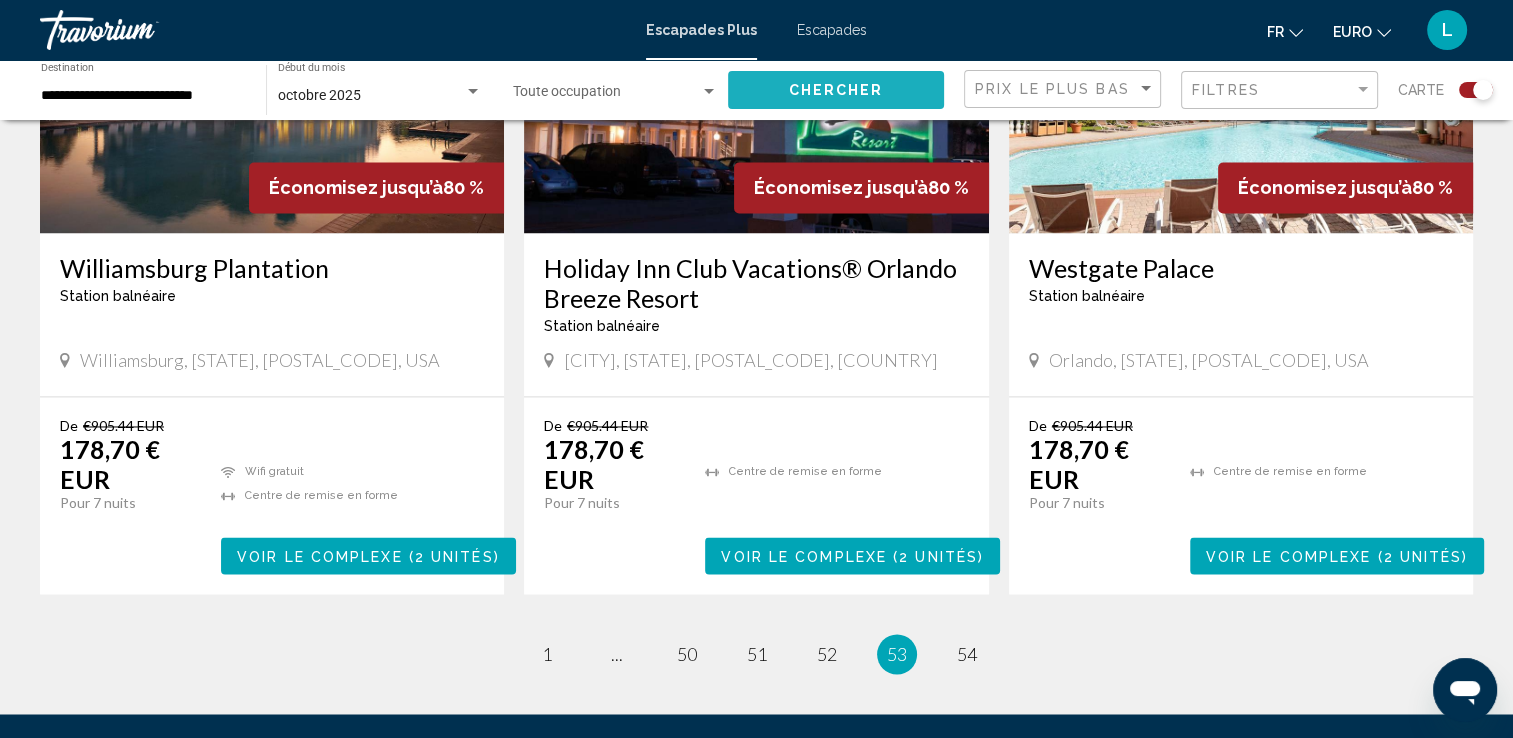 click on "Chercher" 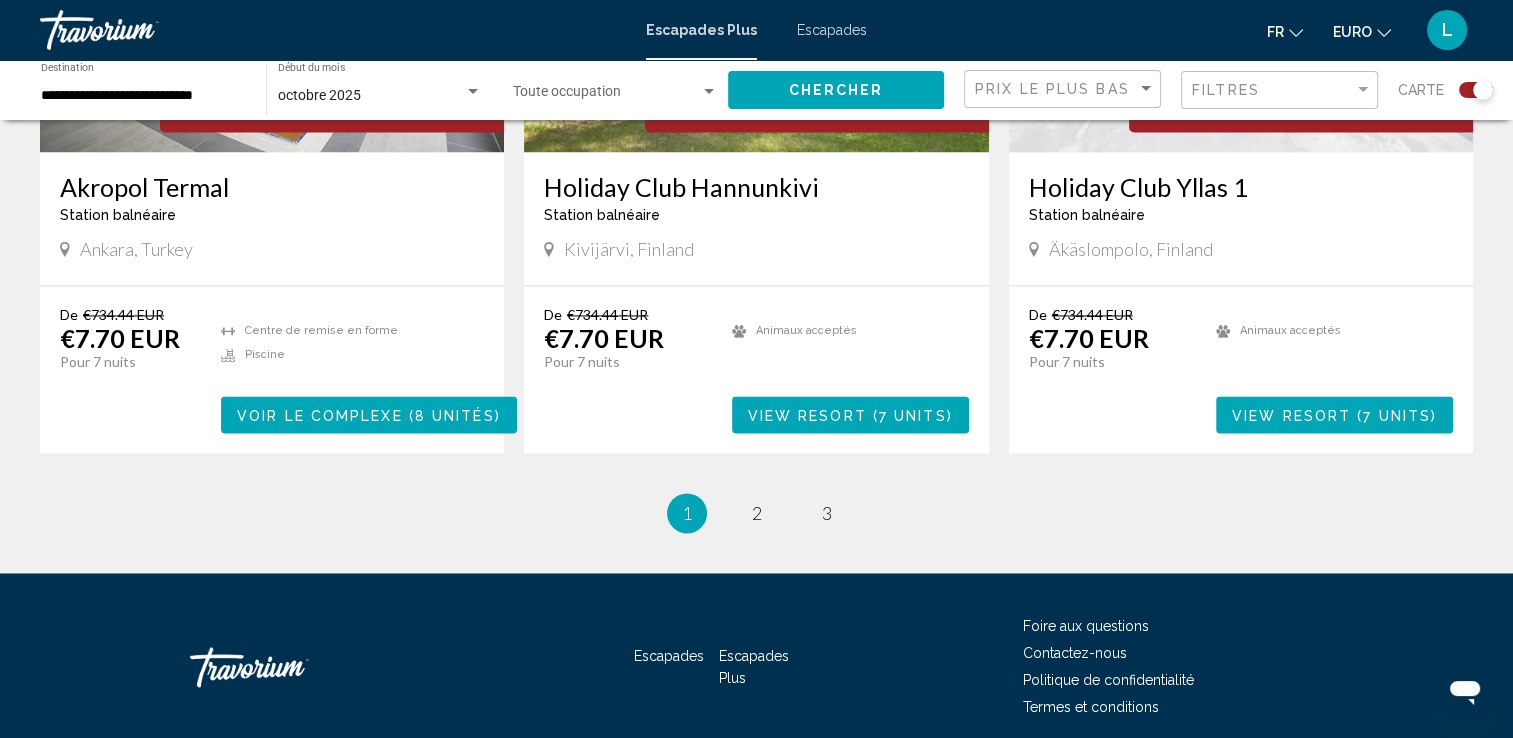 scroll, scrollTop: 2986, scrollLeft: 0, axis: vertical 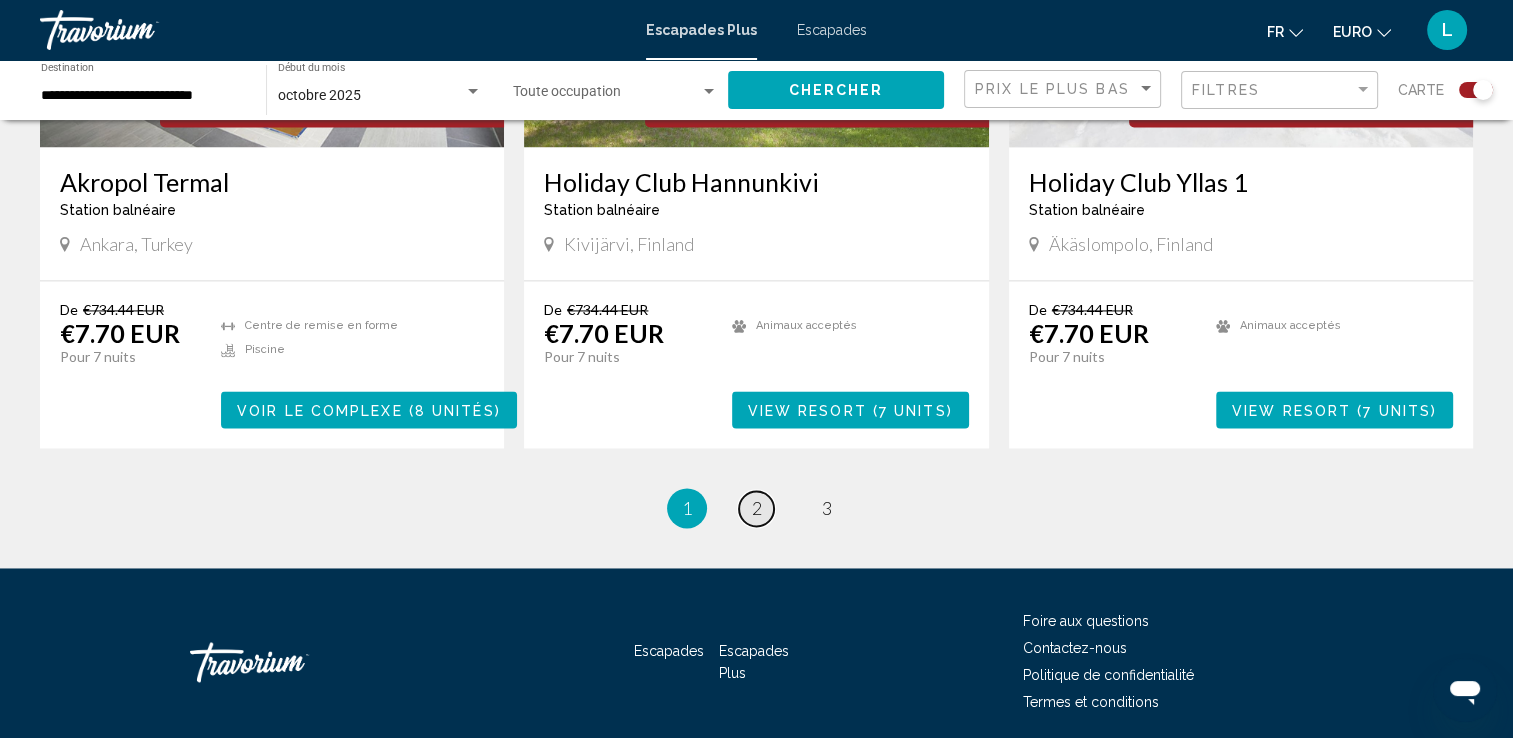 click on "2" at bounding box center [757, 508] 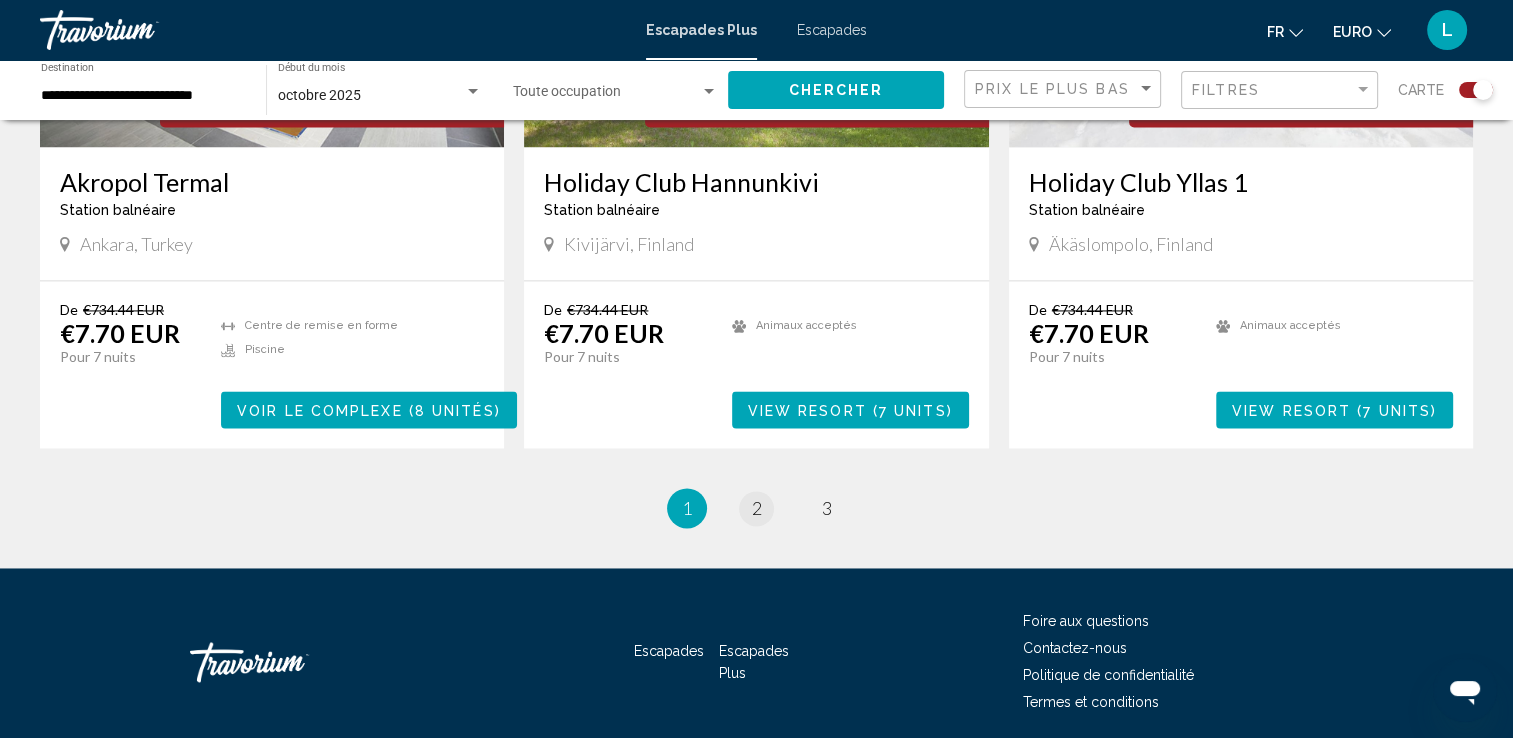 scroll, scrollTop: 0, scrollLeft: 0, axis: both 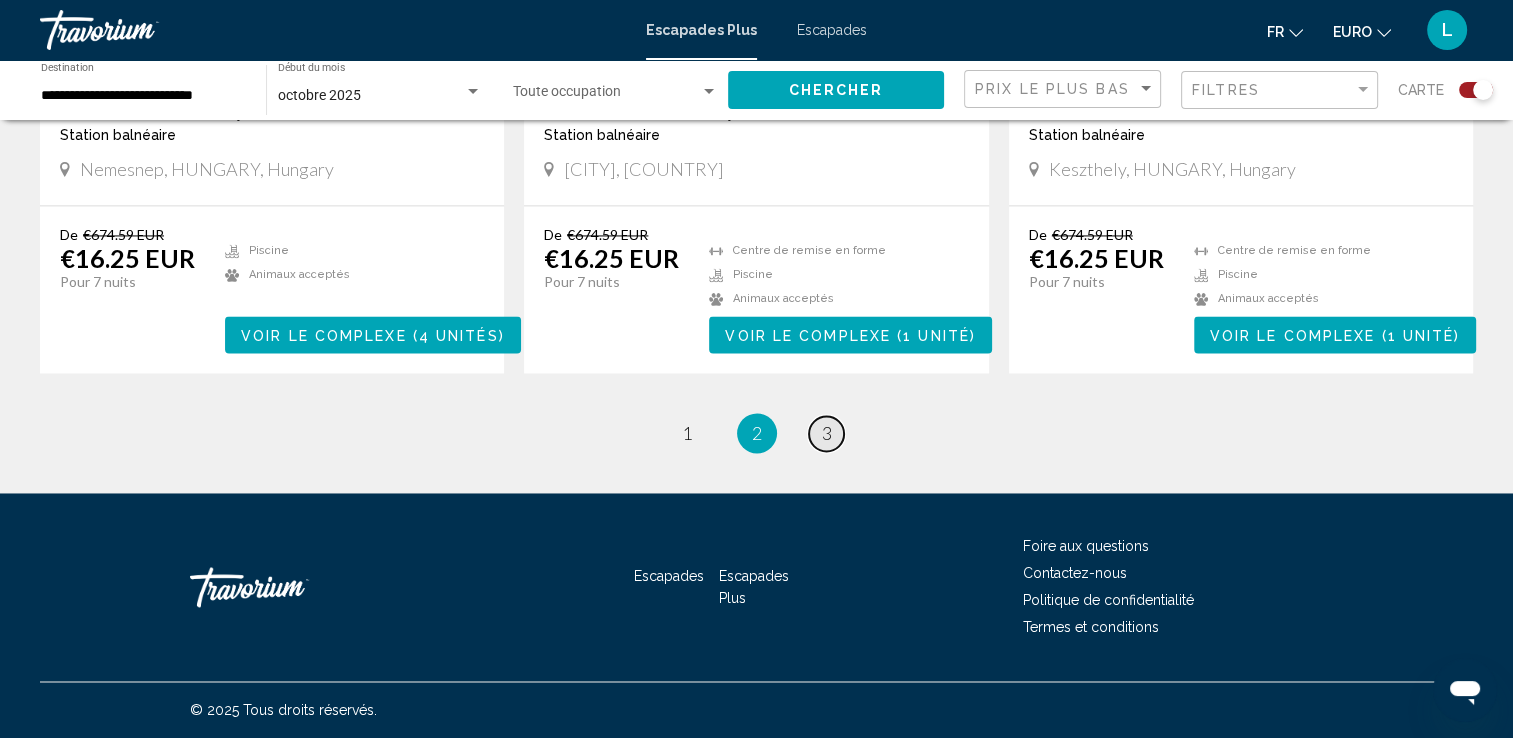 click on "3" at bounding box center (827, 433) 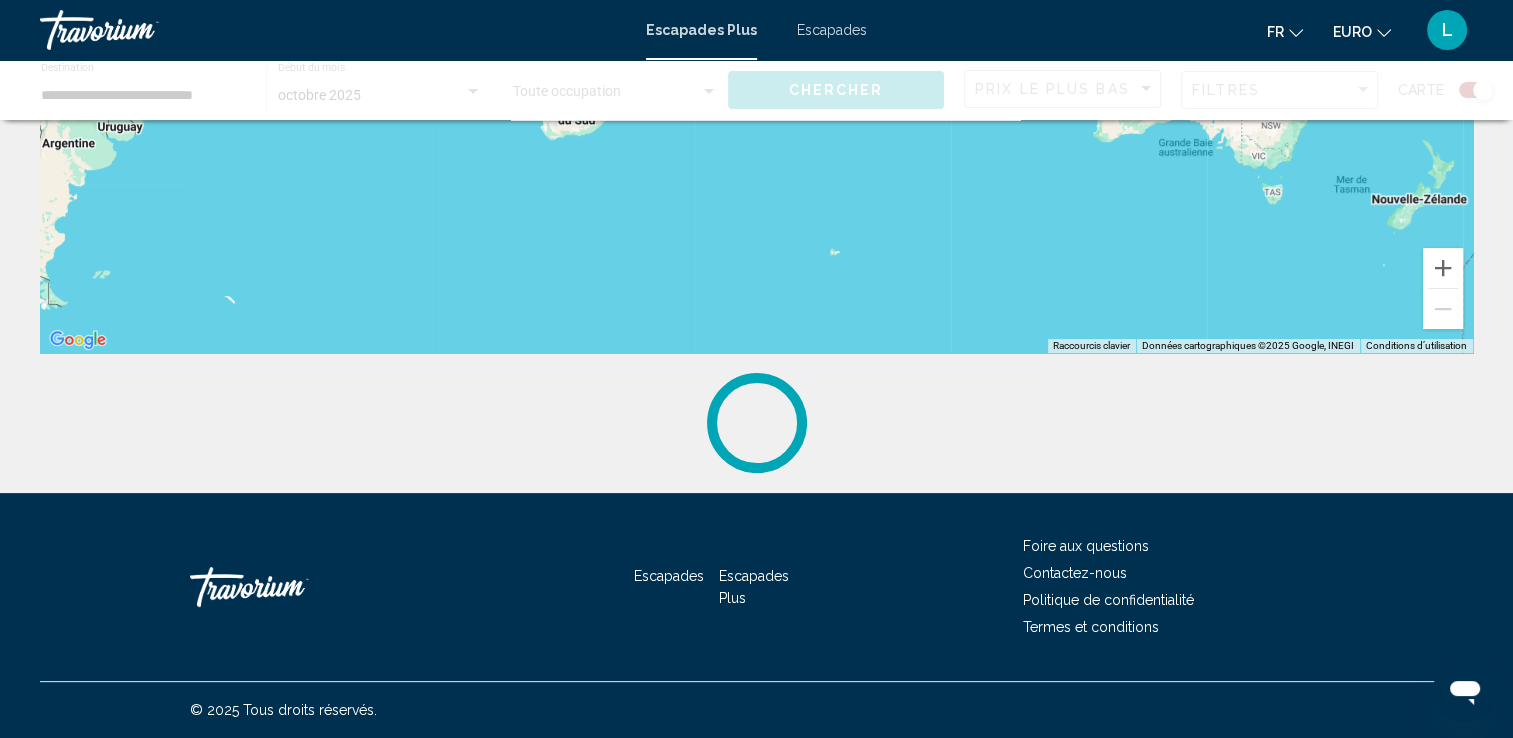 scroll, scrollTop: 0, scrollLeft: 0, axis: both 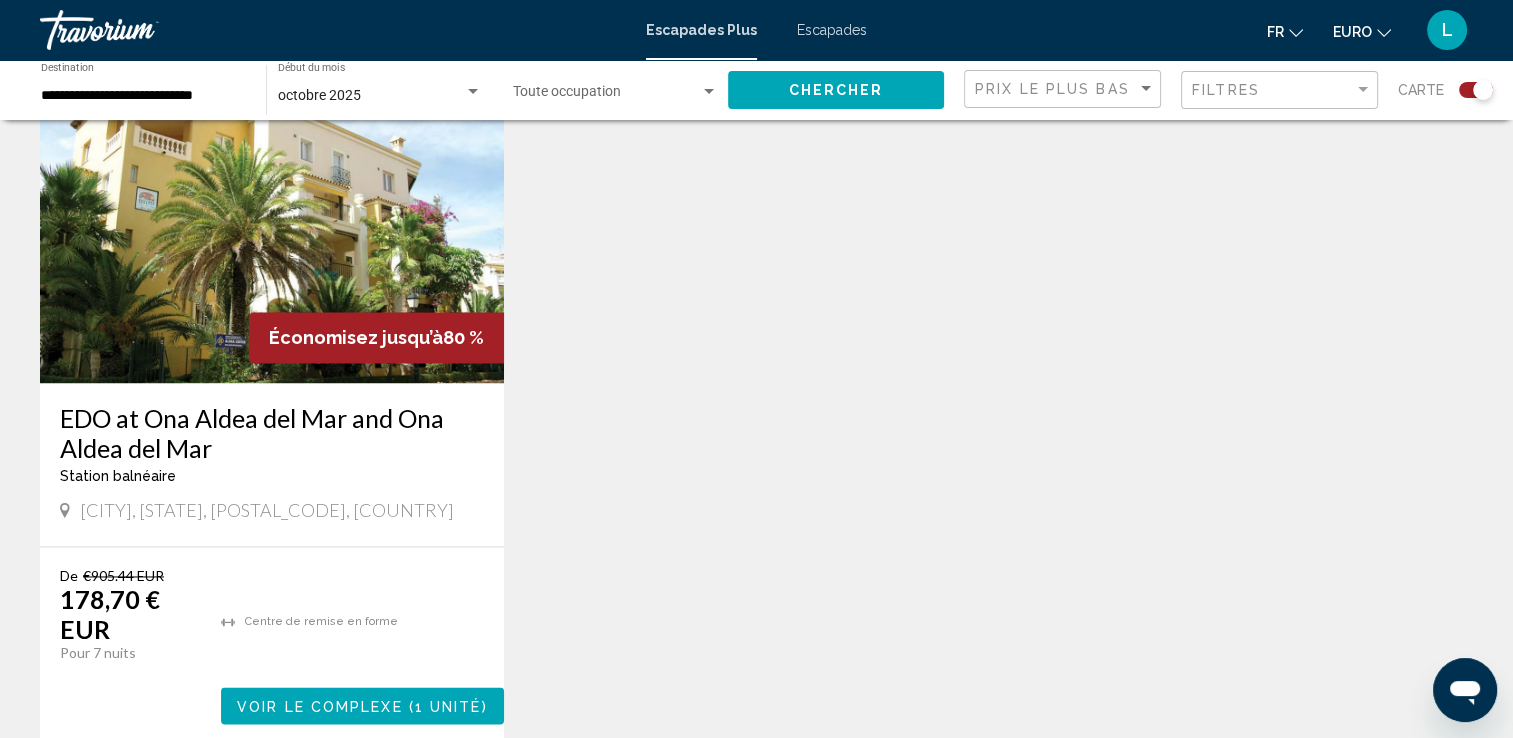 drag, startPoint x: 1465, startPoint y: 594, endPoint x: 1475, endPoint y: 227, distance: 367.1362 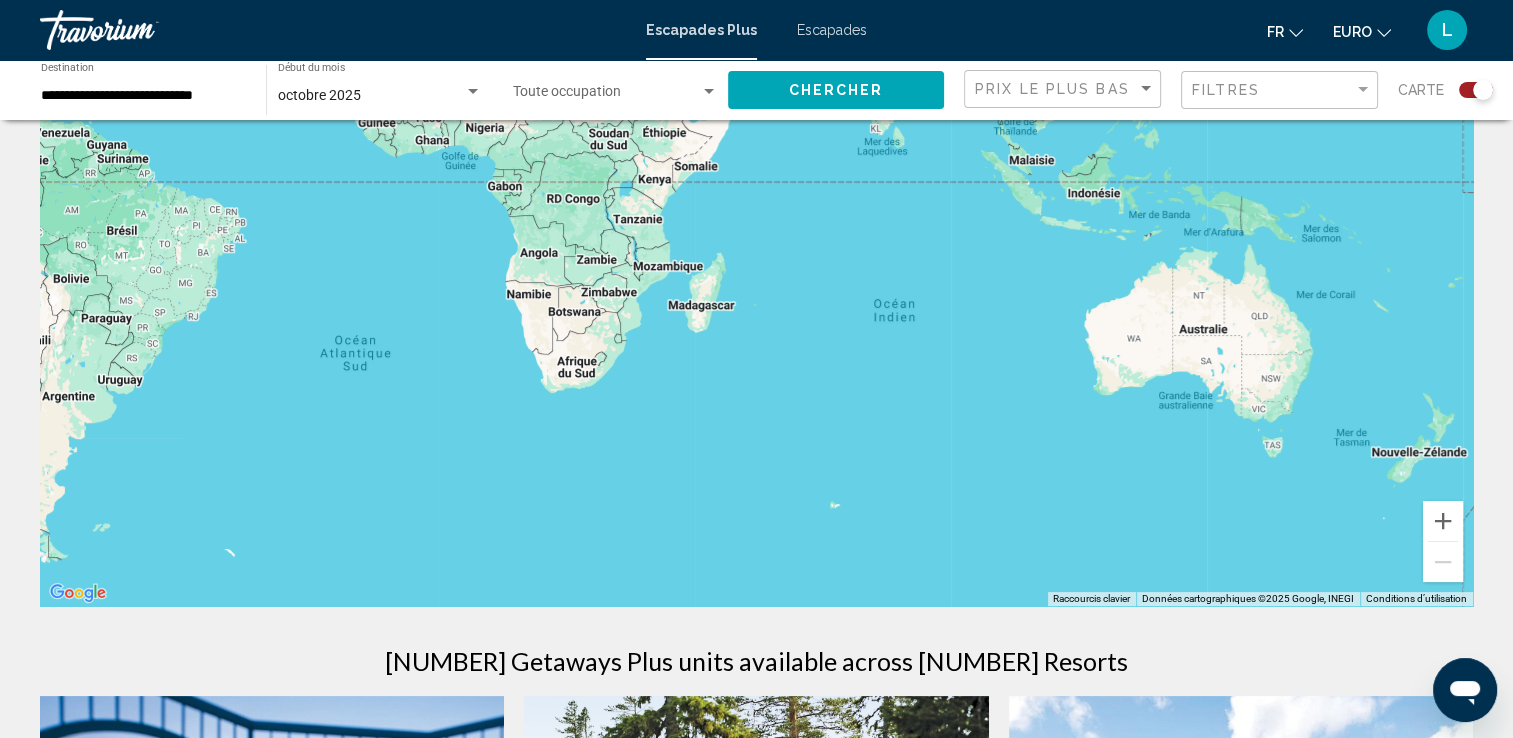scroll, scrollTop: 0, scrollLeft: 0, axis: both 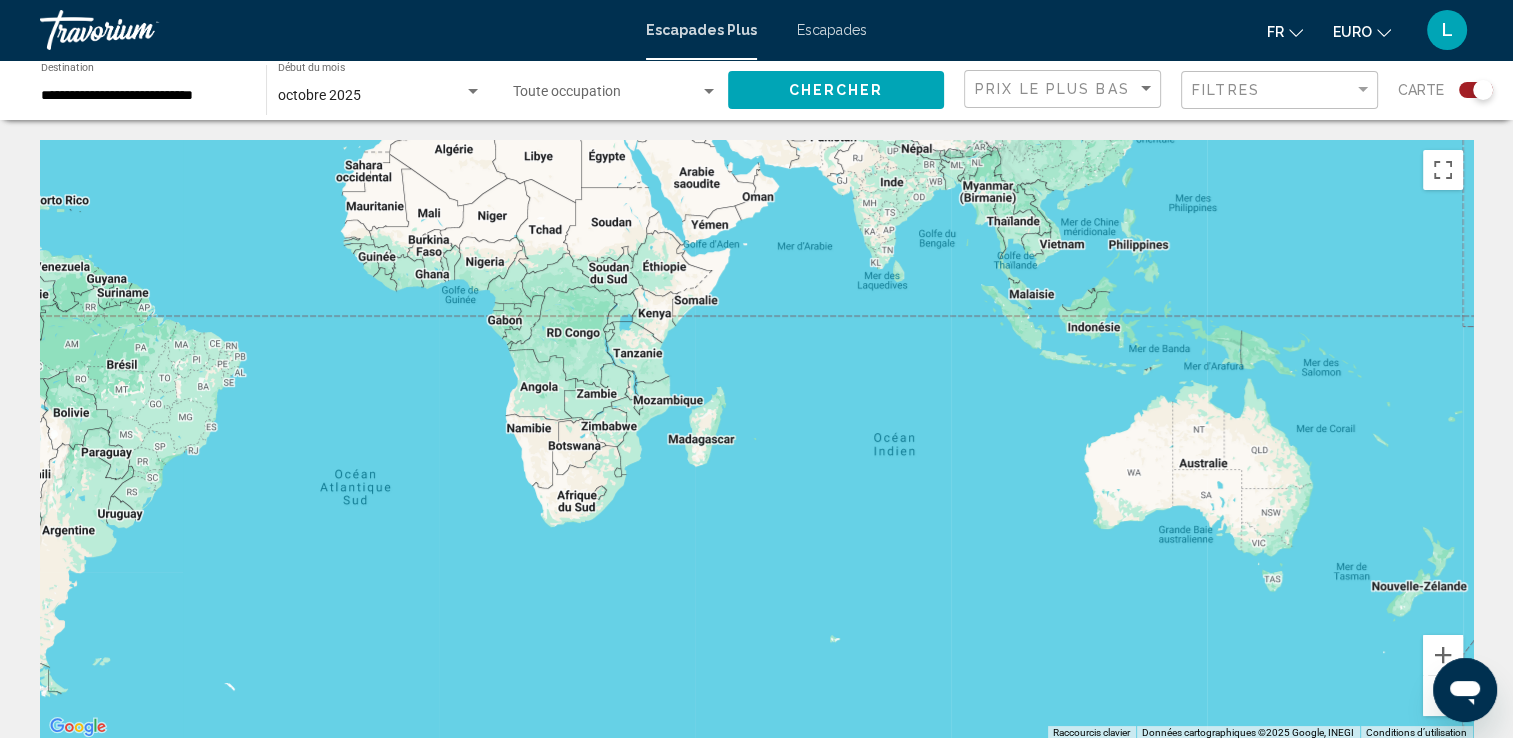 click on "**********" 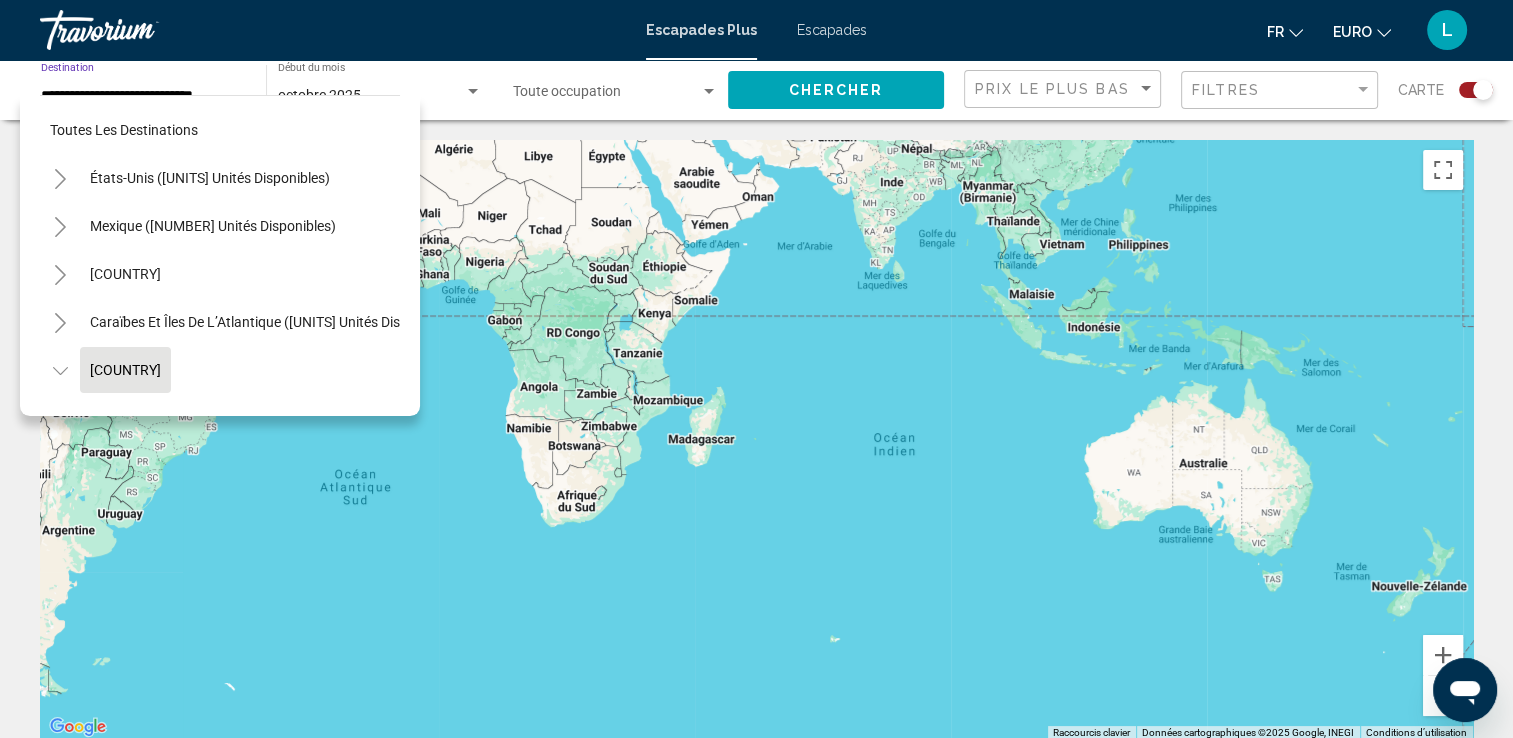 scroll, scrollTop: 126, scrollLeft: 0, axis: vertical 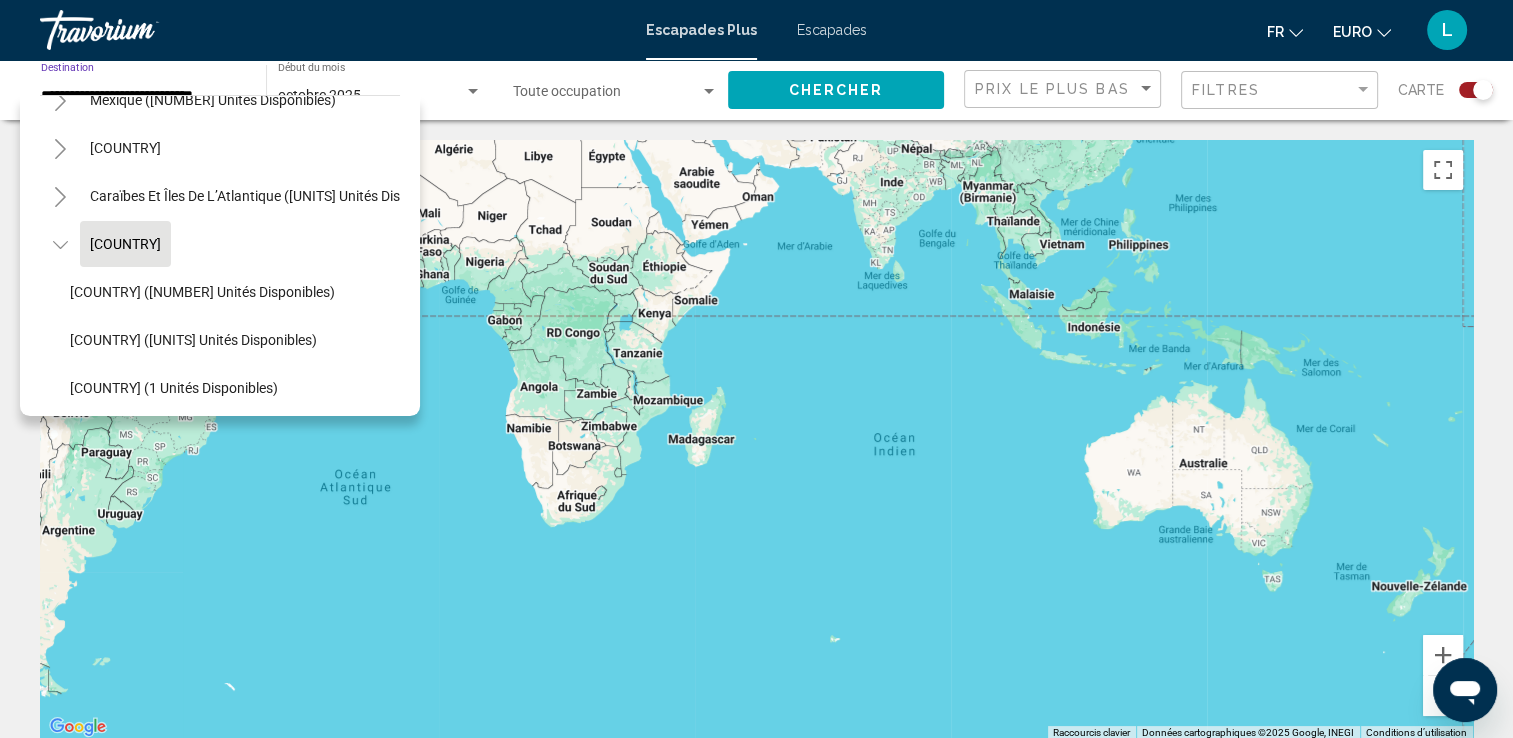 click 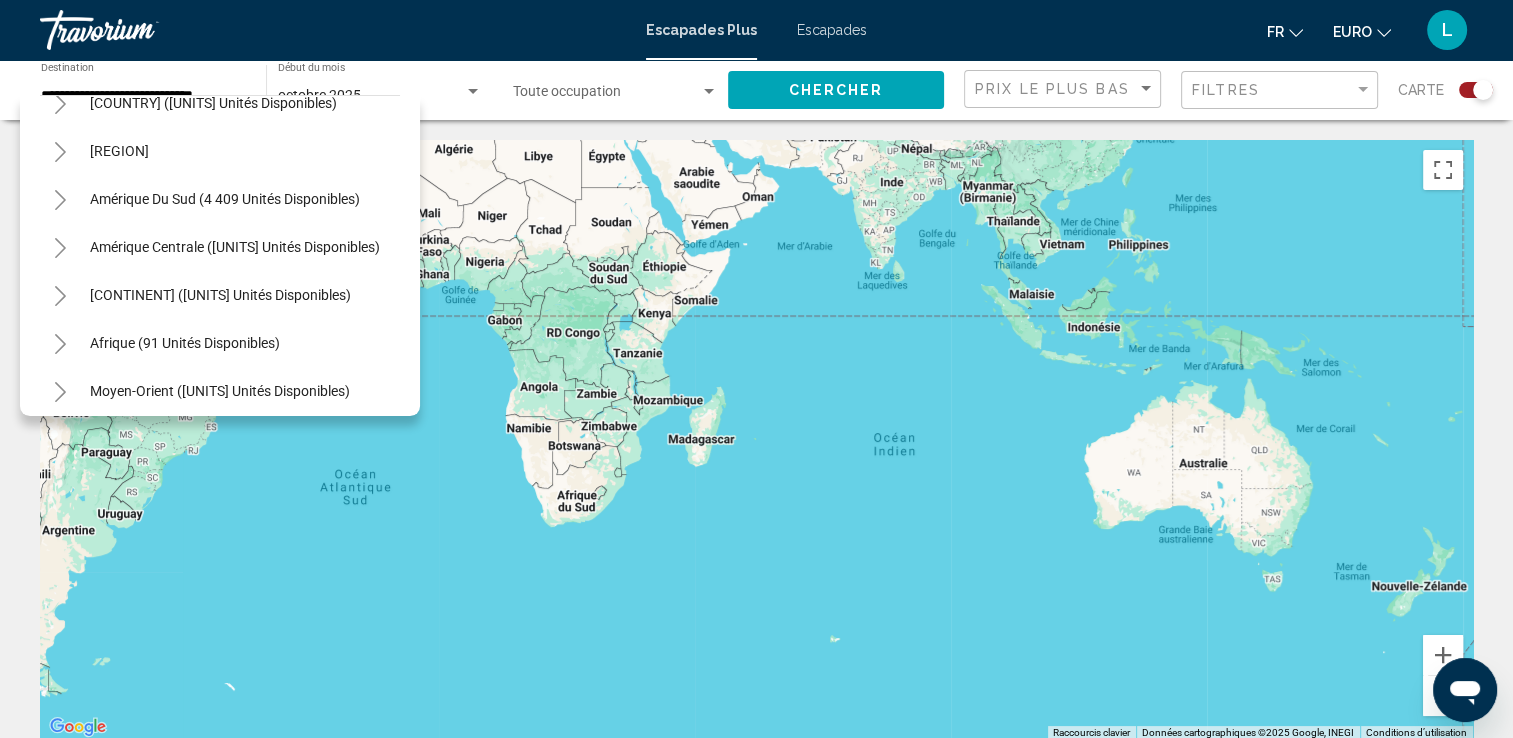 scroll, scrollTop: 339, scrollLeft: 0, axis: vertical 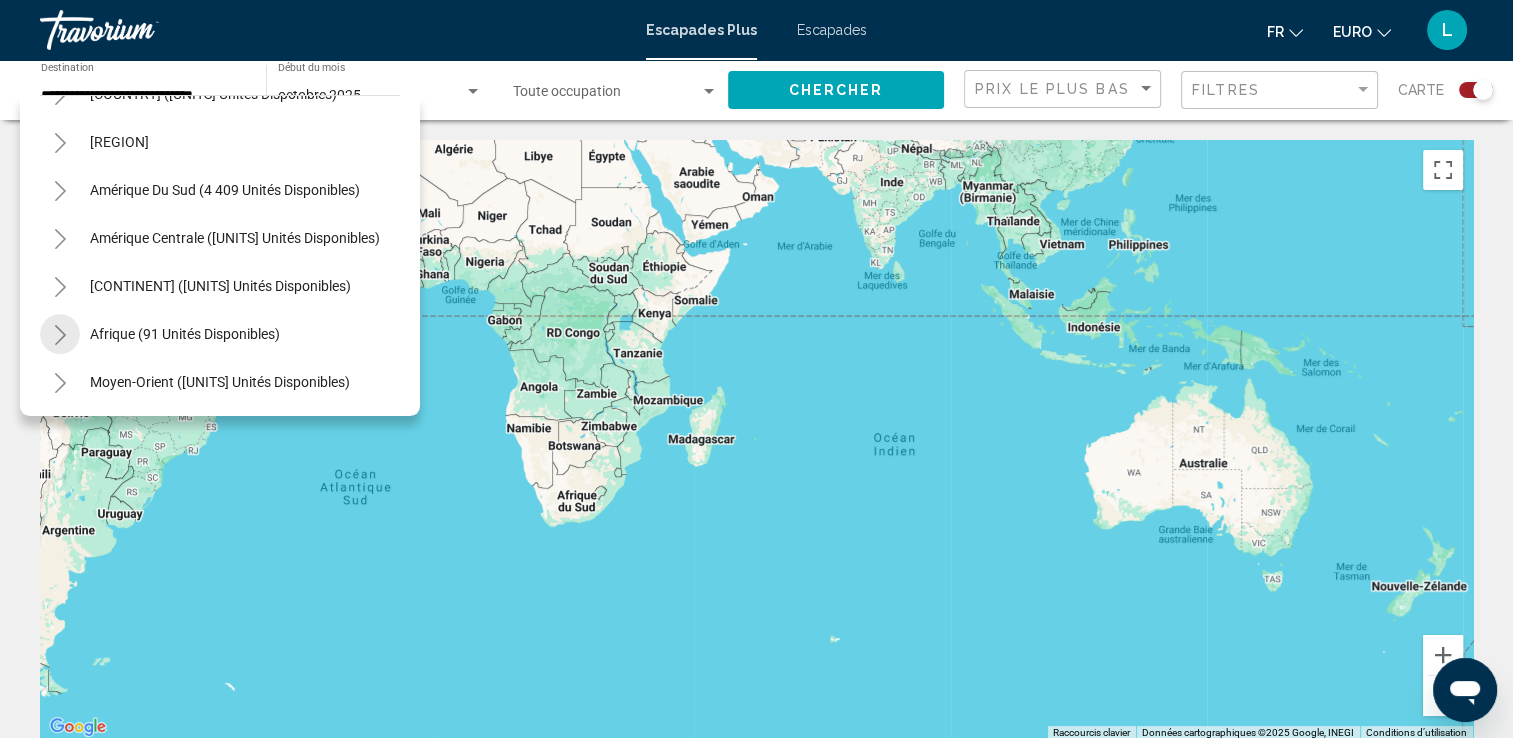 click 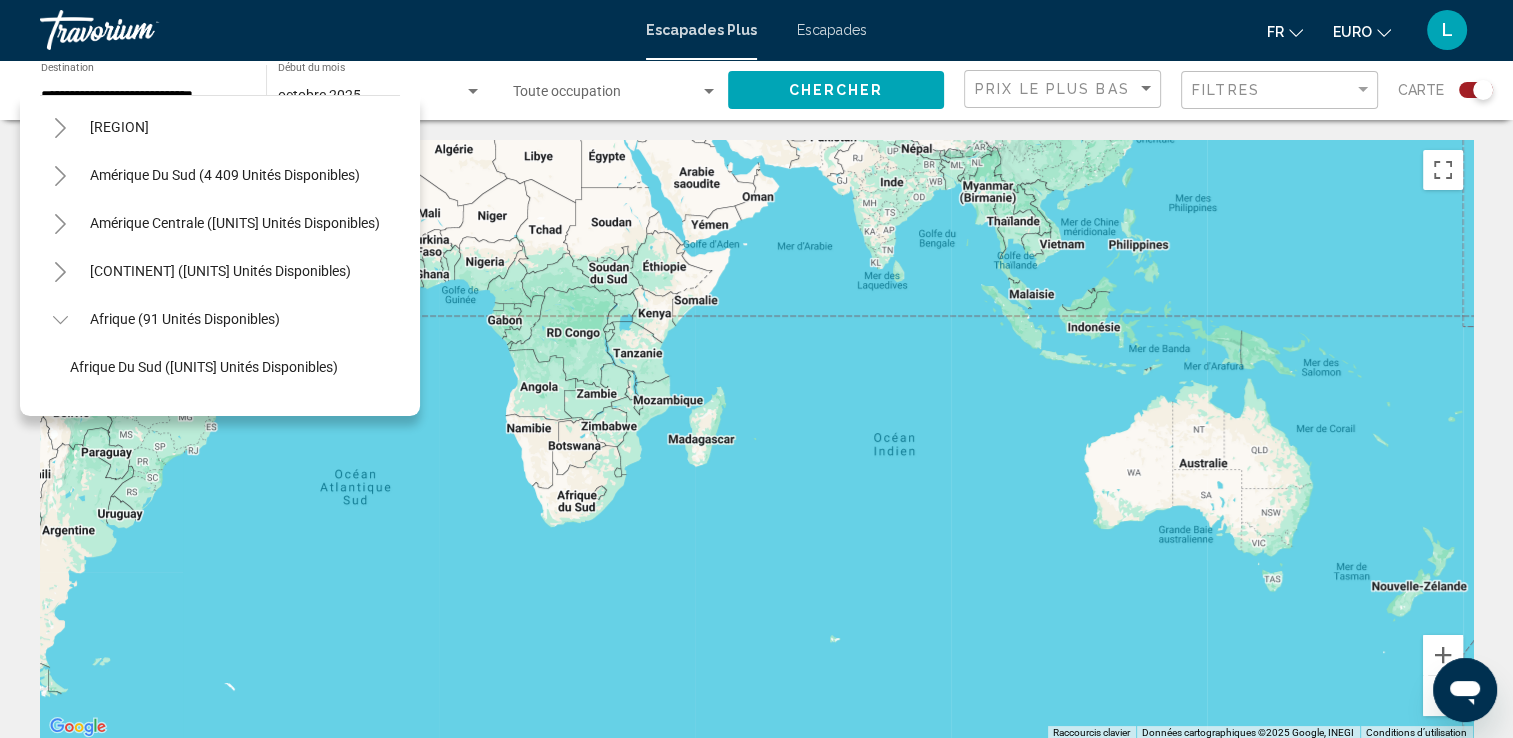drag, startPoint x: 380, startPoint y: 300, endPoint x: 382, endPoint y: 337, distance: 37.054016 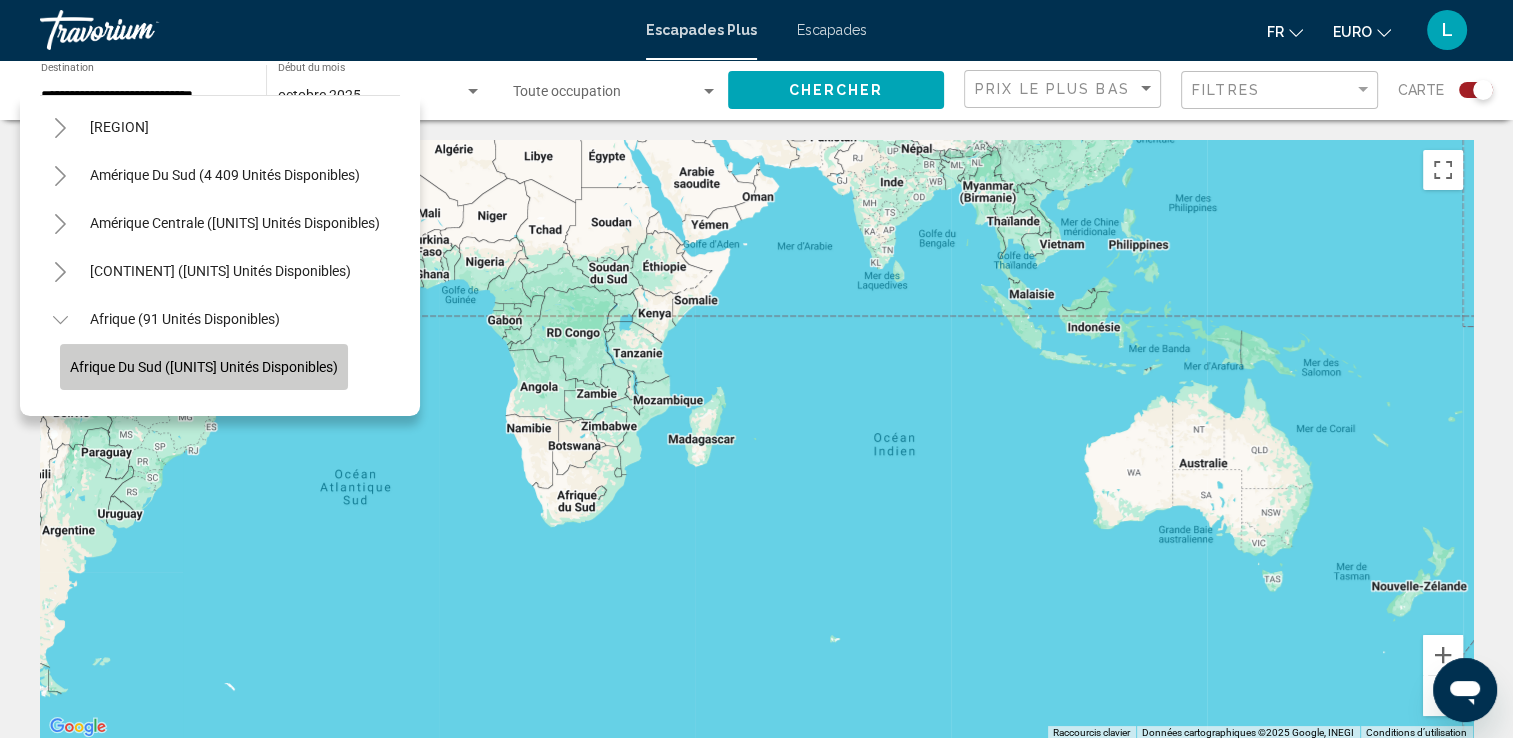 click on "Afrique du Sud ([UNITS] unités disponibles)" 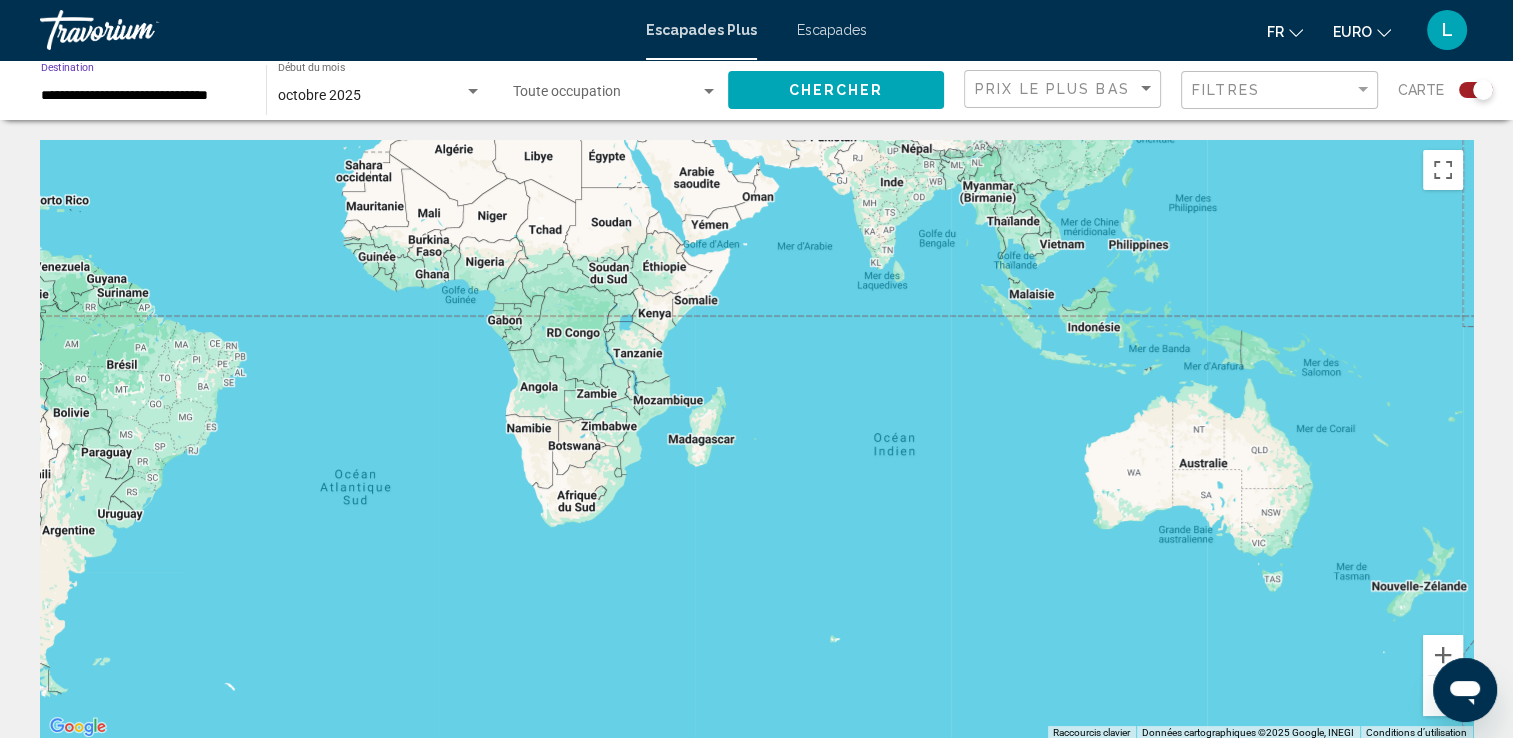 click on "Chercher" 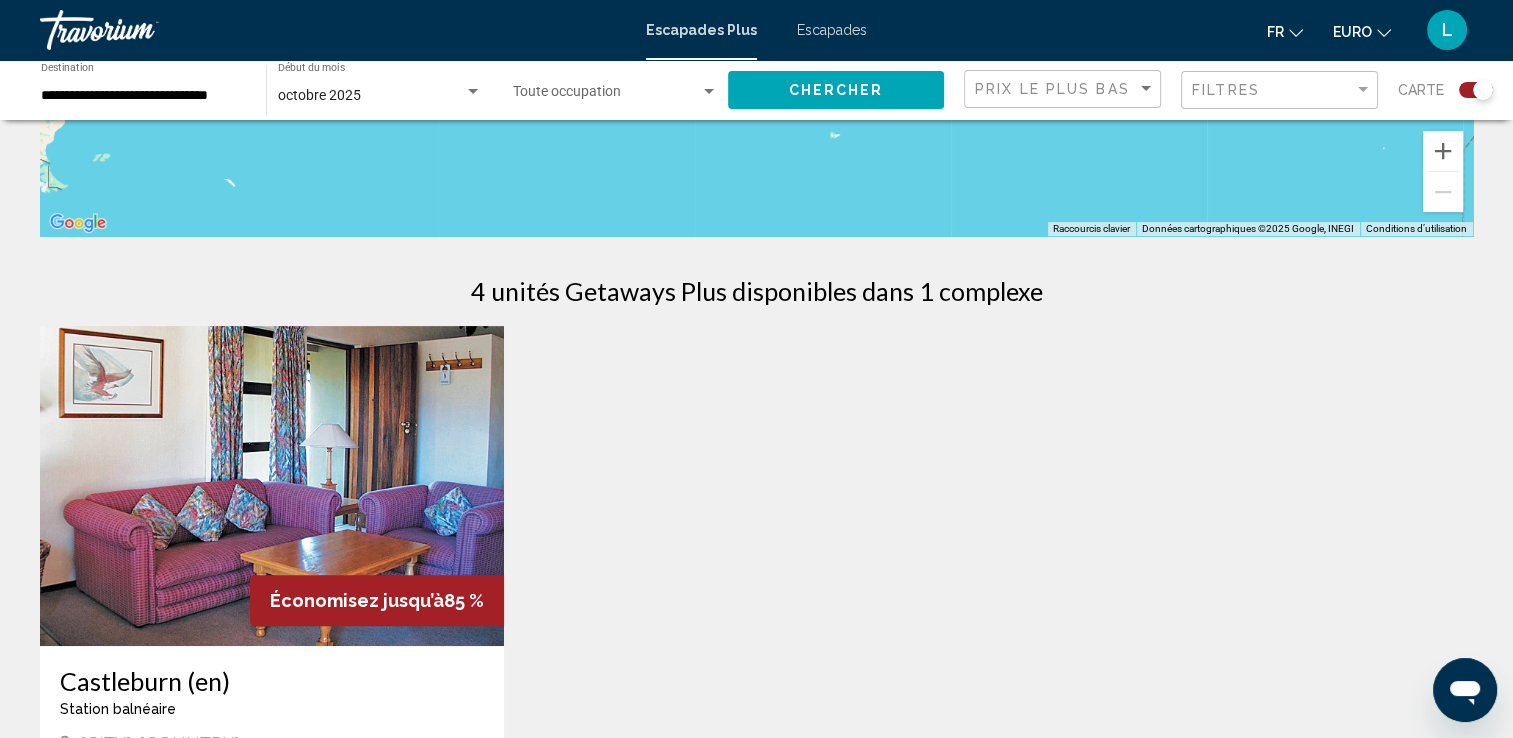 scroll, scrollTop: 44, scrollLeft: 0, axis: vertical 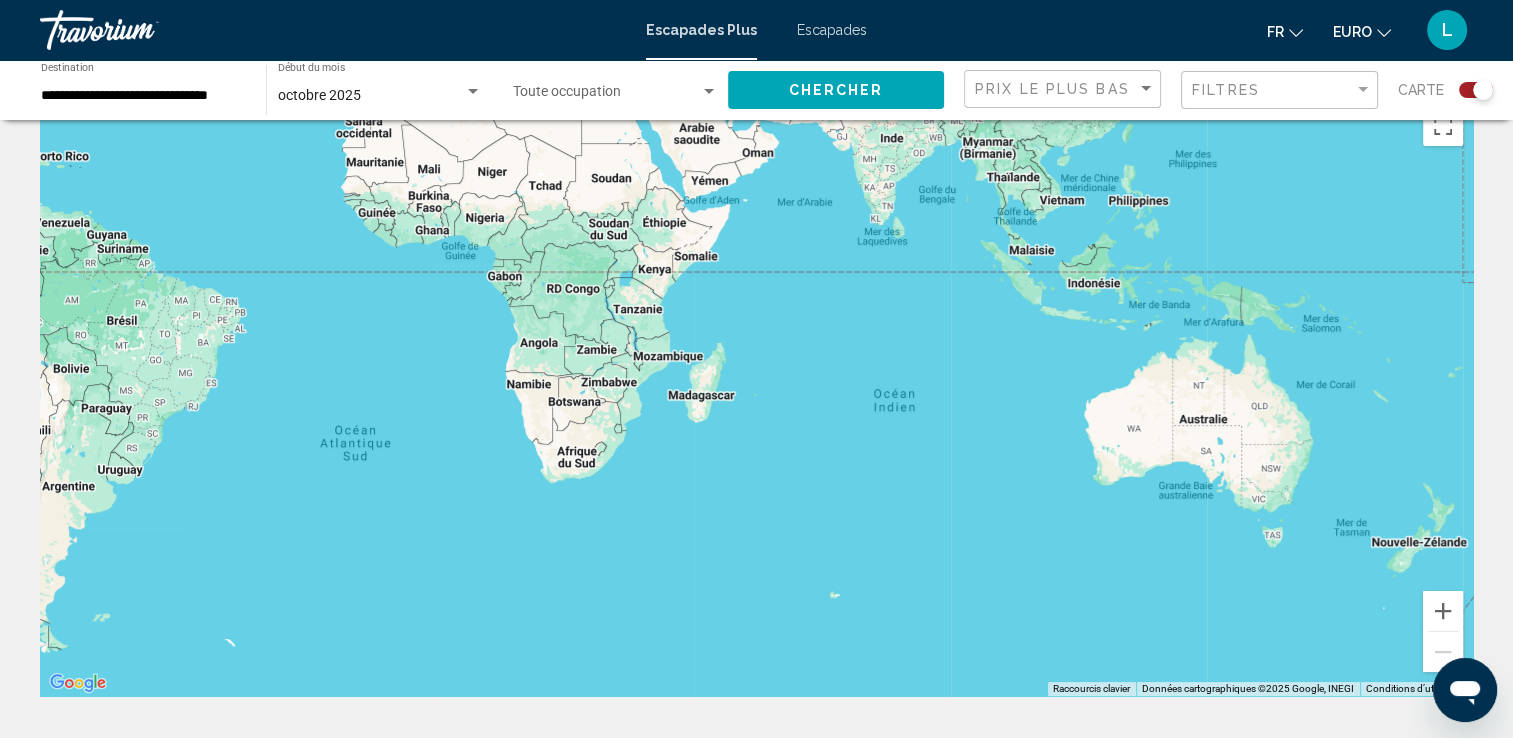 click on "**********" 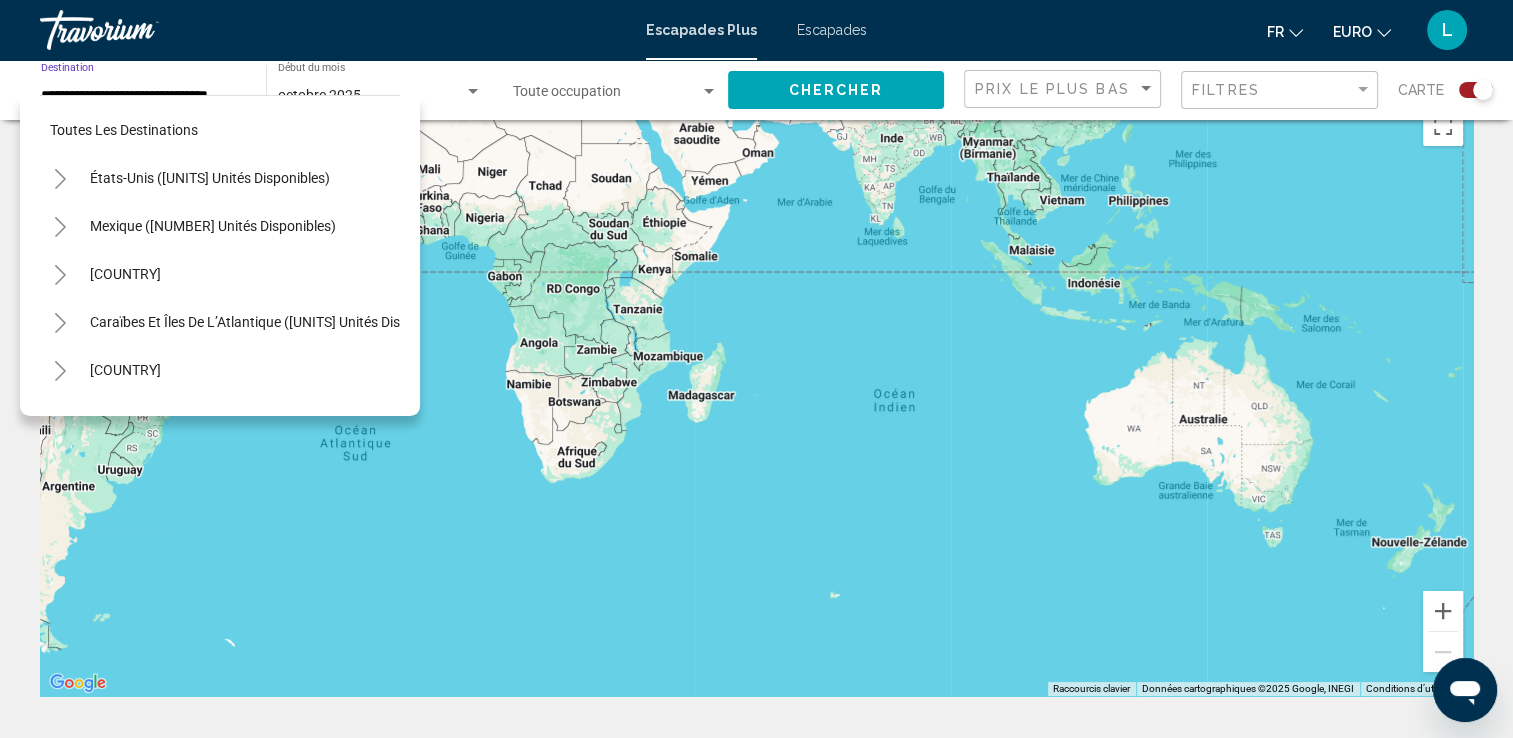 scroll, scrollTop: 435, scrollLeft: 0, axis: vertical 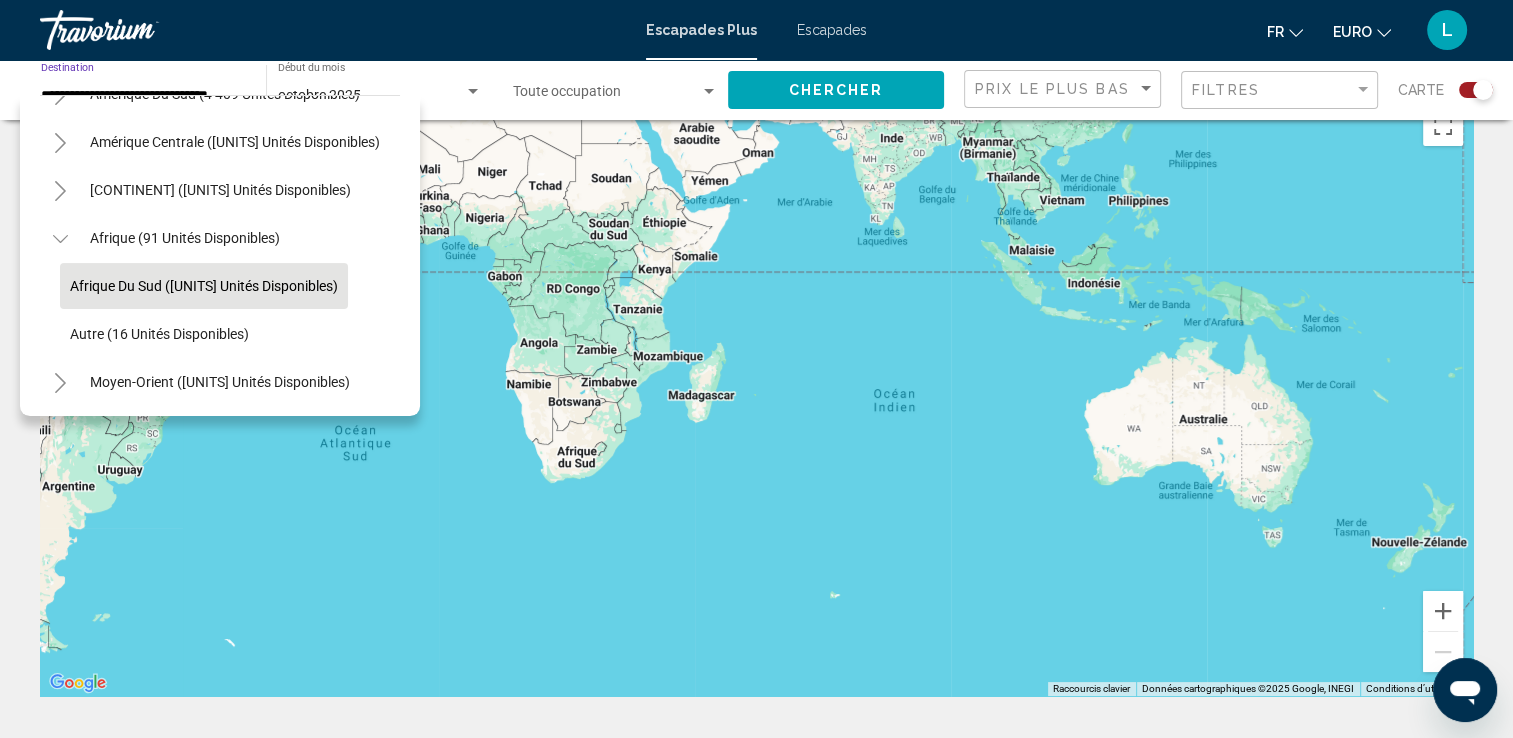 click 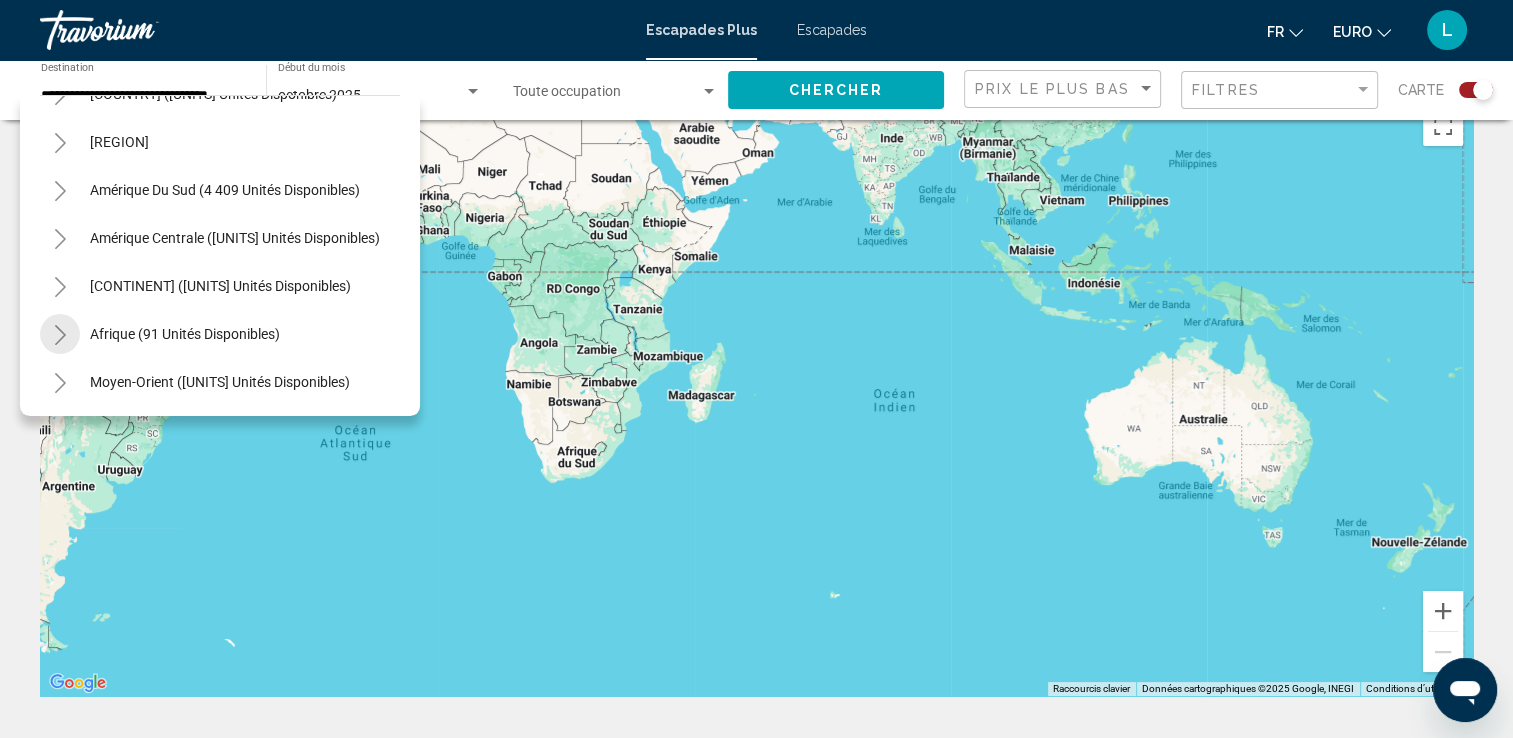scroll, scrollTop: 339, scrollLeft: 0, axis: vertical 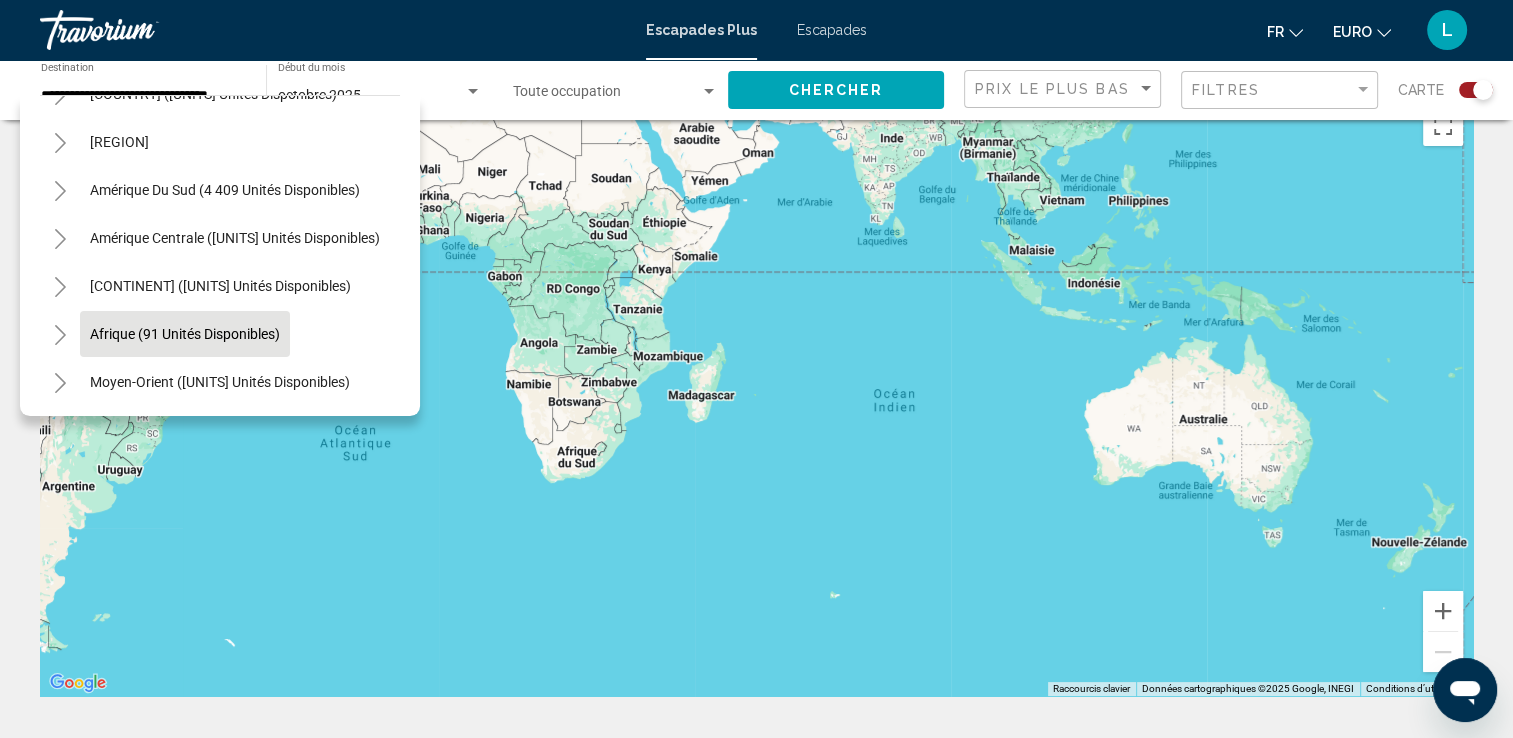 click on "Afrique (91 unités disponibles)" at bounding box center (220, 382) 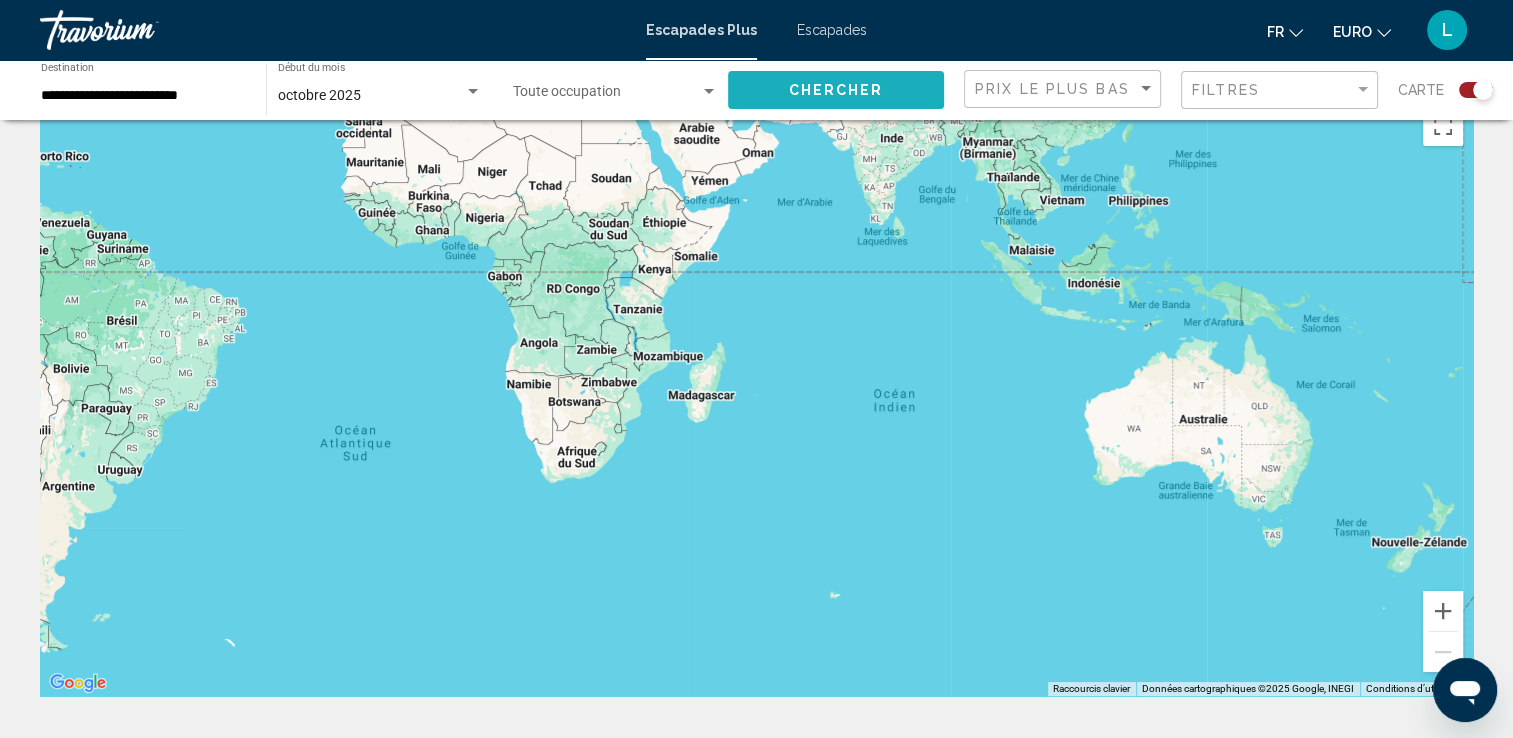 click on "Chercher" 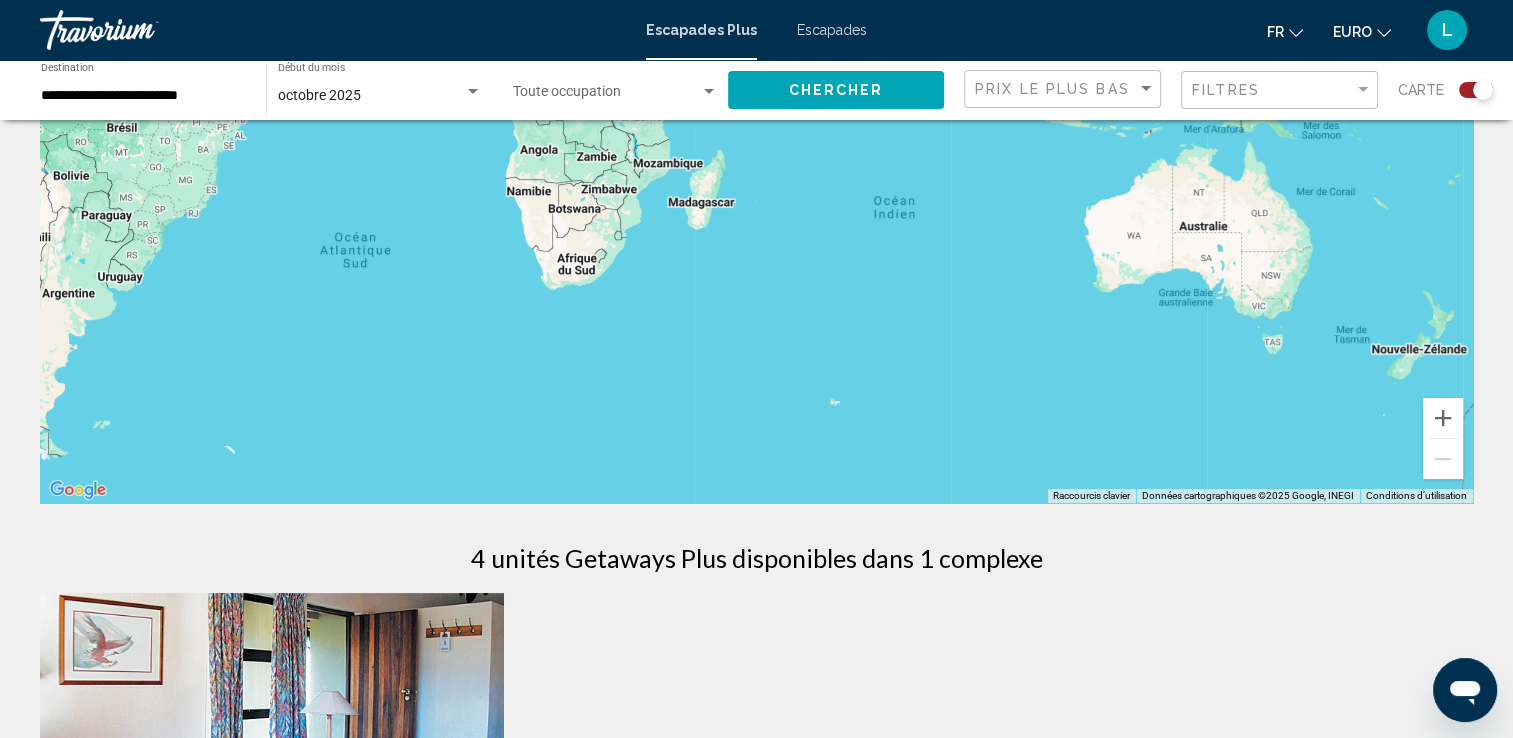 scroll, scrollTop: 0, scrollLeft: 0, axis: both 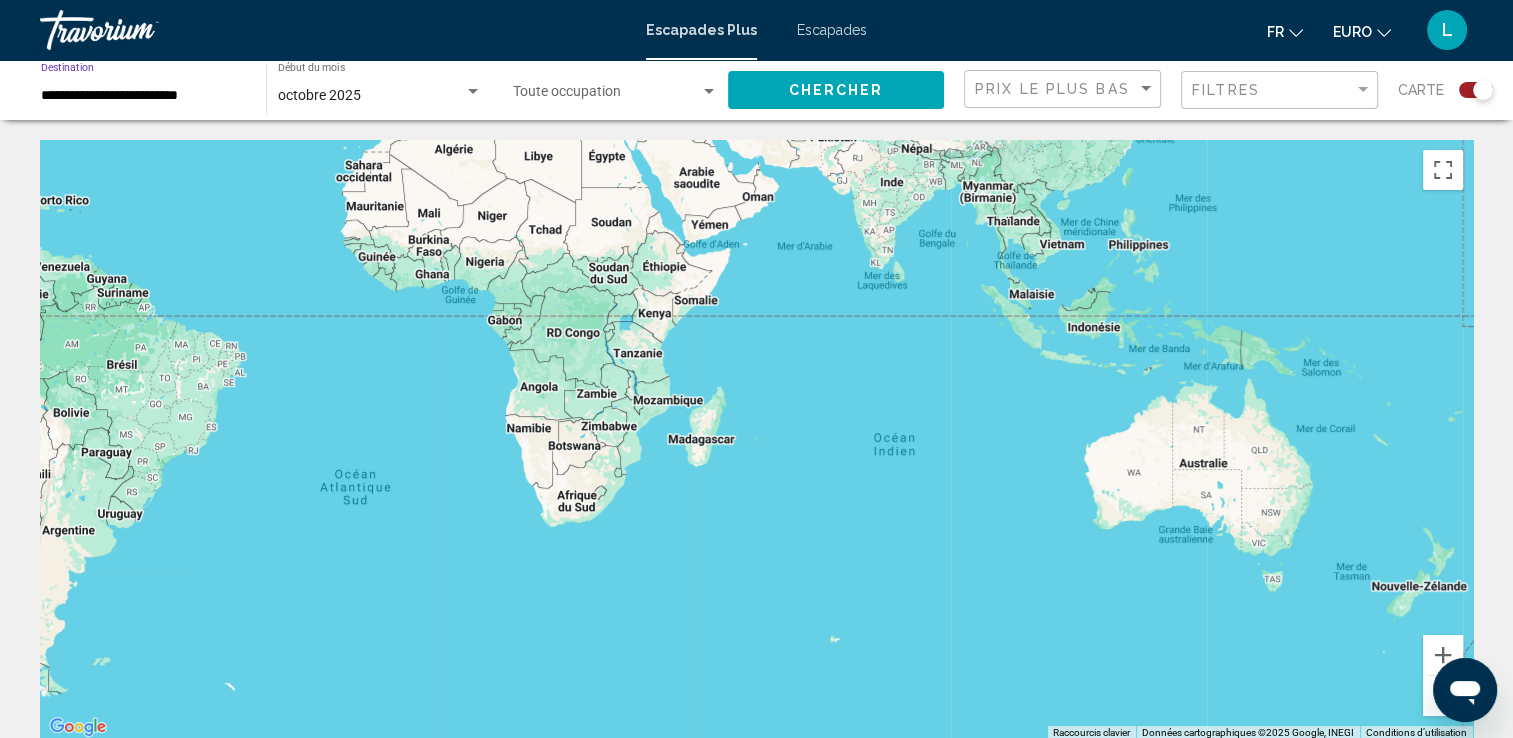 click on "**********" at bounding box center [143, 96] 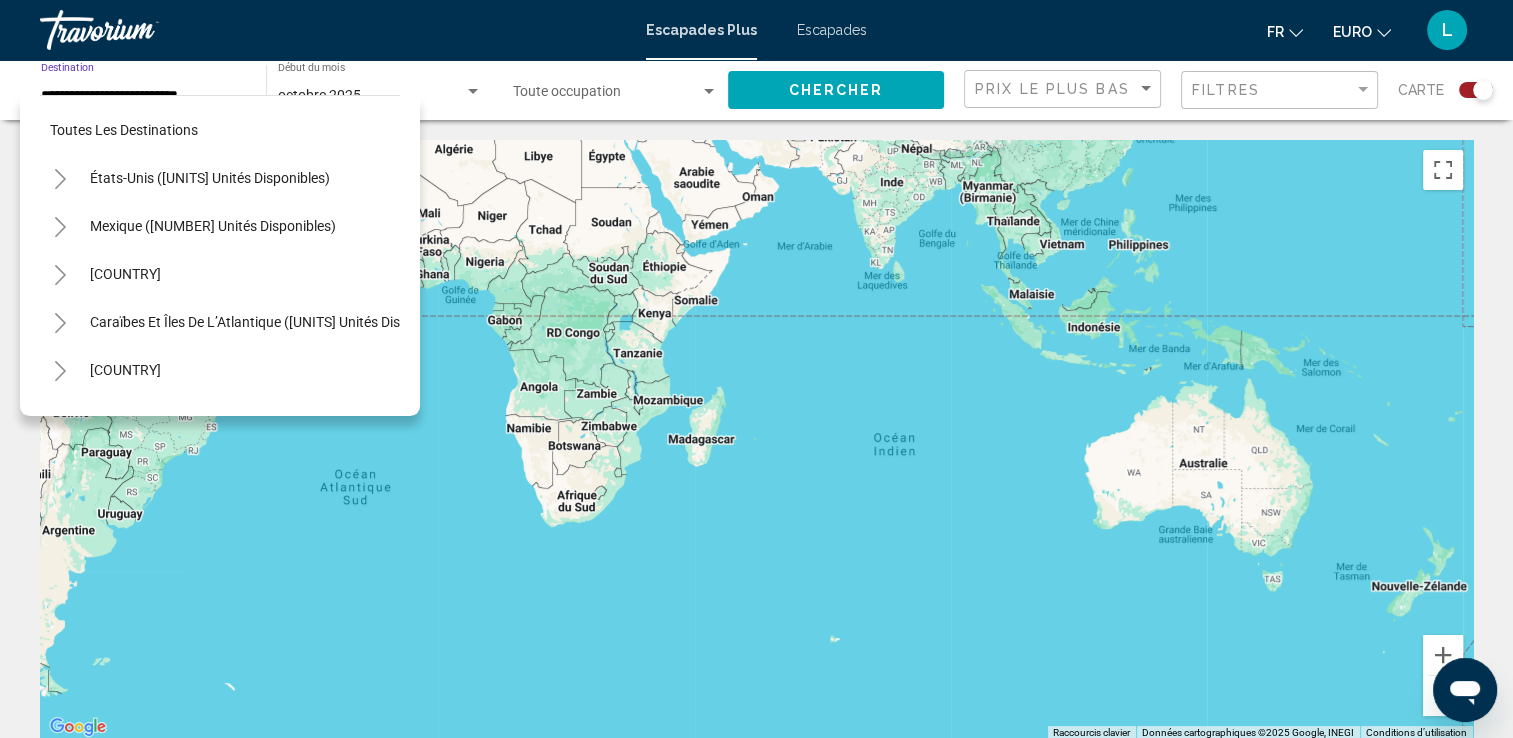 scroll, scrollTop: 414, scrollLeft: 0, axis: vertical 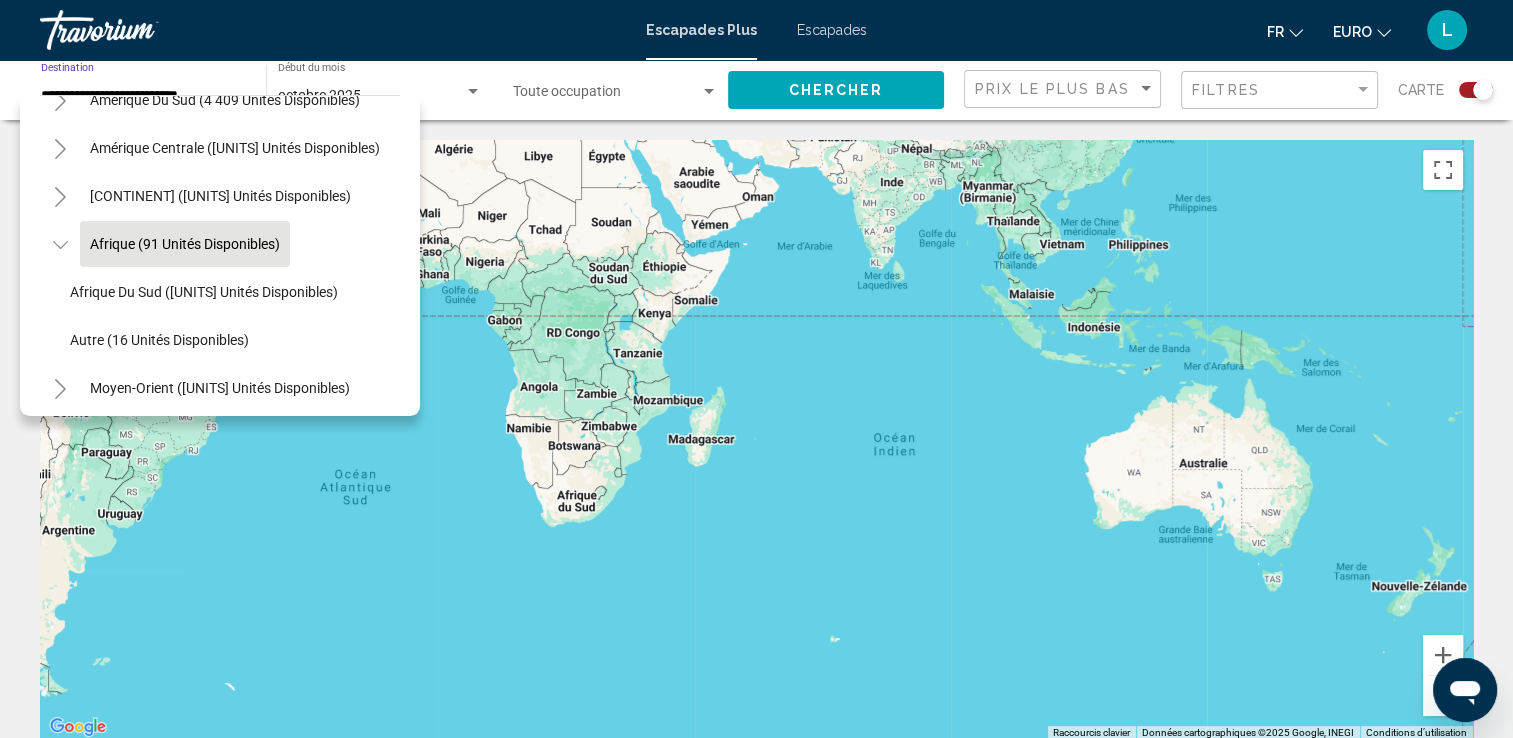 click 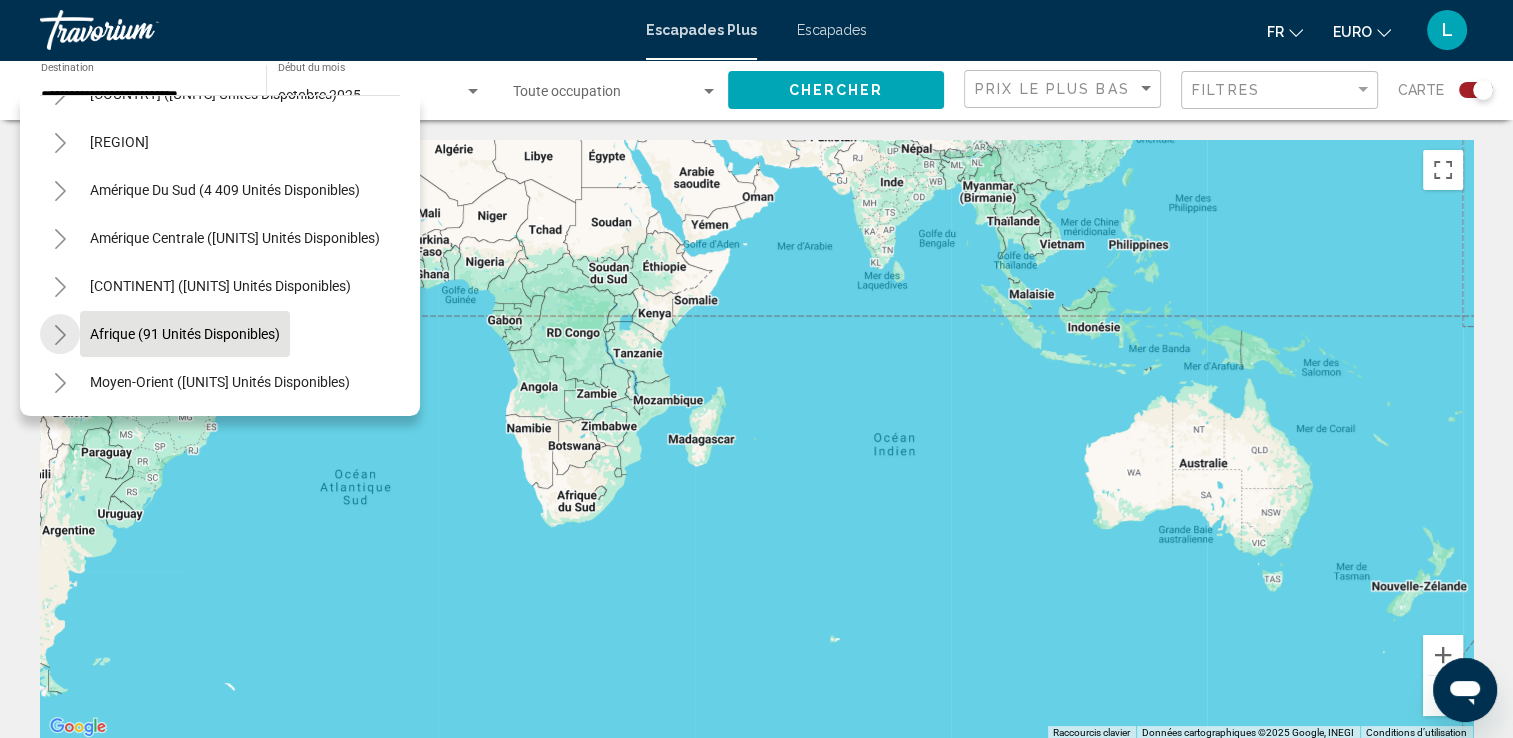 scroll, scrollTop: 339, scrollLeft: 0, axis: vertical 